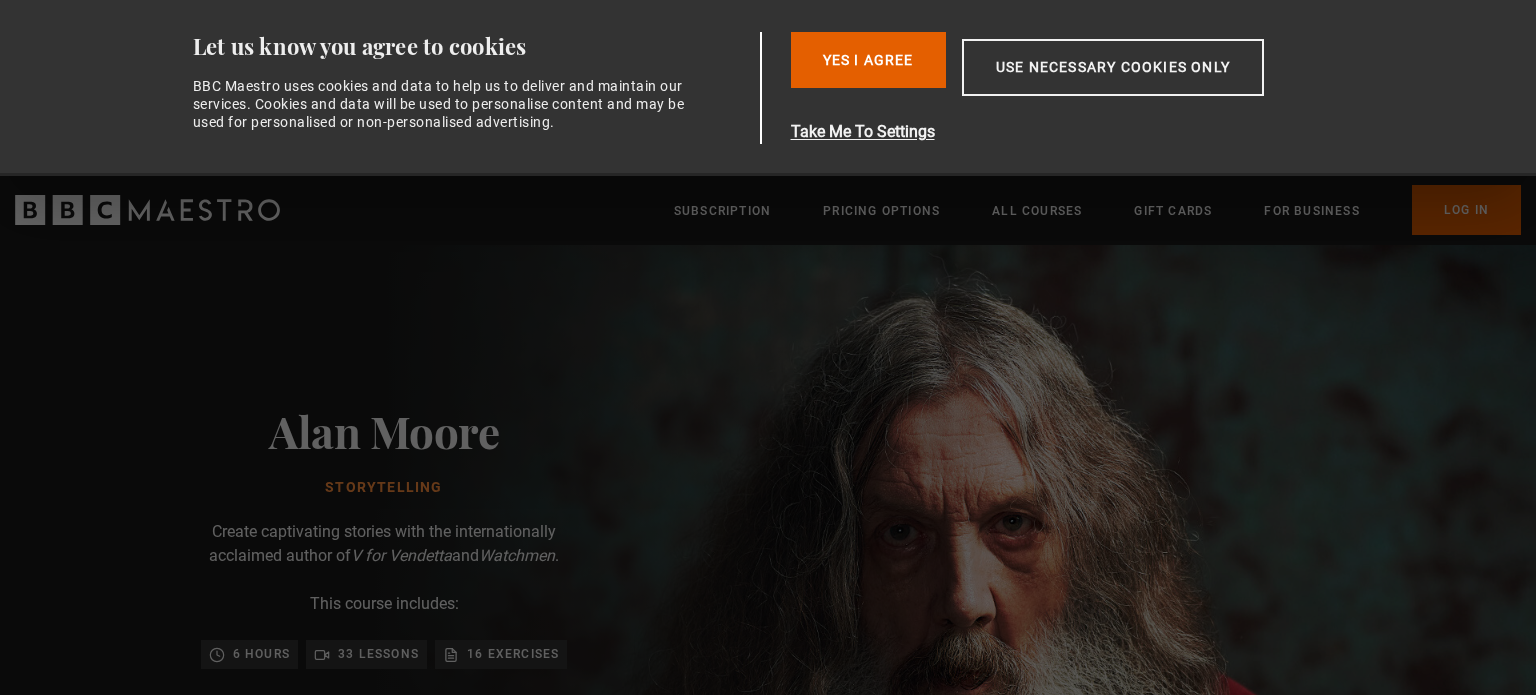 scroll, scrollTop: 0, scrollLeft: 0, axis: both 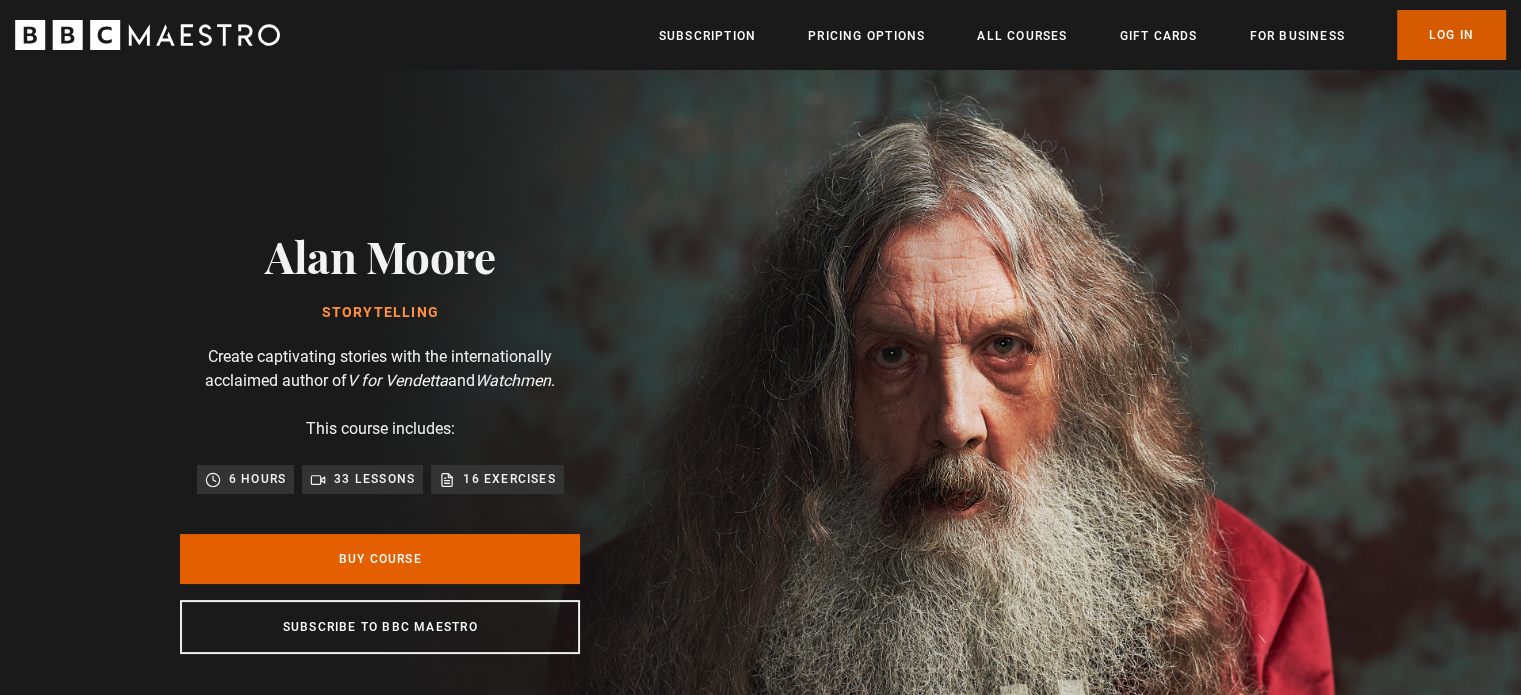 click on "Log In" at bounding box center (1451, 35) 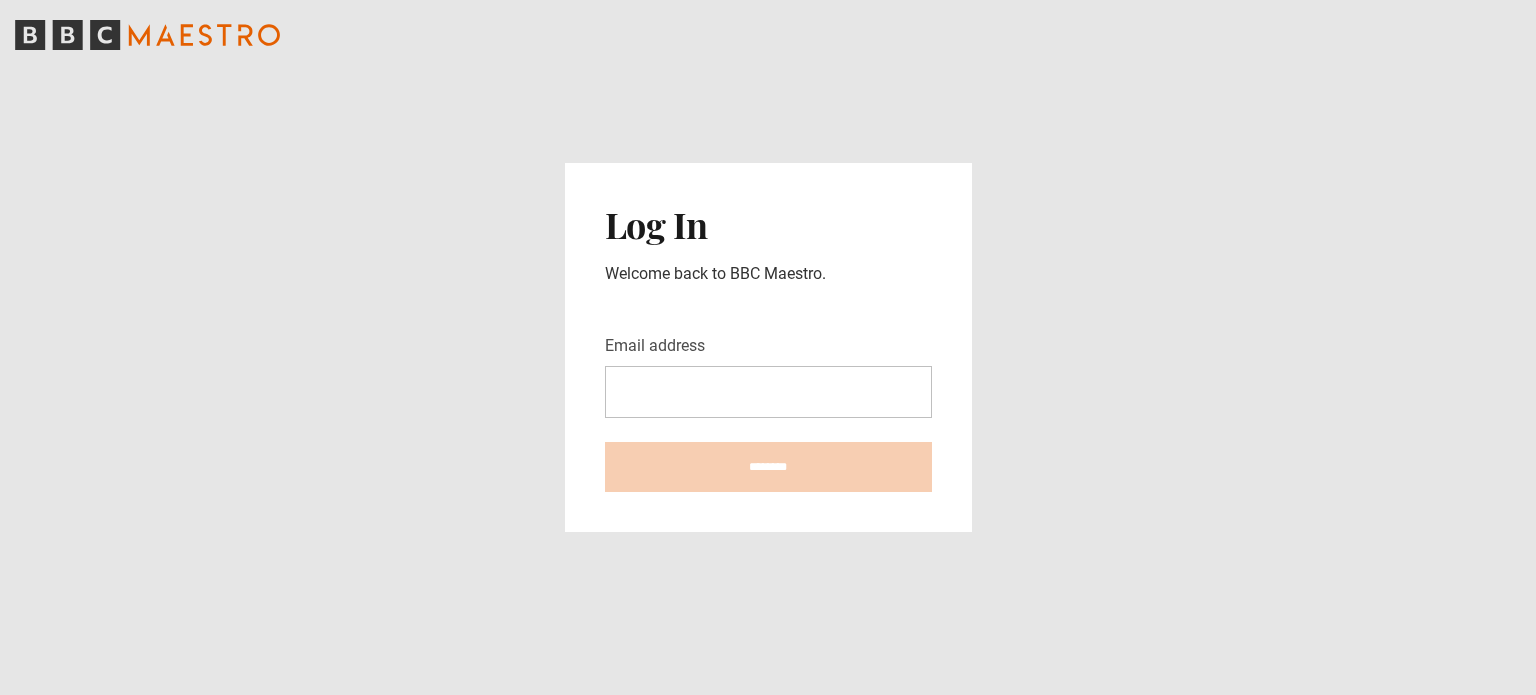scroll, scrollTop: 0, scrollLeft: 0, axis: both 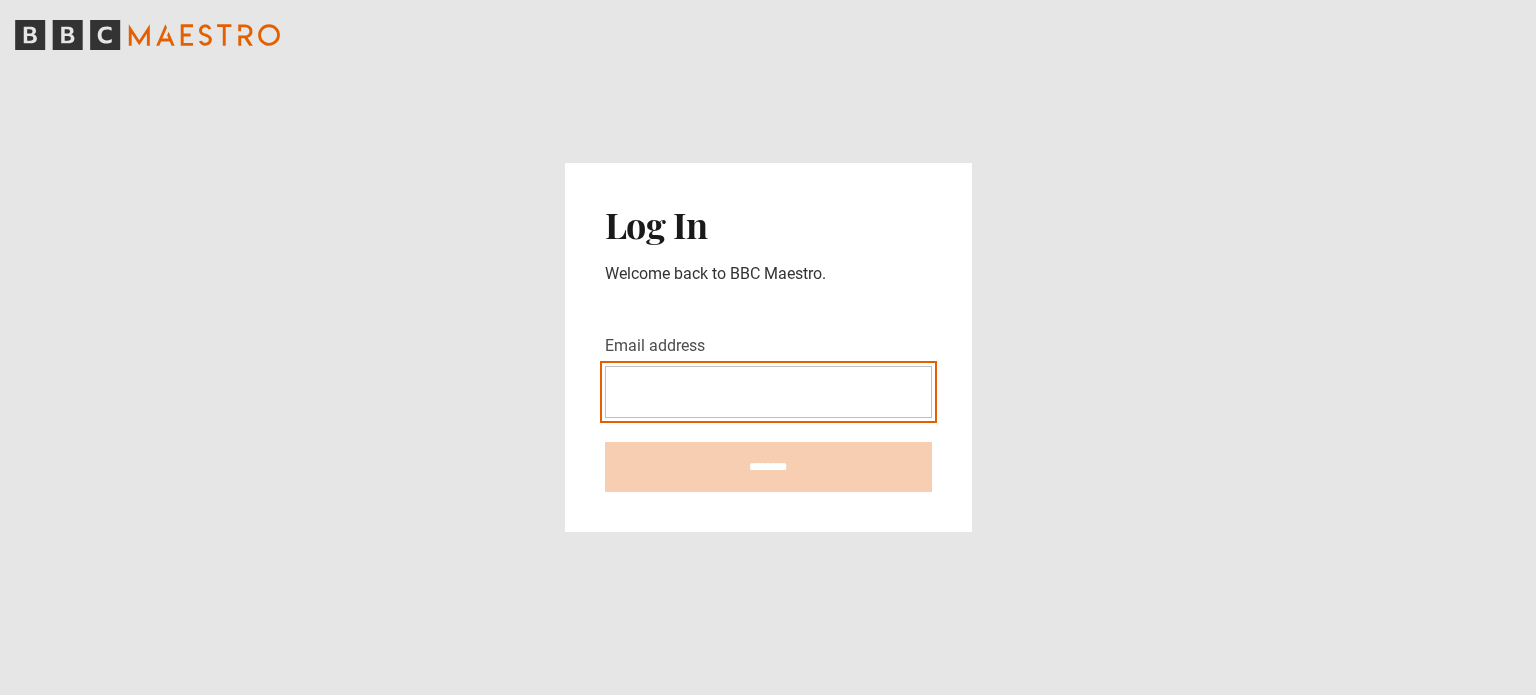 type on "**********" 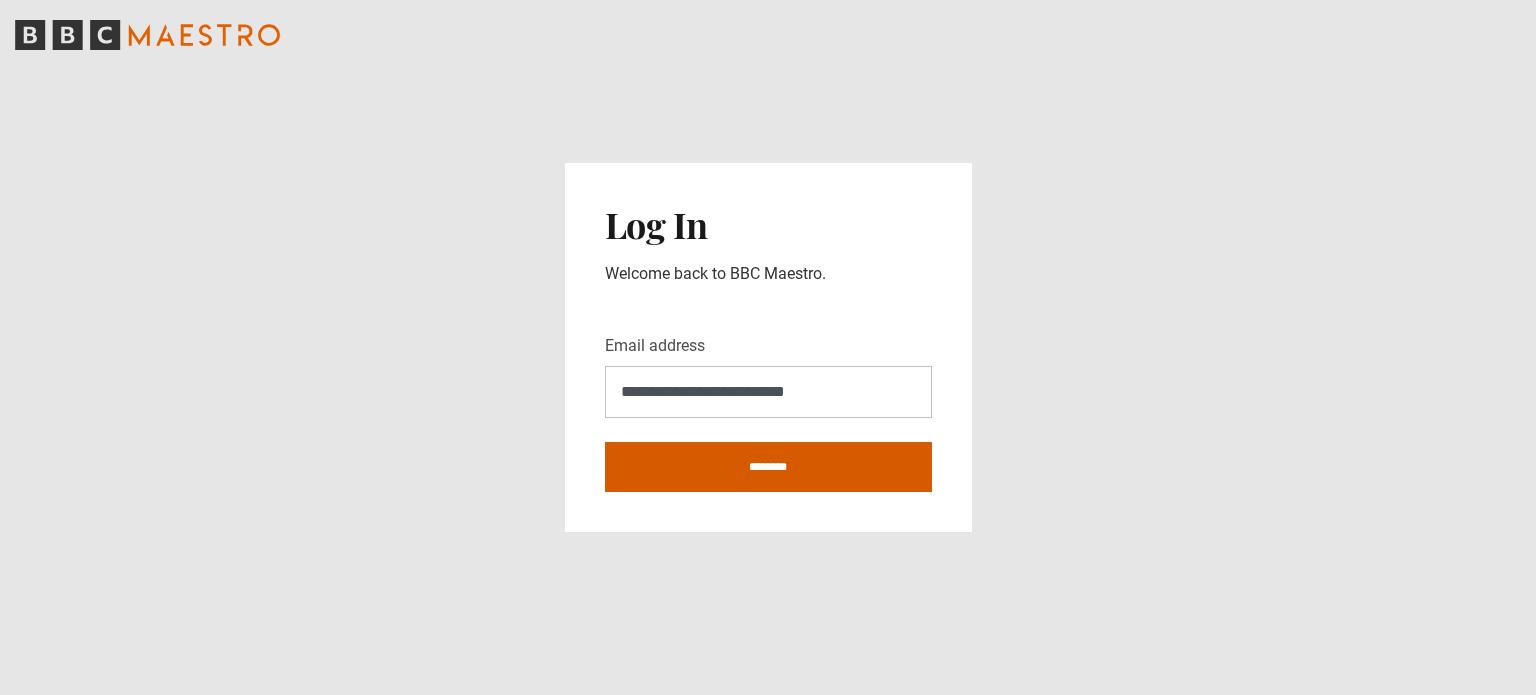 click on "********" at bounding box center (768, 467) 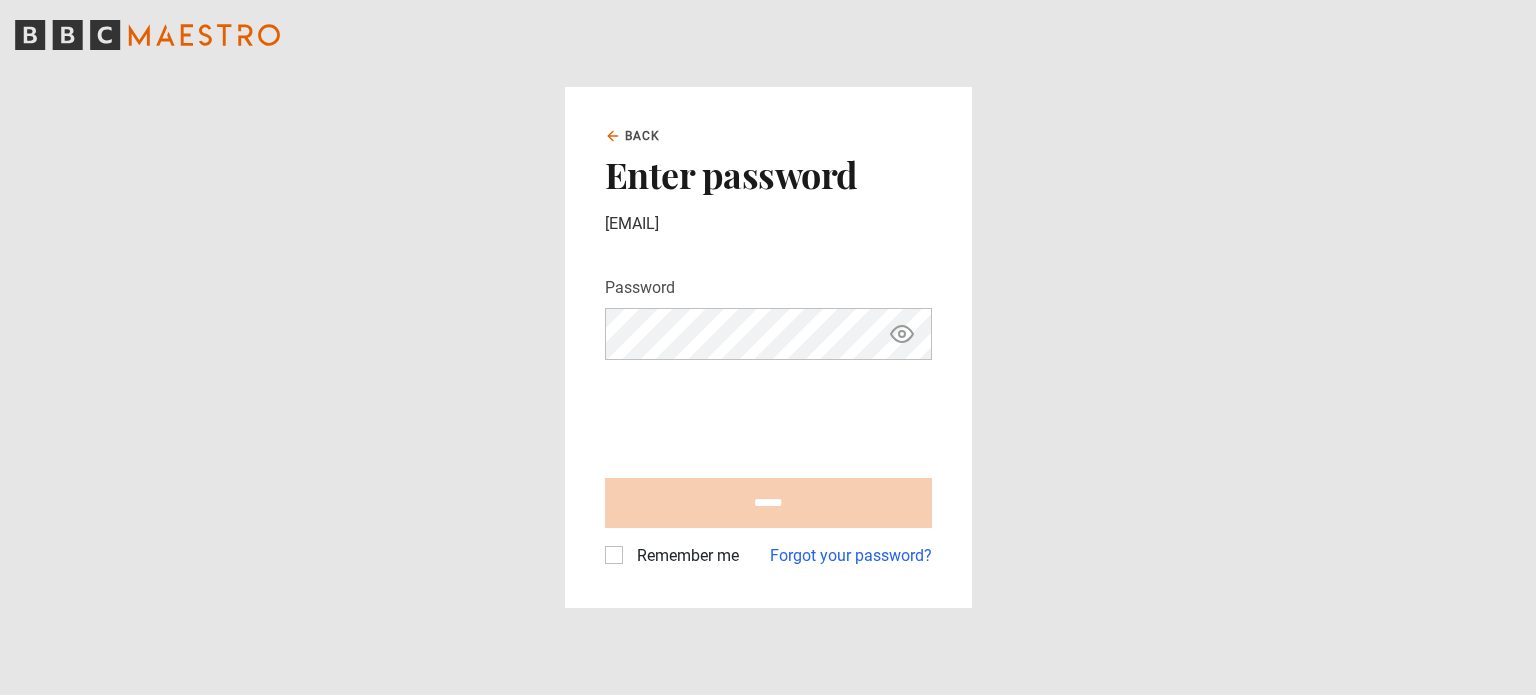 scroll, scrollTop: 0, scrollLeft: 0, axis: both 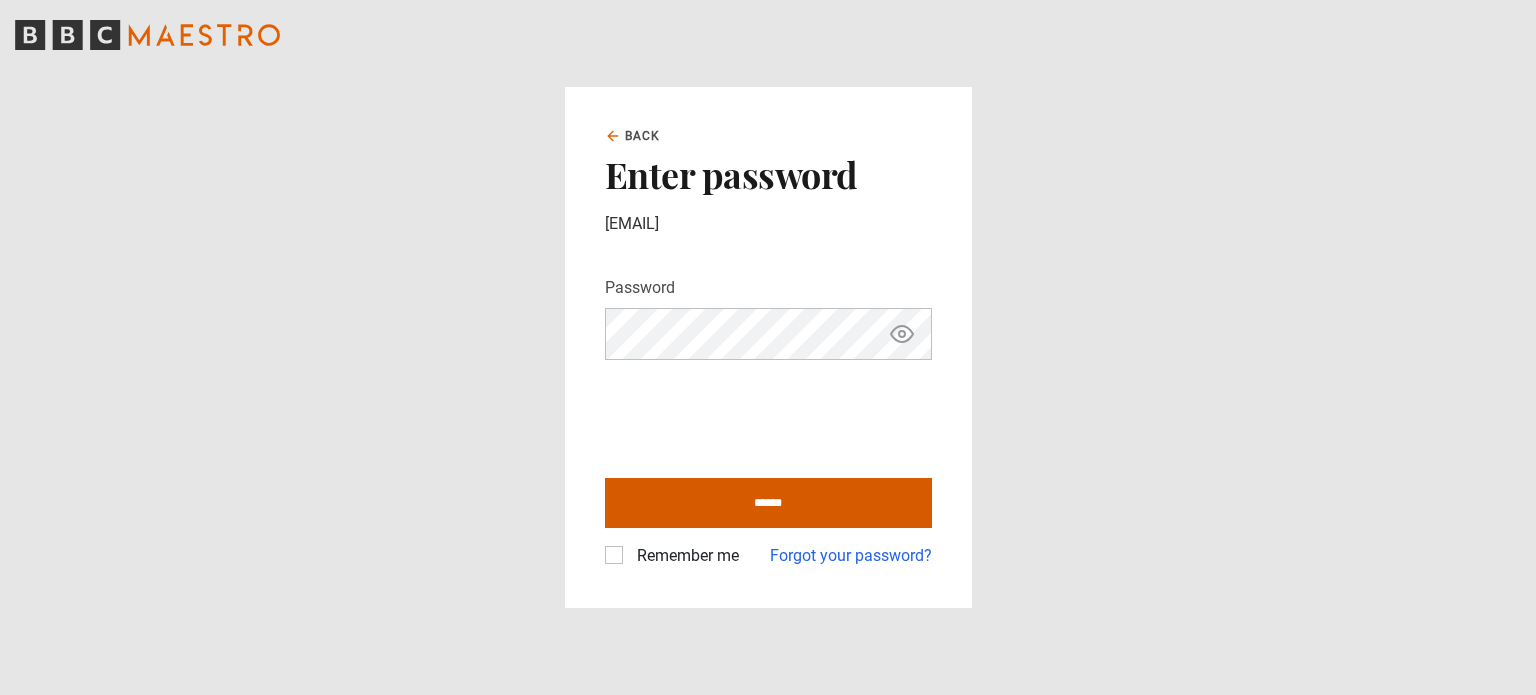 click on "******" at bounding box center [768, 503] 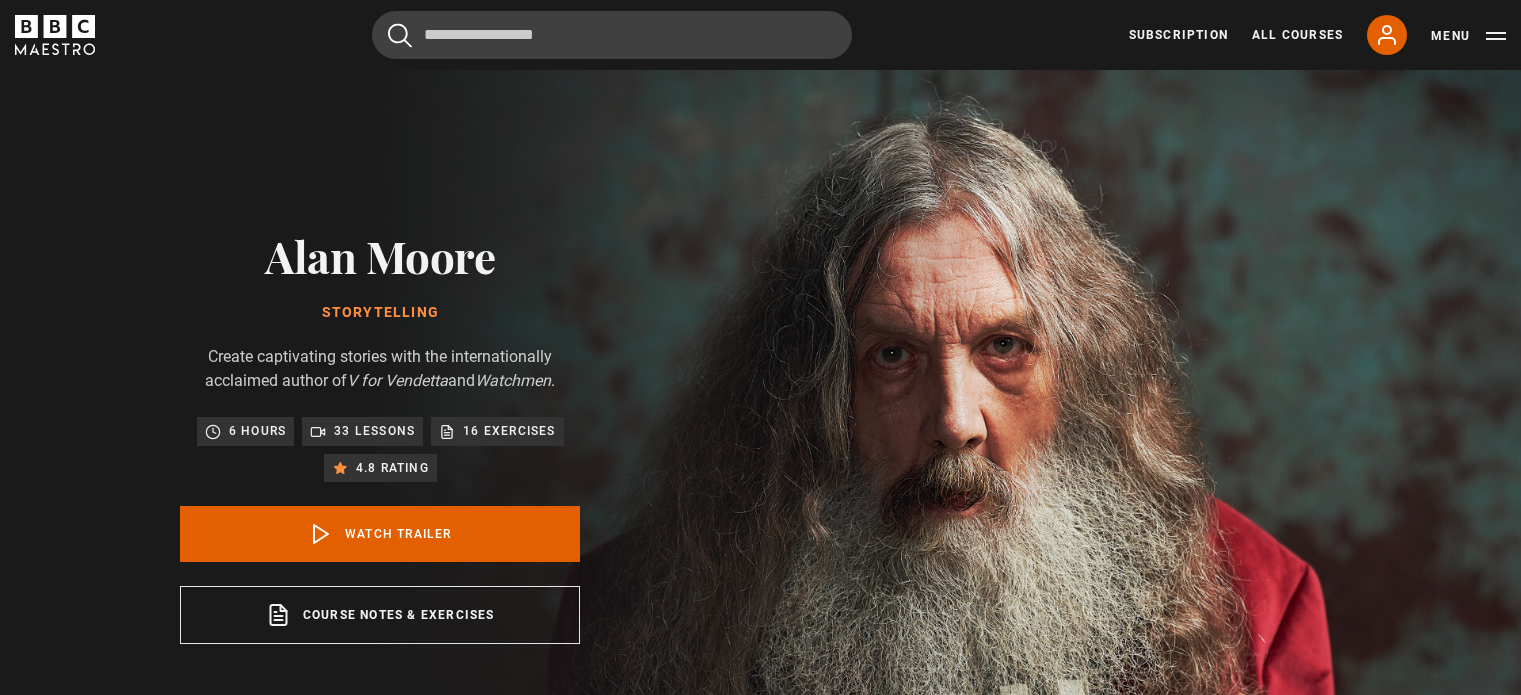 scroll, scrollTop: 0, scrollLeft: 0, axis: both 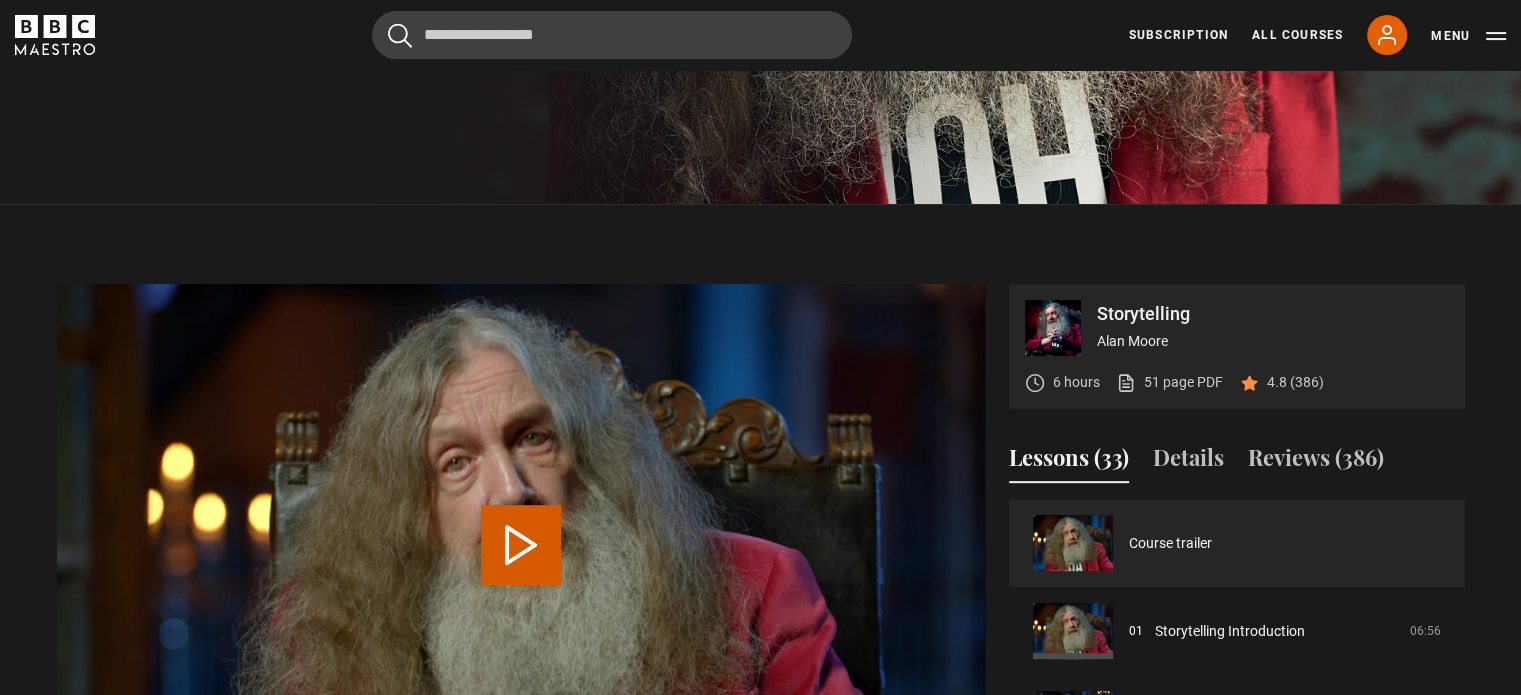 click on "Play Video" at bounding box center (521, 545) 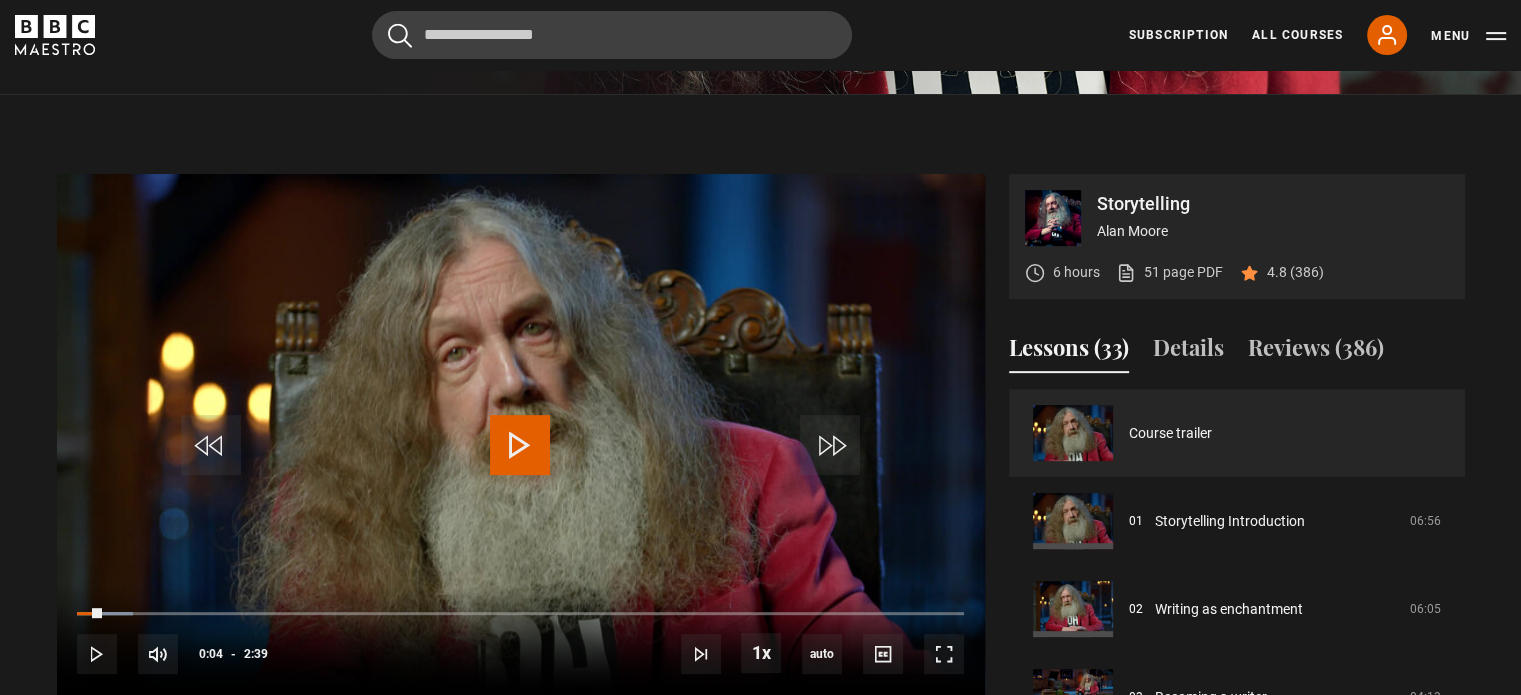 drag, startPoint x: 102, startPoint y: 612, endPoint x: 11, endPoint y: 620, distance: 91.350975 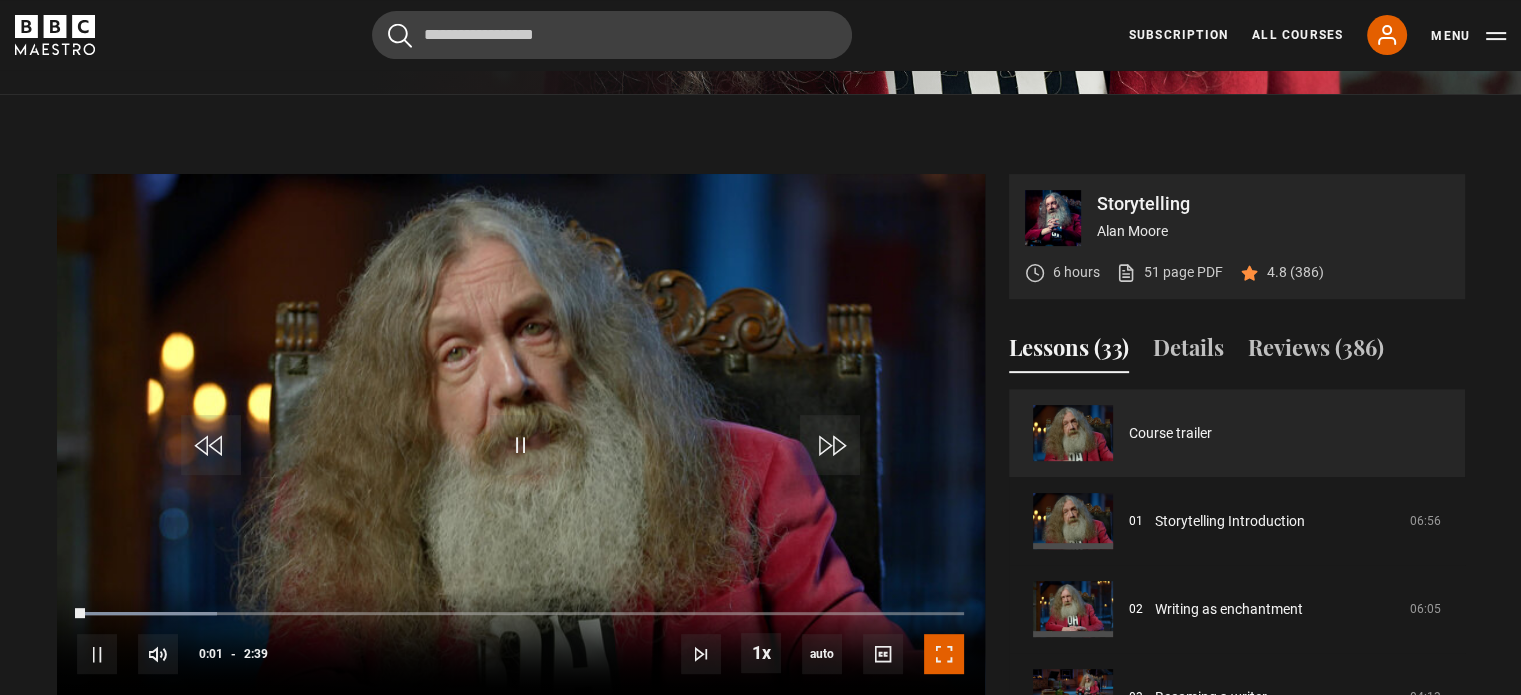 click at bounding box center [944, 654] 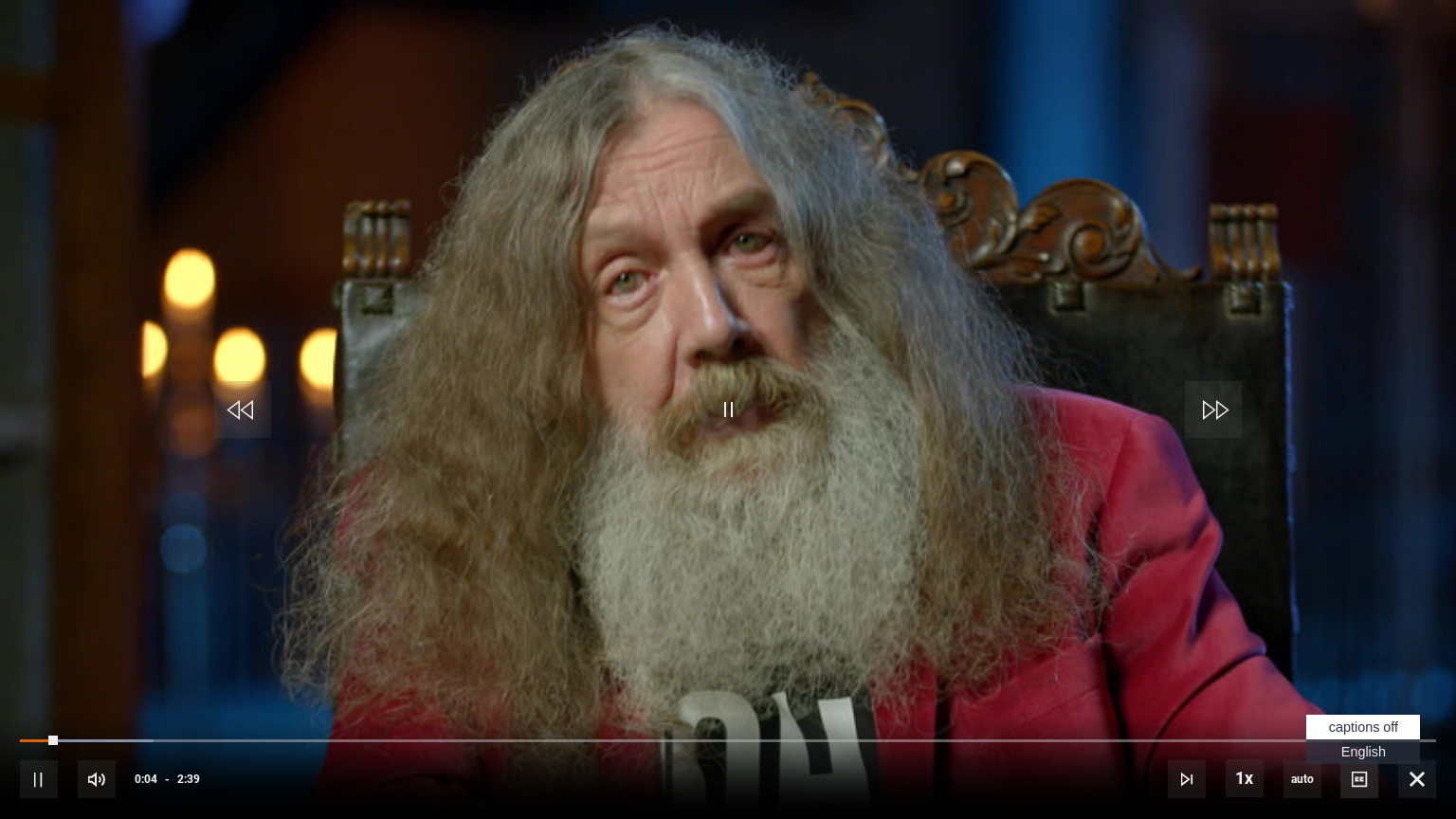 click at bounding box center (1359, 779) 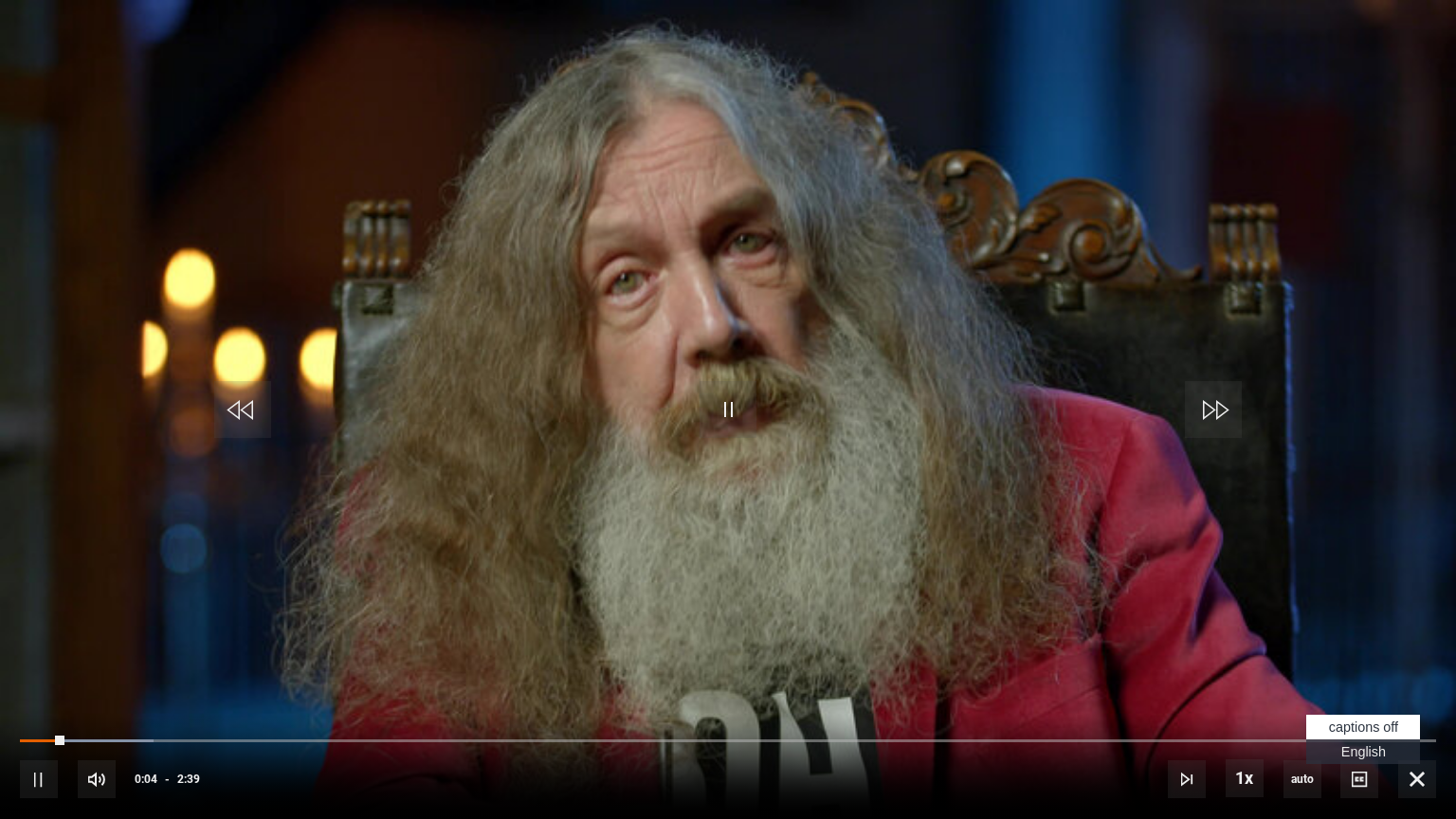 click on "English  Captions" at bounding box center [1363, 752] 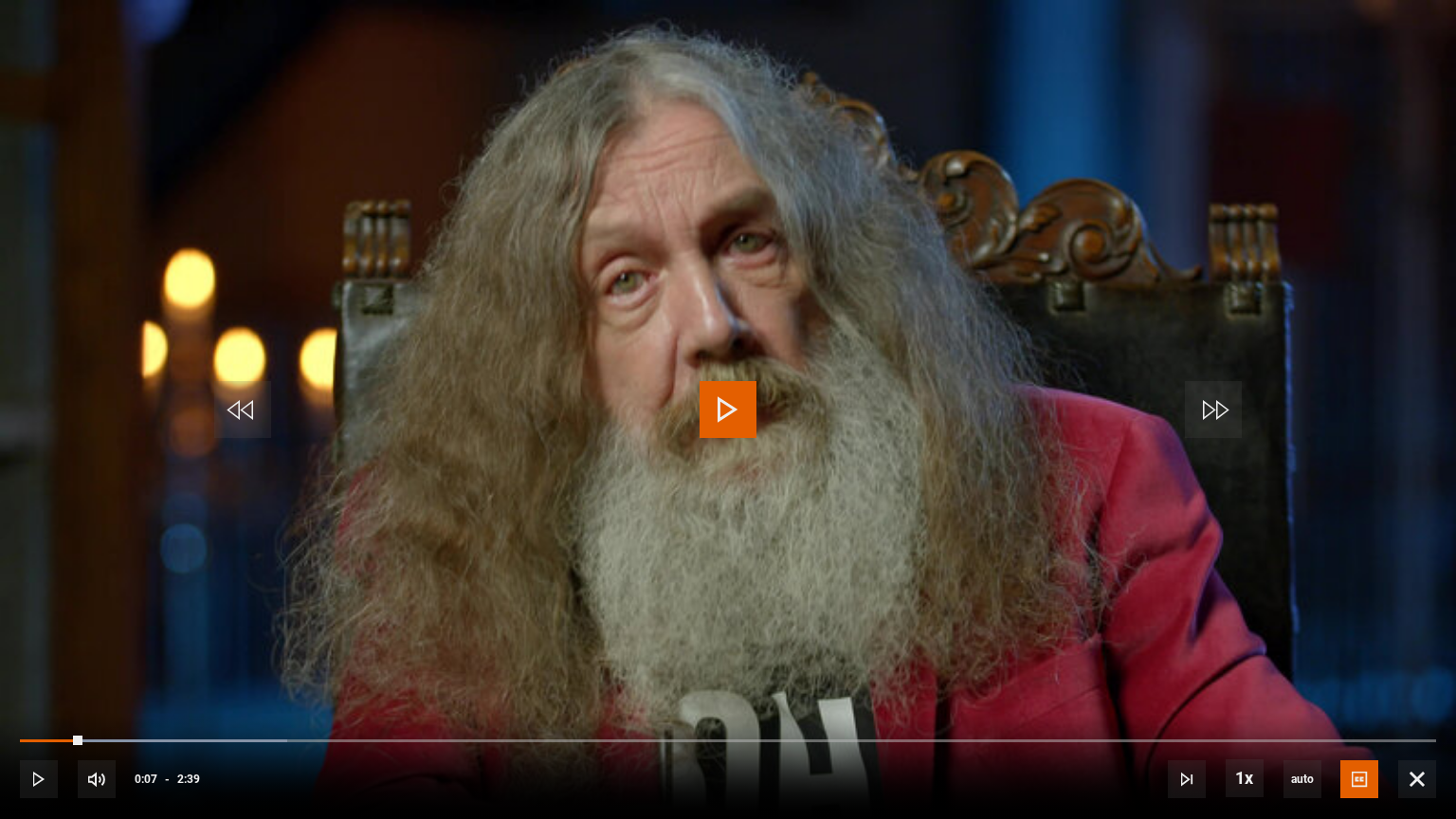 drag, startPoint x: 82, startPoint y: 739, endPoint x: 0, endPoint y: 739, distance: 82 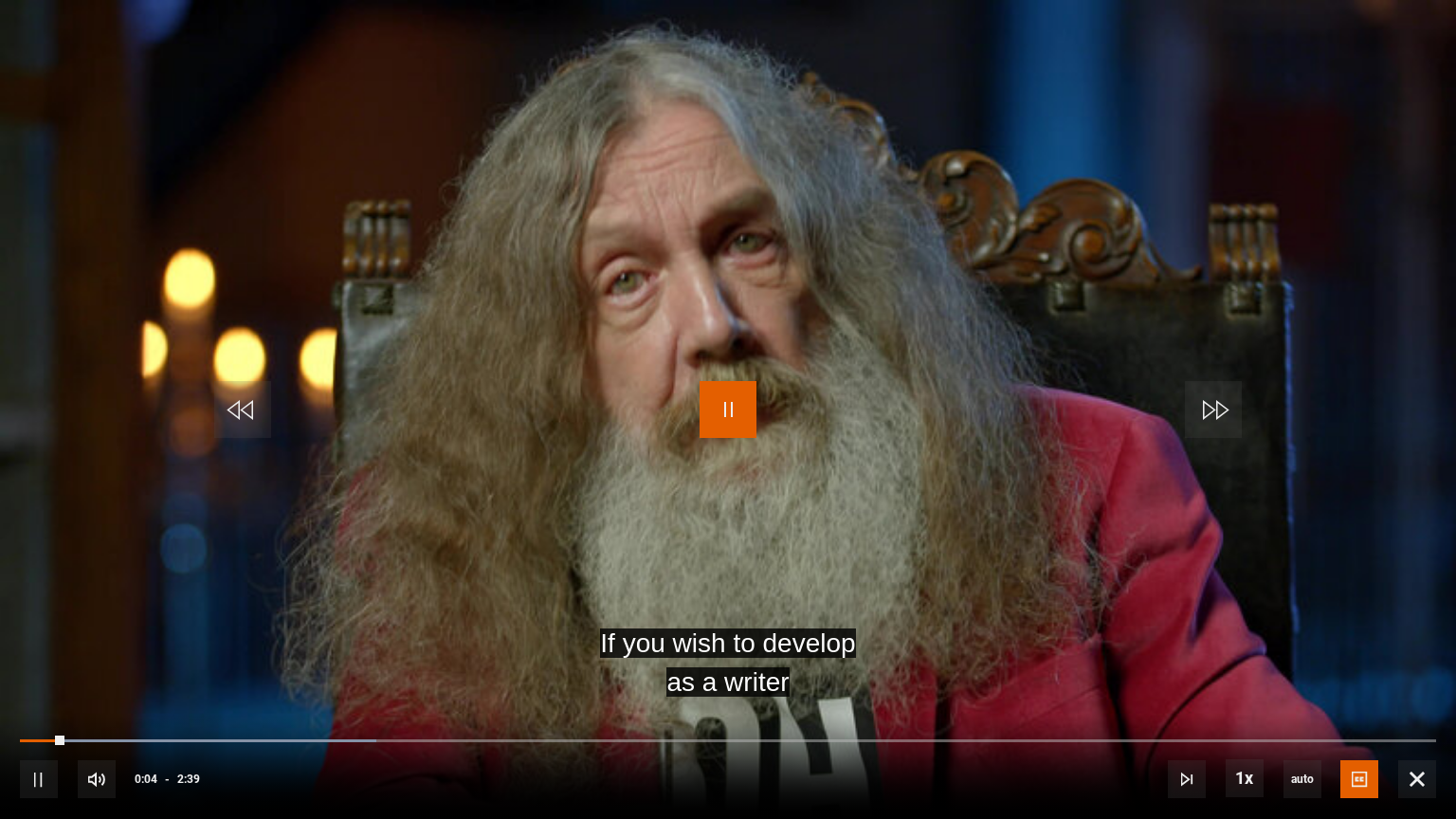 click at bounding box center [728, 410] 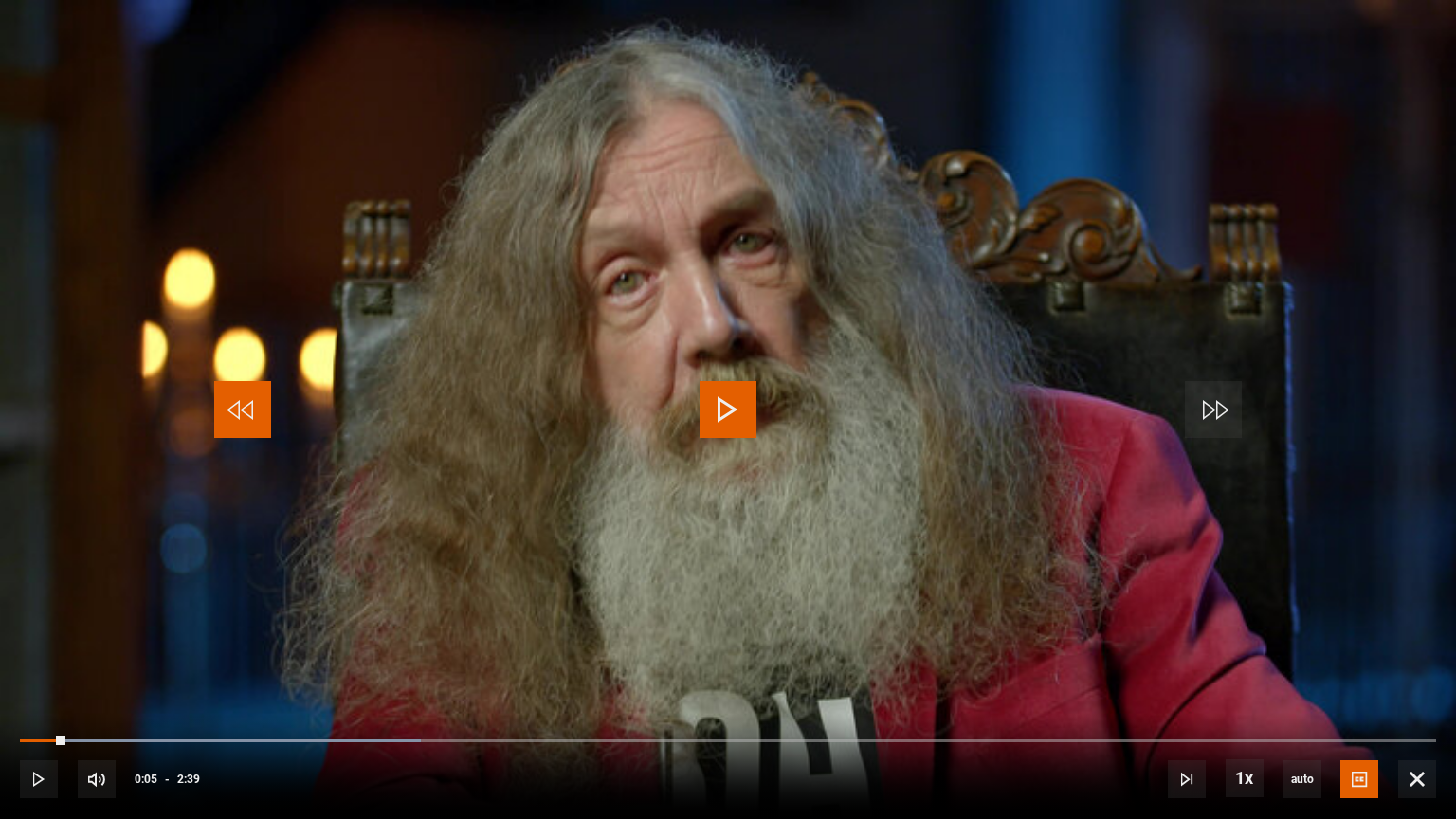 click at bounding box center (243, 410) 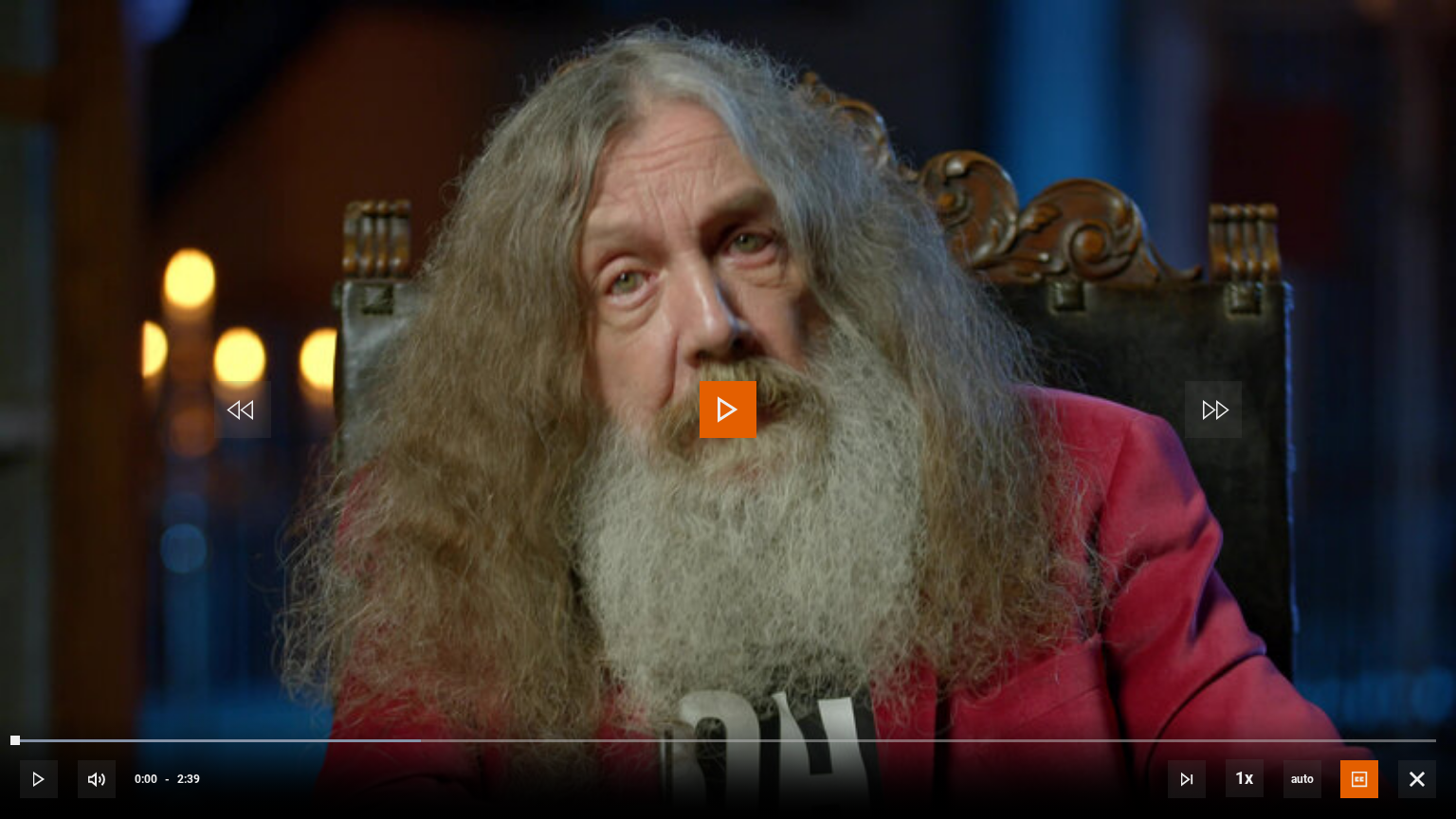 click at bounding box center (728, 410) 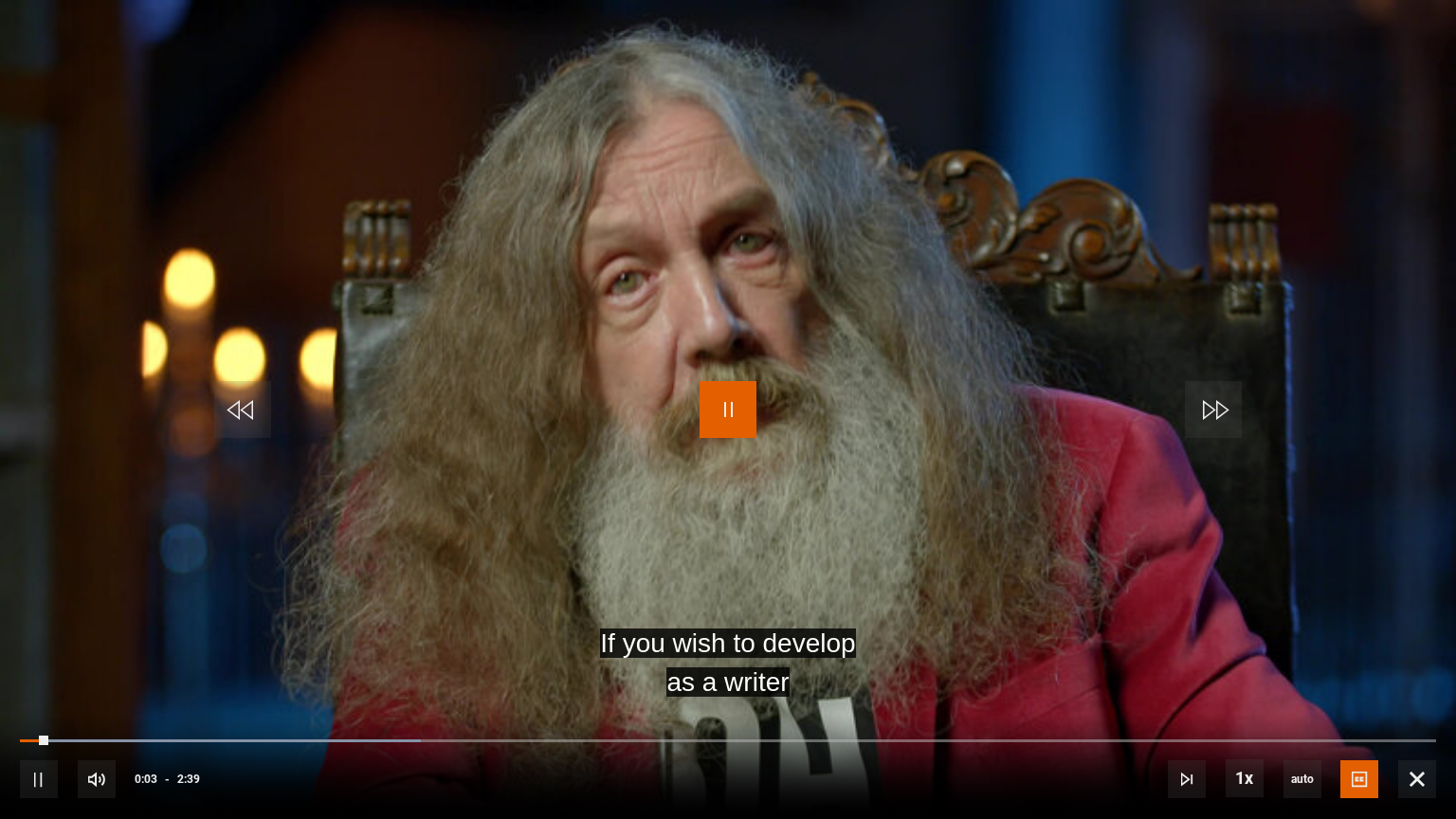 click at bounding box center [728, 410] 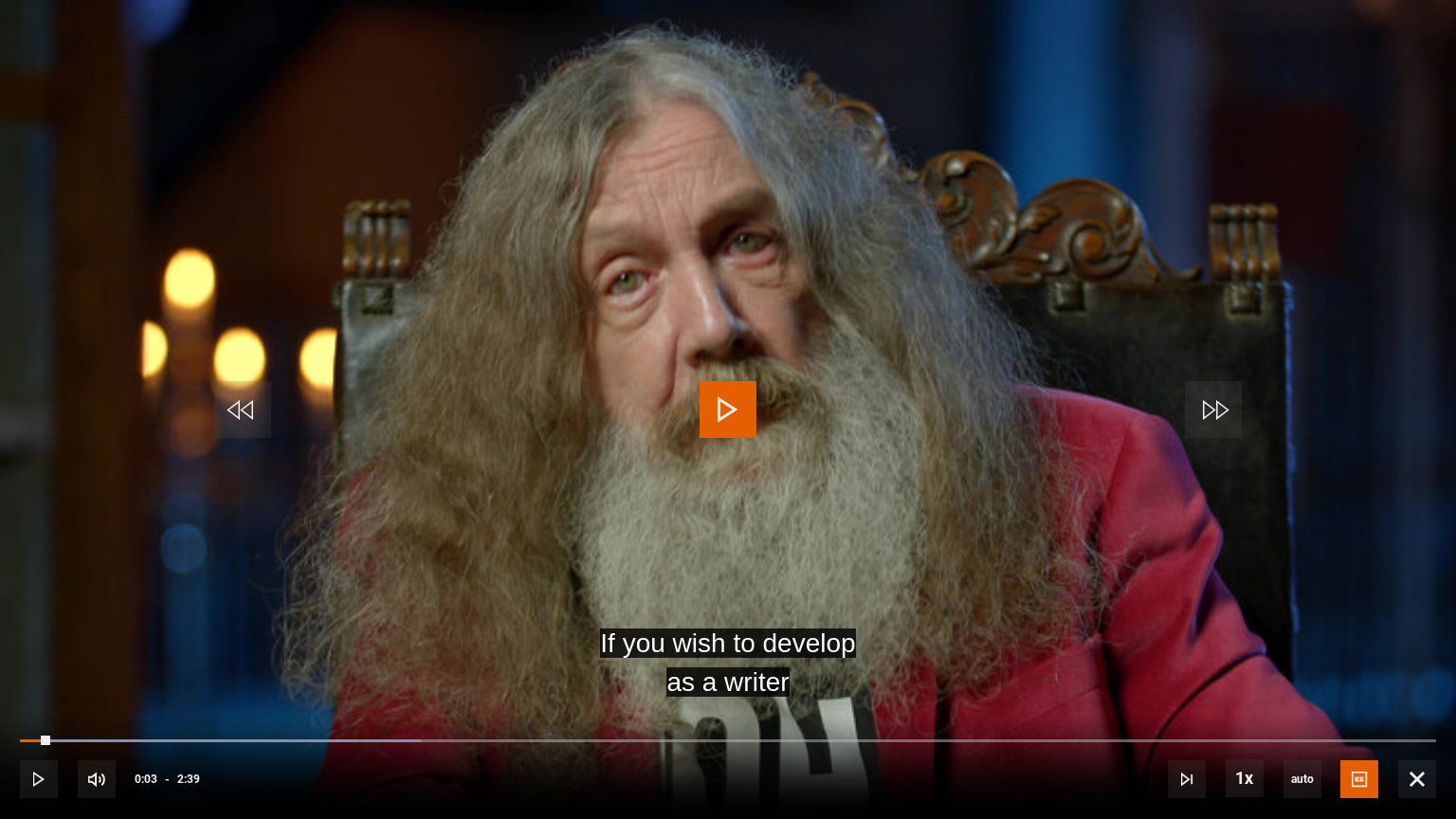 click at bounding box center (728, 410) 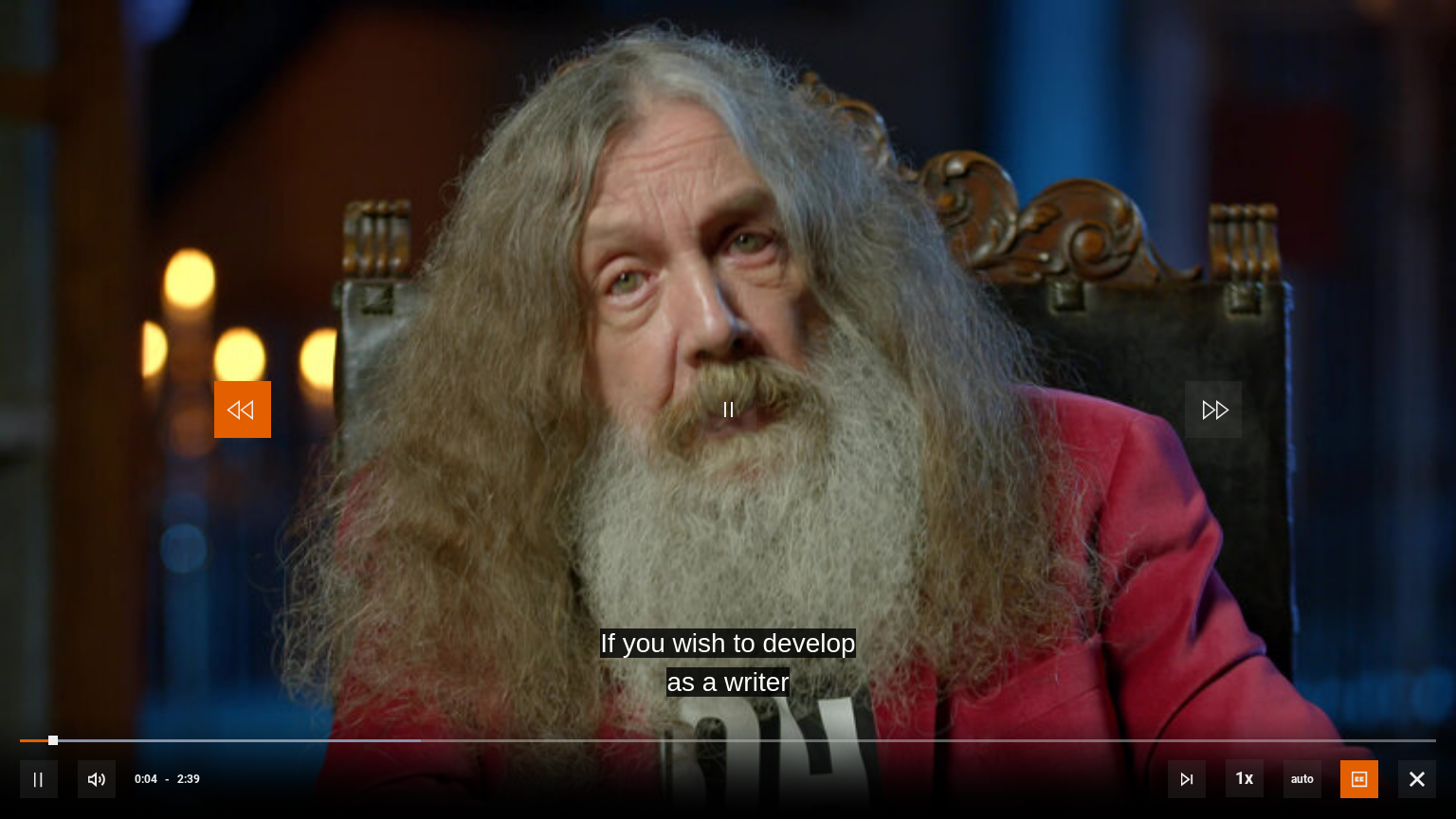 click at bounding box center (243, 410) 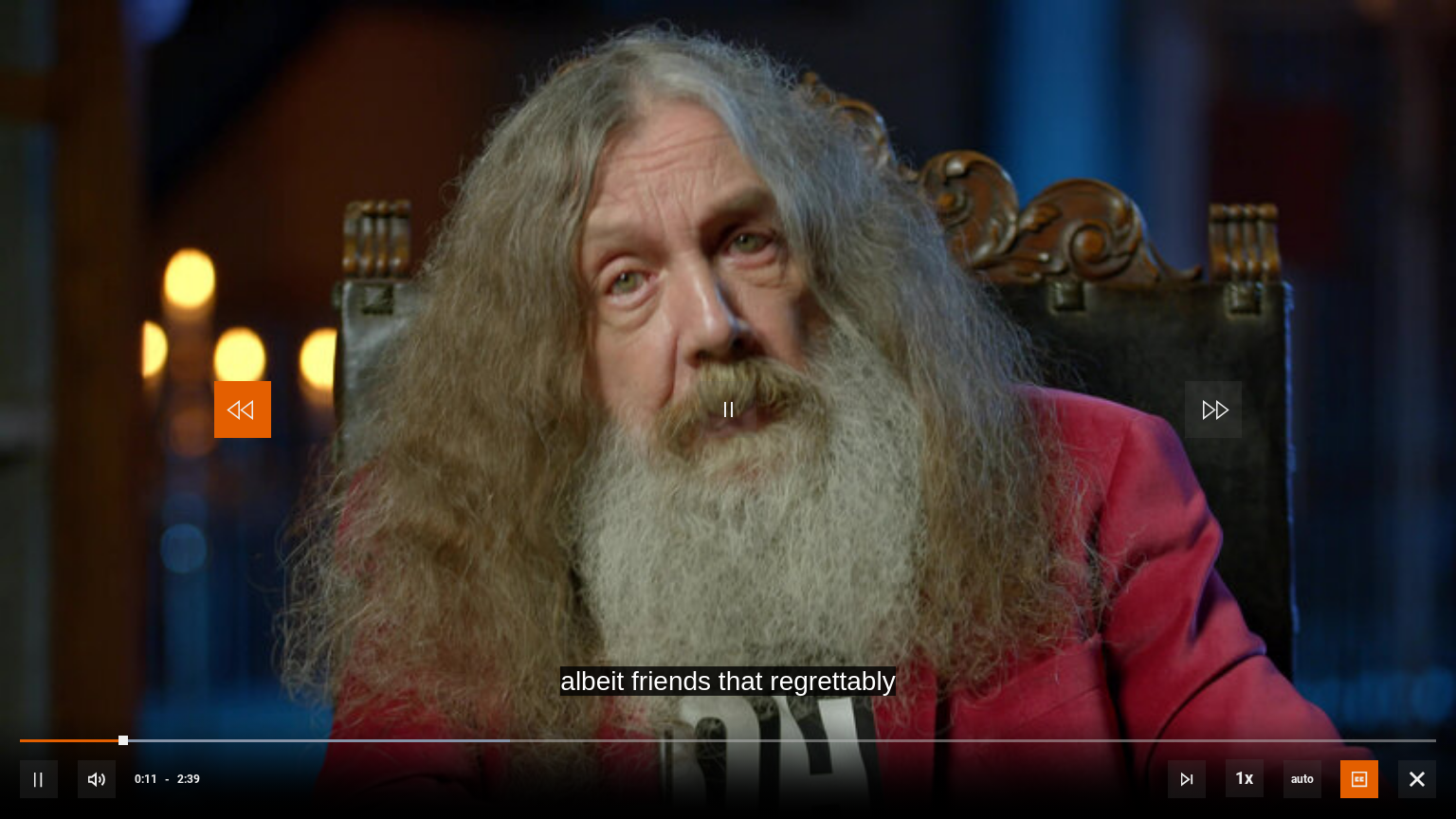 drag, startPoint x: 242, startPoint y: 408, endPoint x: 298, endPoint y: 421, distance: 57.48913 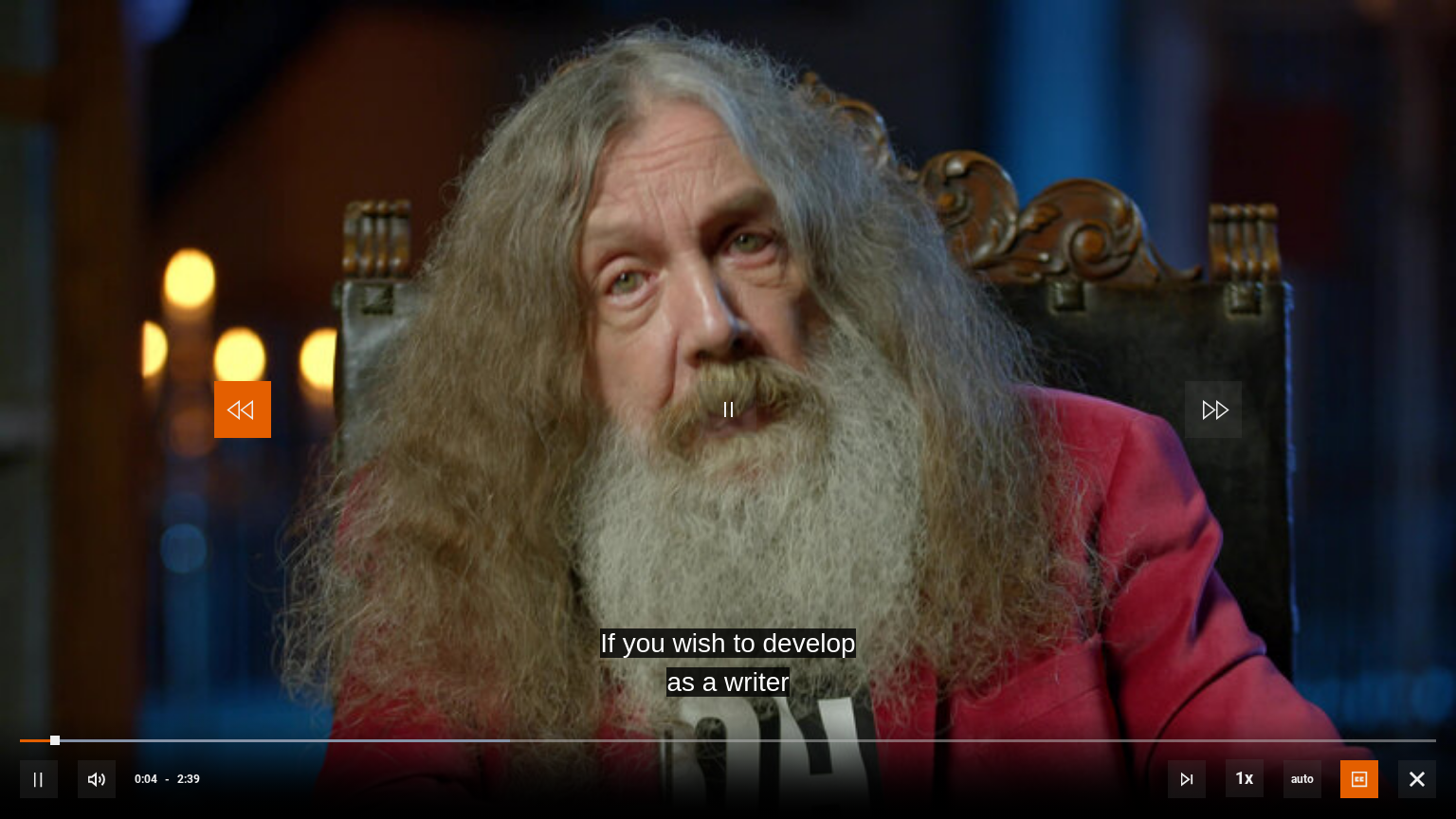 click at bounding box center [243, 410] 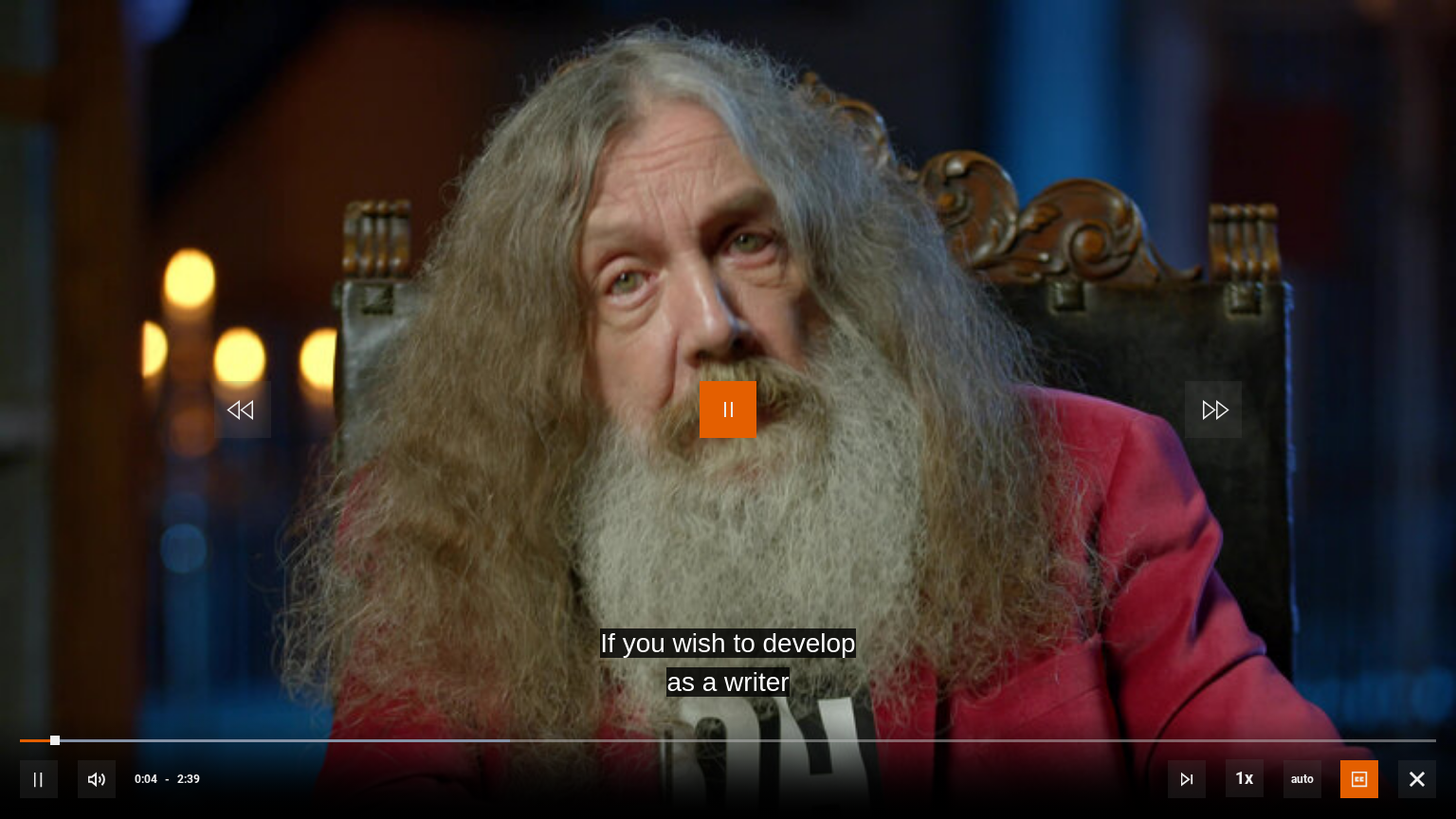 click at bounding box center [728, 410] 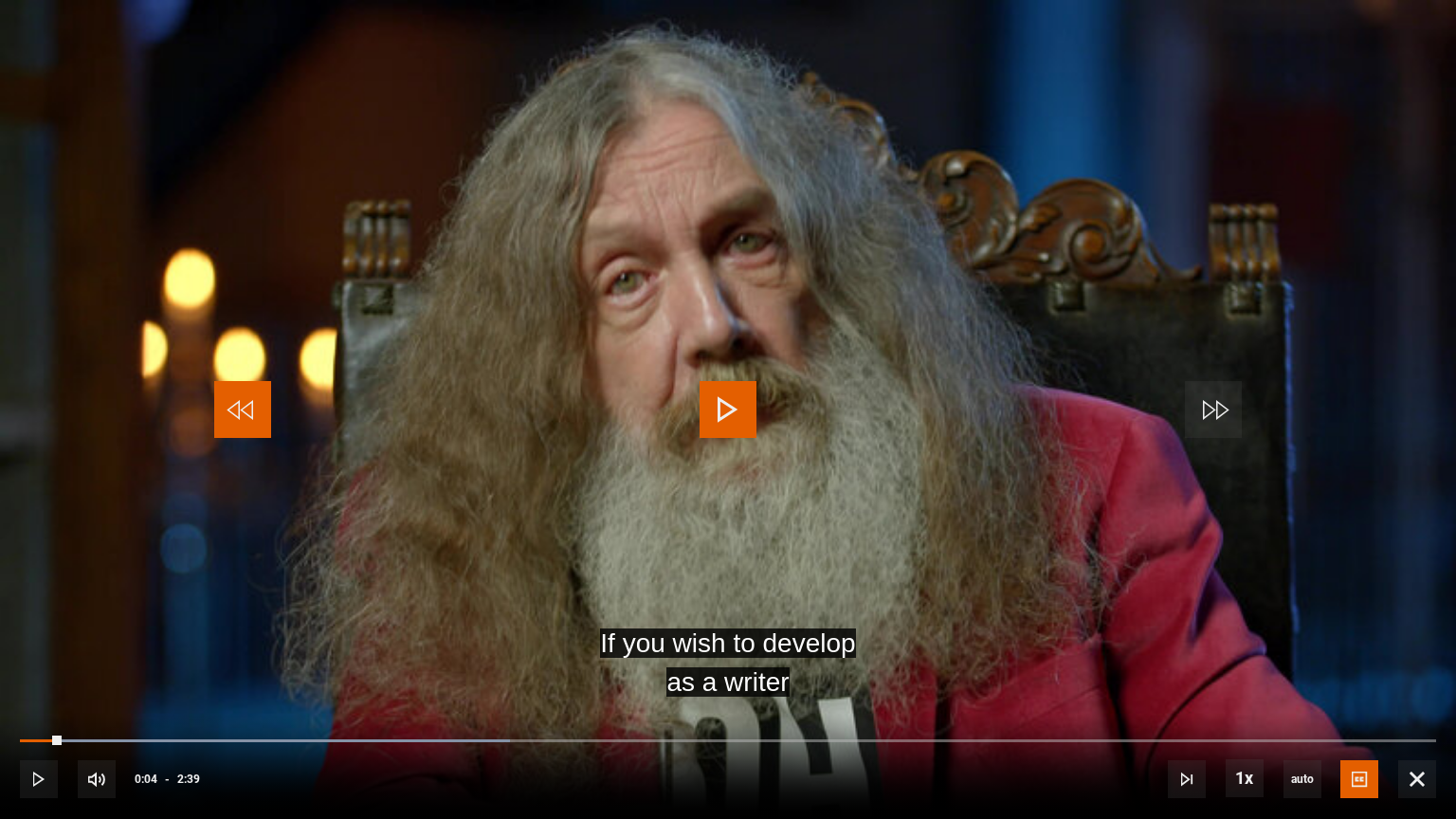 click at bounding box center [243, 410] 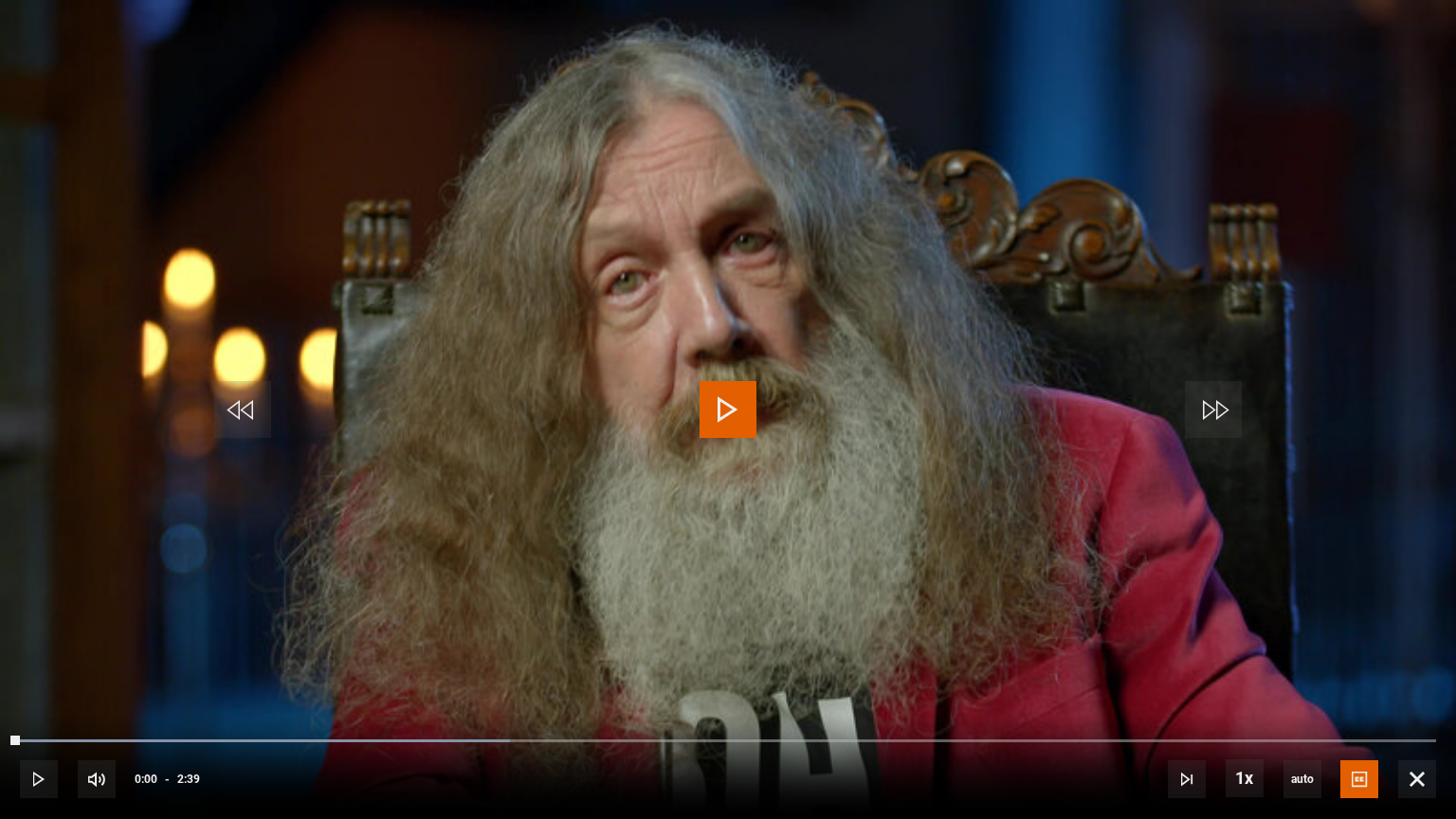 click at bounding box center [728, 410] 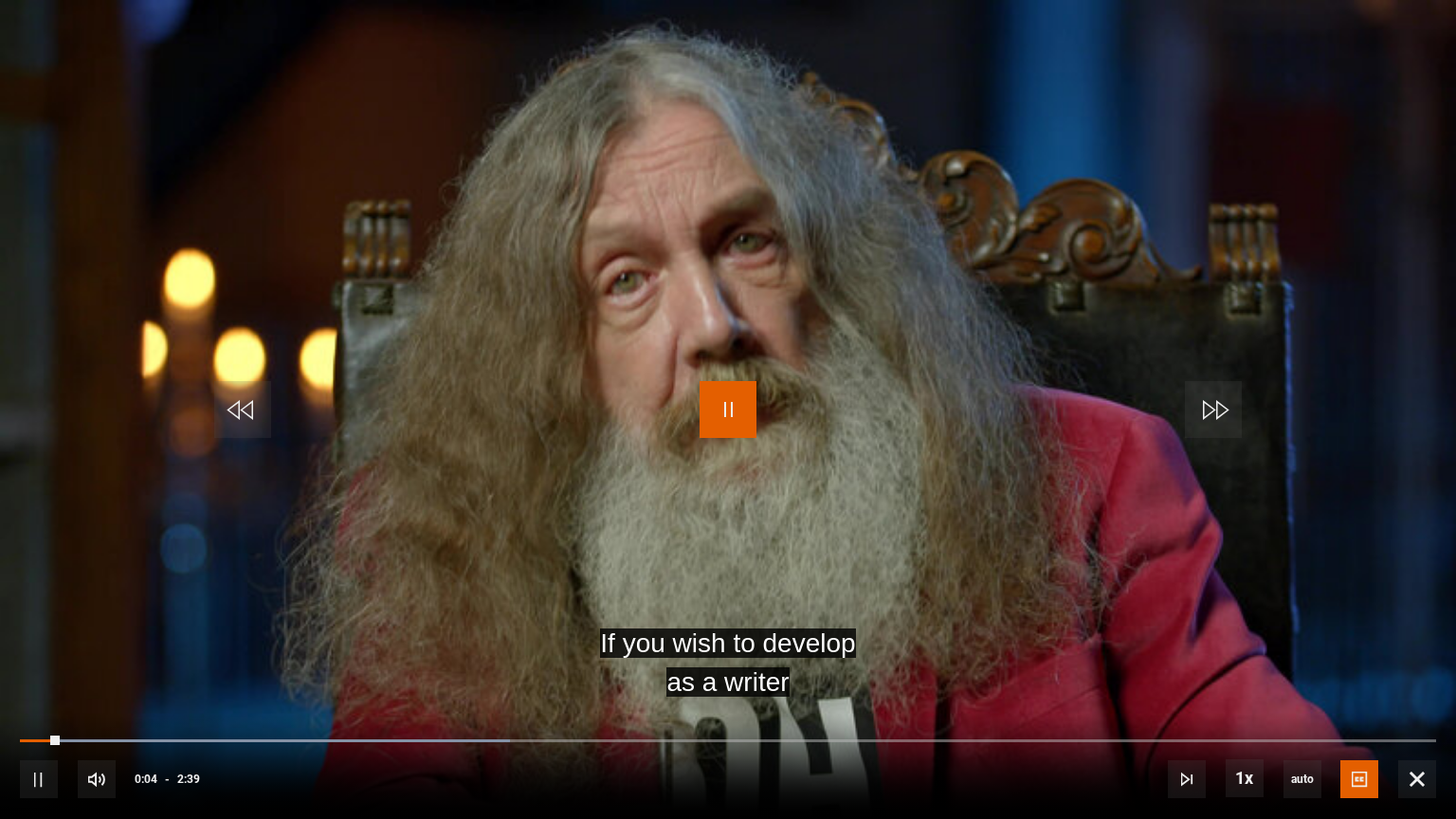 click at bounding box center [728, 410] 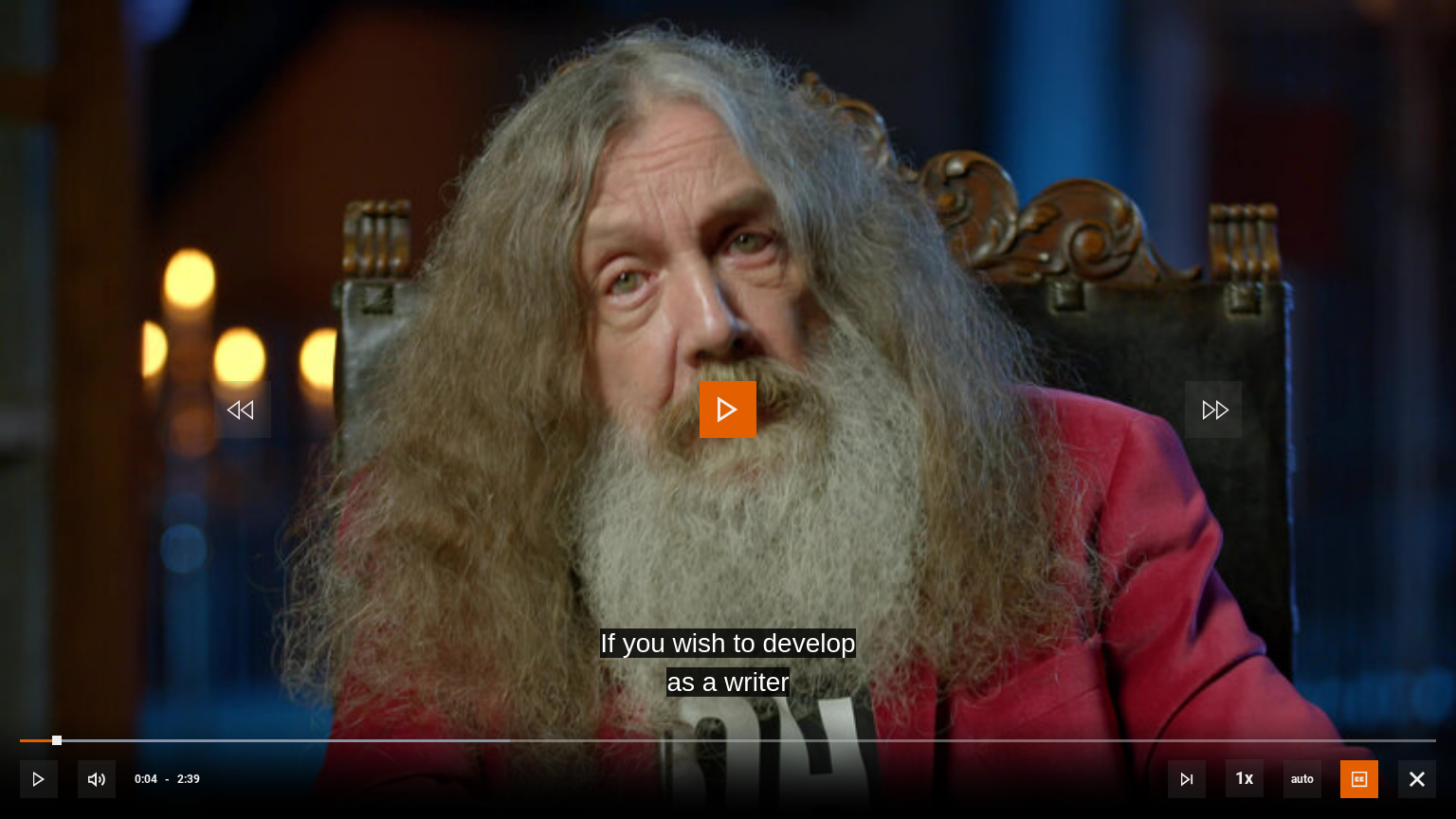 click at bounding box center [728, 410] 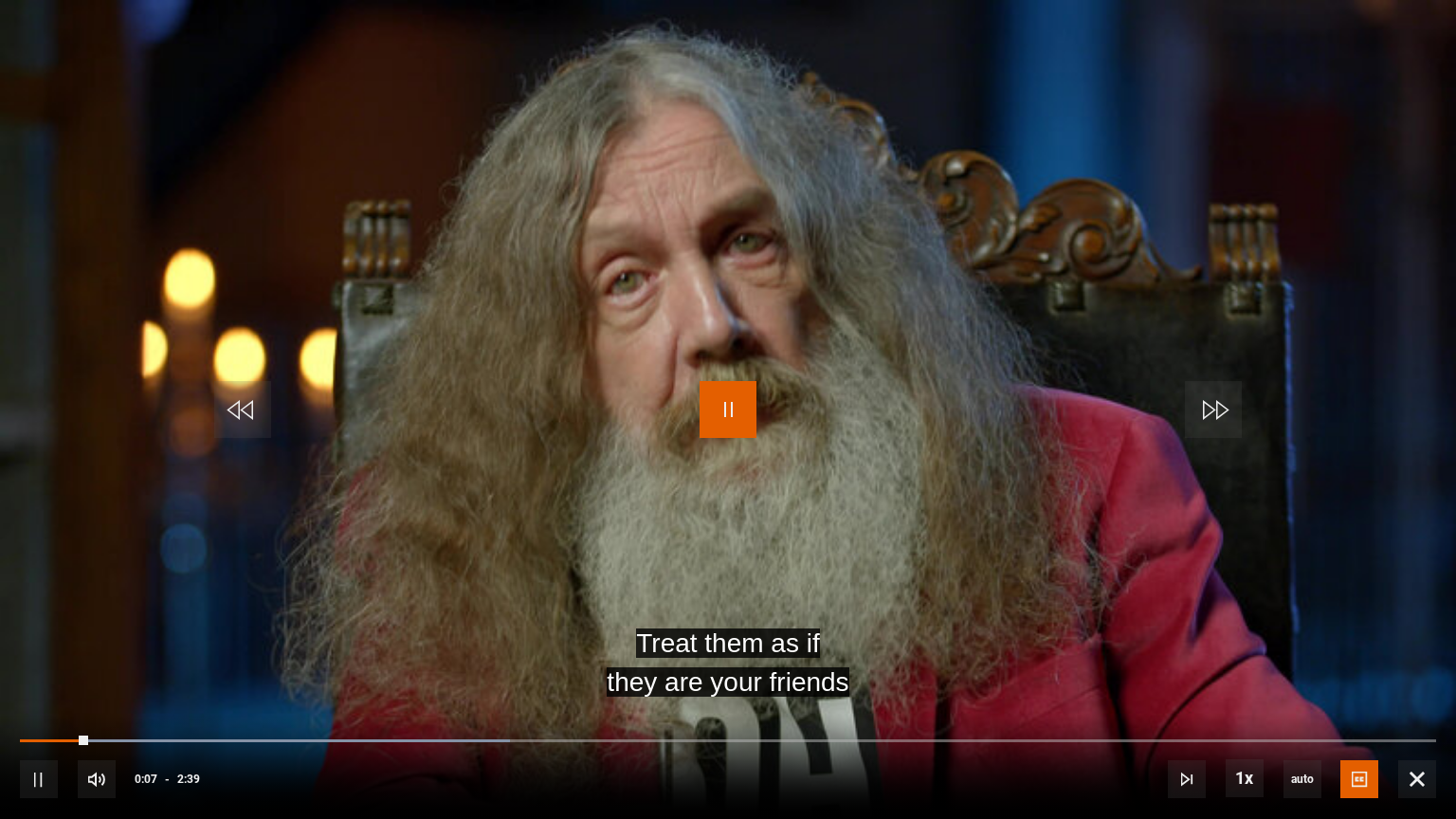 click at bounding box center [728, 410] 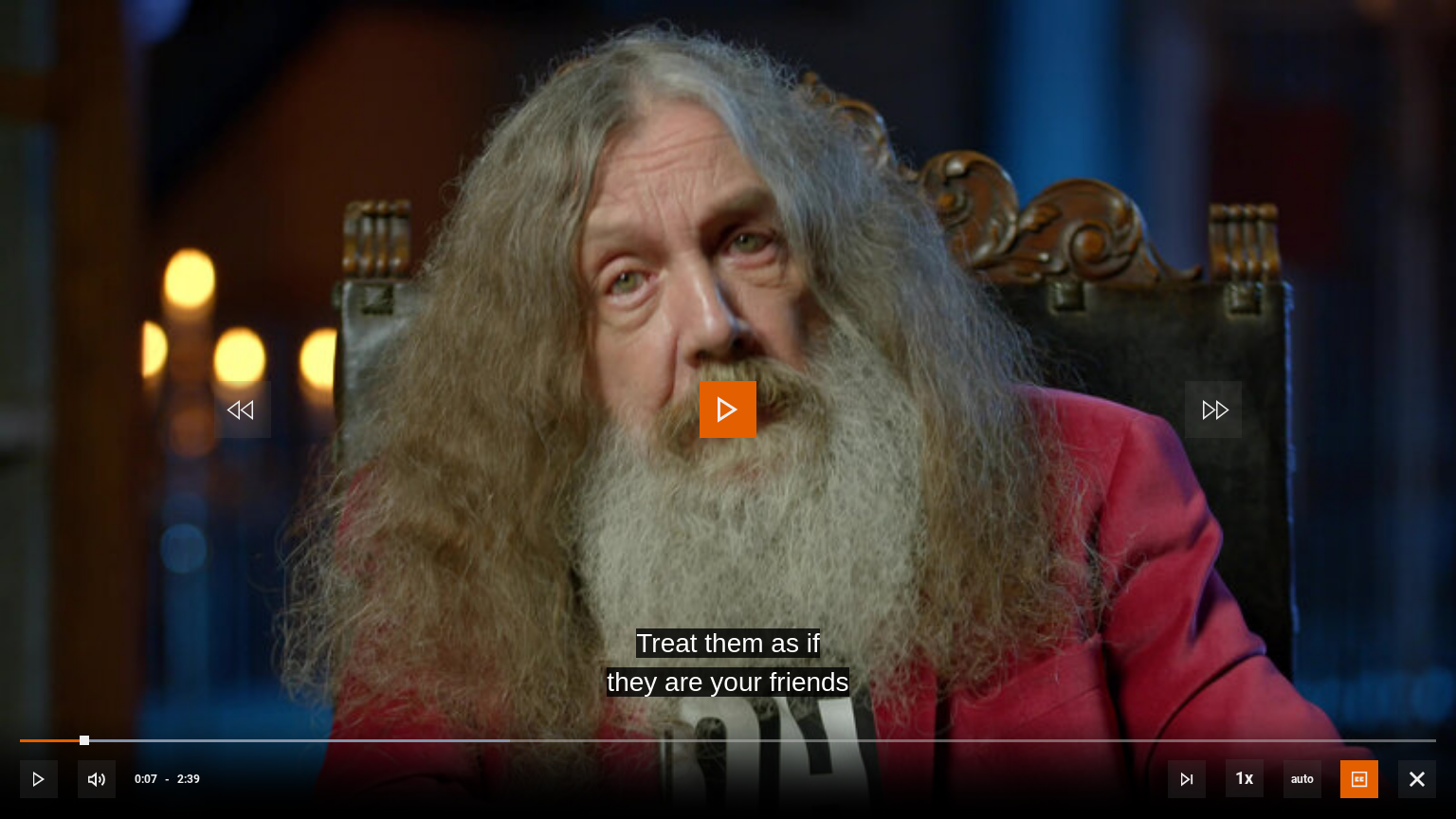click at bounding box center [728, 410] 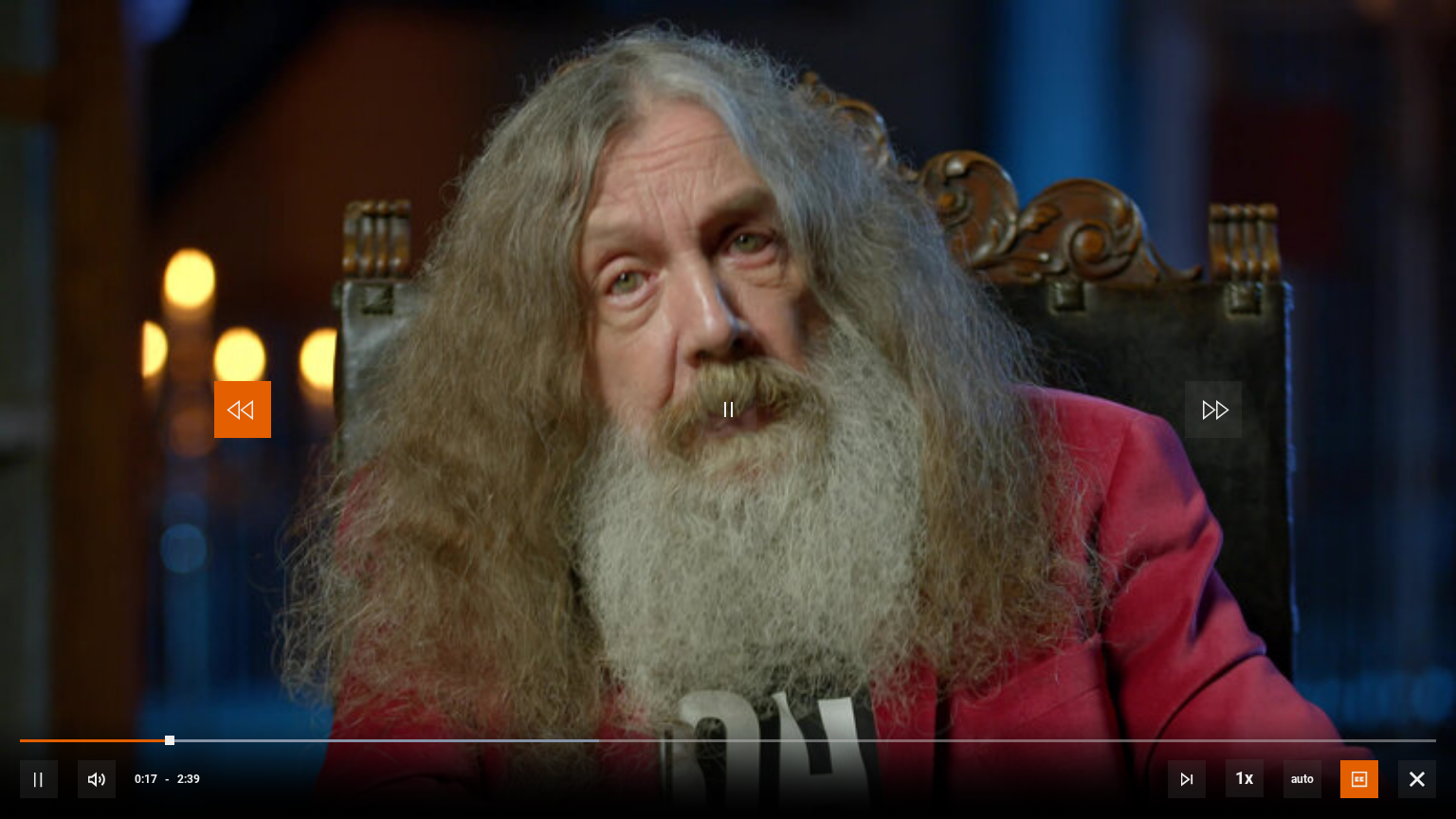 click at bounding box center (243, 410) 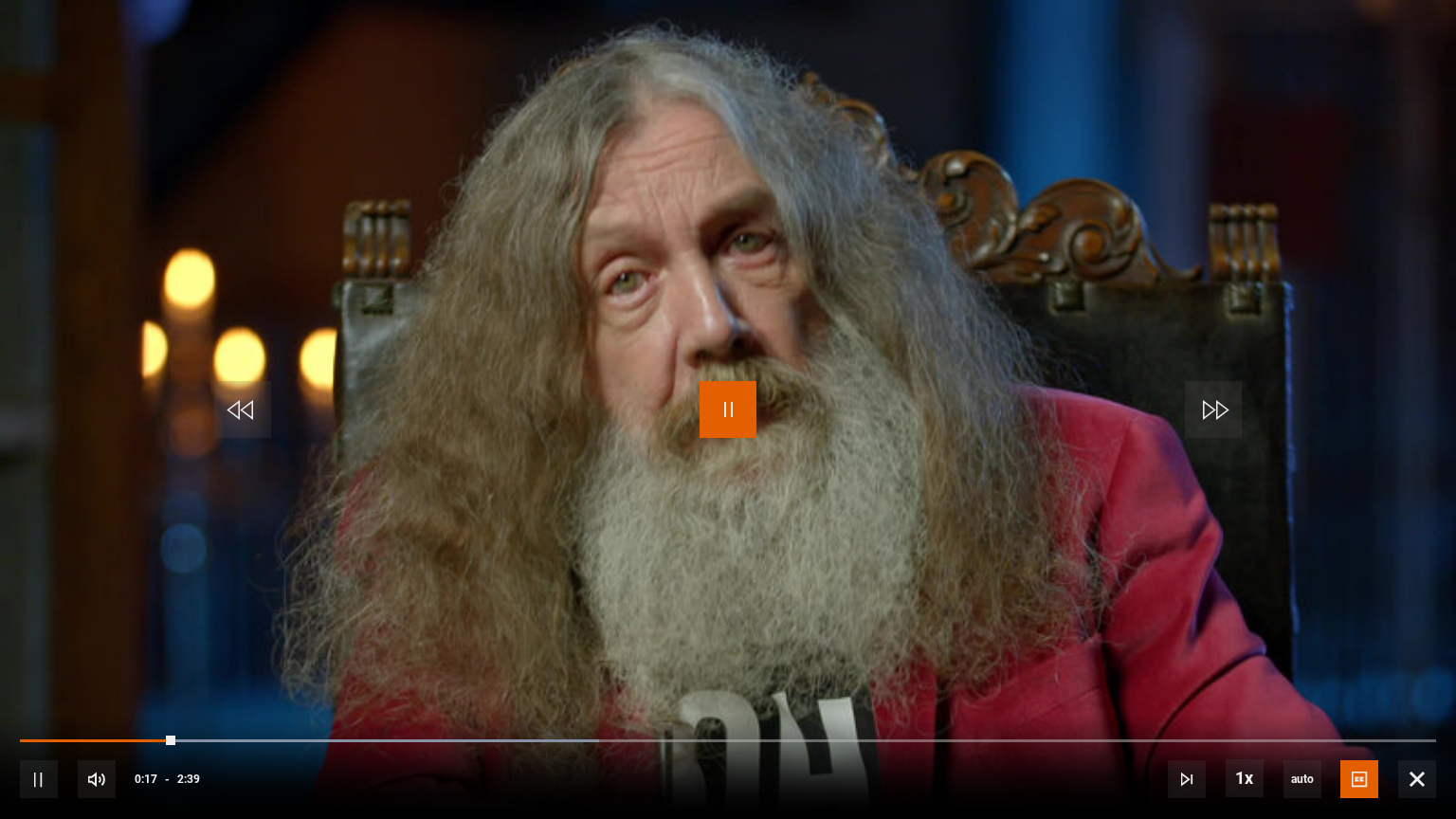 click at bounding box center [728, 410] 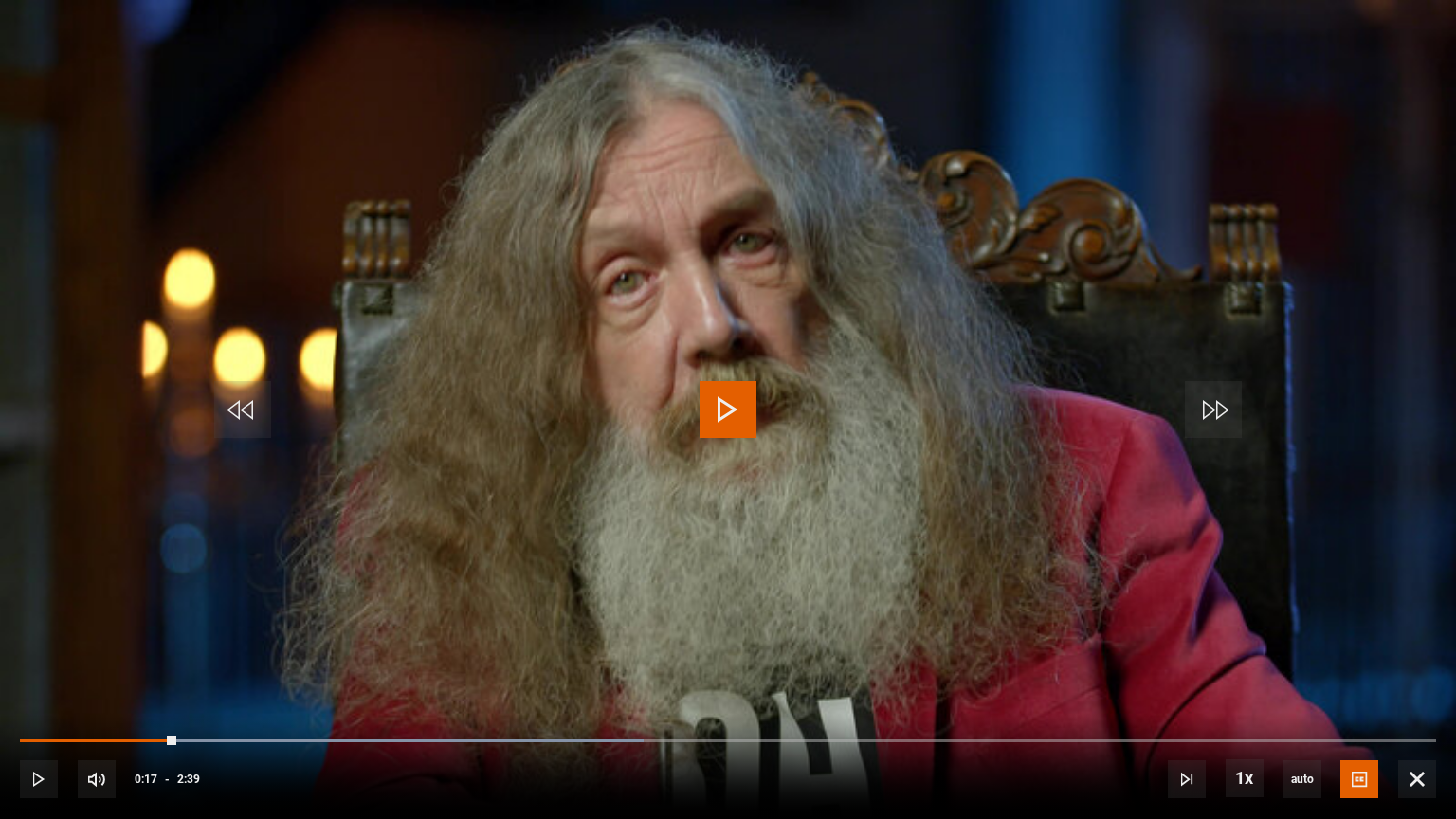 click at bounding box center [728, 410] 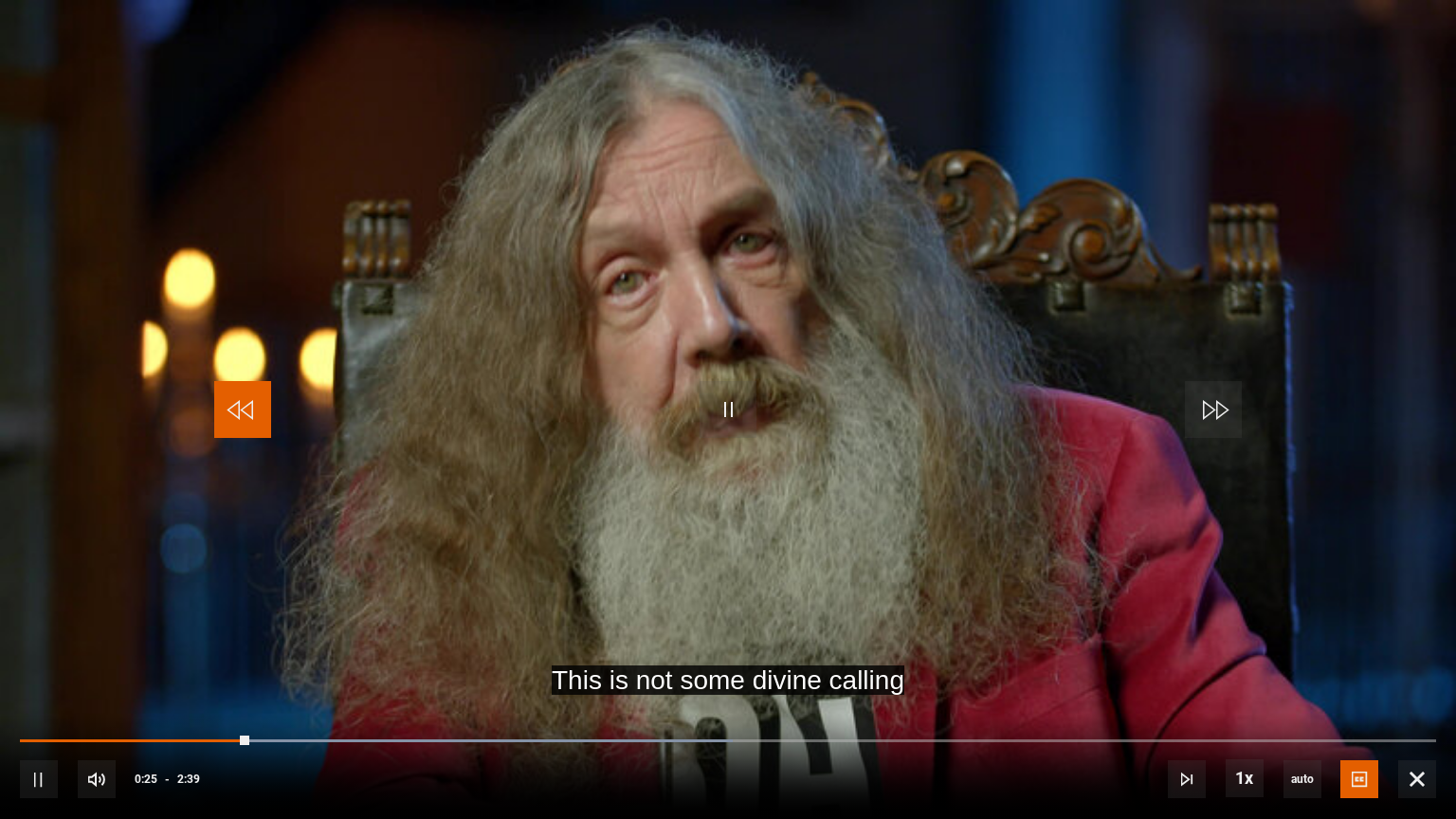 click at bounding box center [243, 410] 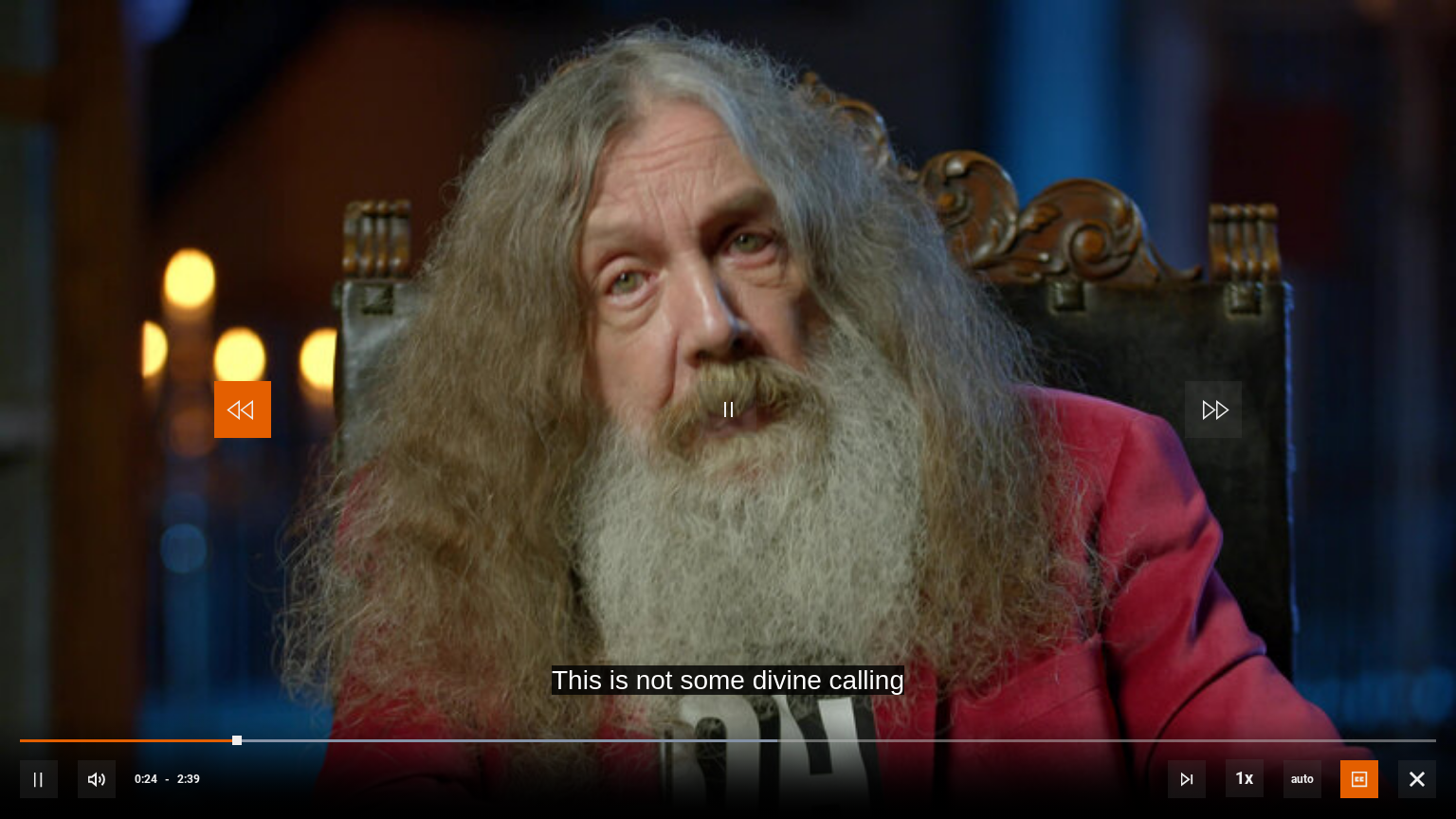 click at bounding box center (243, 410) 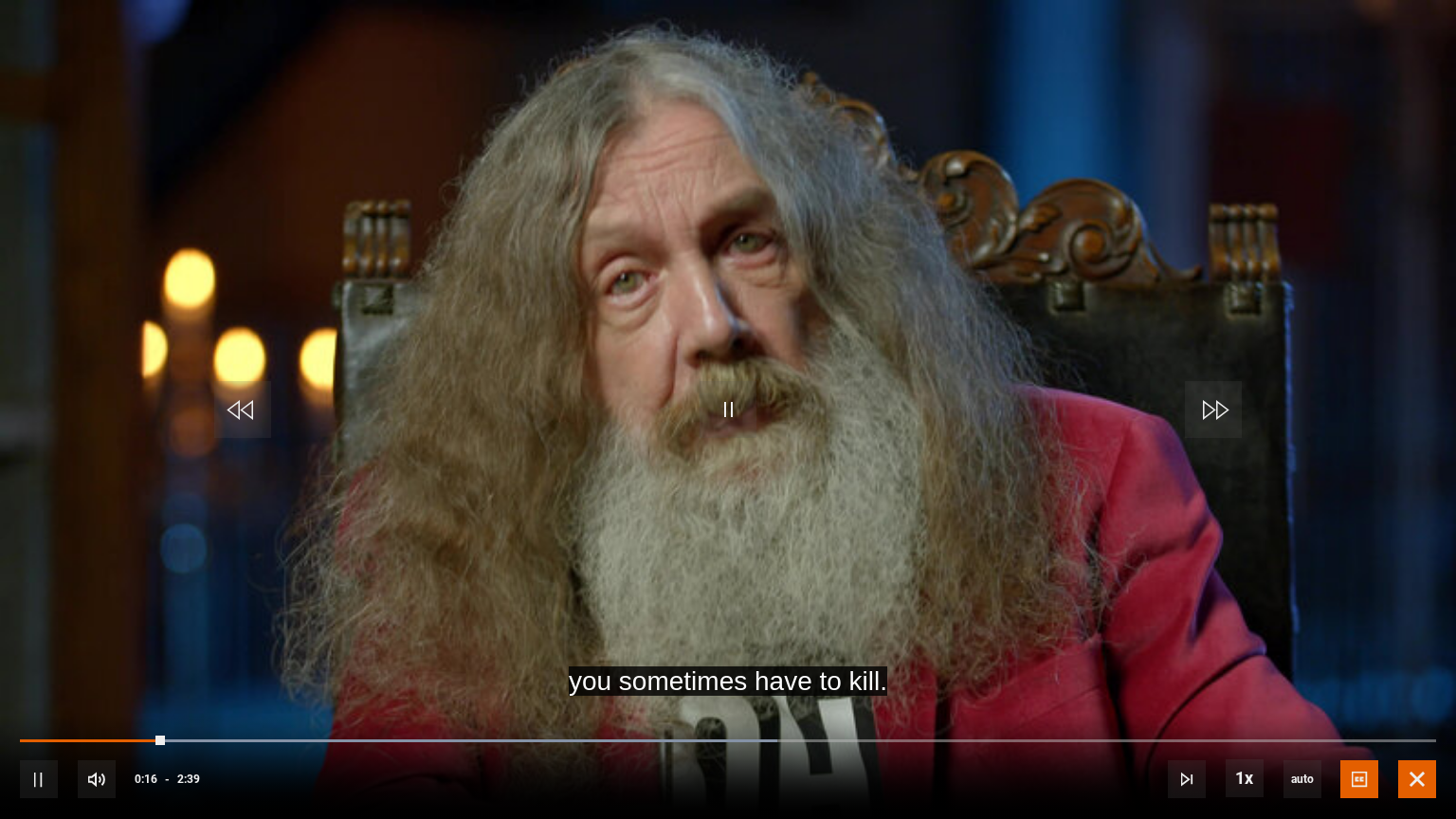 click at bounding box center [1417, 779] 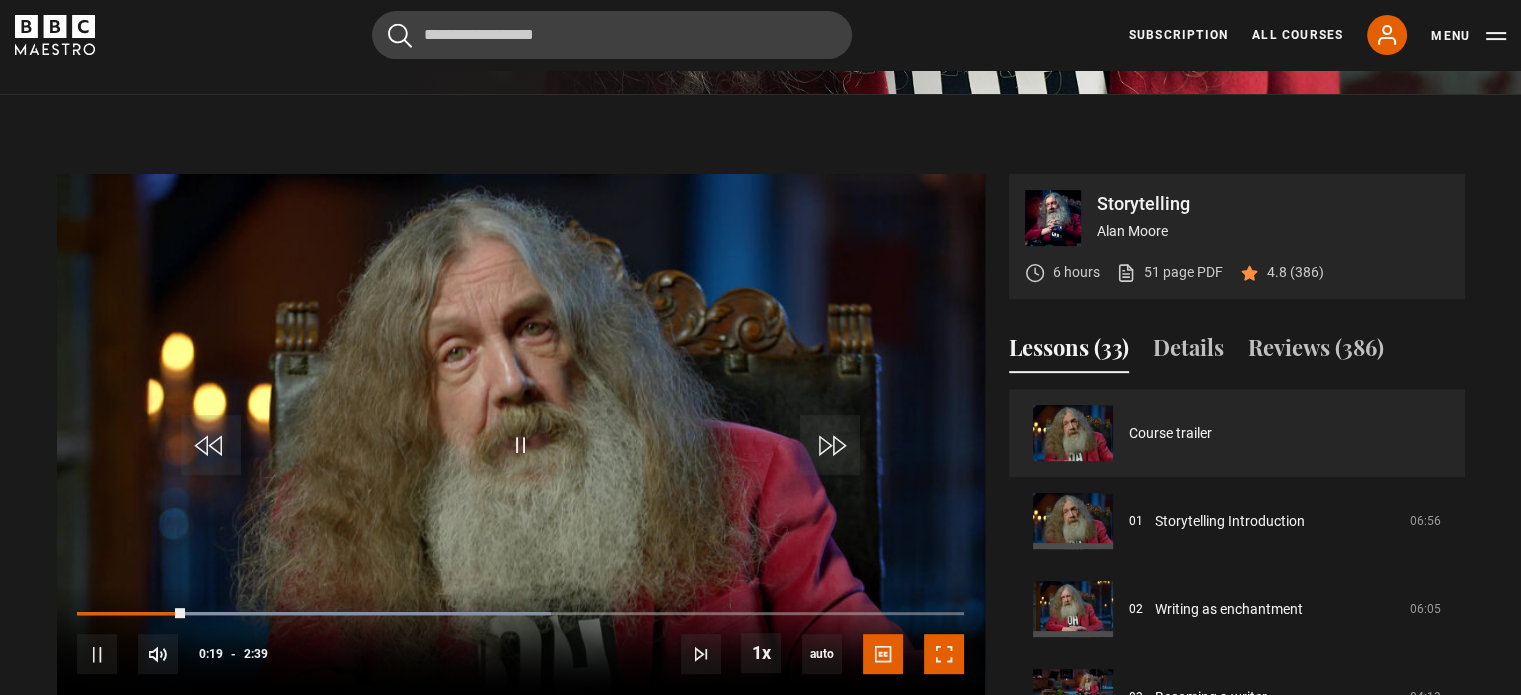 click at bounding box center (944, 654) 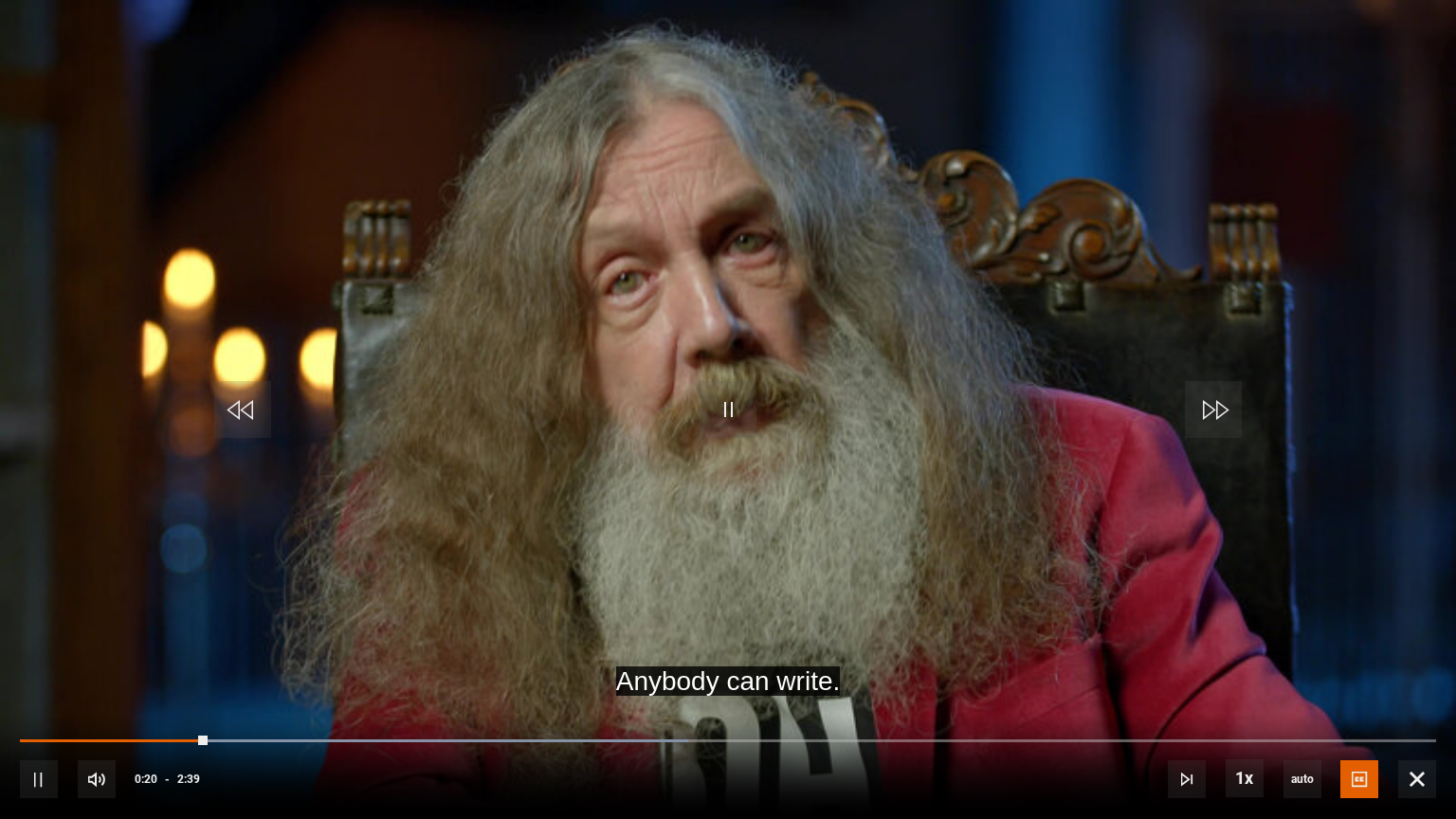 drag, startPoint x: 209, startPoint y: 777, endPoint x: 262, endPoint y: 779, distance: 53.0377 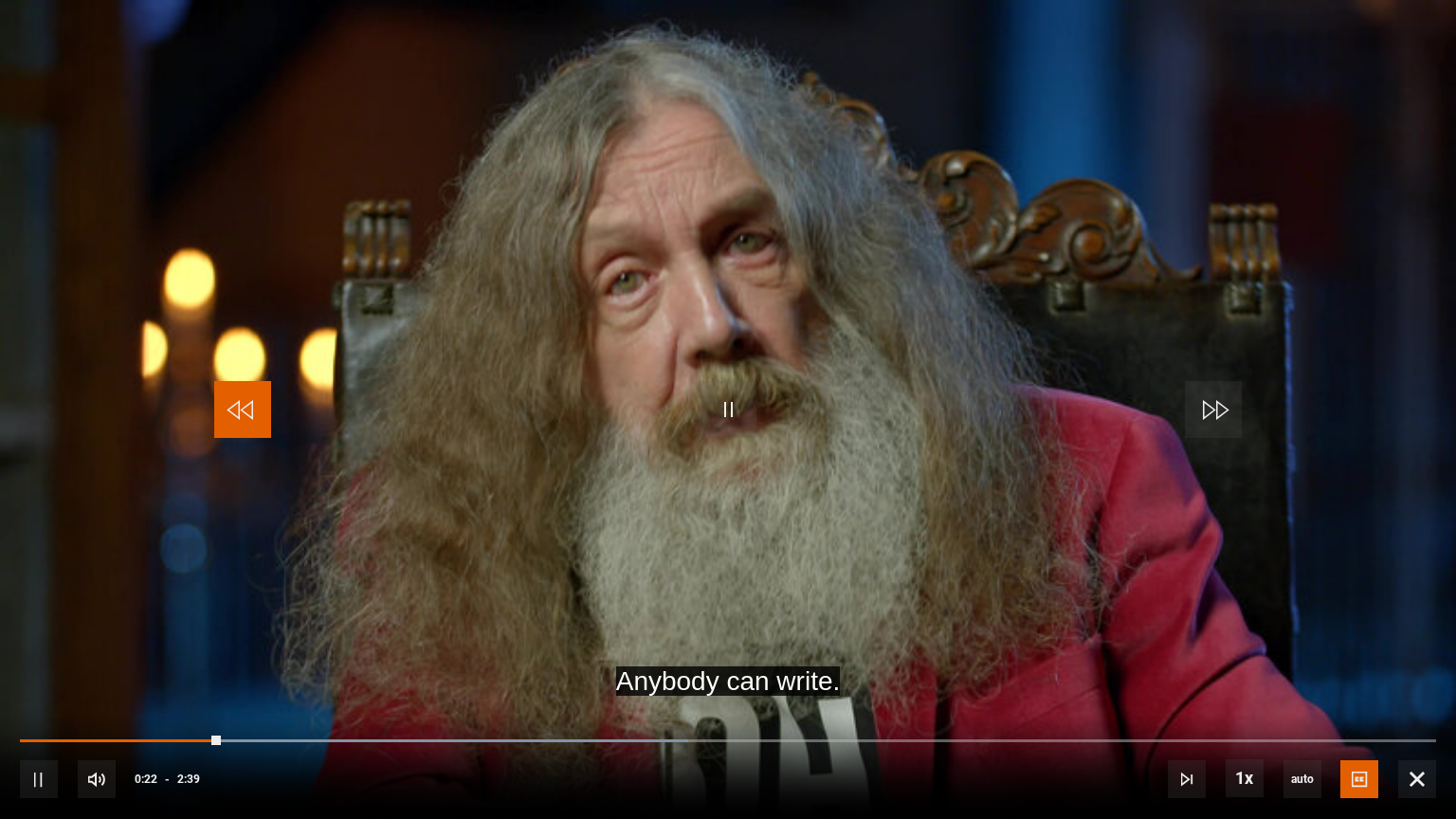 click at bounding box center [243, 410] 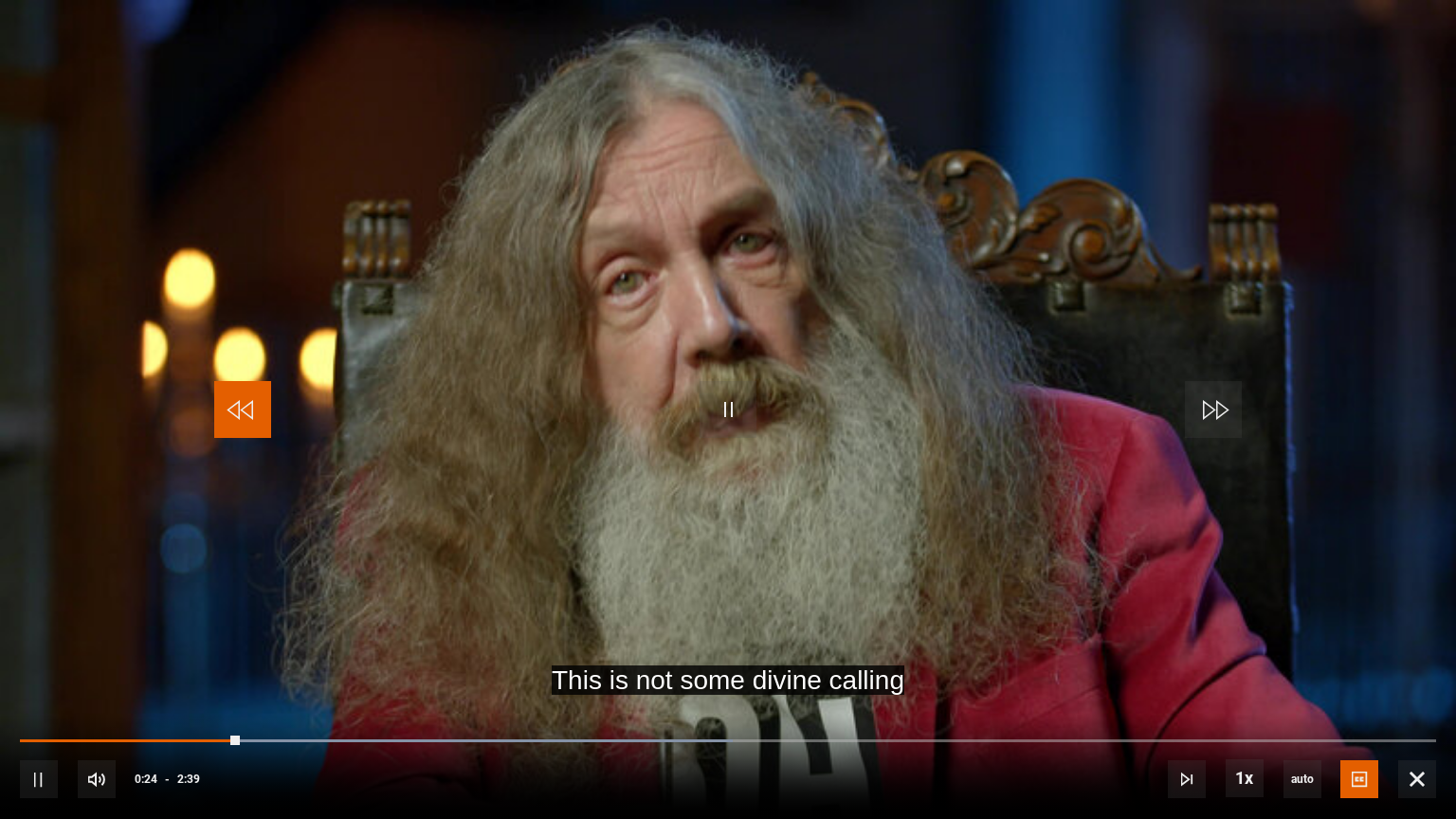 click at bounding box center (243, 410) 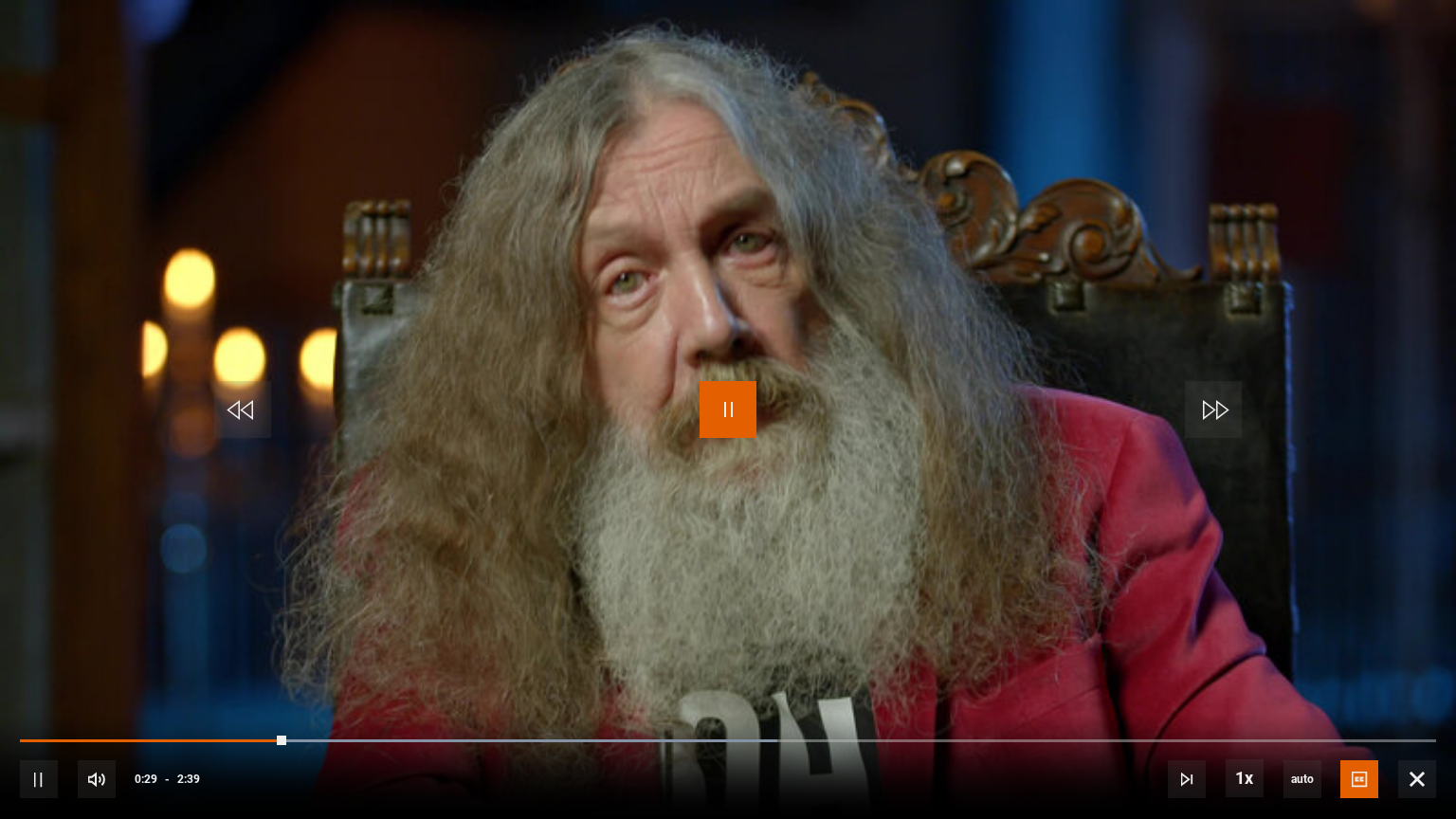 click at bounding box center (728, 410) 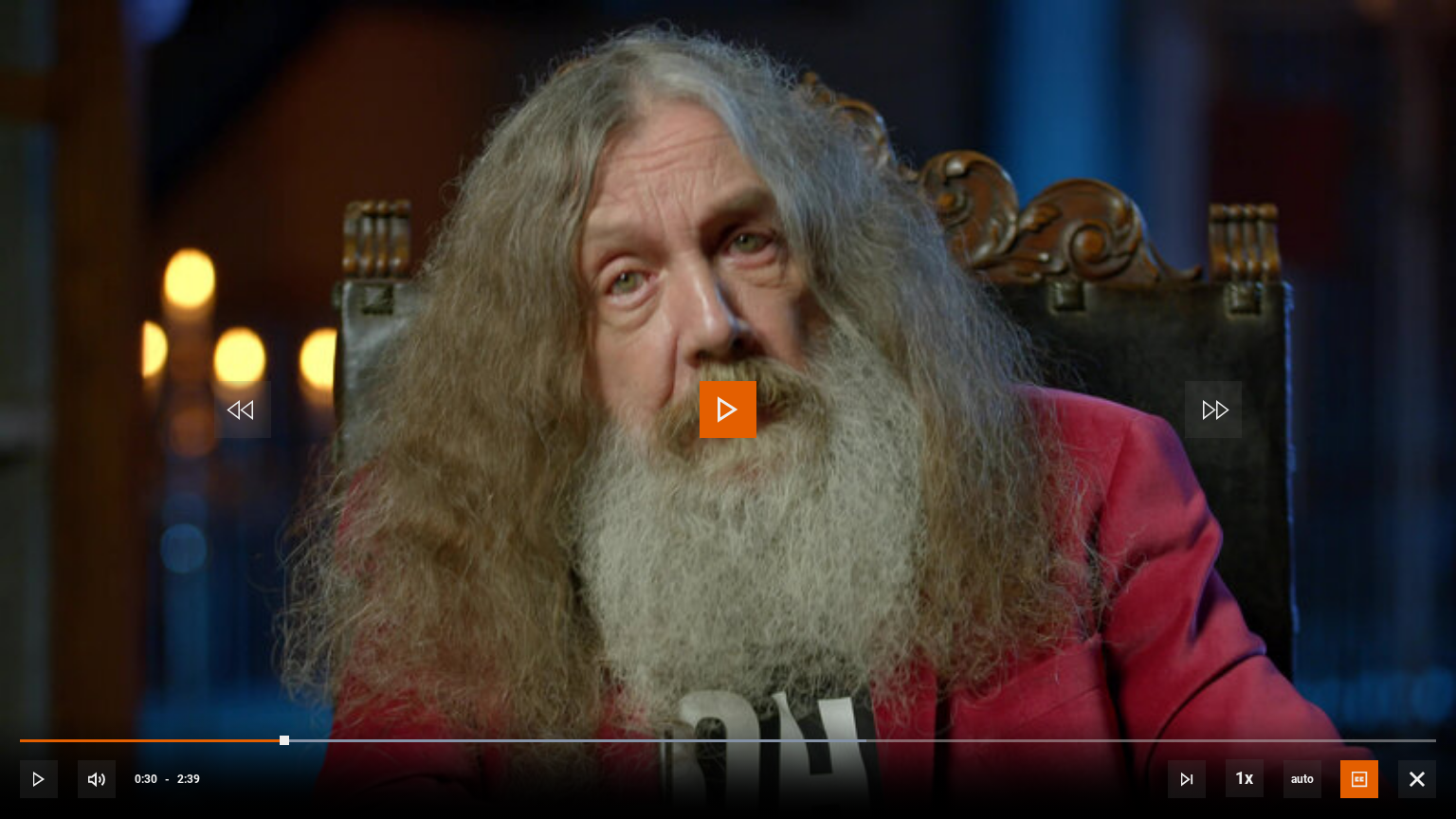 click at bounding box center [728, 410] 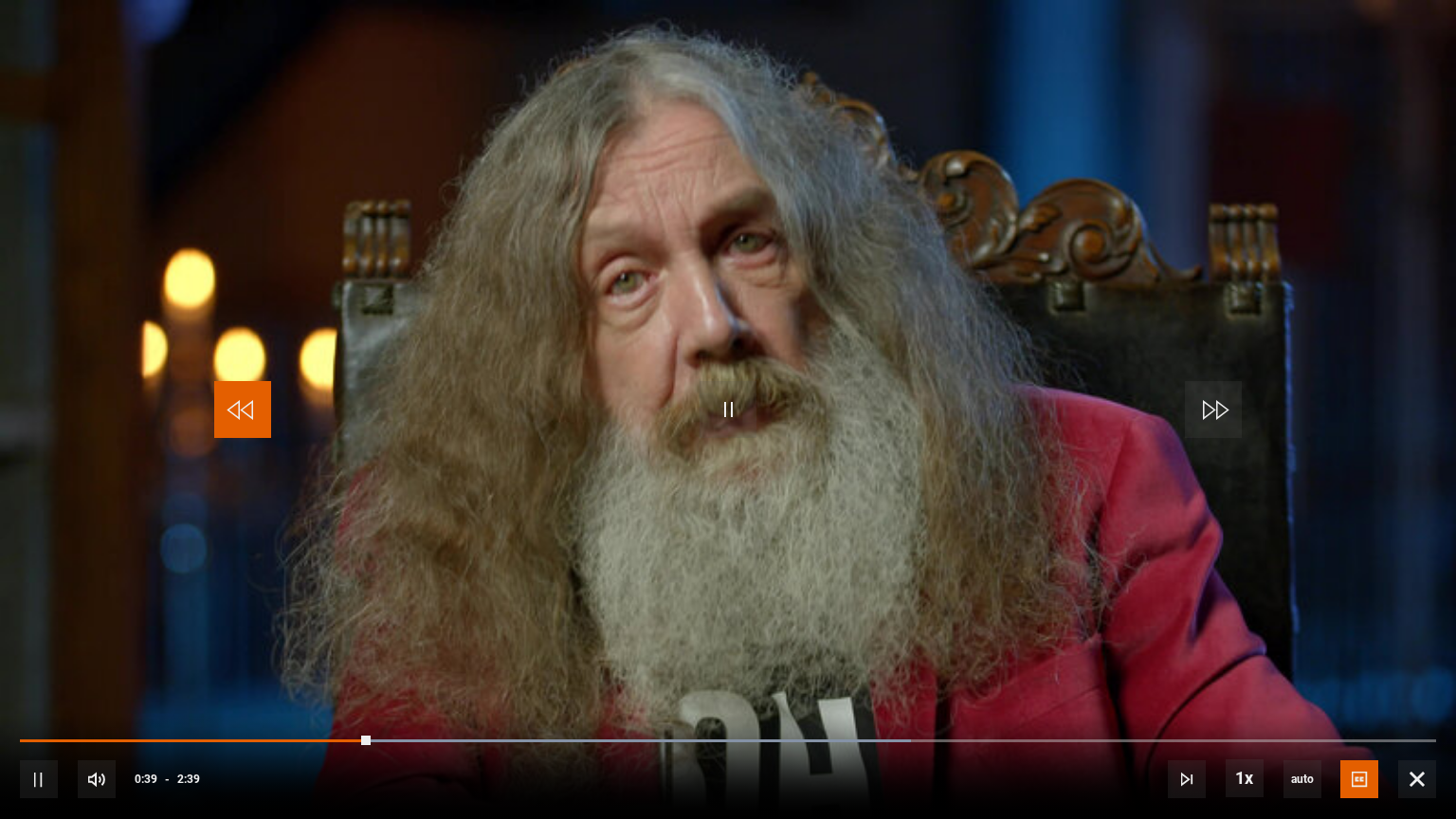 click at bounding box center [243, 410] 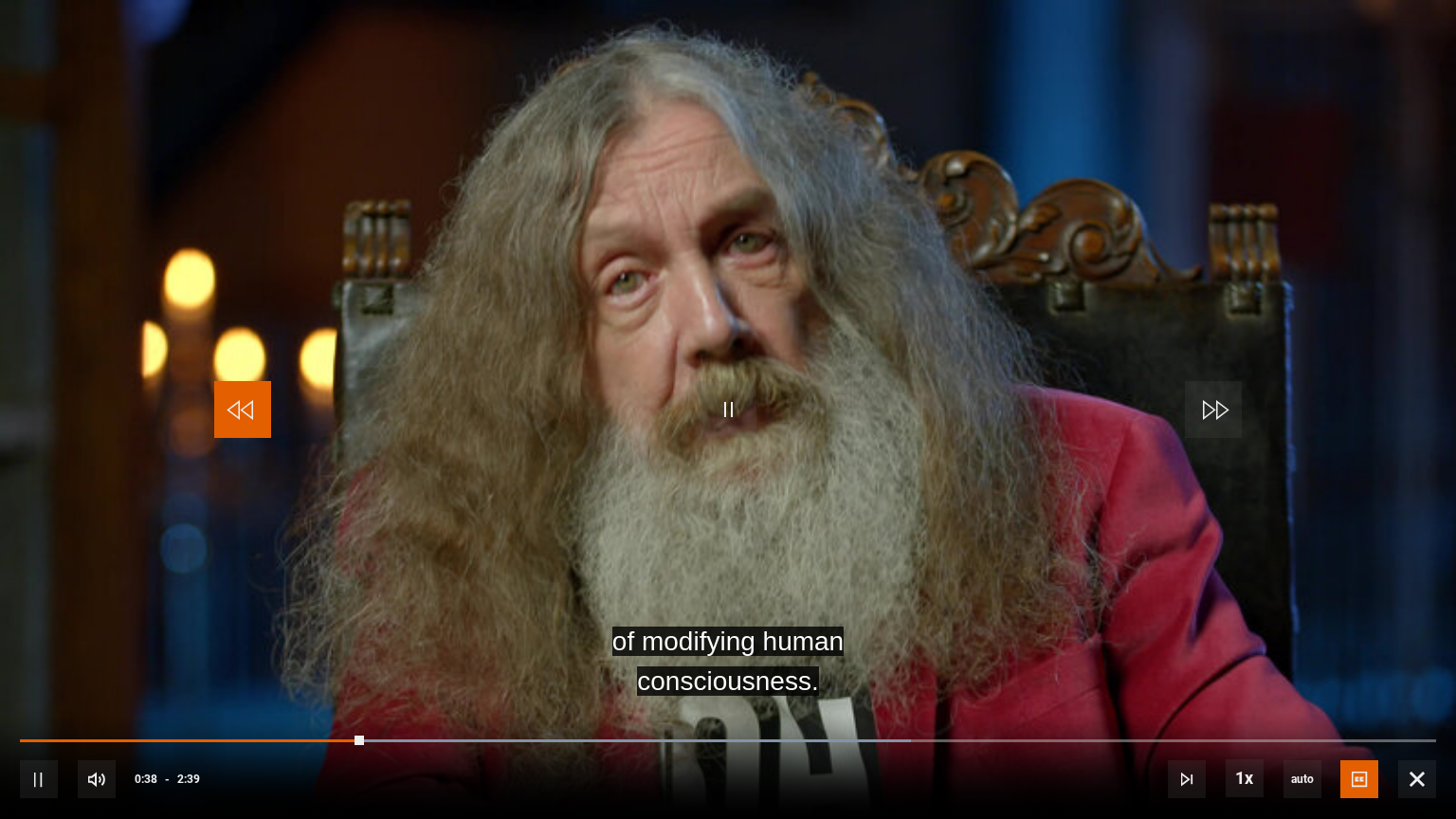 click at bounding box center (243, 410) 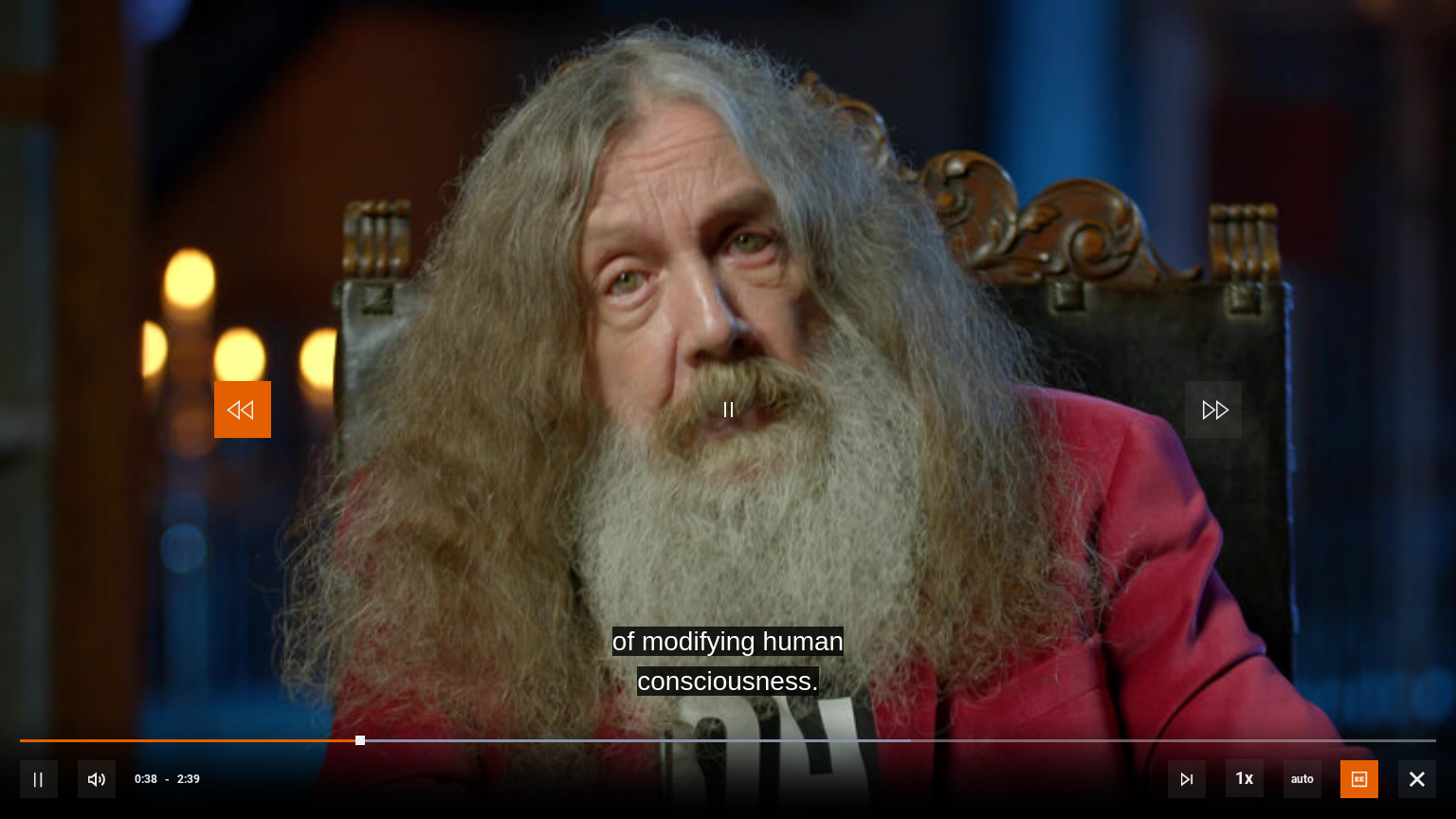 click at bounding box center [243, 410] 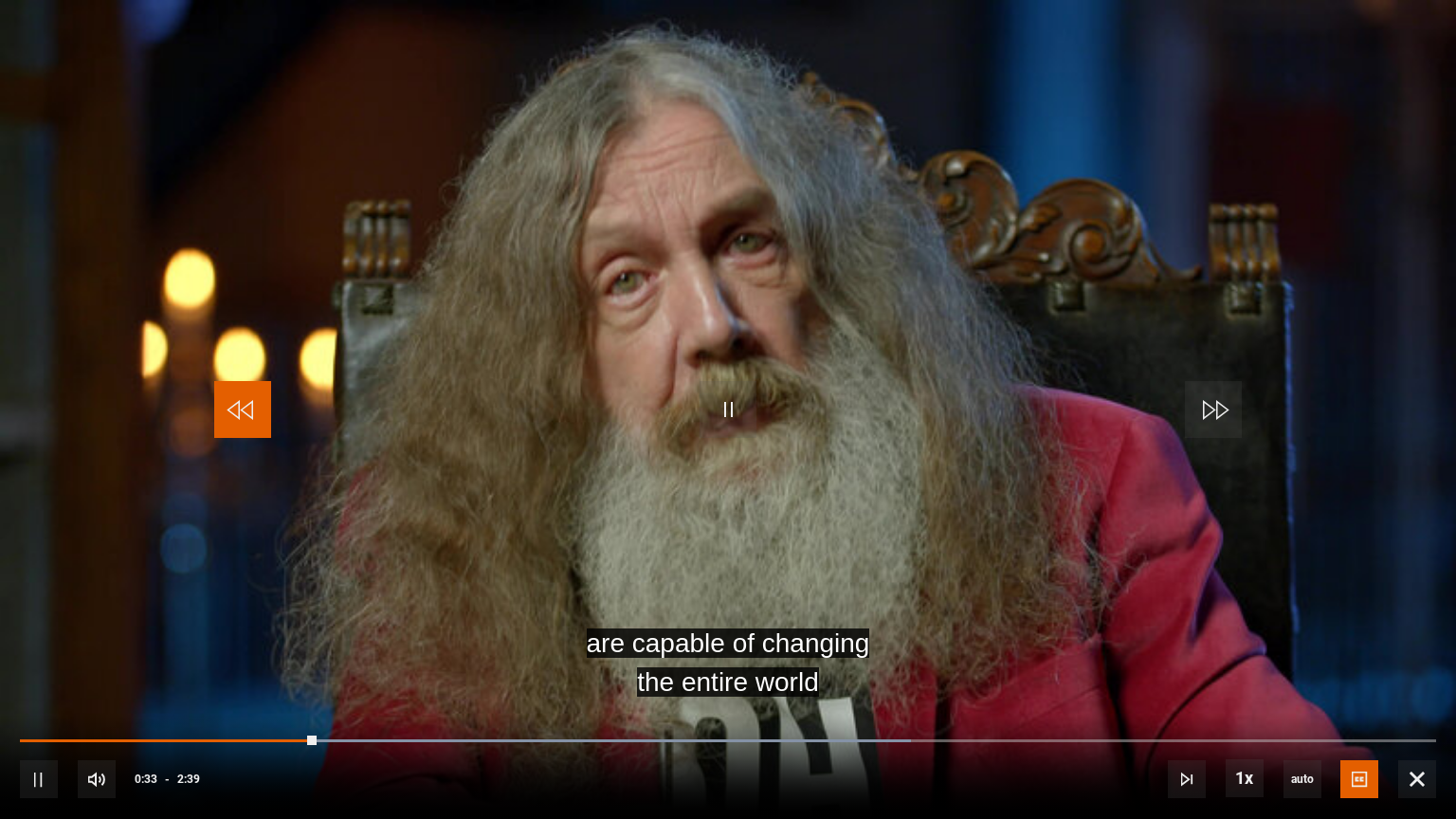 click at bounding box center [243, 410] 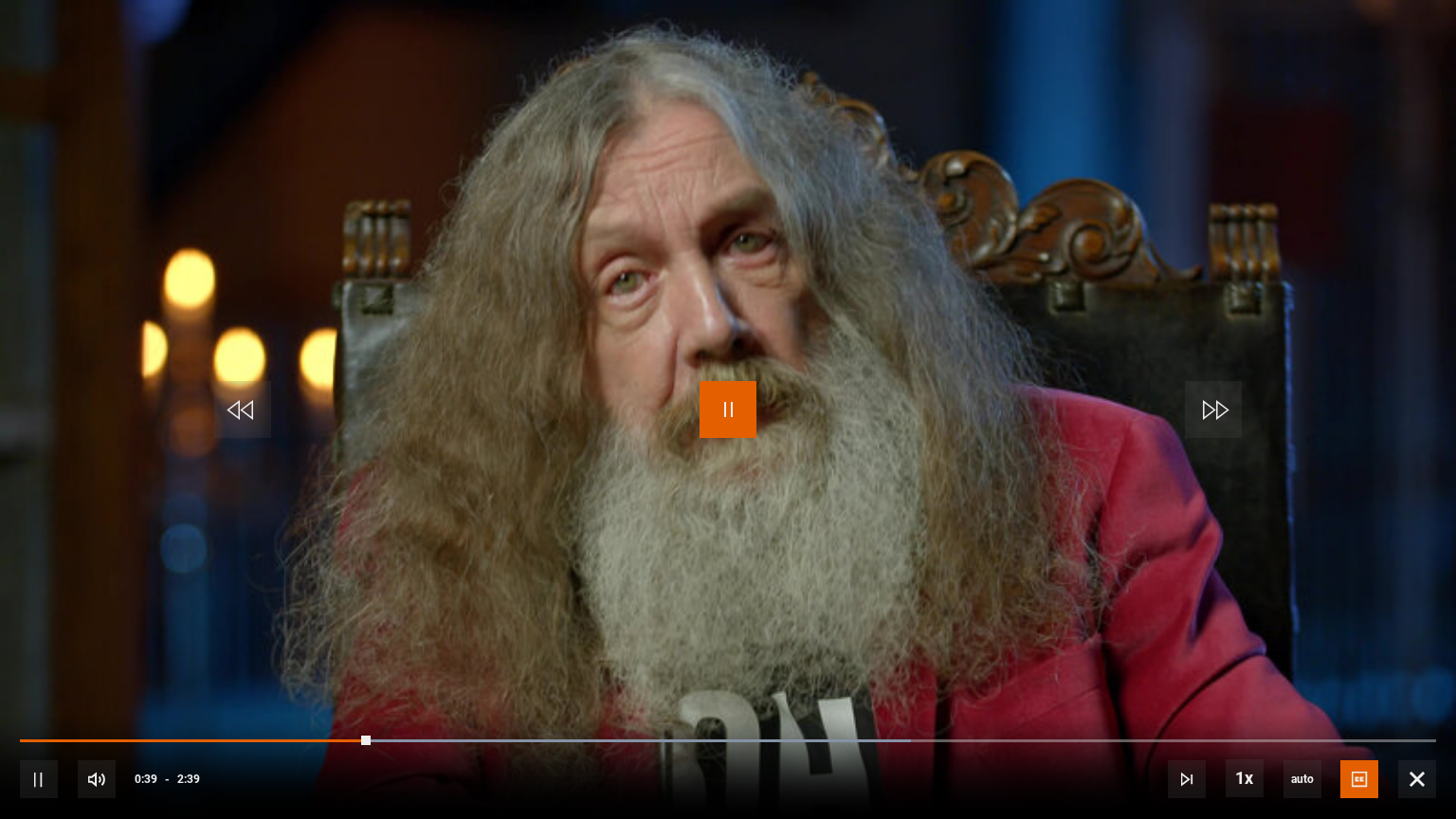 click at bounding box center (728, 410) 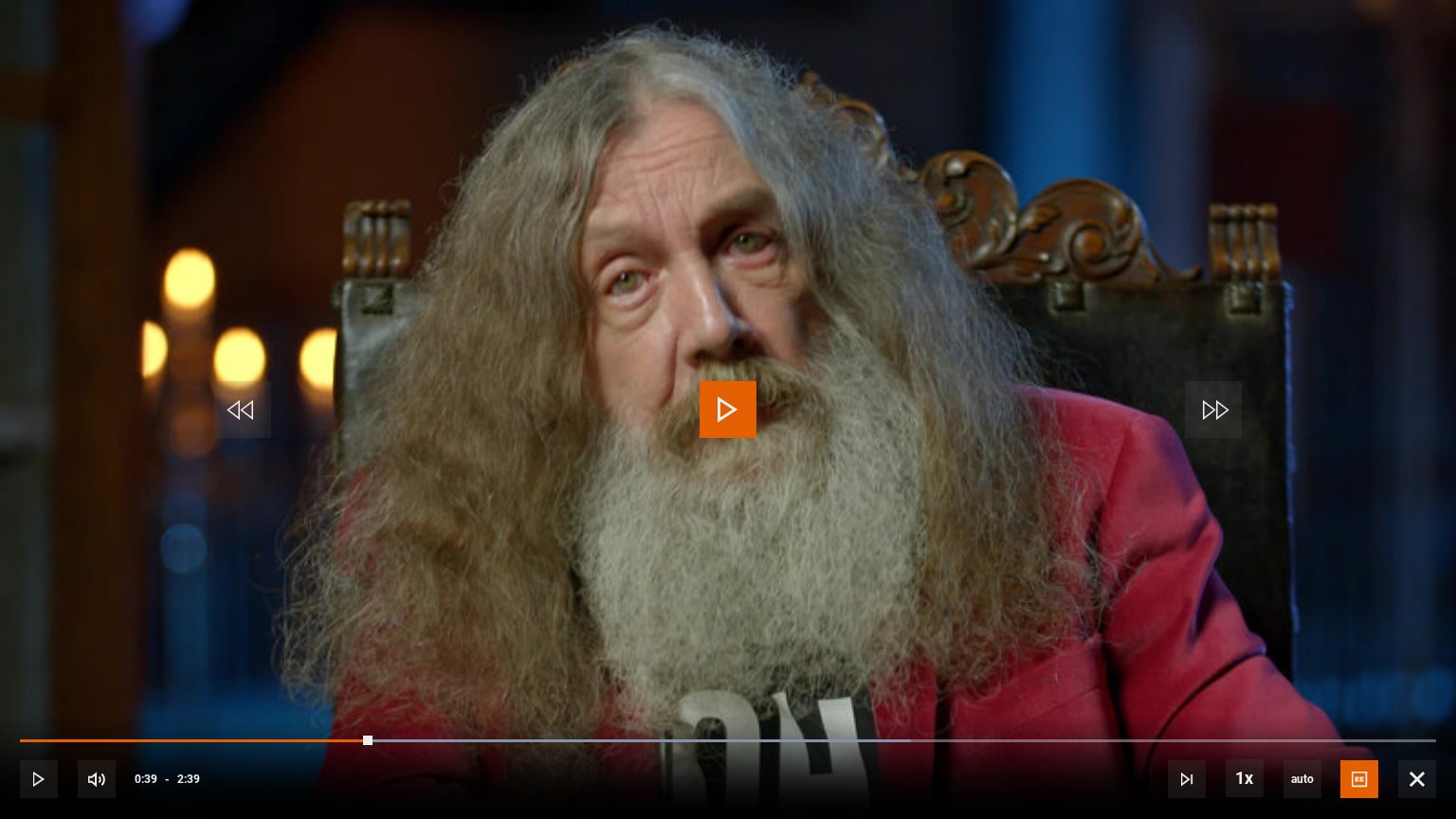 click at bounding box center [728, 410] 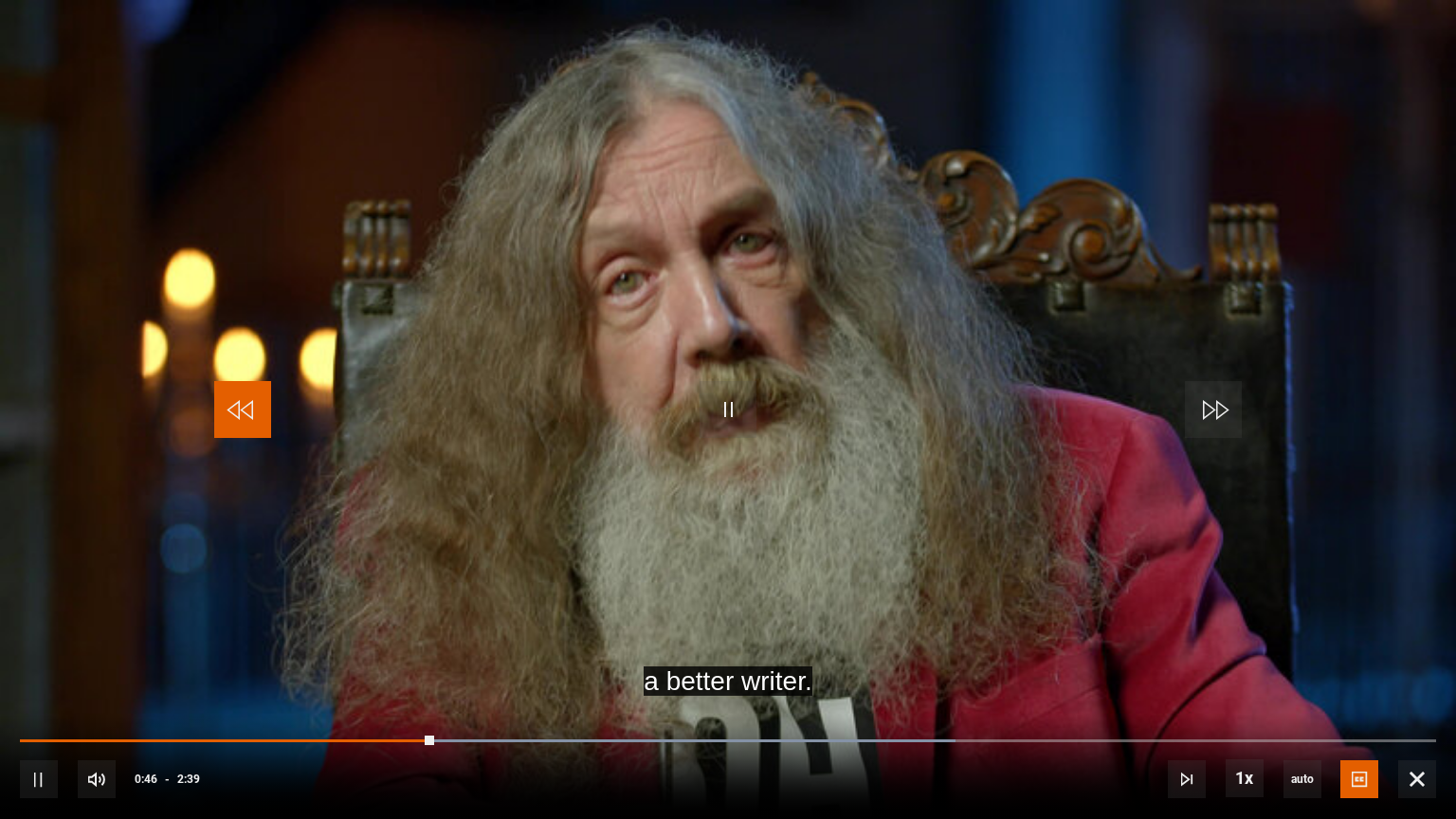 click at bounding box center [243, 410] 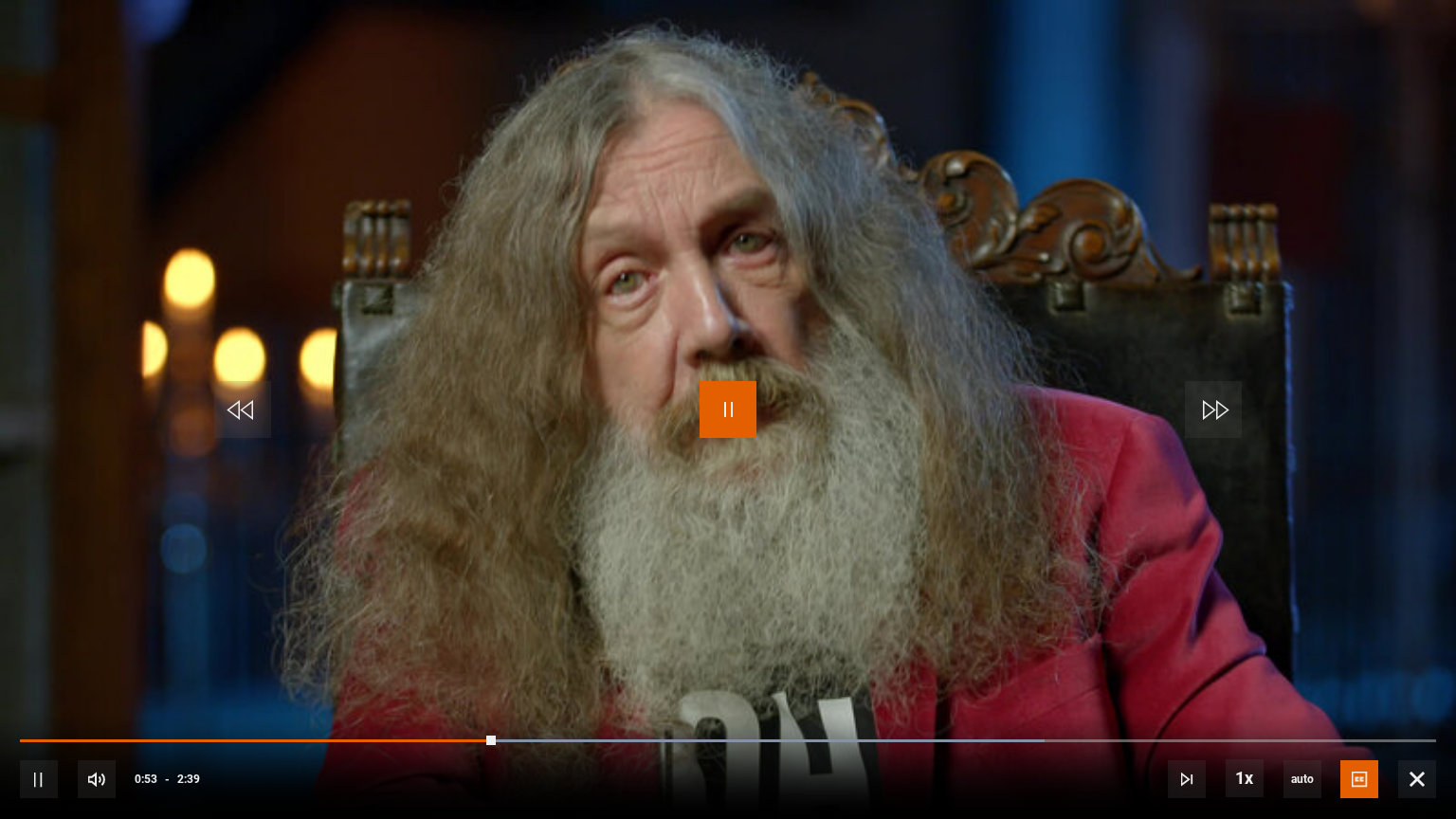 click at bounding box center (728, 410) 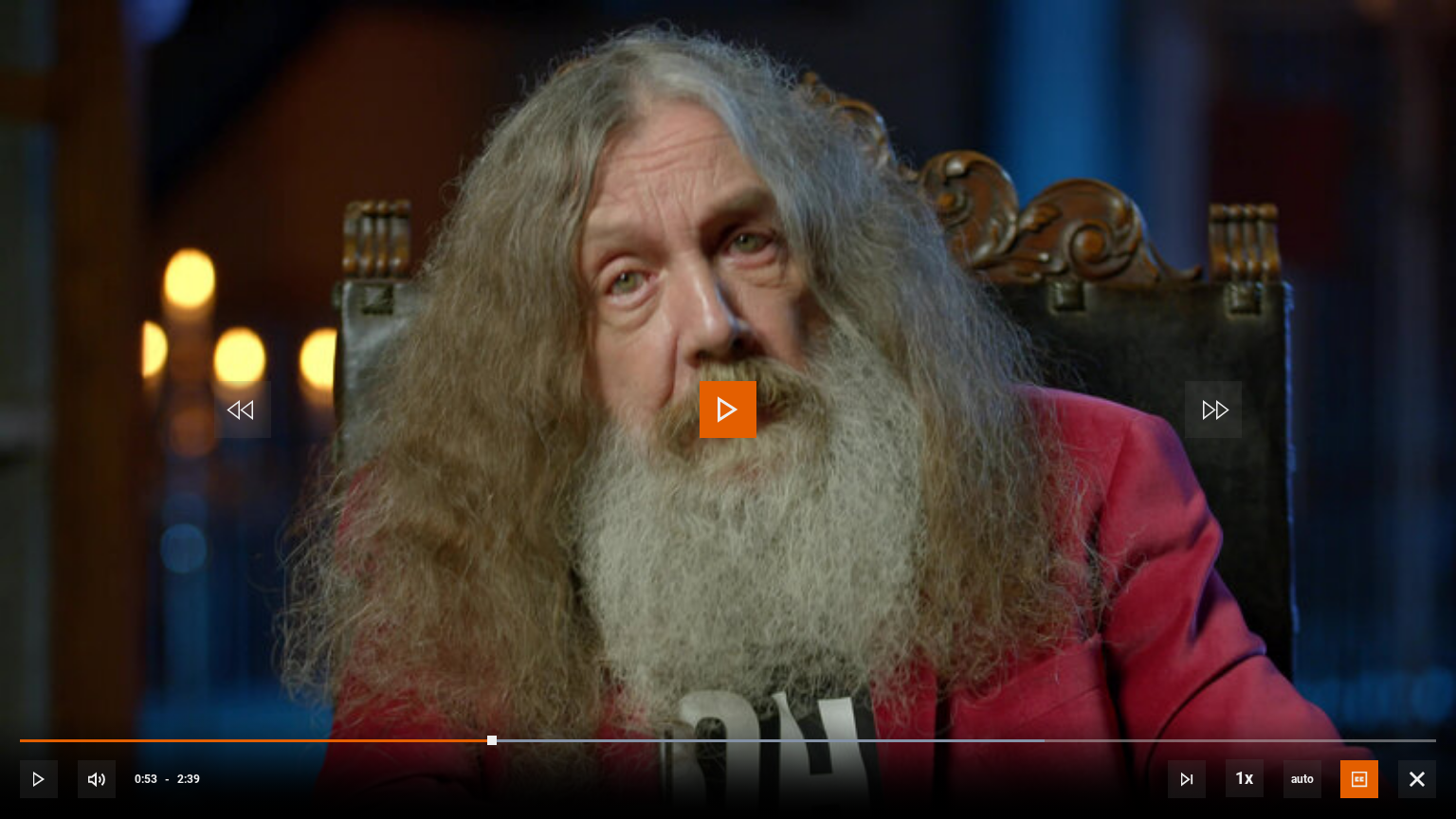 click on "10s Skip Back 10 seconds Play 10s Skip Forward 10 seconds Loaded :  72.33% 0:50 0:53 Play Mute 100% Current Time  0:53 - Duration  2:39 1x Playback Rate 2x 1.5x 1x , selected 0.5x auto Quality 360p 720p 1080p 2160p Auto , selected Captions captions off English  Captions , selected" at bounding box center (728, 766) 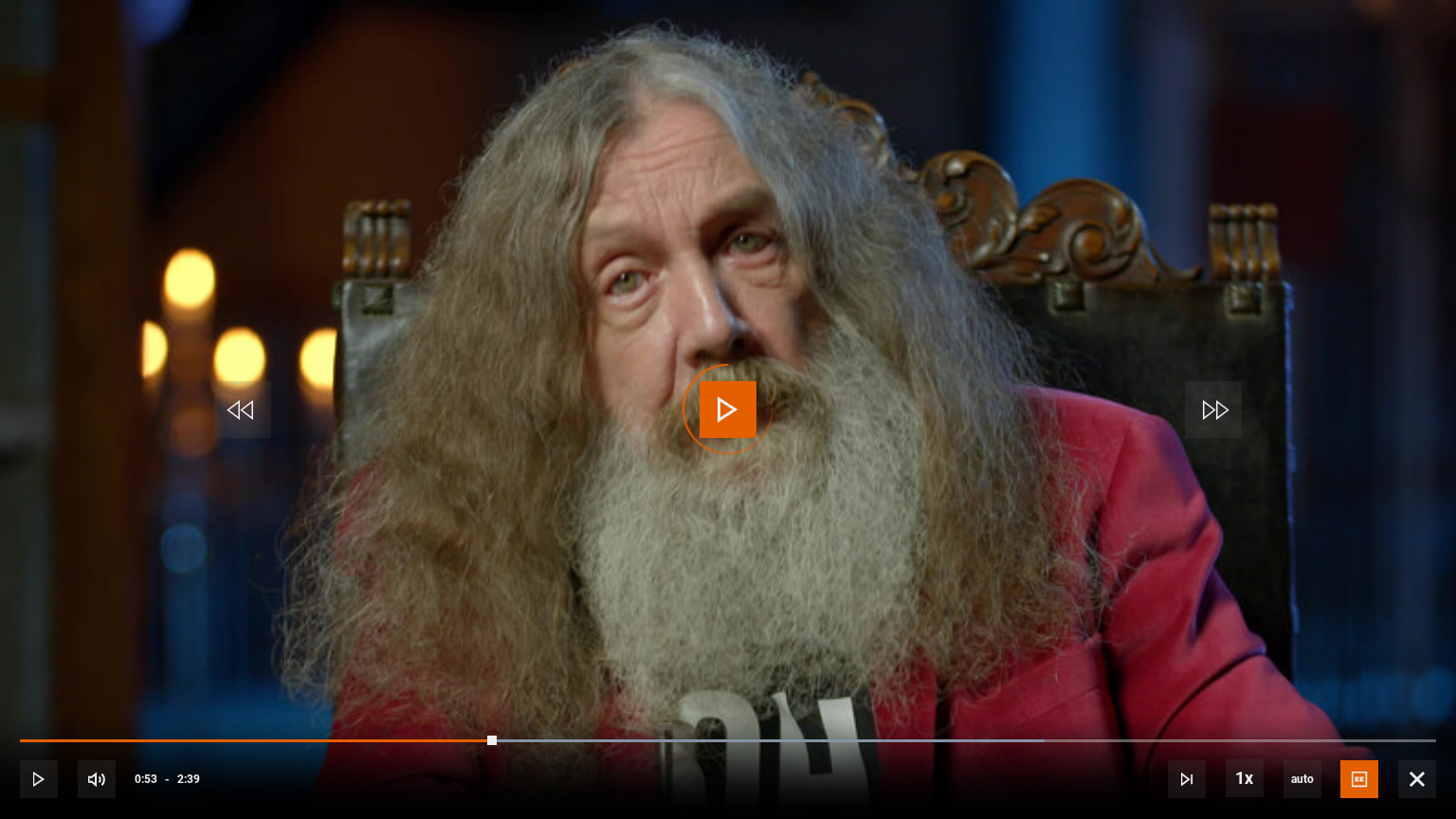 drag, startPoint x: 485, startPoint y: 734, endPoint x: 457, endPoint y: 736, distance: 28.071338 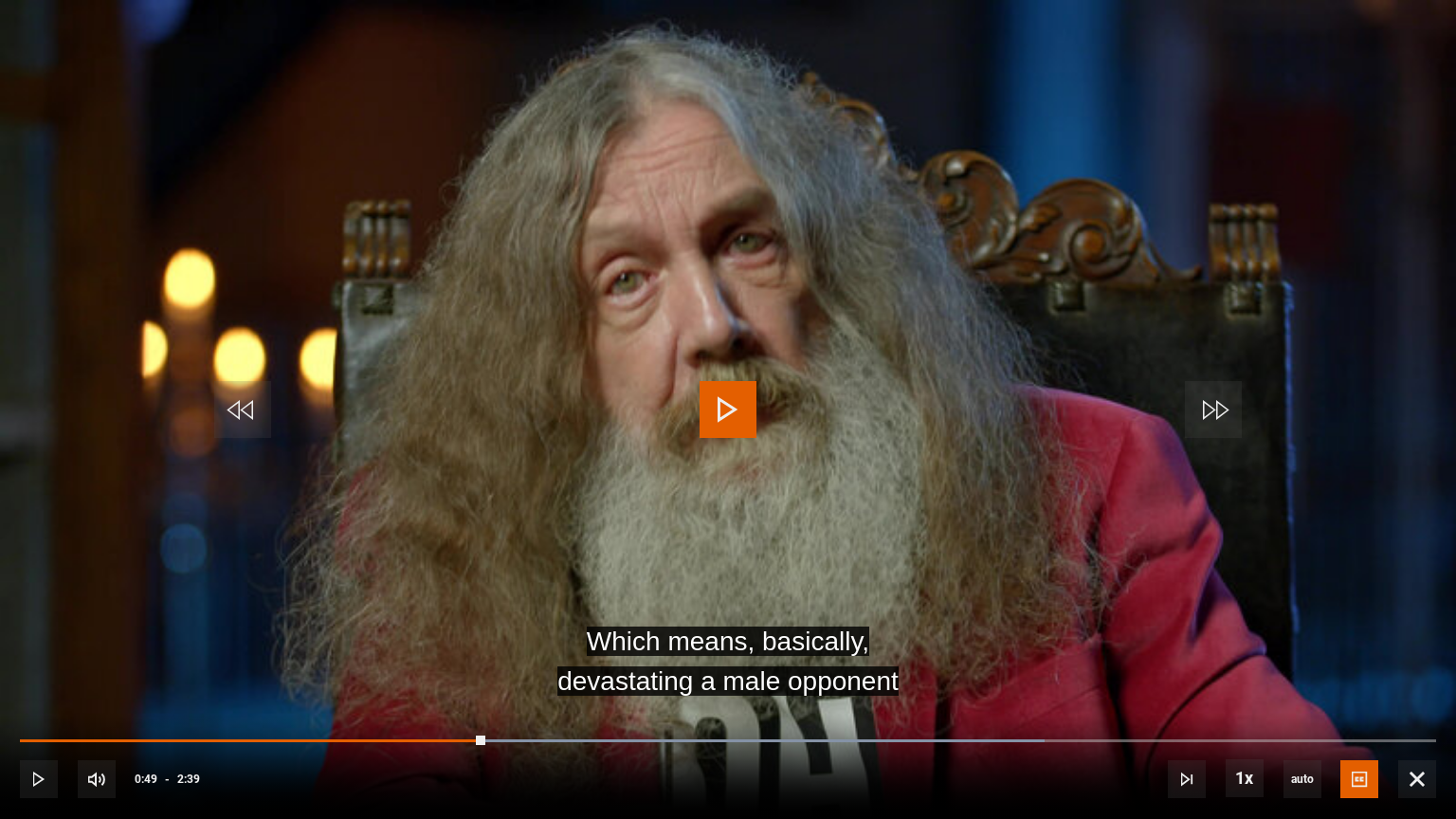 click at bounding box center [728, 410] 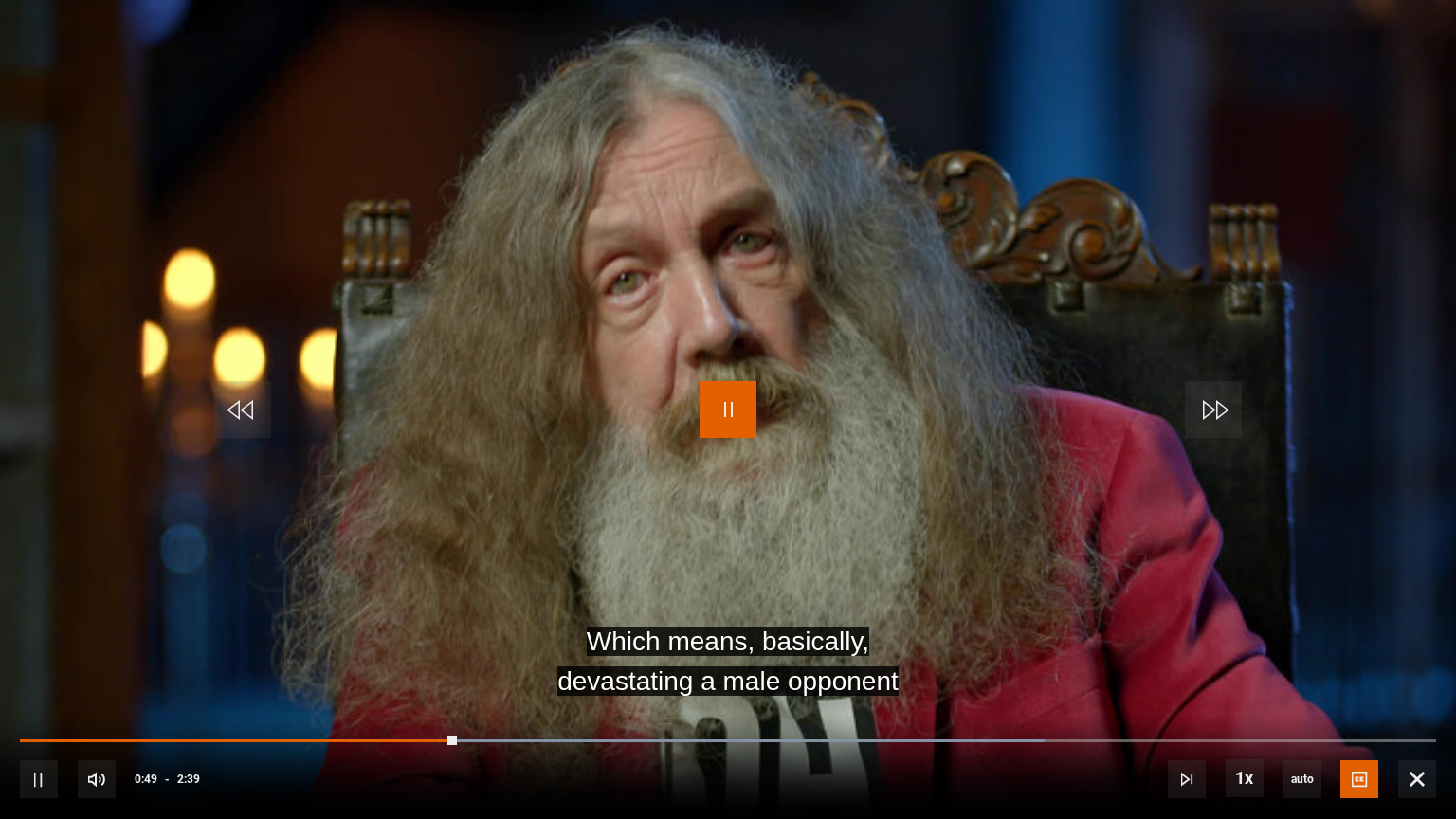 click at bounding box center (728, 410) 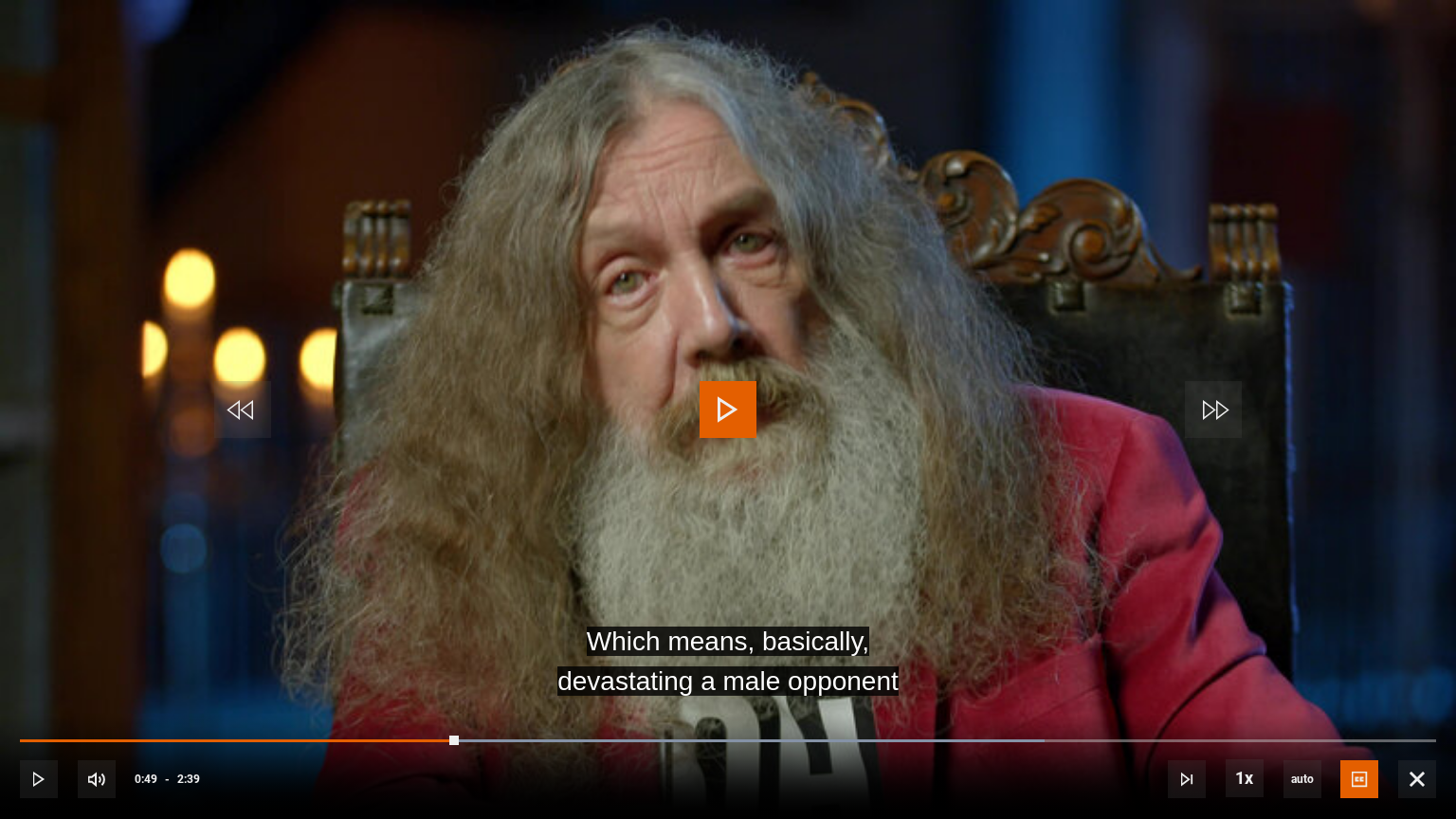click at bounding box center [728, 410] 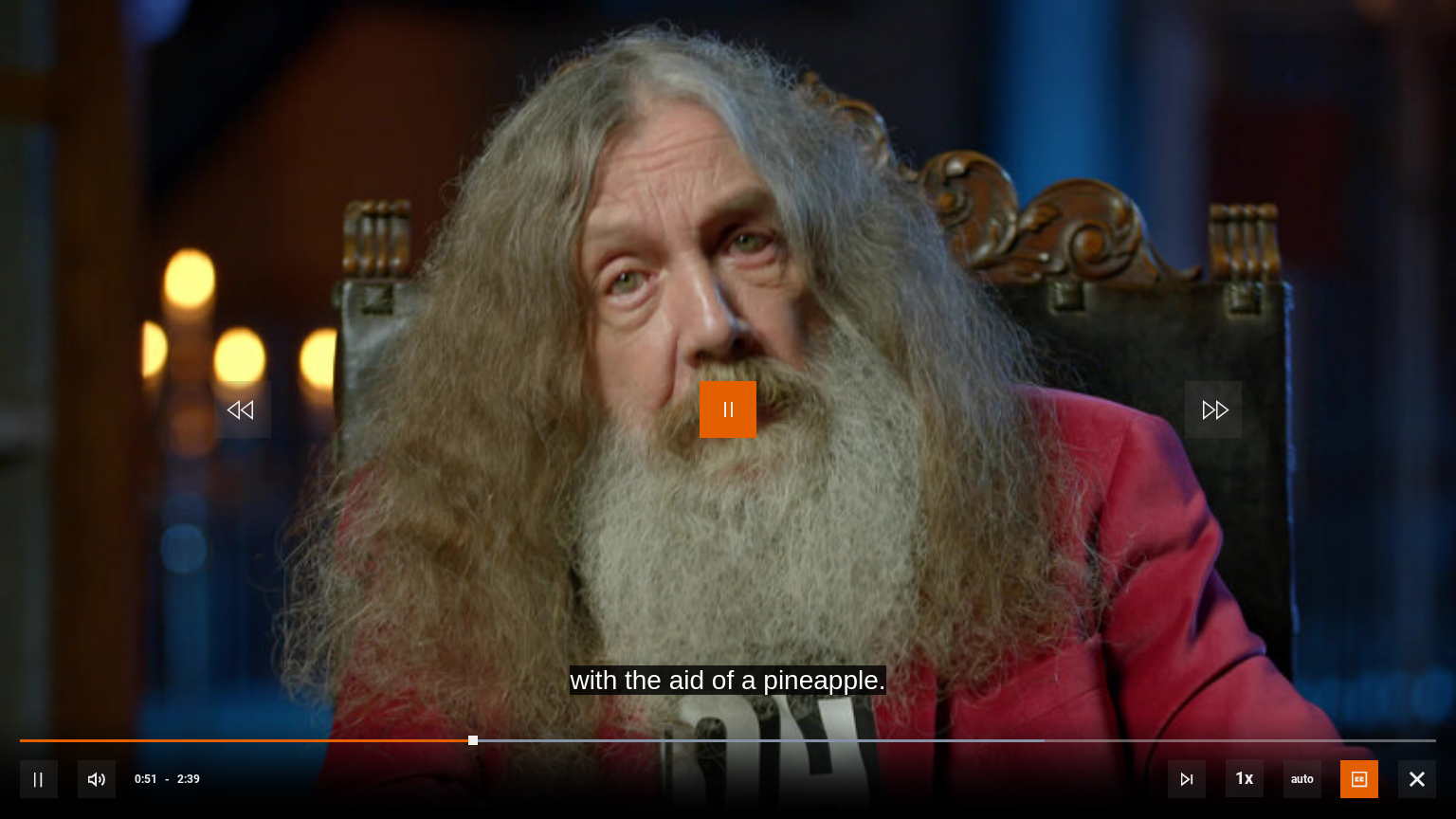 click at bounding box center [728, 410] 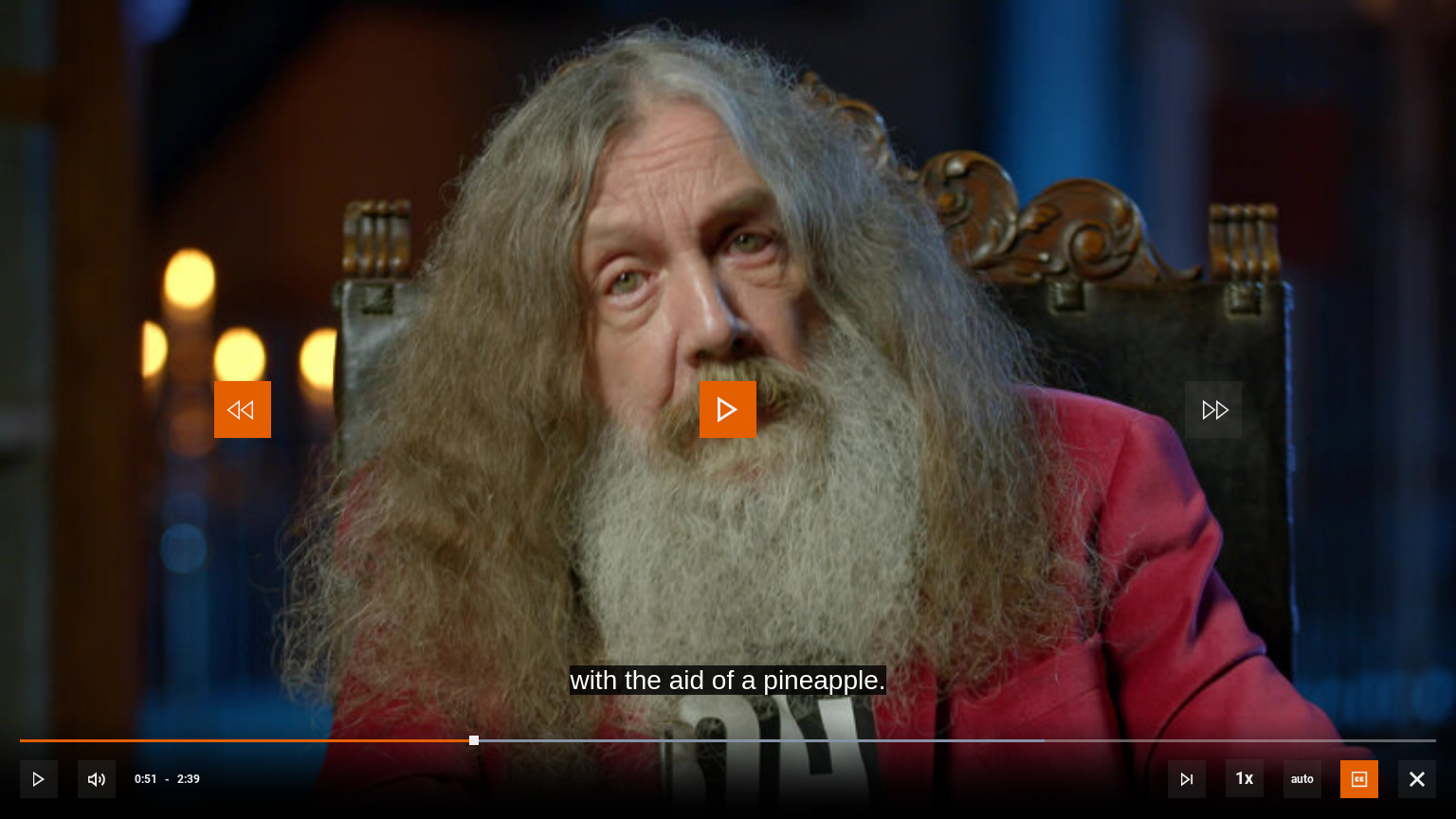 click at bounding box center (243, 410) 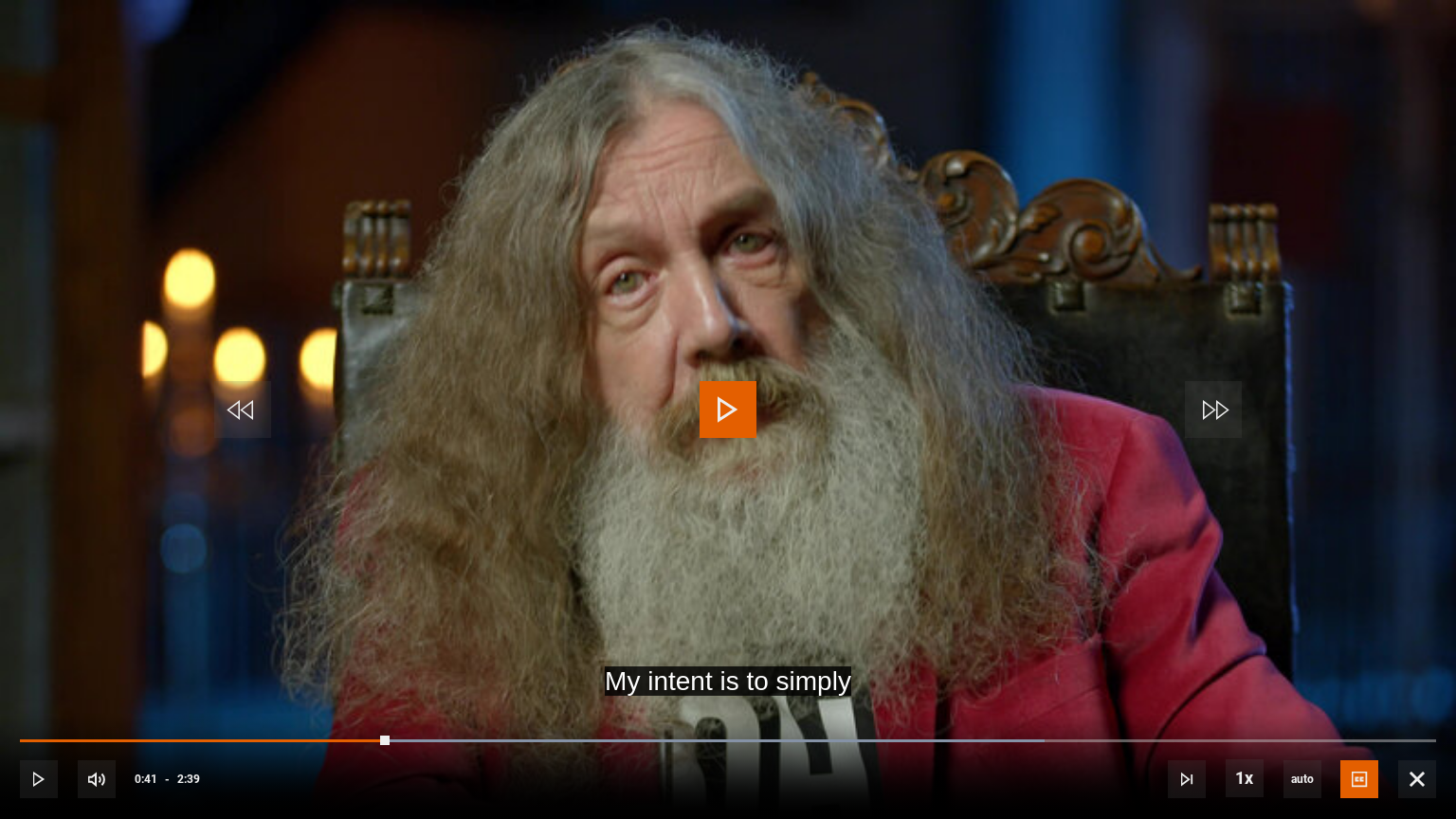 click at bounding box center [728, 410] 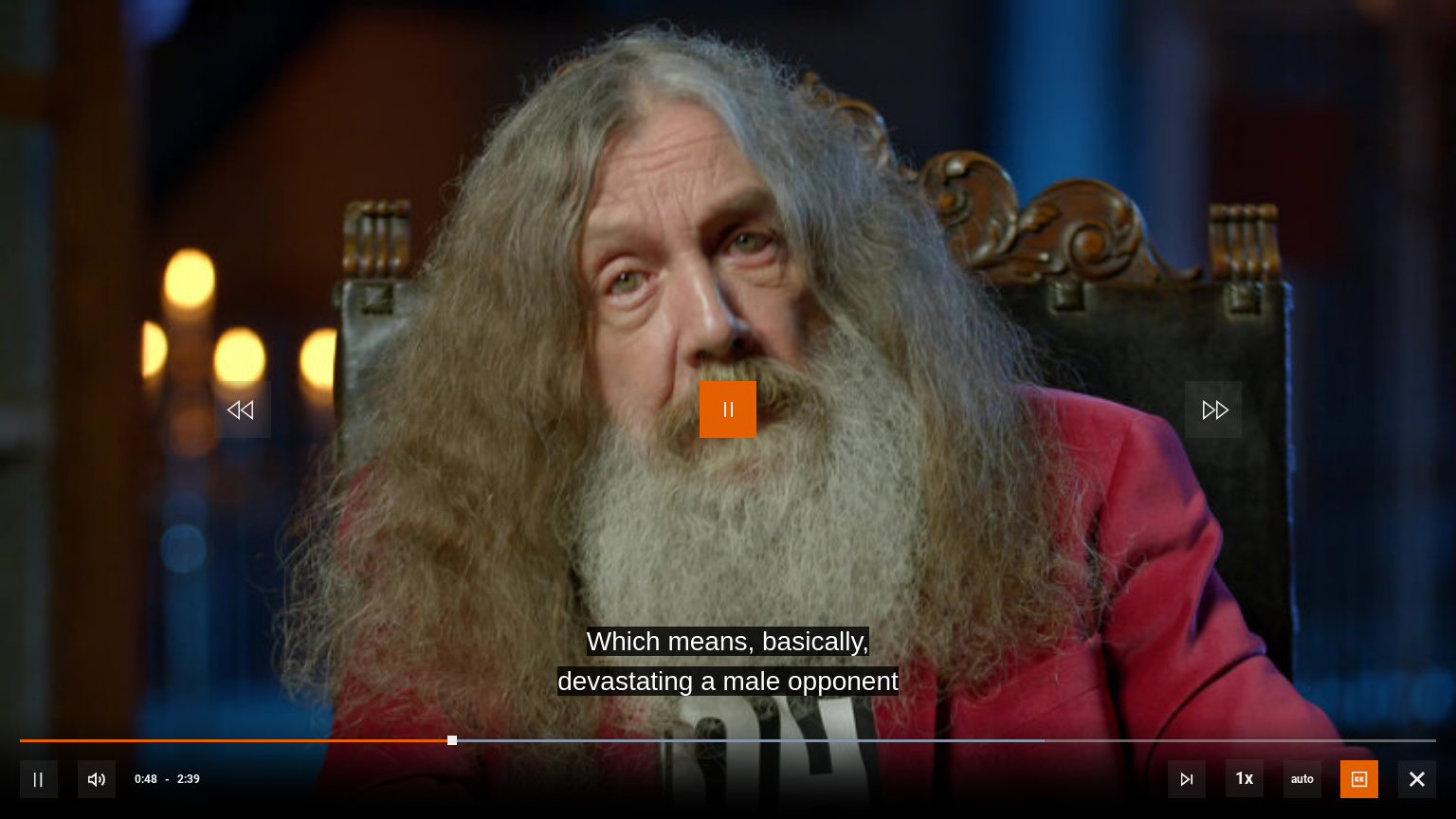 click at bounding box center (728, 410) 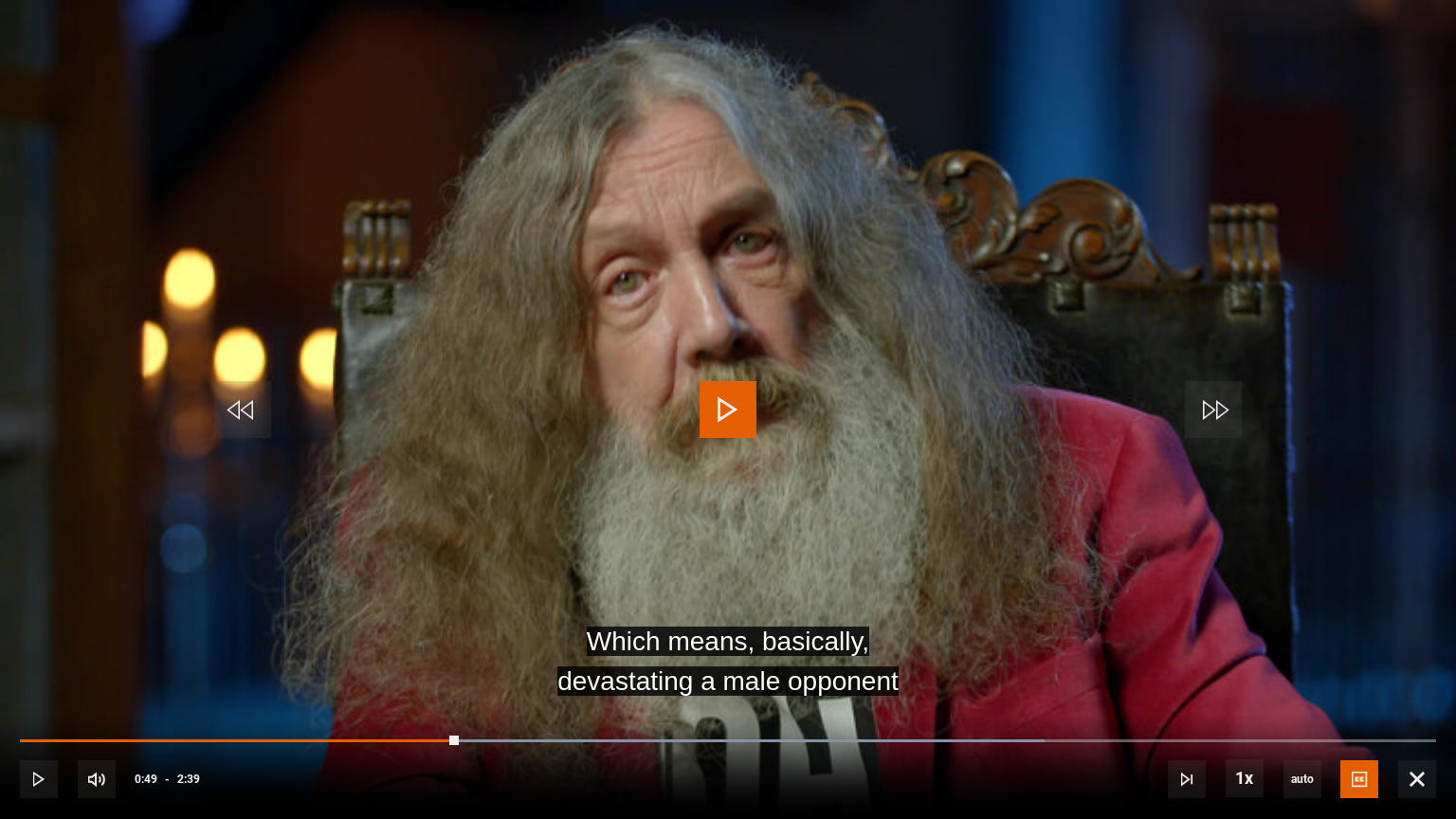 click at bounding box center [728, 410] 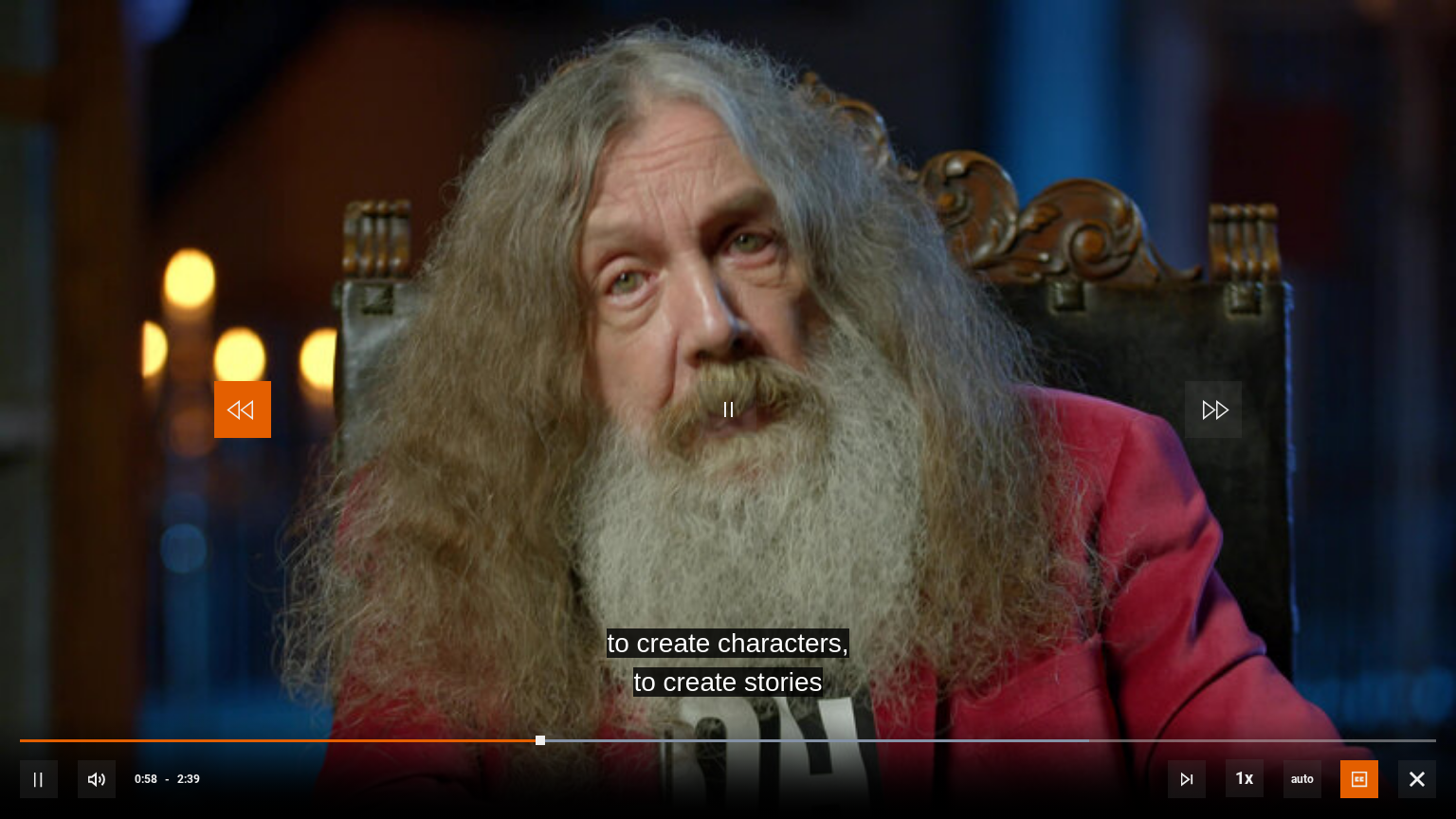 click at bounding box center (243, 410) 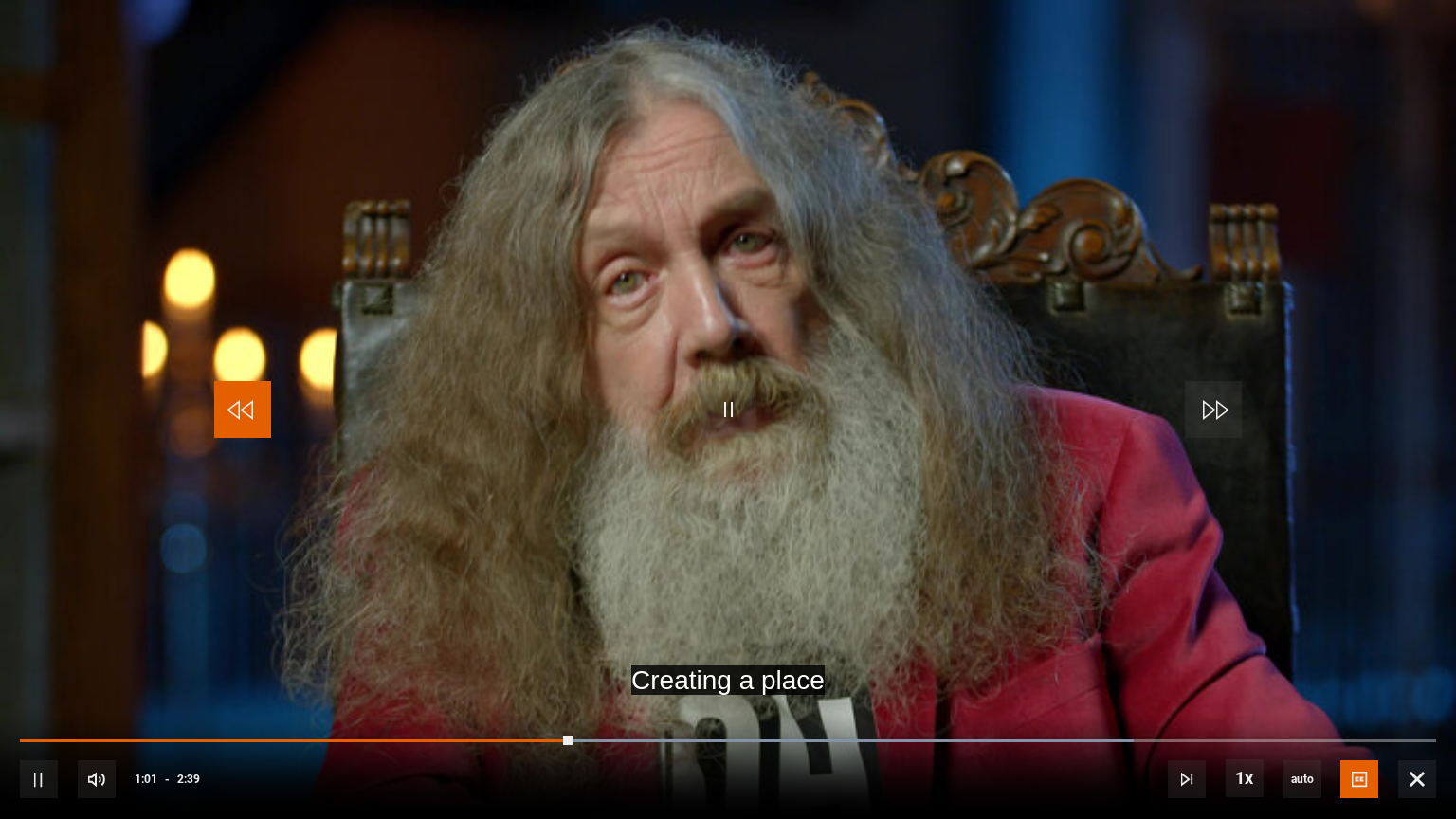 click at bounding box center [243, 410] 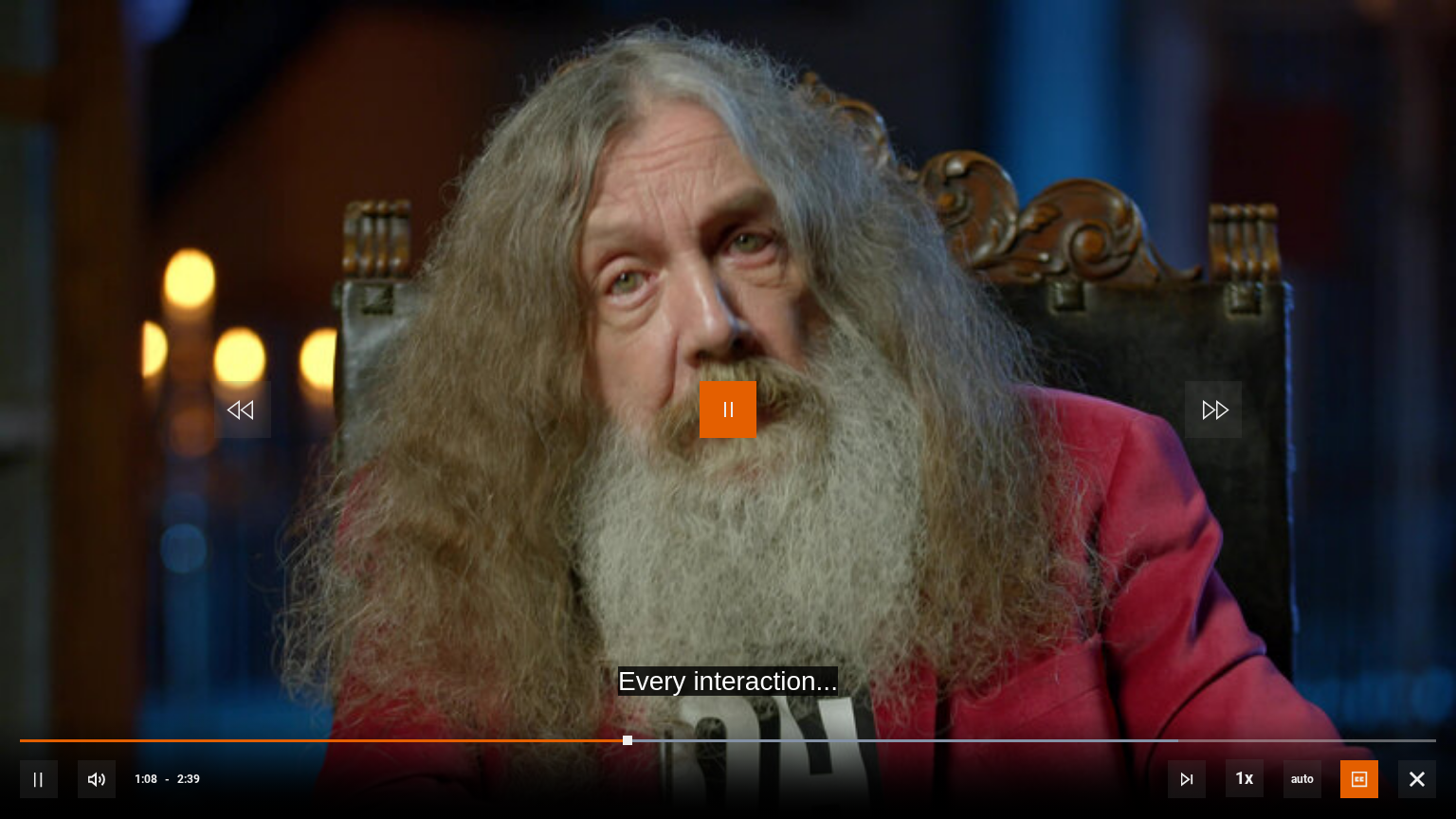 click at bounding box center [728, 410] 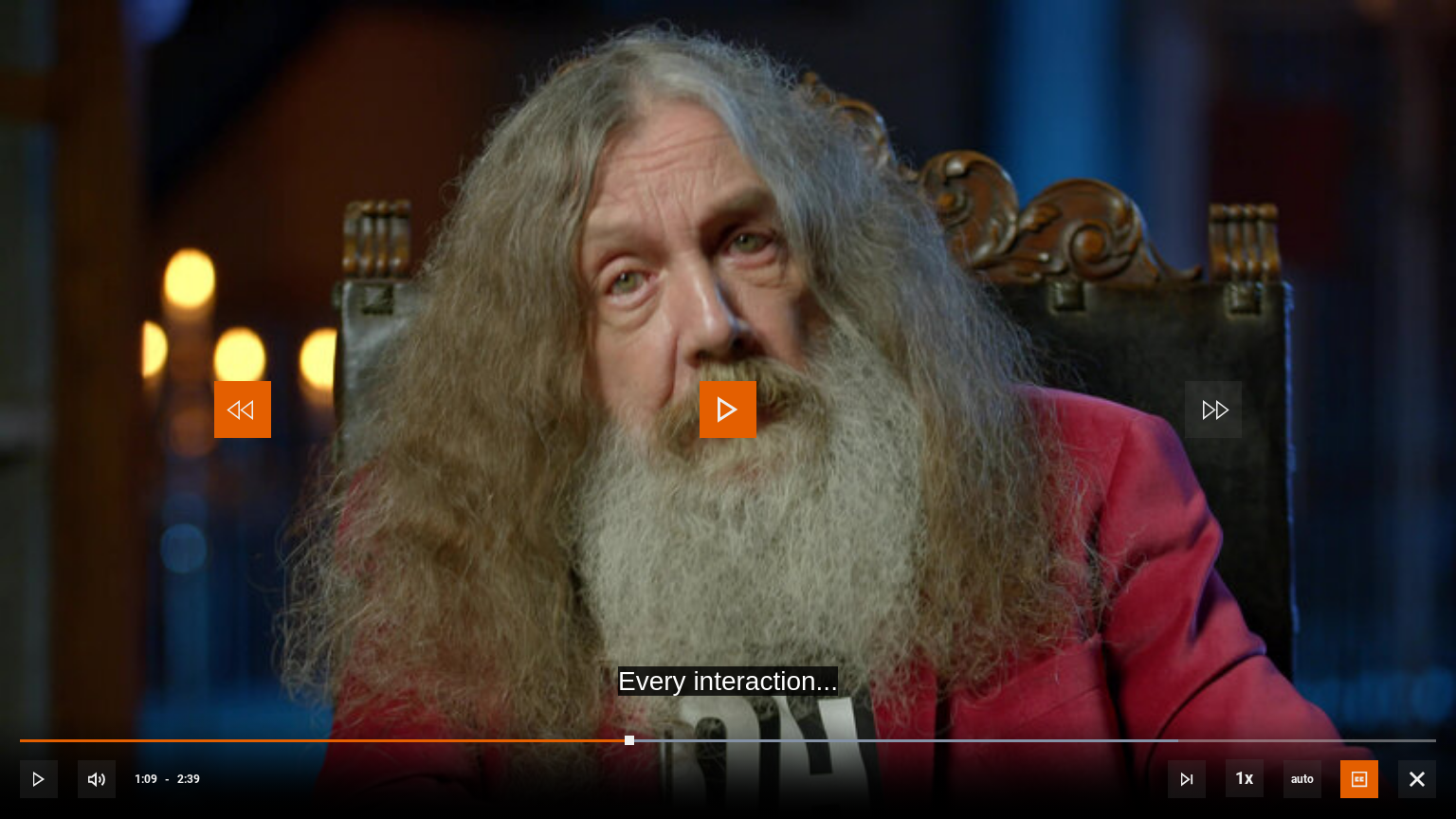 click at bounding box center (243, 410) 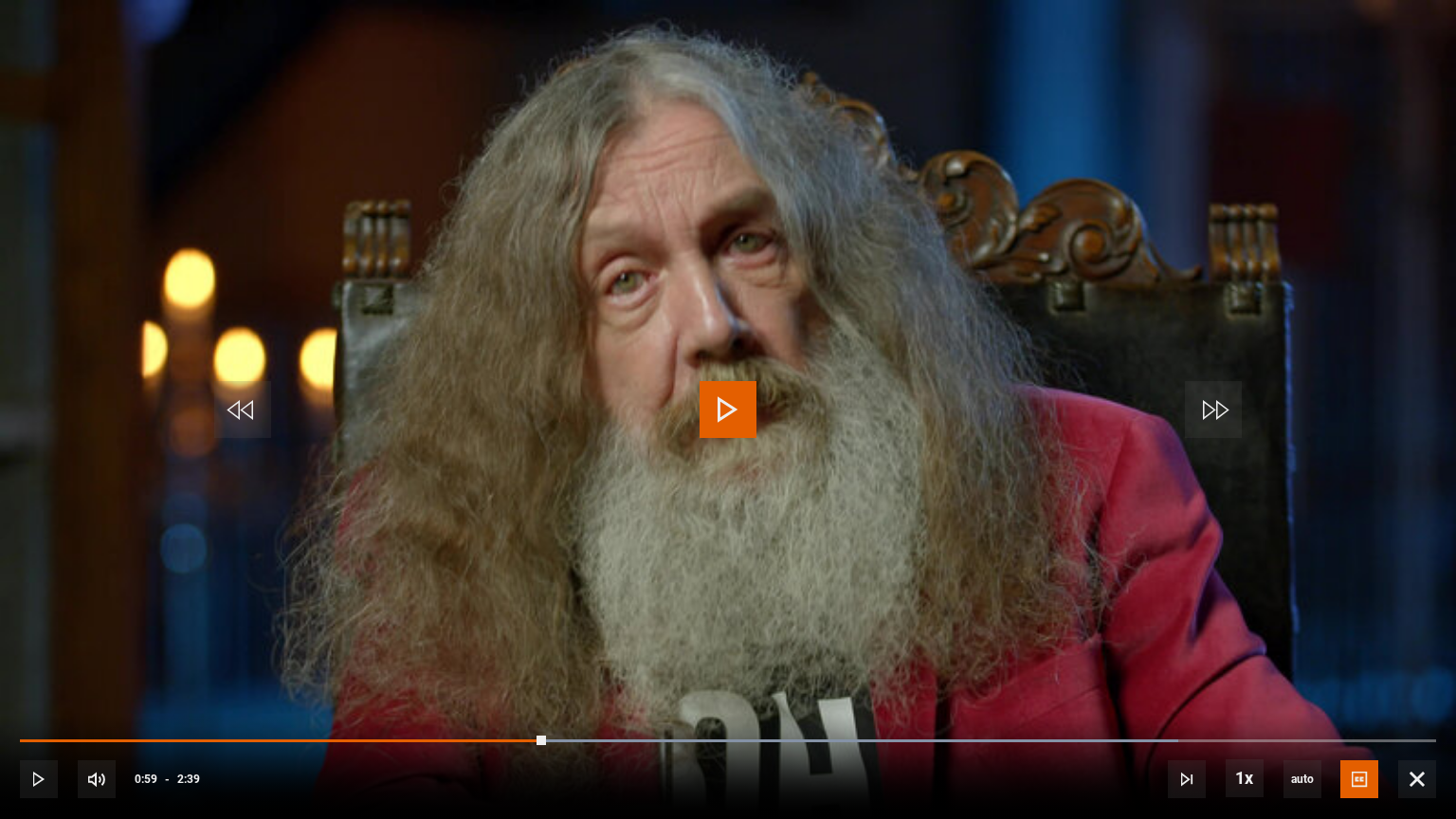 click at bounding box center [728, 410] 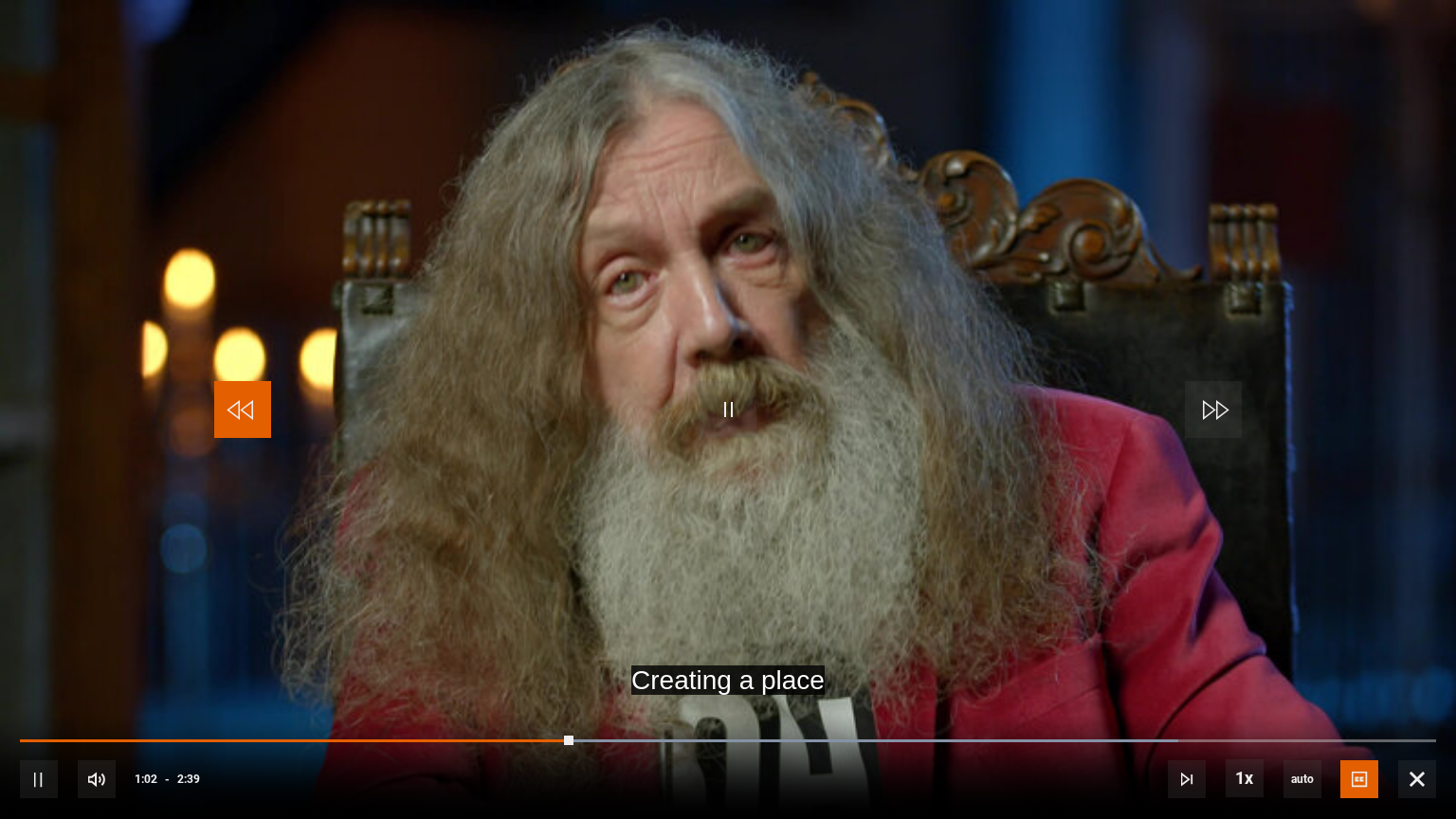 click at bounding box center (243, 410) 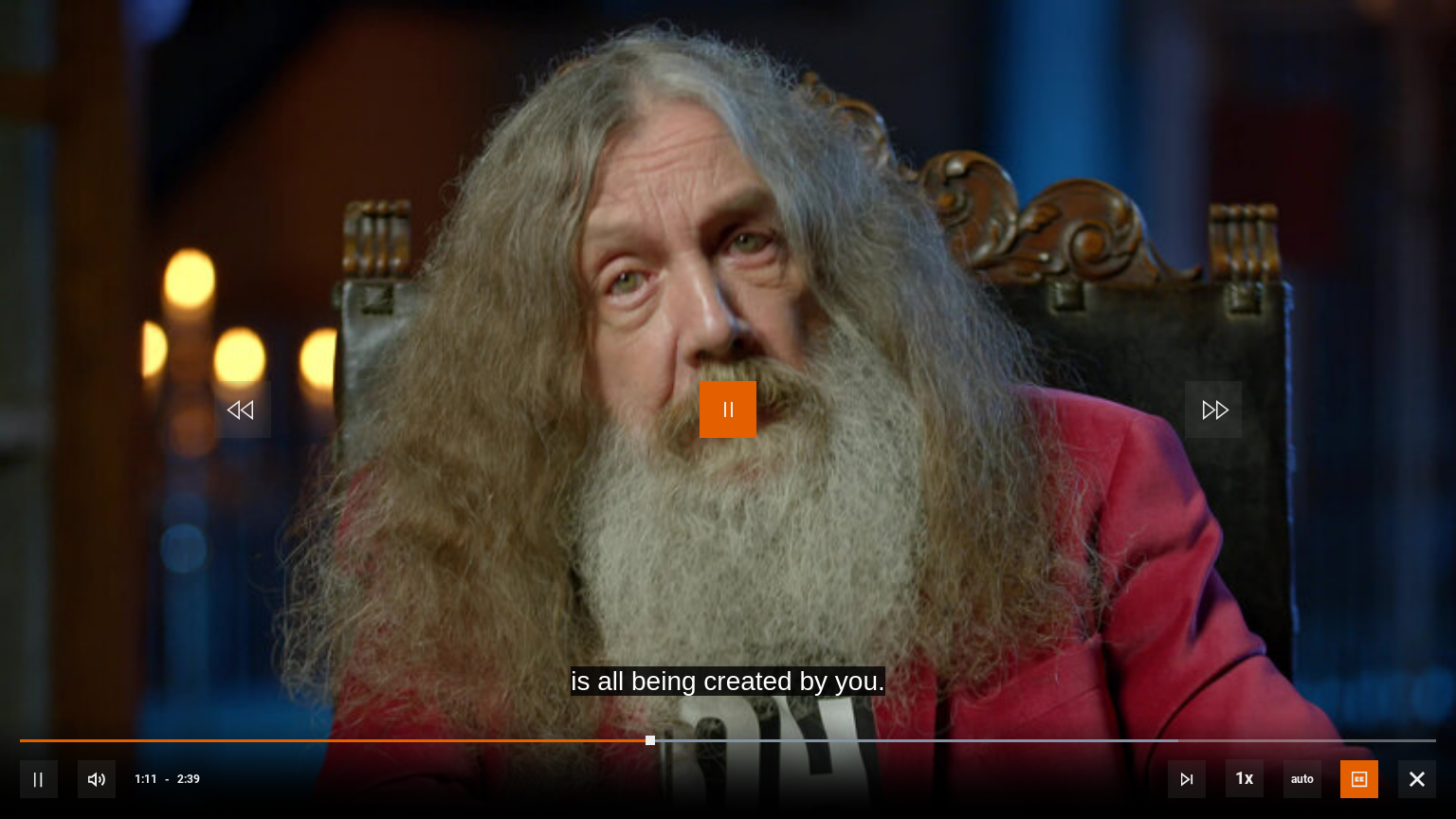 click at bounding box center [728, 410] 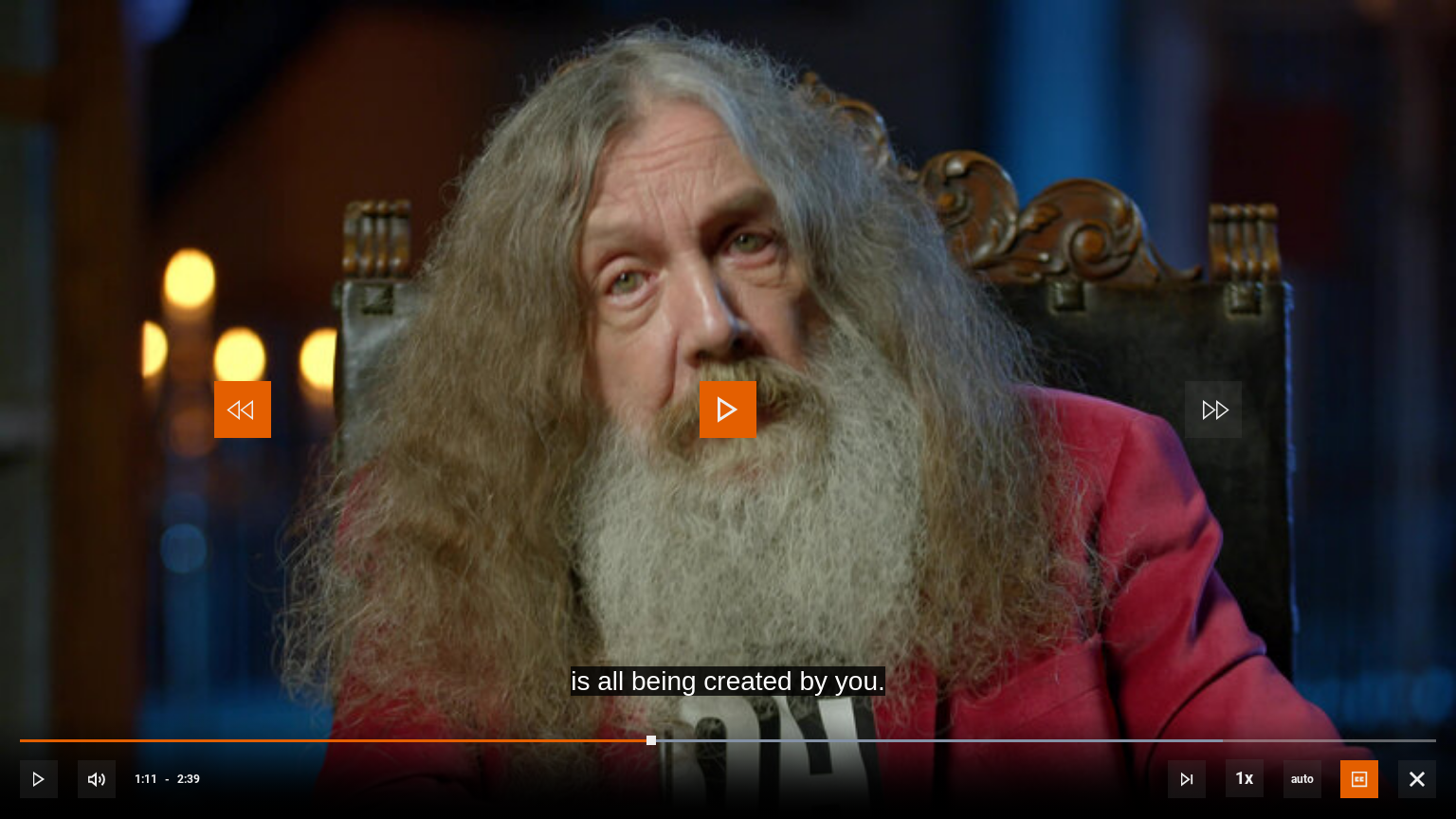 click at bounding box center (243, 410) 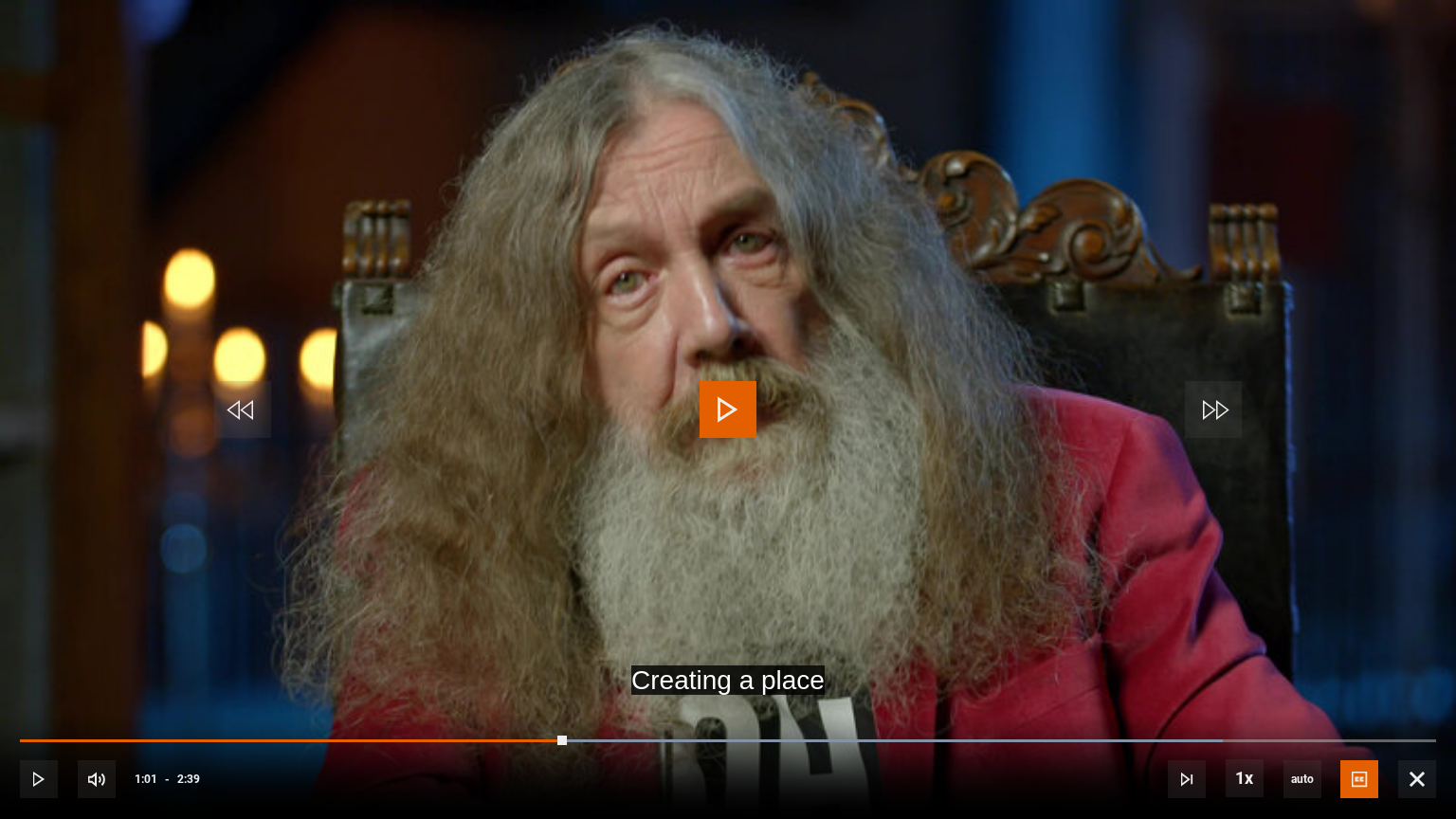 click at bounding box center (728, 410) 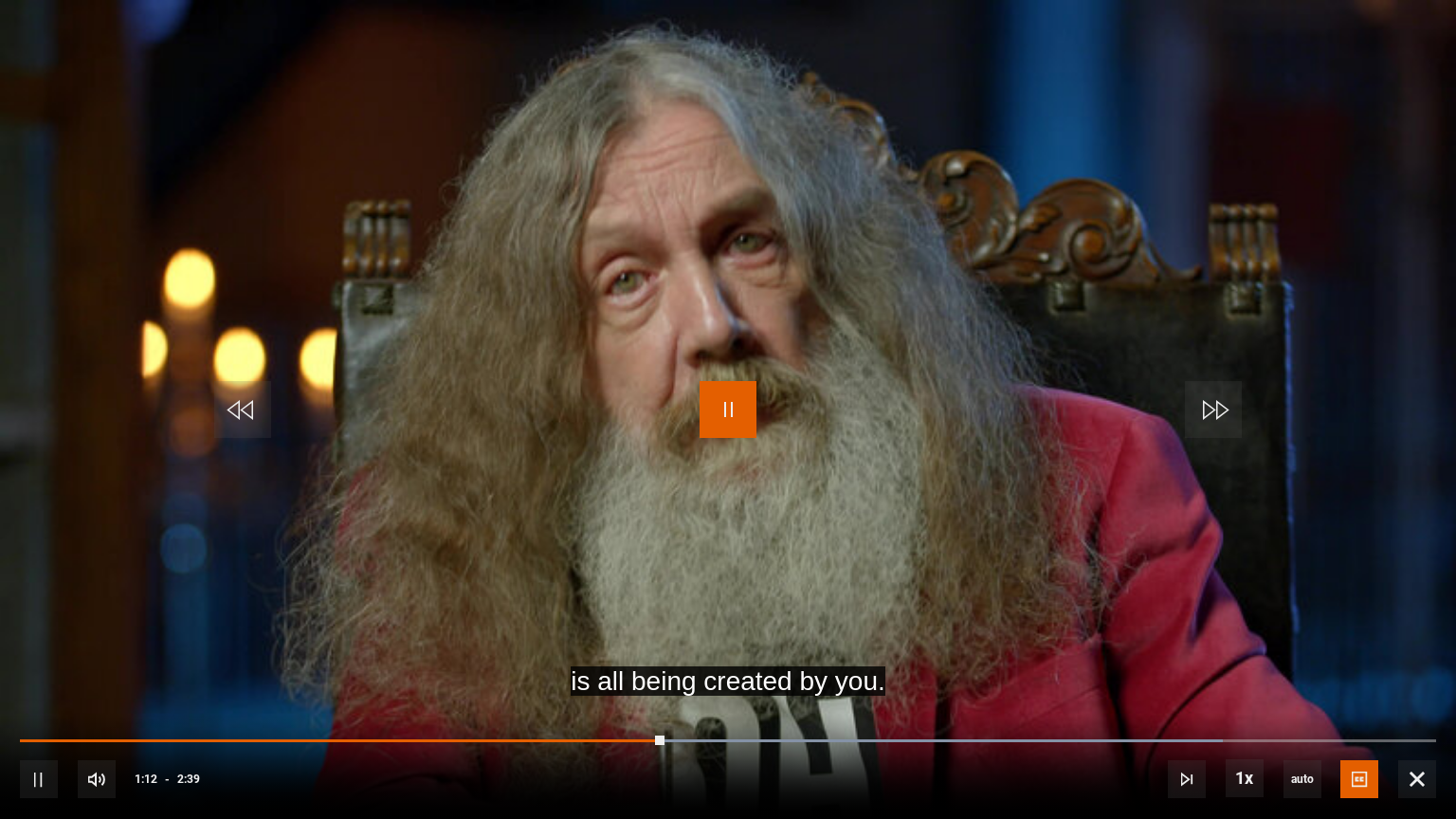 click at bounding box center (728, 410) 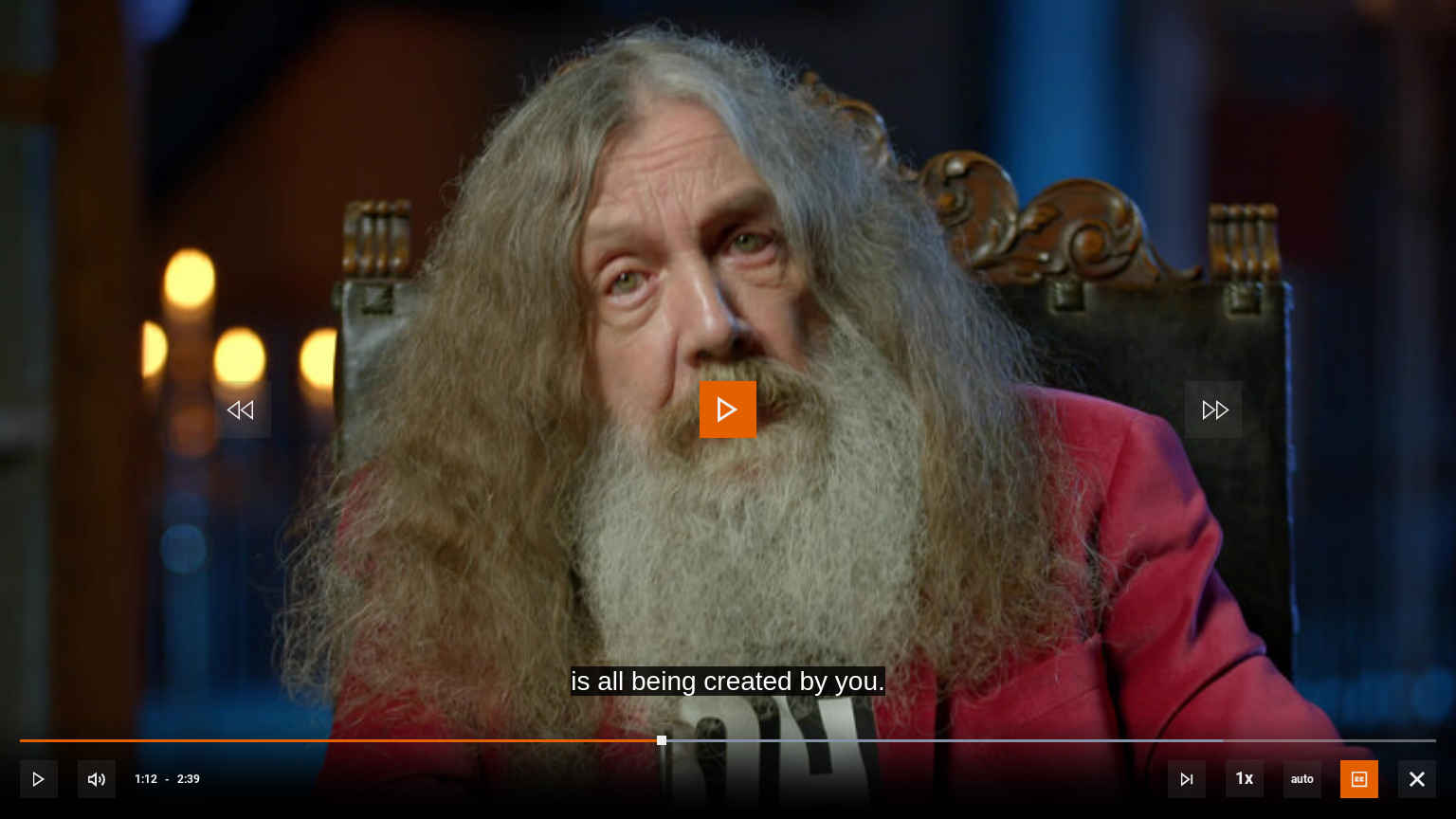 click at bounding box center [728, 410] 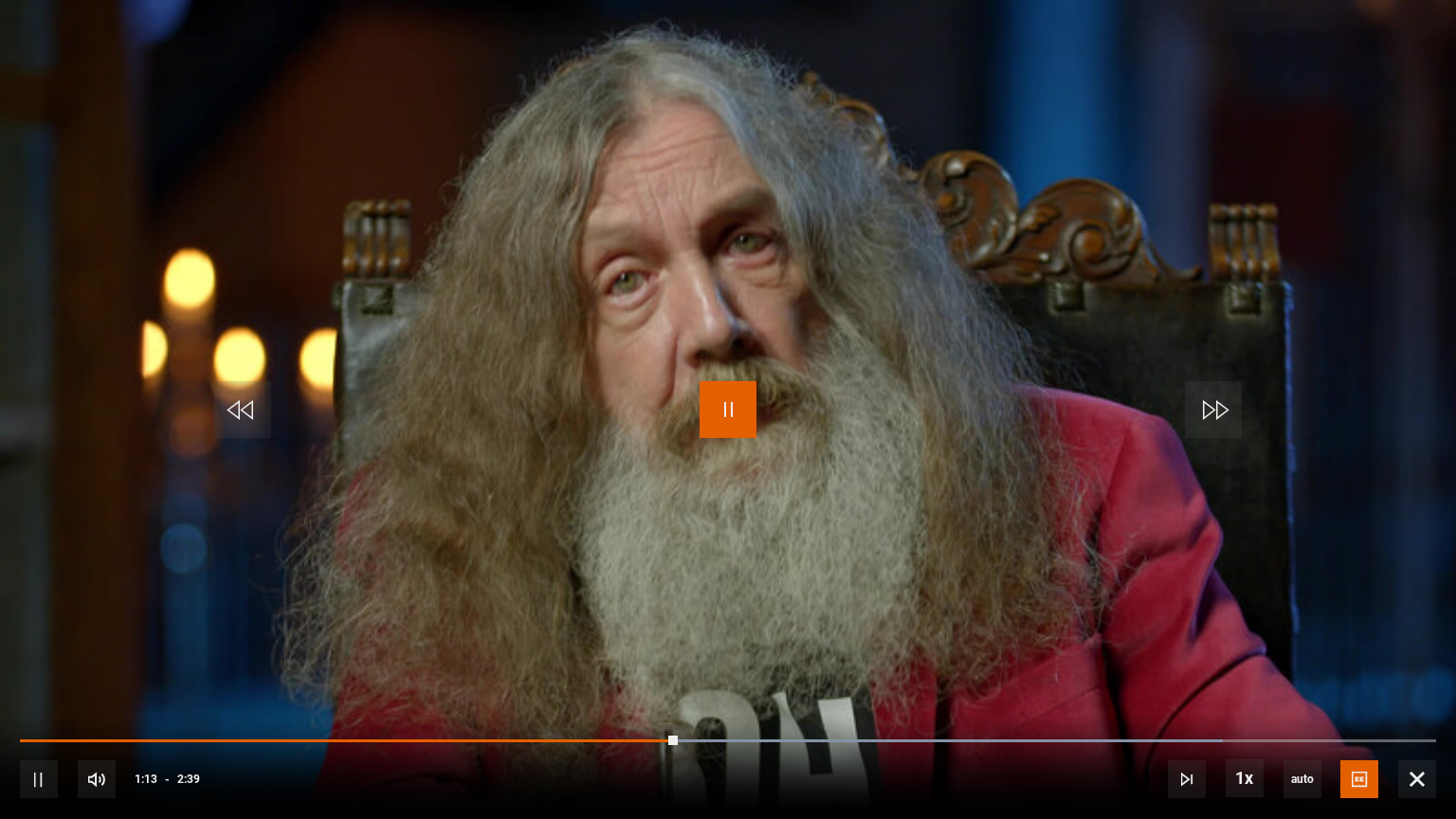 click at bounding box center (728, 410) 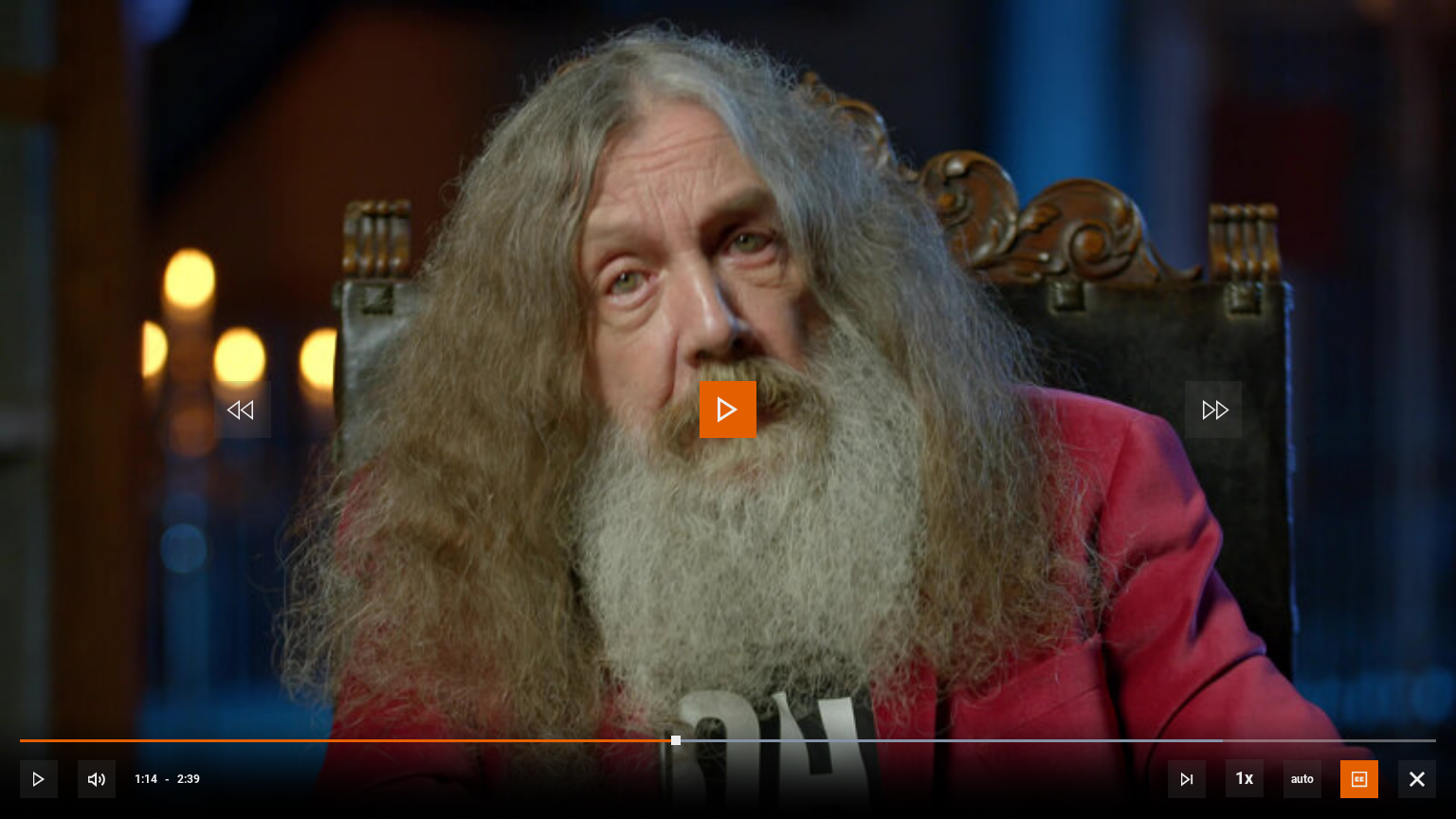 click at bounding box center [728, 410] 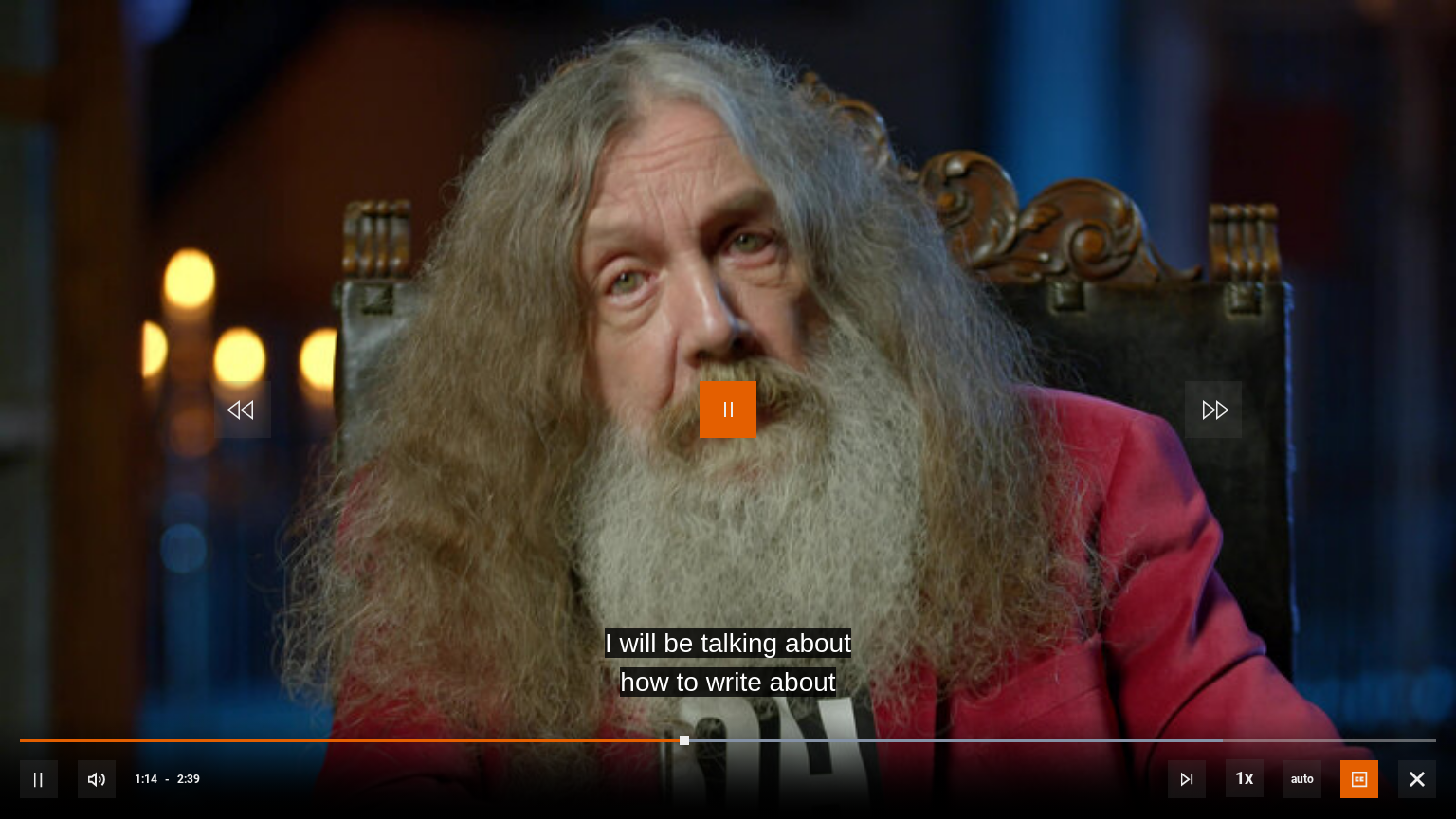 click at bounding box center (728, 410) 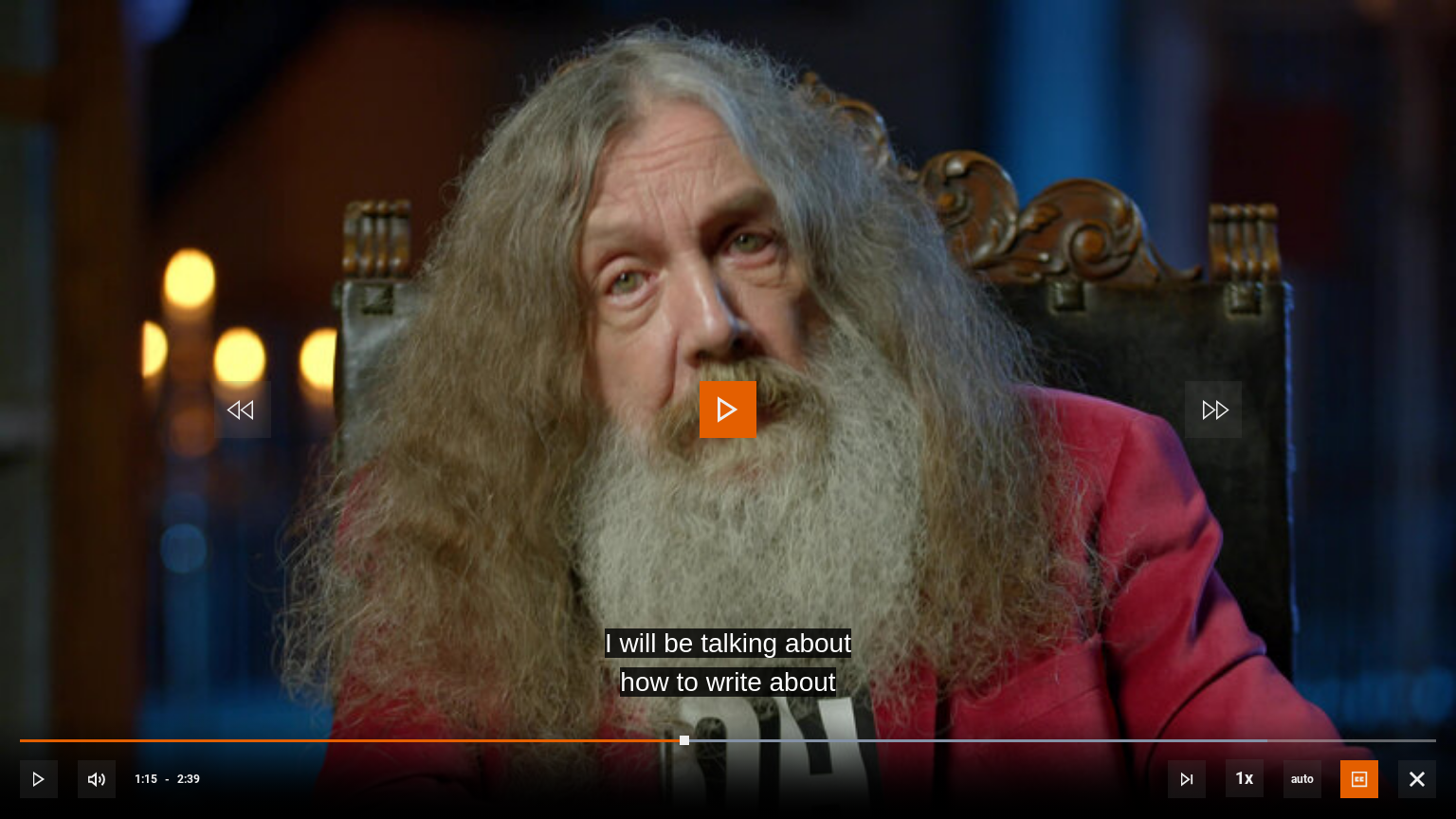 click at bounding box center [728, 410] 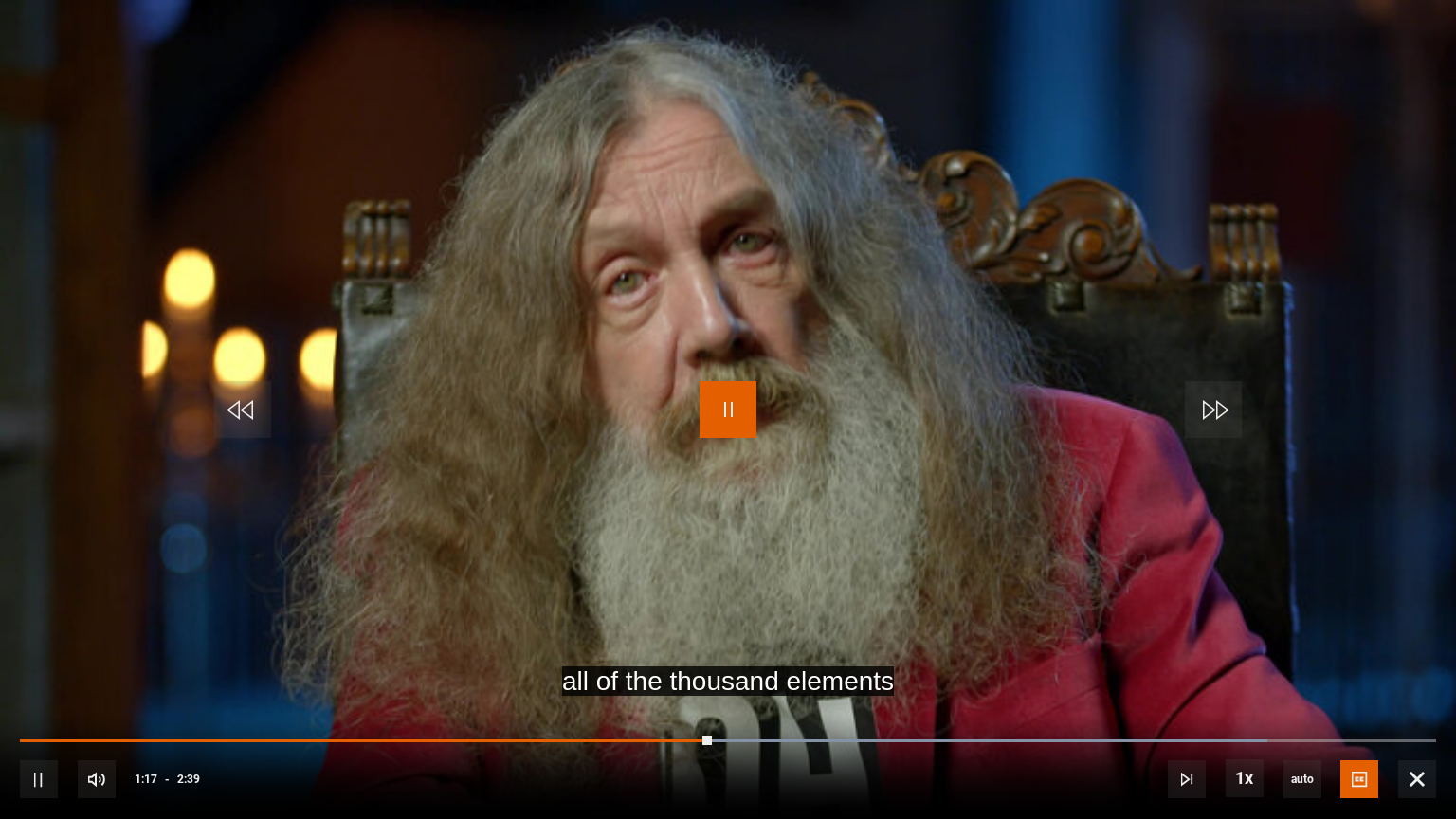 click at bounding box center (728, 410) 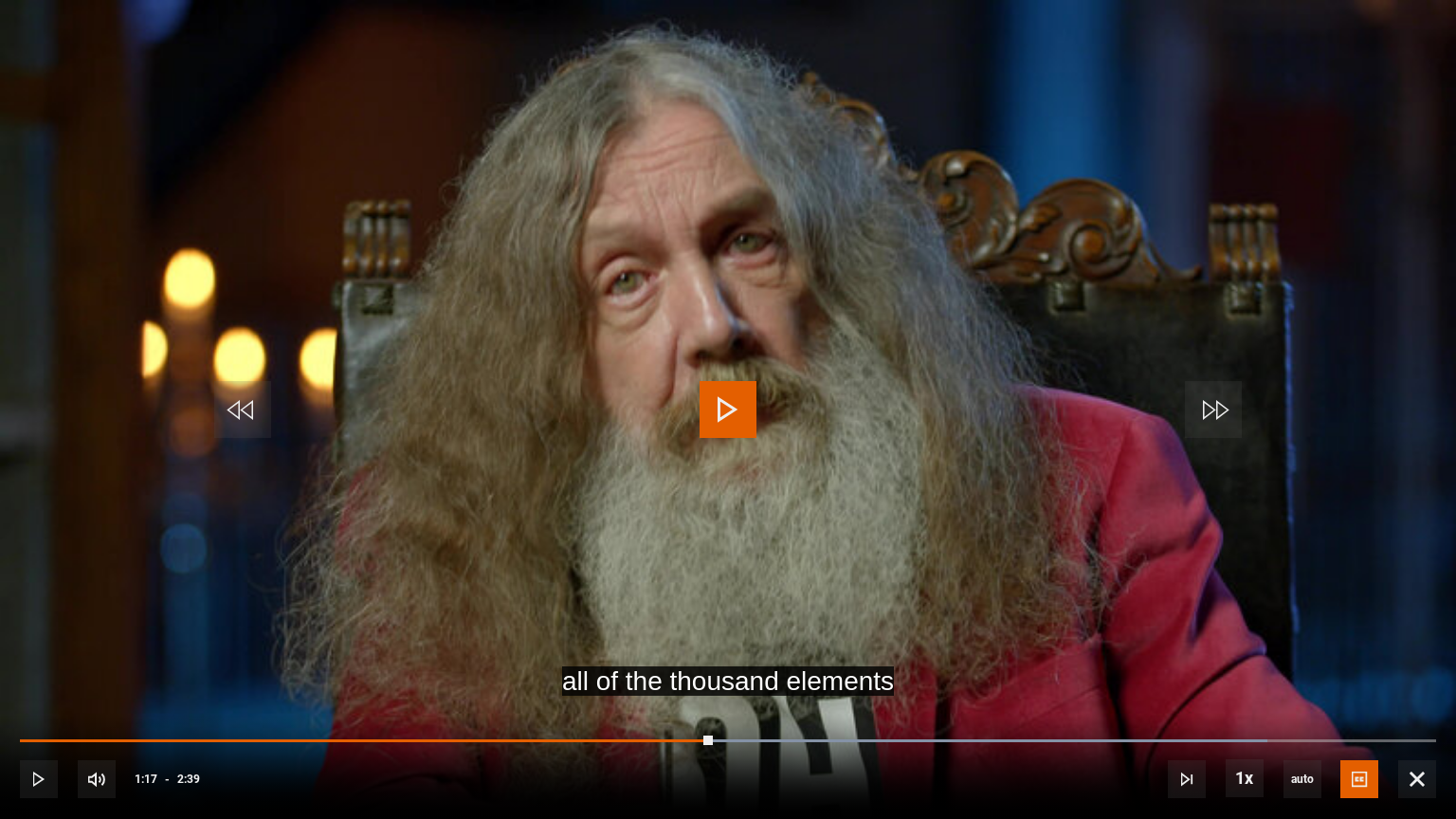 click at bounding box center [728, 410] 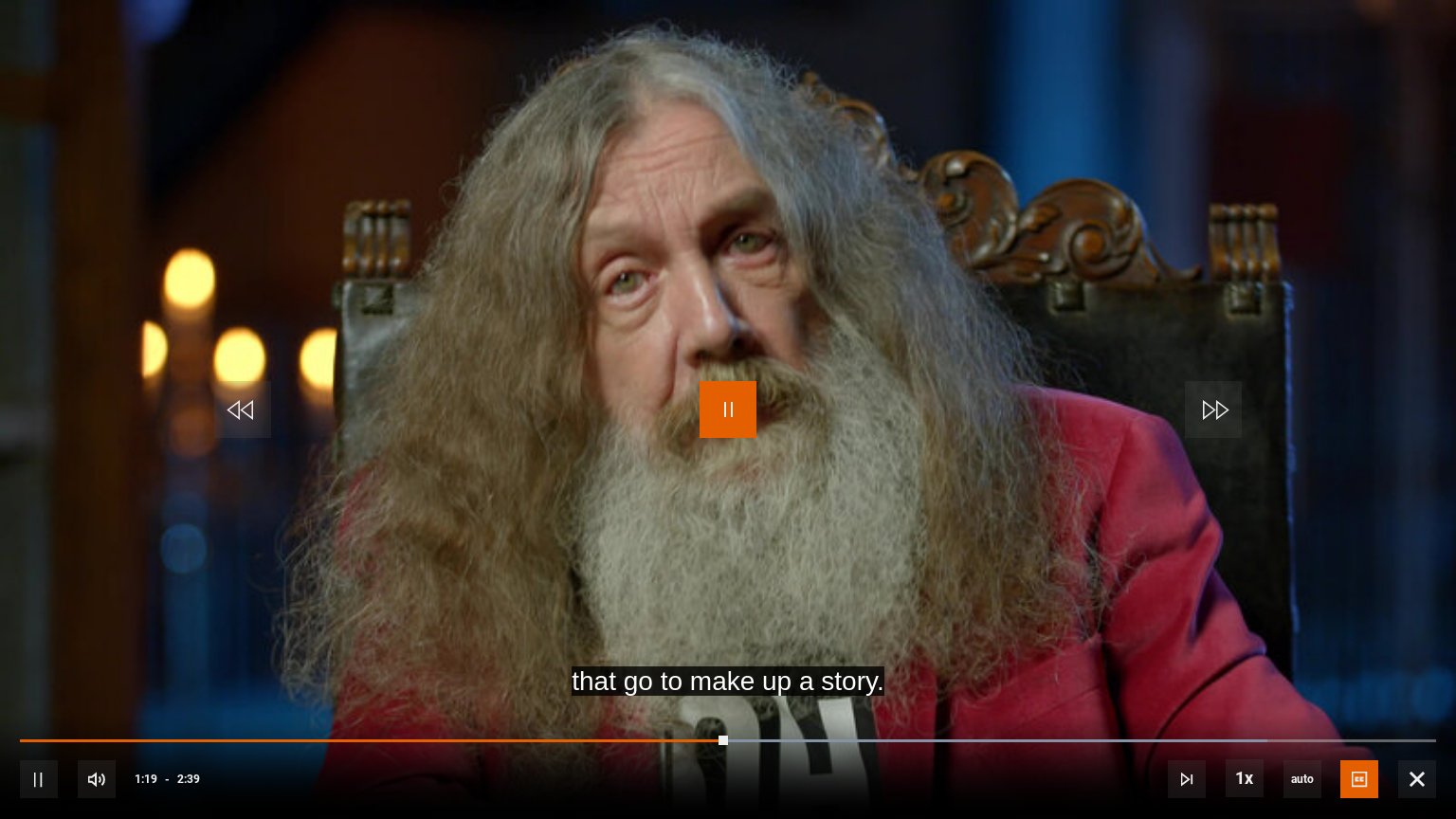 click at bounding box center (728, 410) 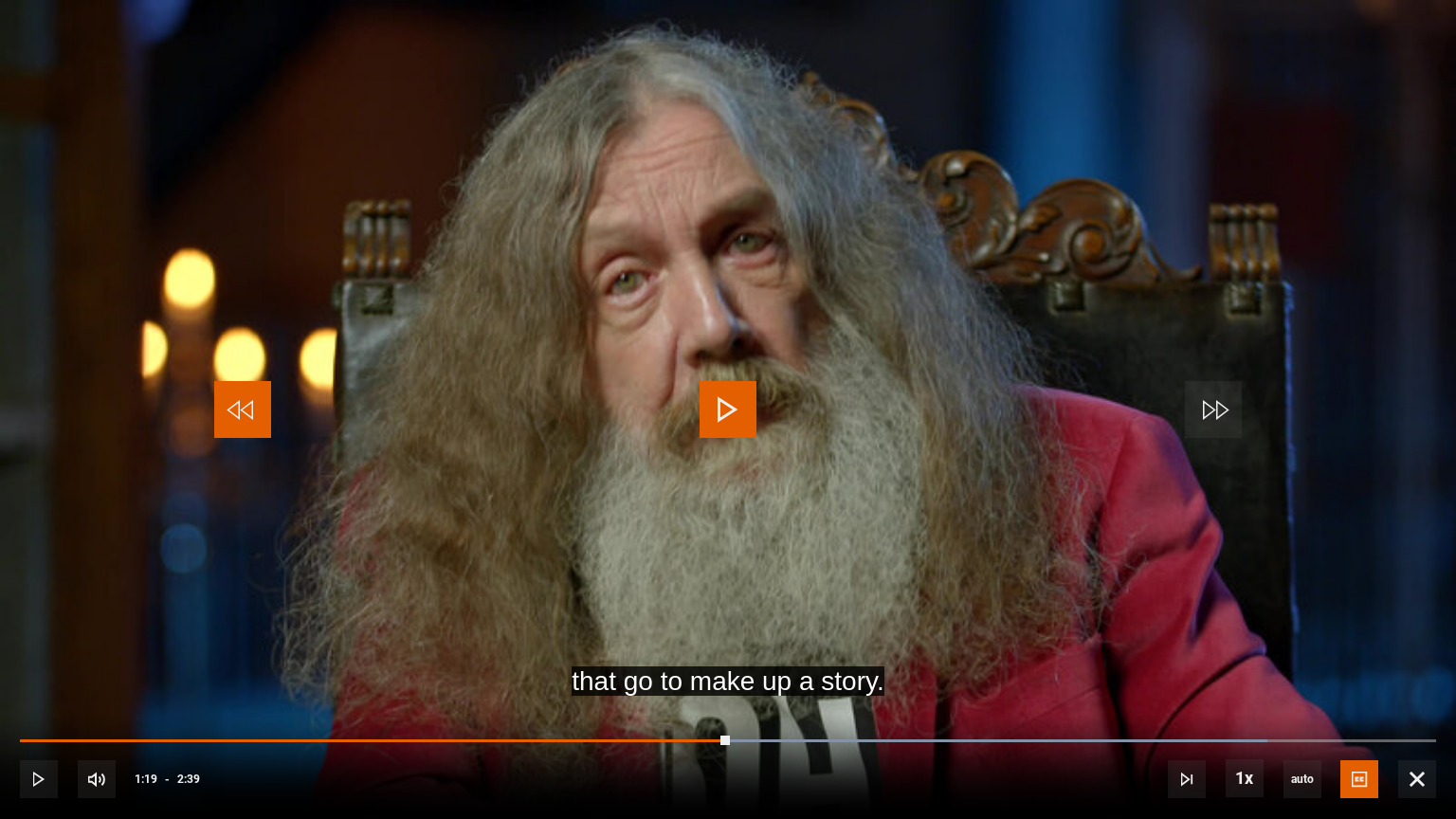 click at bounding box center [243, 410] 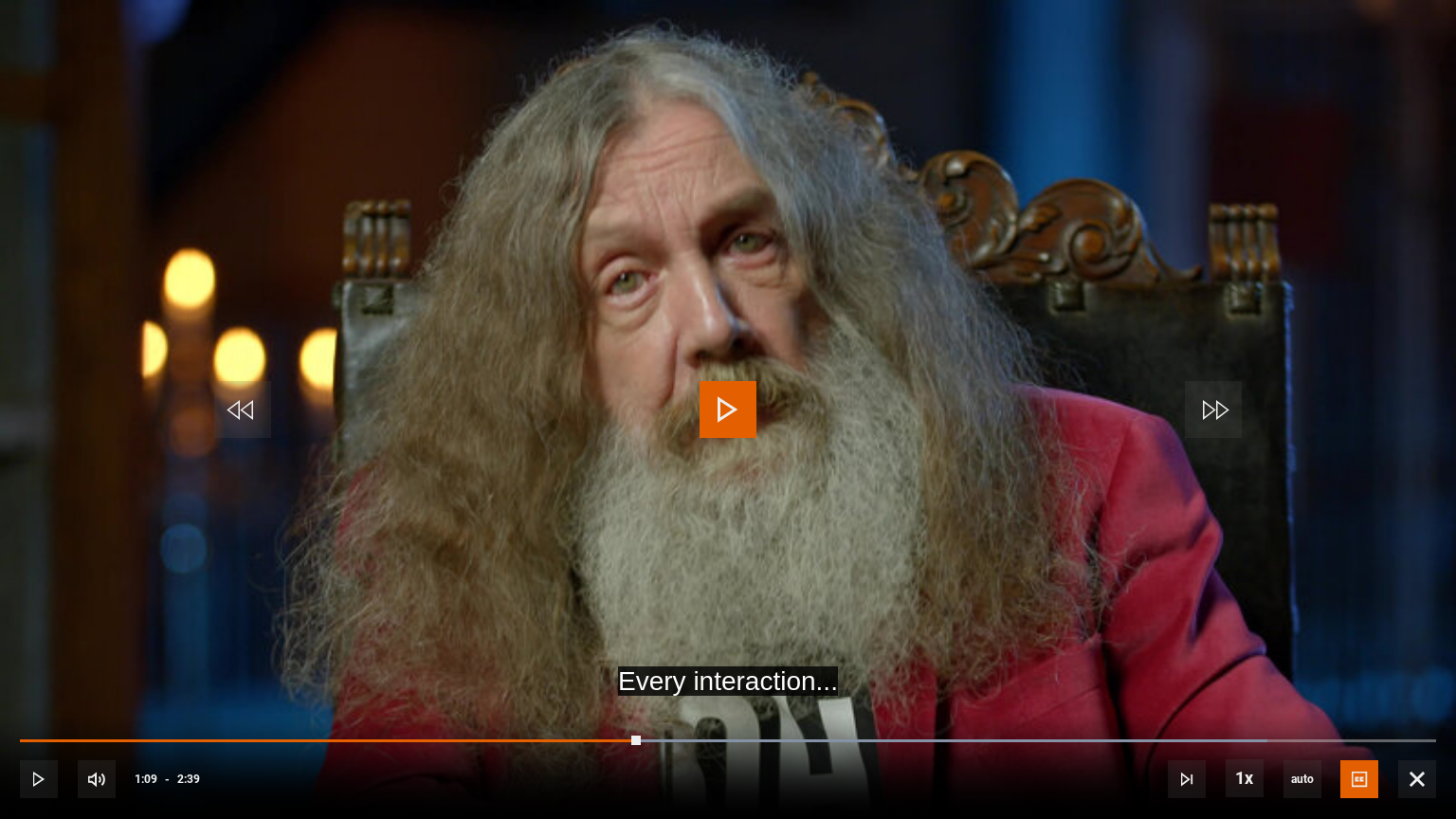 click at bounding box center [728, 410] 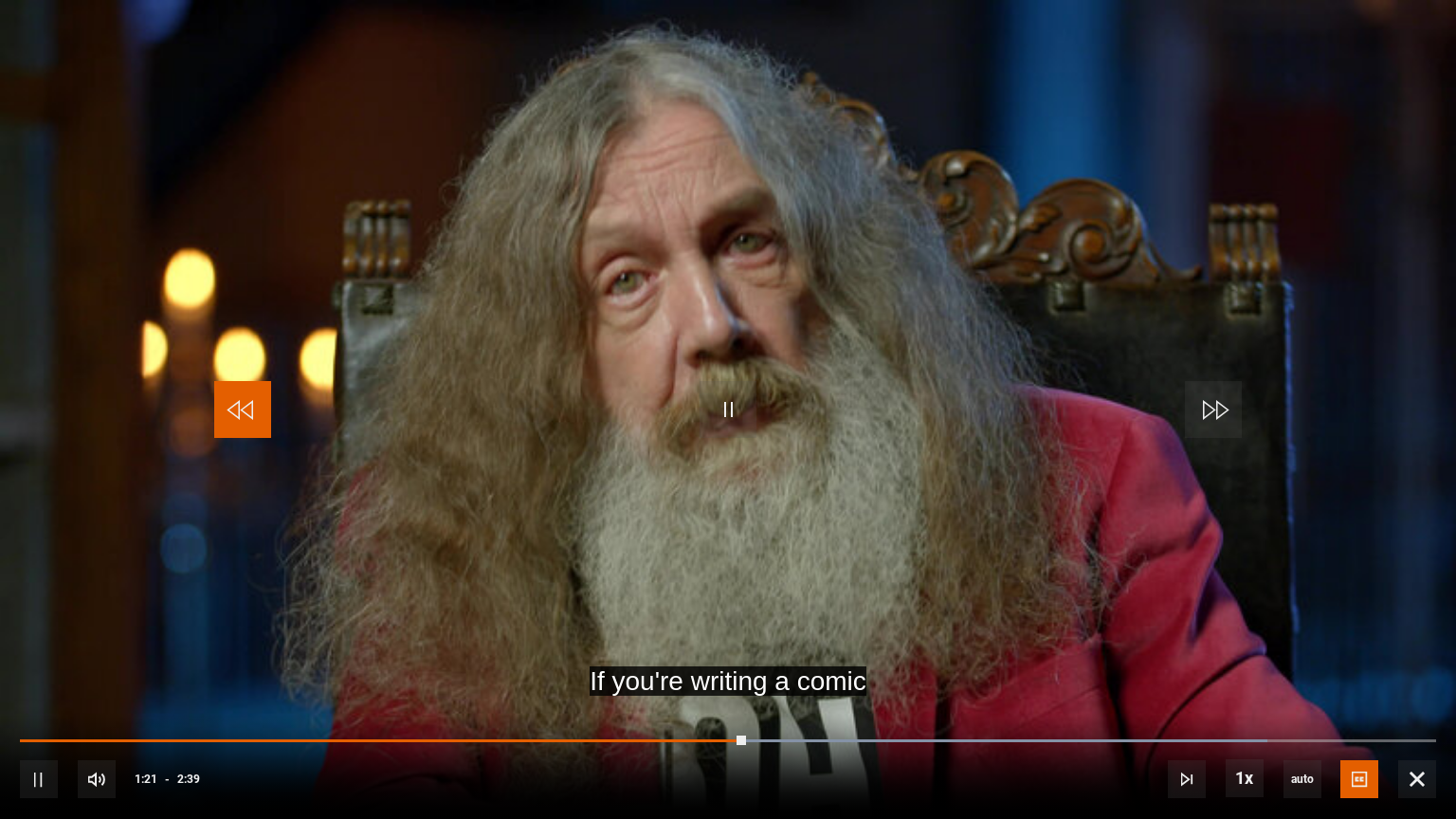 click at bounding box center (243, 410) 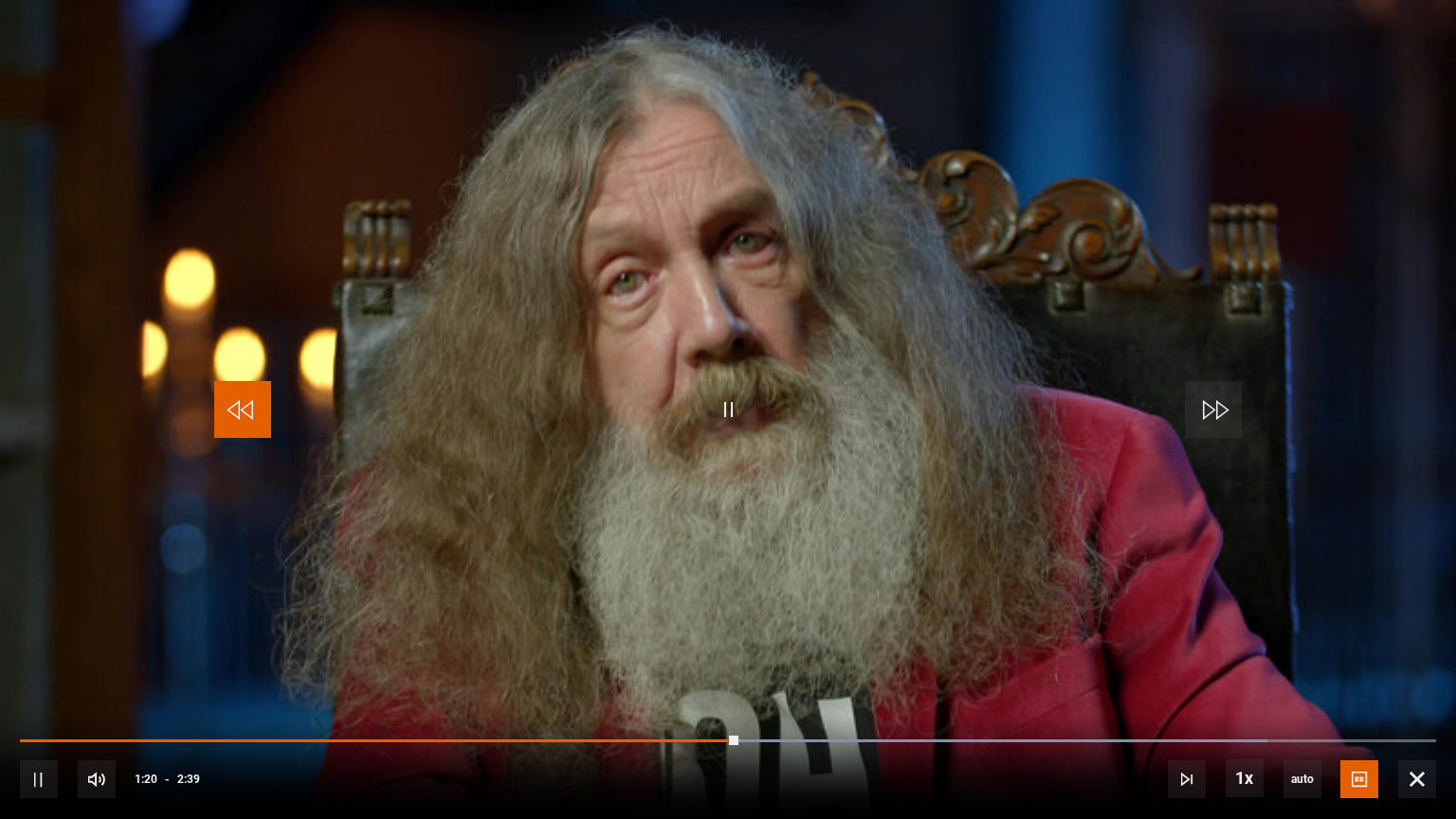 click at bounding box center [243, 410] 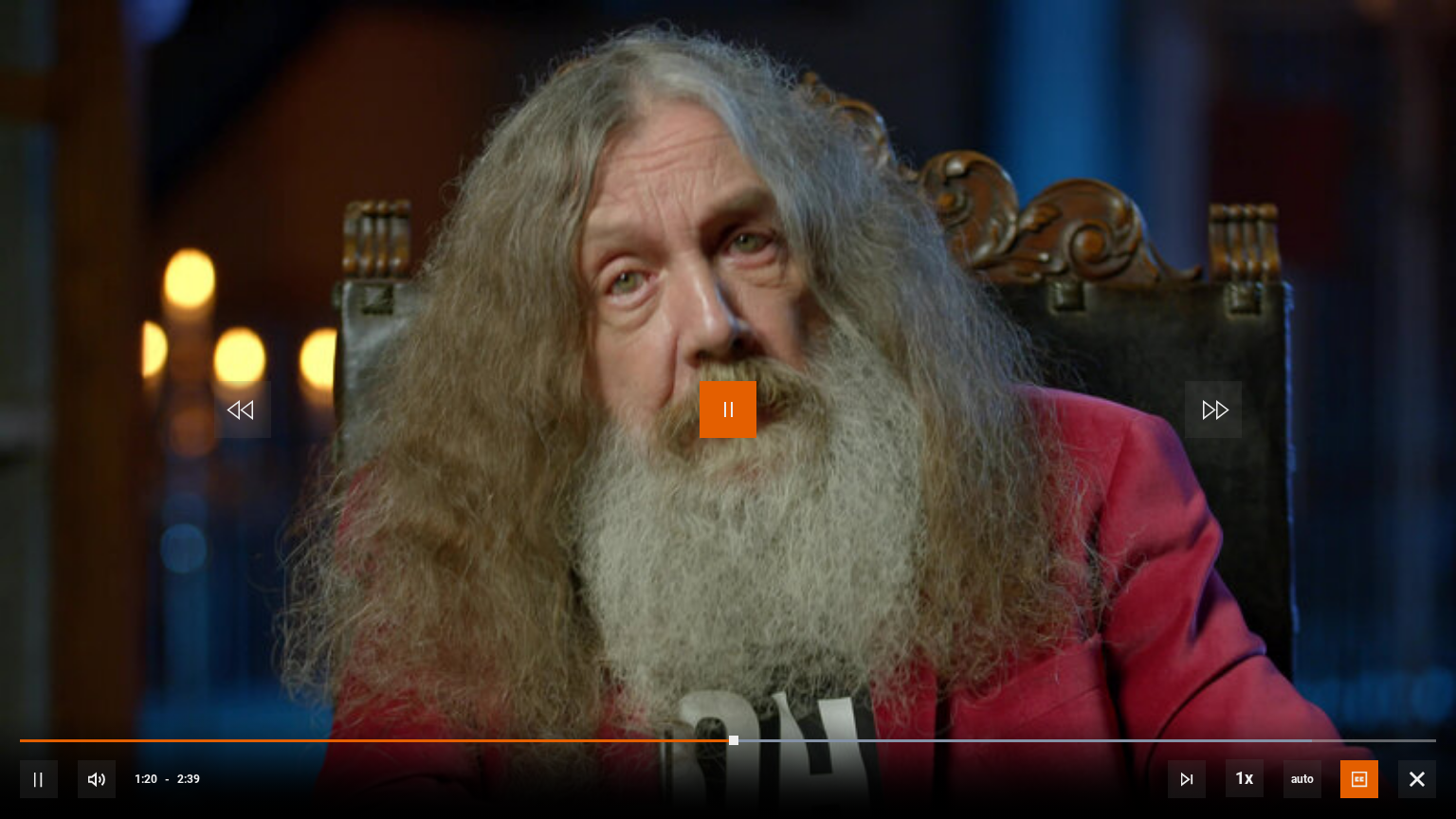 click at bounding box center [728, 410] 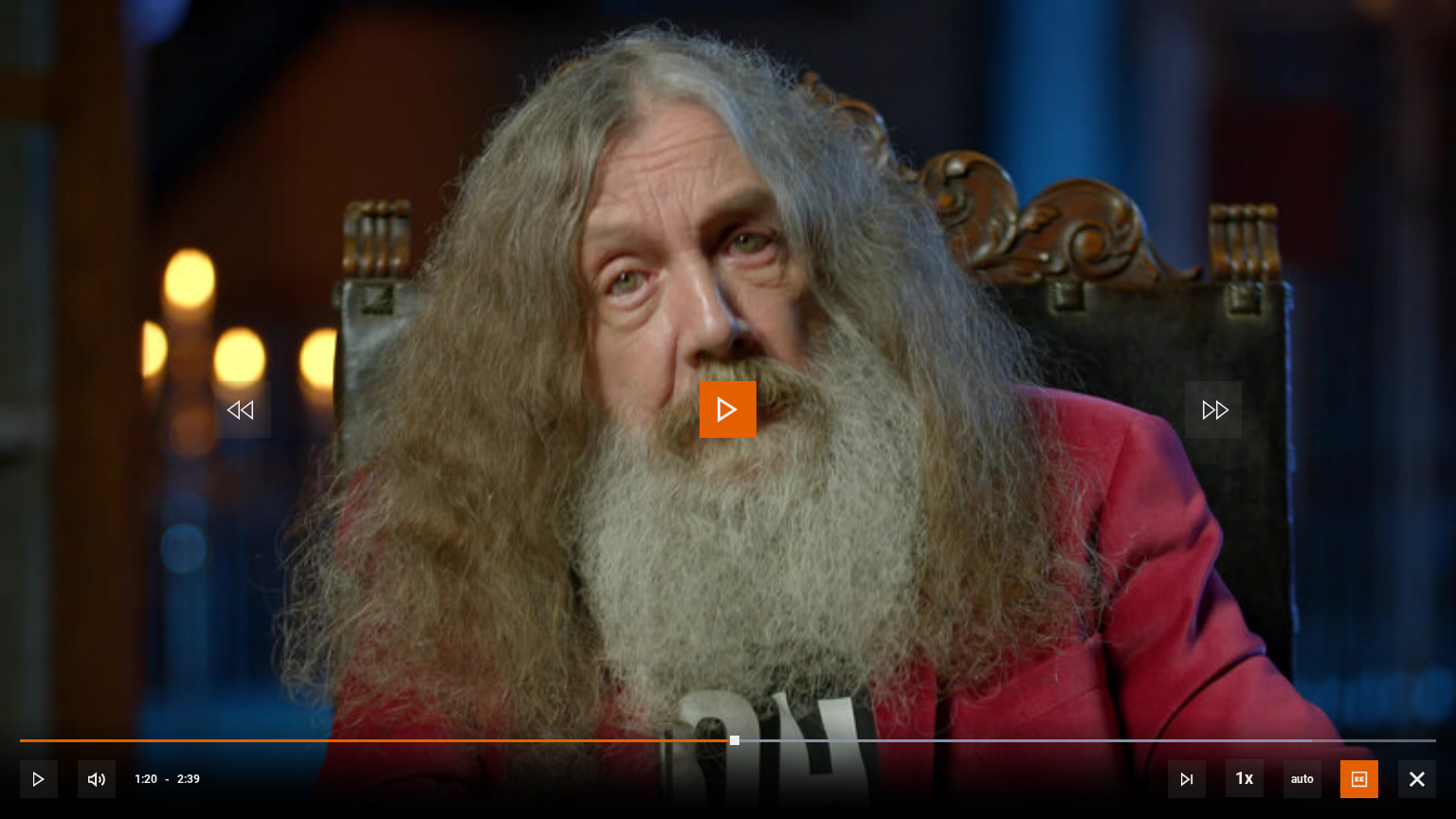 click at bounding box center [728, 410] 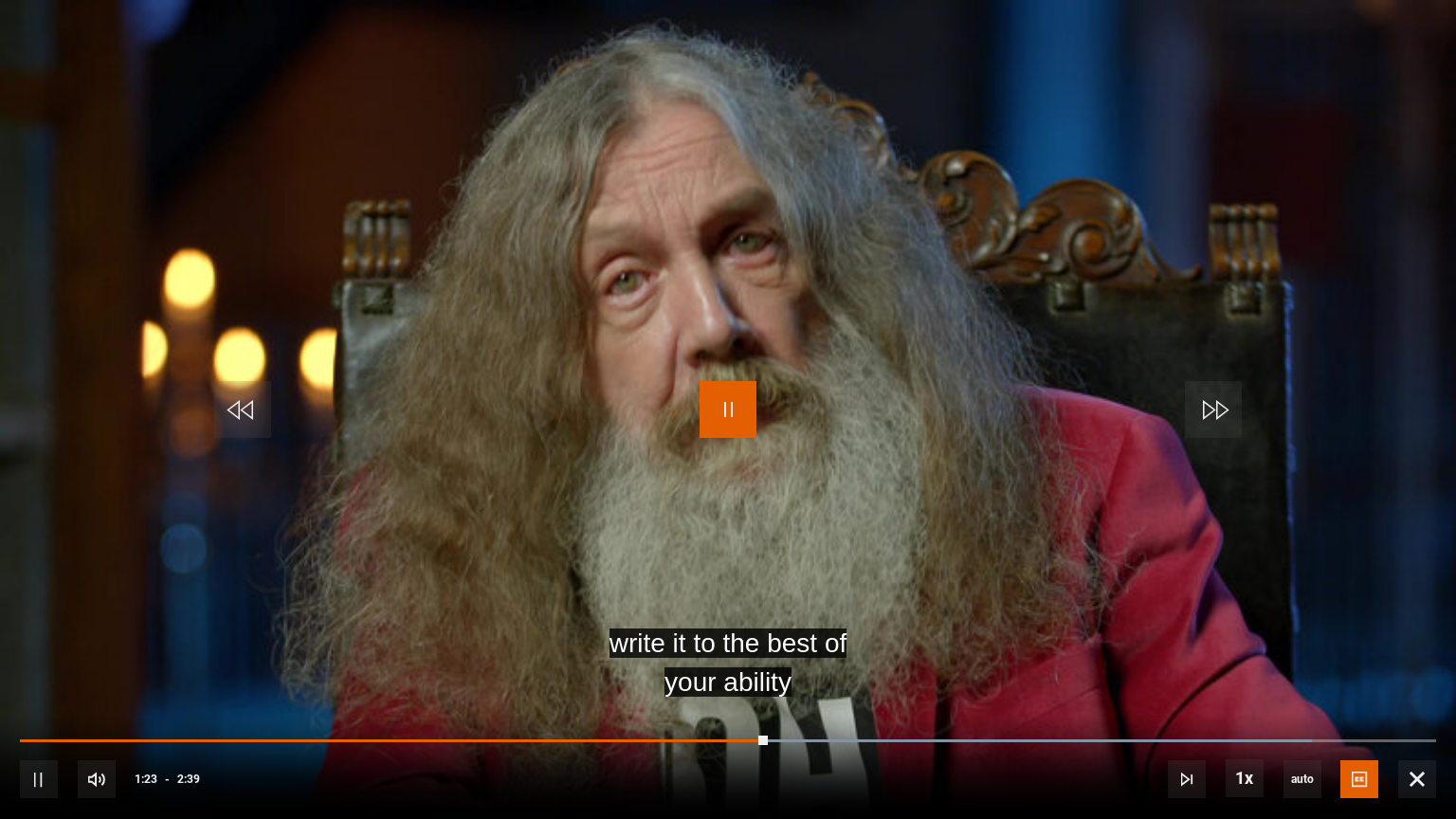 click at bounding box center (728, 410) 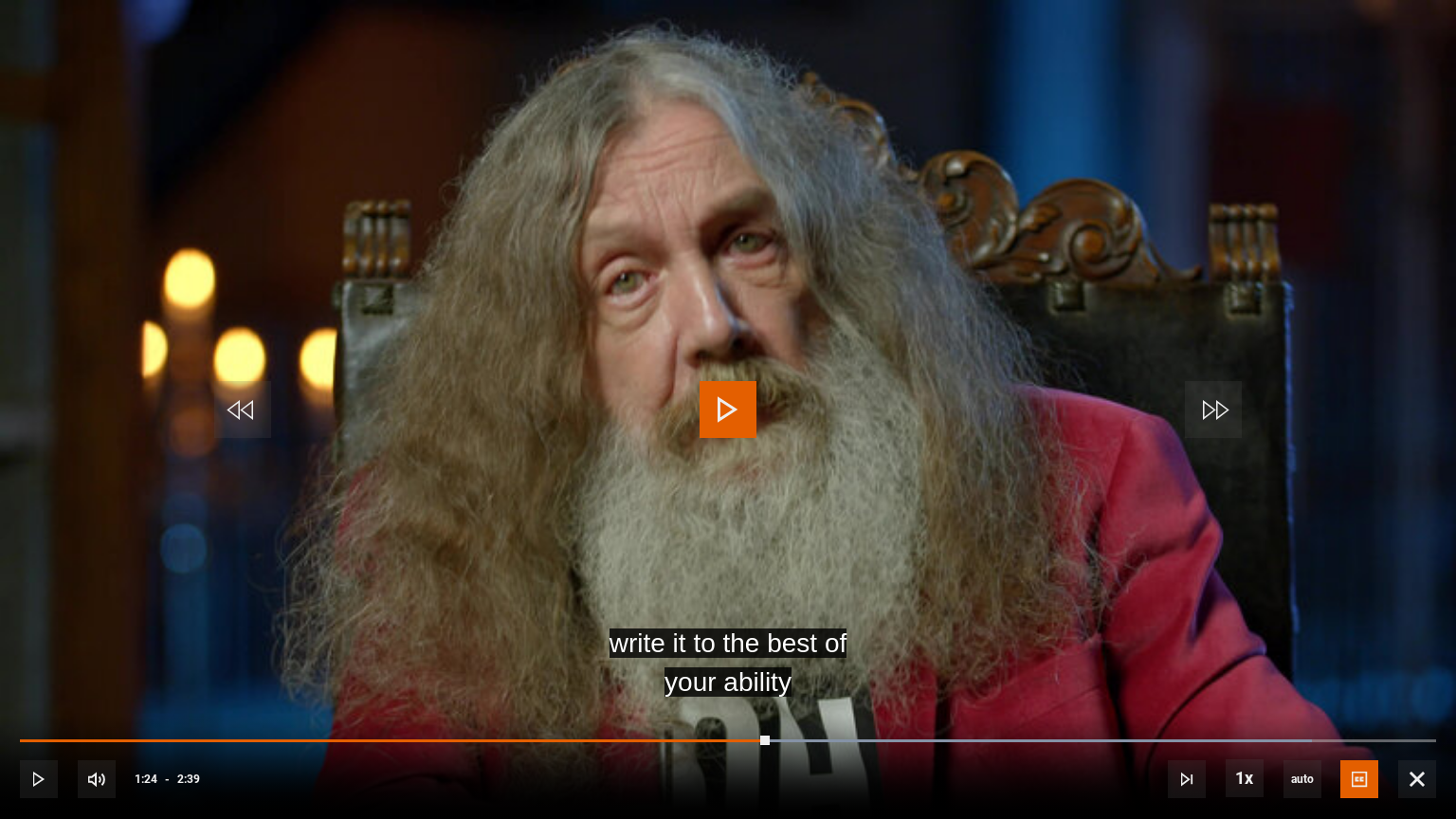 click at bounding box center [728, 410] 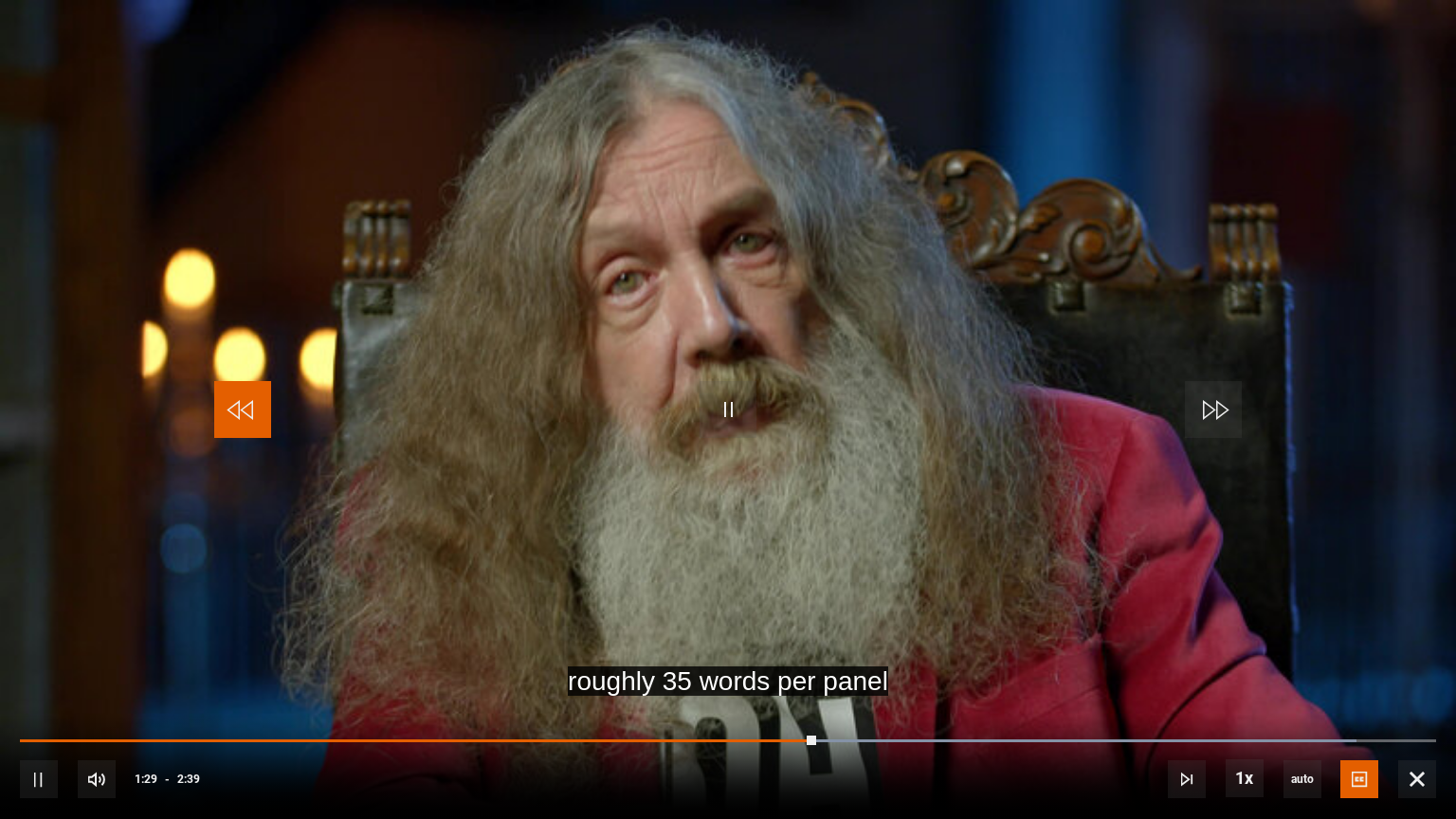 click at bounding box center (243, 410) 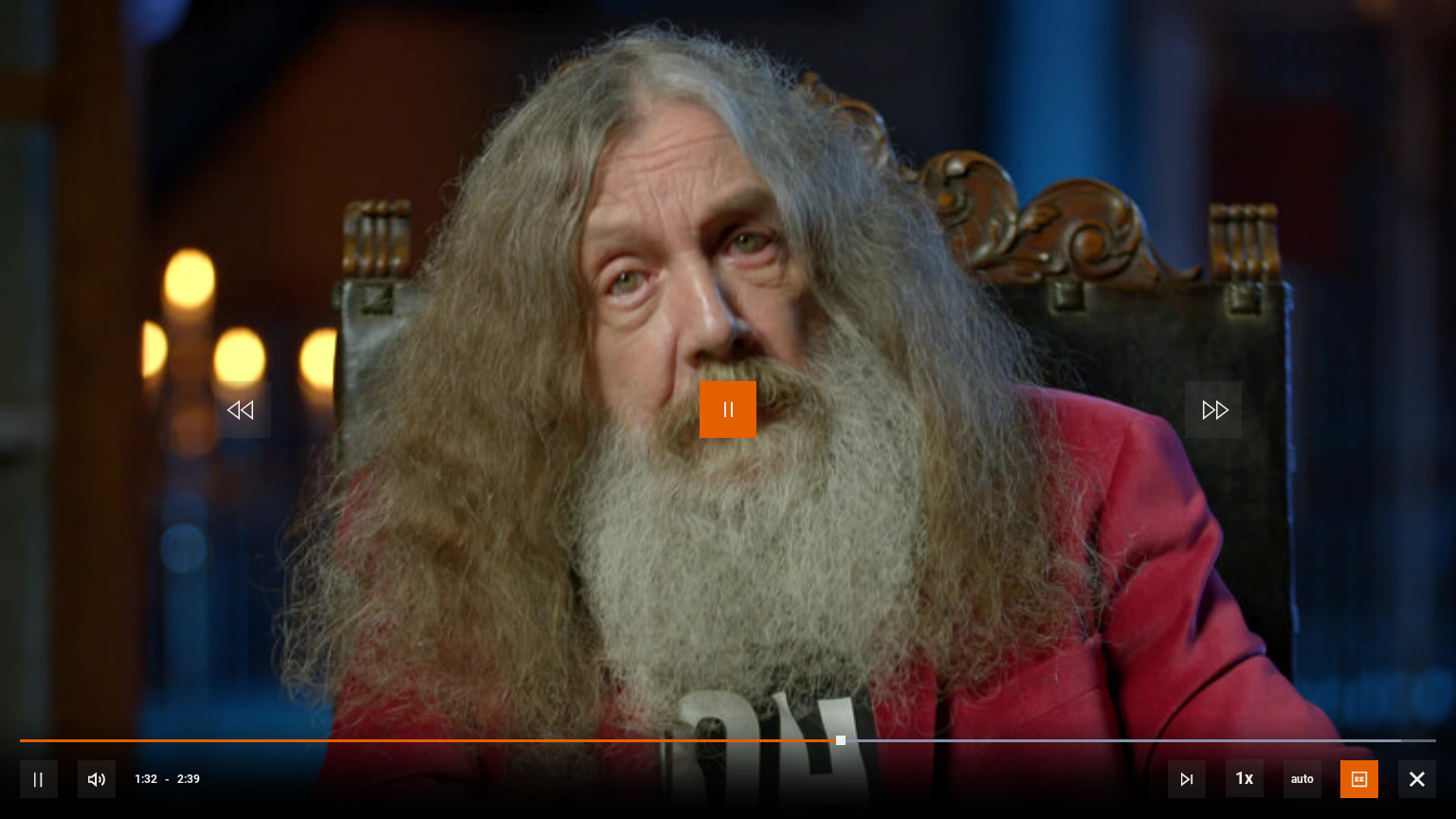click at bounding box center [728, 410] 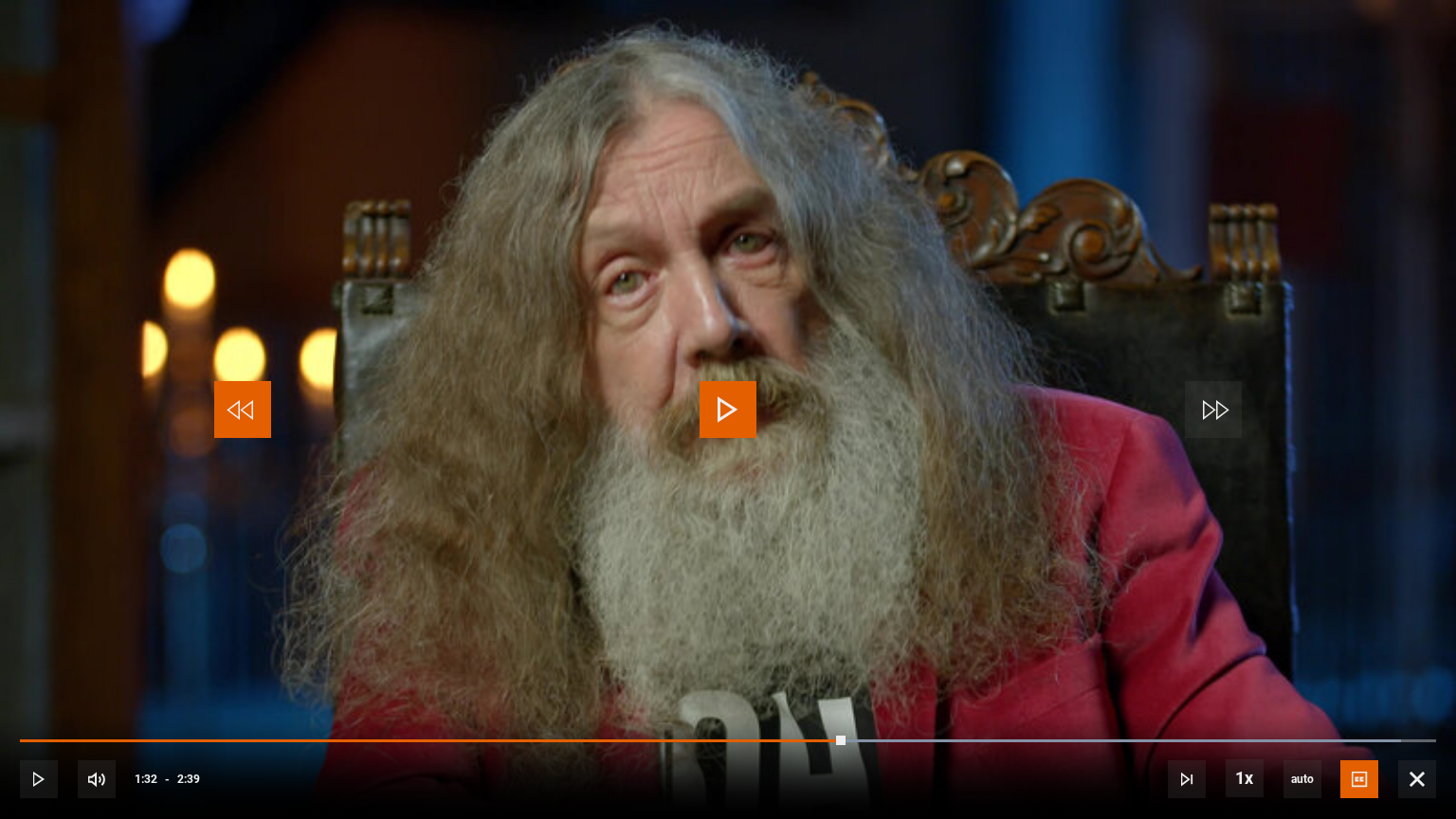 click at bounding box center (243, 410) 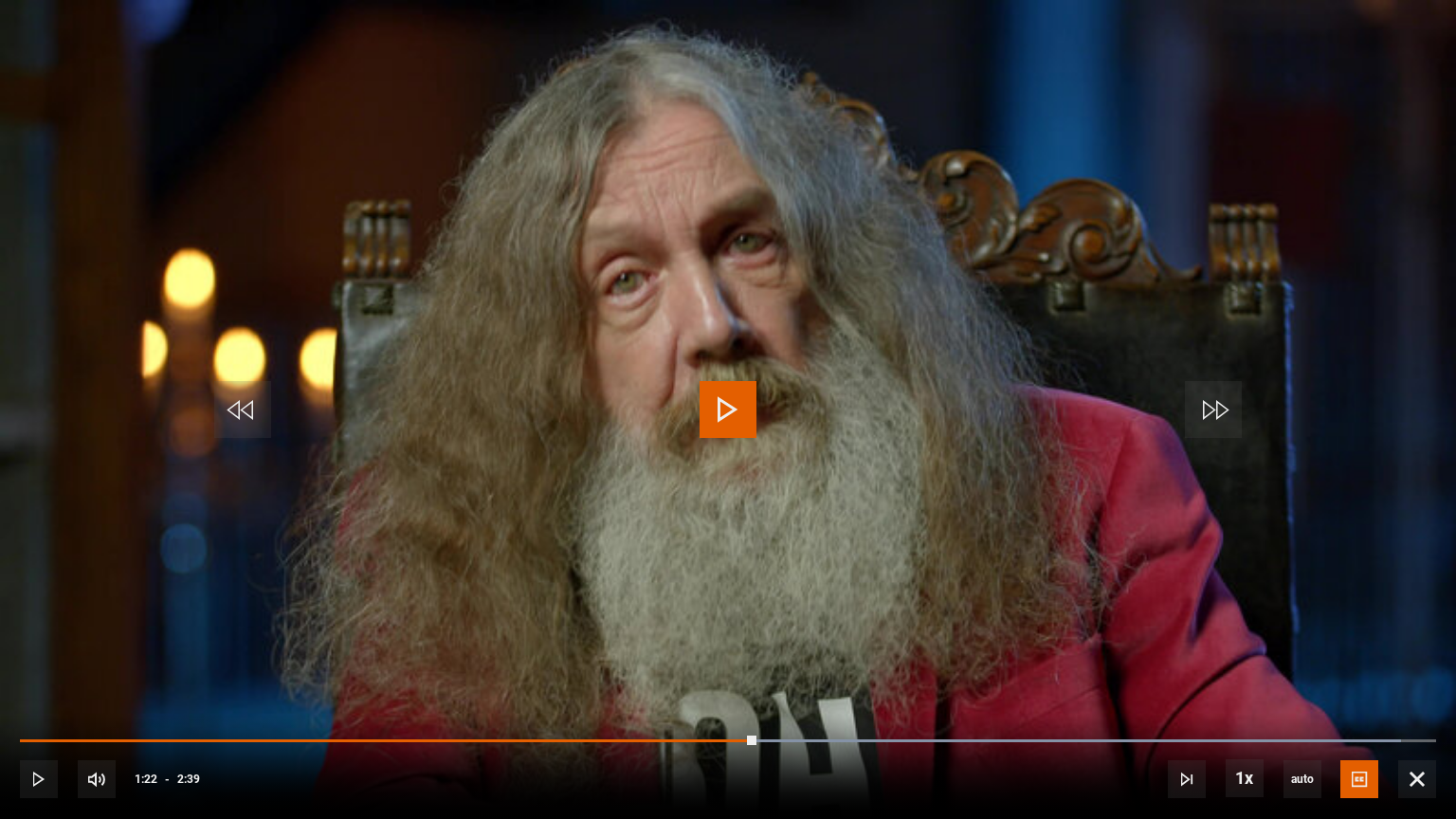 click at bounding box center (728, 410) 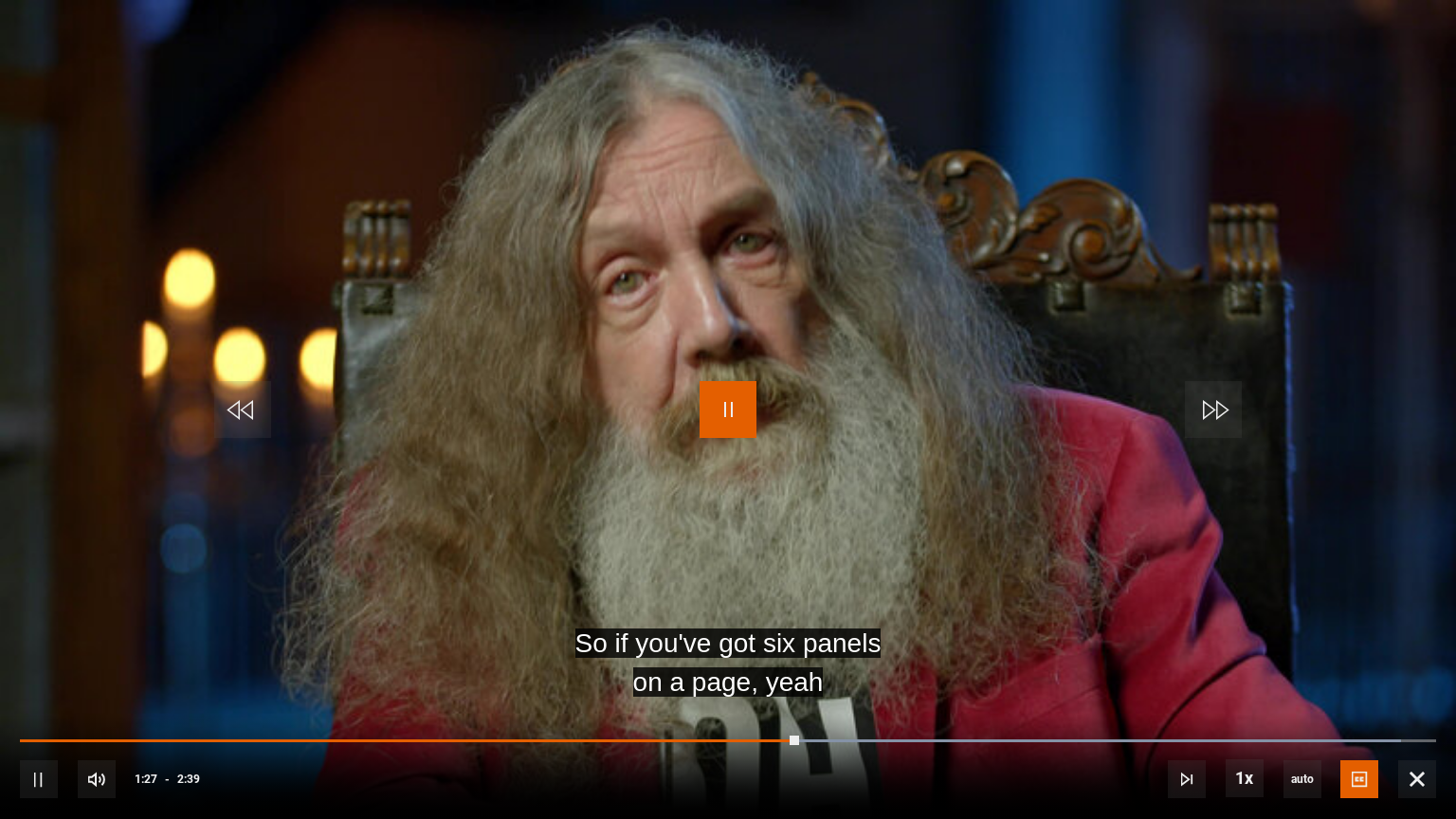 click at bounding box center (728, 410) 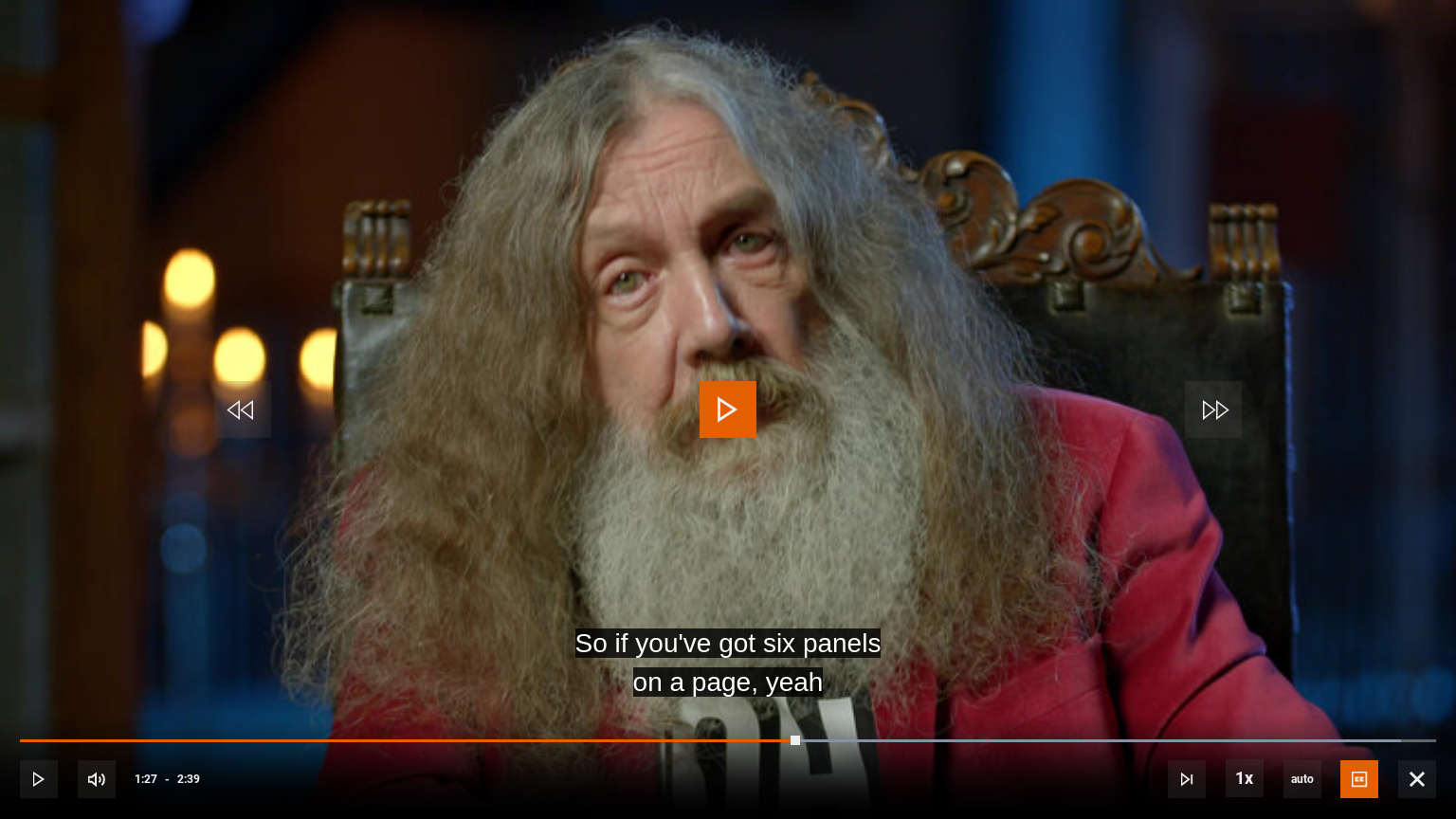 click at bounding box center [728, 410] 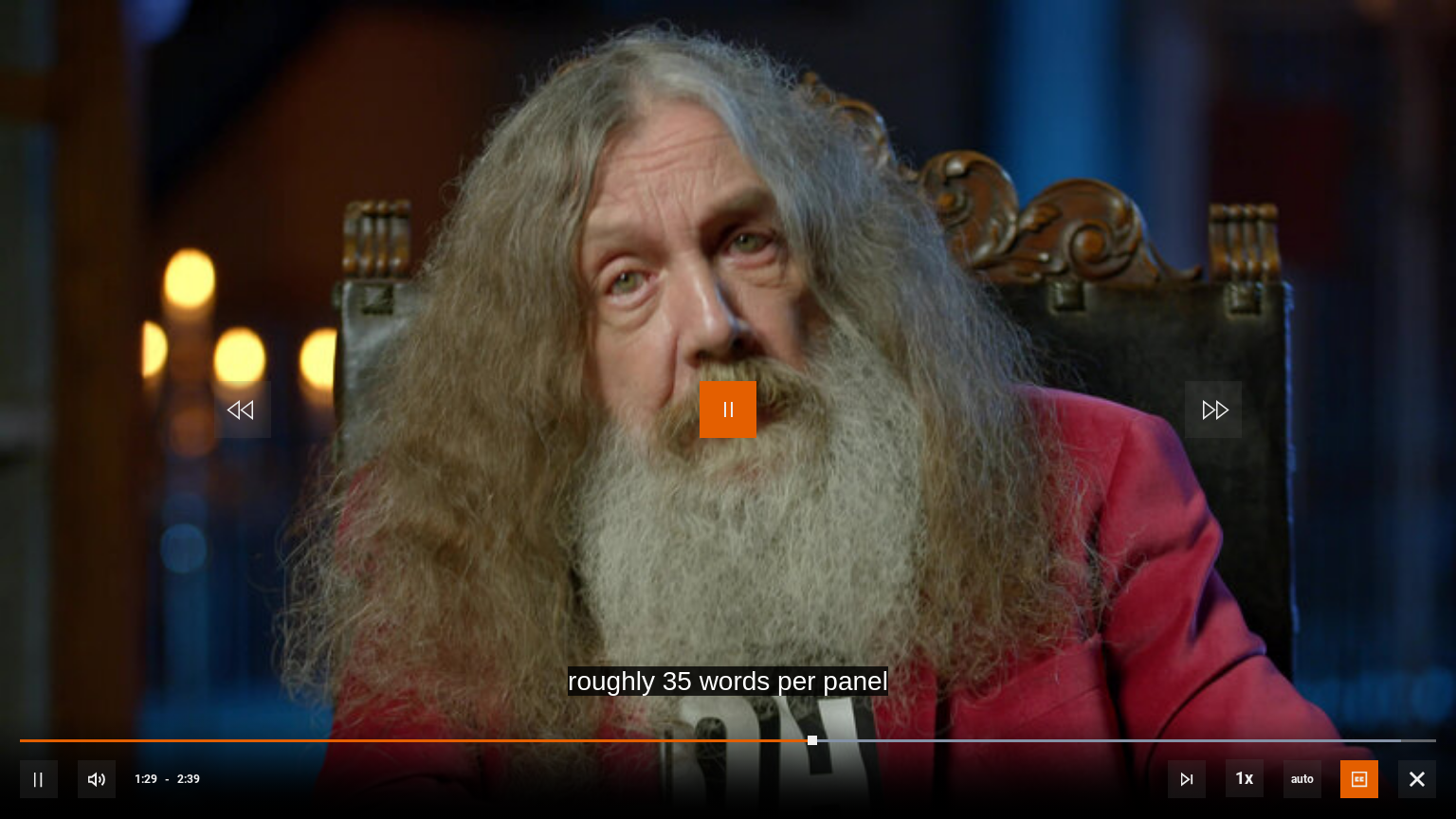 click at bounding box center [728, 410] 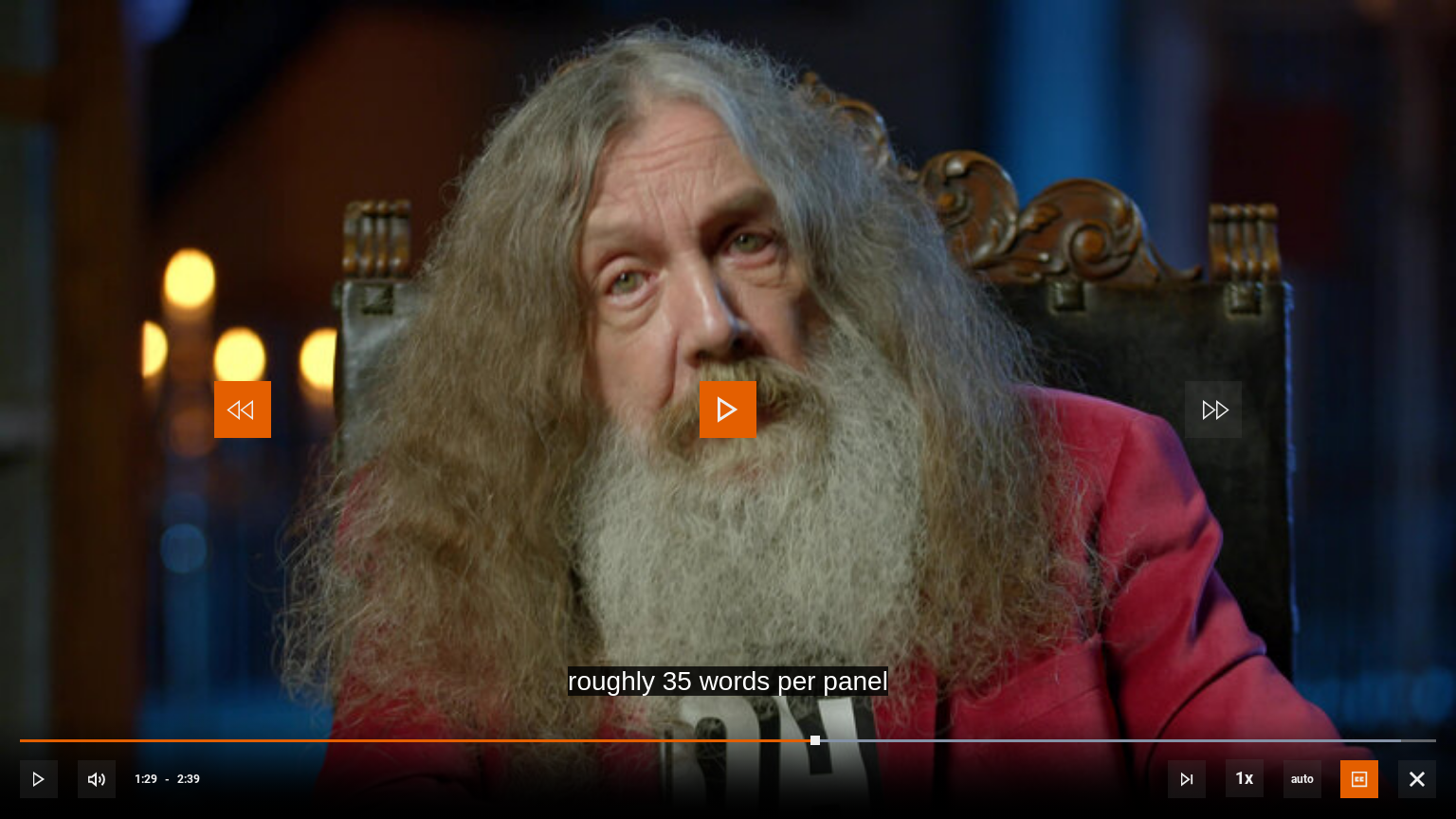 click at bounding box center (243, 410) 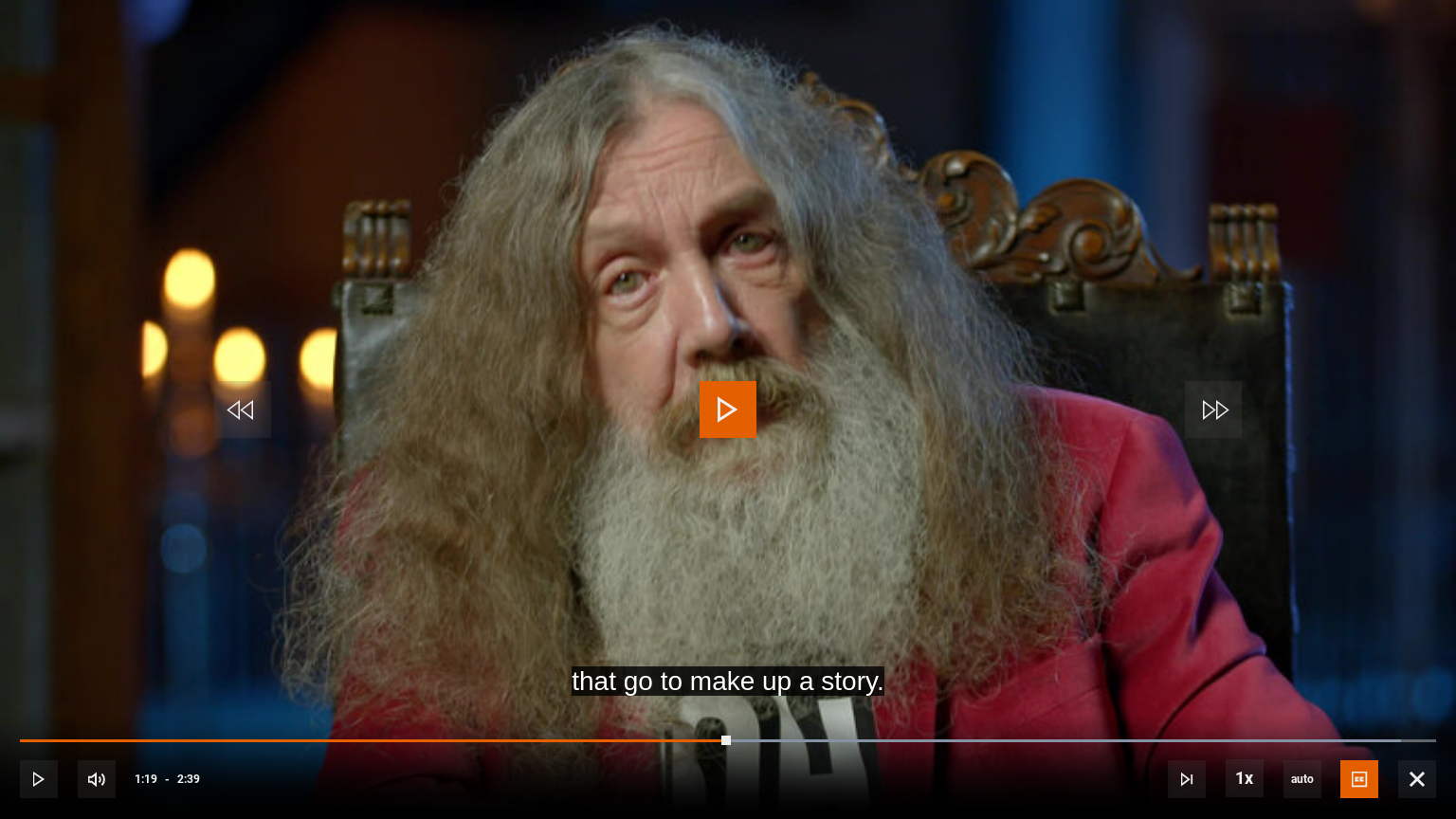 click at bounding box center (728, 410) 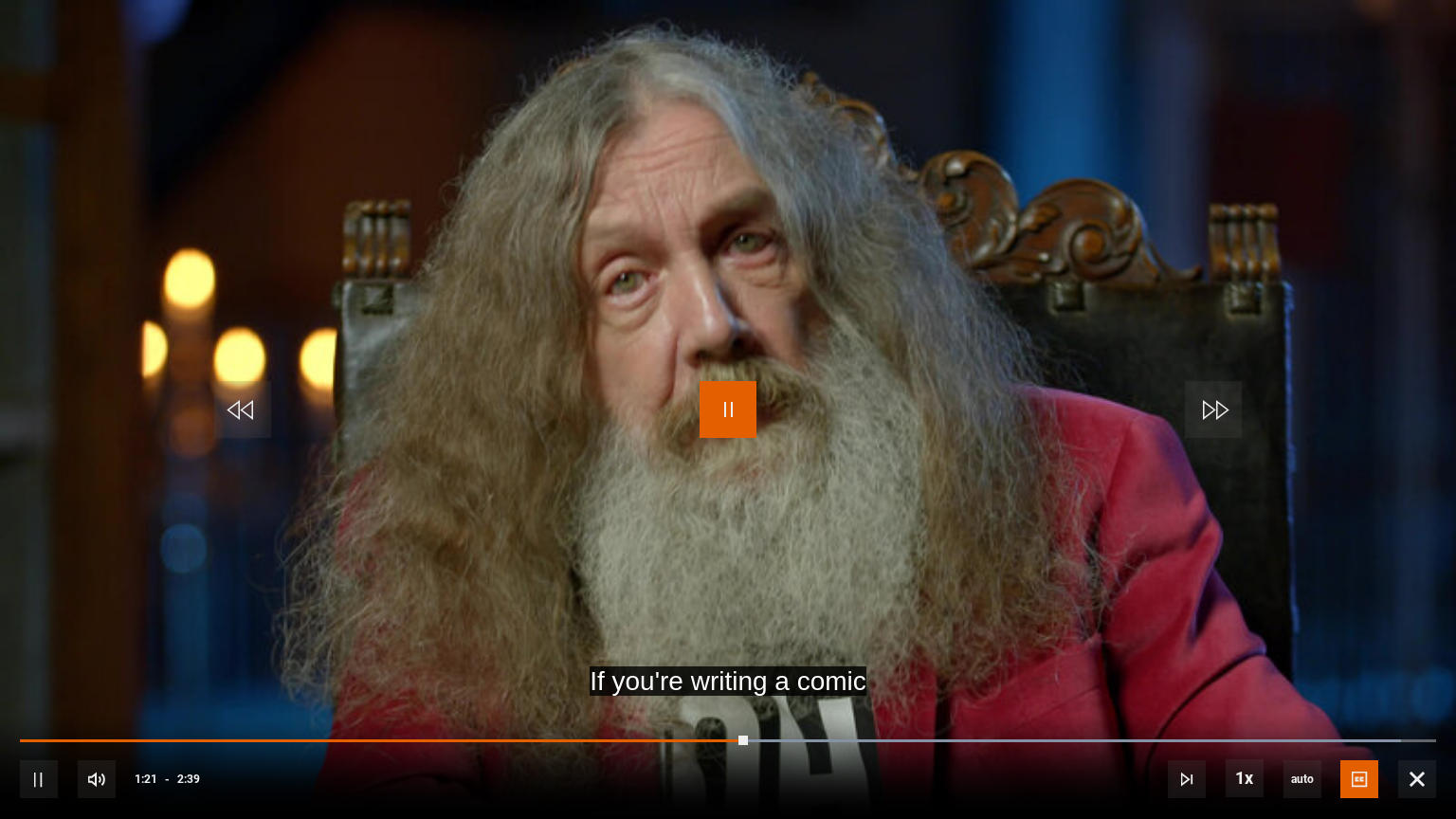 click at bounding box center (728, 410) 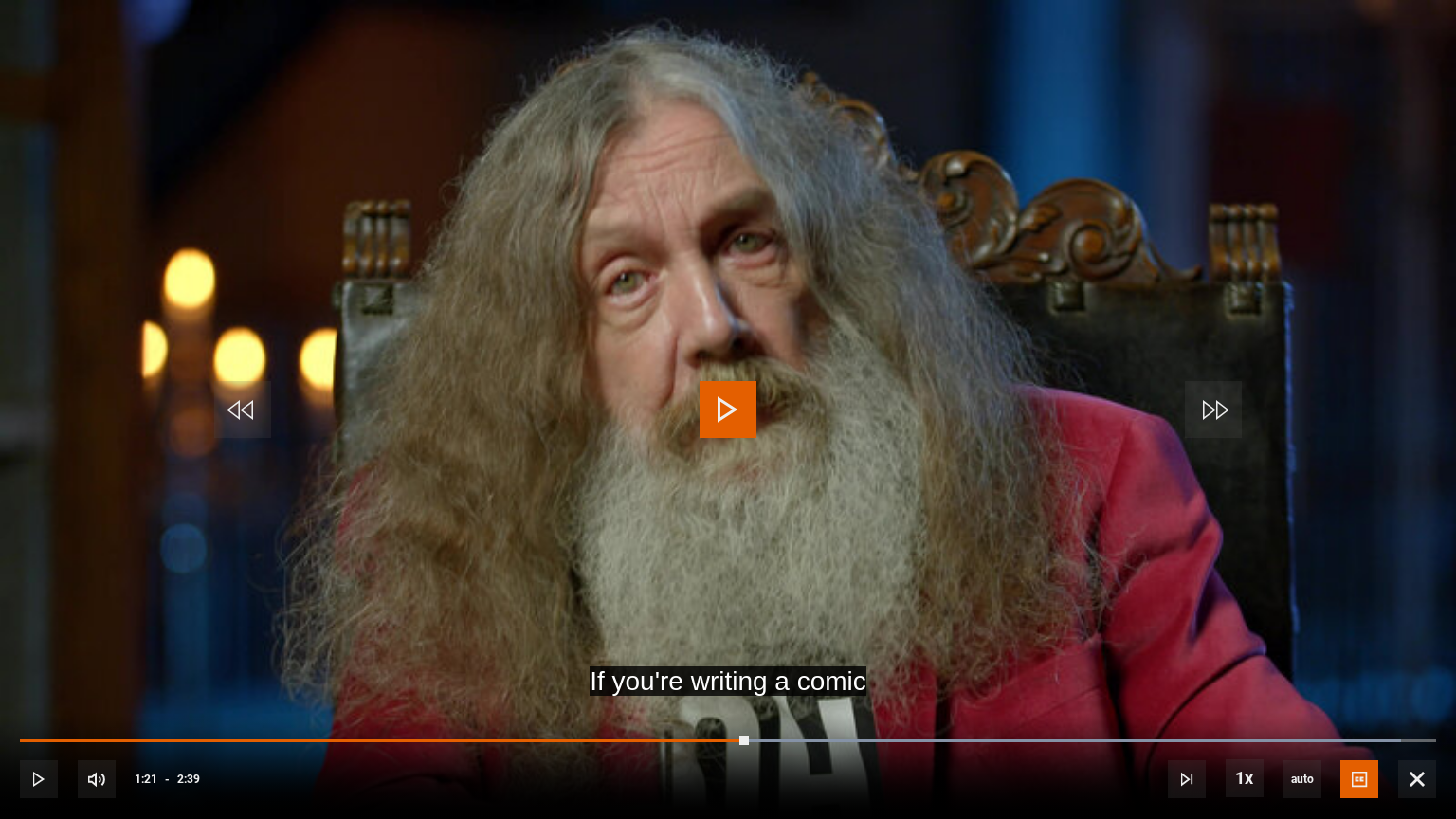 click at bounding box center (728, 410) 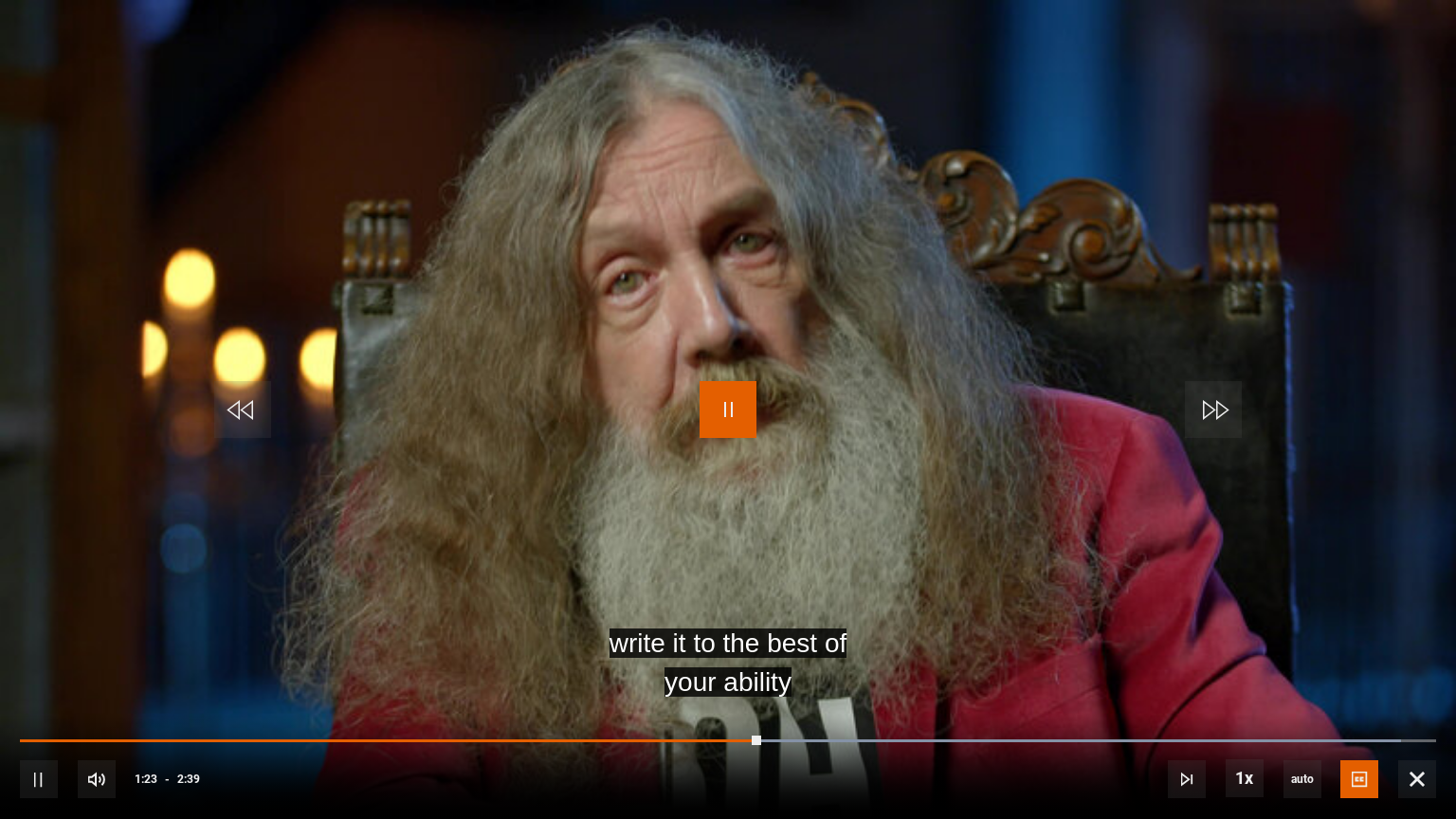 click at bounding box center [728, 410] 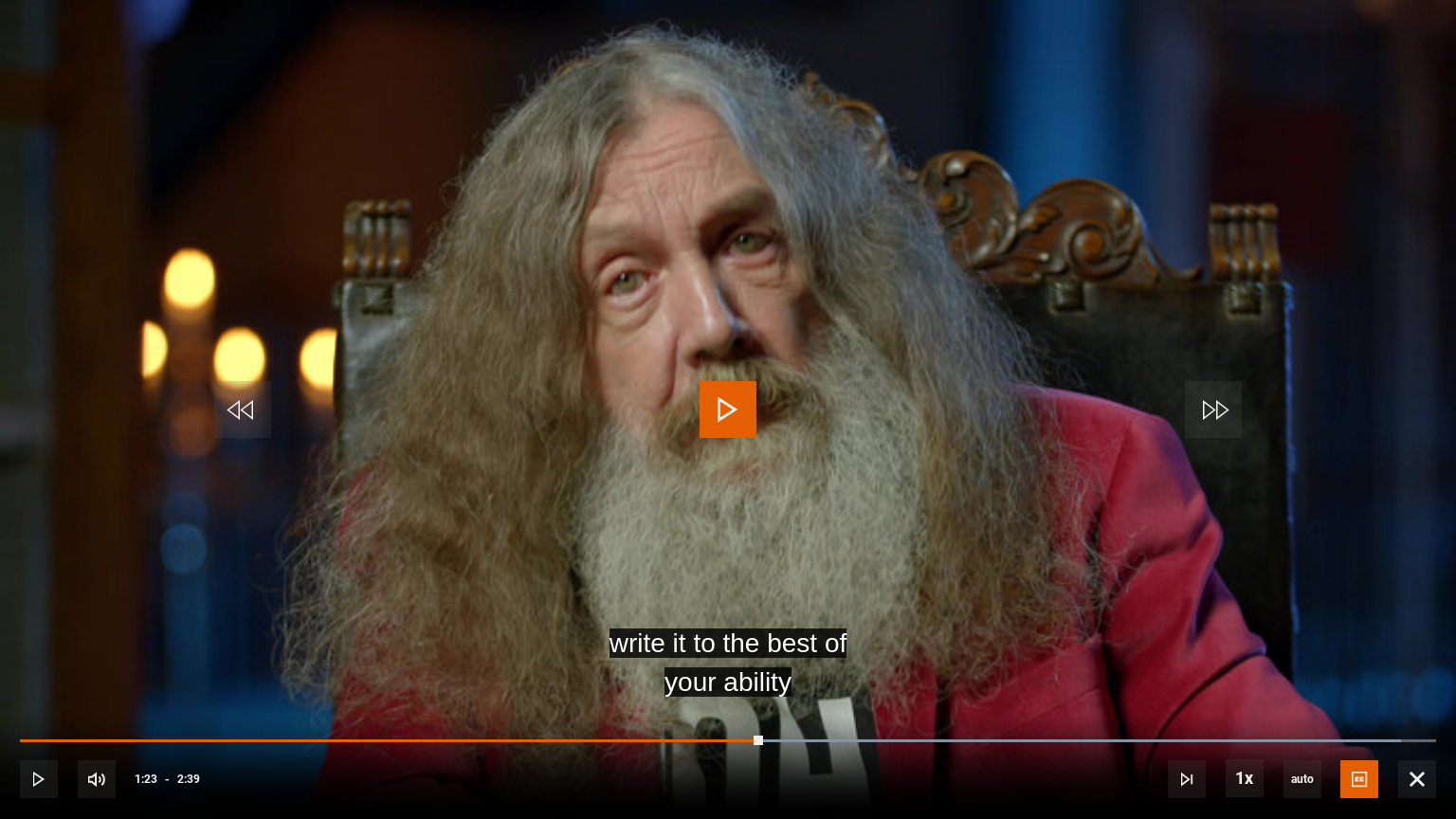 click at bounding box center [728, 410] 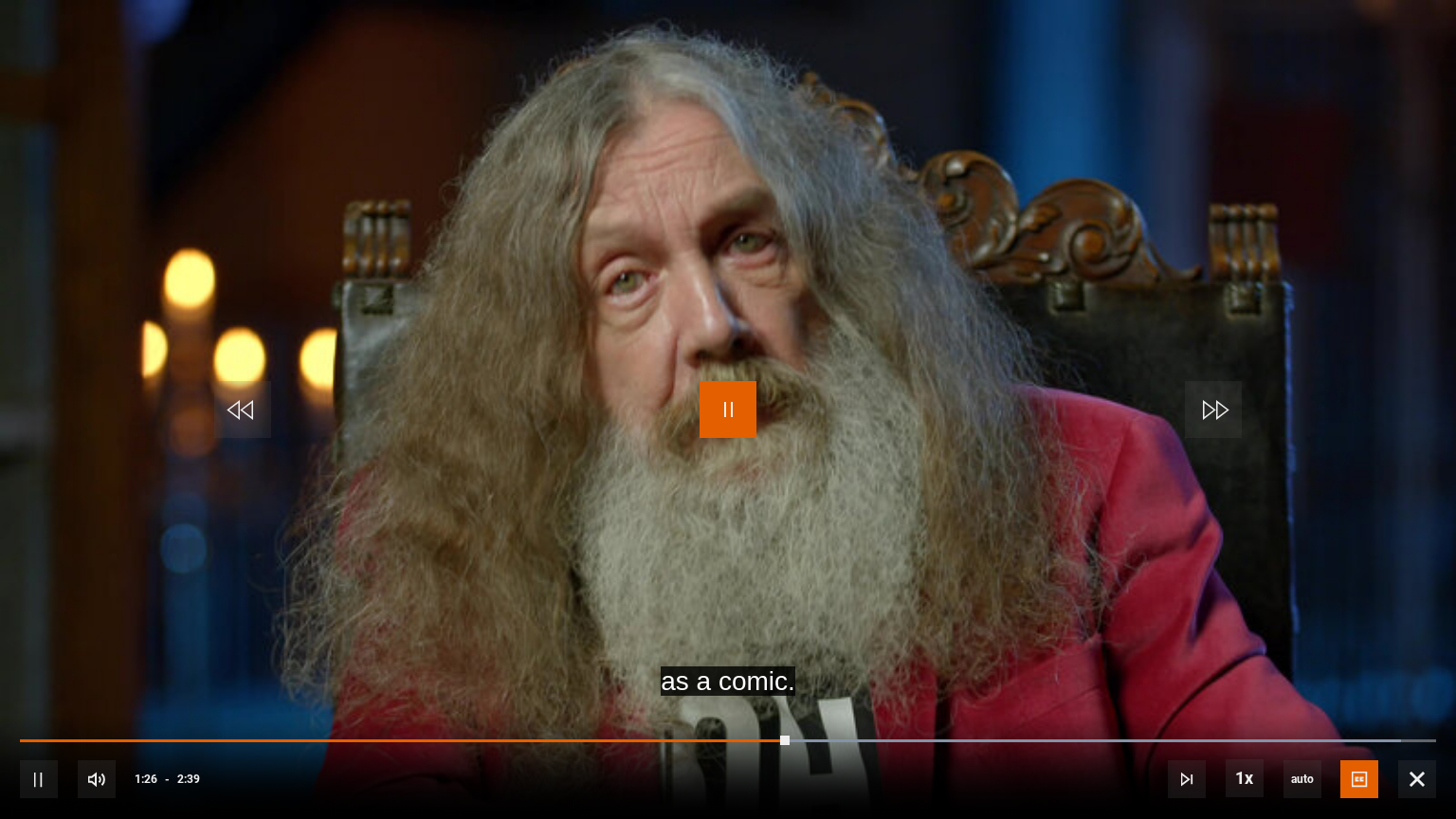click at bounding box center [728, 410] 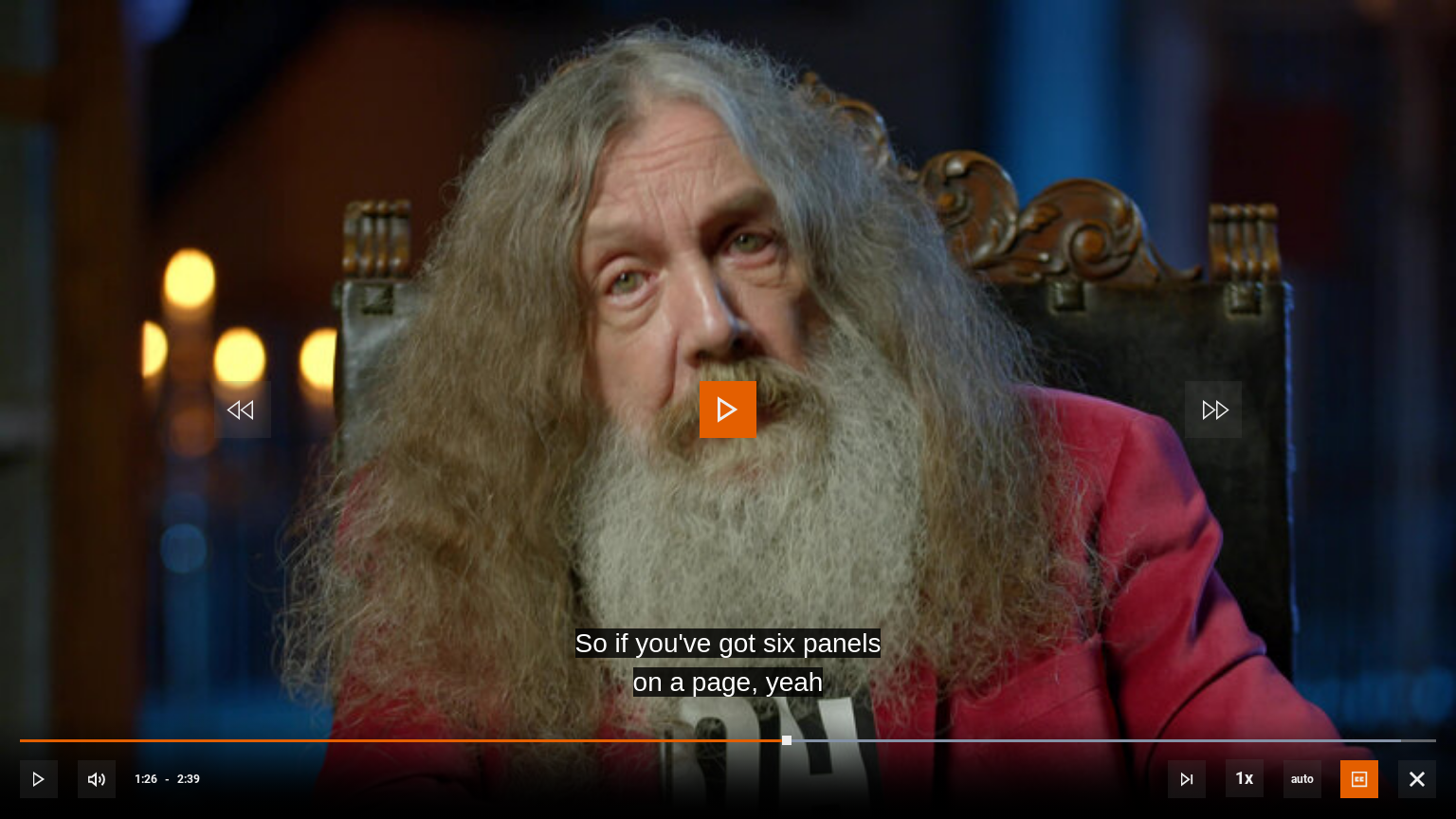 click at bounding box center (728, 410) 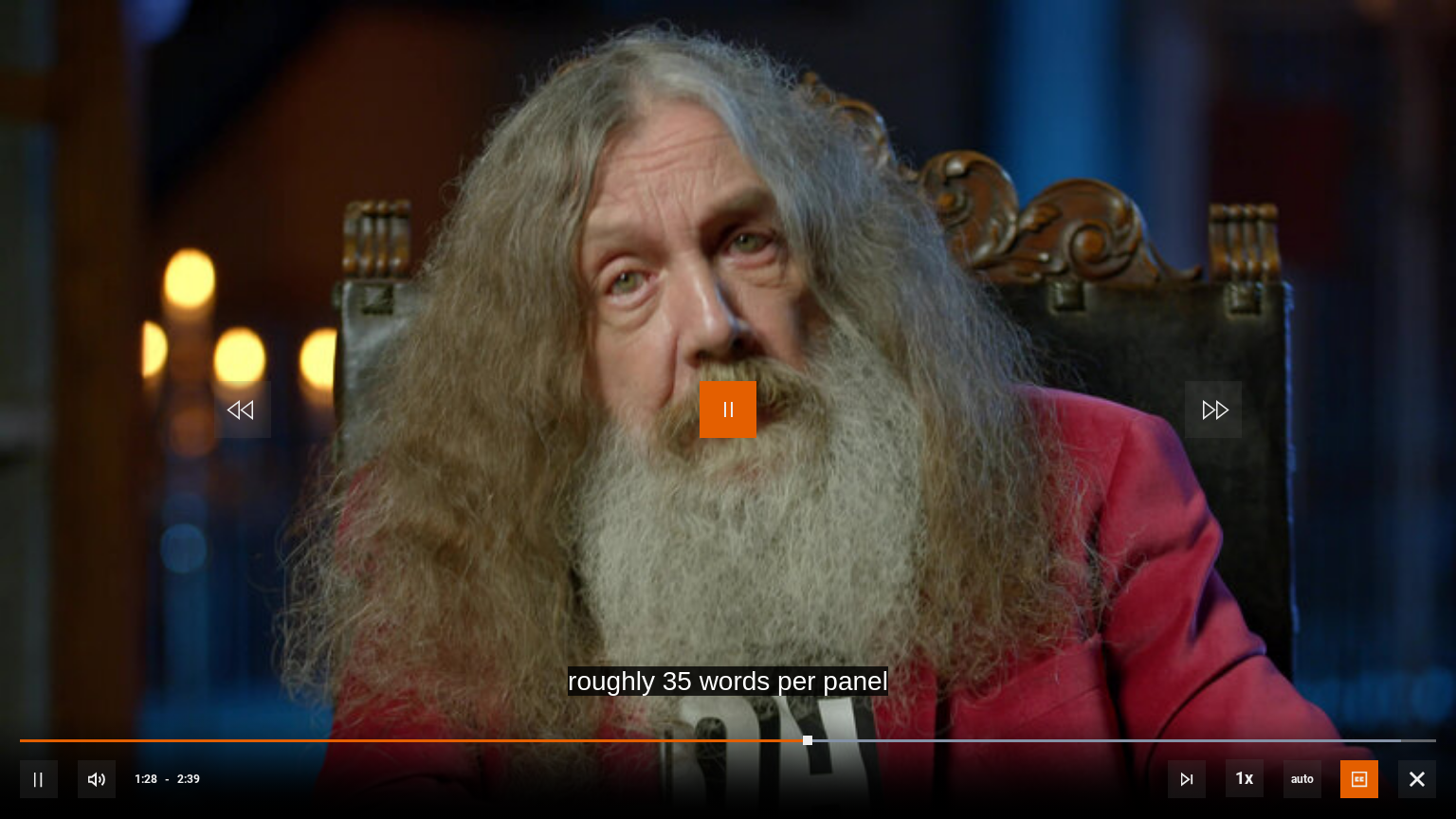 click at bounding box center (728, 410) 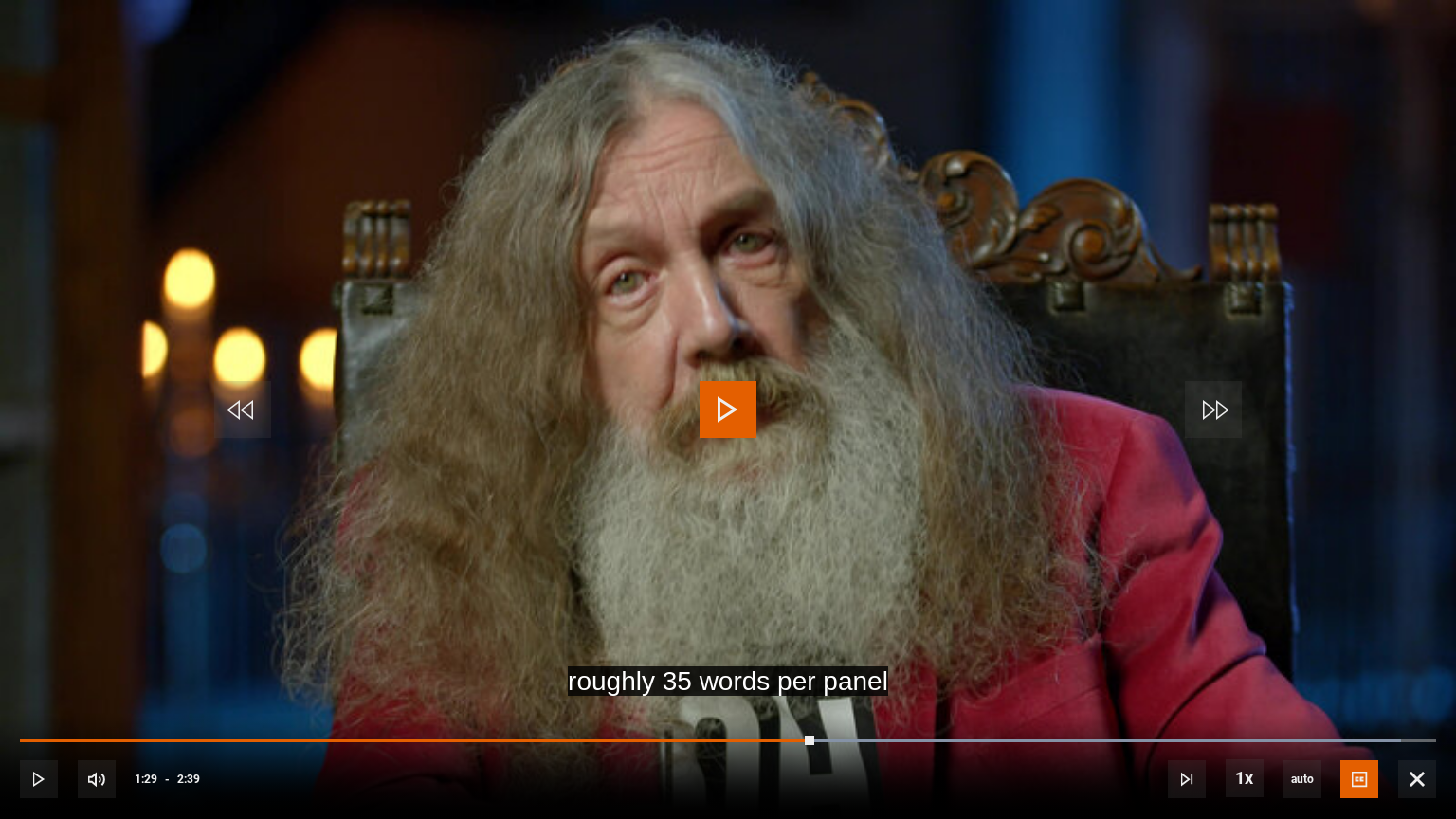 click at bounding box center [728, 410] 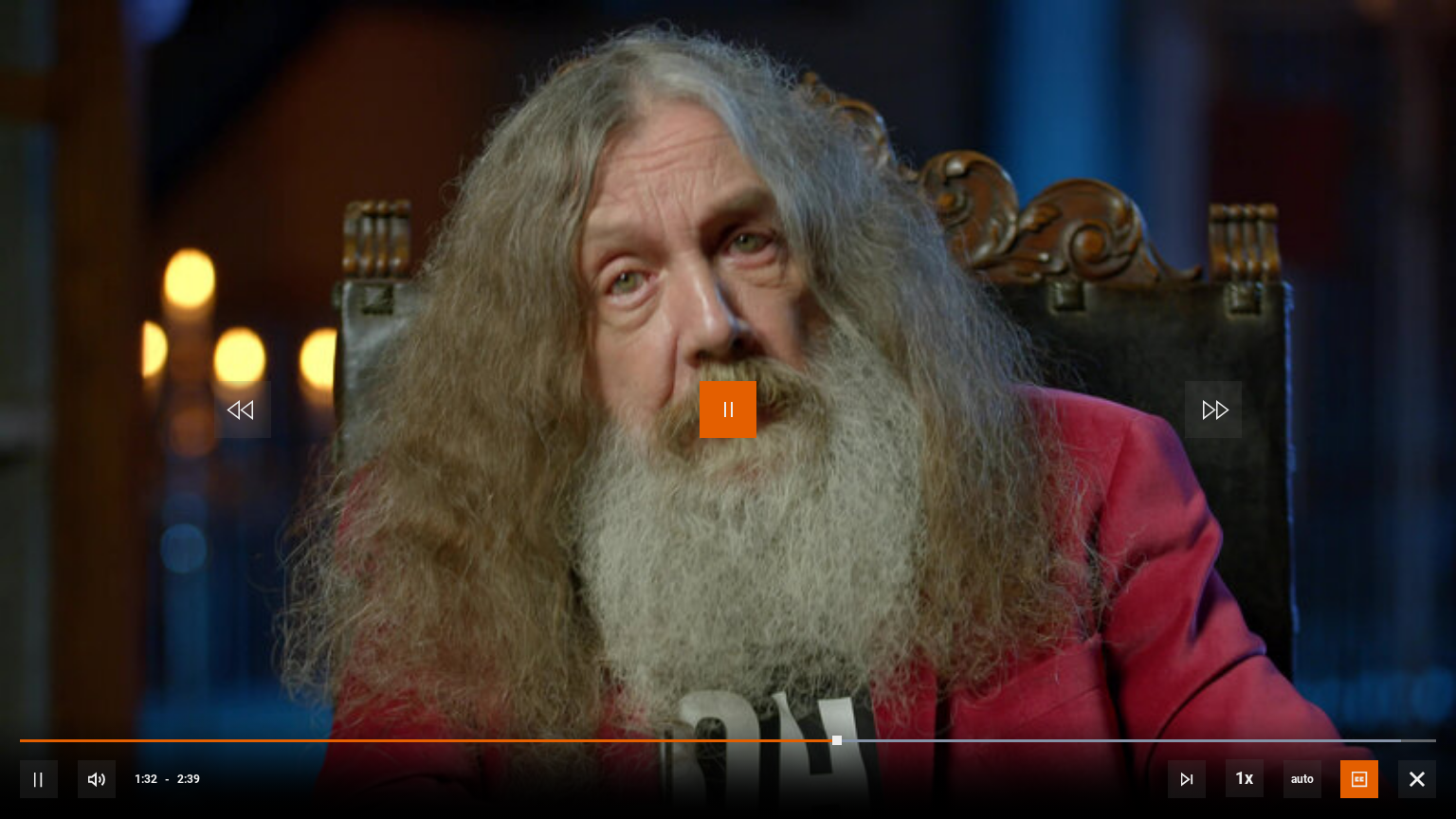 click at bounding box center [728, 410] 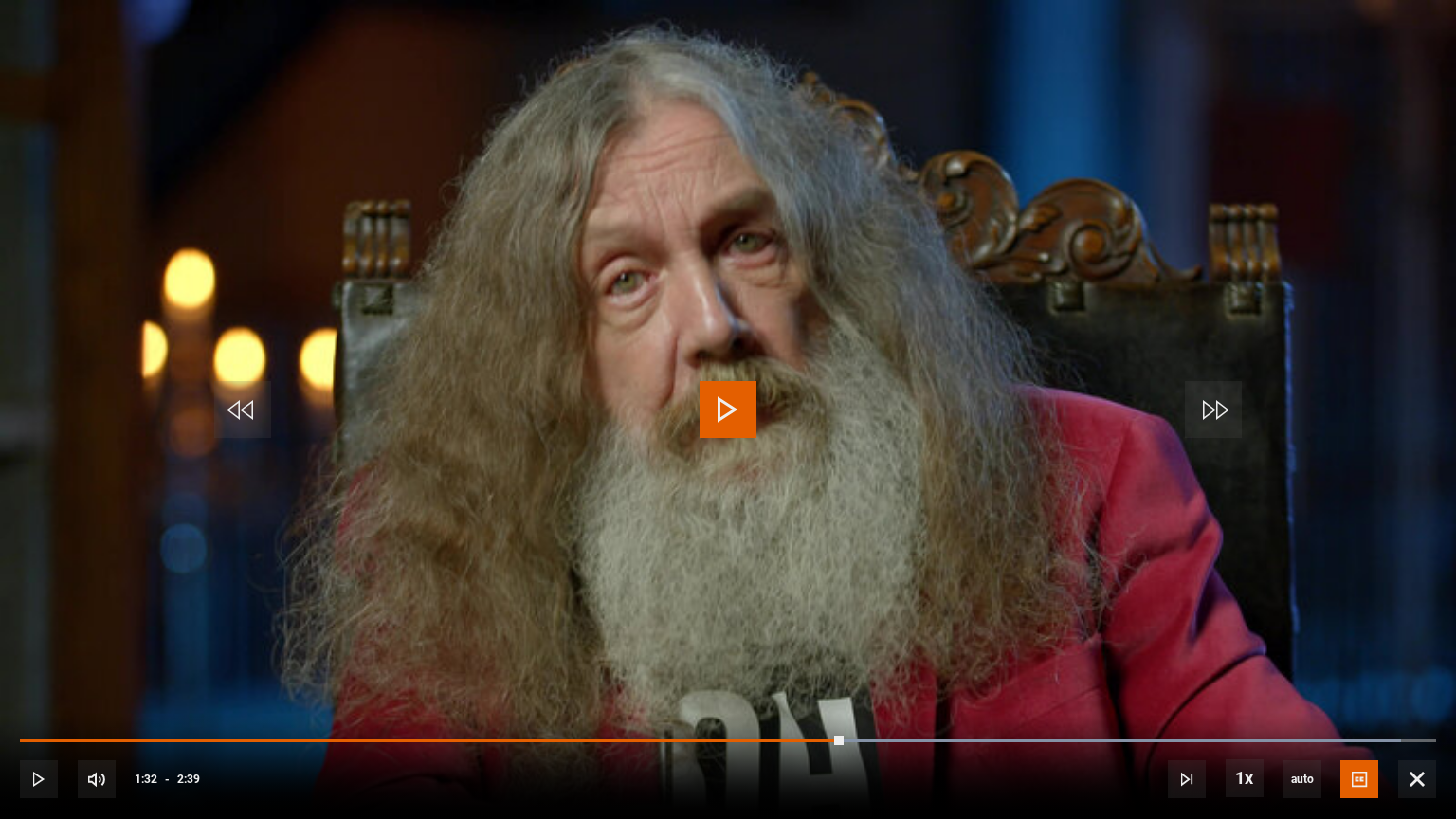 click at bounding box center [728, 410] 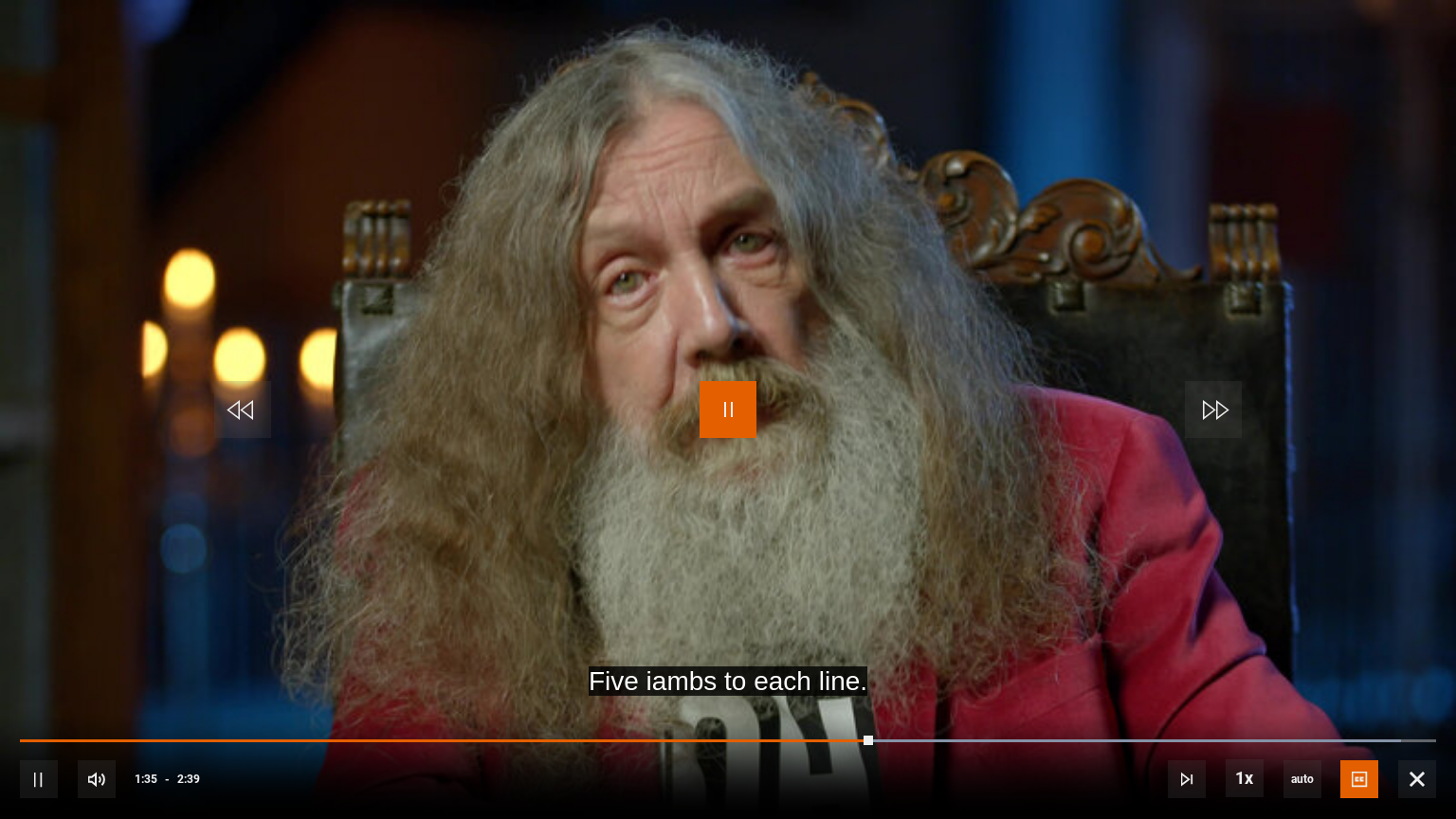 click at bounding box center (728, 410) 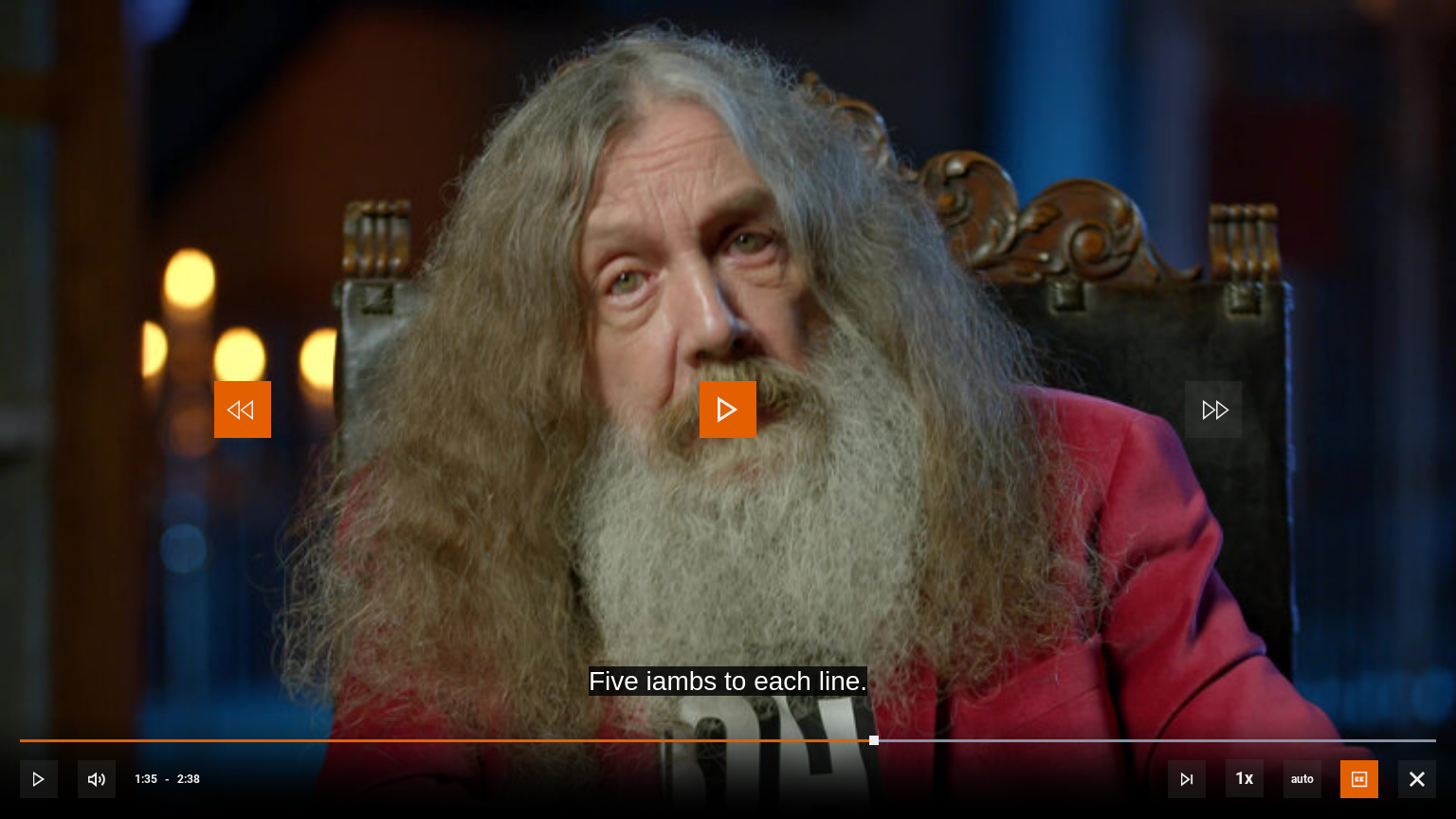 click at bounding box center [243, 410] 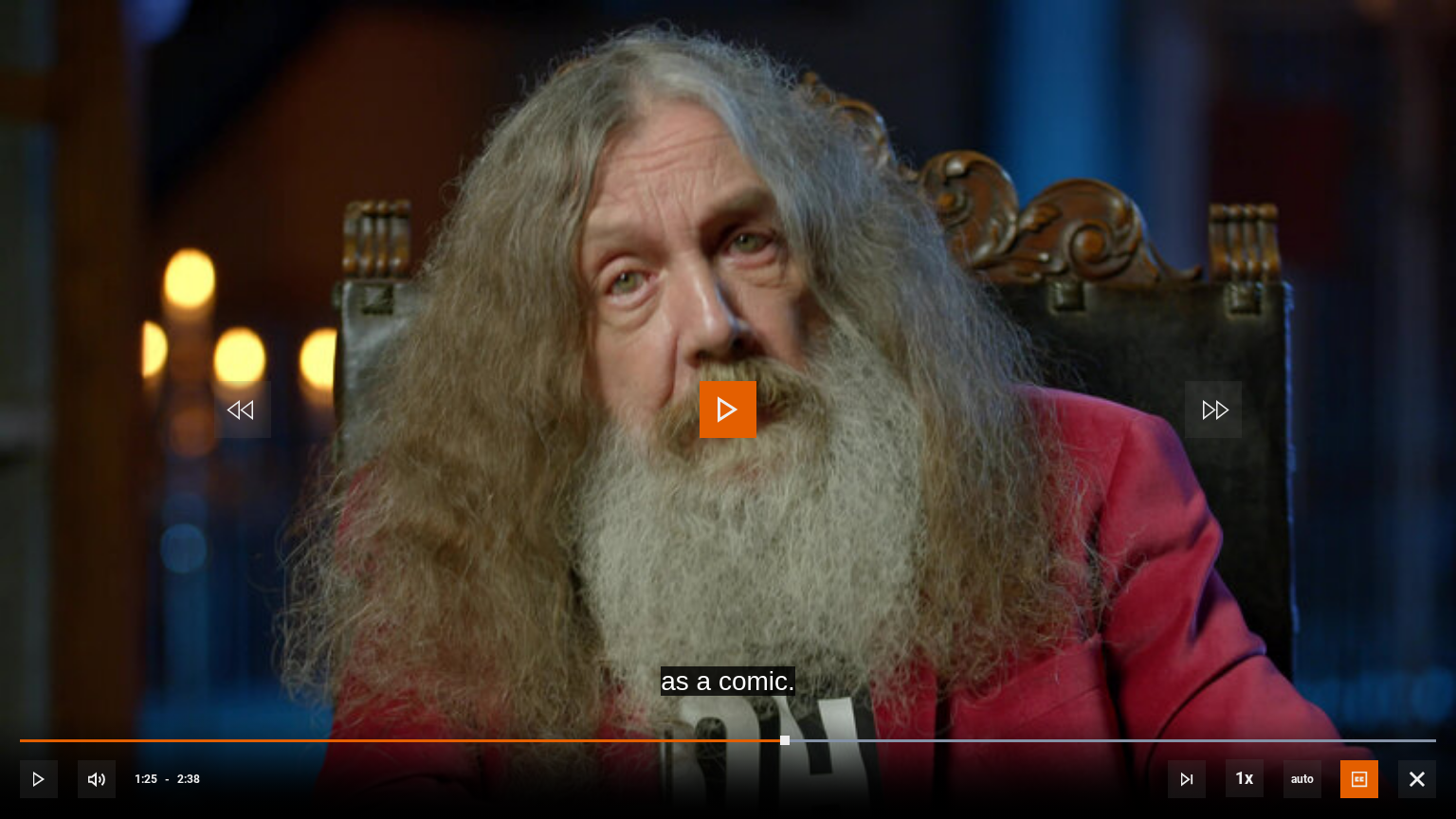 click at bounding box center [728, 410] 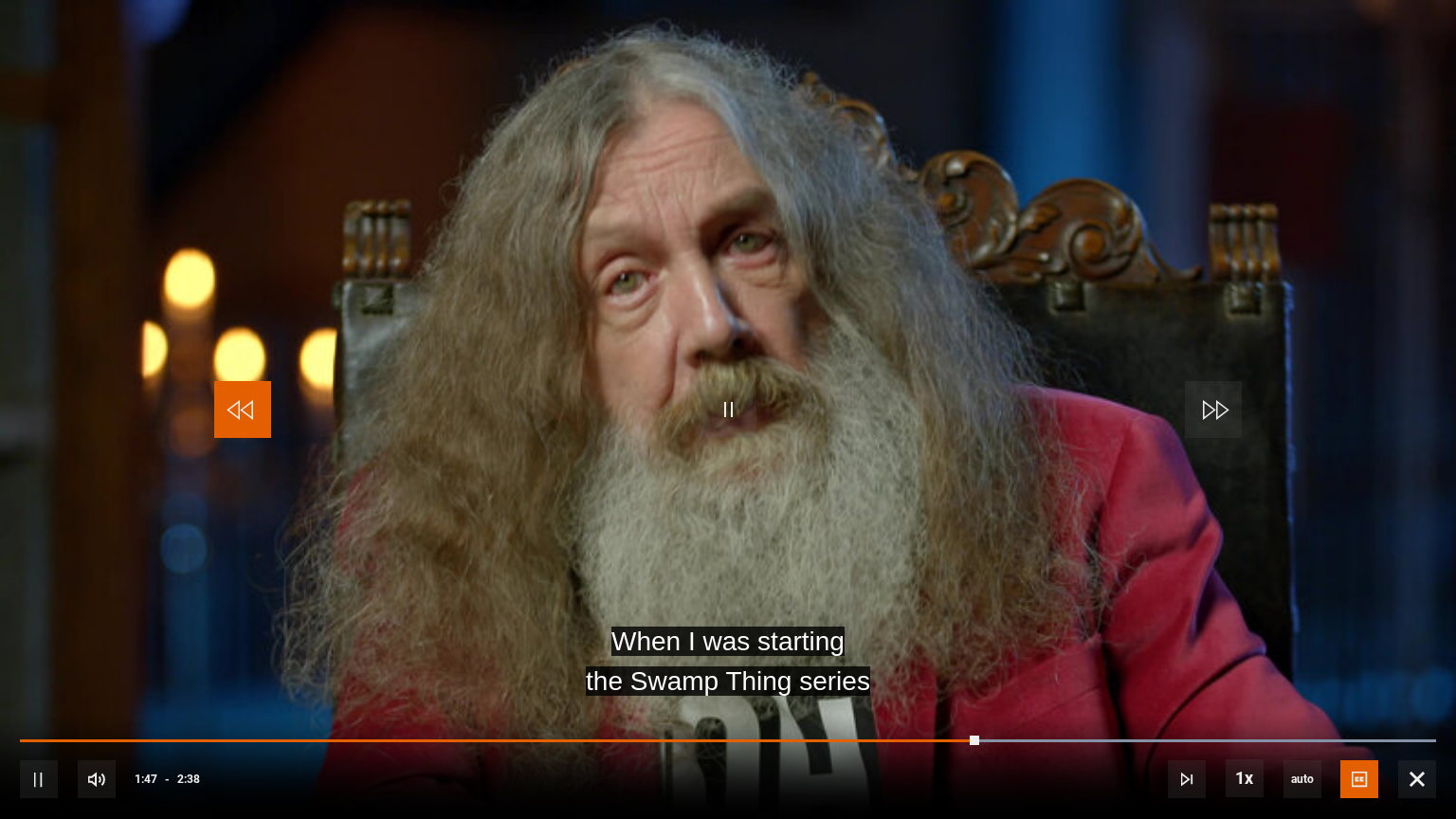 click at bounding box center (243, 410) 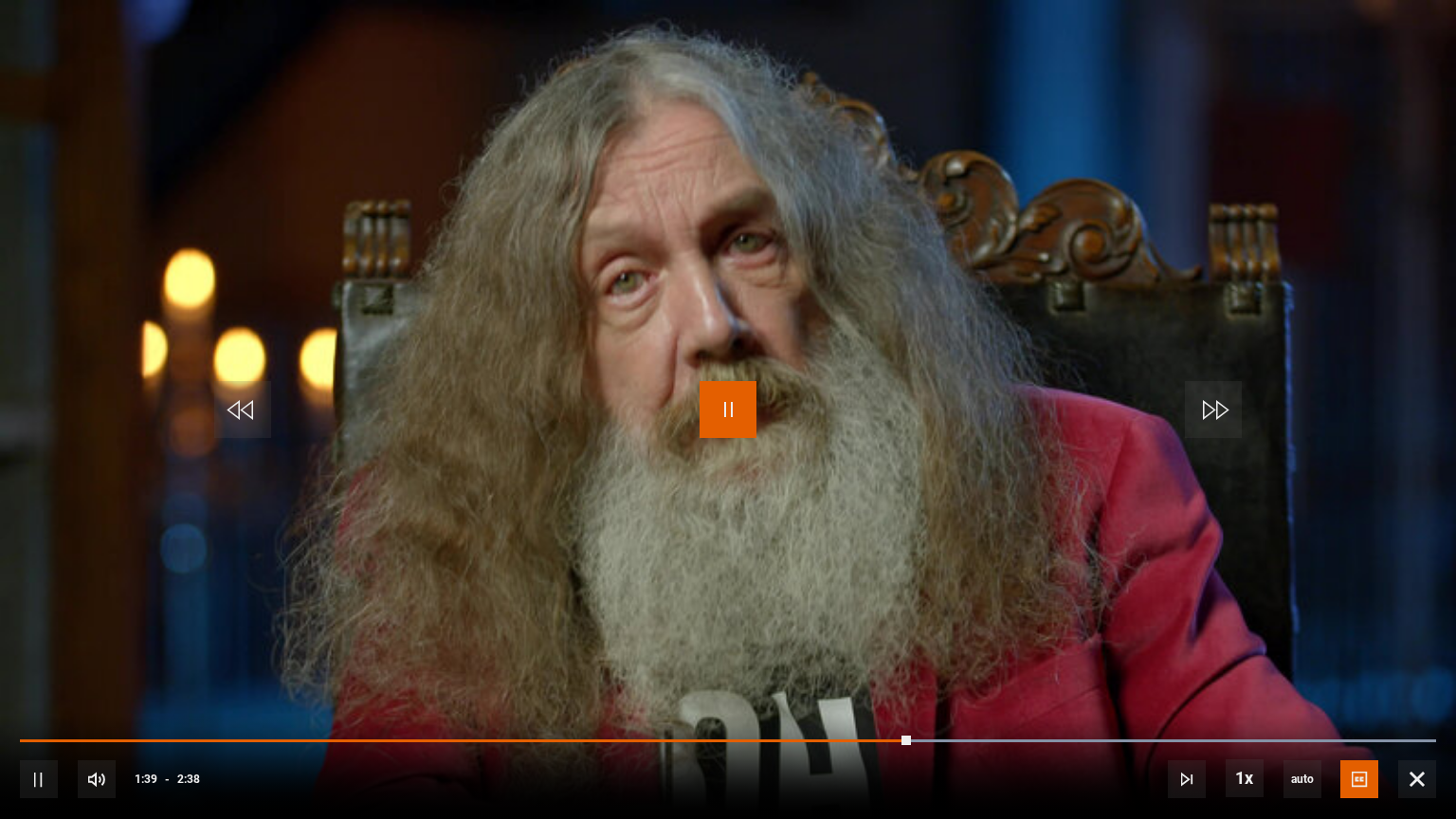 click at bounding box center (728, 410) 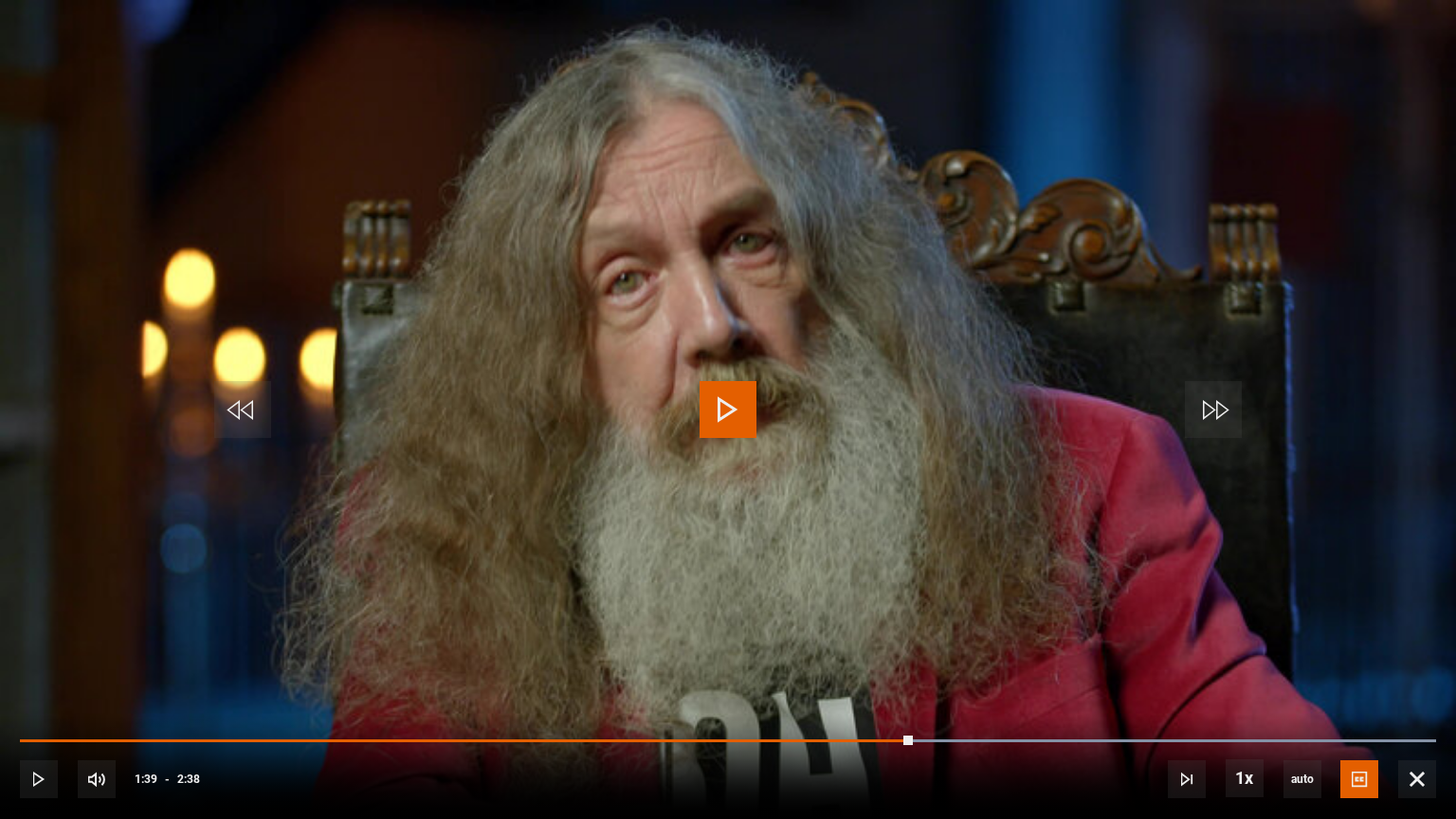 click at bounding box center [728, 410] 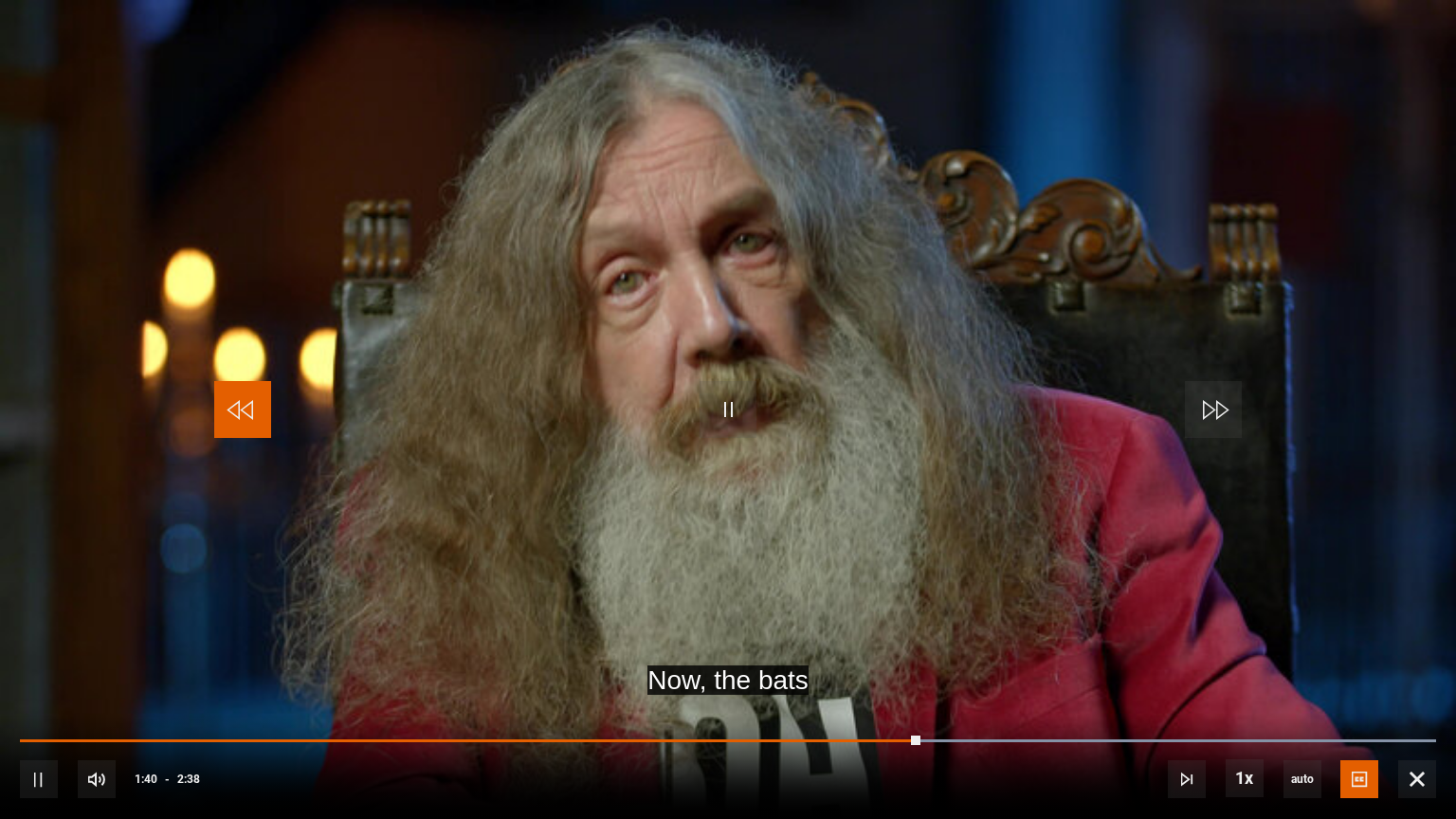 click at bounding box center (243, 410) 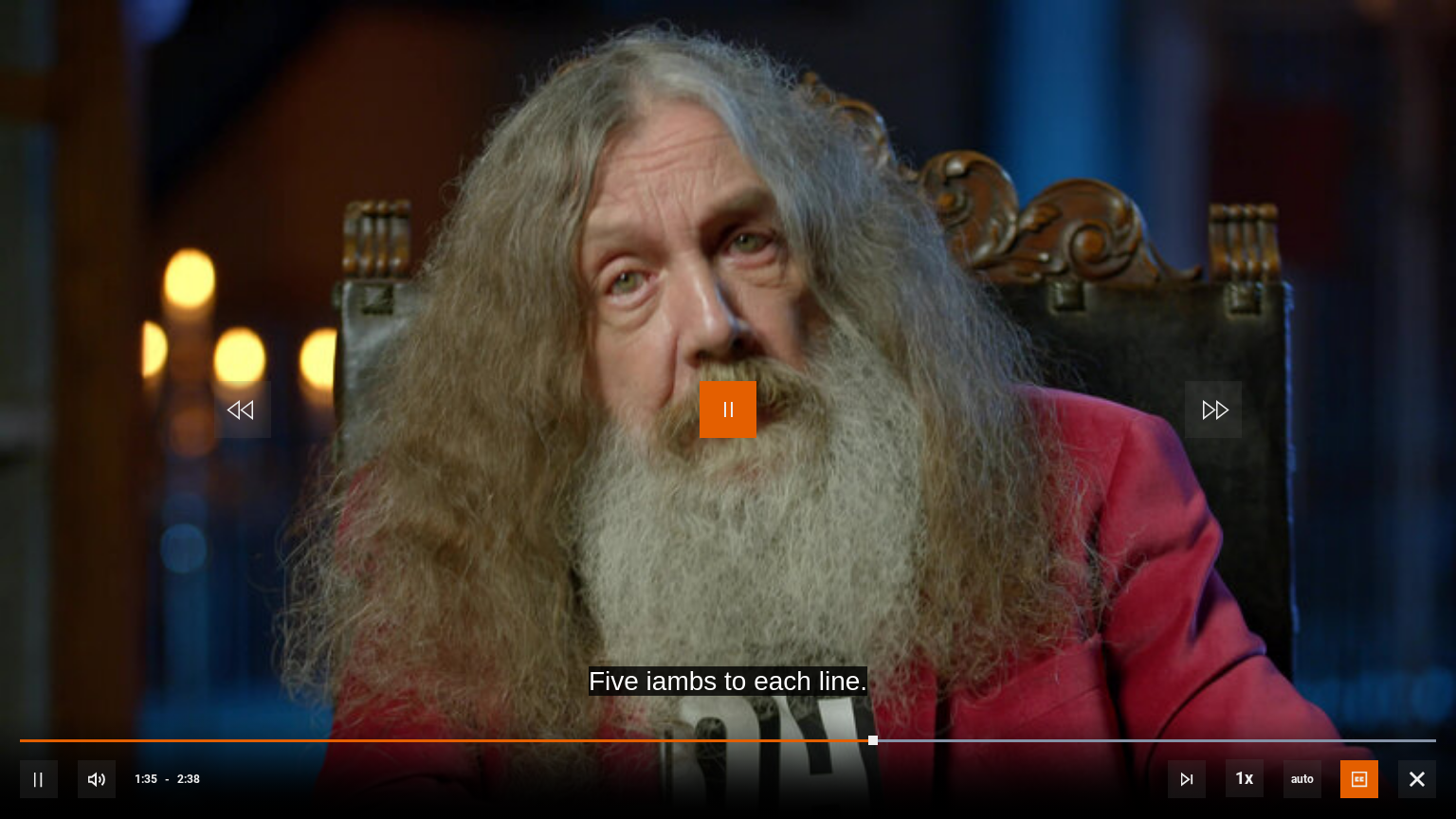 click at bounding box center (728, 410) 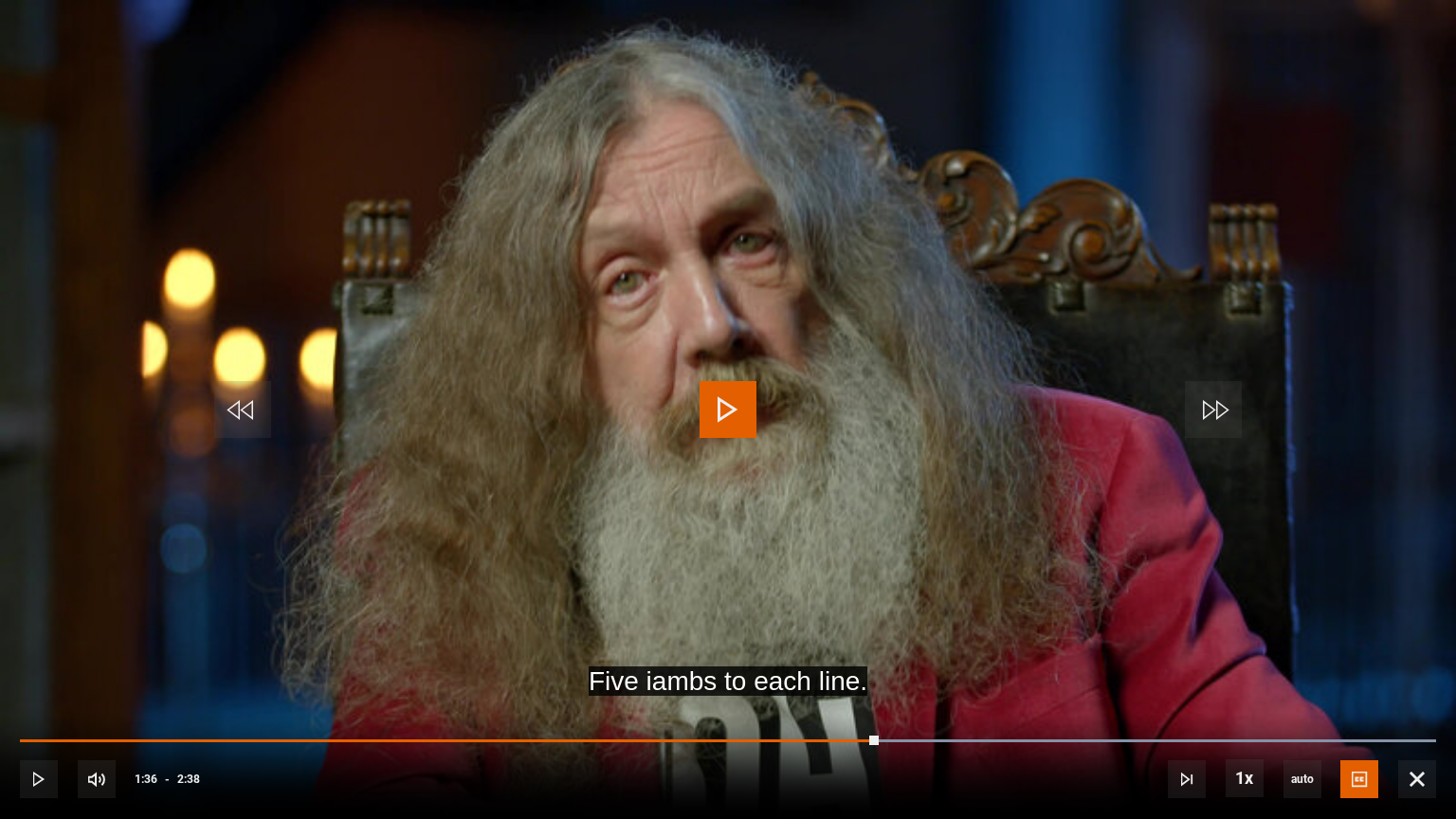click at bounding box center (728, 410) 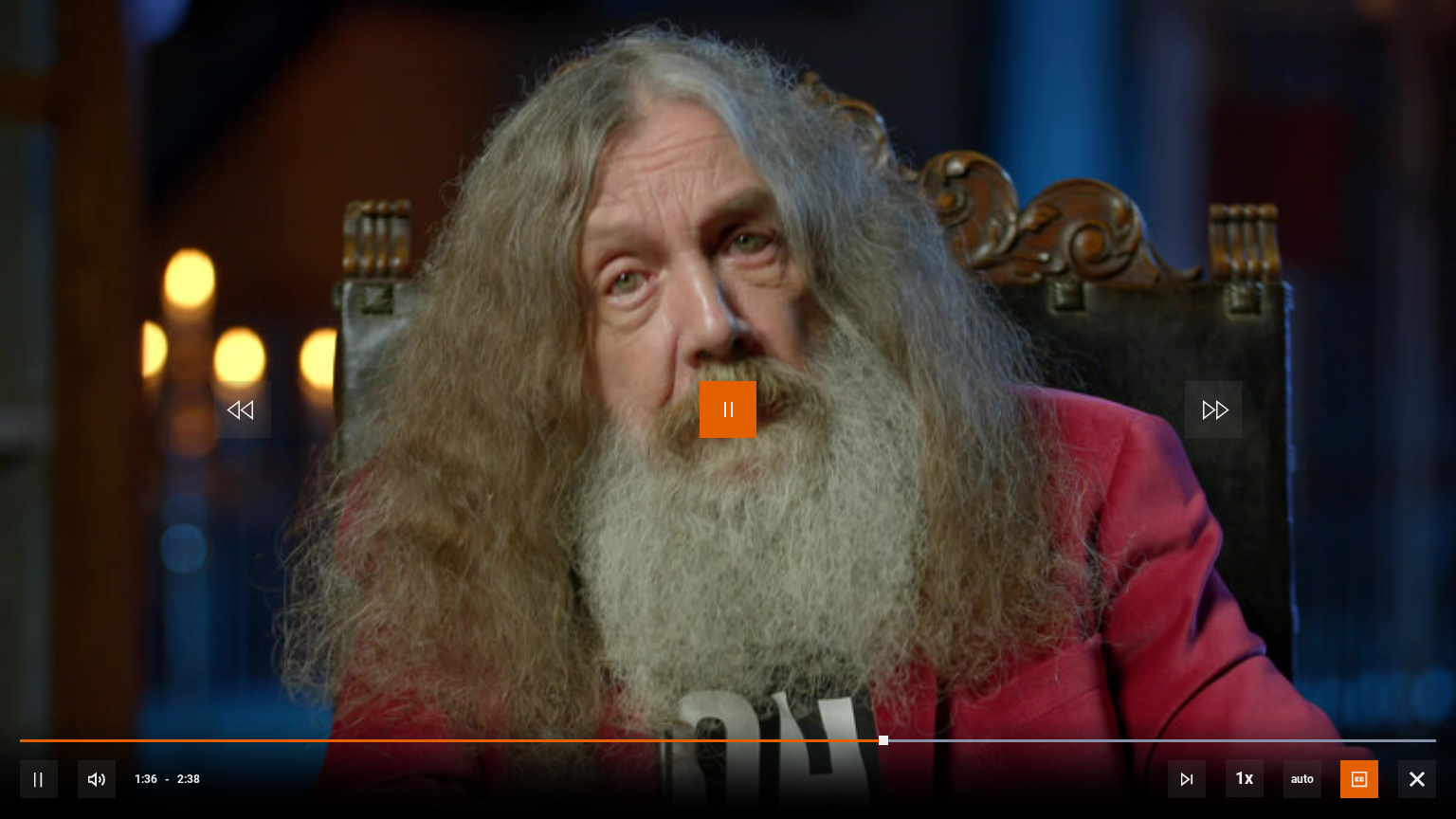 click at bounding box center [728, 410] 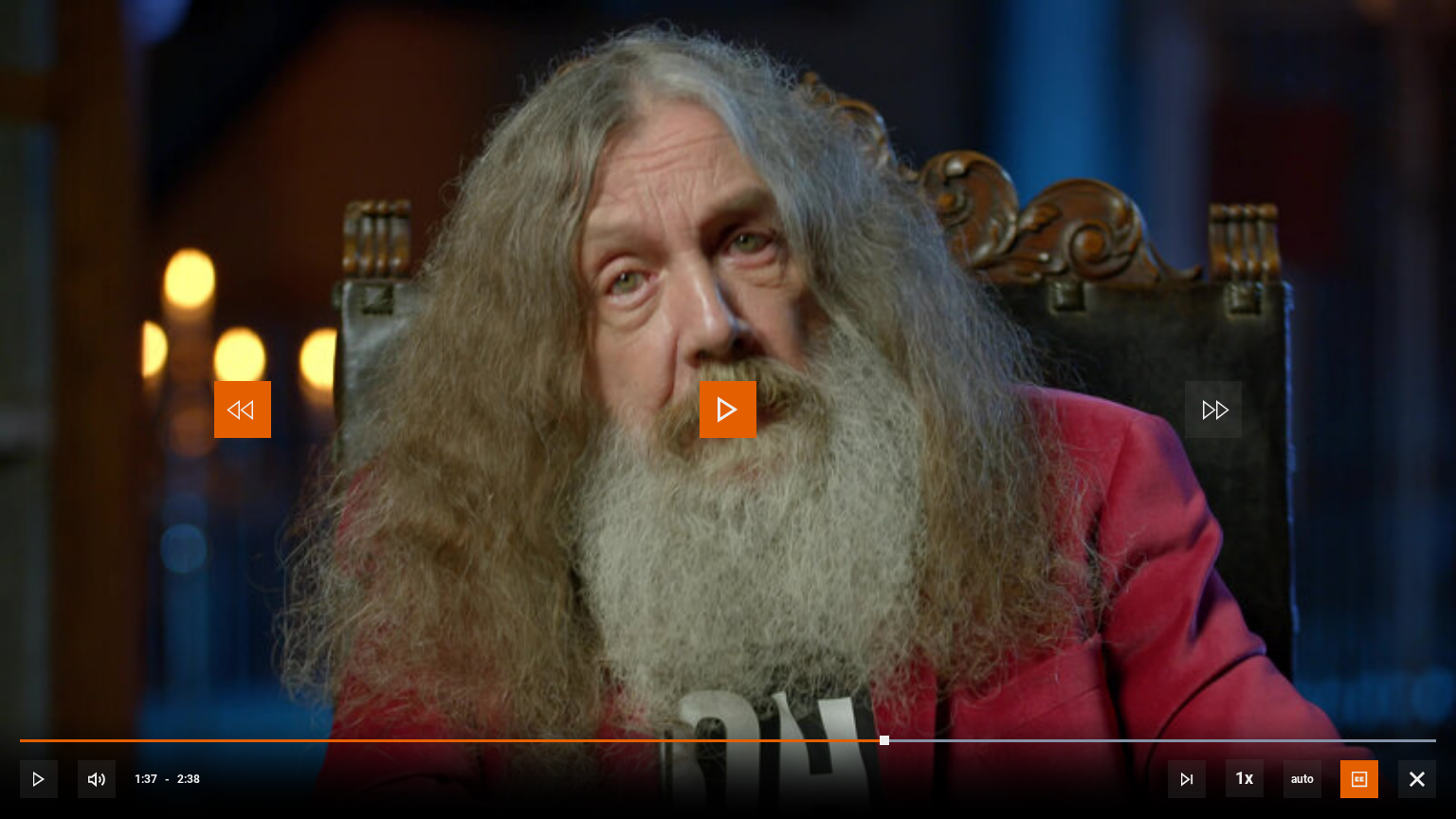 click at bounding box center [243, 410] 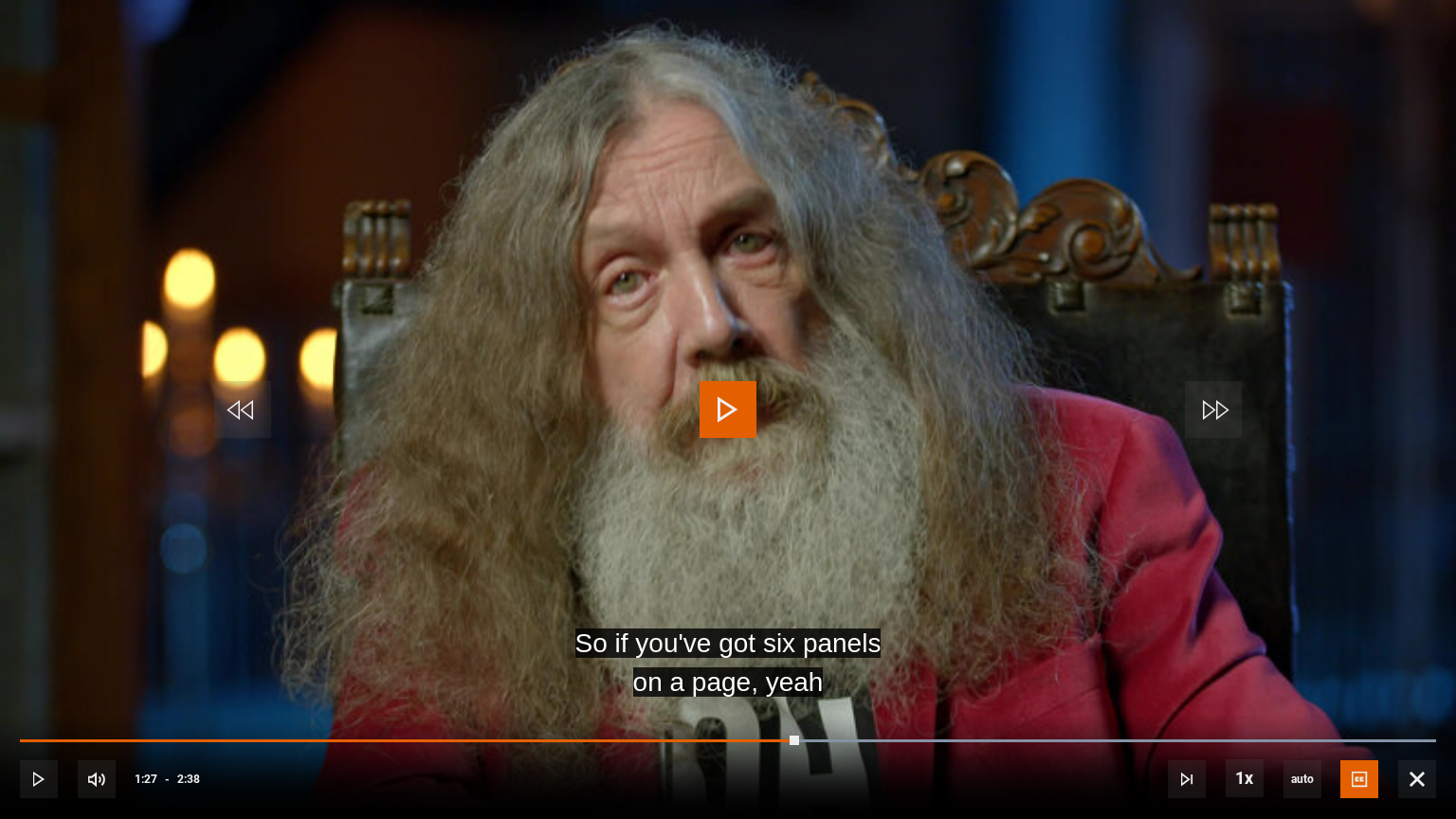 click at bounding box center (728, 410) 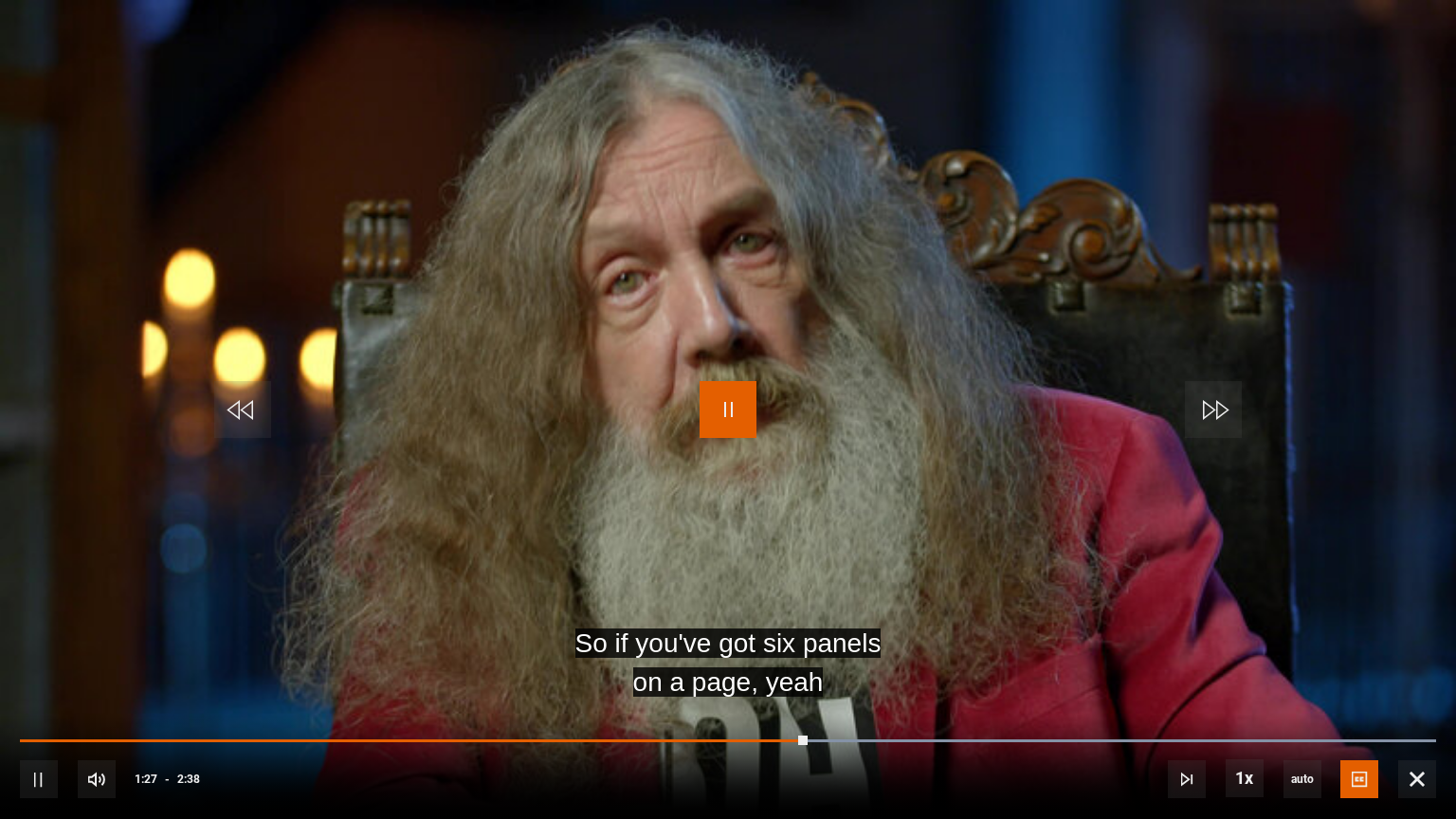 click at bounding box center [728, 410] 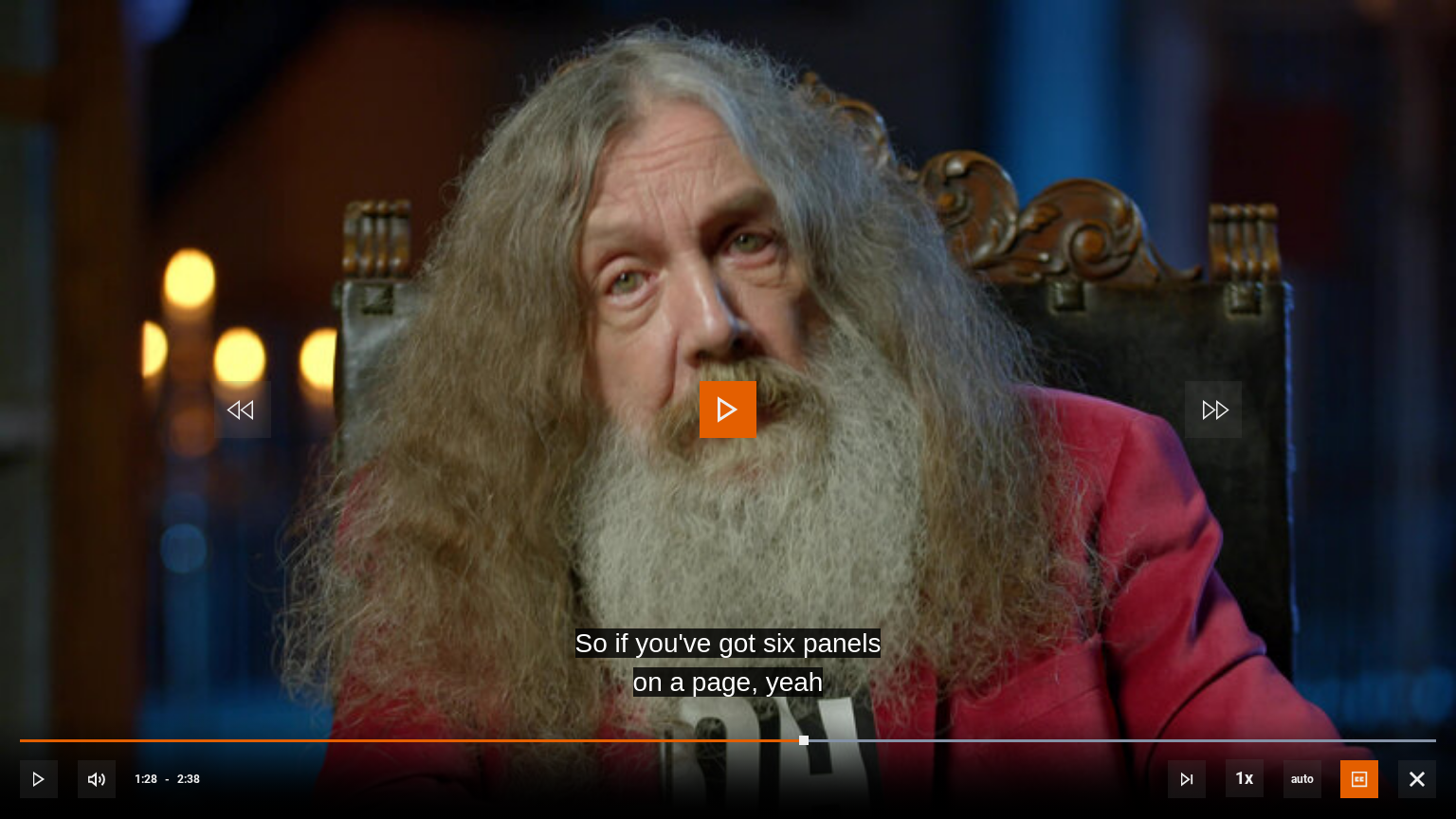 click at bounding box center [728, 410] 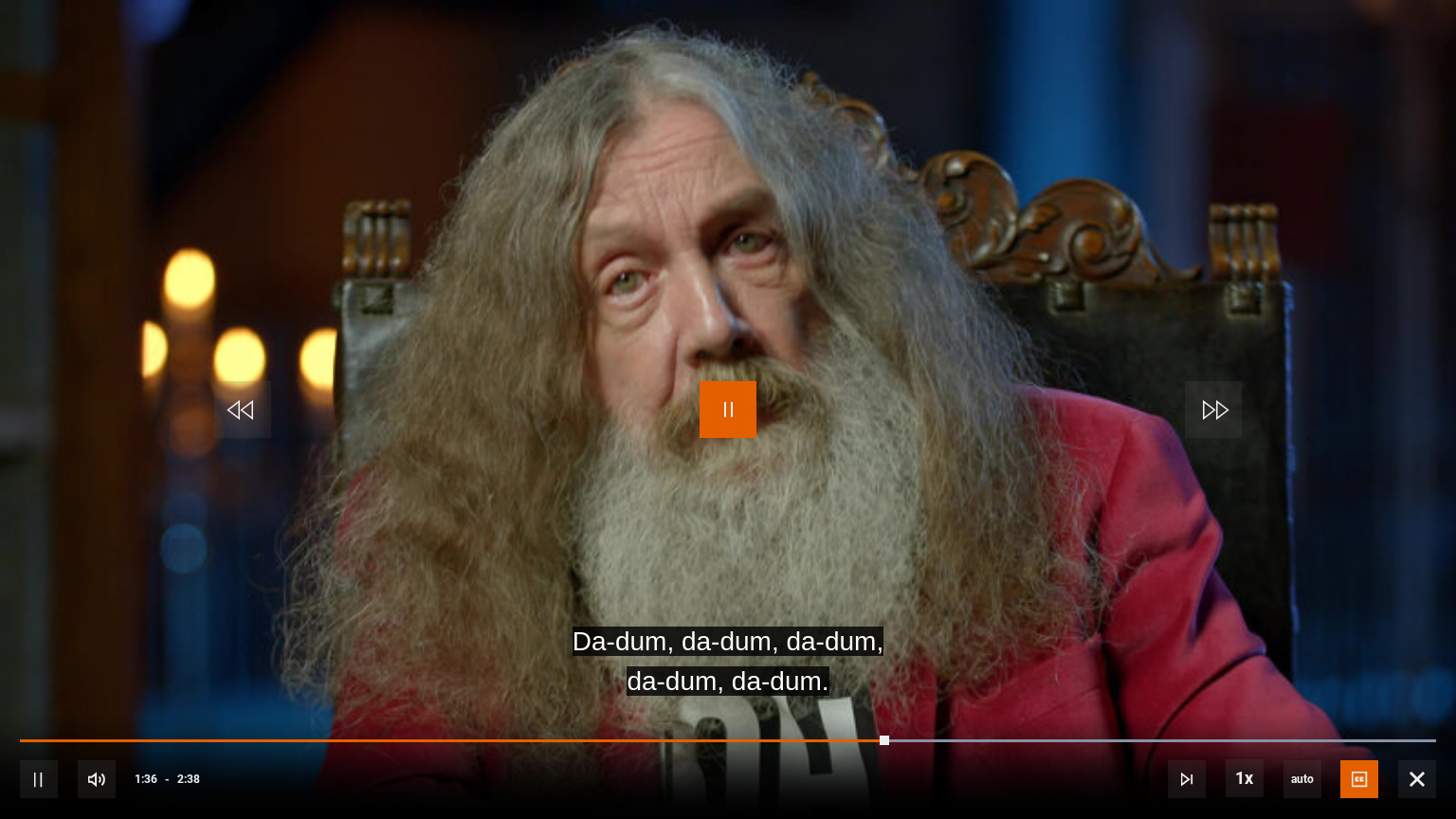 click at bounding box center (728, 410) 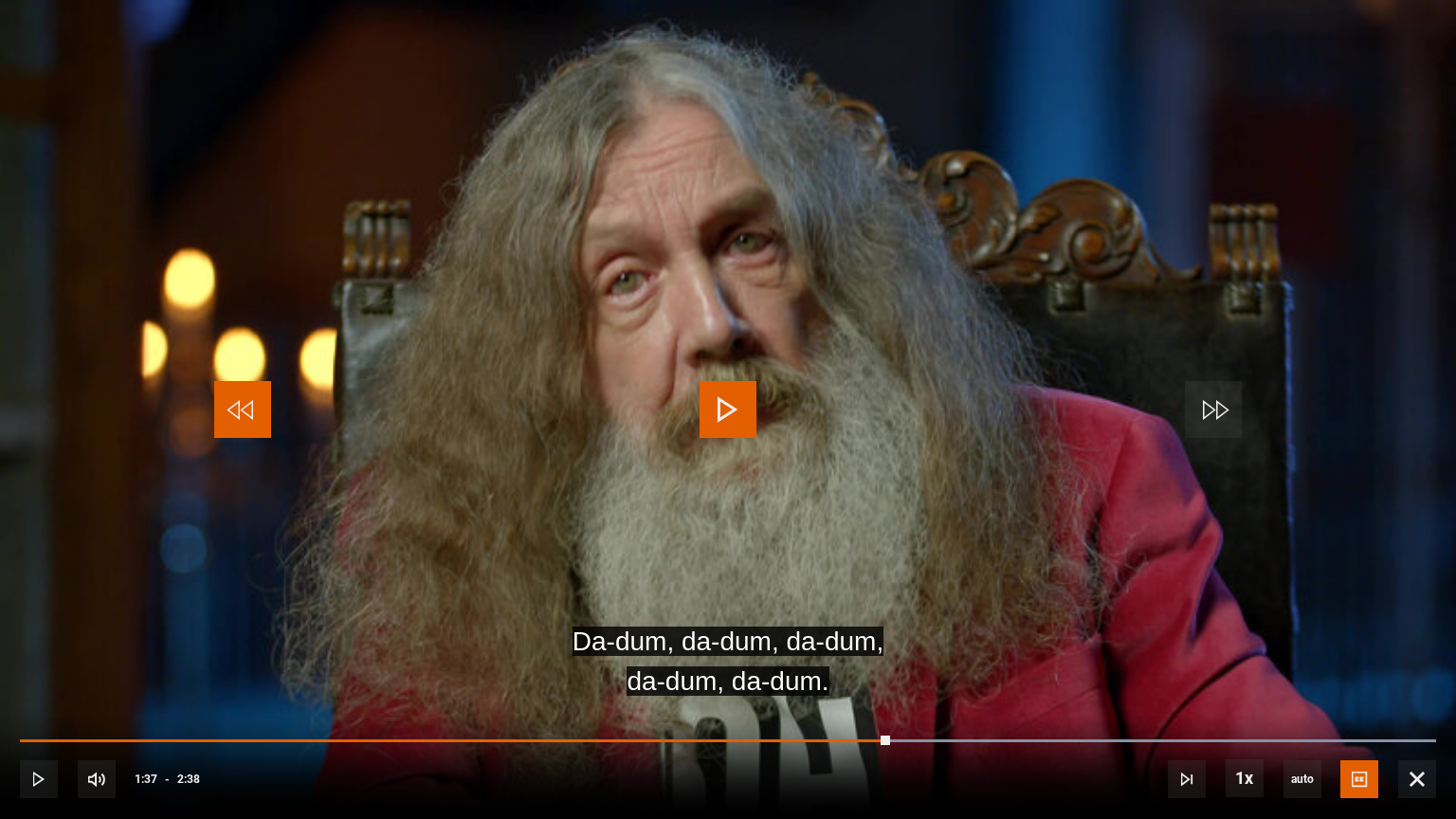 click at bounding box center (243, 410) 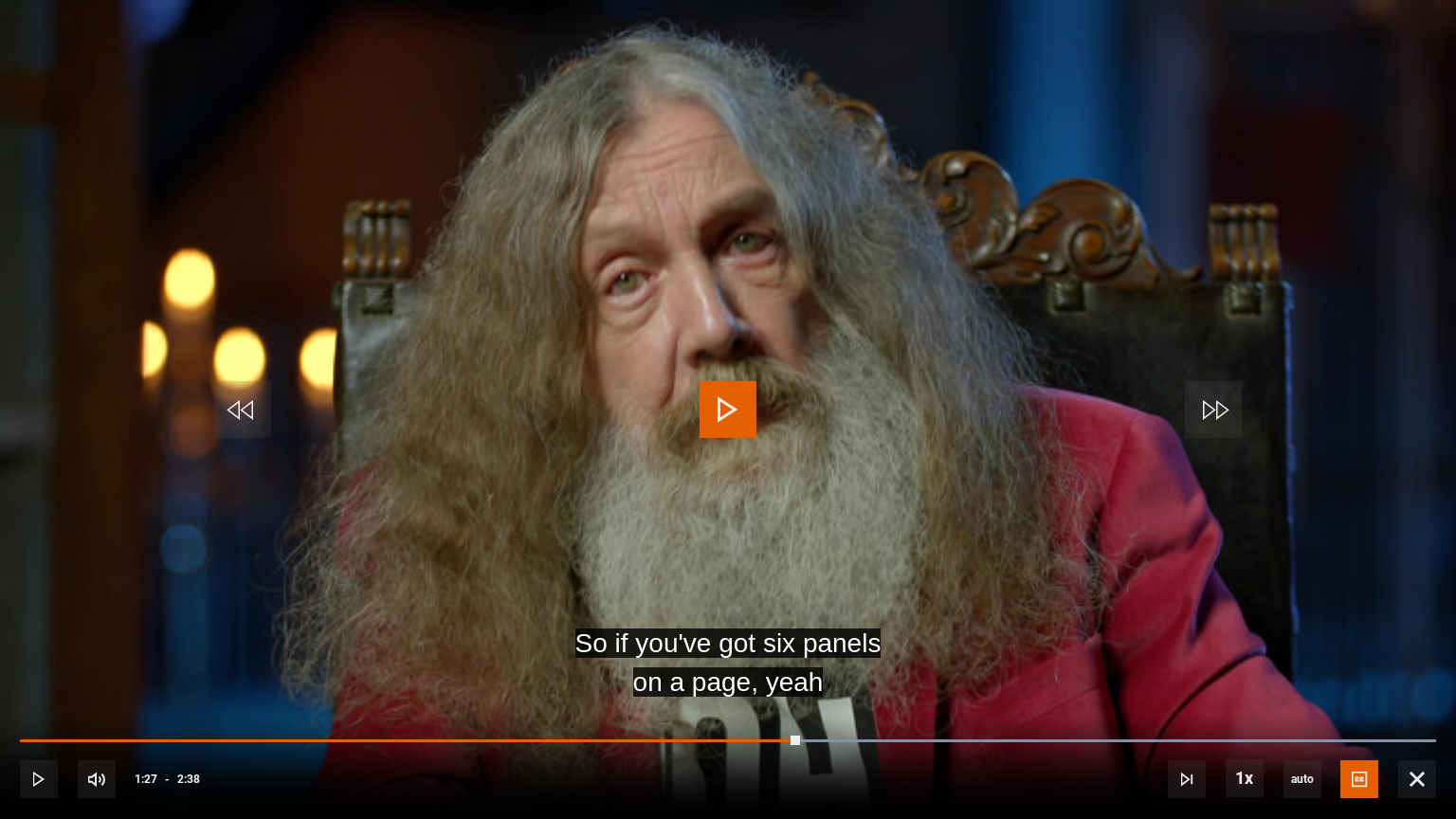 click at bounding box center [728, 410] 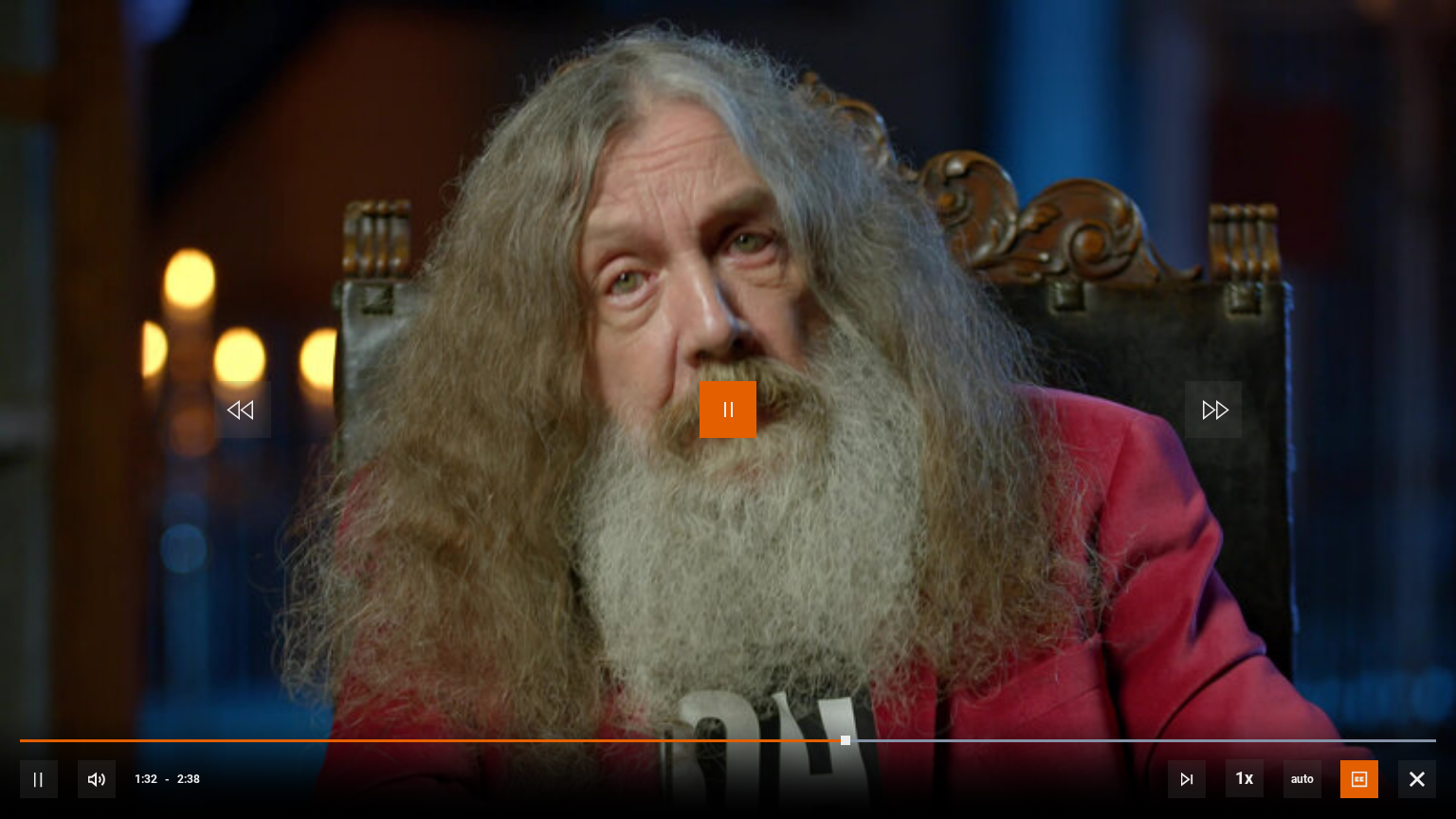 click at bounding box center [728, 410] 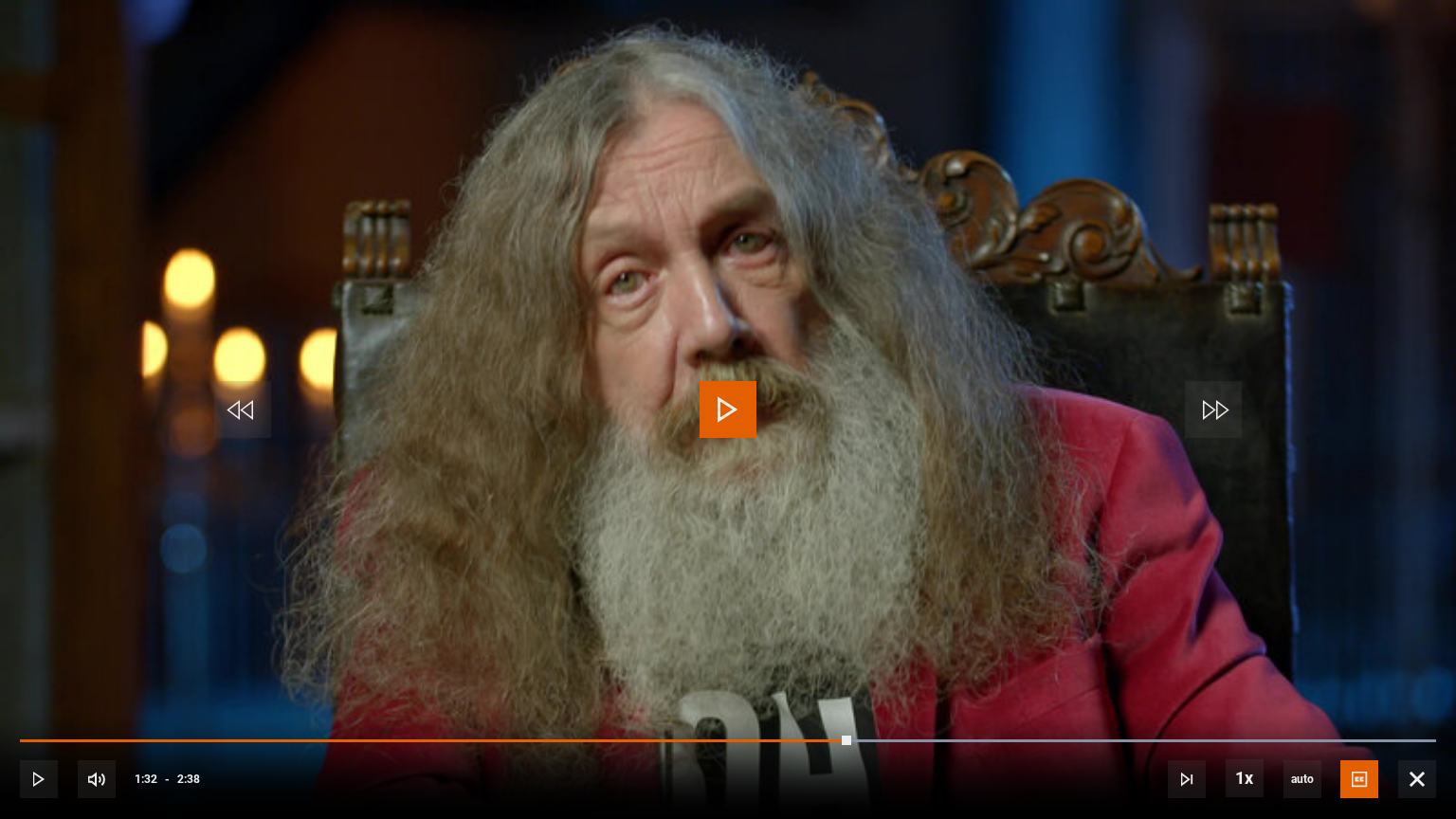 click at bounding box center [728, 410] 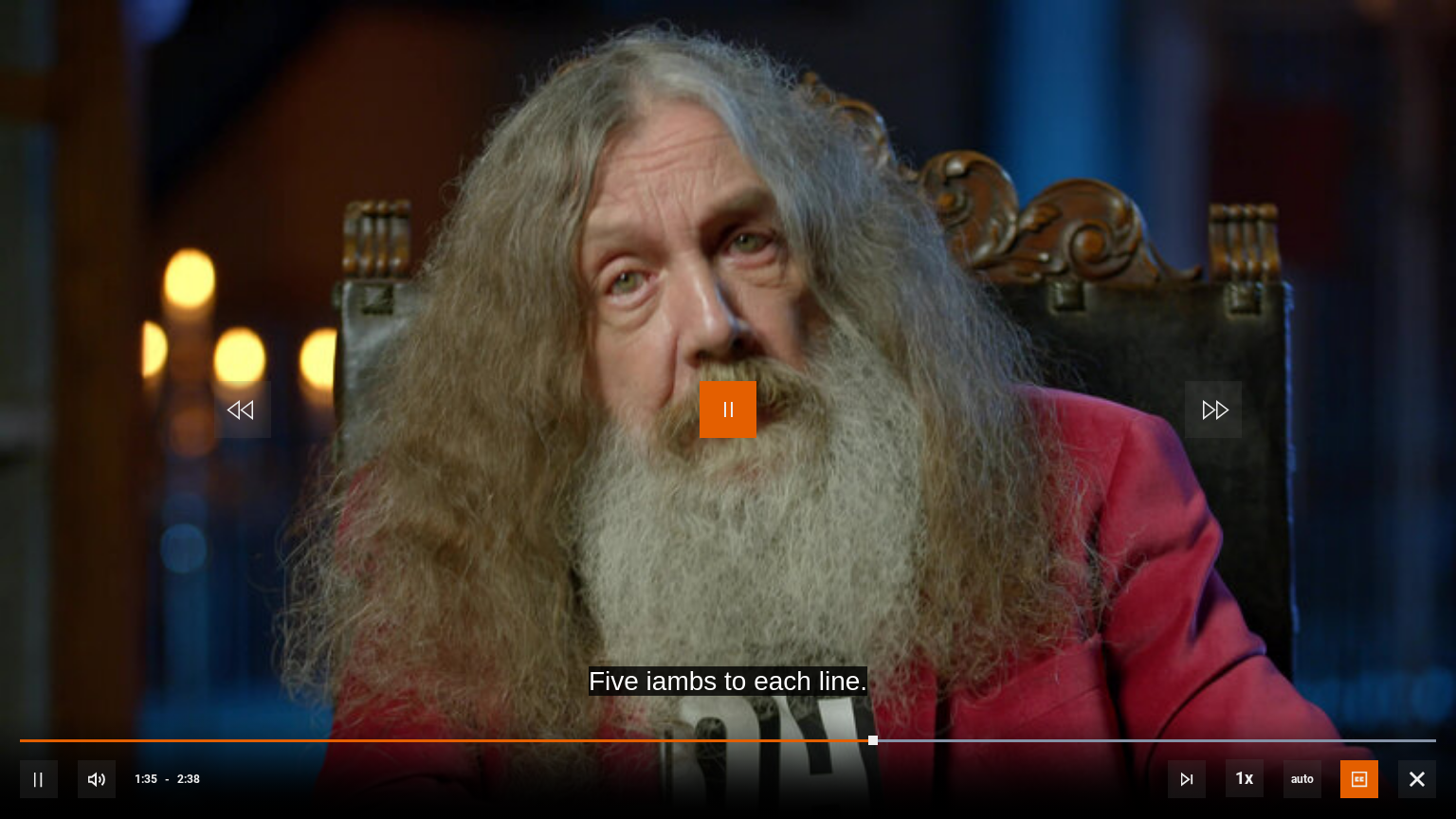 click at bounding box center (728, 410) 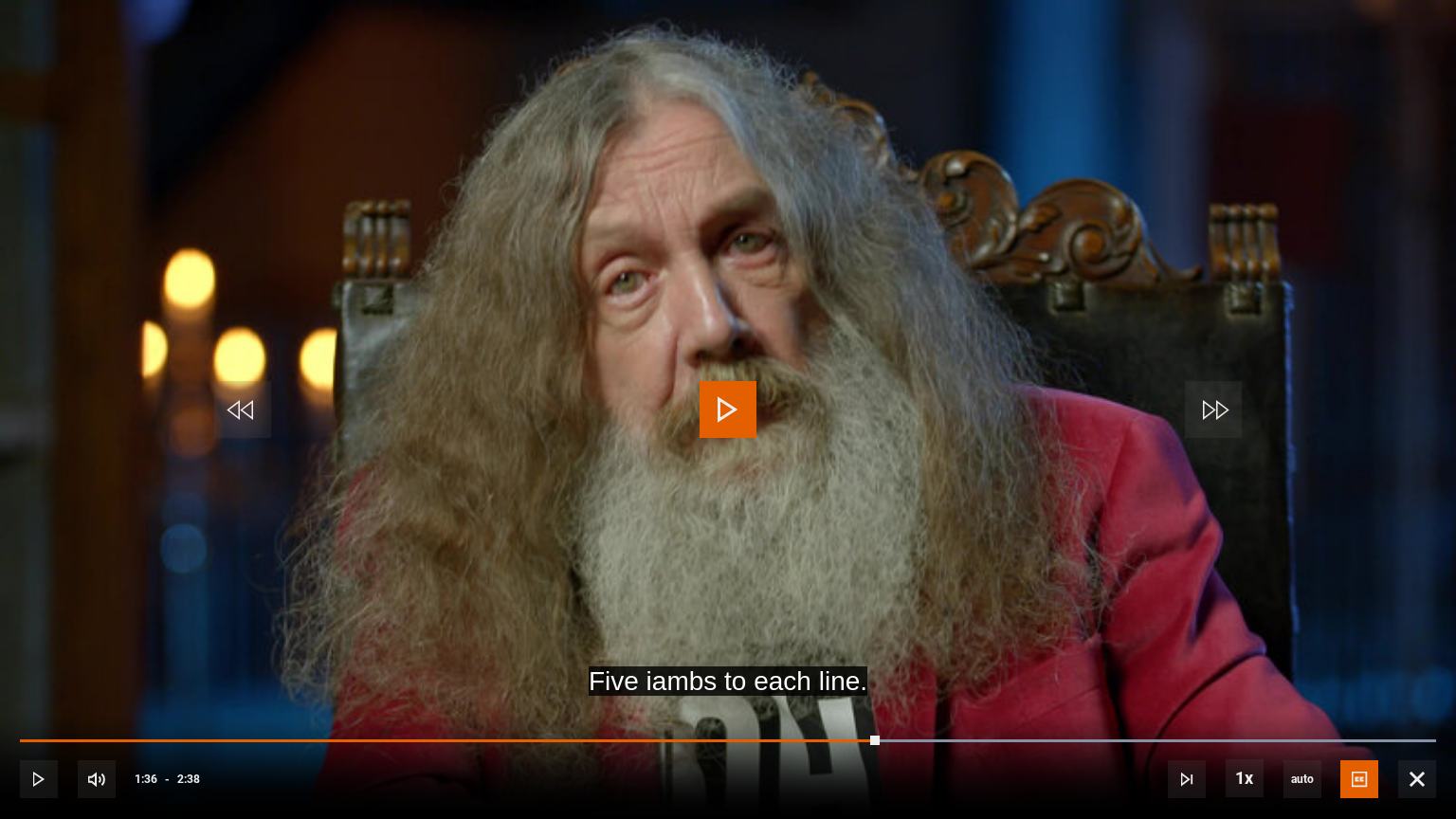 click at bounding box center [728, 410] 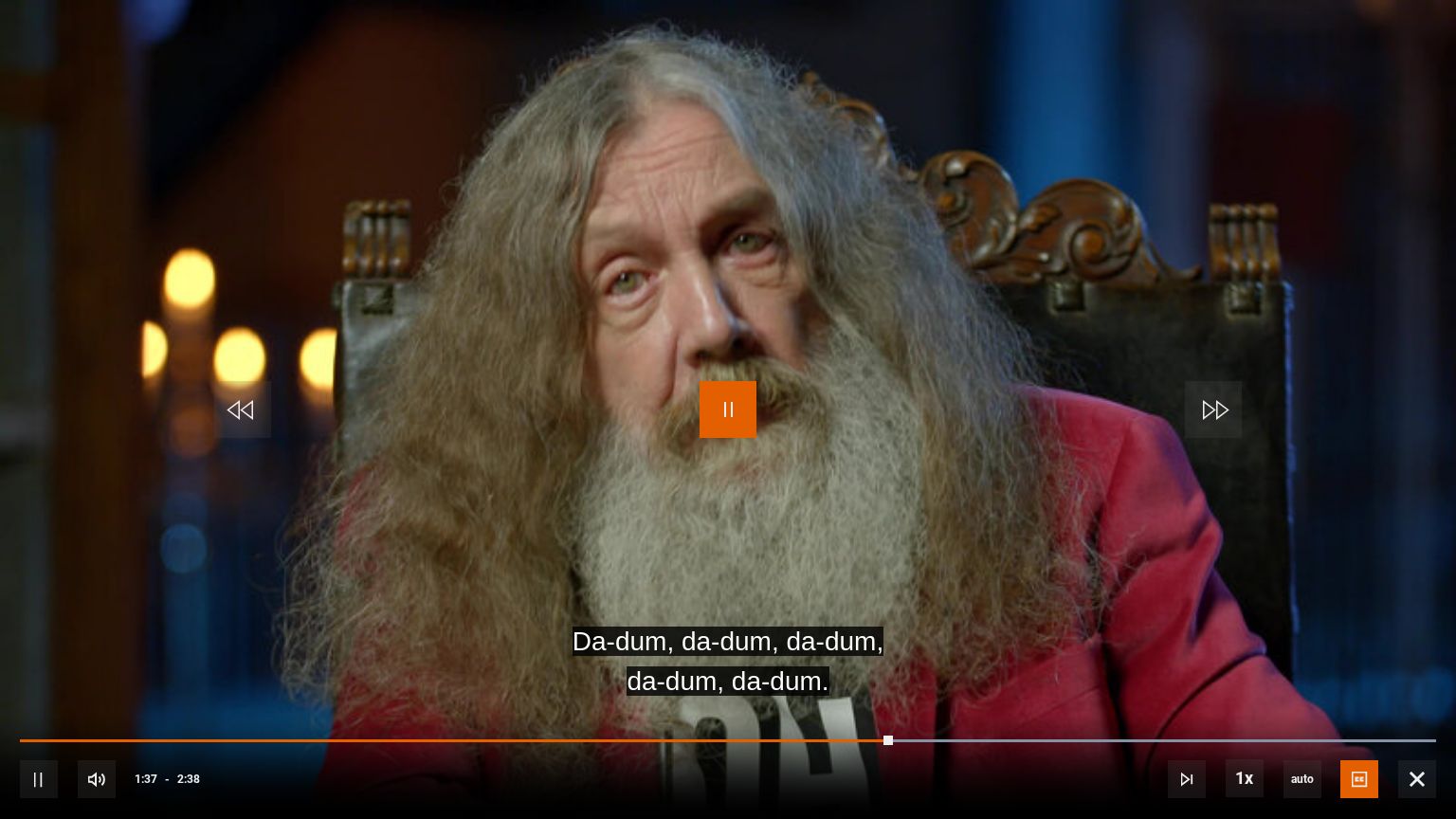 click at bounding box center (728, 410) 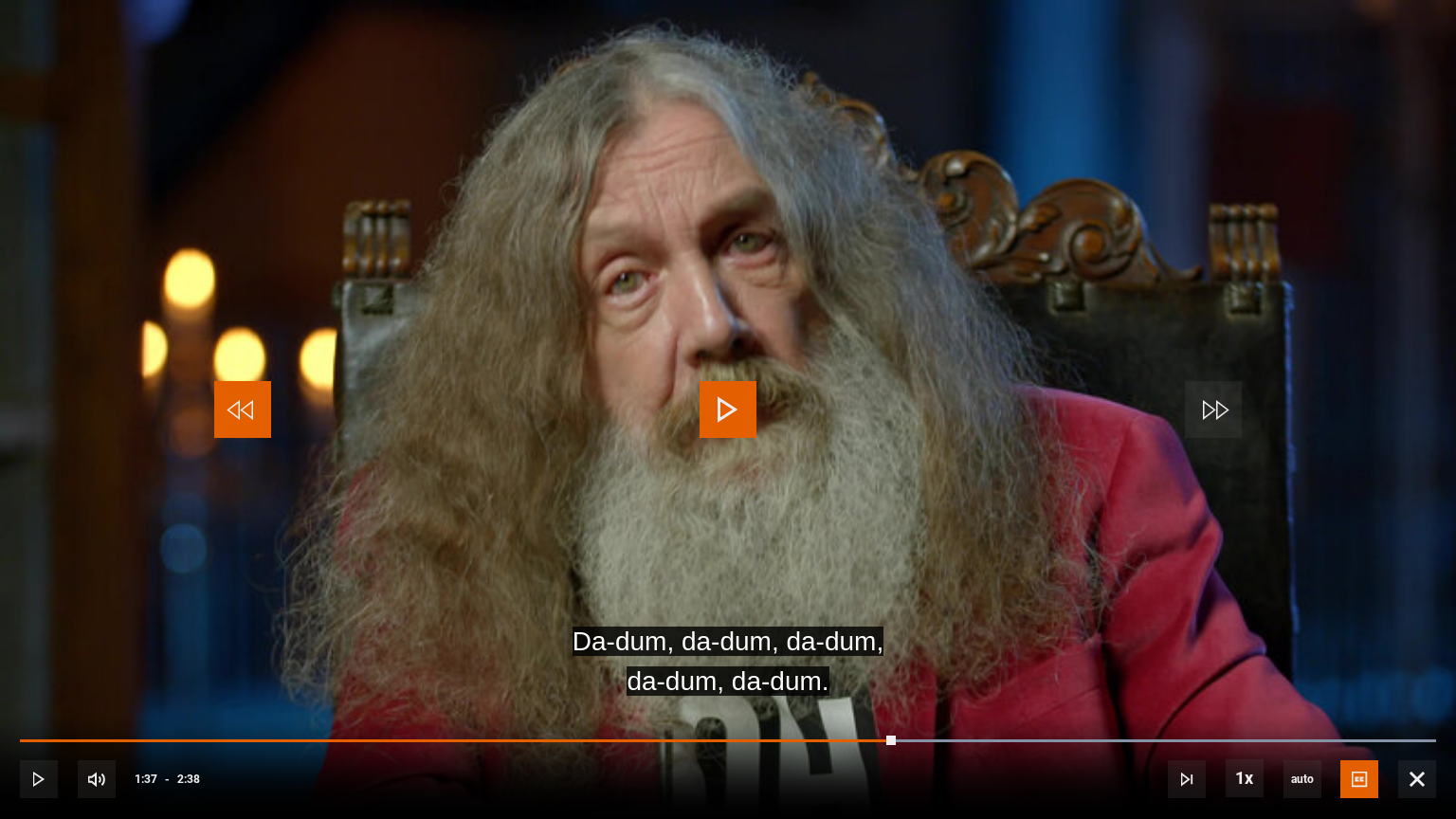 click at bounding box center (243, 410) 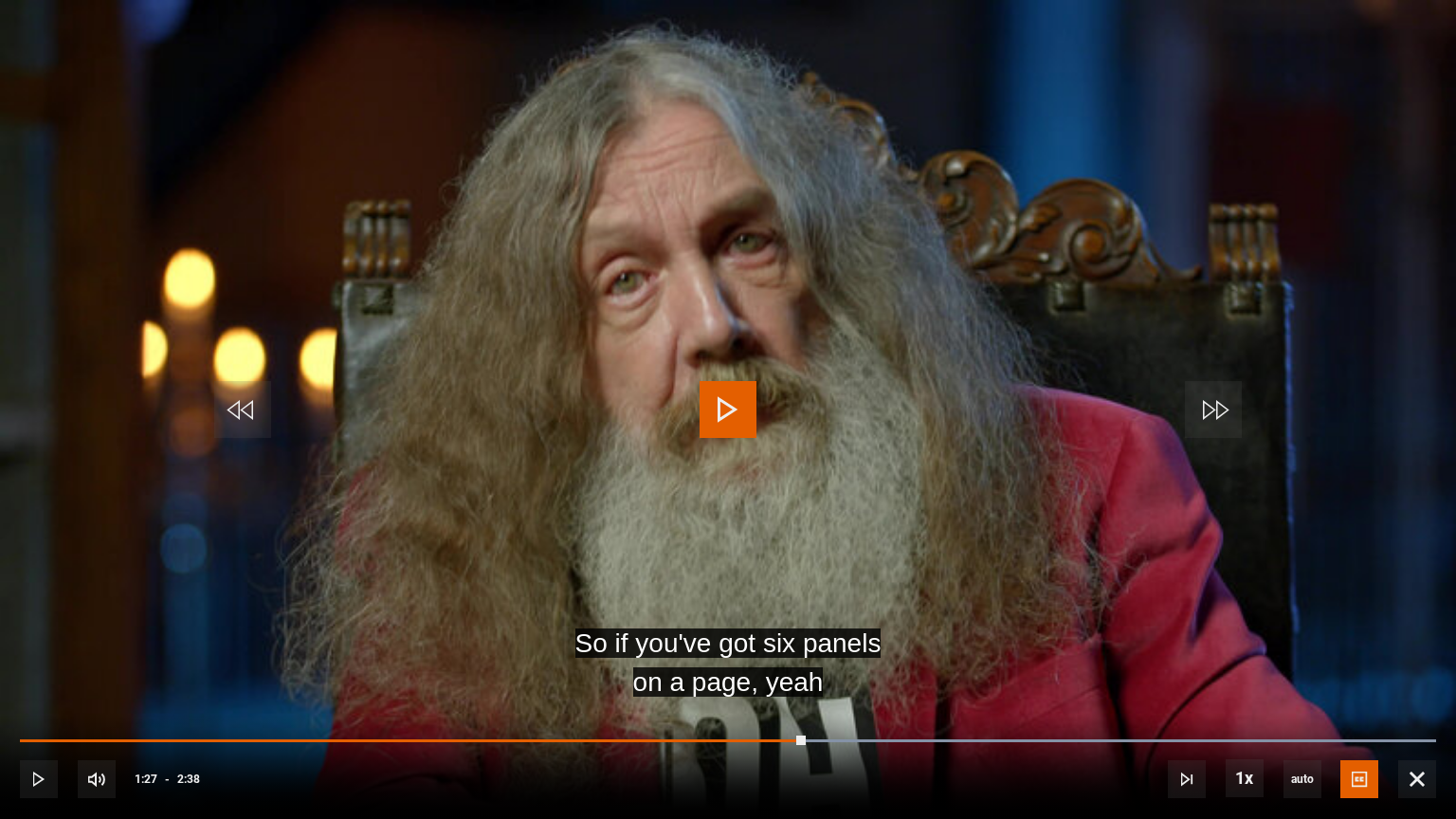 click at bounding box center [728, 410] 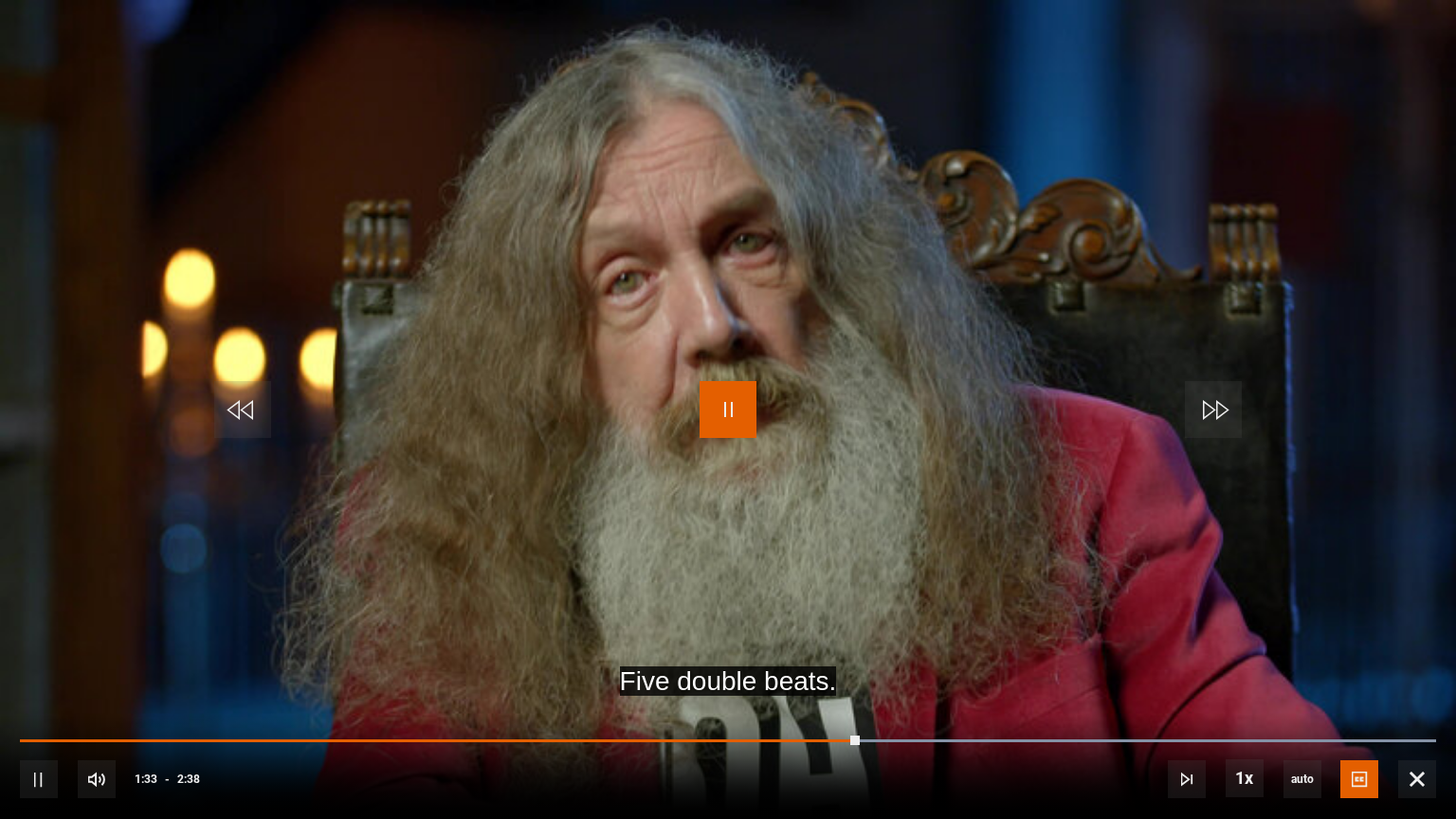 click at bounding box center (728, 410) 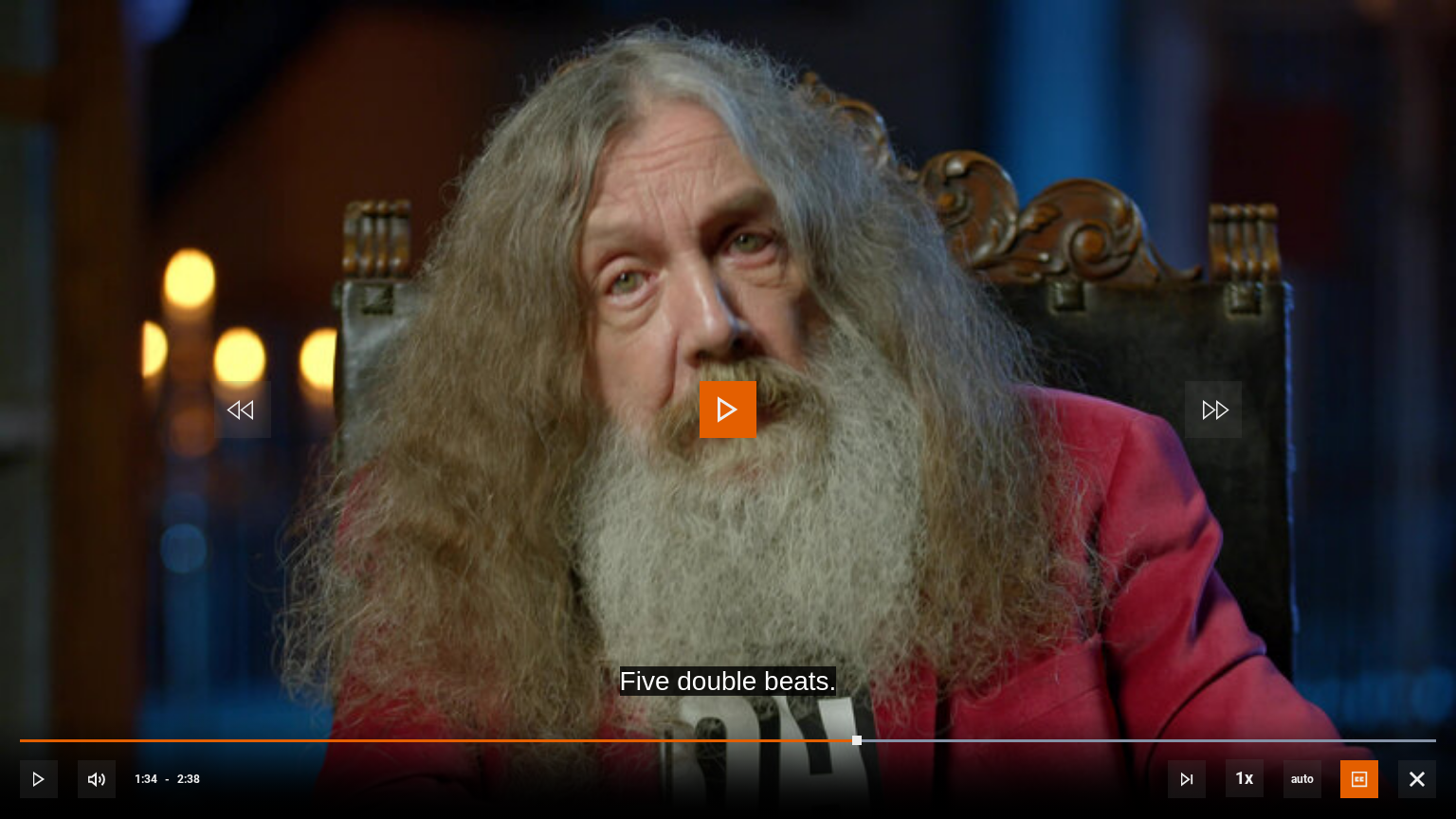click at bounding box center (728, 410) 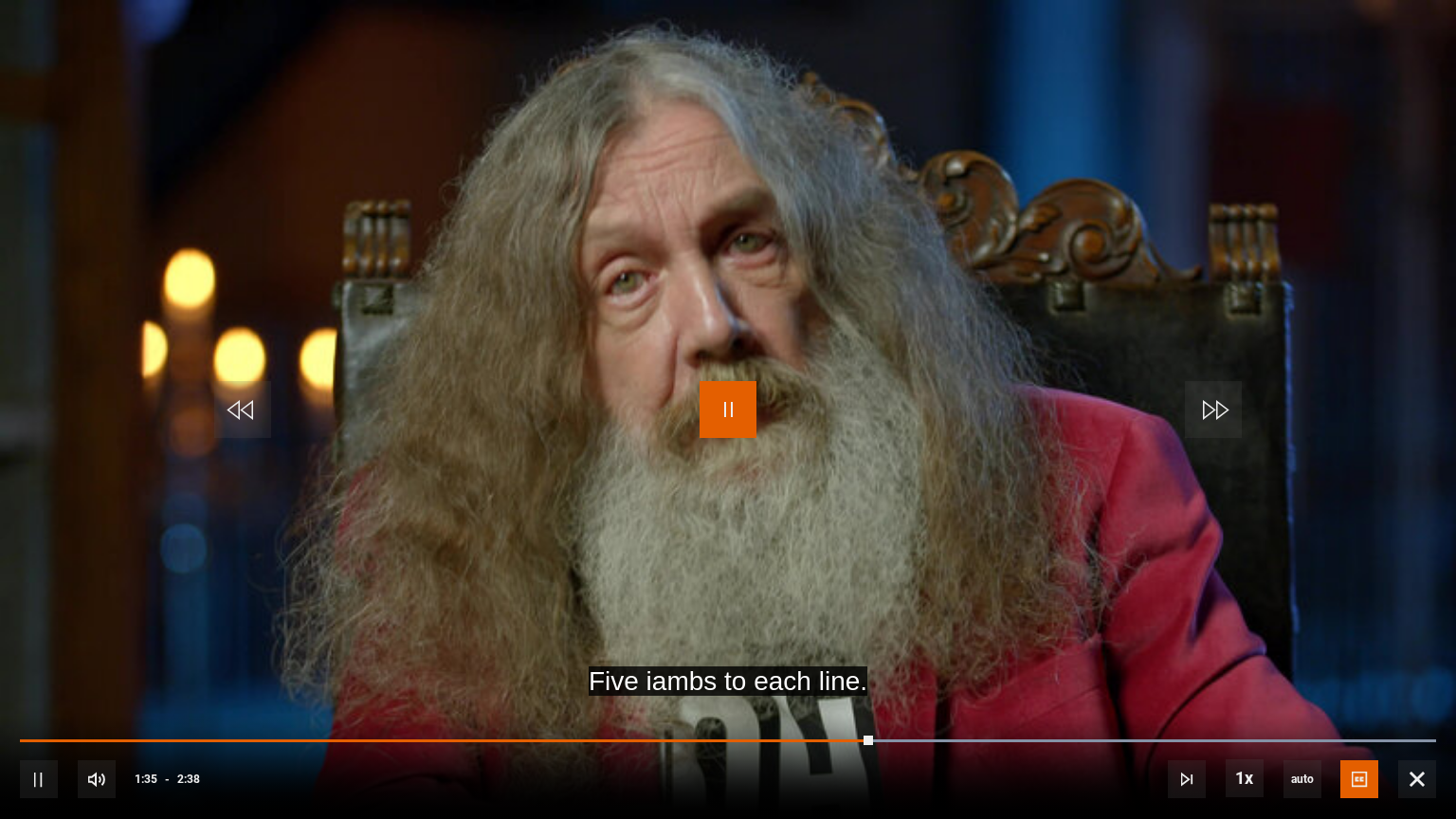 click at bounding box center [728, 410] 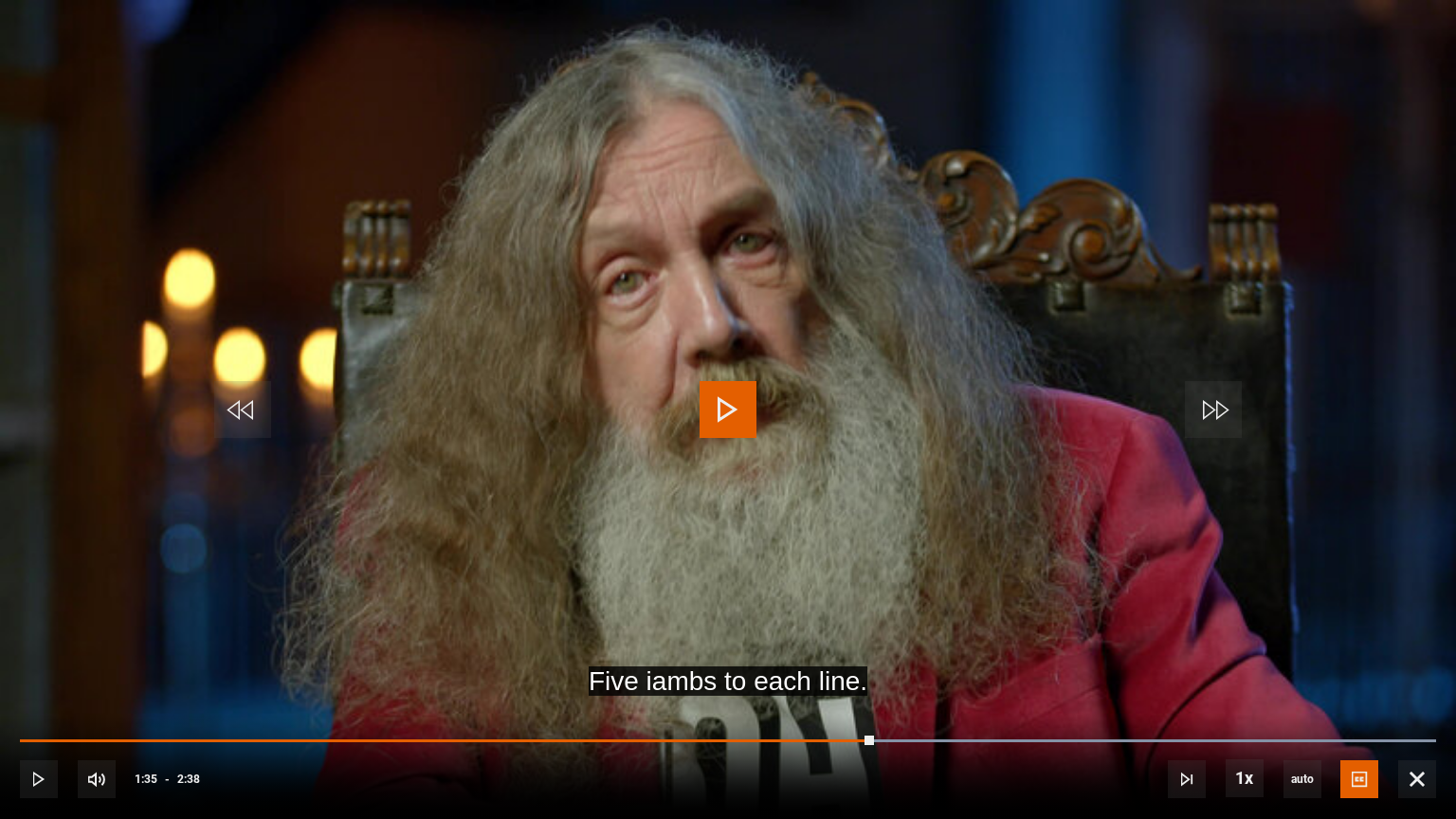 click at bounding box center (728, 410) 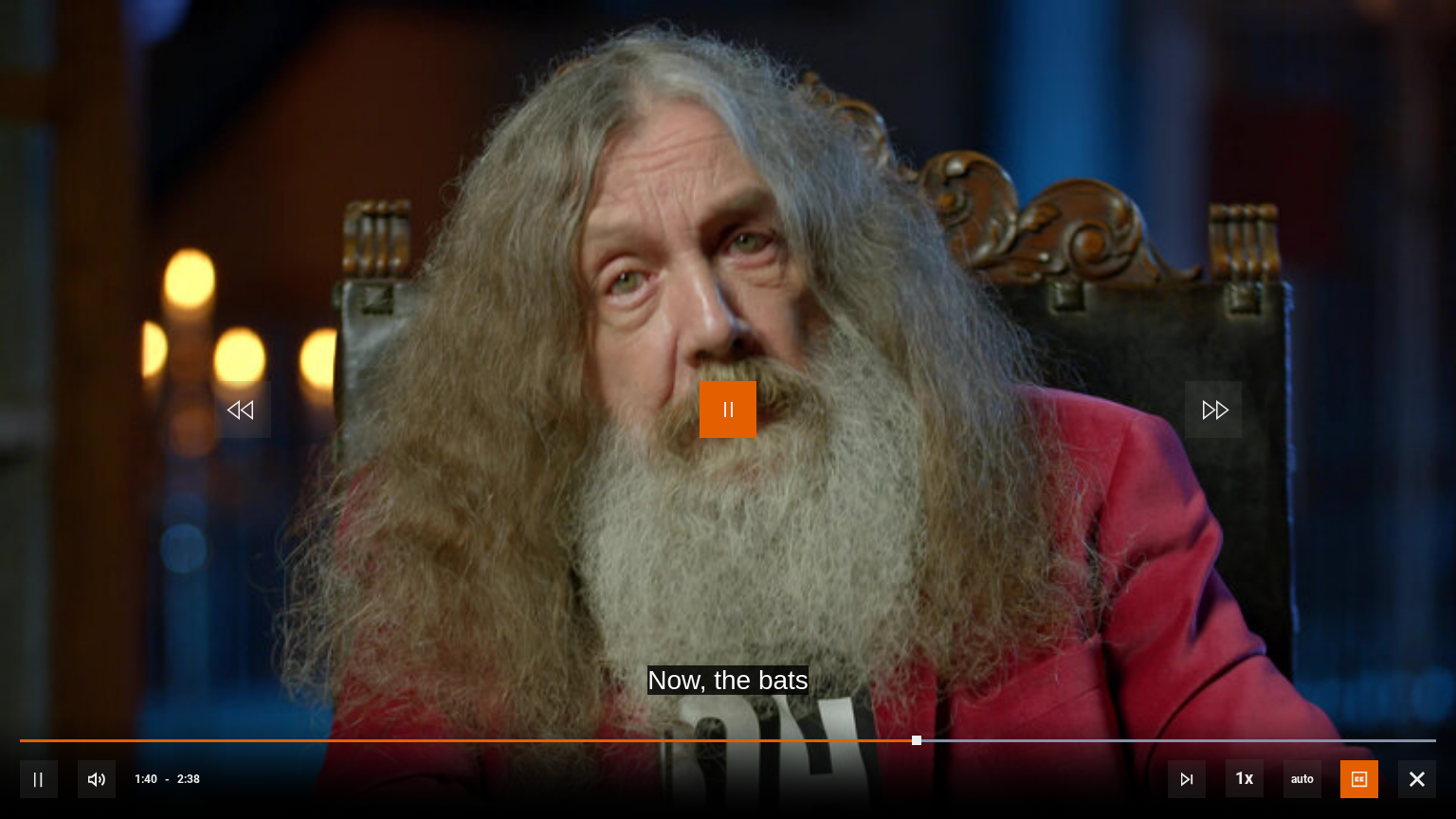 click at bounding box center (728, 410) 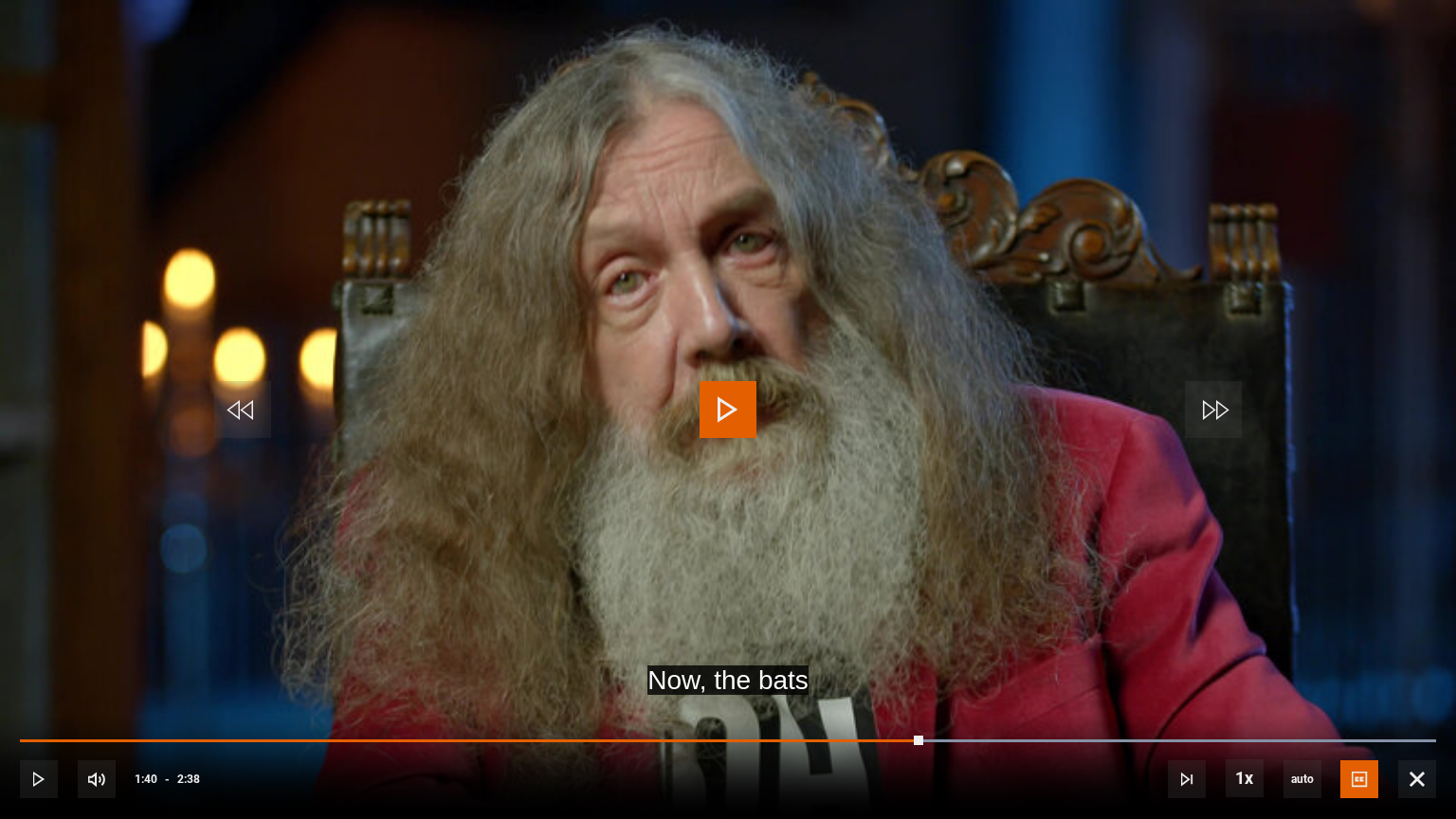 click at bounding box center [728, 410] 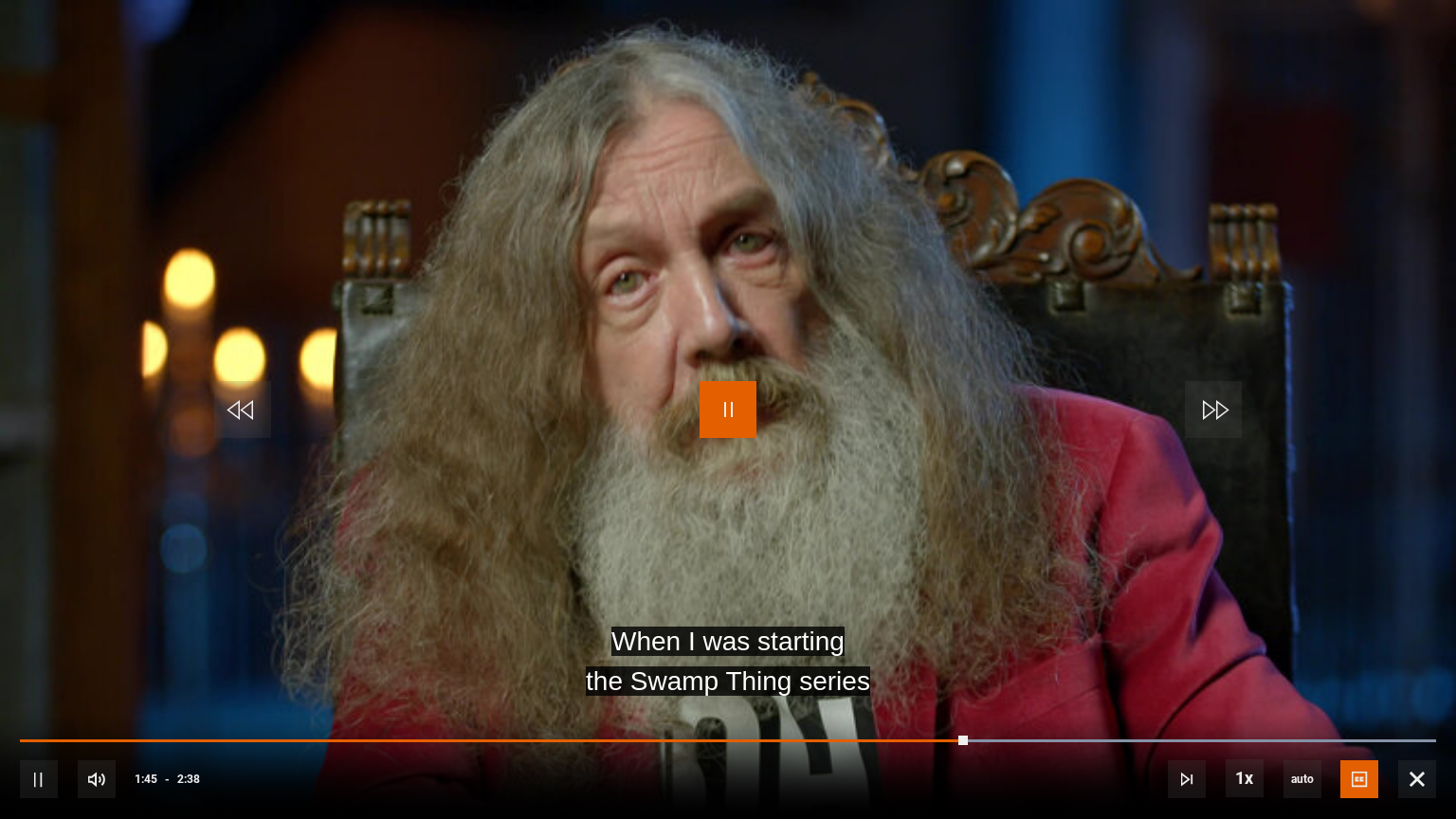 click at bounding box center (728, 410) 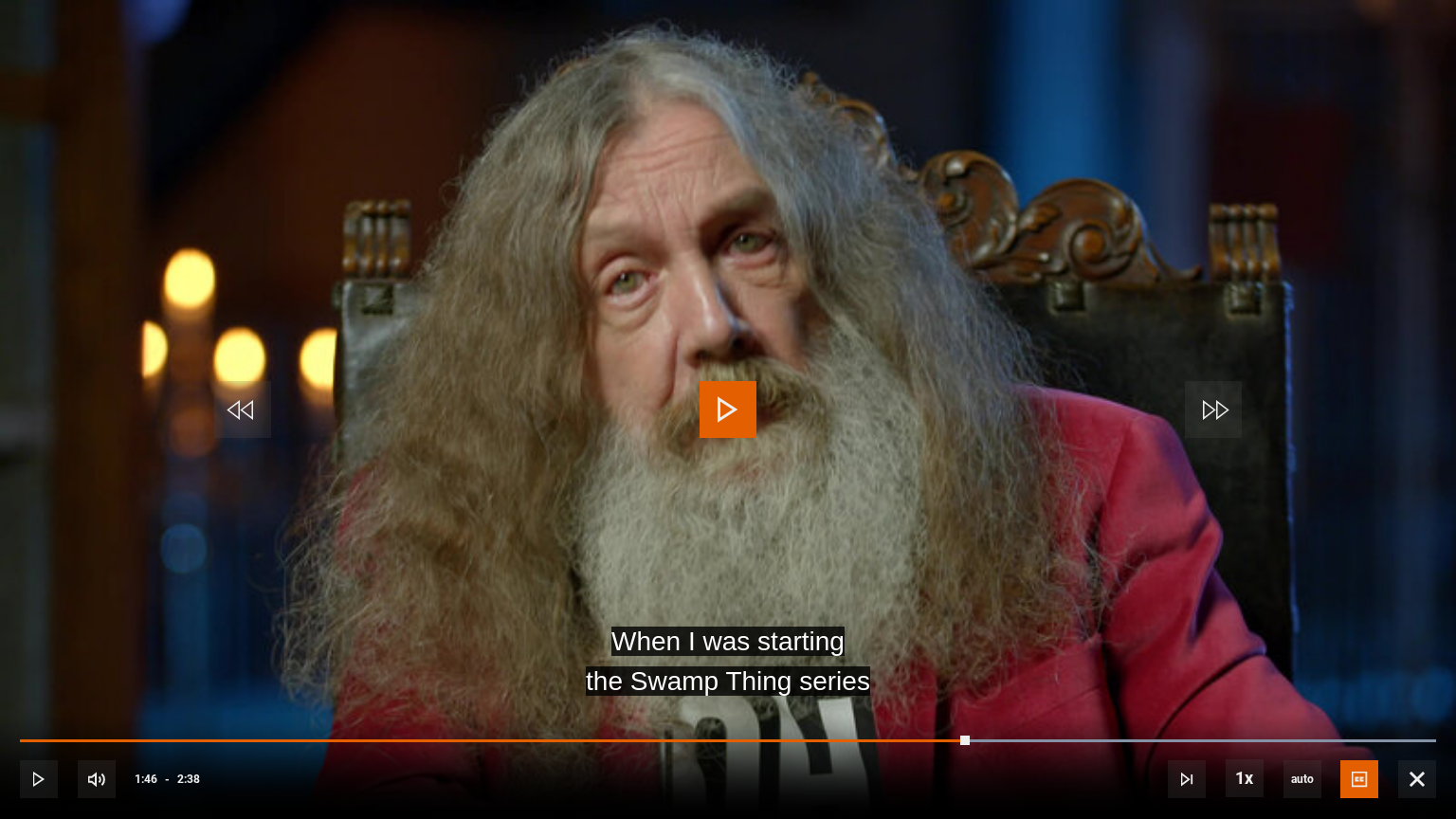click at bounding box center (728, 410) 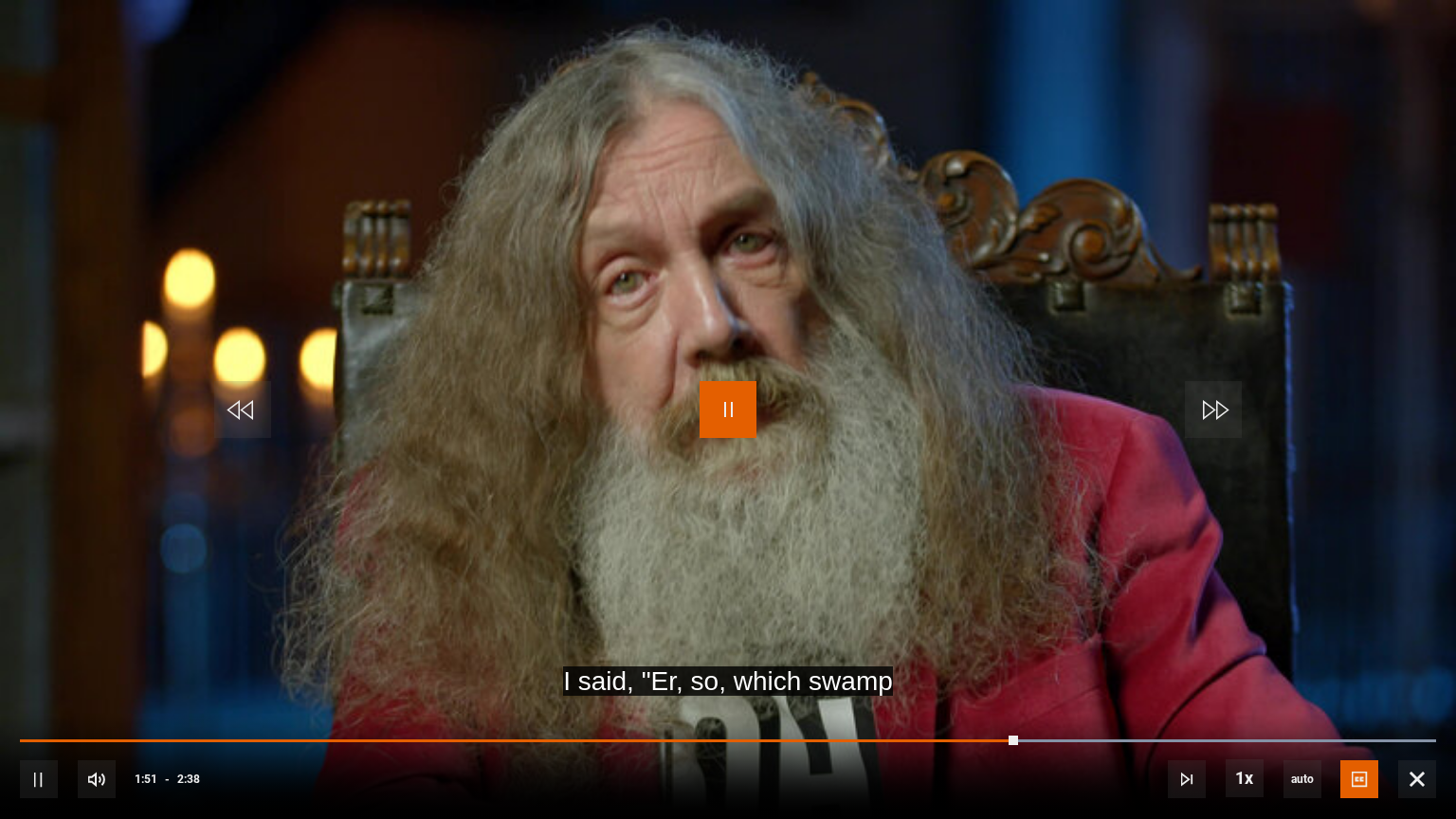 click at bounding box center [728, 410] 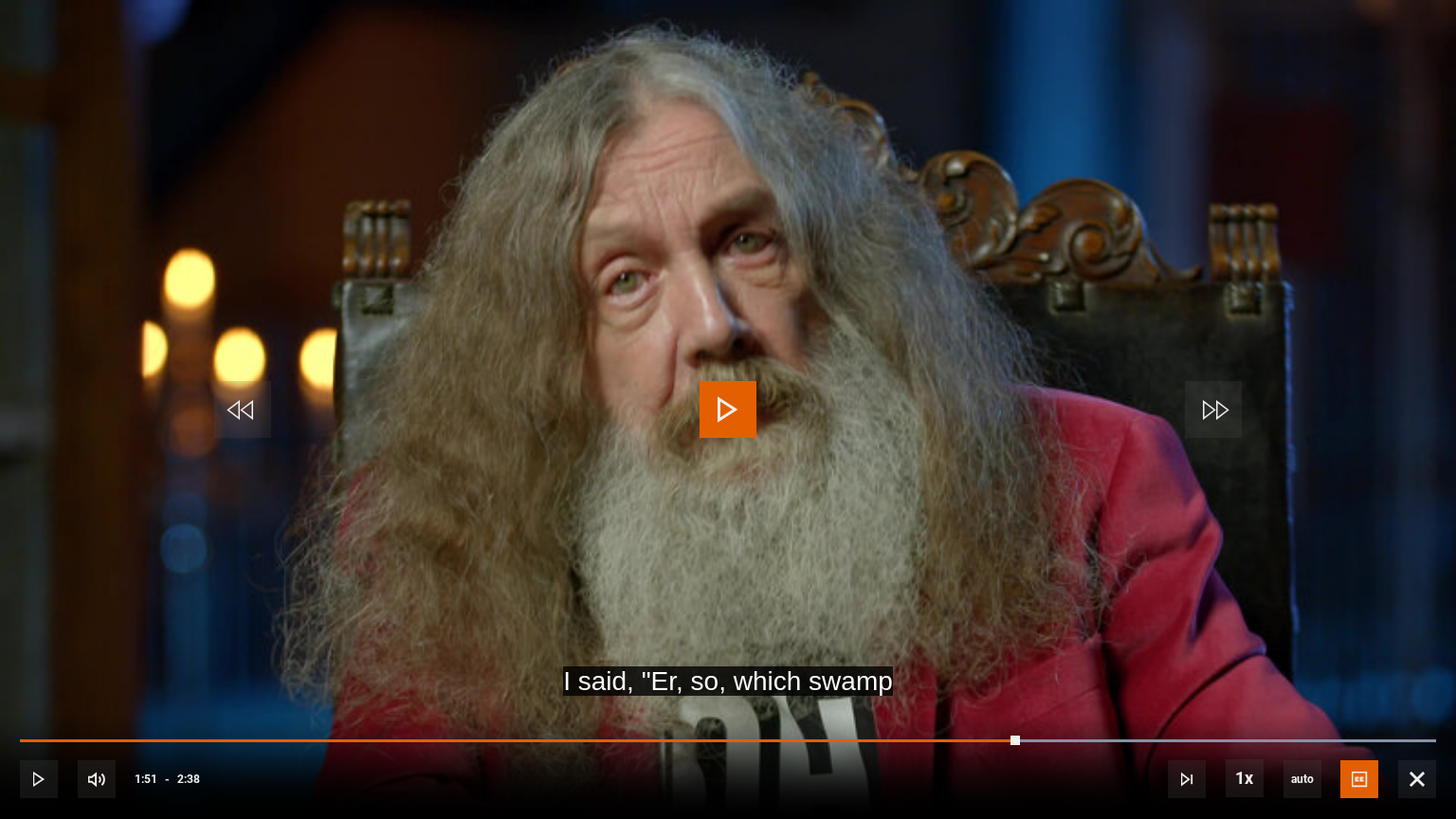 click at bounding box center (728, 410) 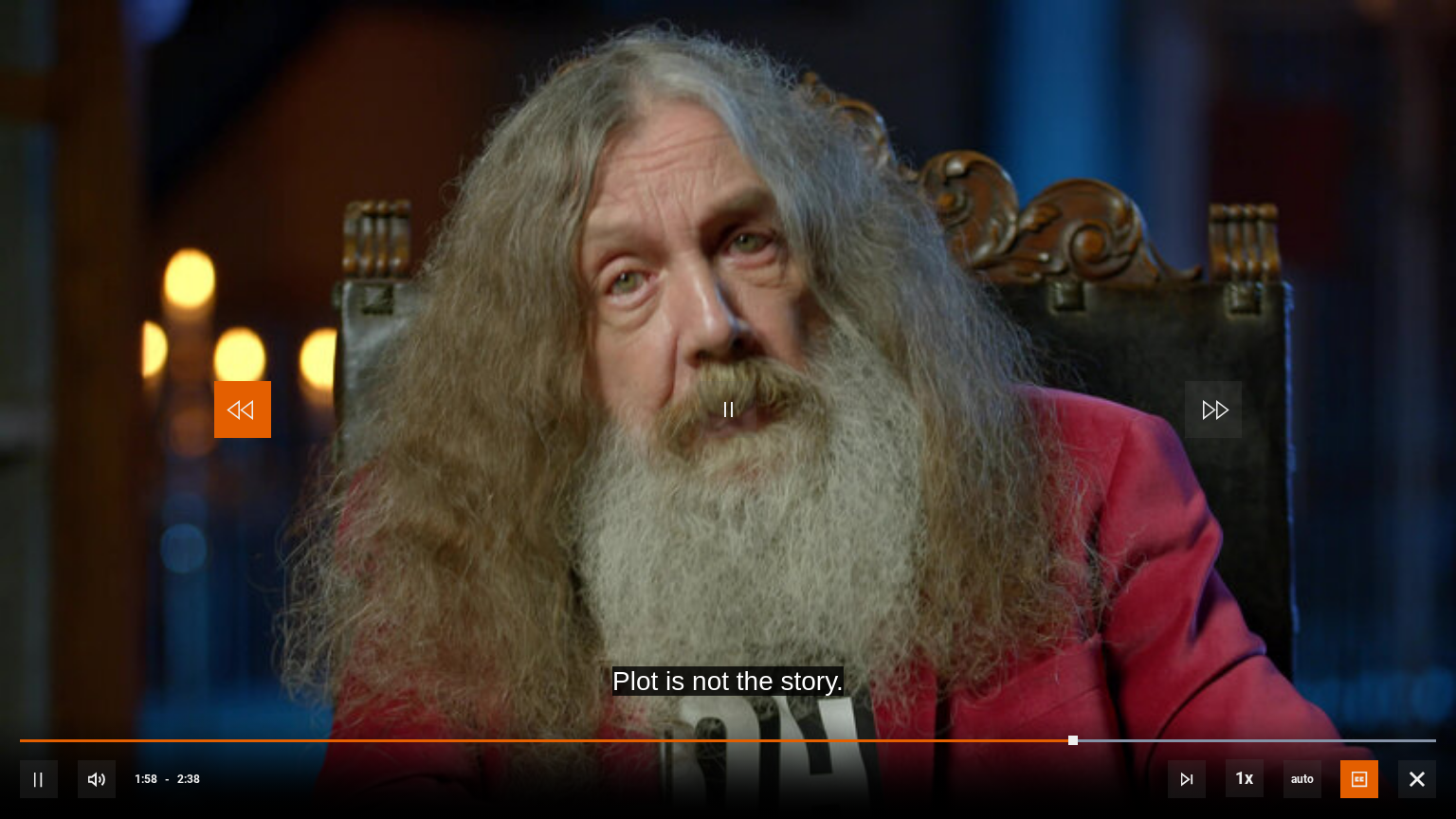 click at bounding box center [243, 410] 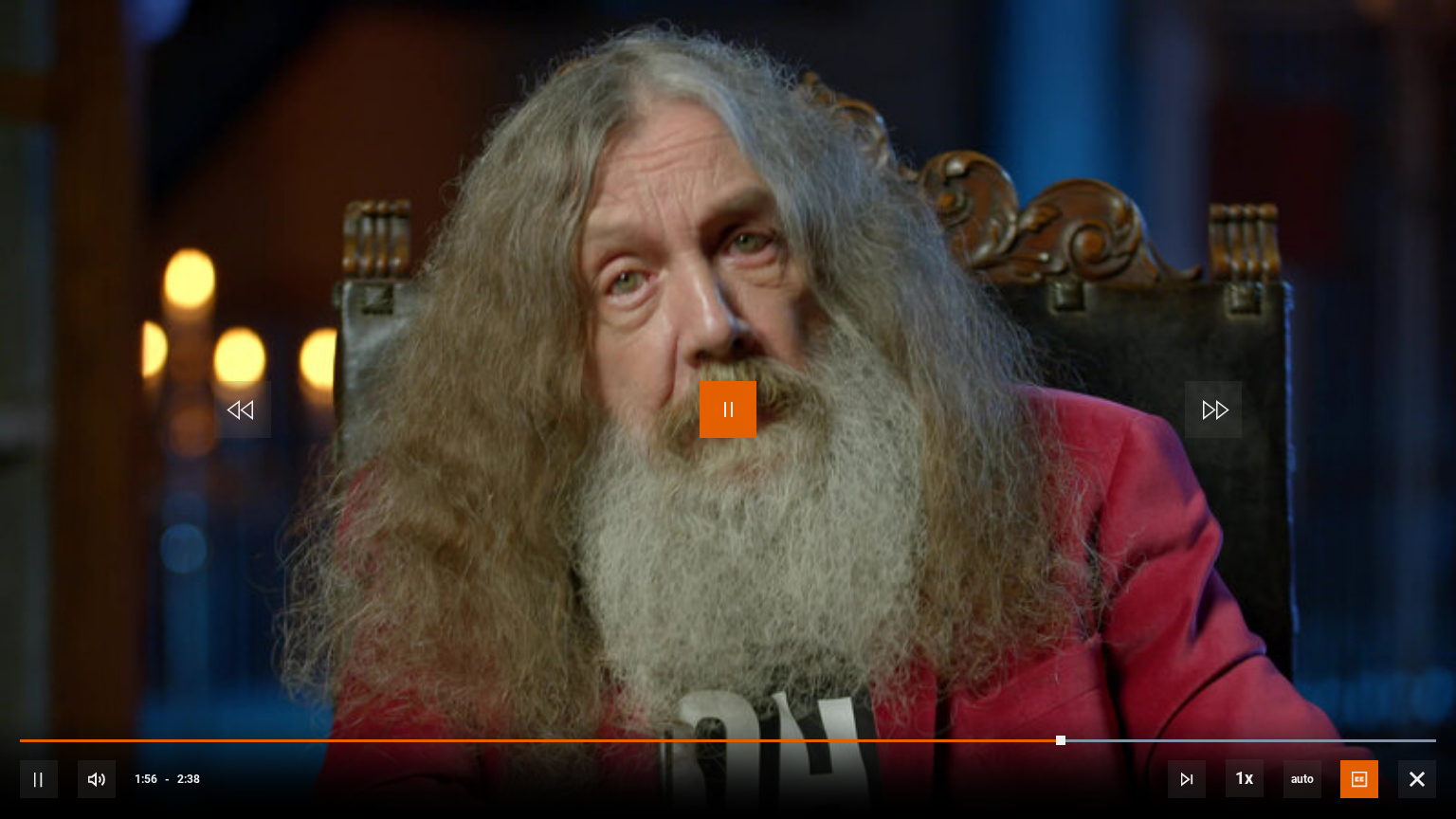 click at bounding box center [728, 410] 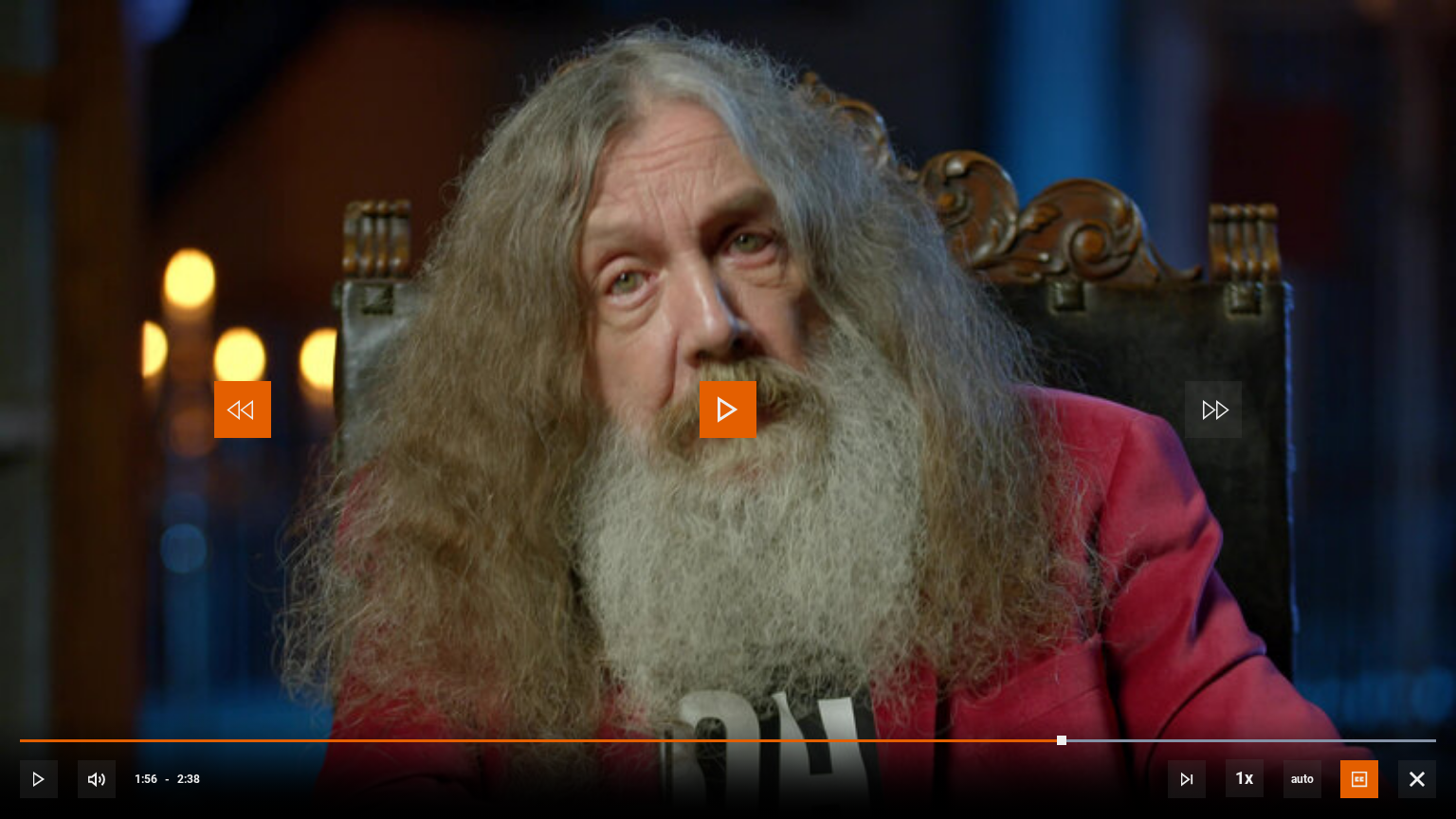 click at bounding box center (243, 410) 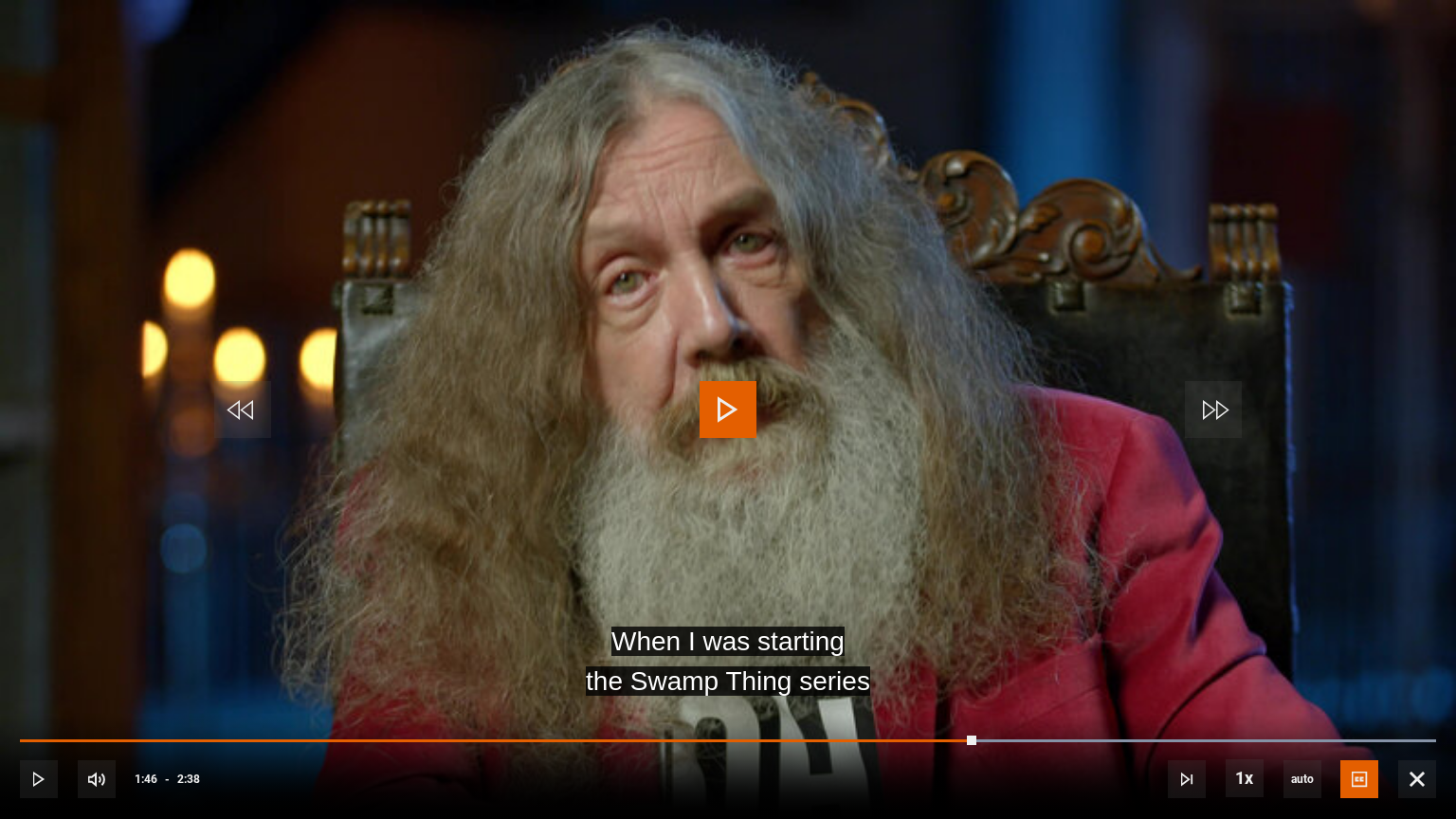 click at bounding box center [728, 410] 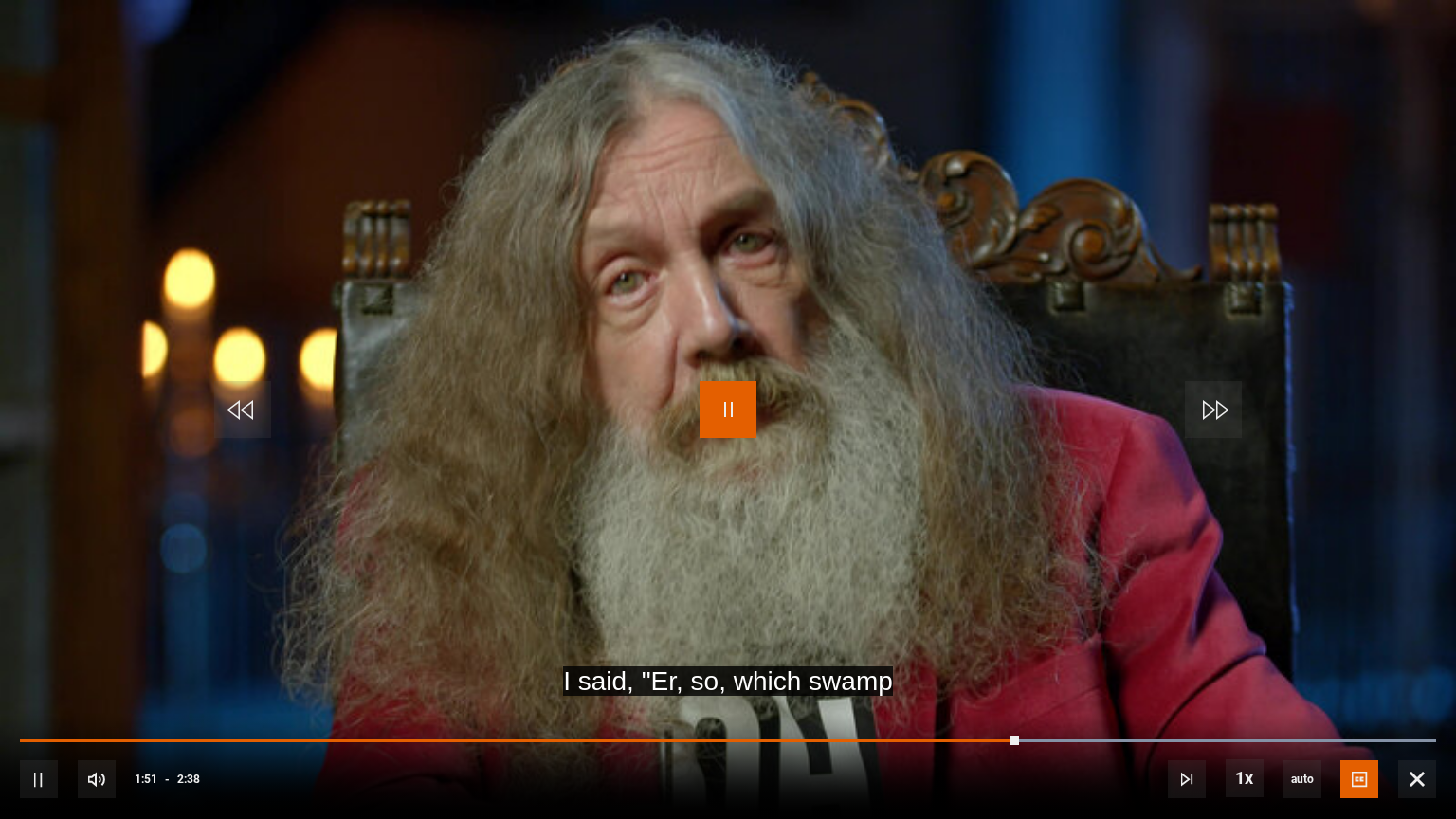 click at bounding box center [728, 410] 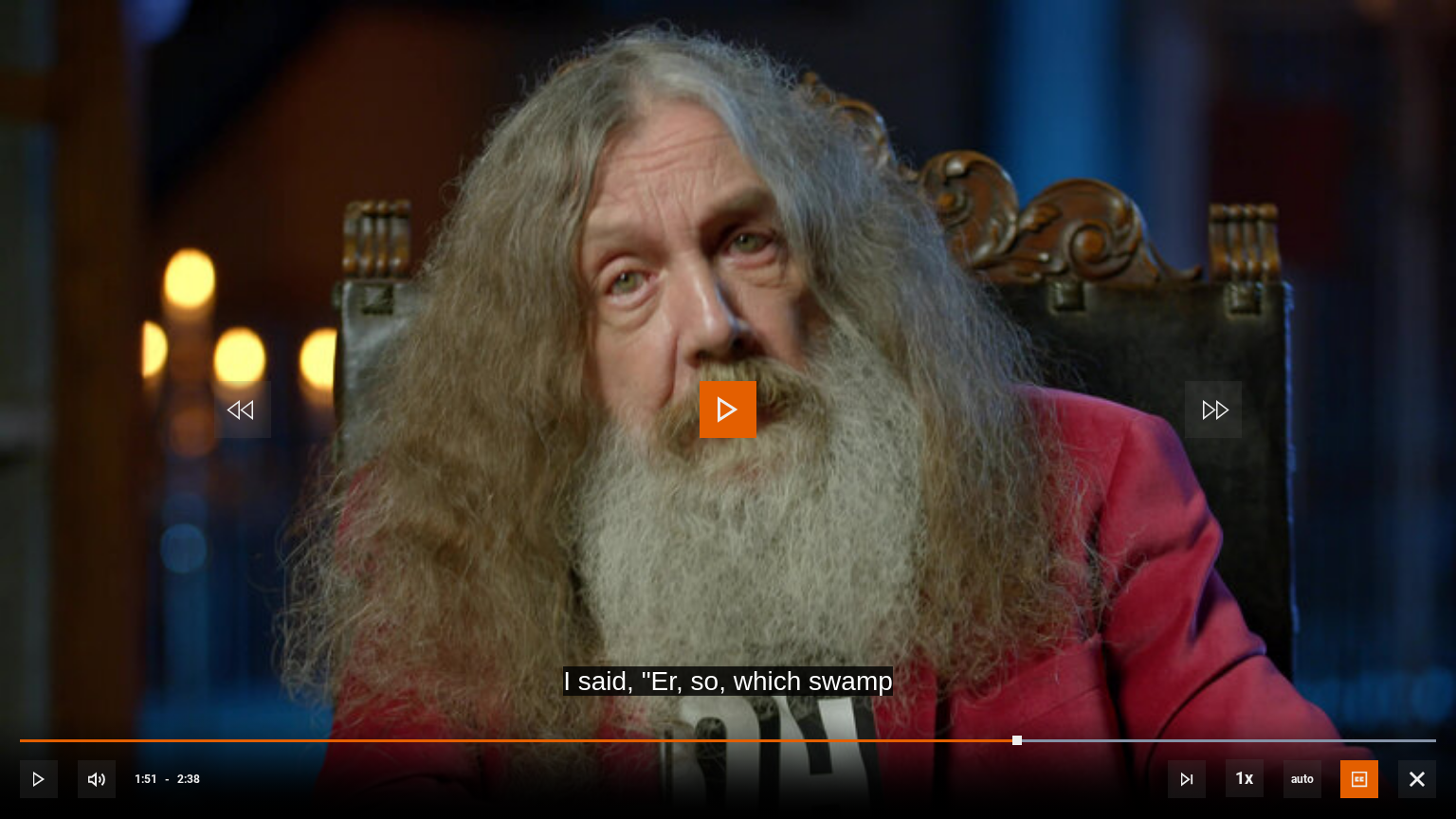 click at bounding box center (728, 410) 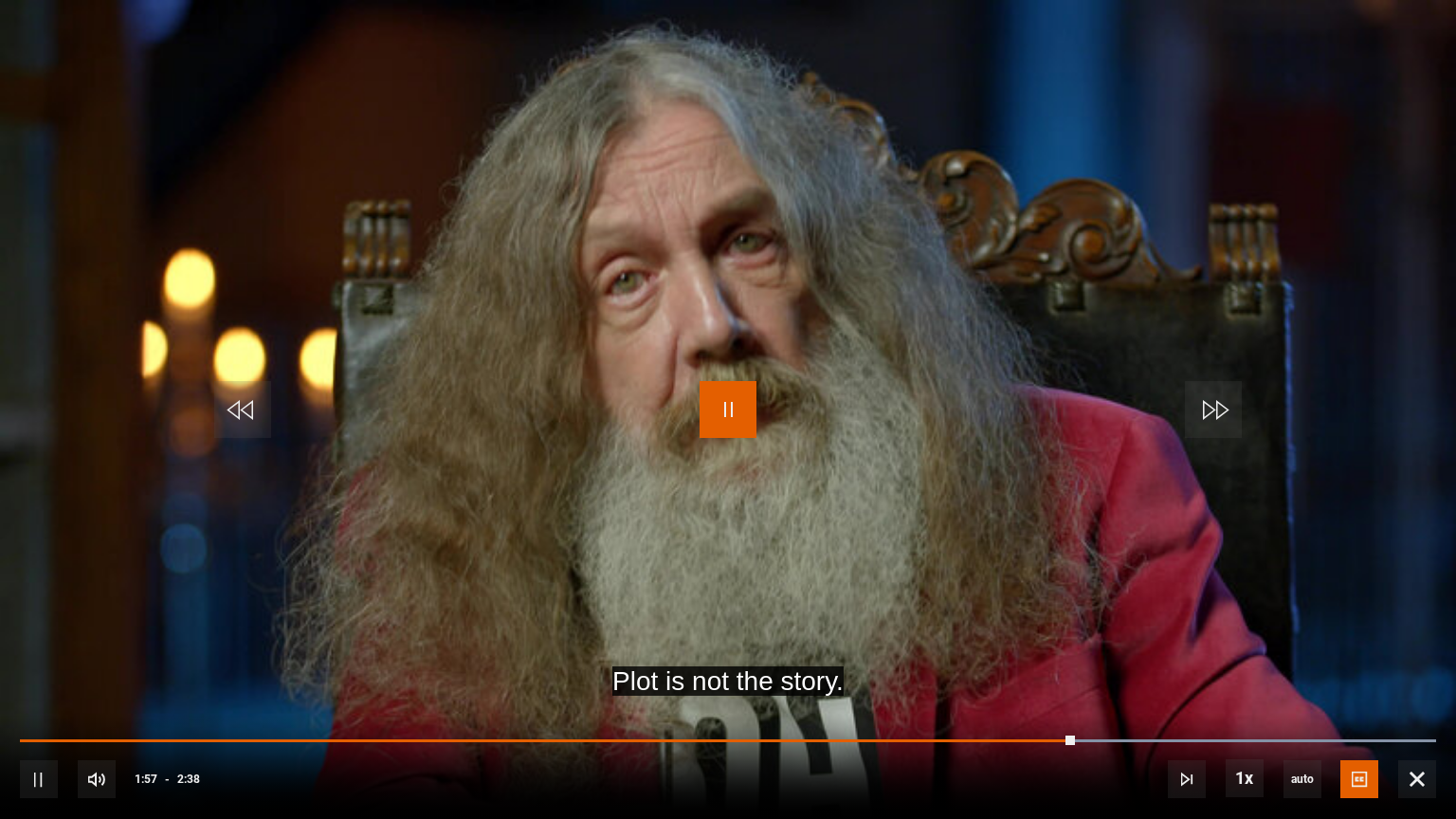 click at bounding box center [728, 410] 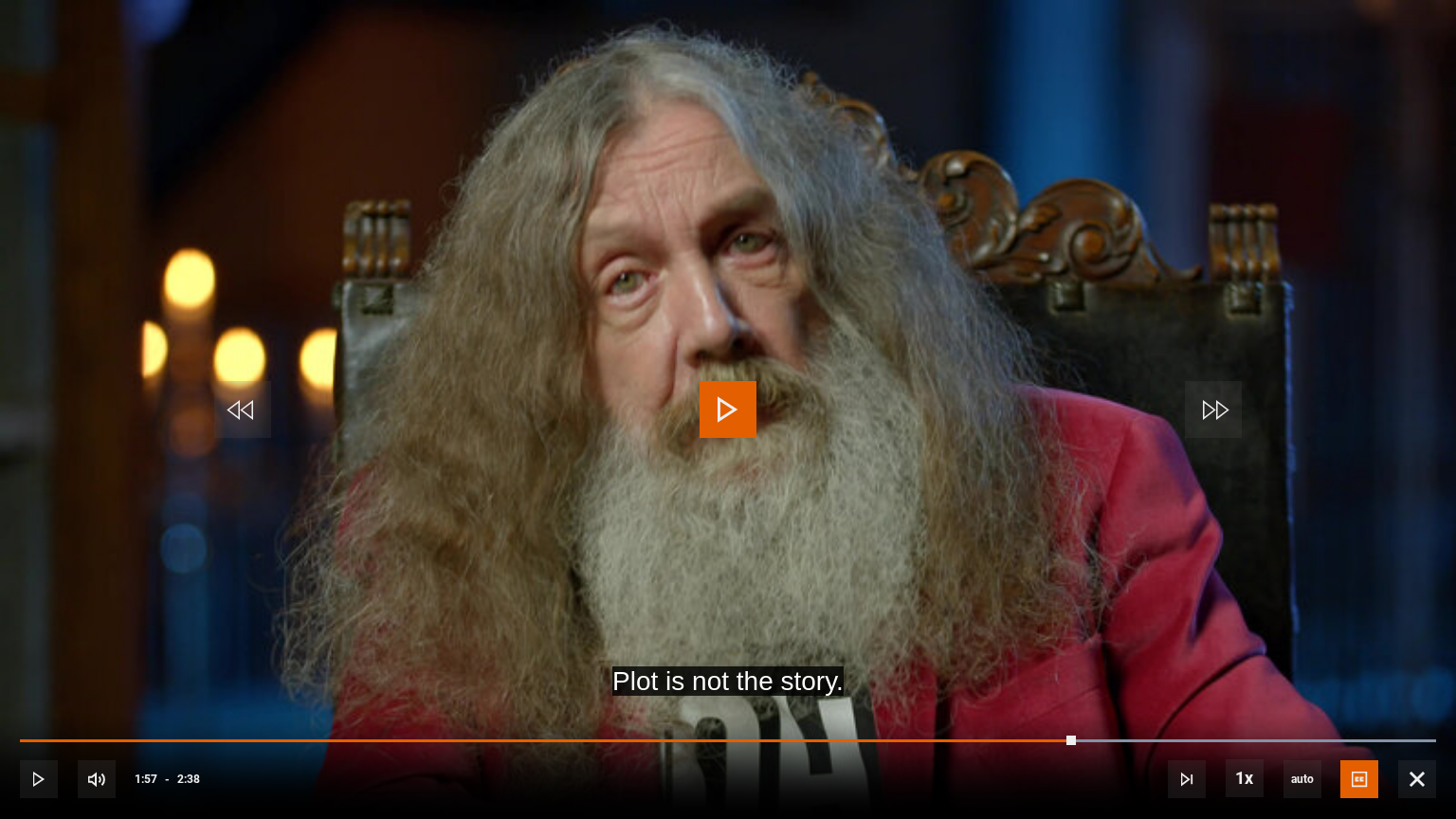click at bounding box center [728, 410] 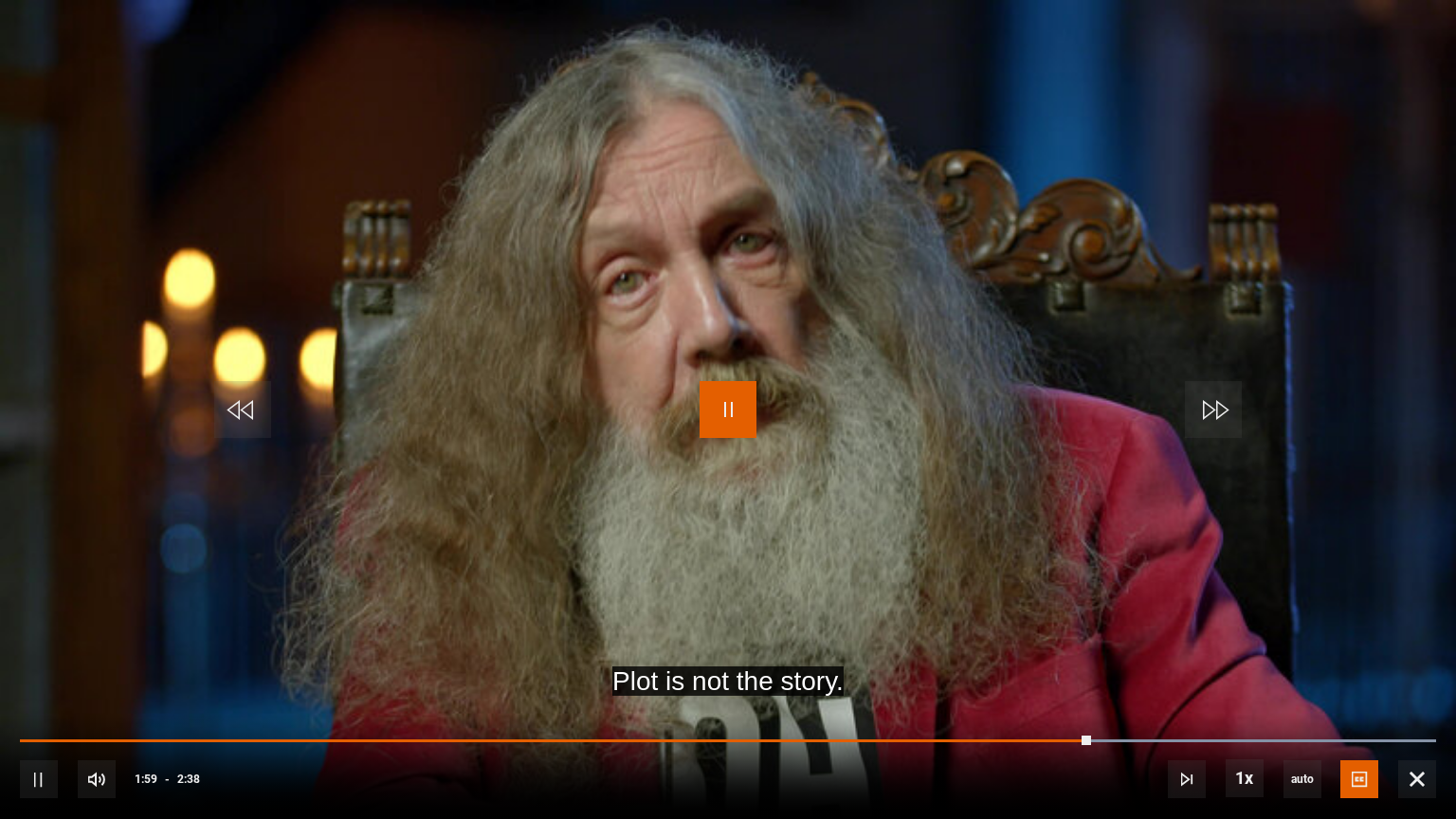 click at bounding box center [728, 410] 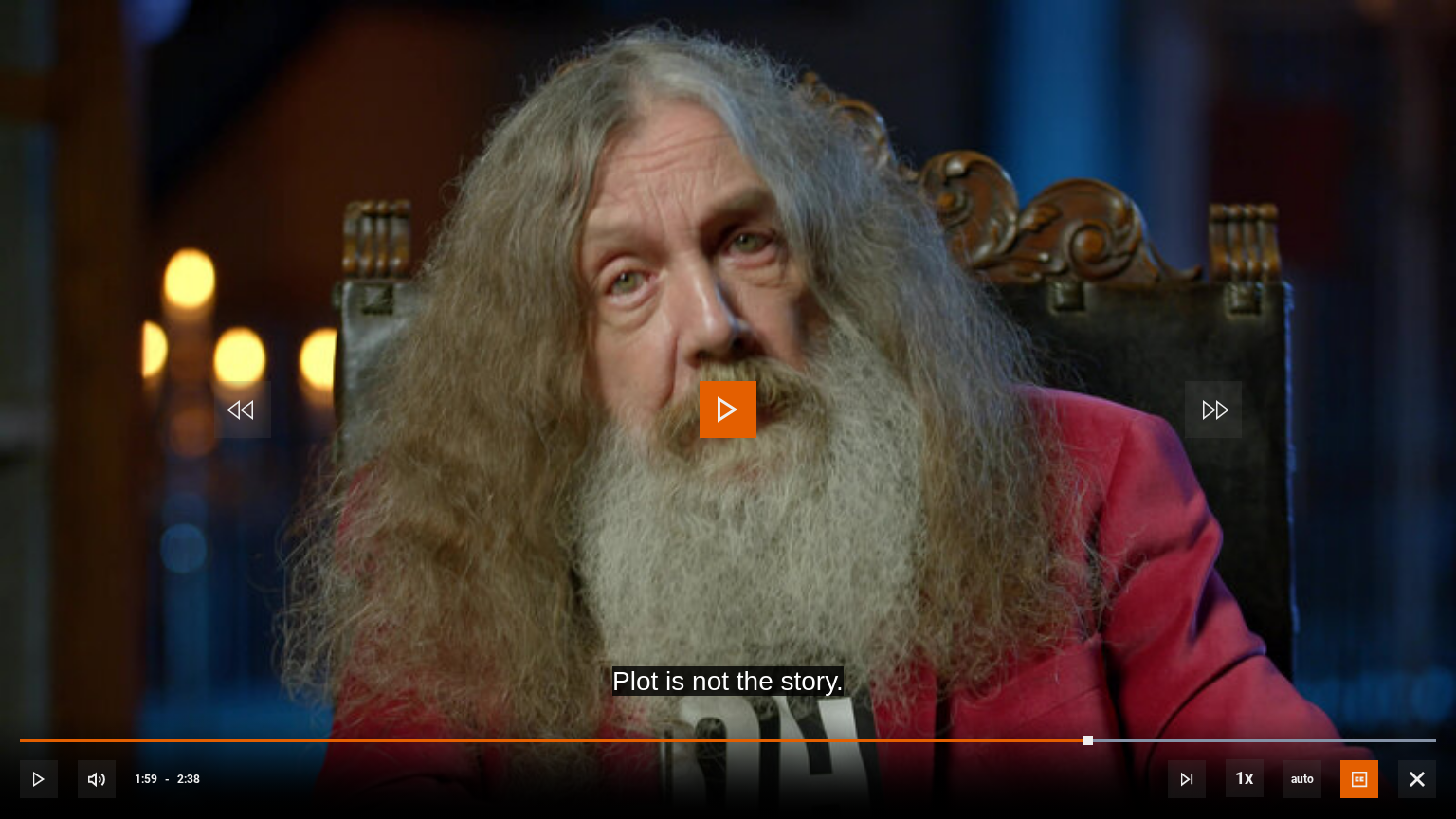 click at bounding box center [728, 410] 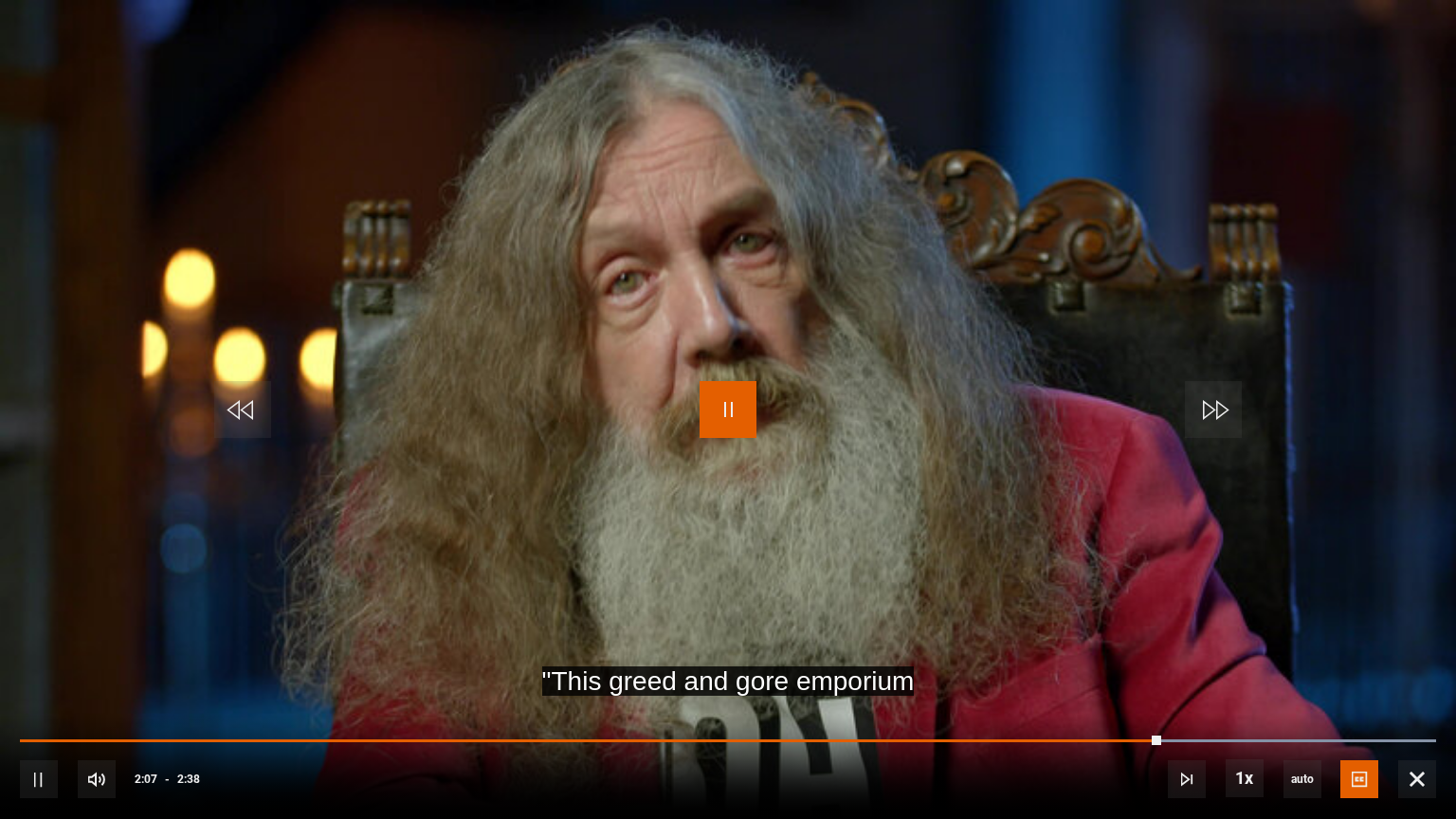 click at bounding box center [728, 410] 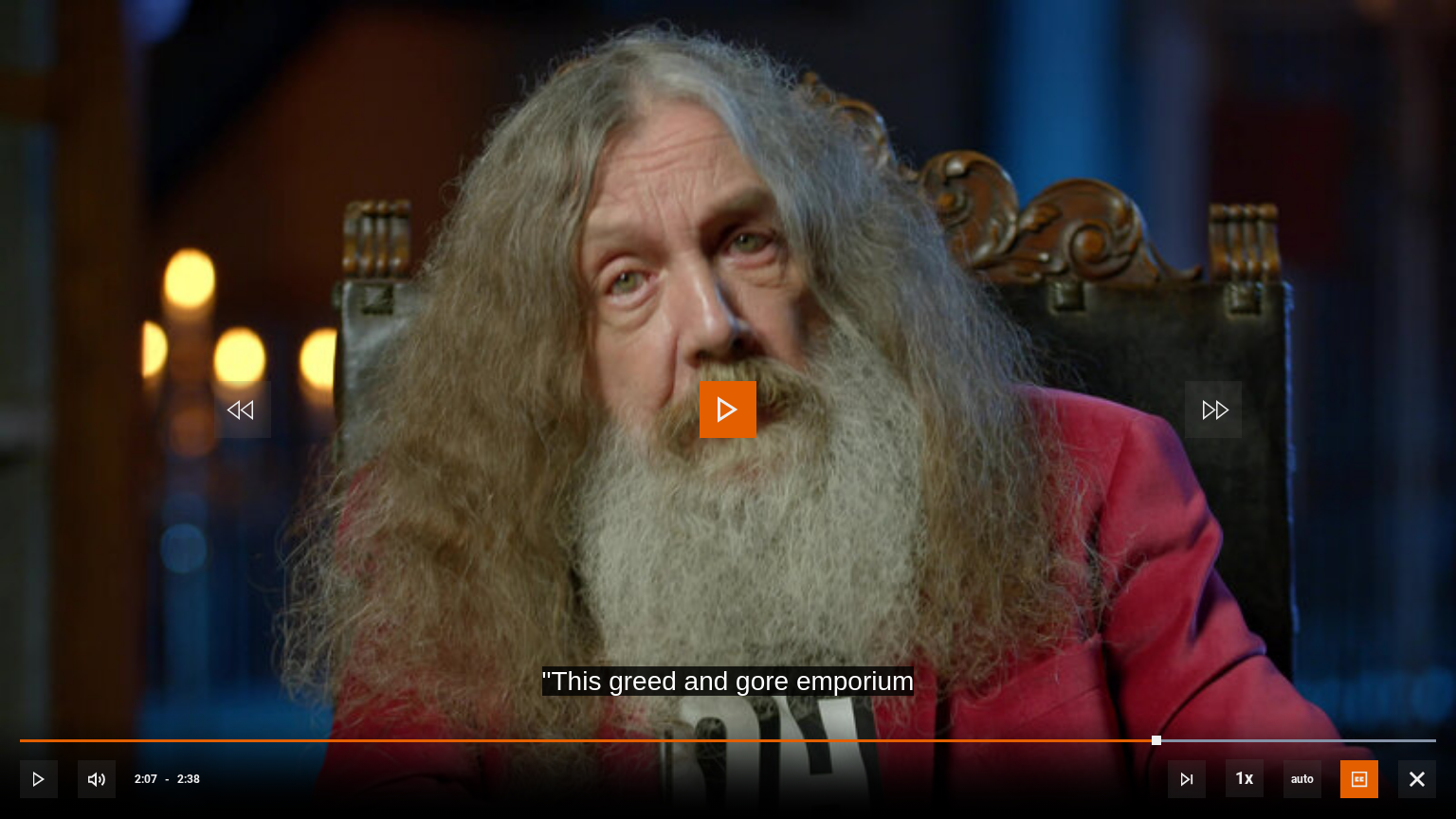 click at bounding box center [728, 410] 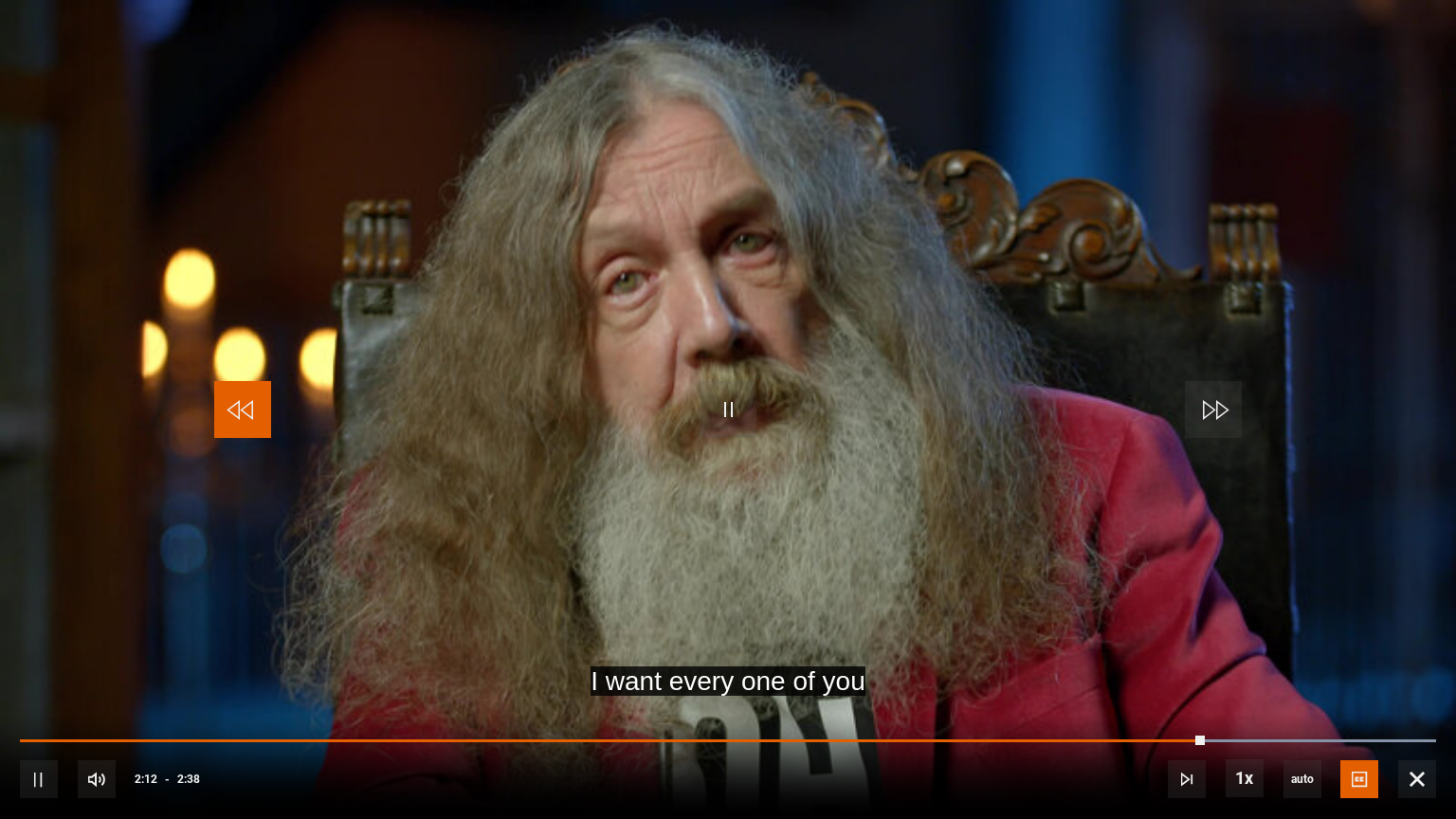 click at bounding box center (243, 410) 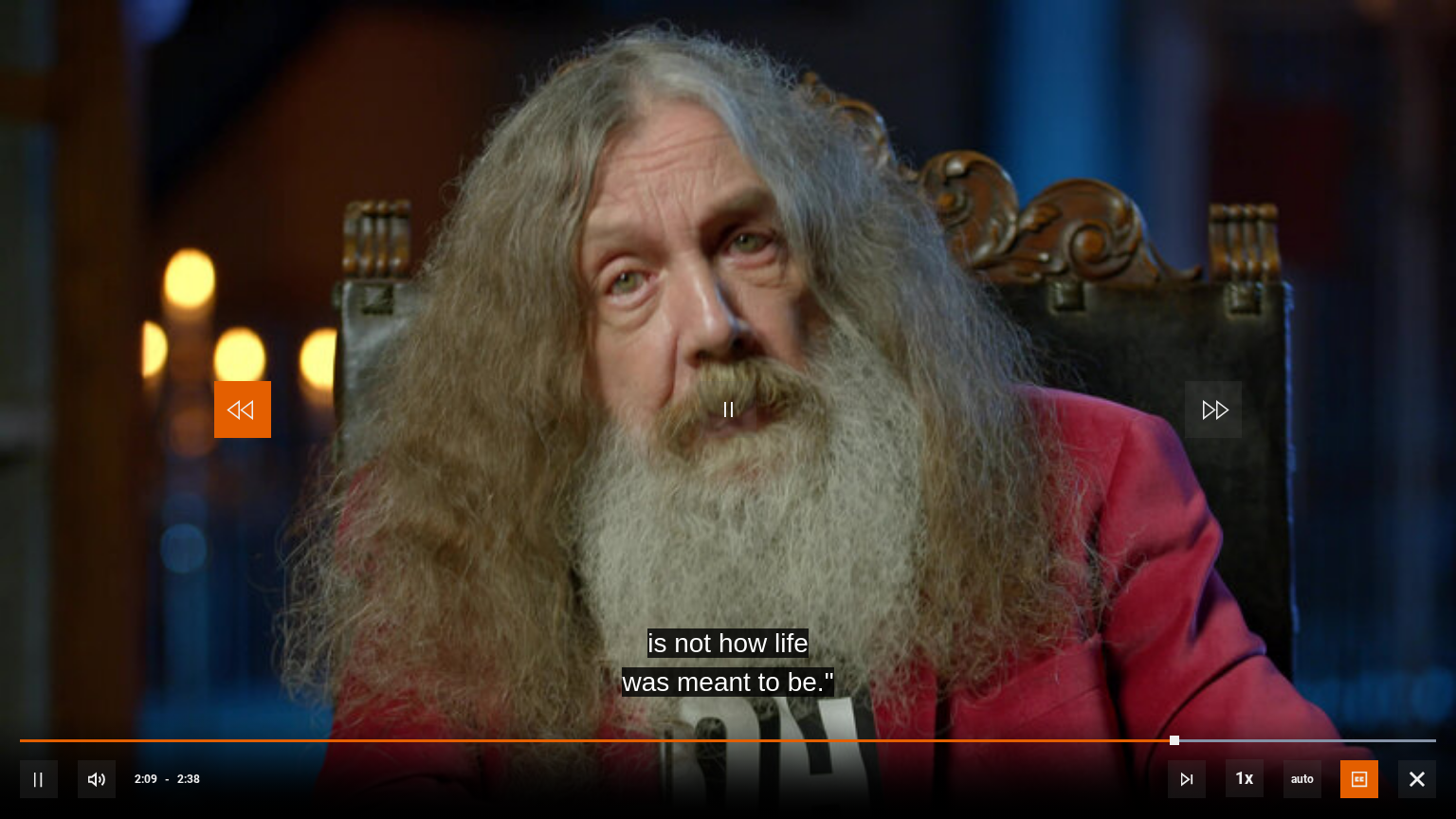 click at bounding box center [243, 410] 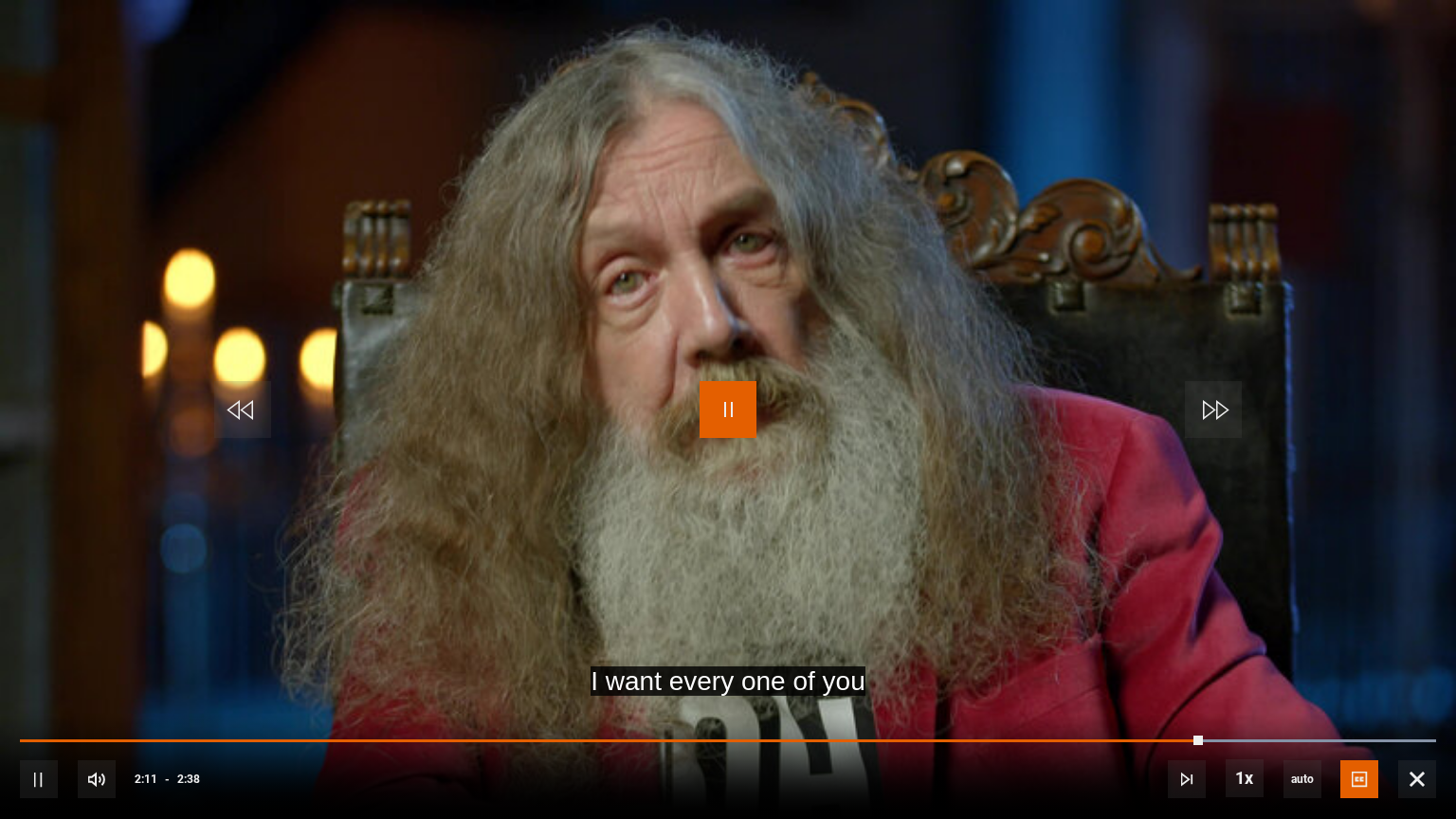 click at bounding box center (728, 410) 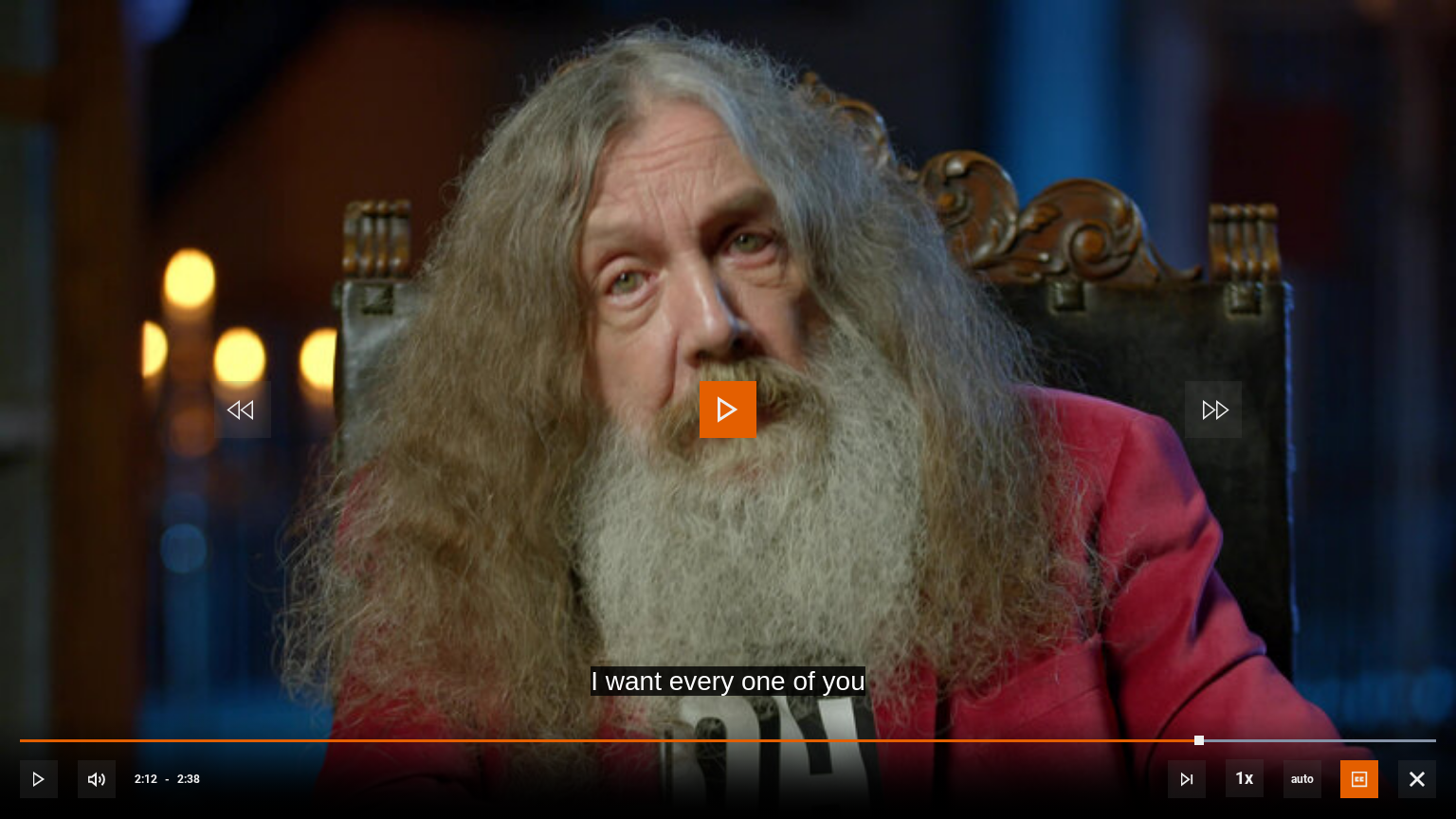 click at bounding box center (728, 410) 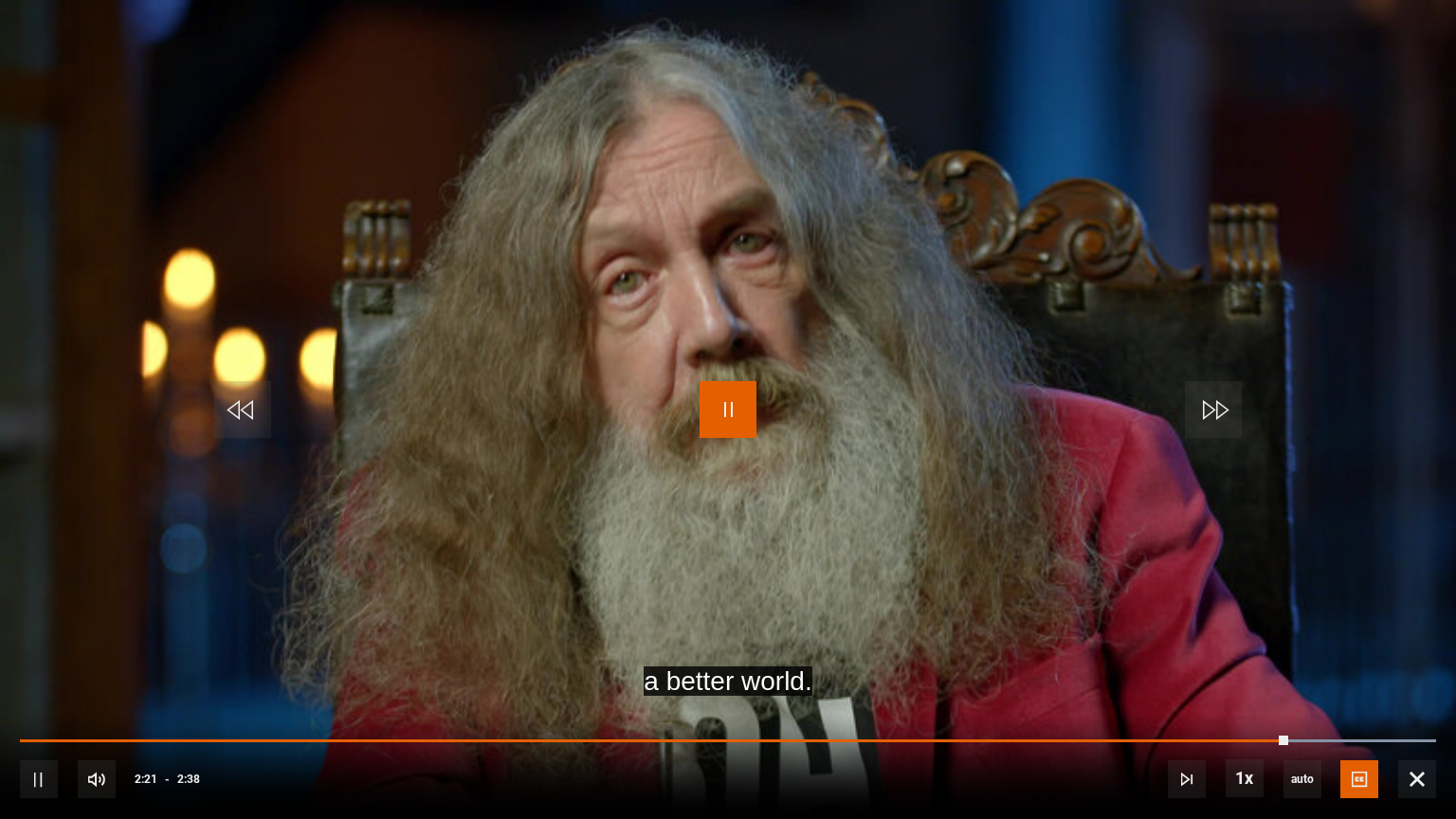 click at bounding box center (728, 410) 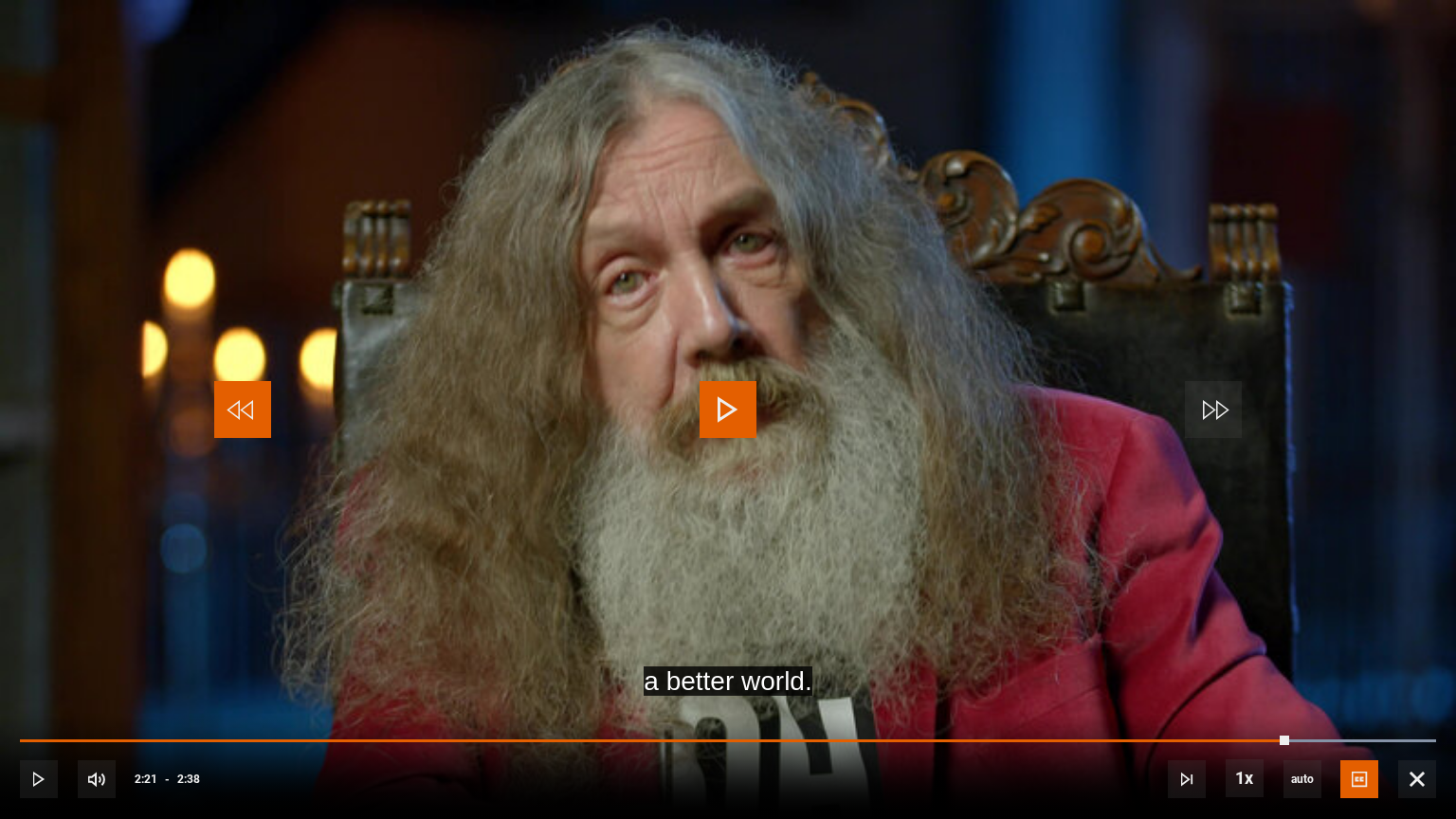 click at bounding box center [243, 410] 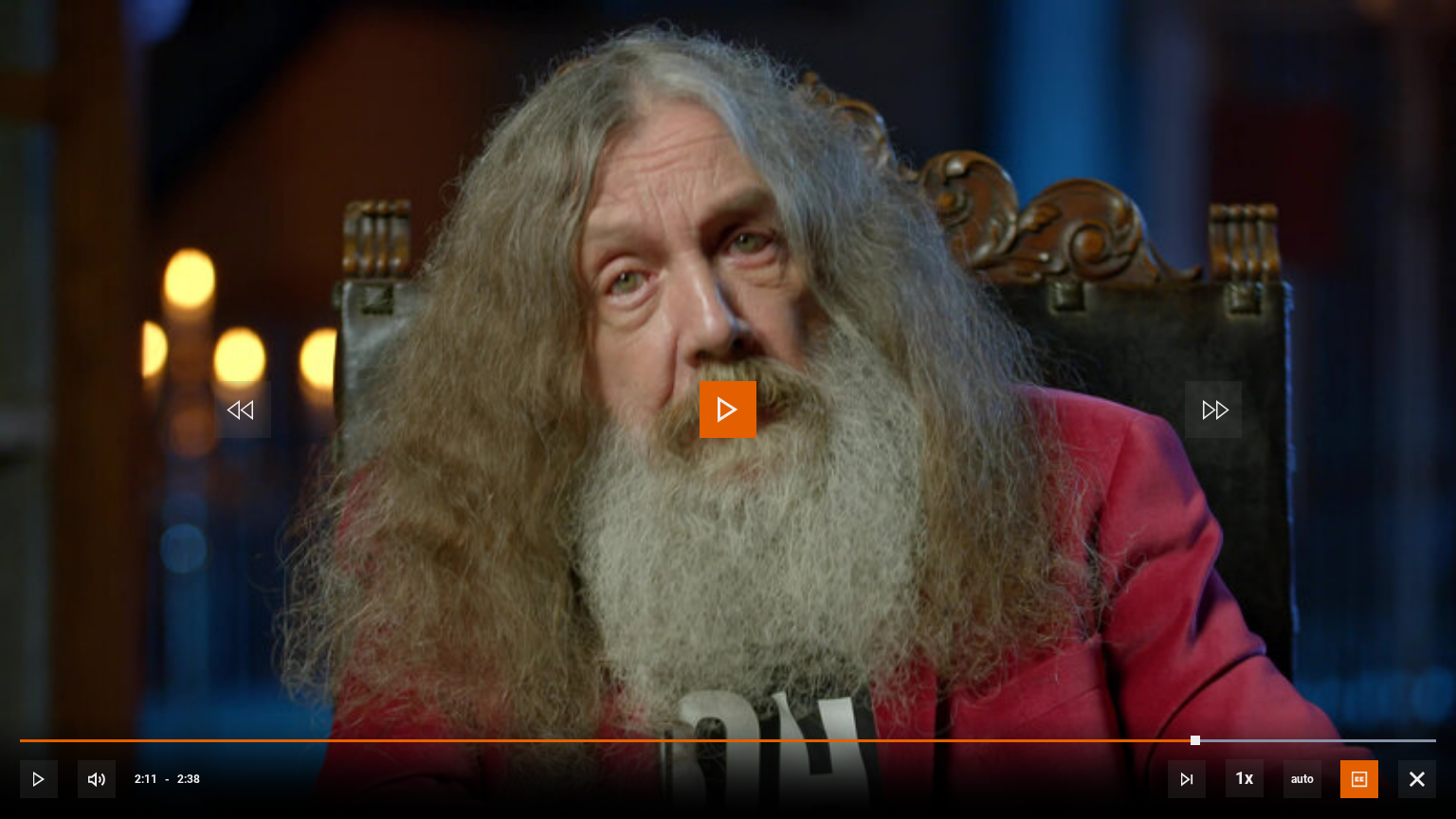 click at bounding box center [728, 410] 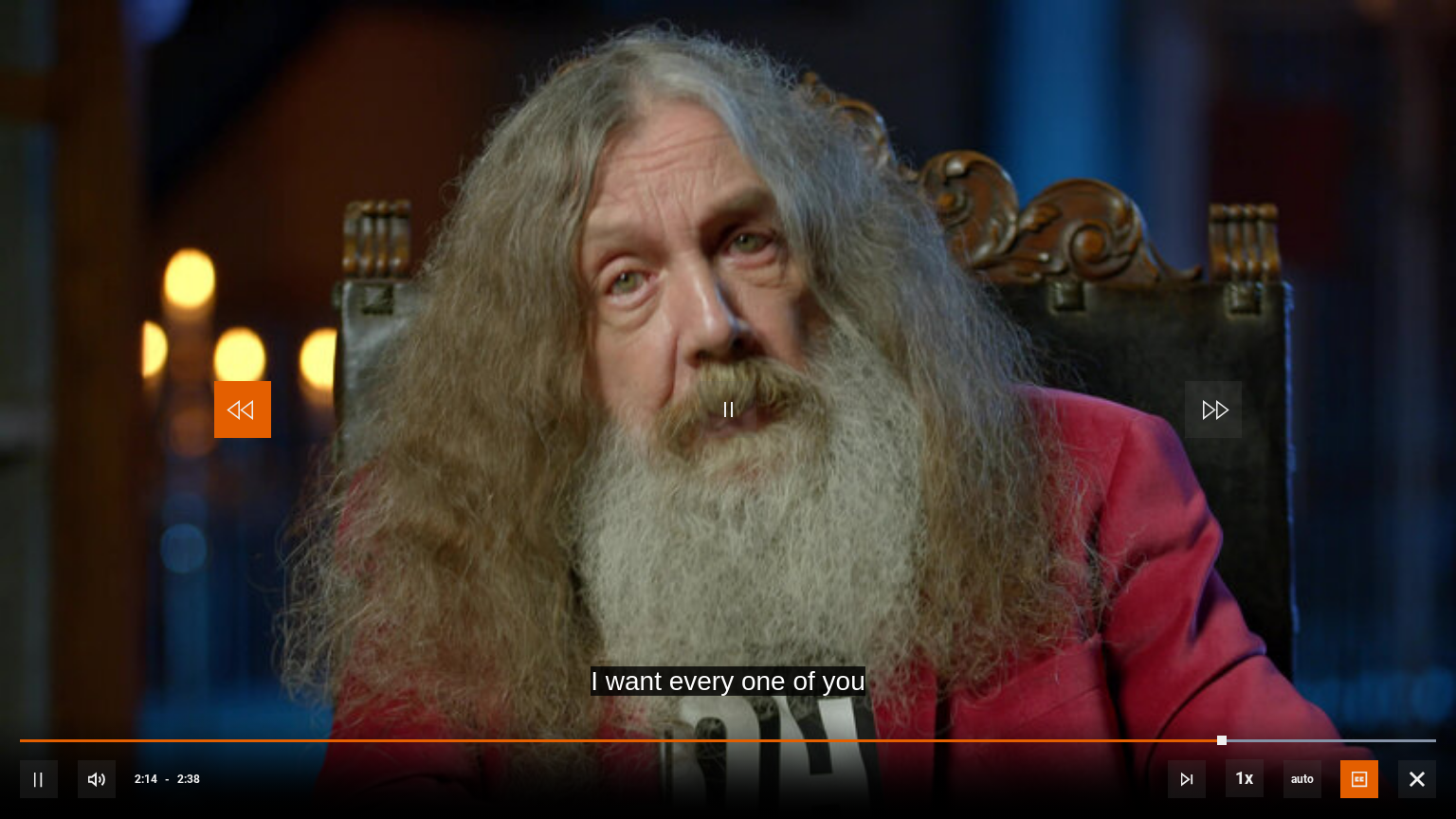 click at bounding box center [243, 410] 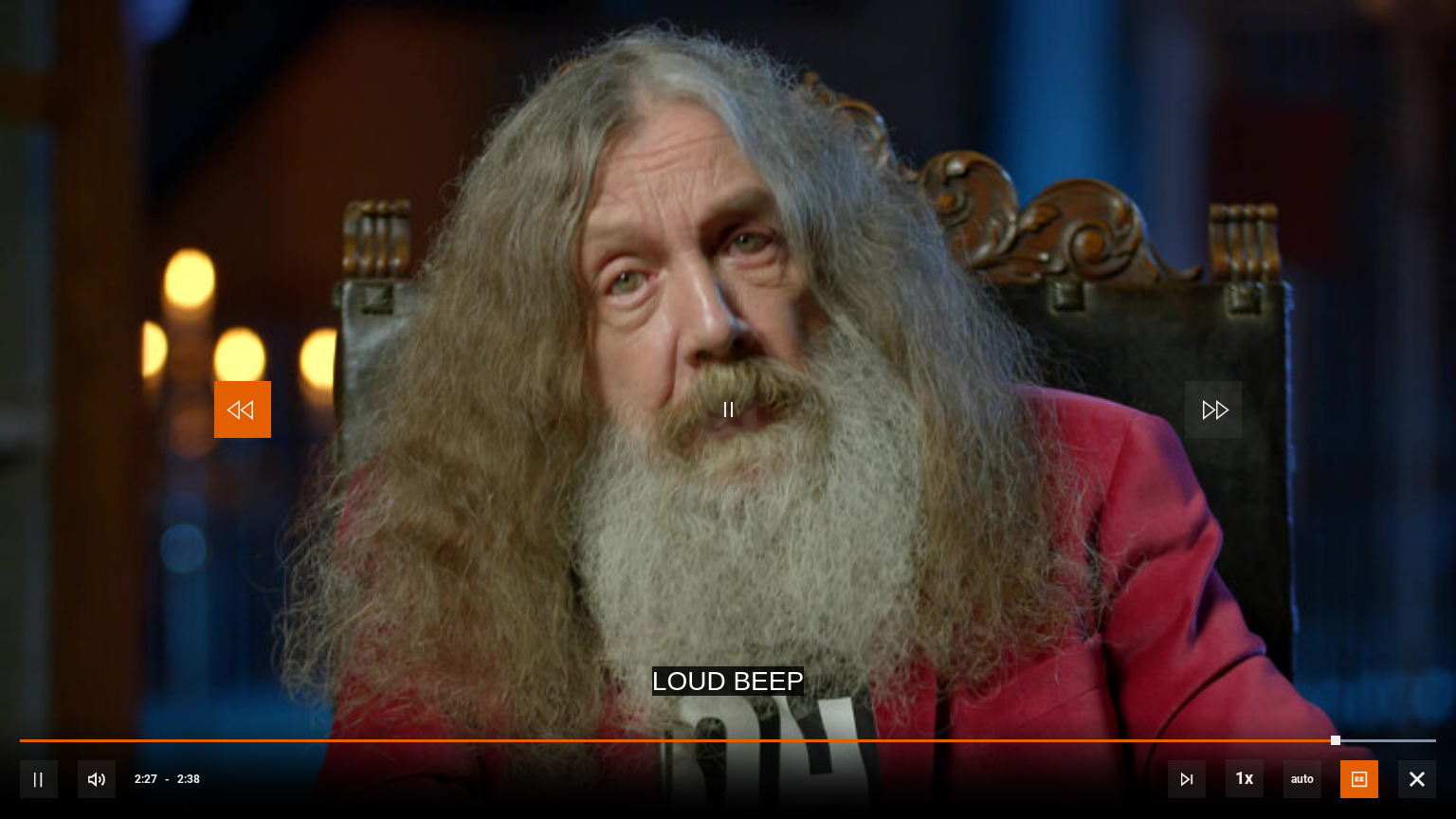 click at bounding box center (243, 410) 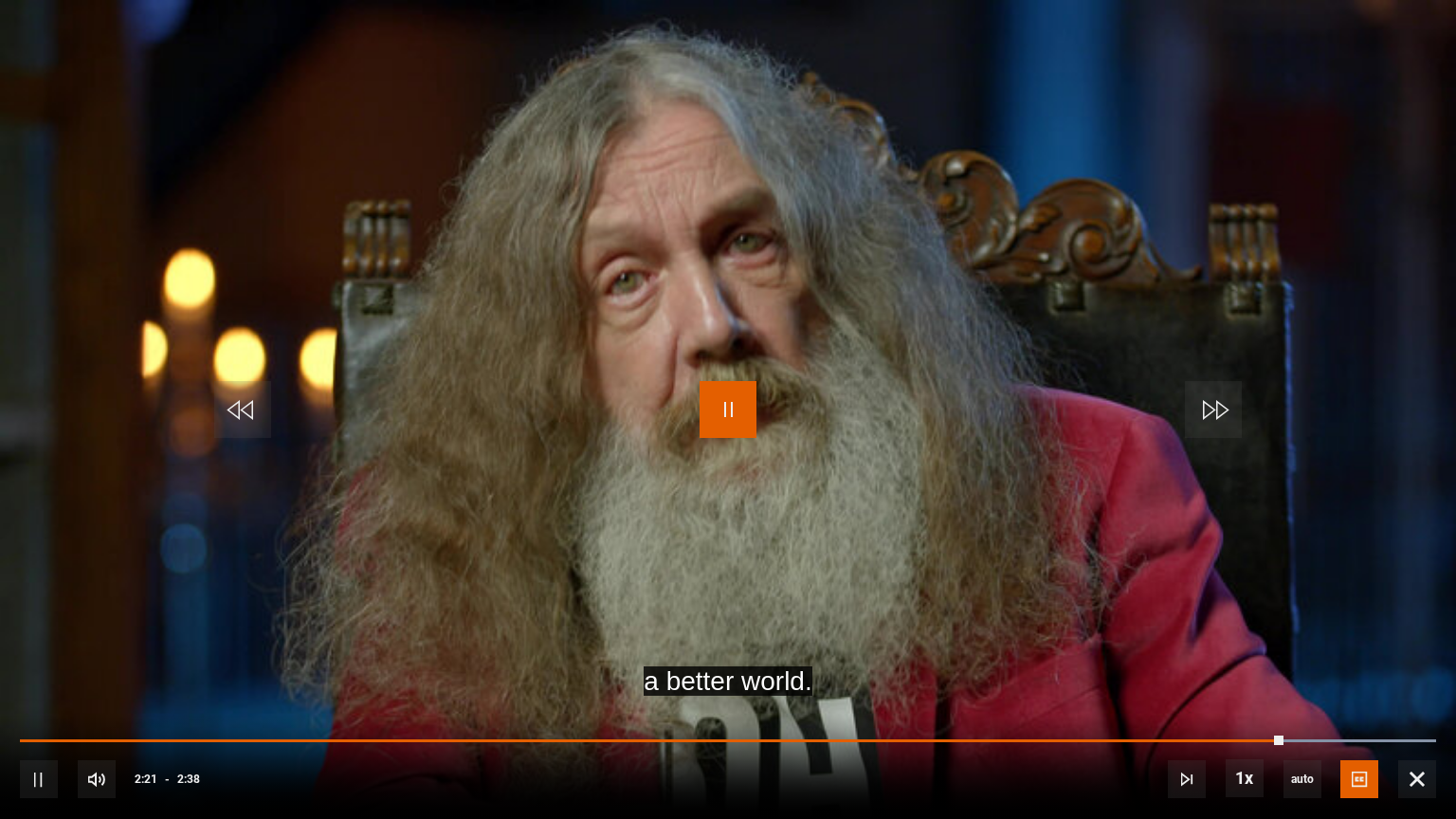 click at bounding box center (728, 410) 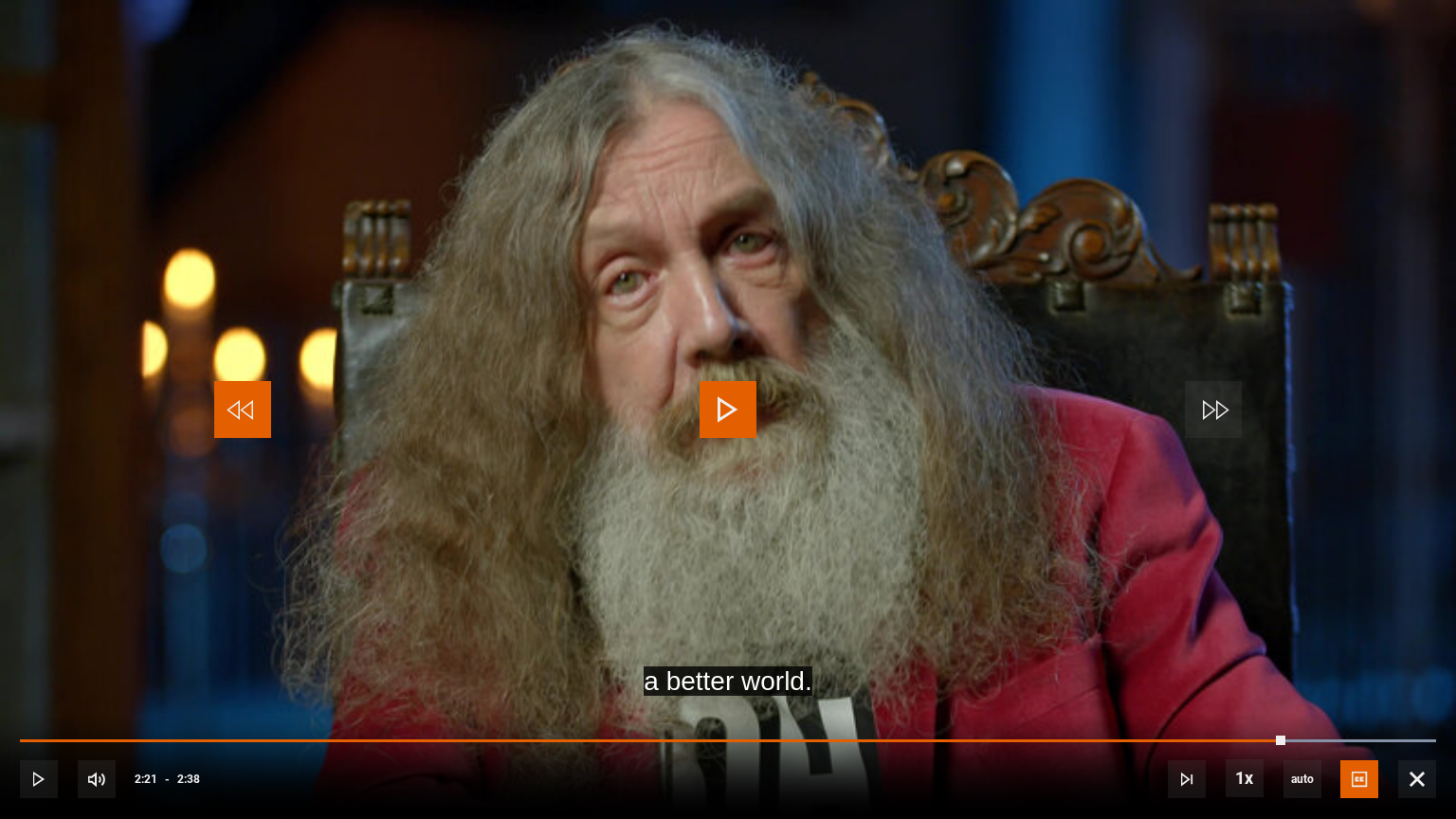 click at bounding box center [243, 410] 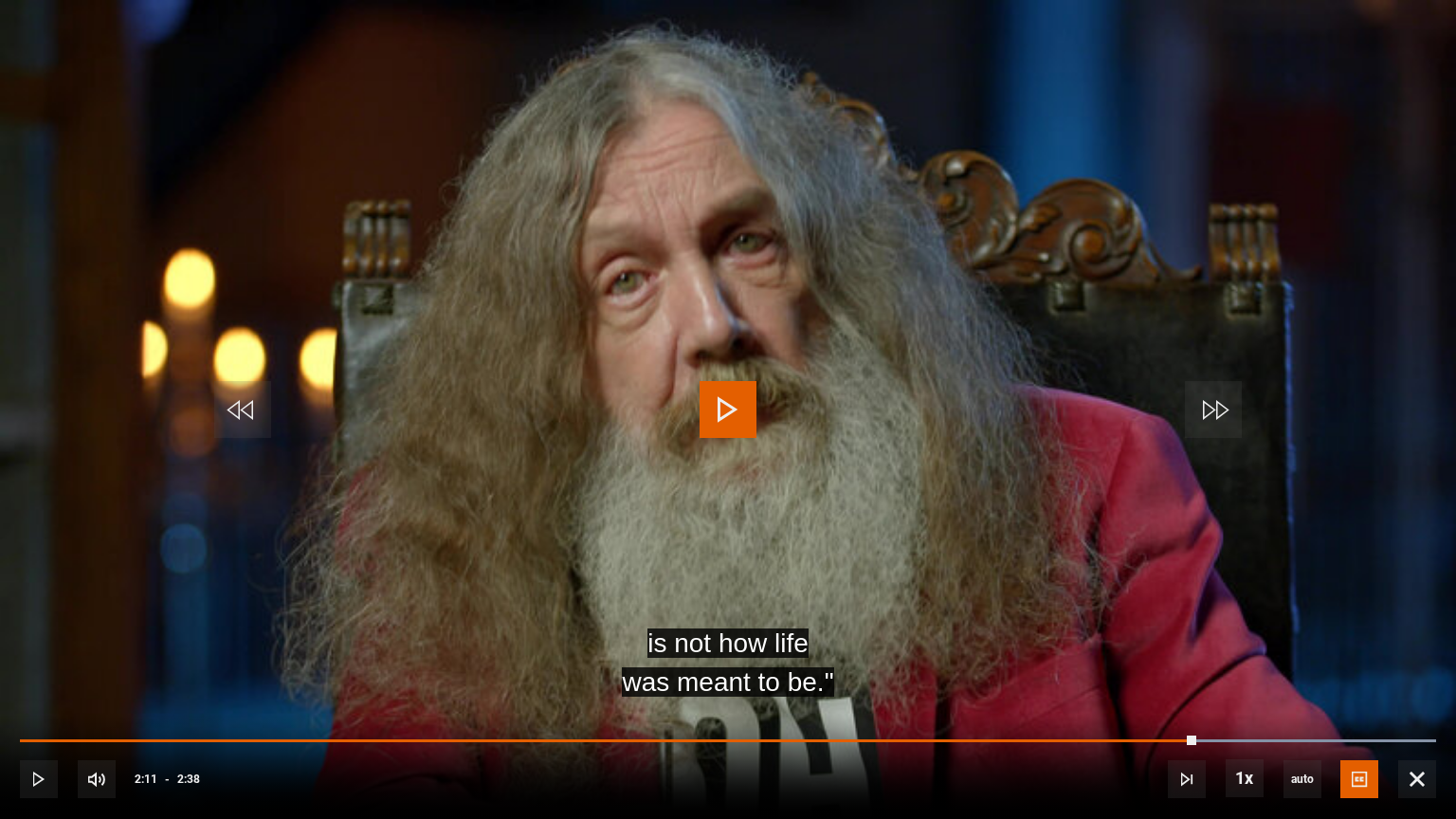 click at bounding box center [728, 410] 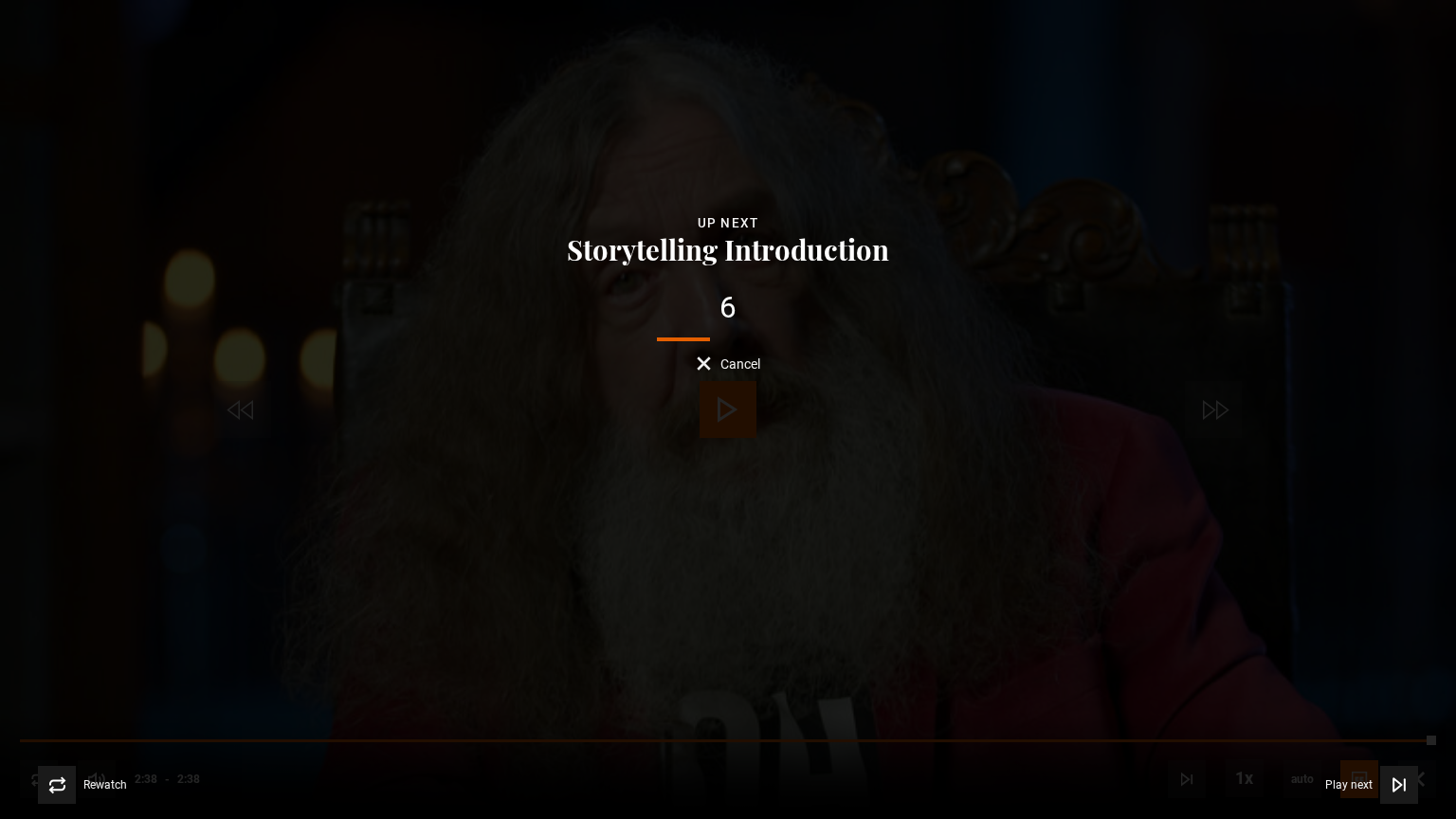 click on "Cancel" at bounding box center [728, 363] 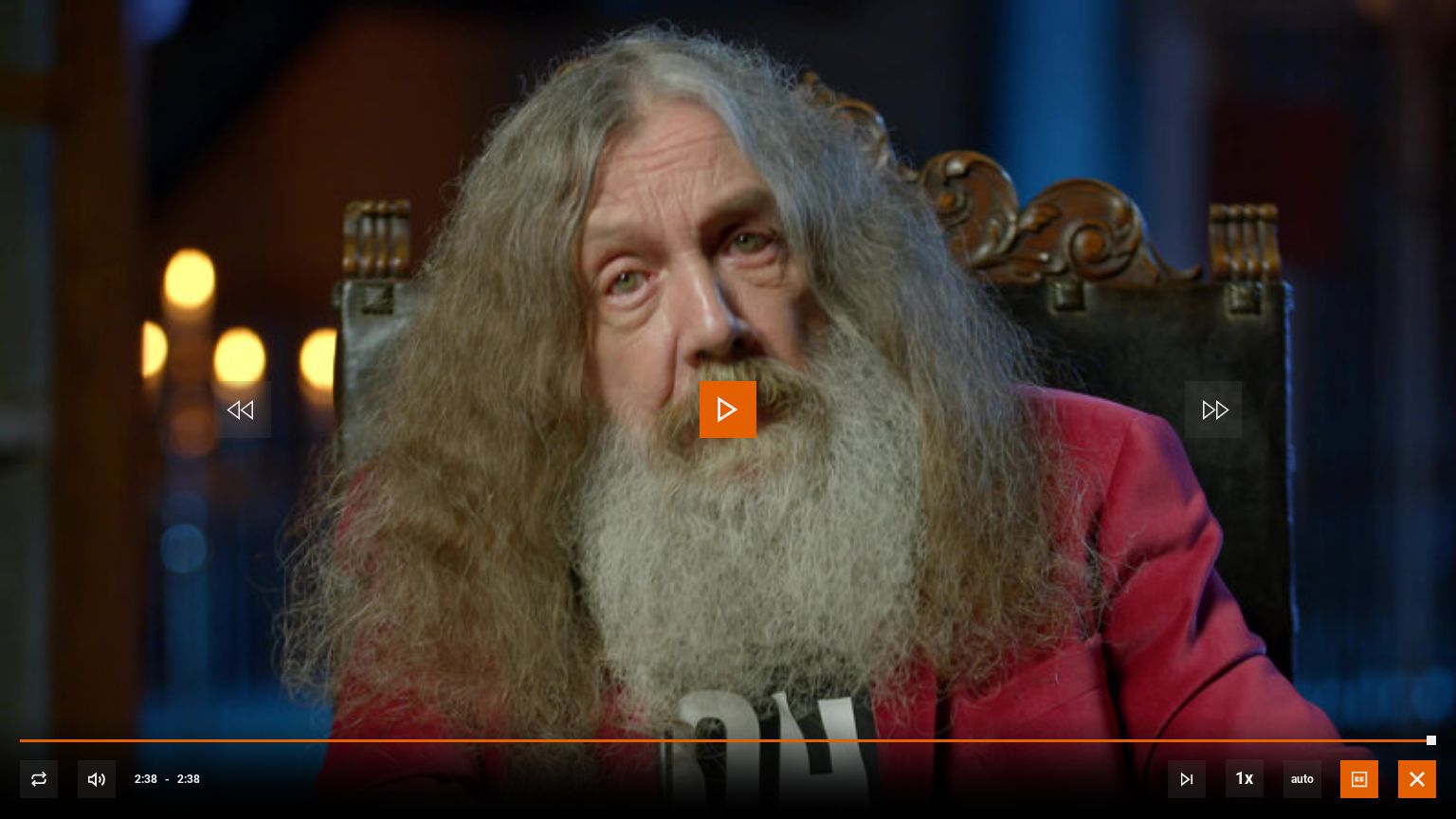 click at bounding box center (1417, 779) 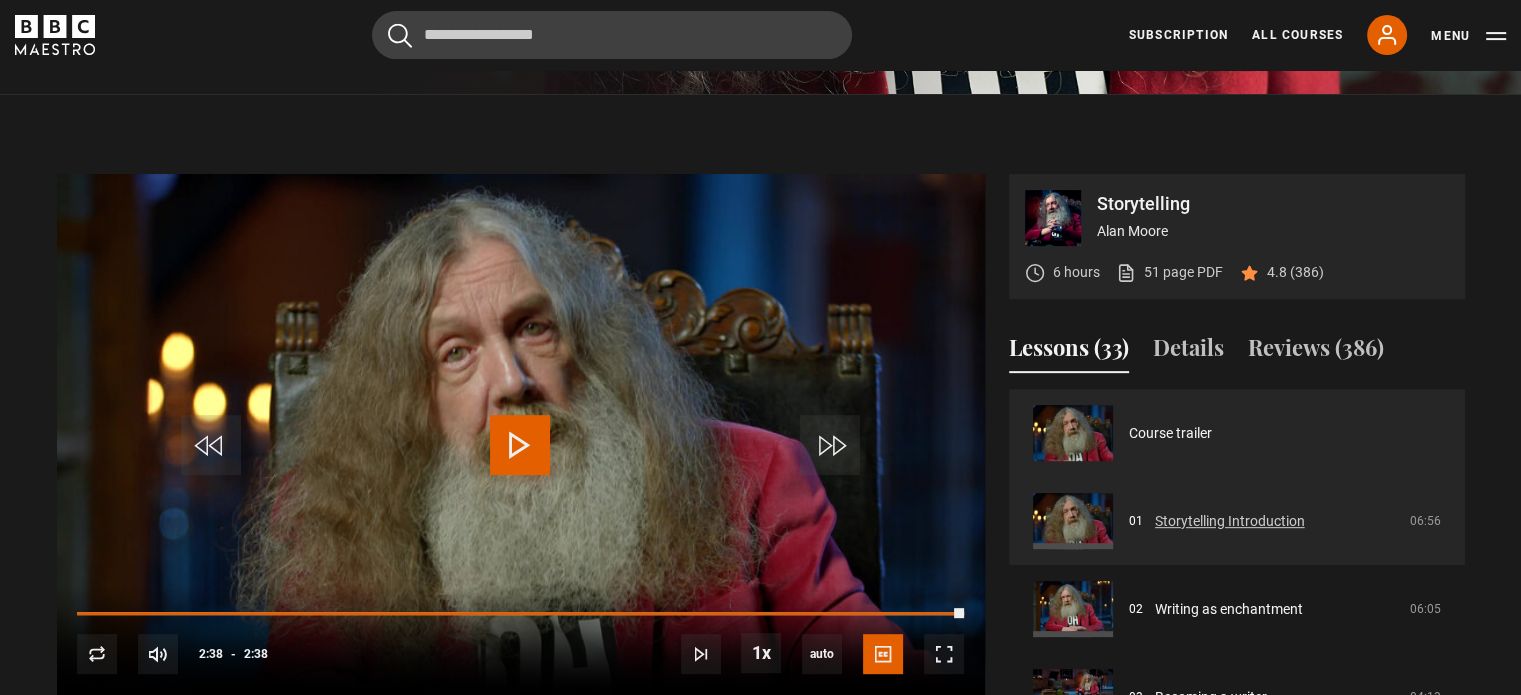 click on "Storytelling Introduction" at bounding box center (1230, 521) 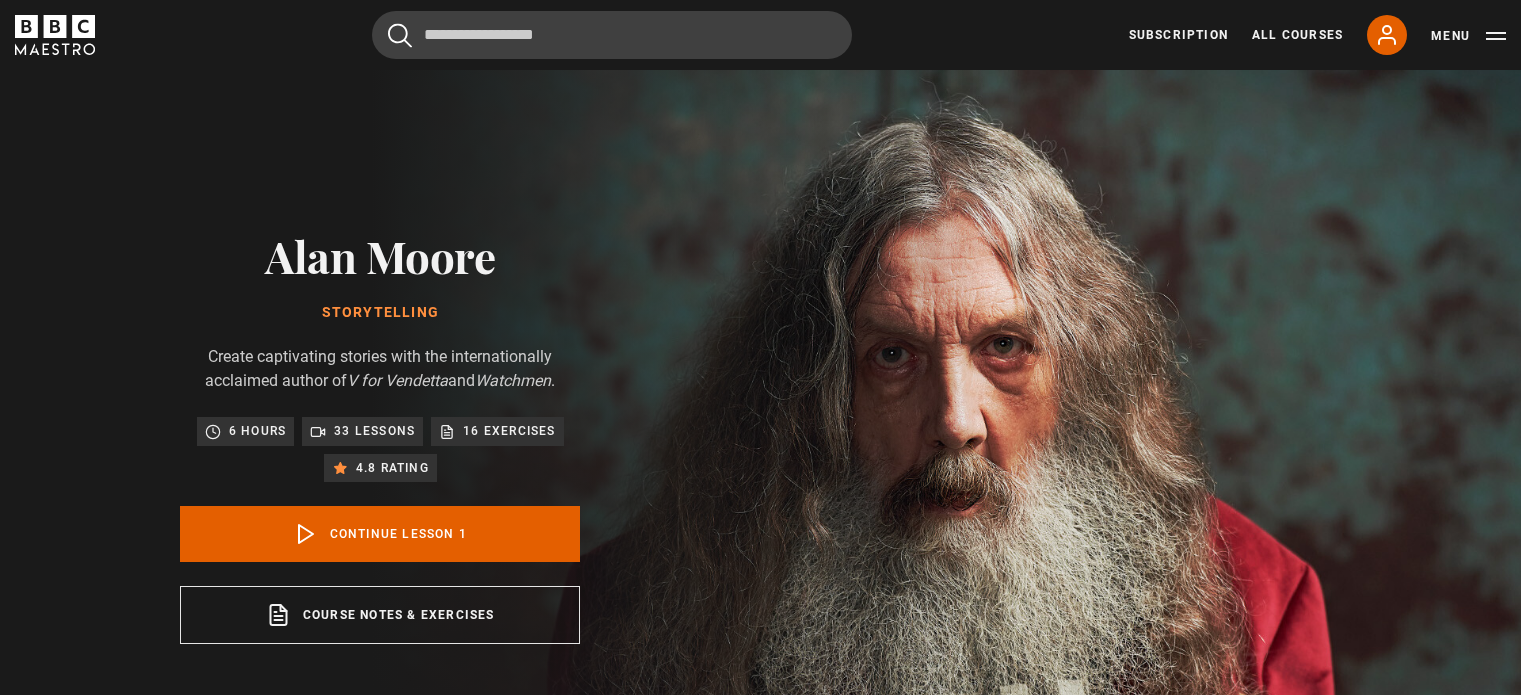 scroll, scrollTop: 804, scrollLeft: 0, axis: vertical 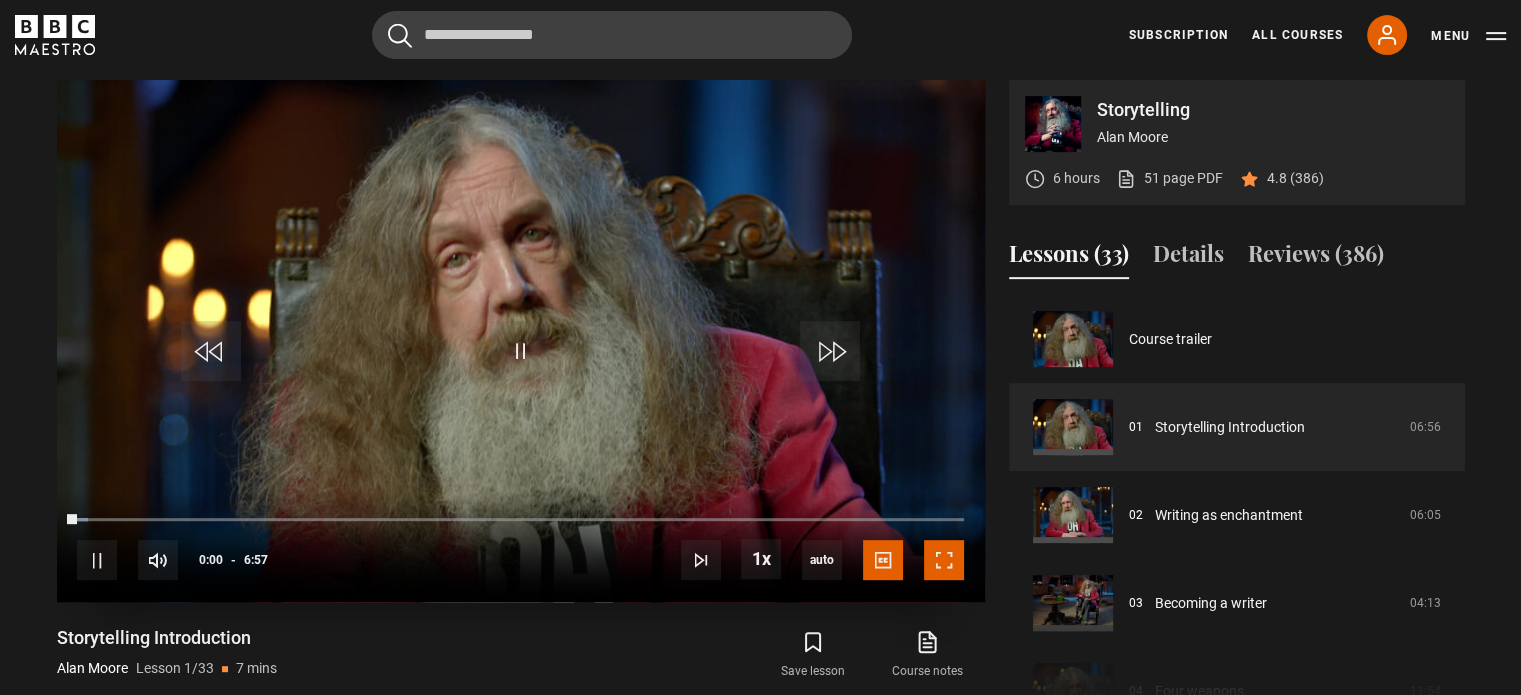 drag, startPoint x: 952, startPoint y: 552, endPoint x: 952, endPoint y: 676, distance: 124 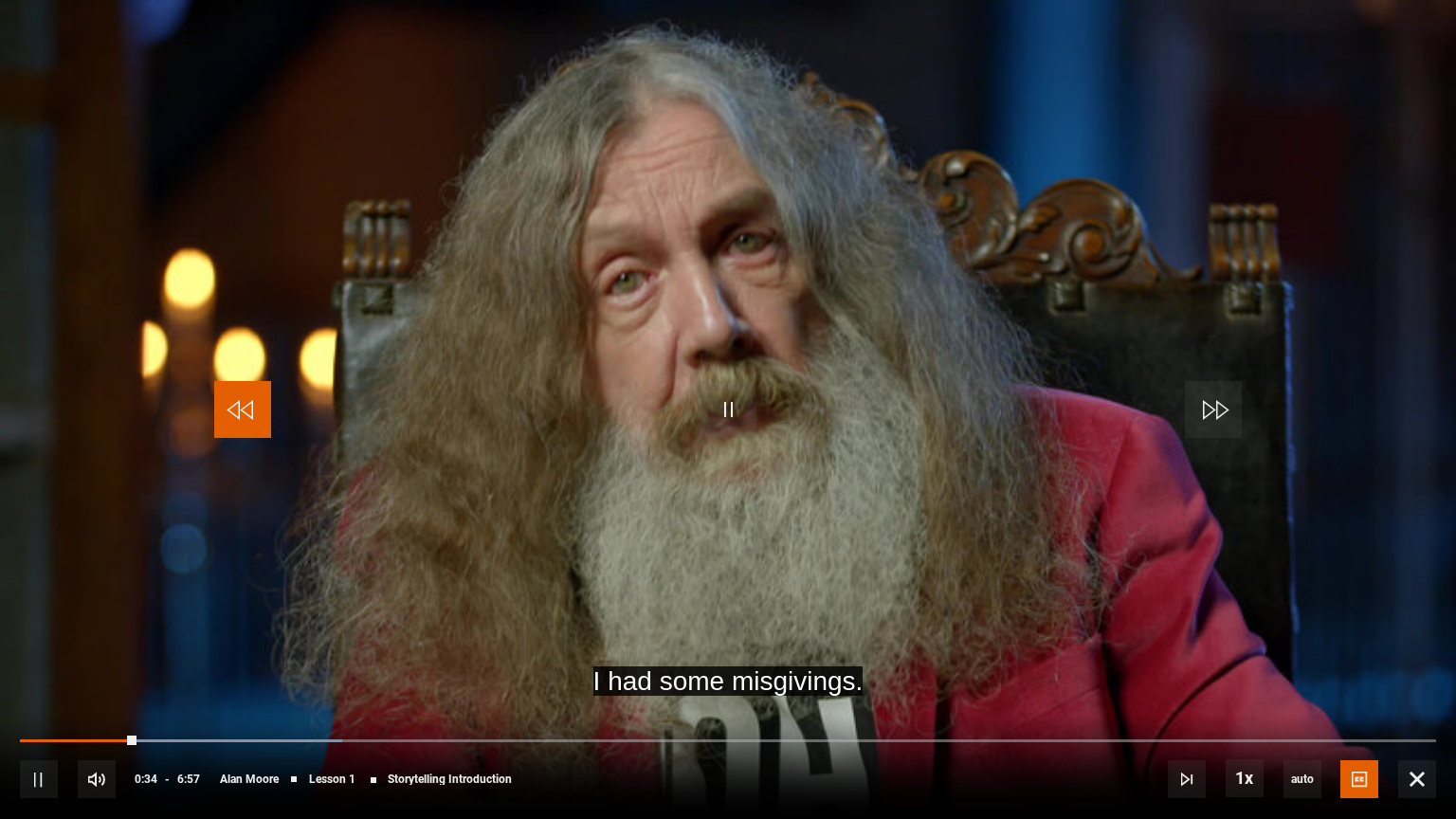 click at bounding box center (243, 410) 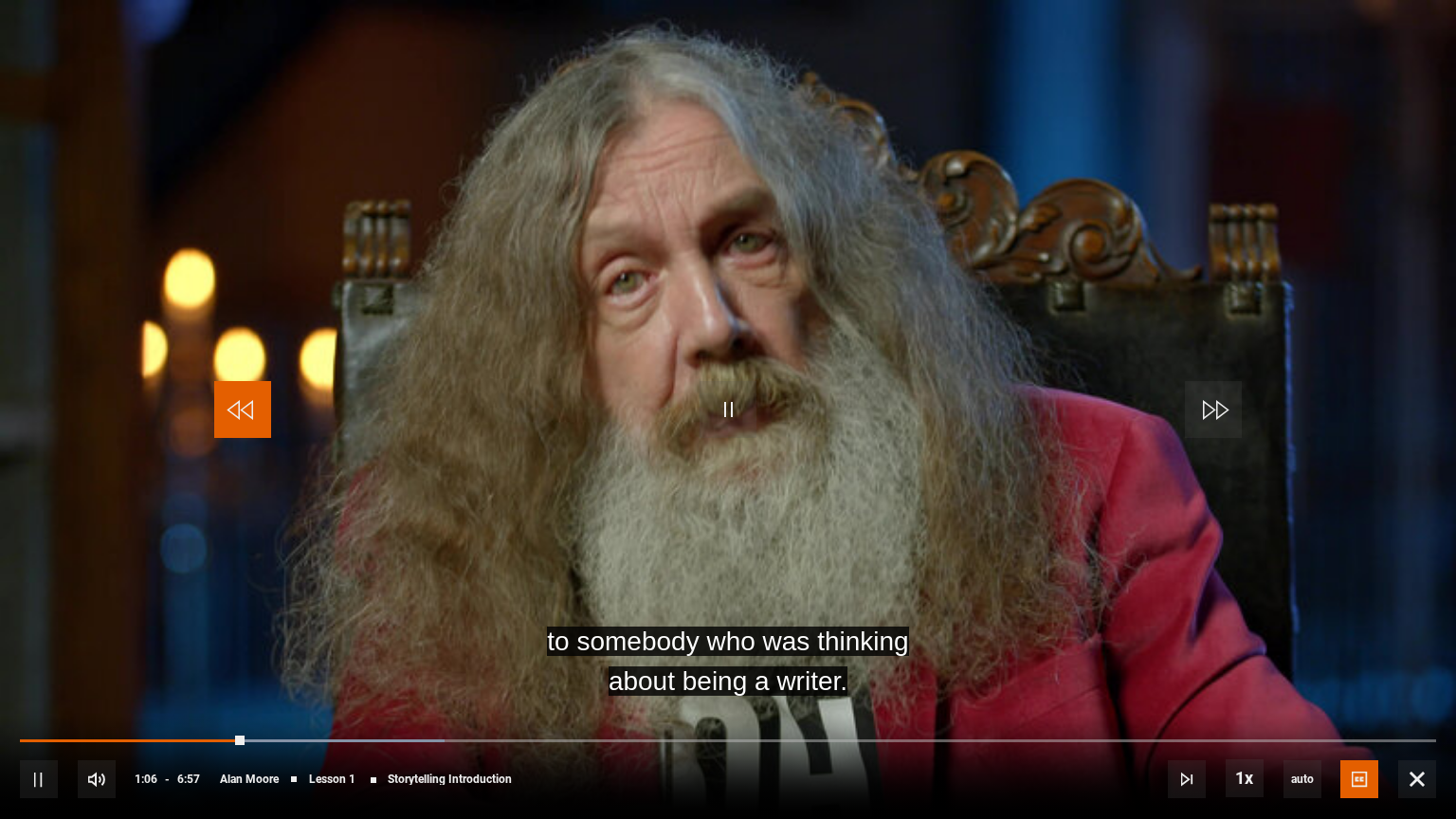 click at bounding box center (243, 410) 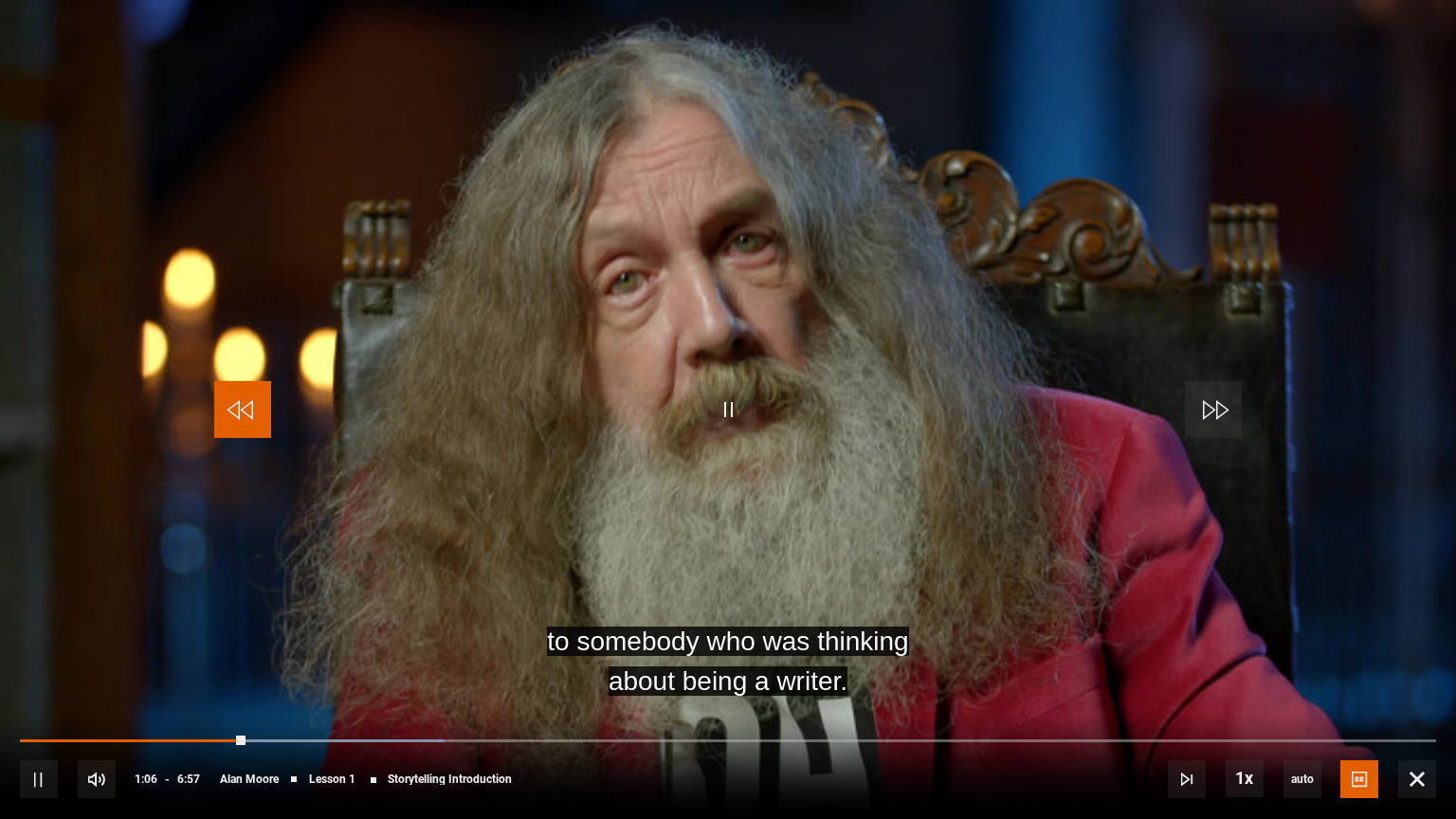 click at bounding box center (243, 410) 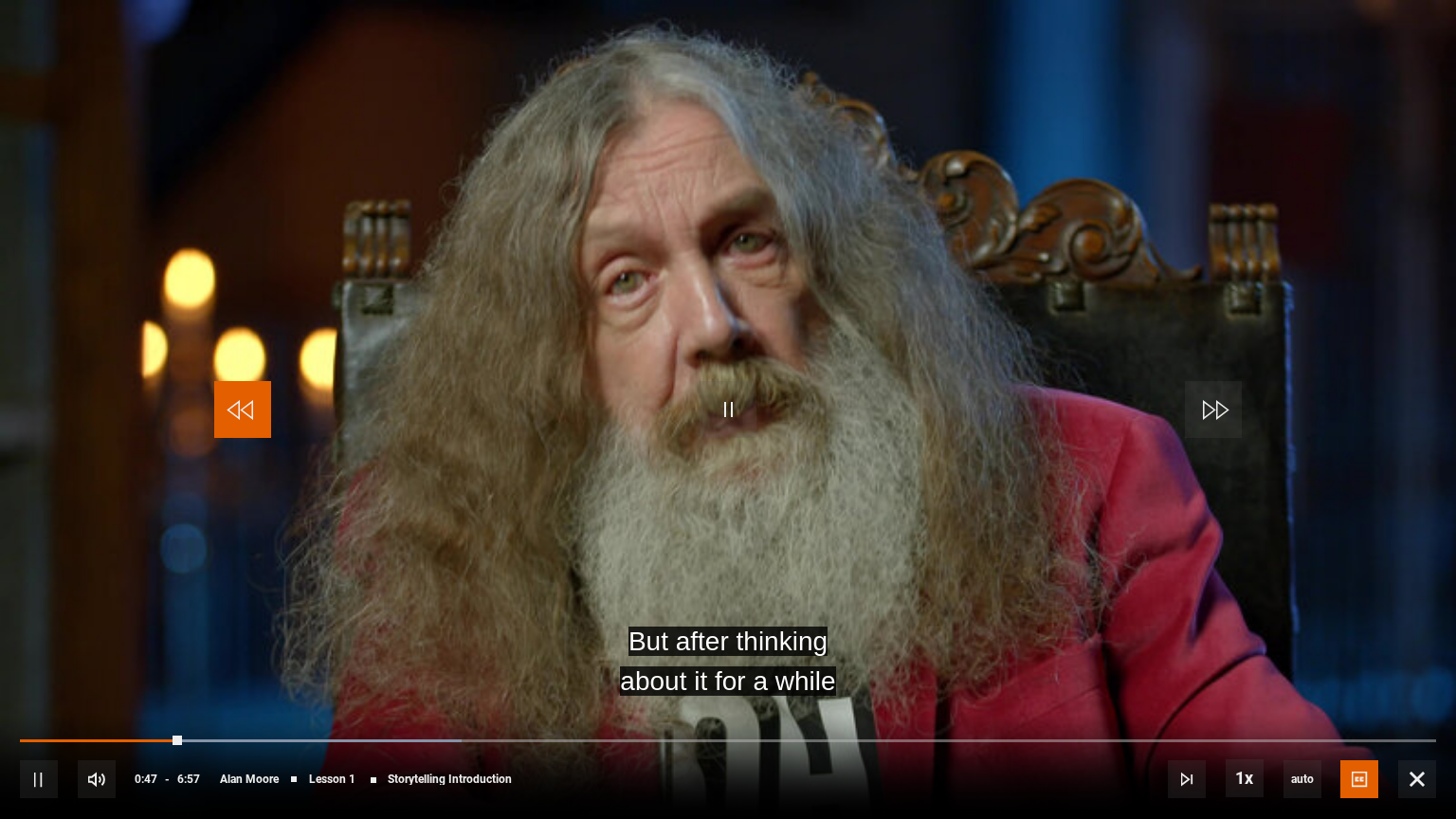 click at bounding box center (243, 410) 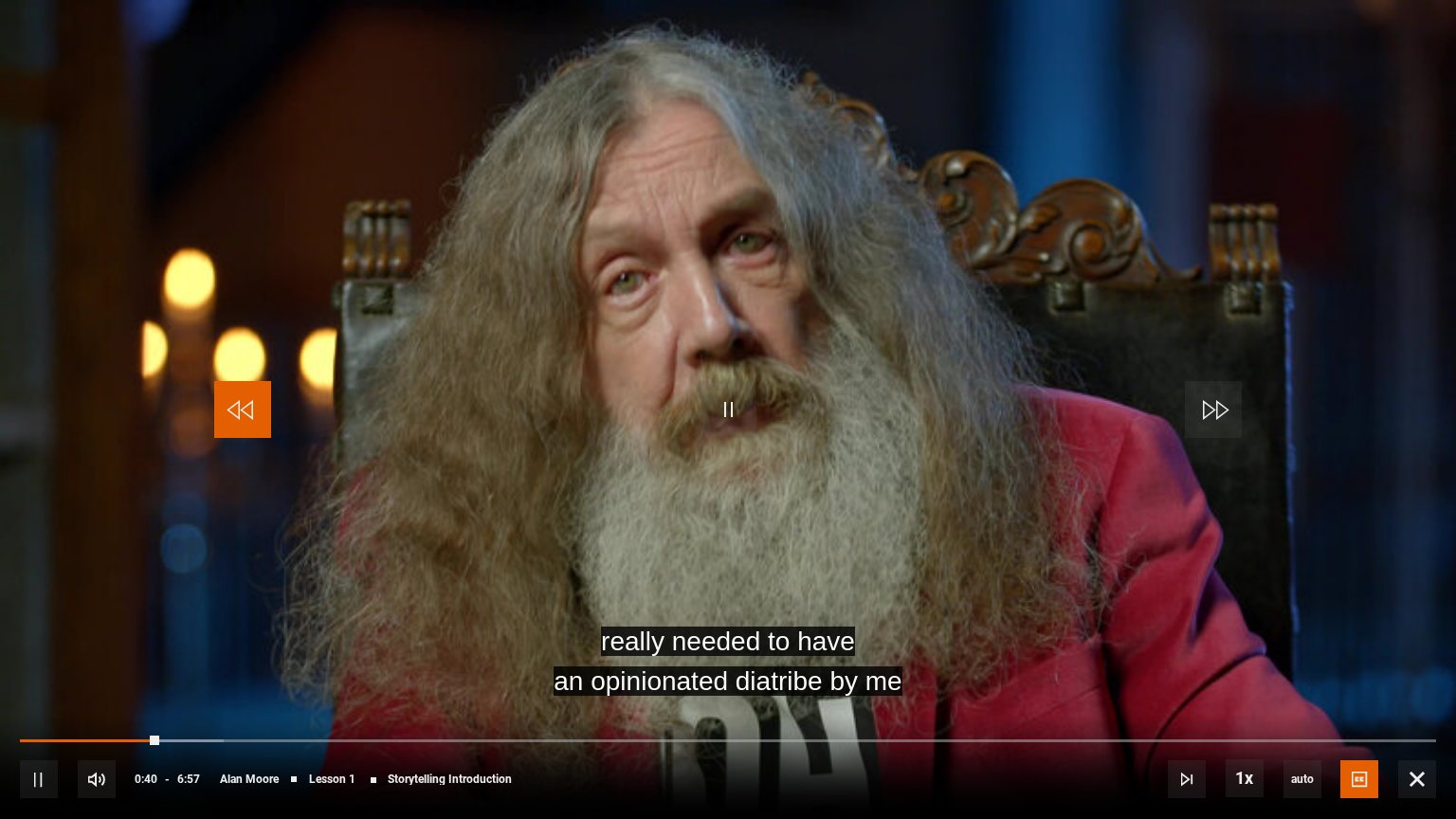click at bounding box center (243, 410) 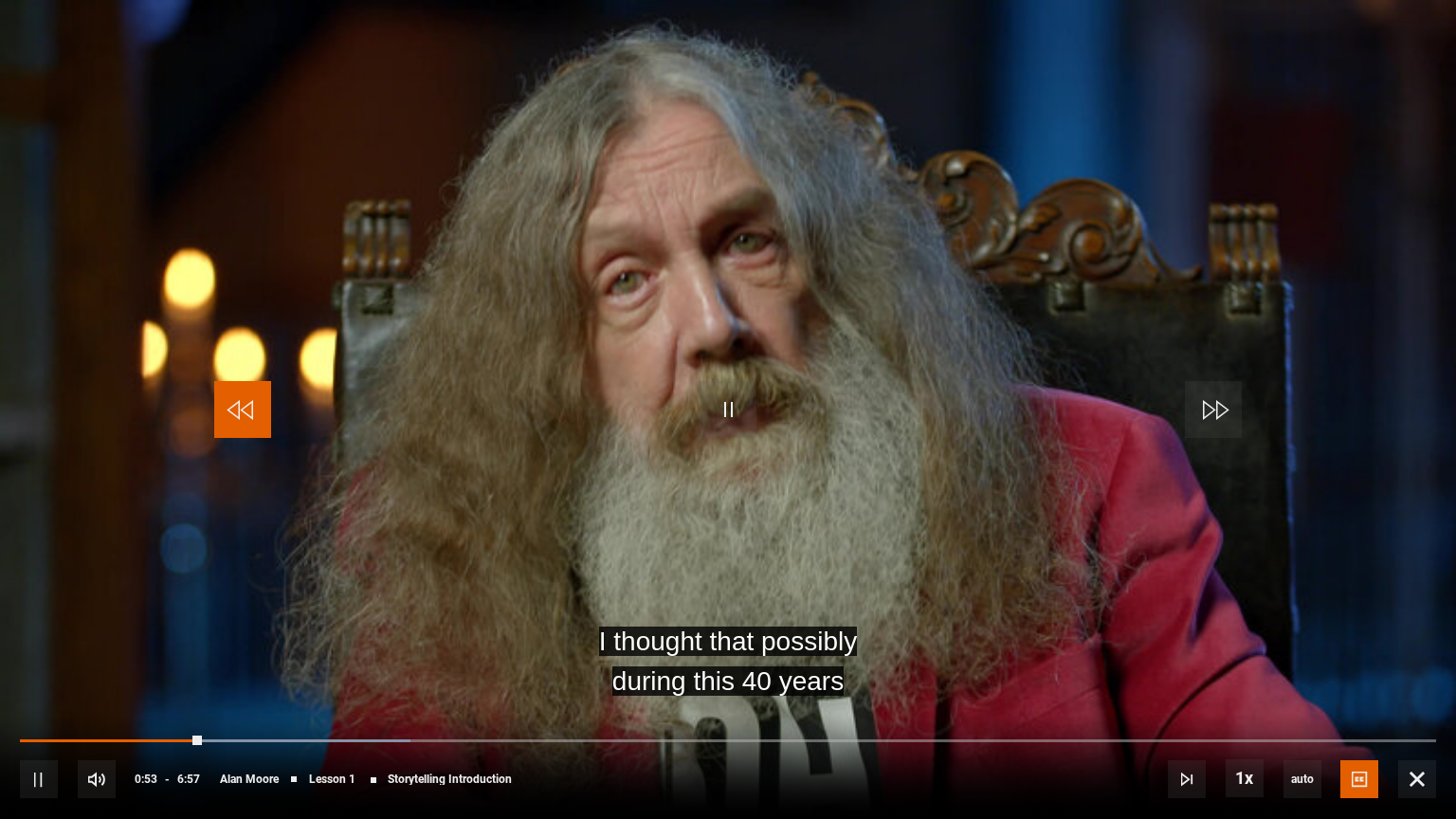 click at bounding box center (243, 410) 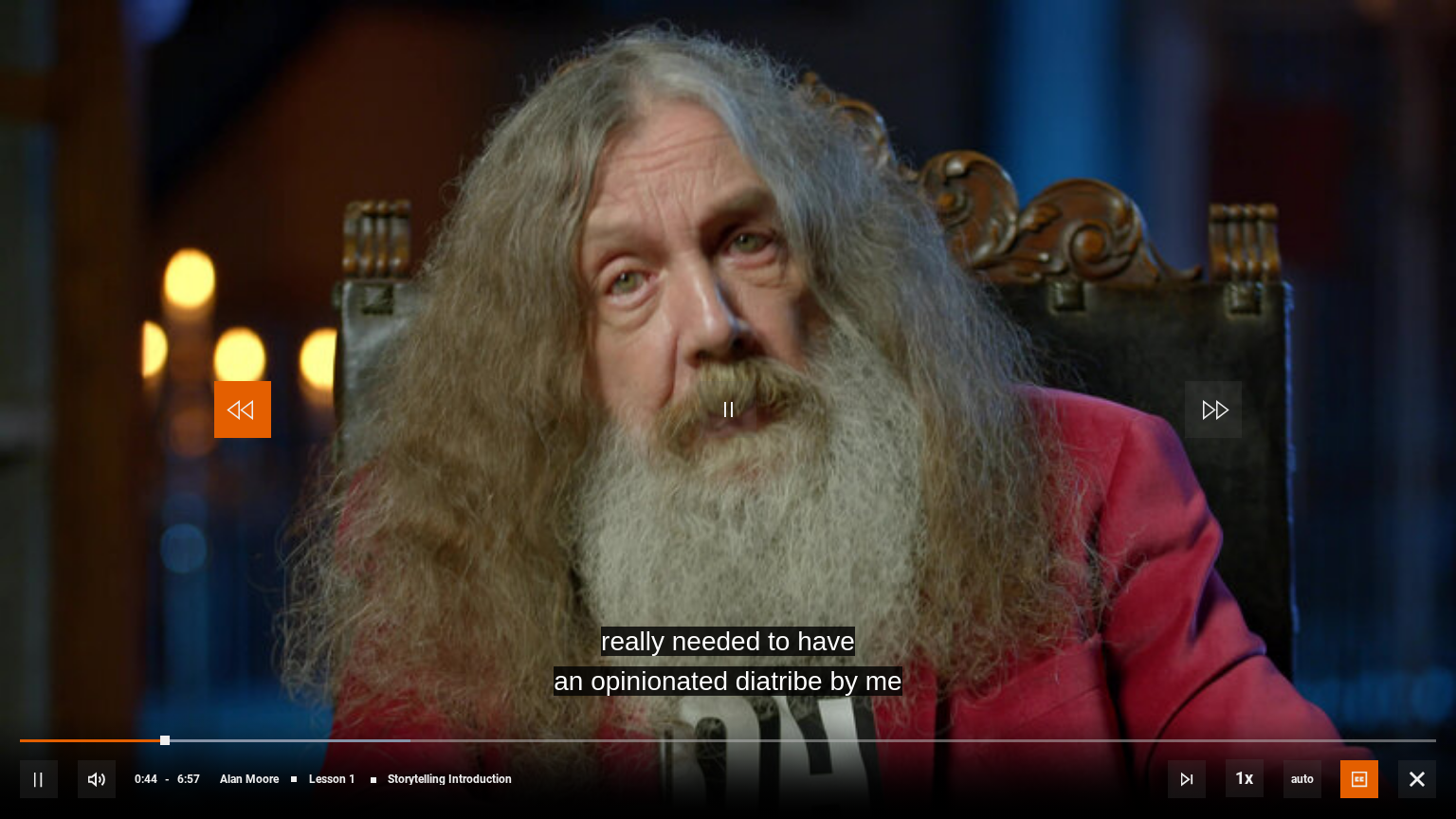 click at bounding box center (243, 410) 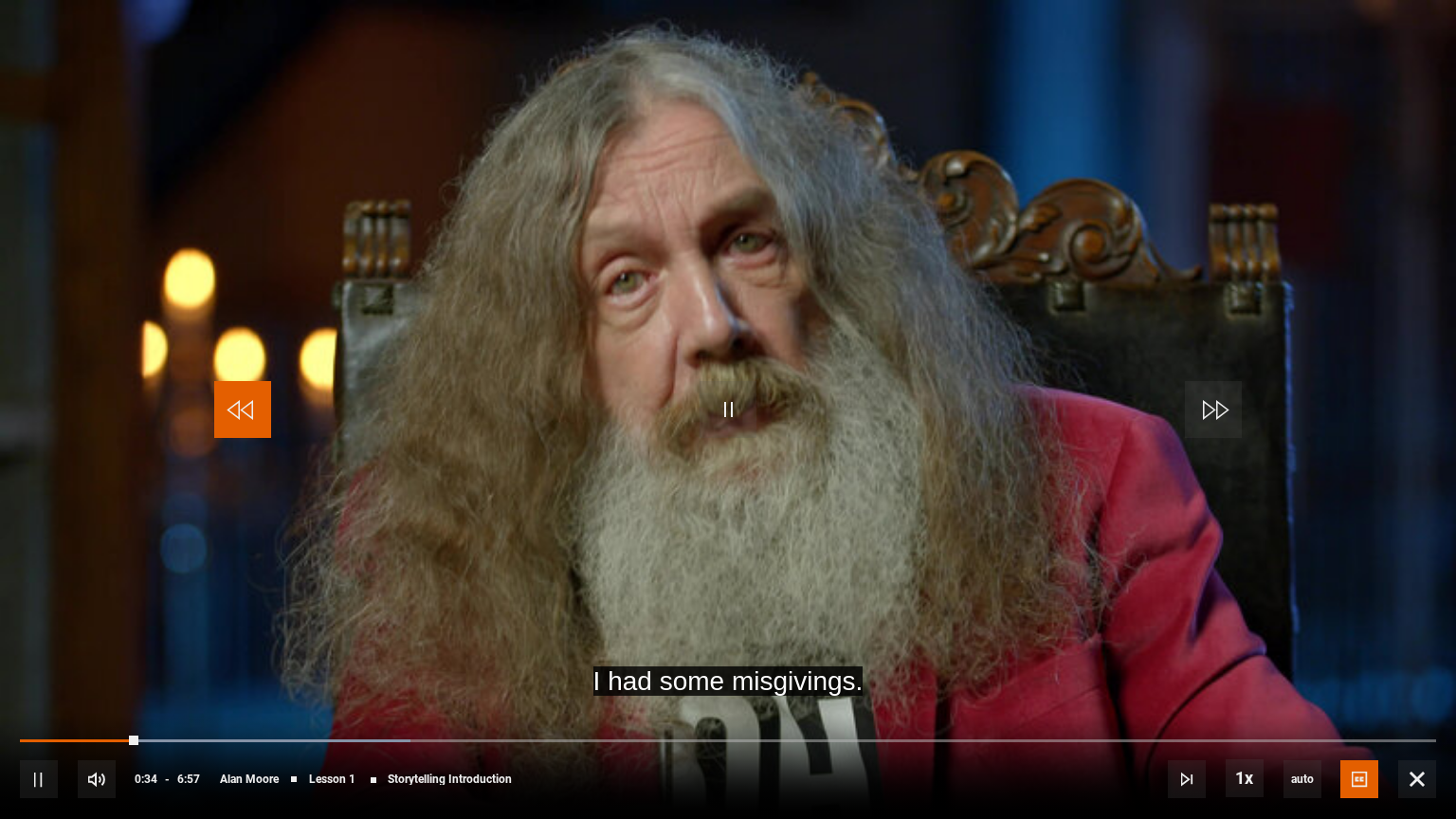 click at bounding box center (243, 410) 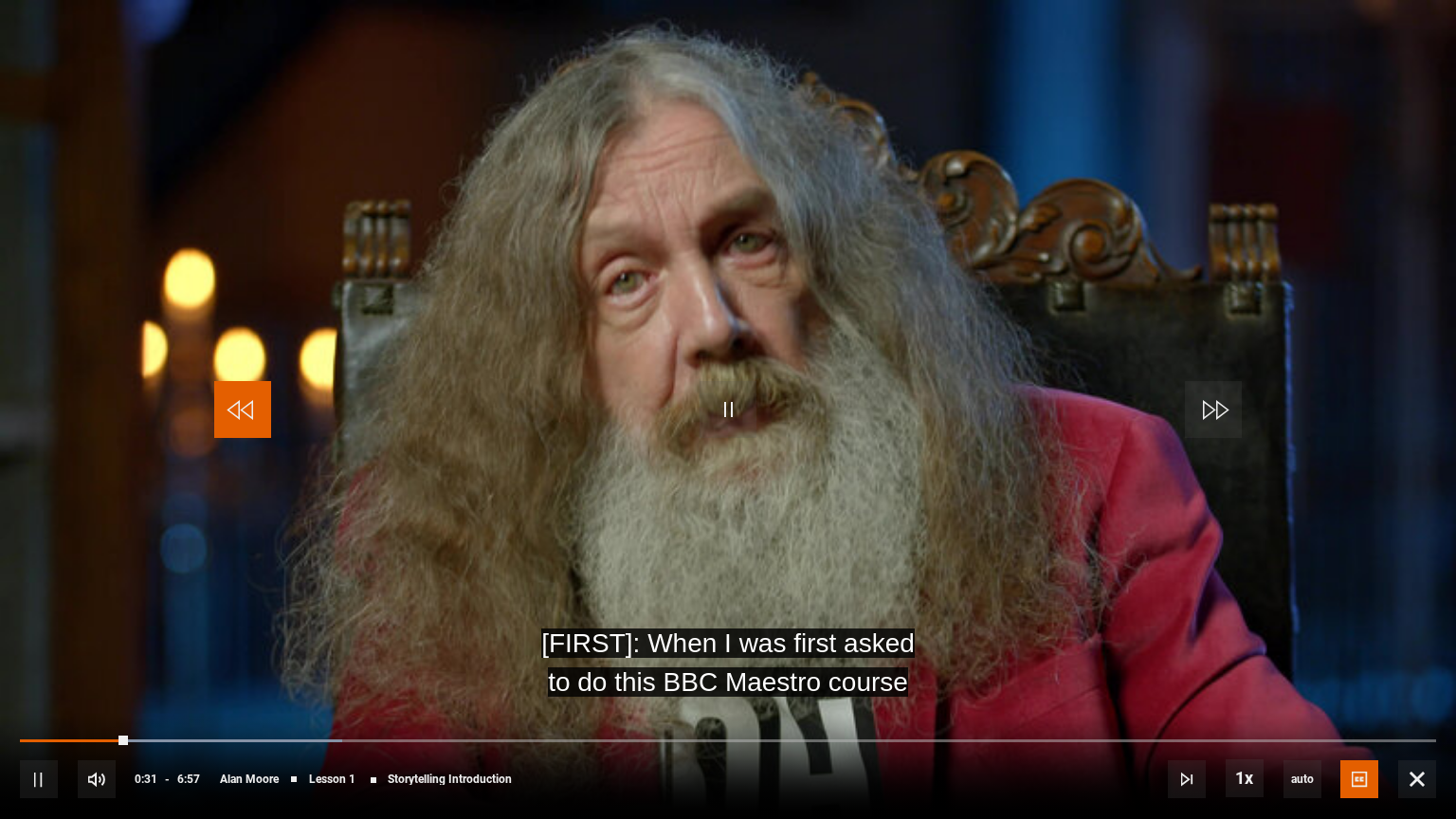 click at bounding box center (243, 410) 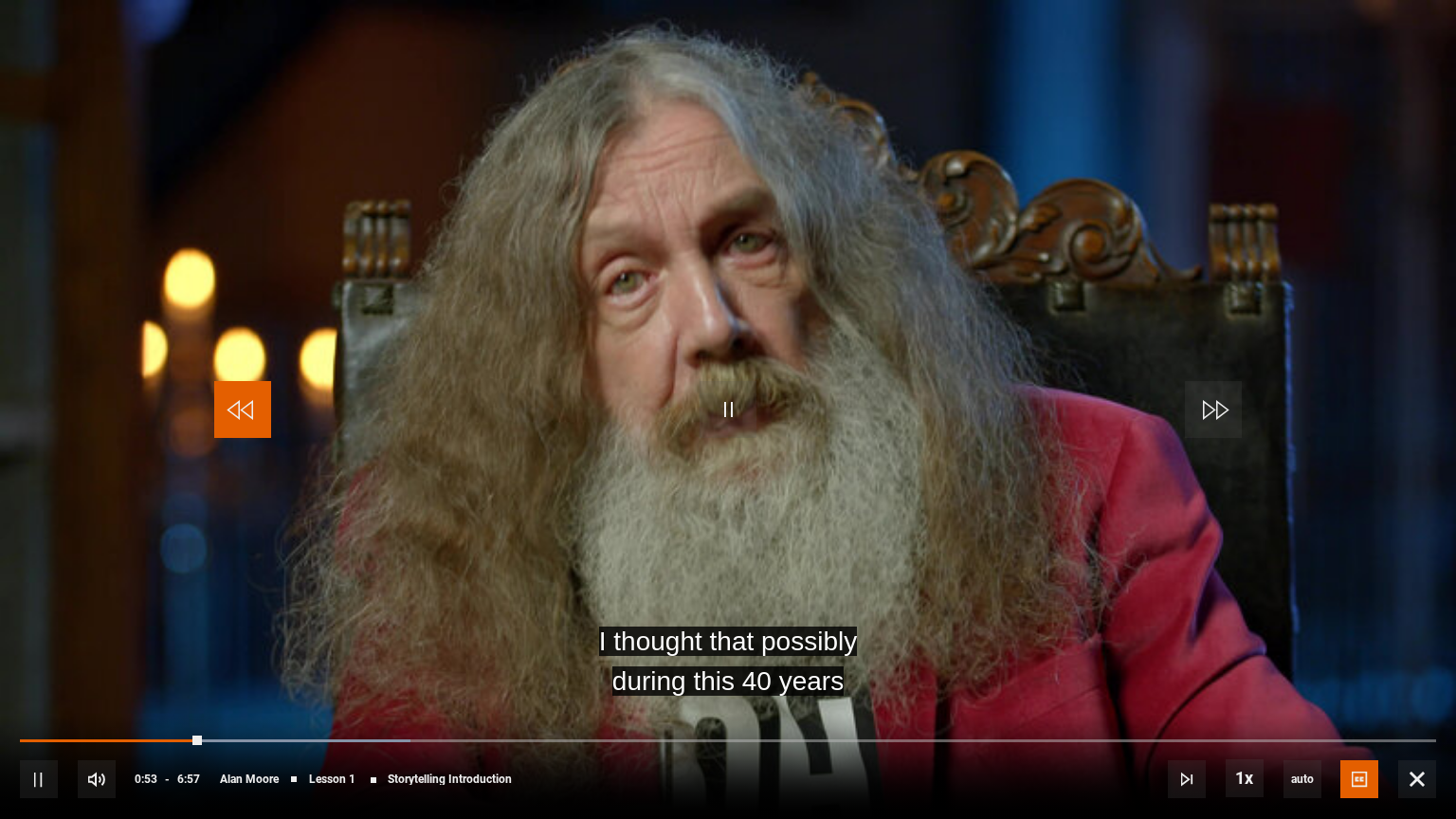 click at bounding box center [243, 410] 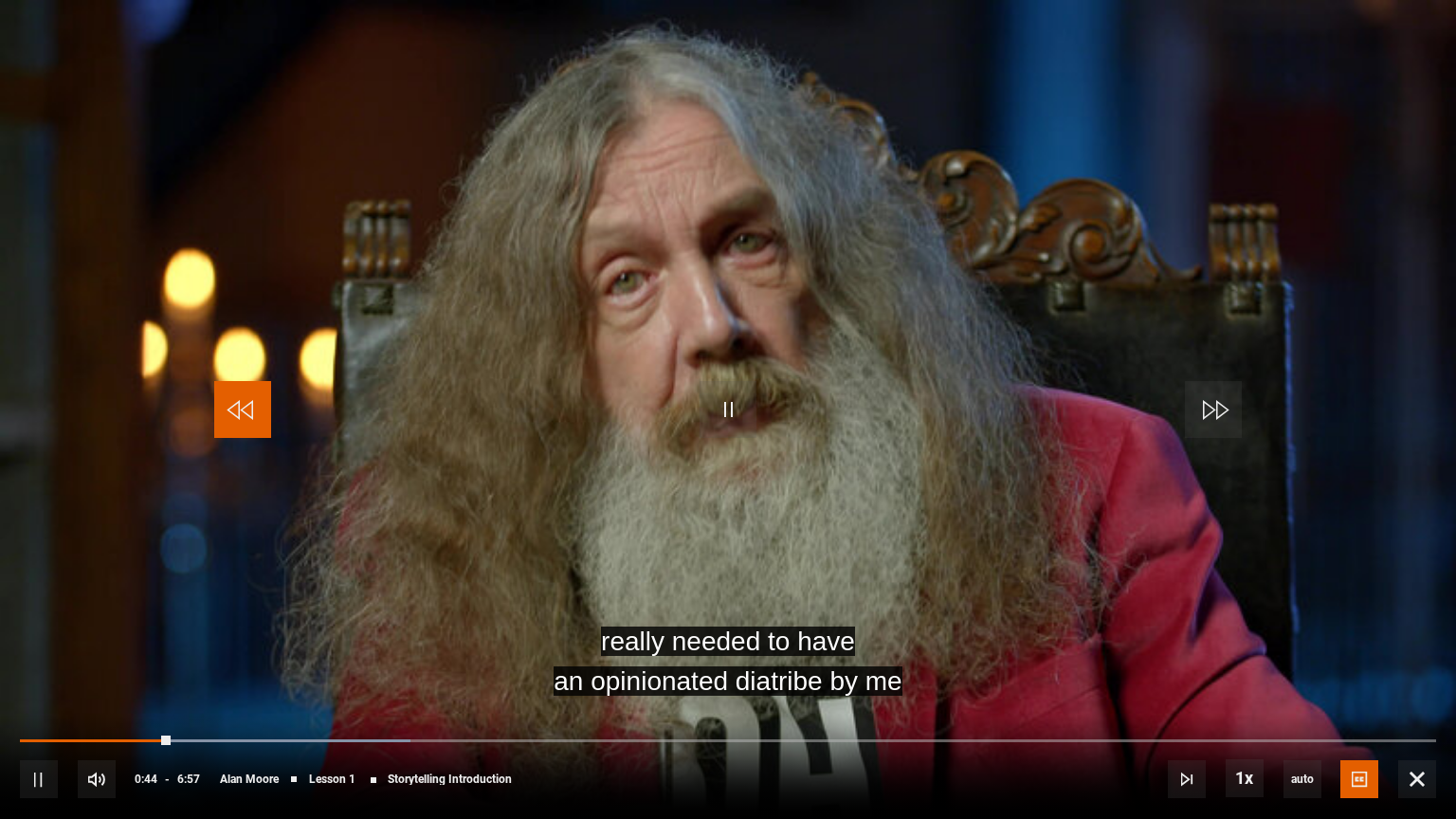 click at bounding box center [243, 410] 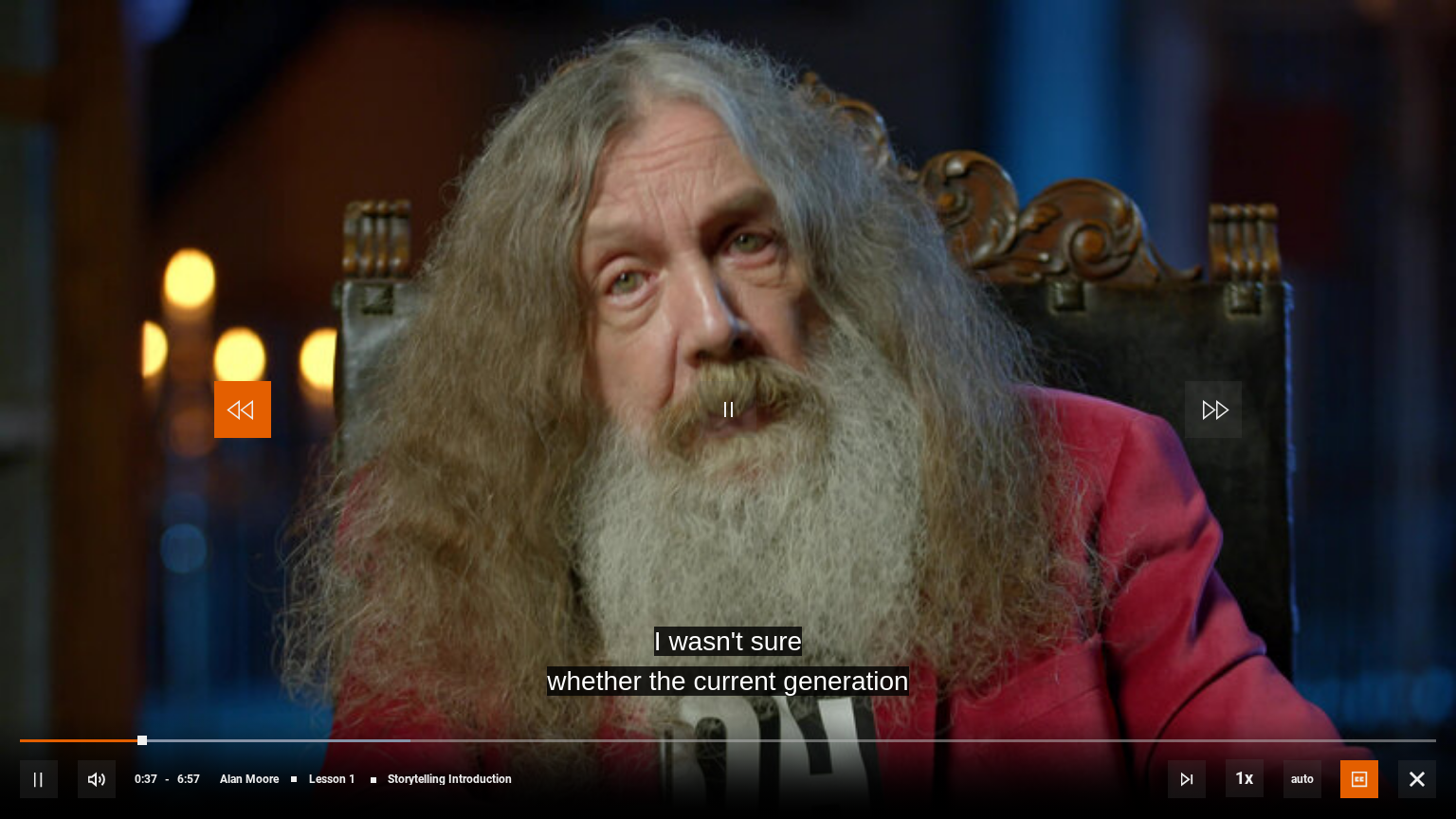 click at bounding box center (243, 410) 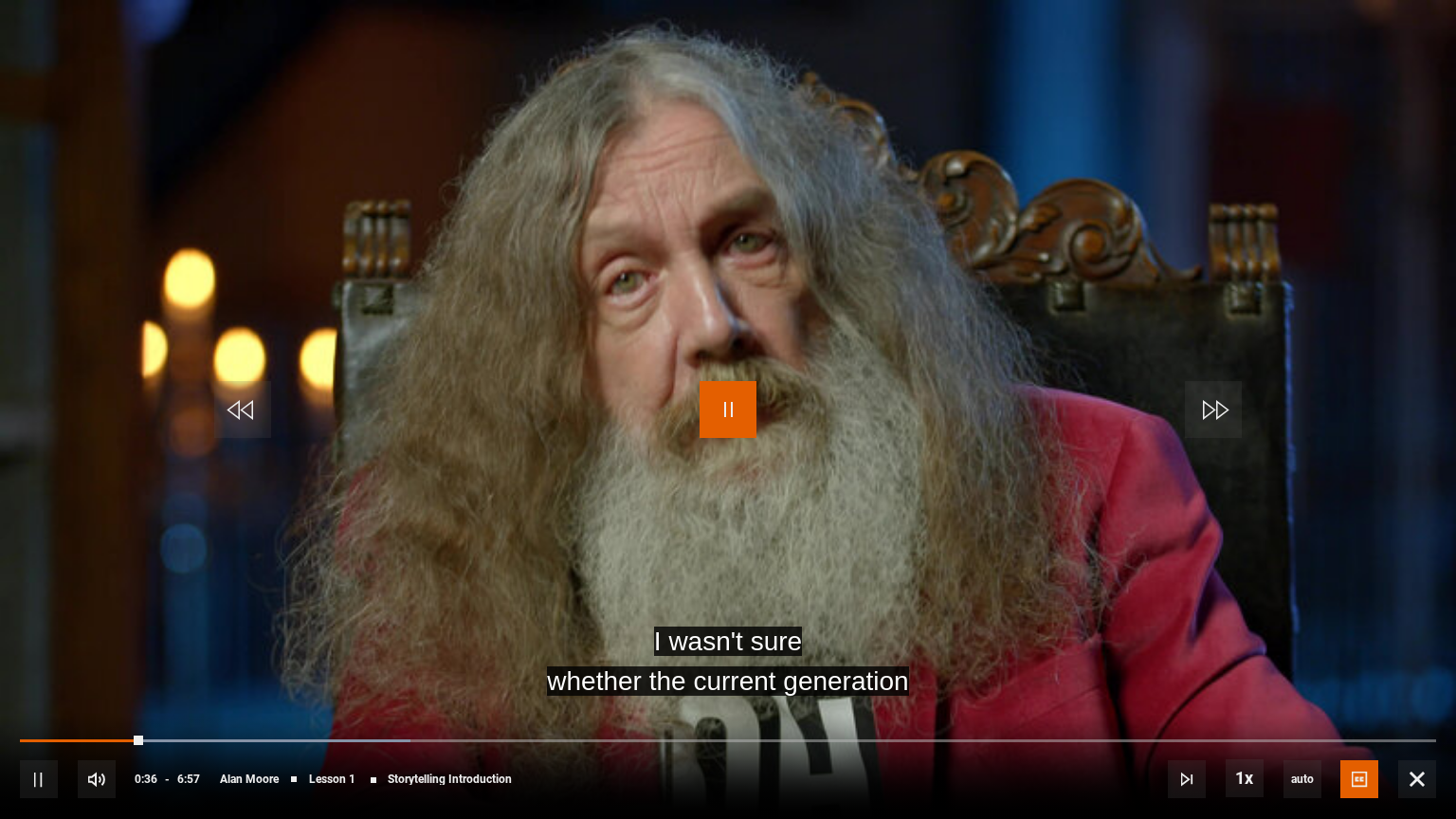 click at bounding box center (728, 410) 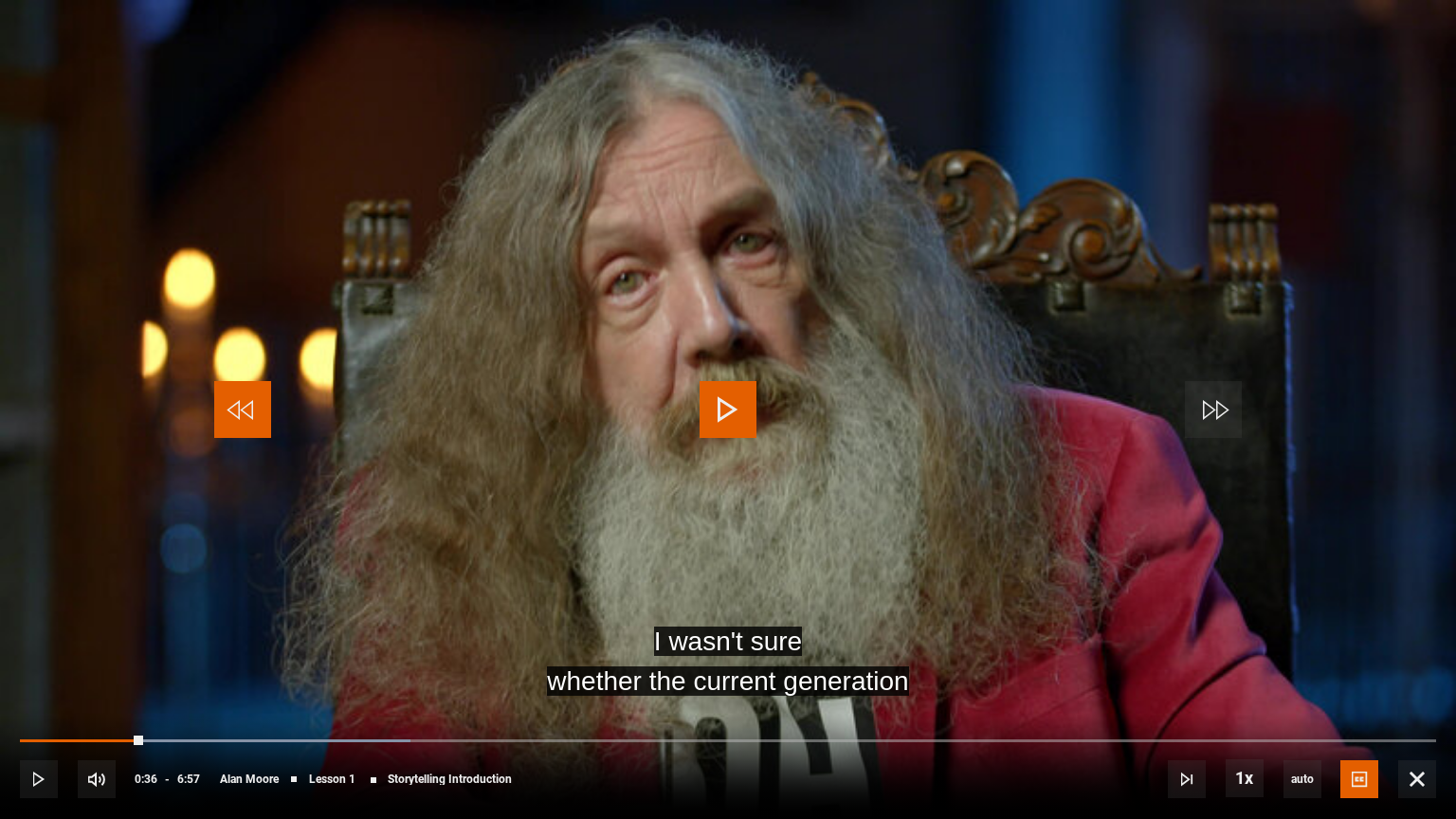 click at bounding box center [243, 410] 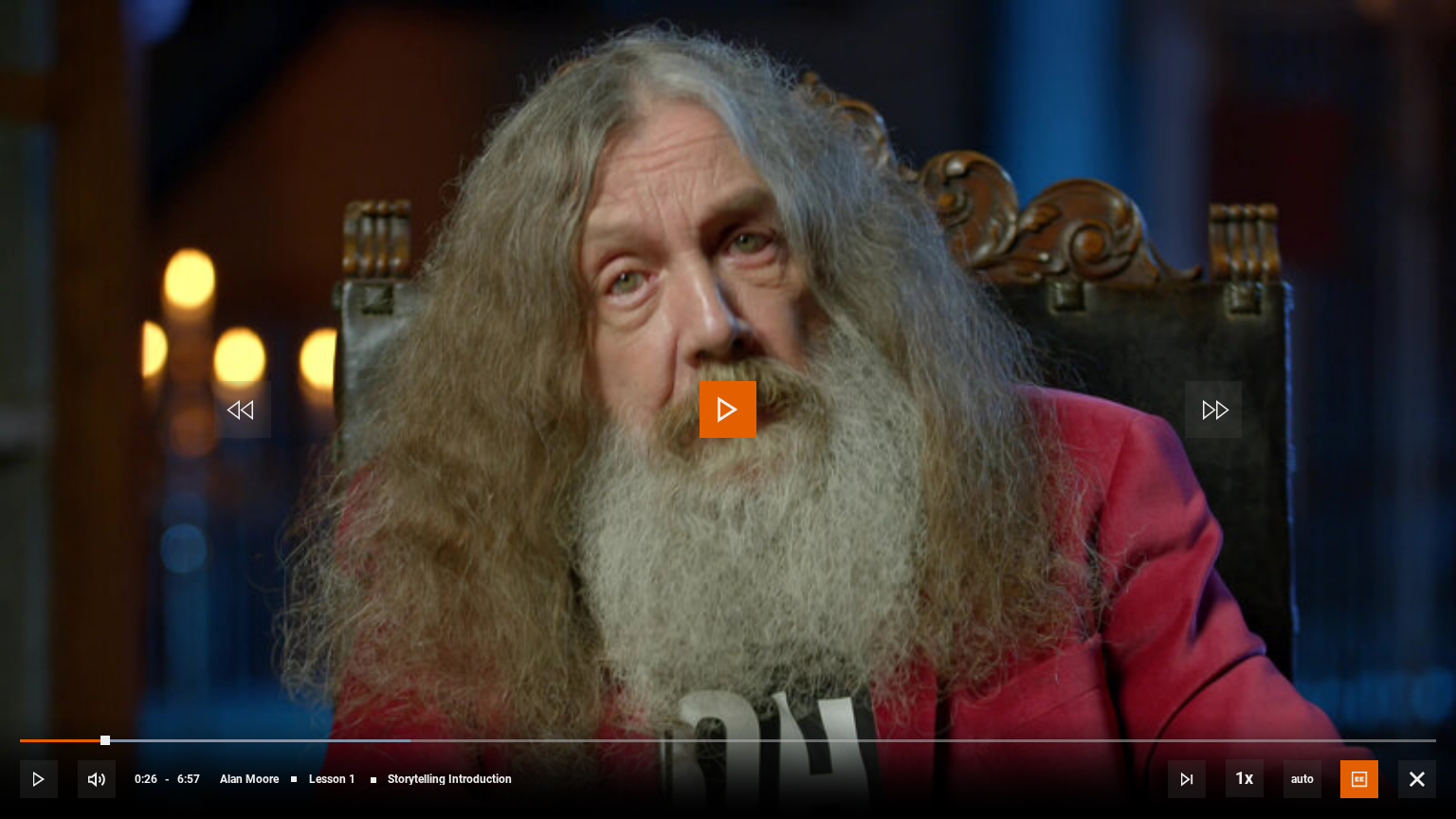 click at bounding box center [728, 410] 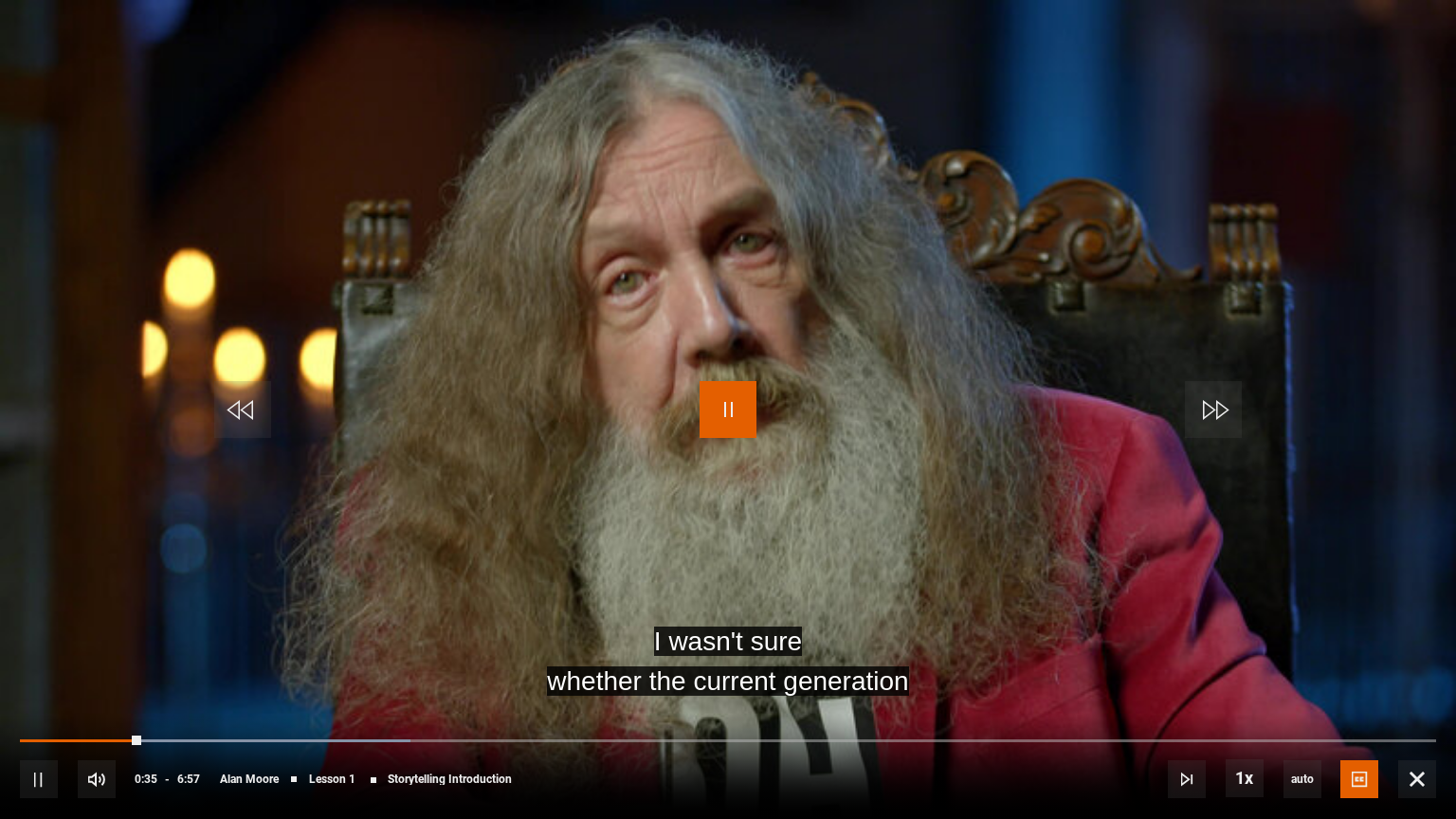 click at bounding box center [728, 410] 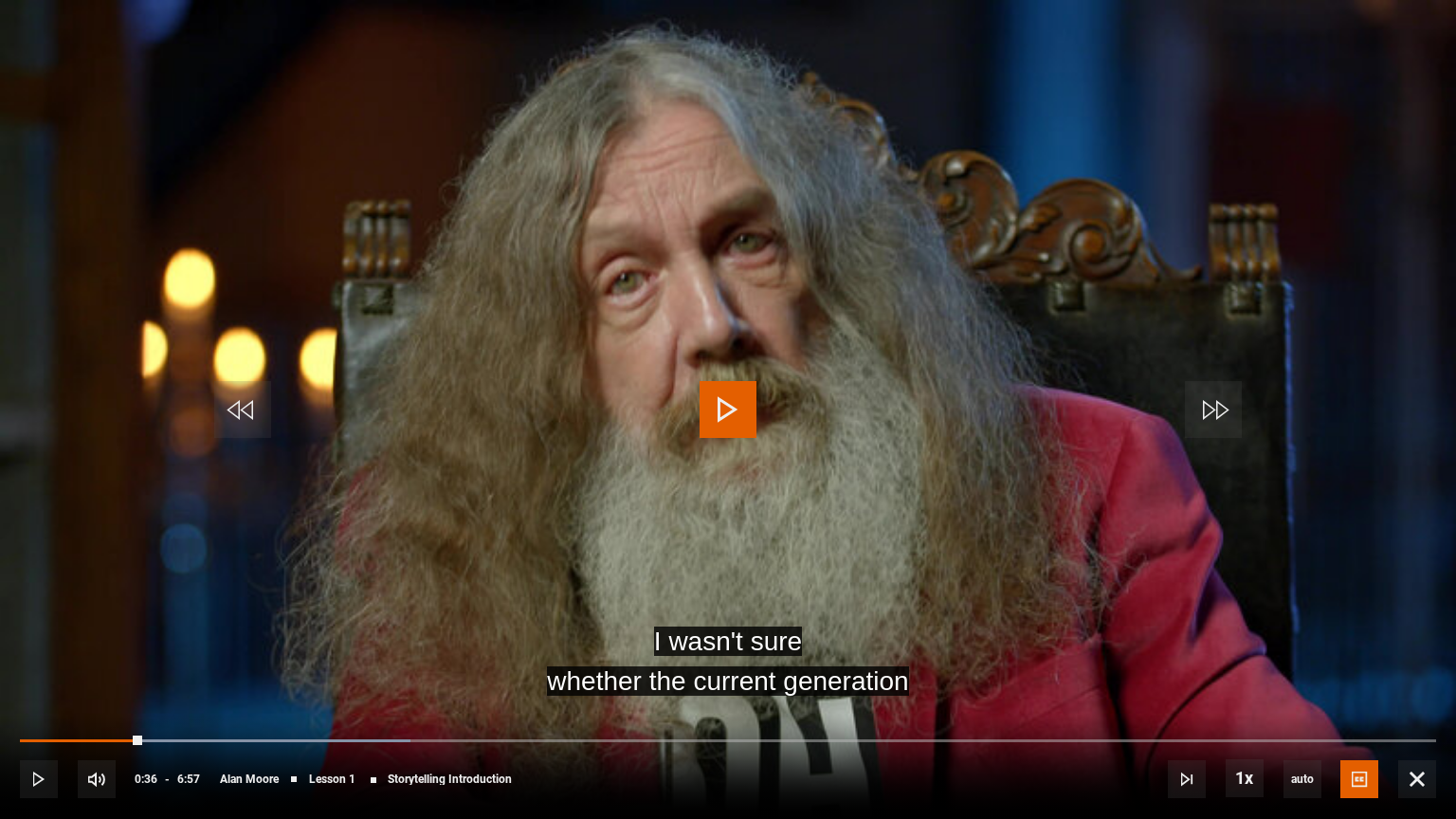 click at bounding box center [728, 410] 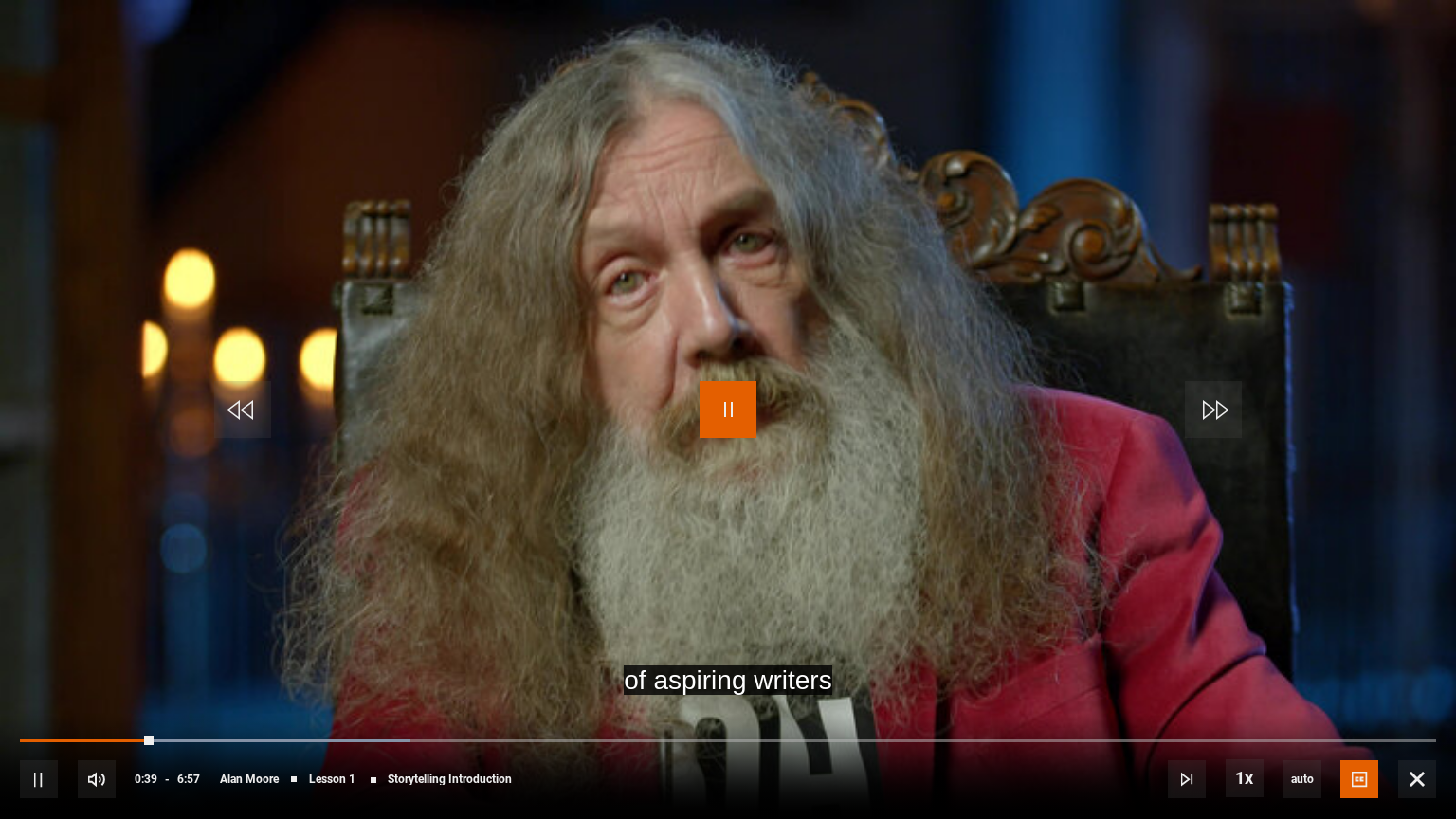 click at bounding box center (728, 410) 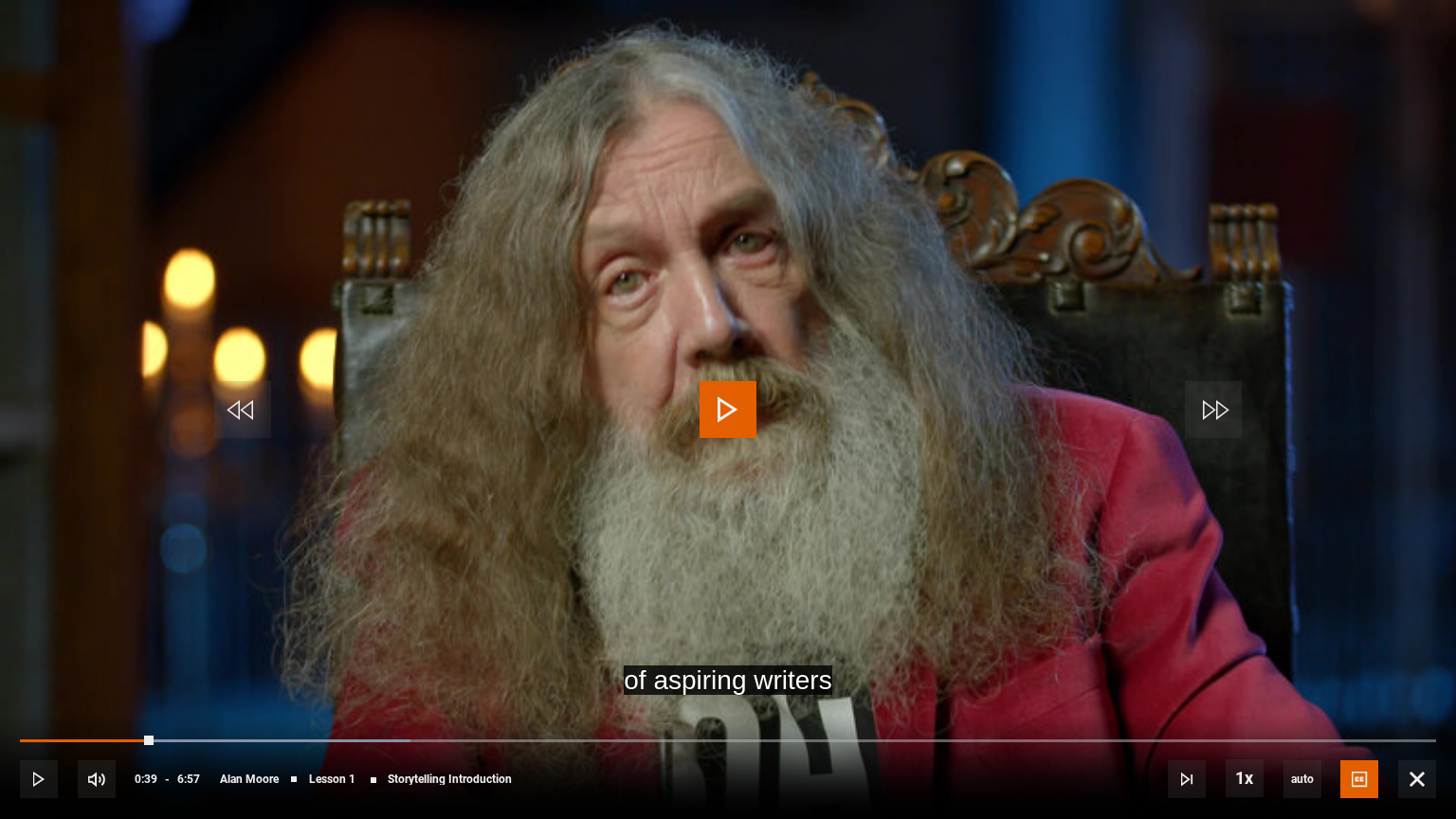 click at bounding box center (728, 410) 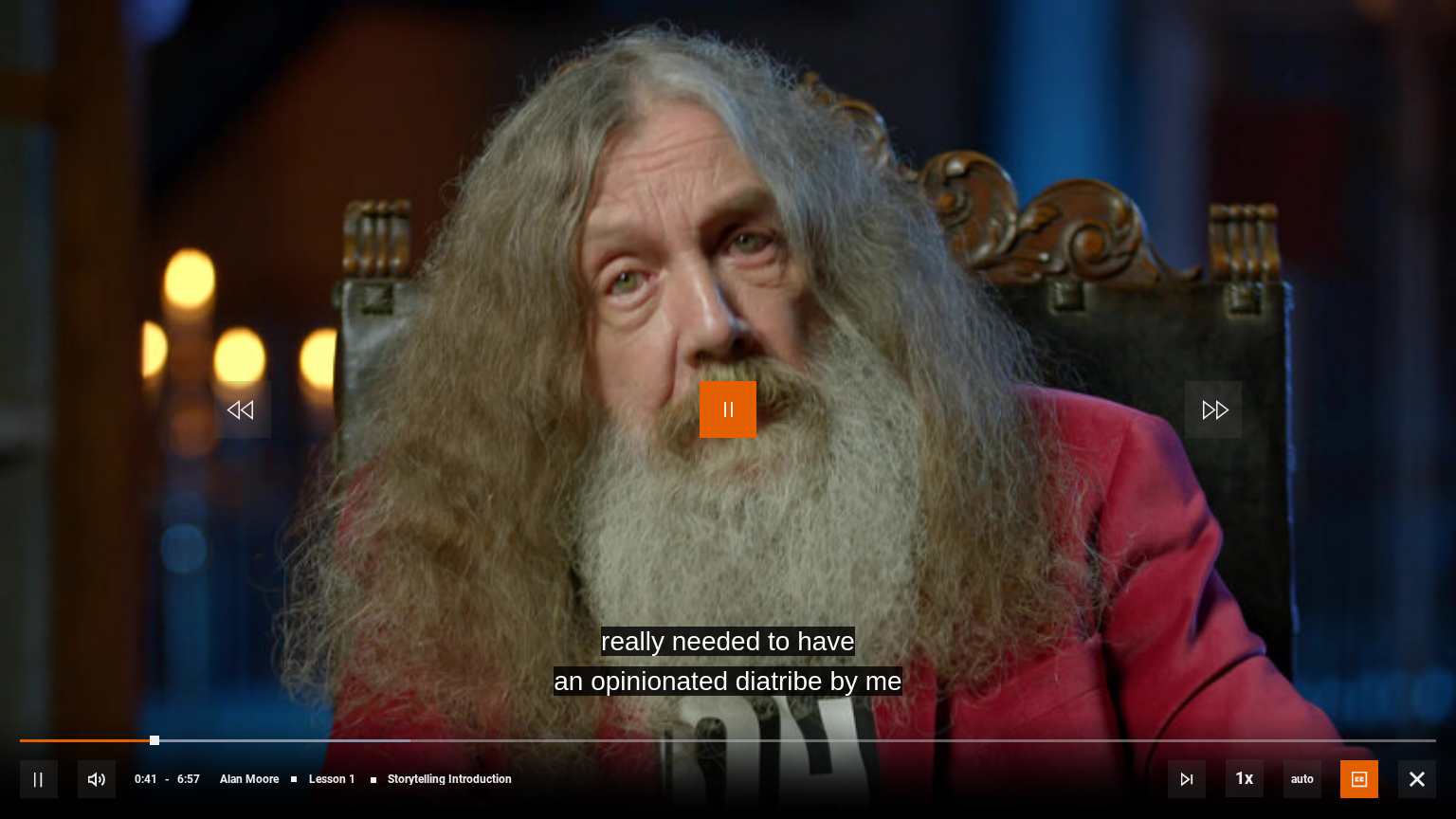 click at bounding box center [728, 410] 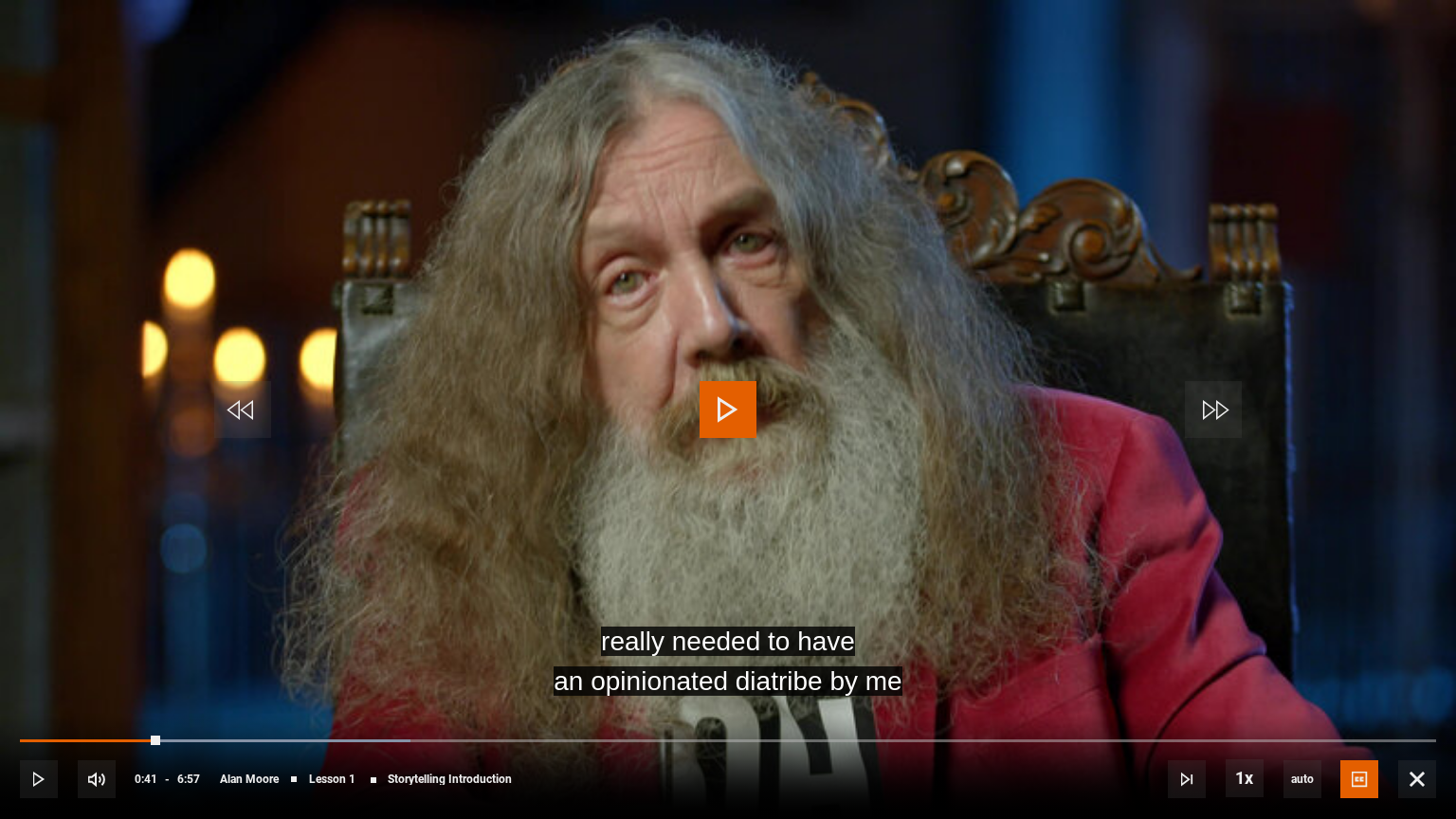 click at bounding box center [728, 410] 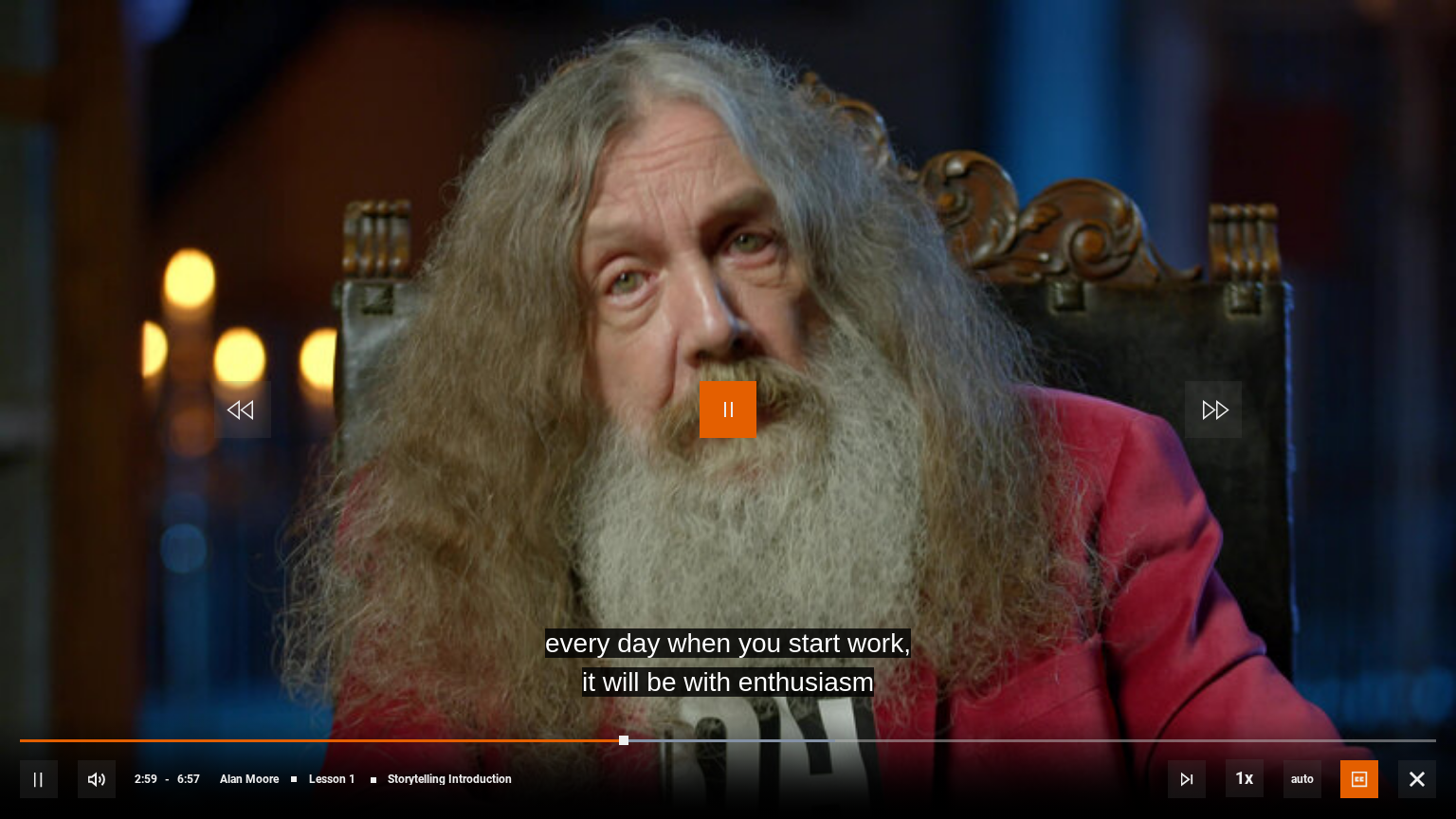 click at bounding box center [728, 410] 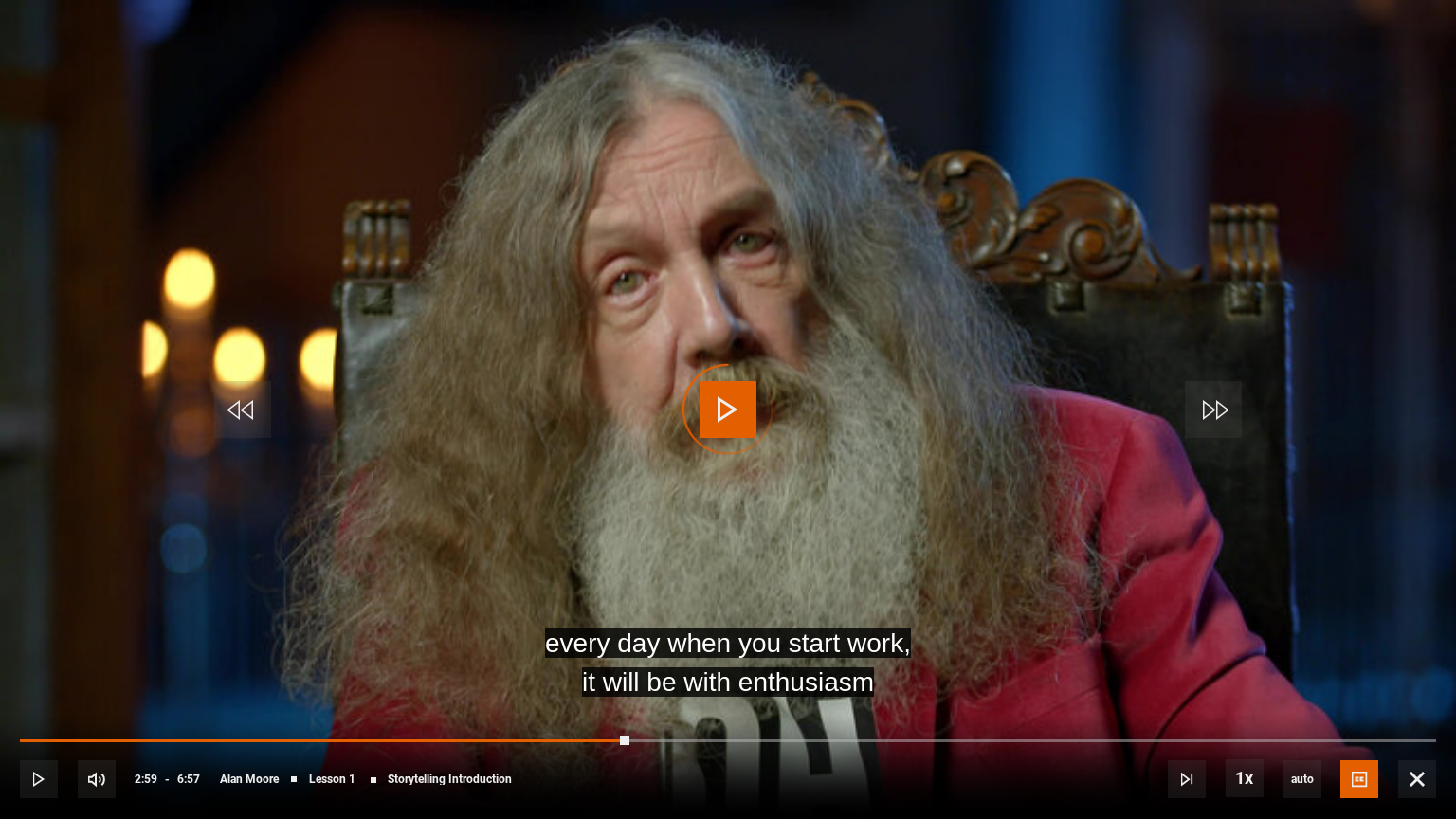 drag, startPoint x: 68, startPoint y: 739, endPoint x: 0, endPoint y: 760, distance: 71.16881 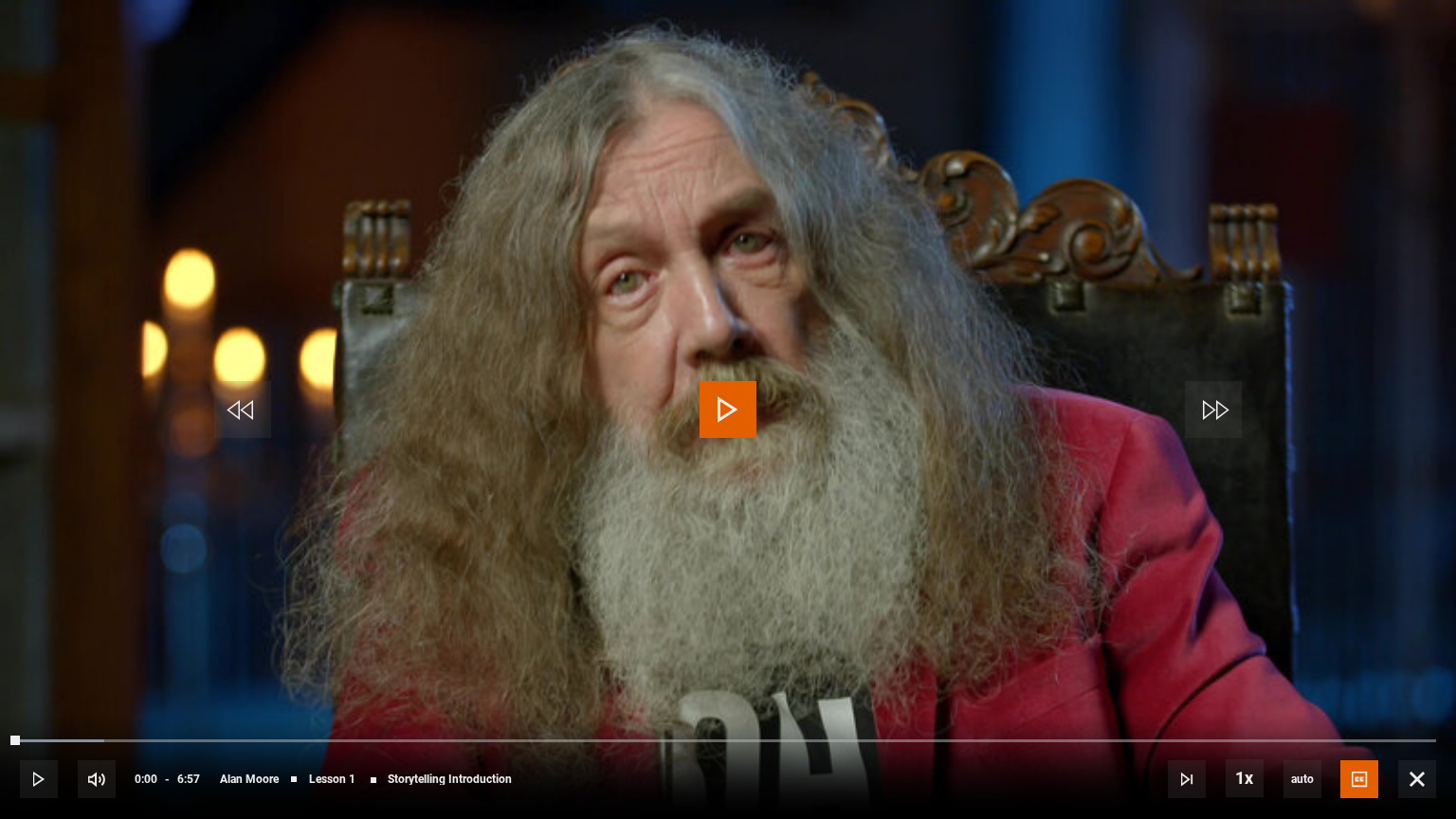 click at bounding box center (728, 410) 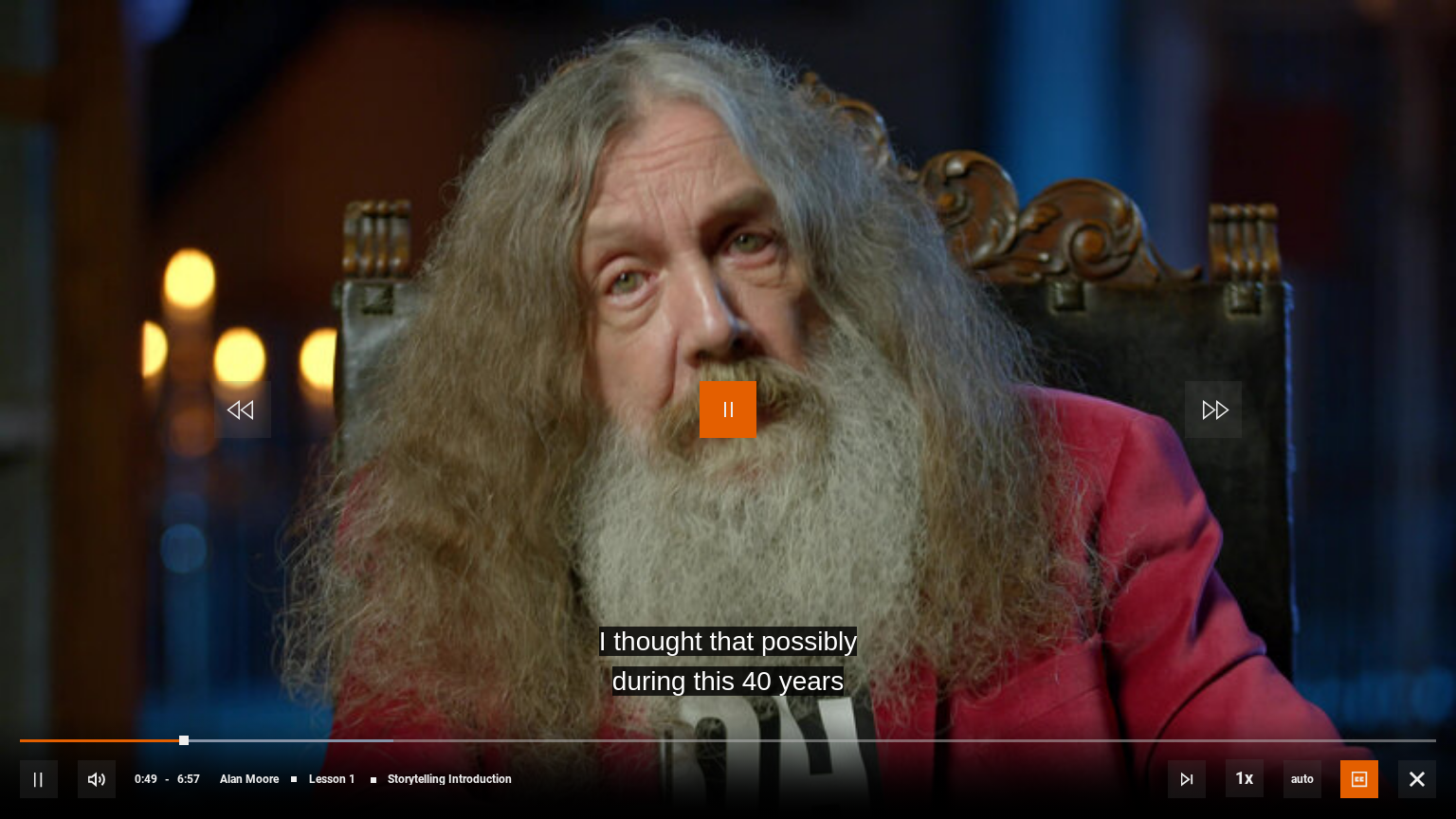 click at bounding box center [728, 410] 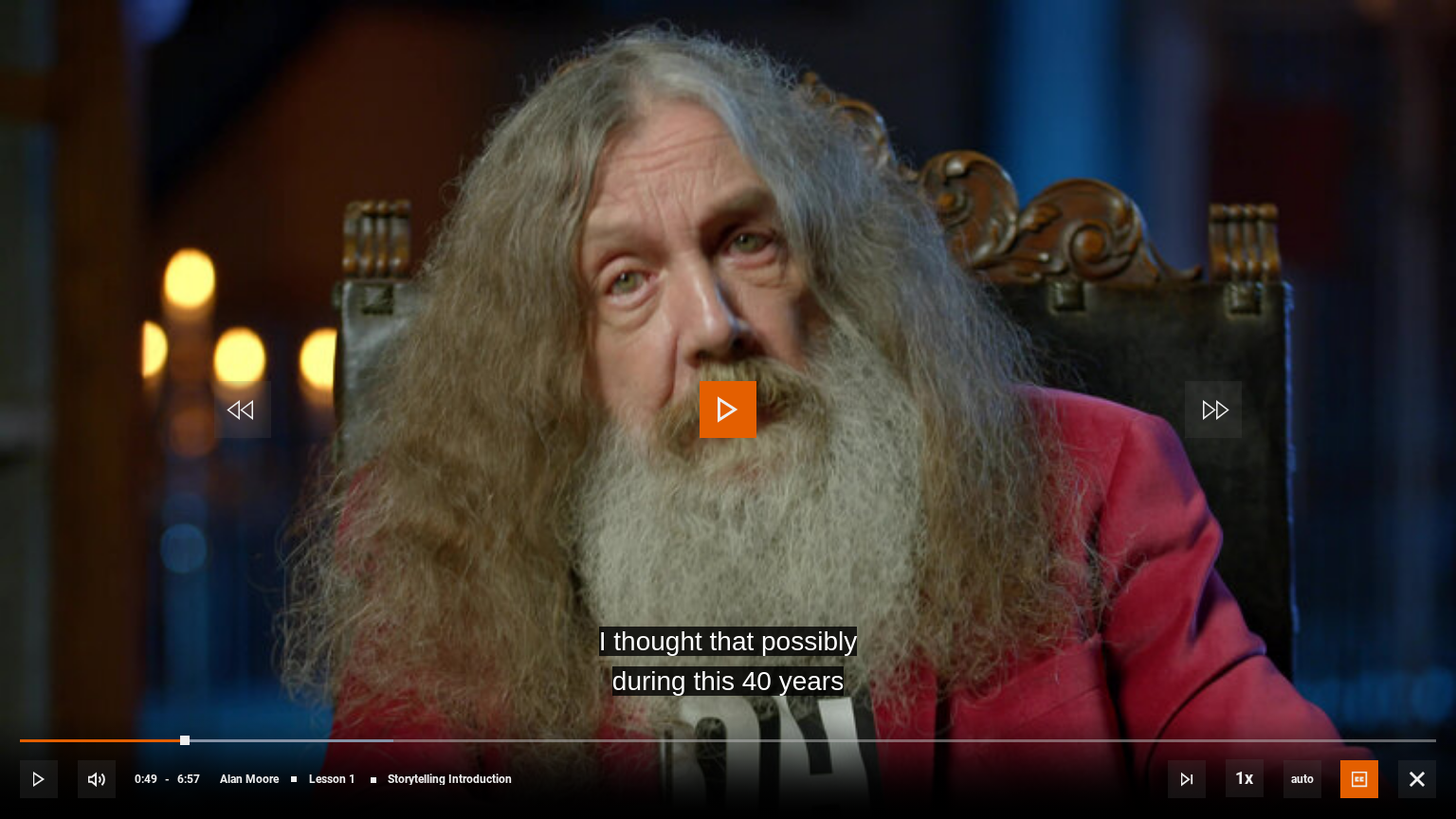 click at bounding box center [728, 410] 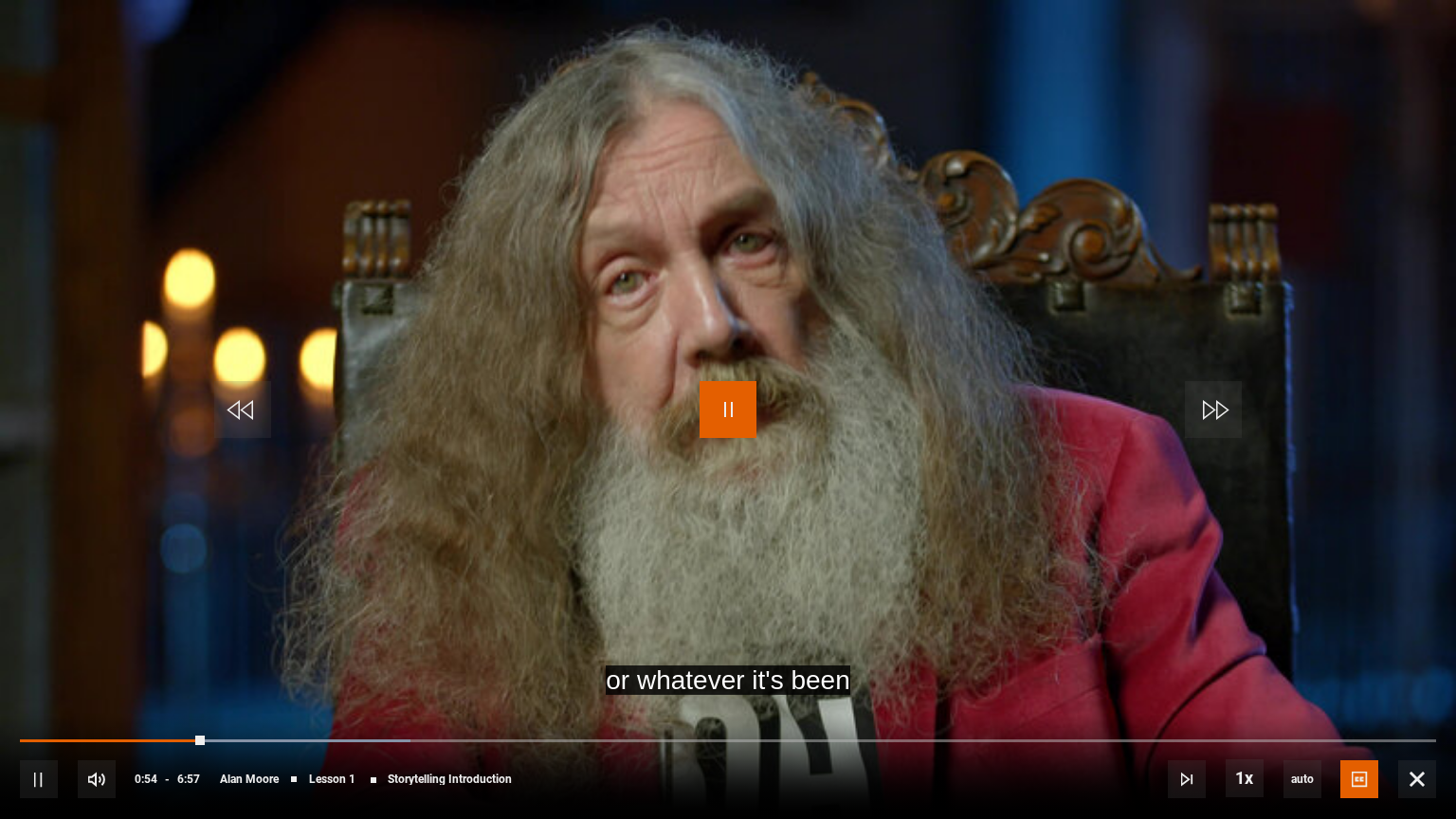 click at bounding box center (728, 410) 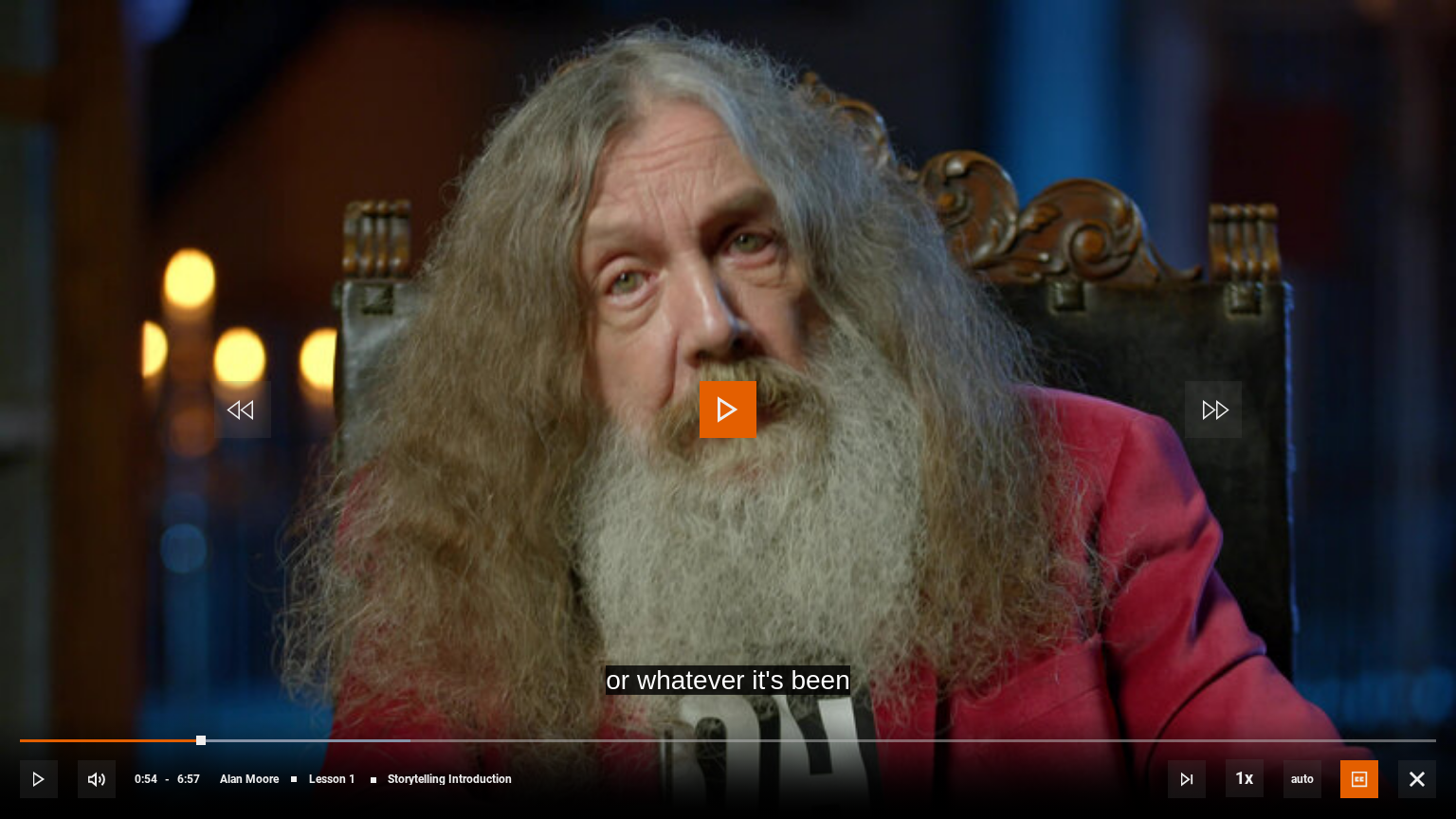 click at bounding box center (728, 410) 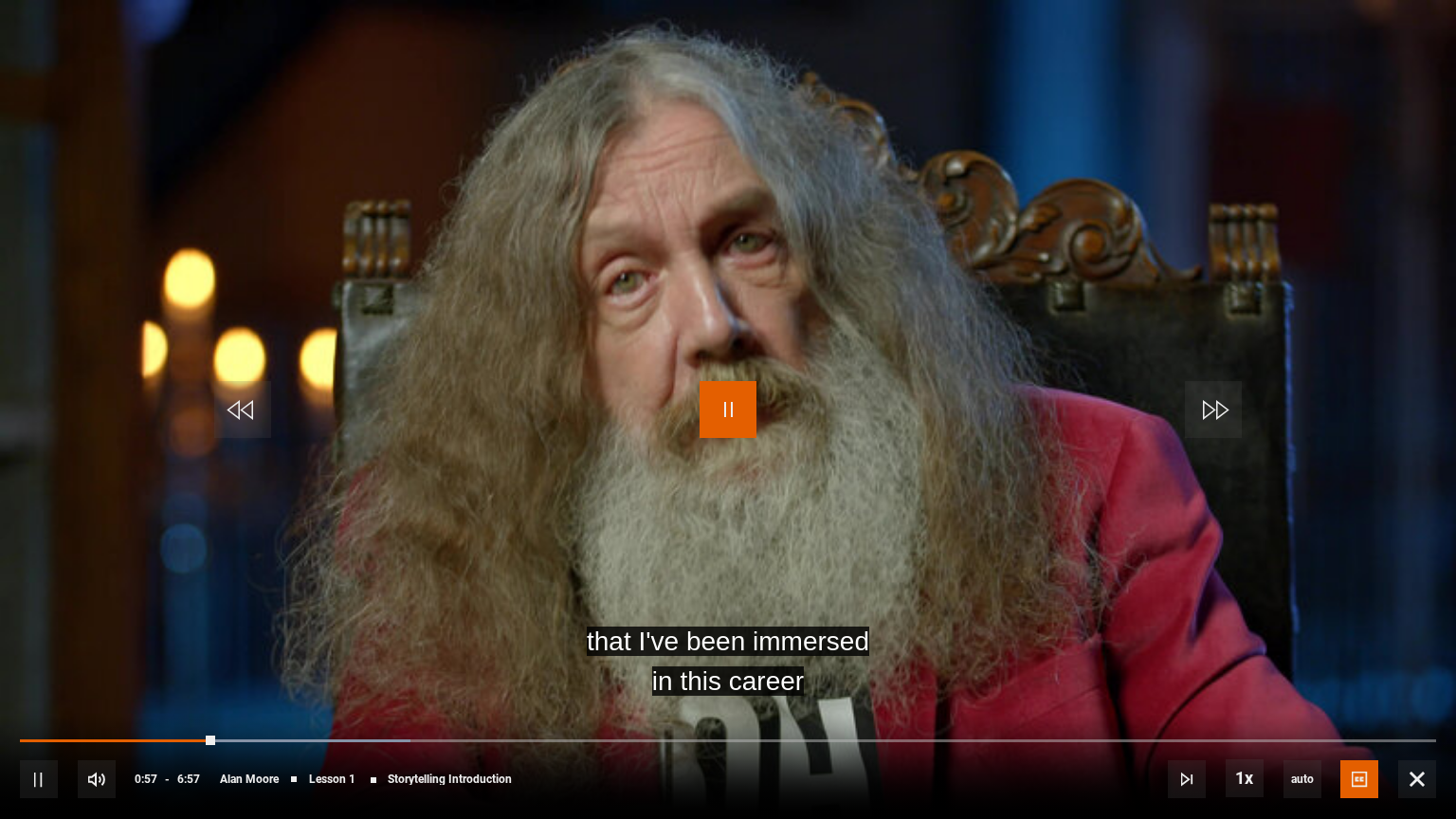 click at bounding box center [728, 410] 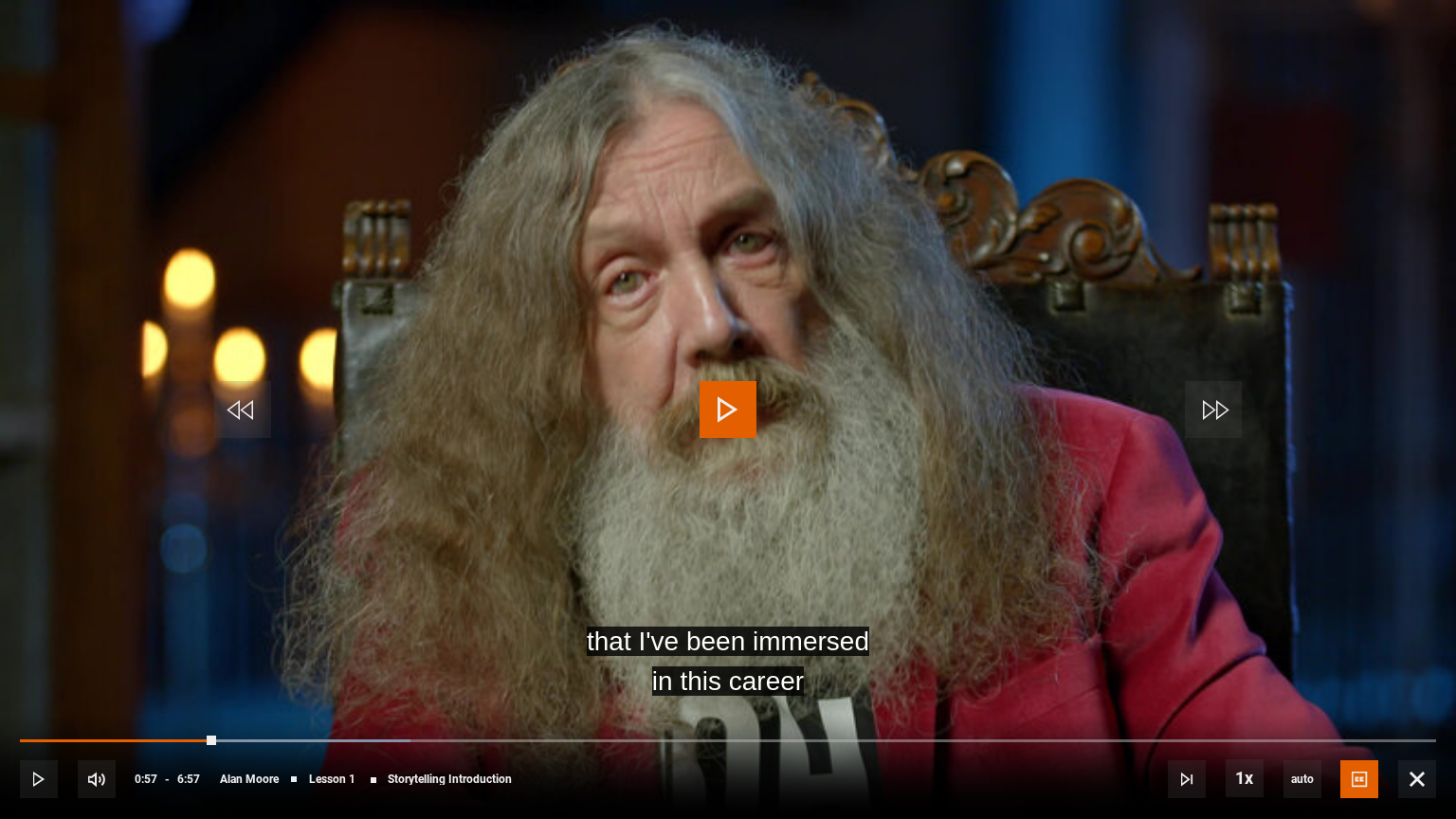 click at bounding box center (728, 410) 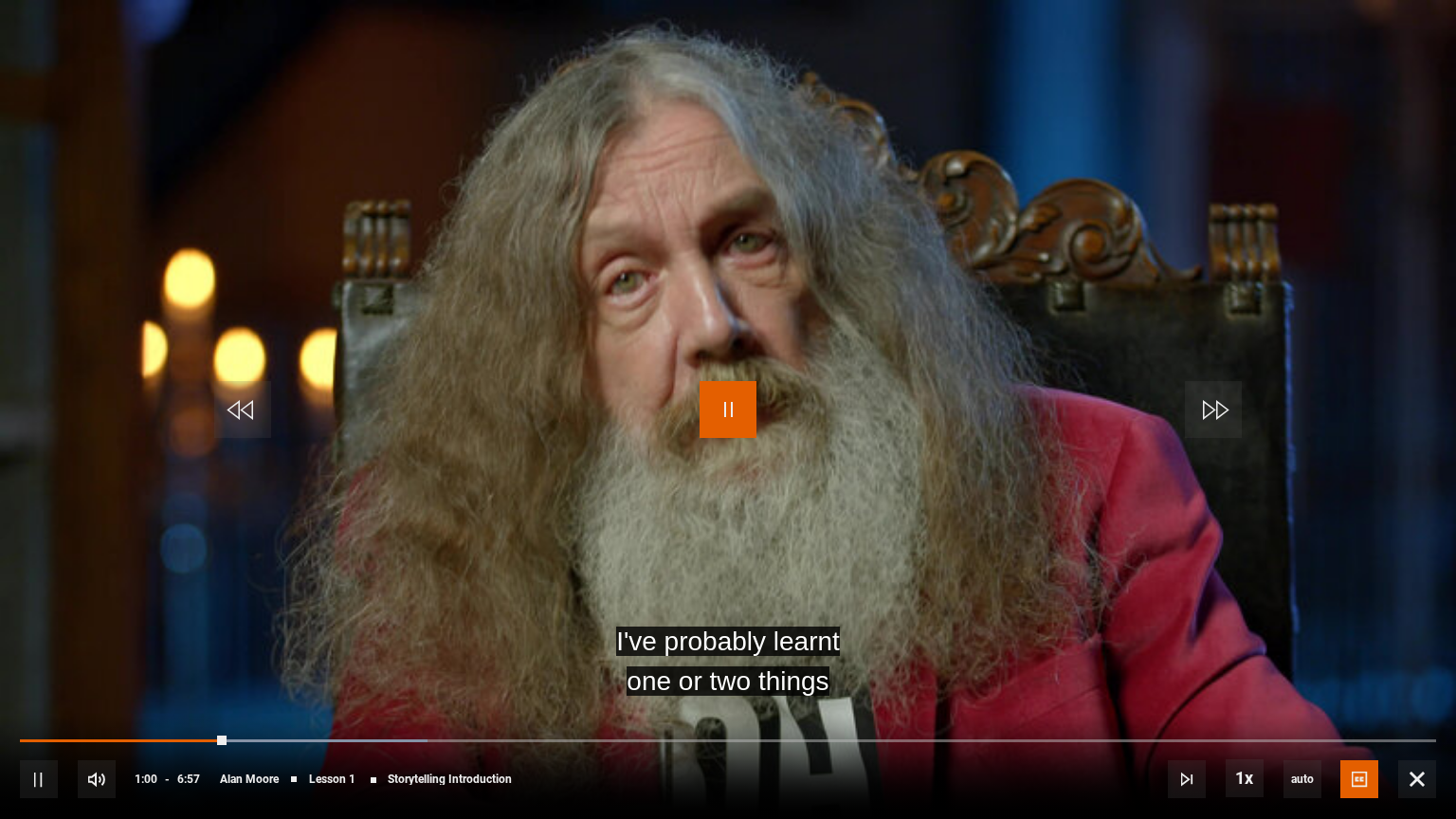 click at bounding box center (728, 410) 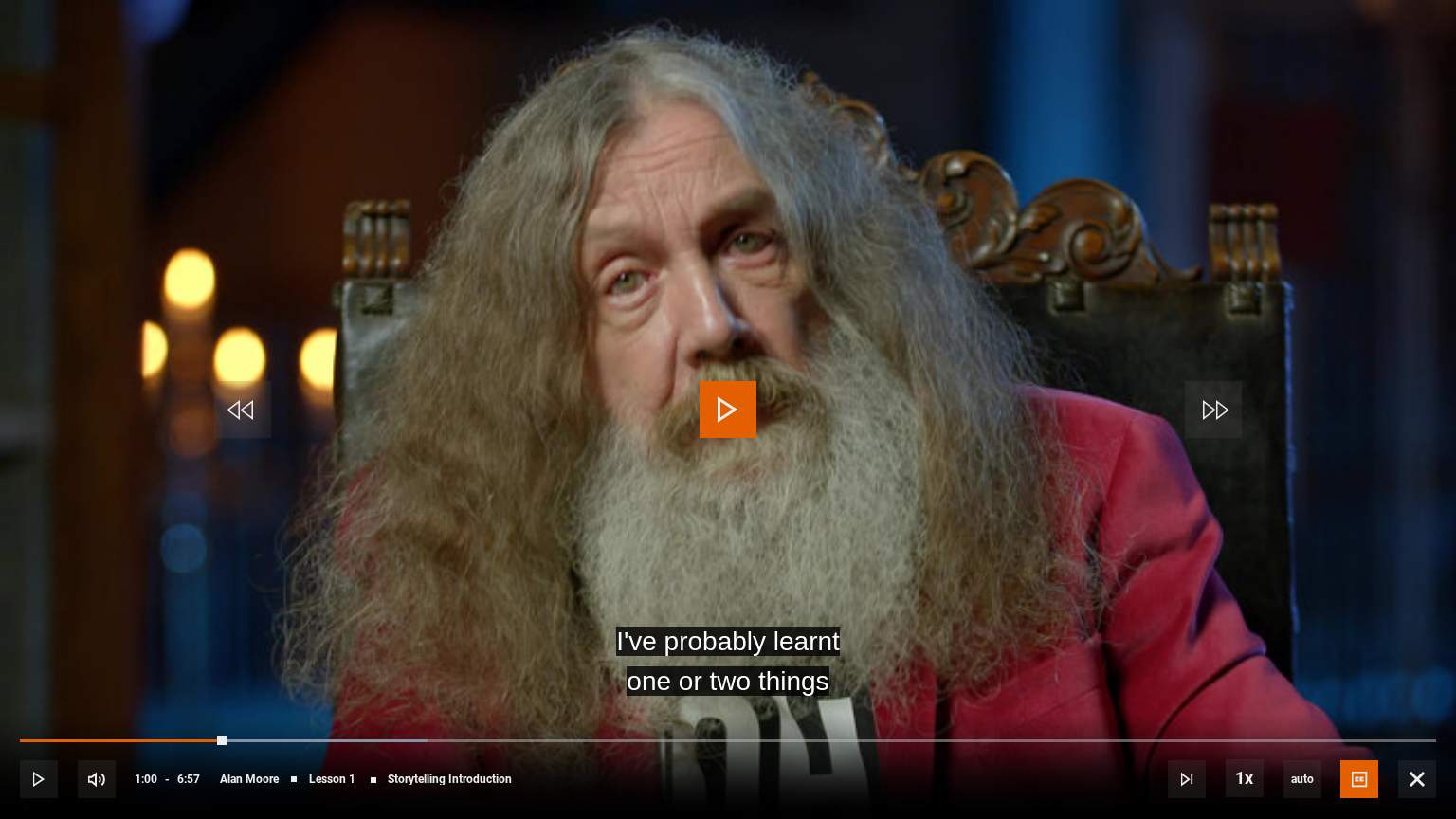 click at bounding box center [728, 410] 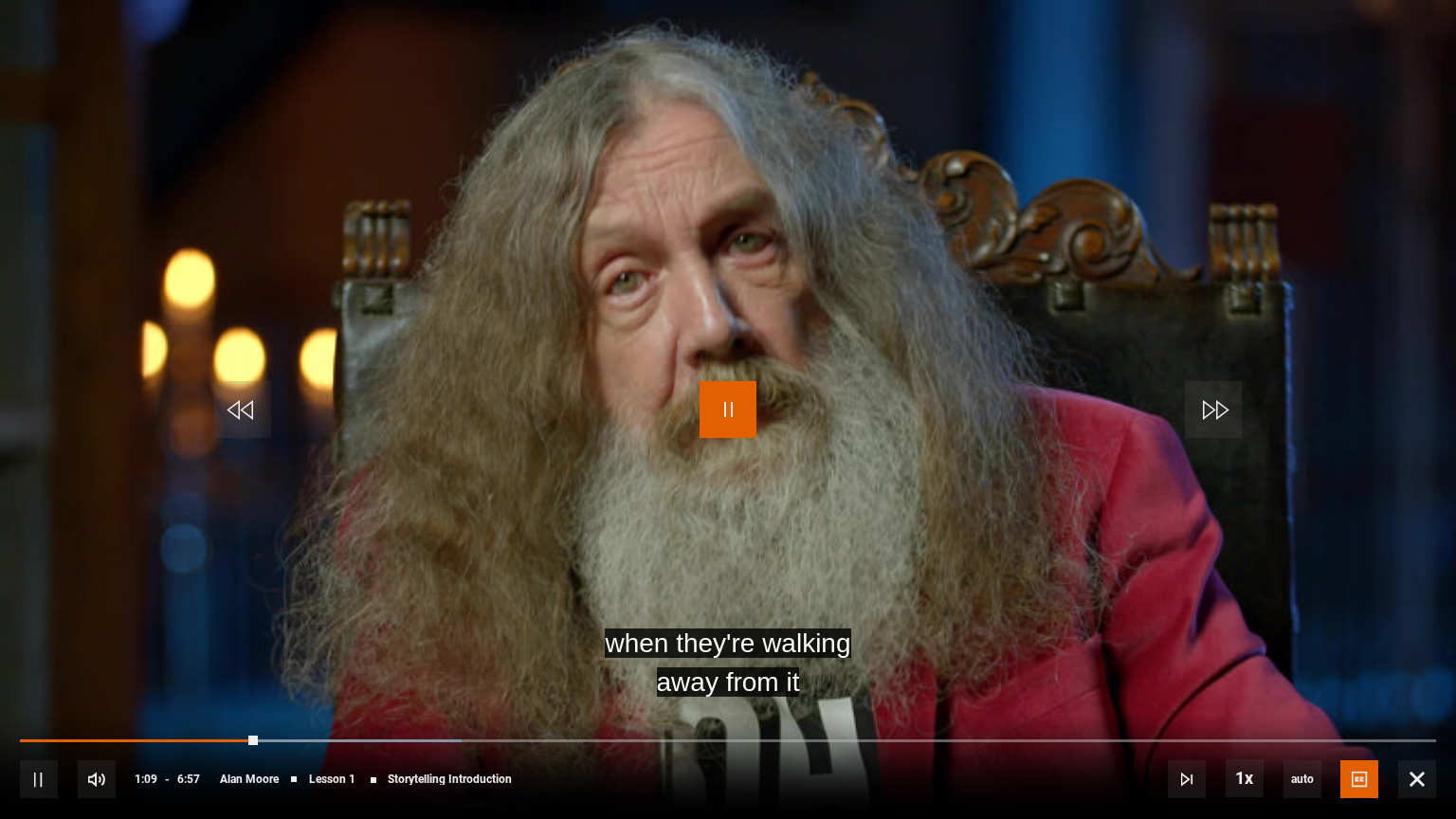 click at bounding box center (728, 410) 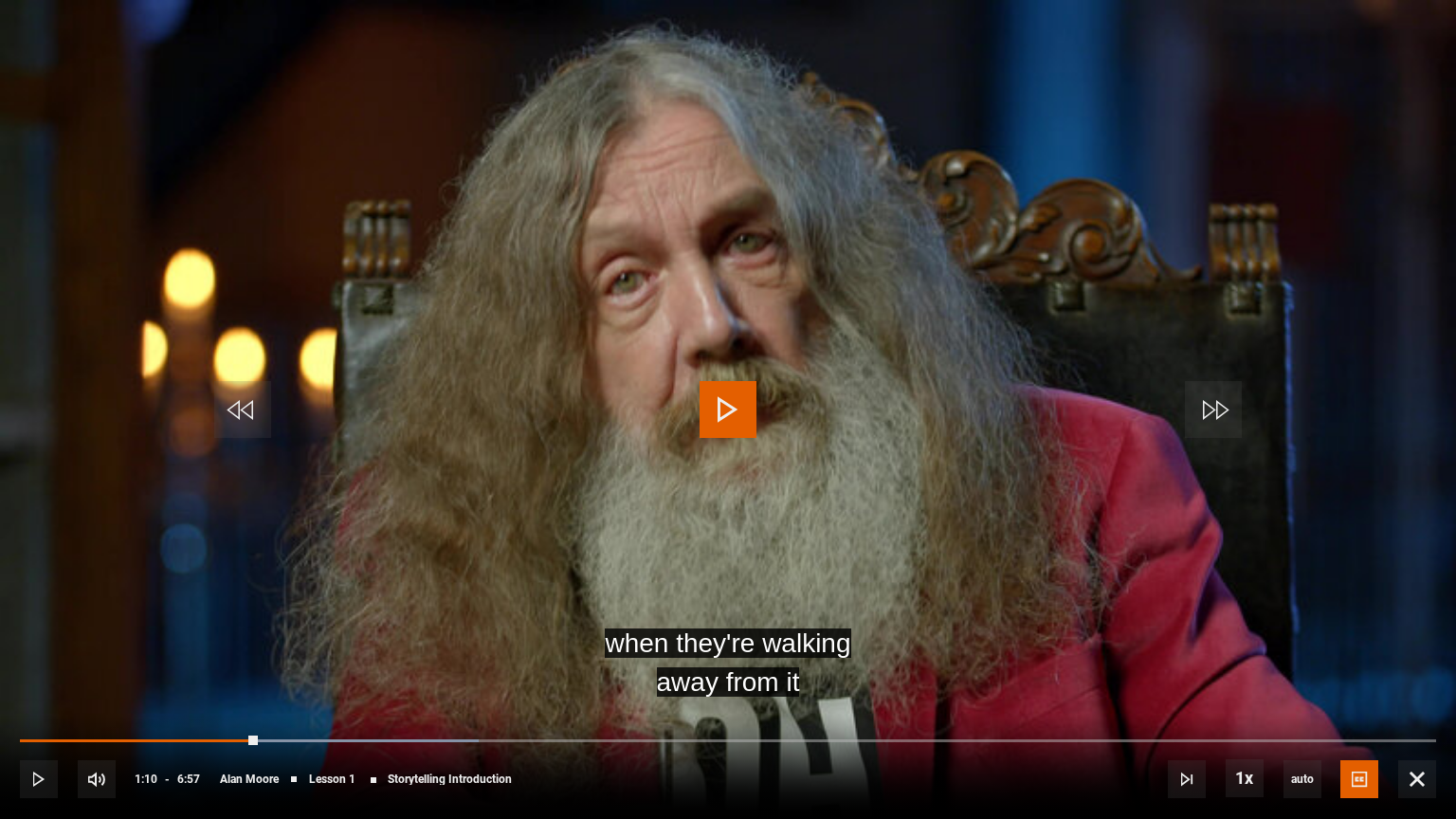 click at bounding box center [728, 410] 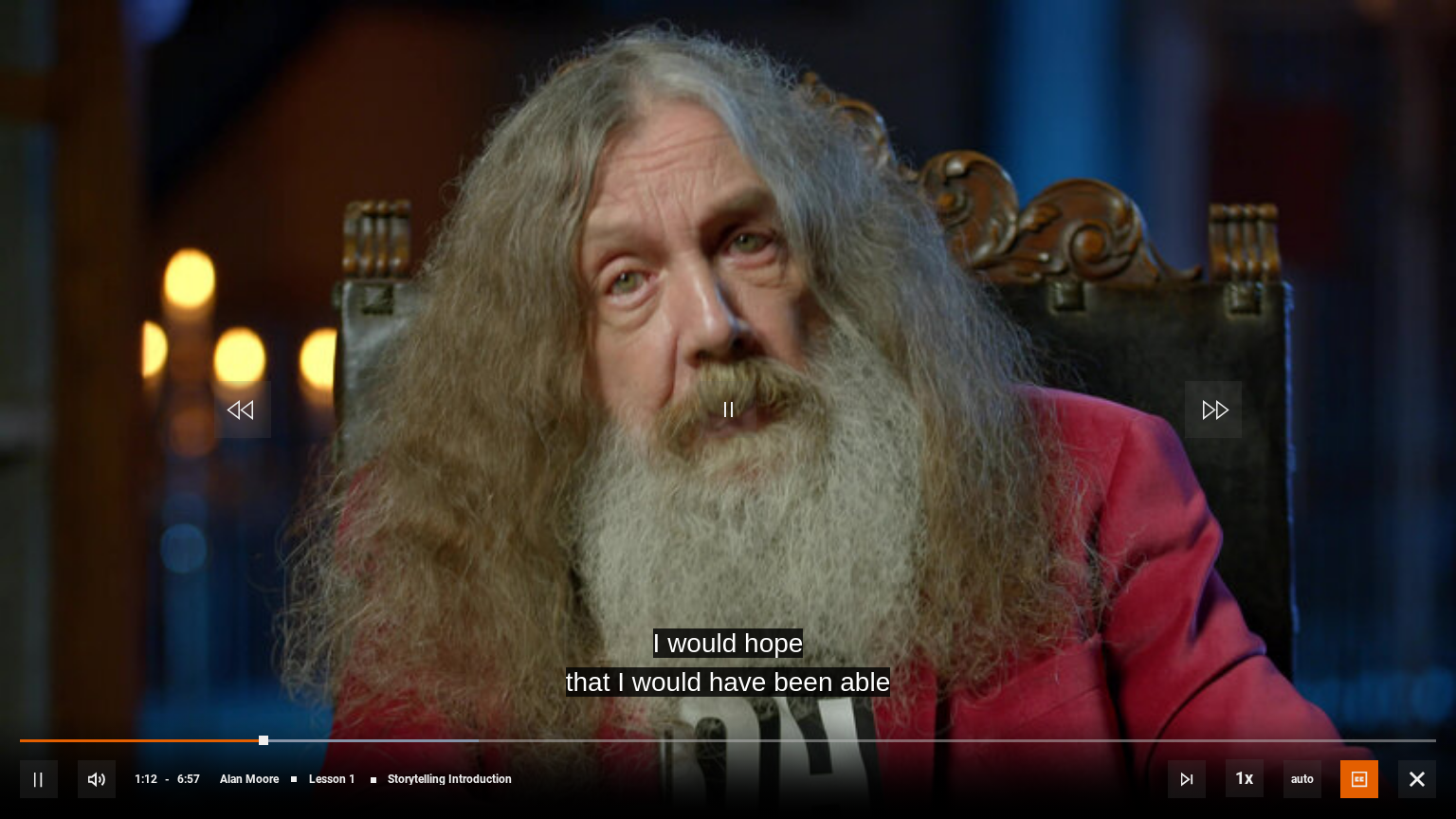 click on "10s Skip Back 10 seconds Pause 10s Skip Forward 10 seconds Loaded :  32.37% 1:11 1:13 Pause Mute 19% Current Time  1:12 - Duration  6:57
[FIRST] [LAST]
Lesson 1
Storytelling Introduction
1x Playback Rate 2x 1.5x 1x , selected 0.5x auto Quality 360p 720p 1080p 2160p Auto , selected Captions captions off English  Captions , selected" at bounding box center [728, 766] 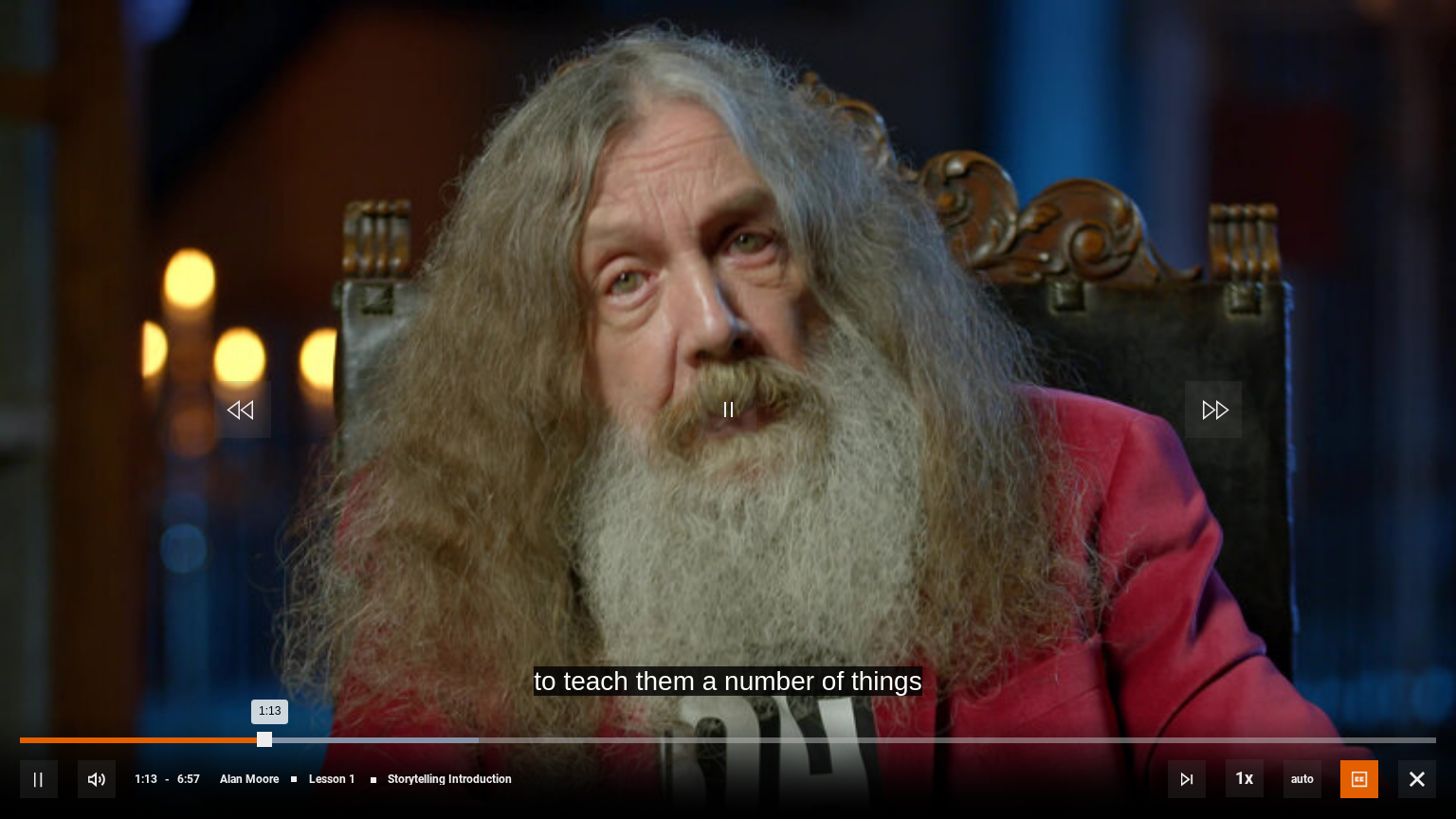 click on "10s Skip Back 10 seconds Pause 10s Skip Forward 10 seconds Loaded :  32.37% 1:11 1:13 Pause Mute 19% Current Time  1:13 - Duration  6:57
[NAME] [LAST]
Lesson 1
Storytelling Introduction
1x Playback Rate 2x 1.5x 1x , selected 0.5x auto Quality 360p 720p 1080p 2160p Auto , selected Captions captions off English  Captions ," at bounding box center (728, 766) 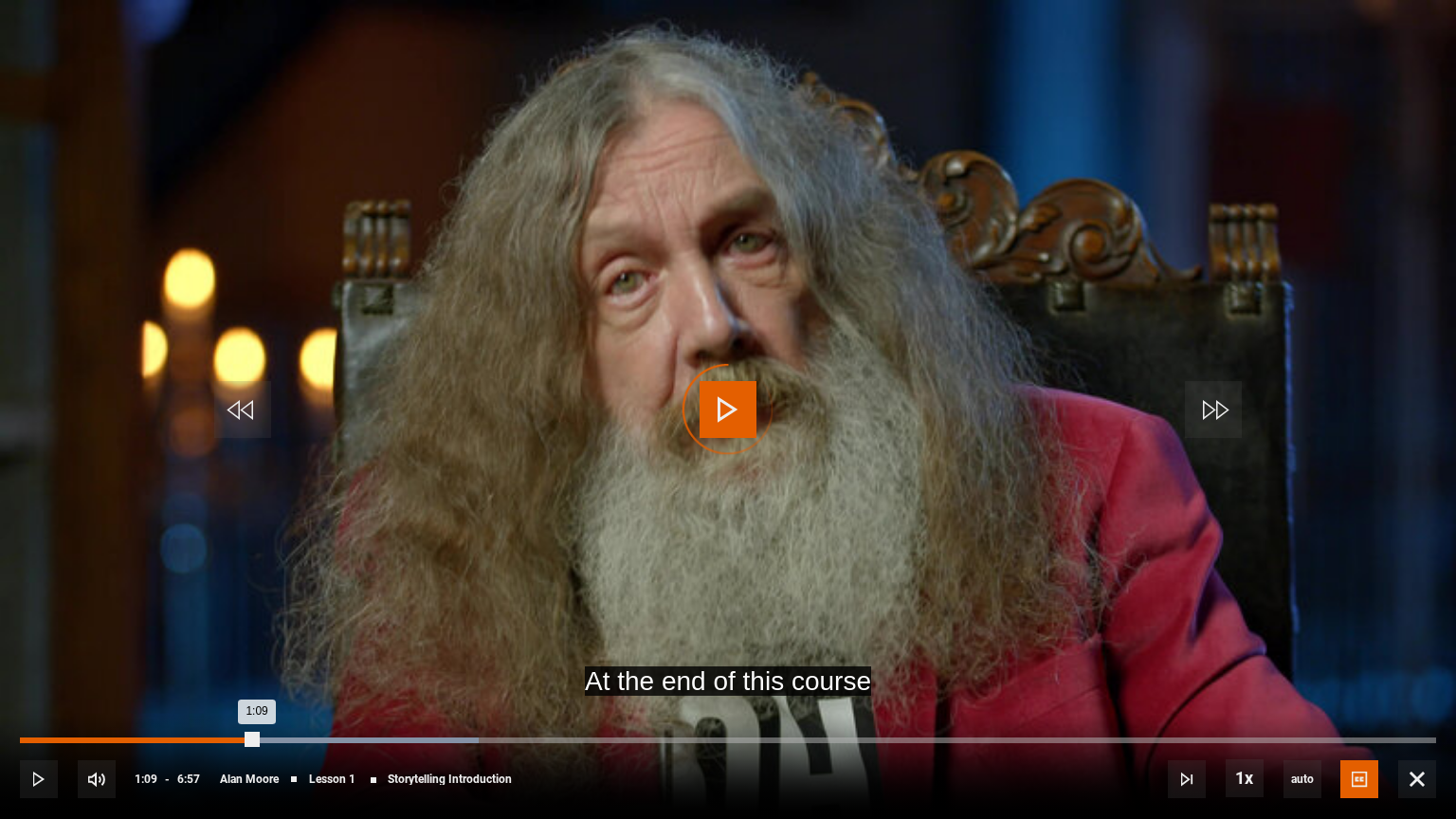 click on "Loaded :  32.37% 1:08 1:09" at bounding box center [728, 740] 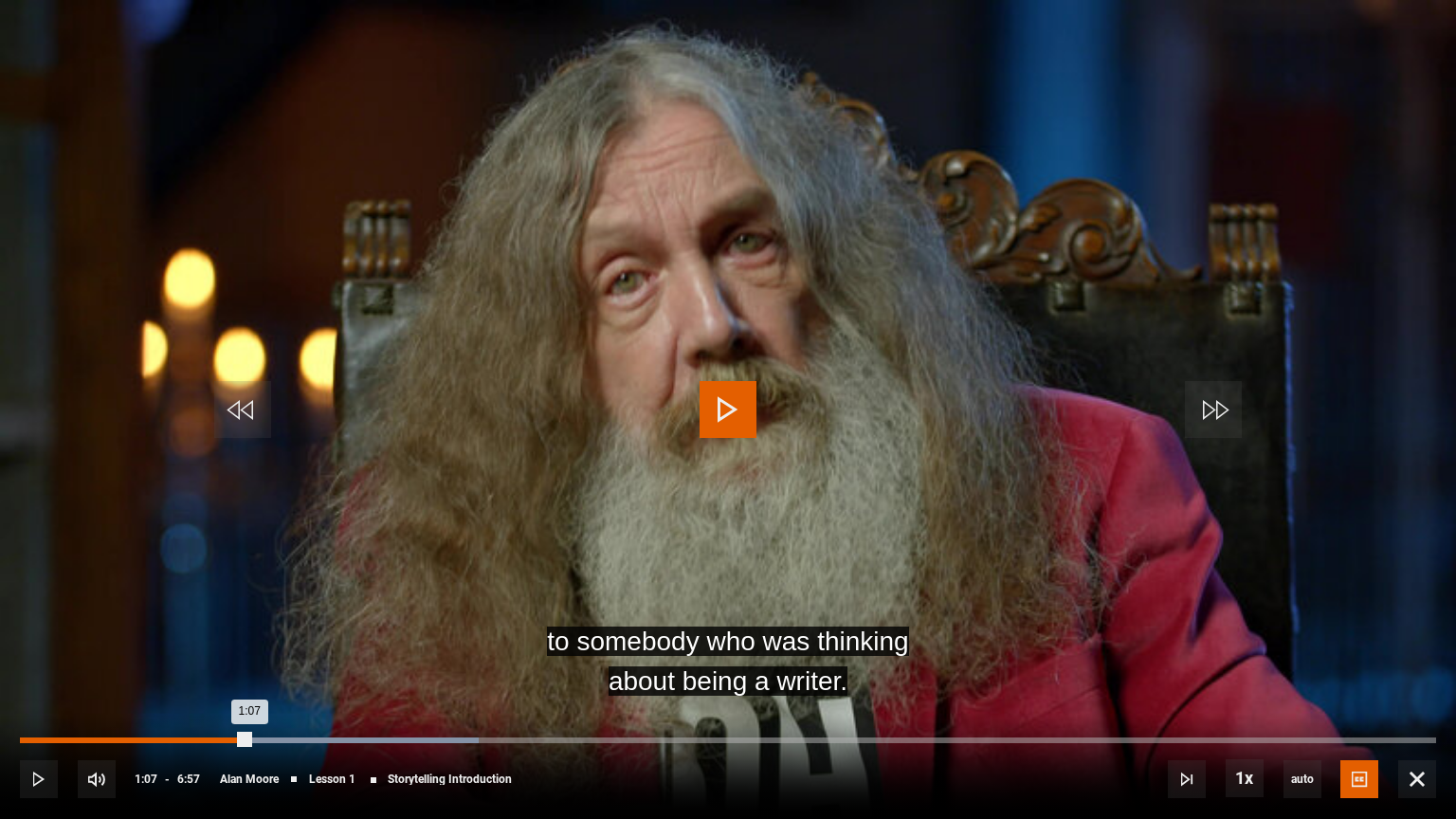 click on "1:07" at bounding box center (135, 740) 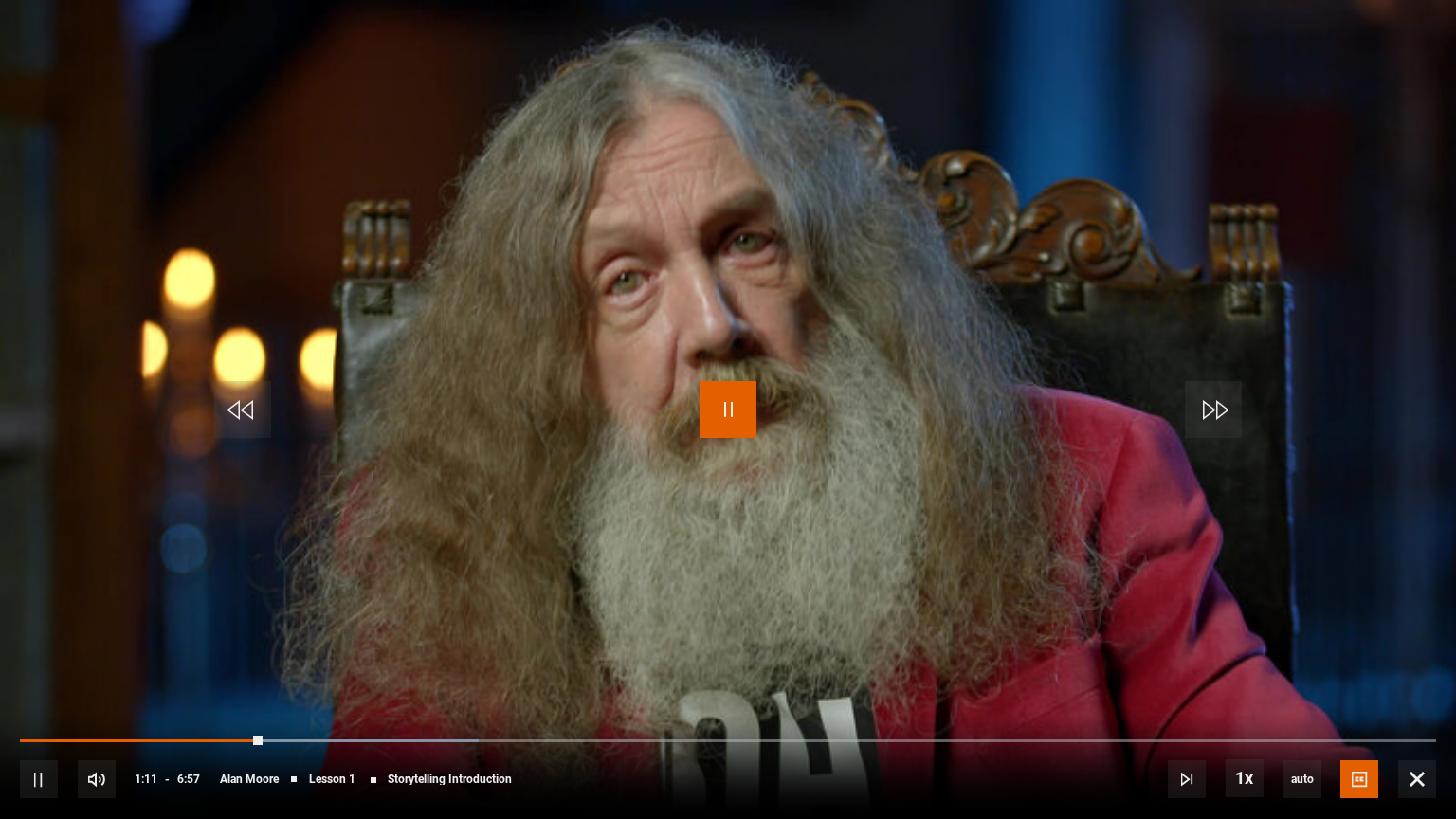 click at bounding box center [728, 410] 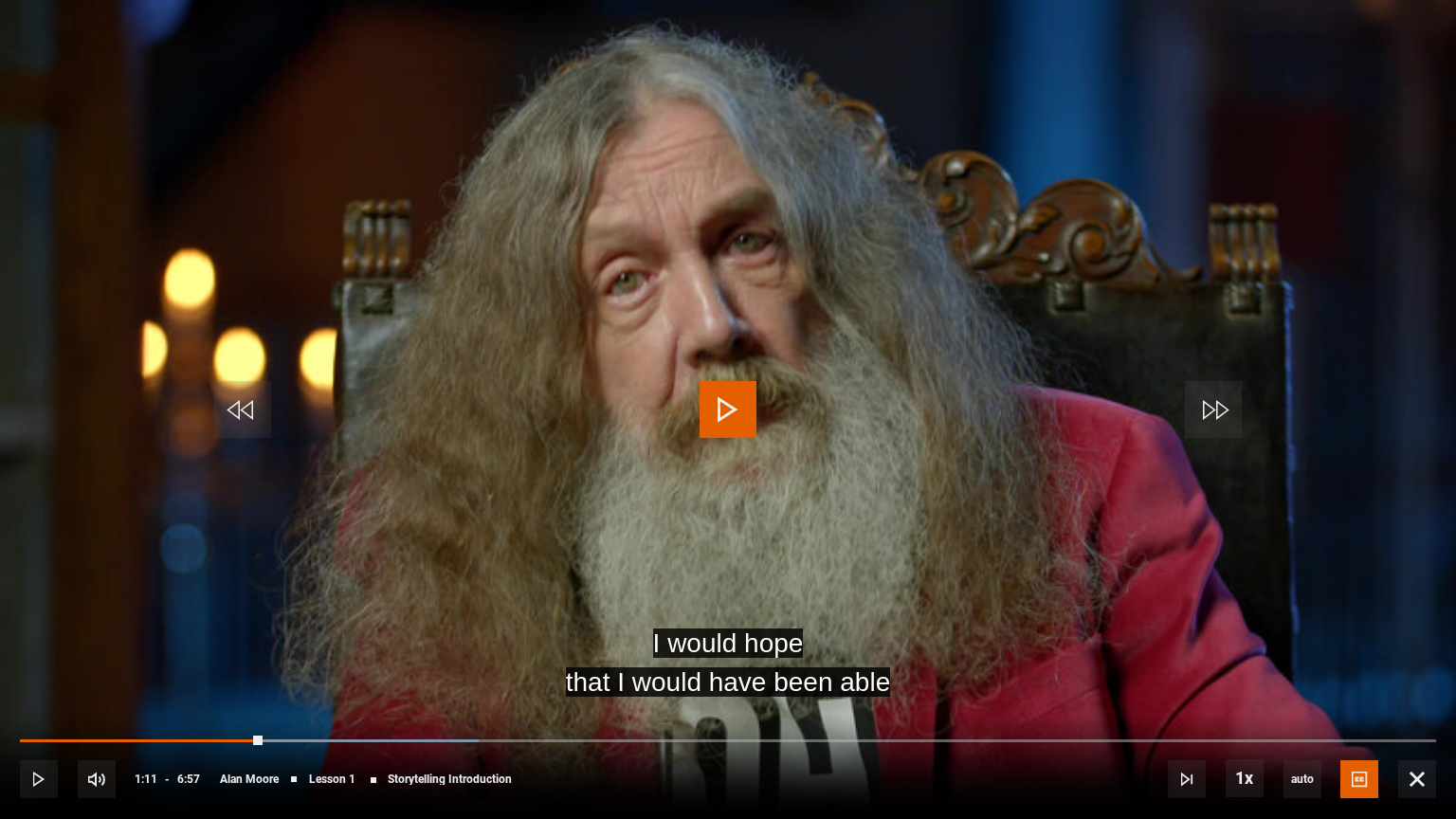 click at bounding box center [728, 410] 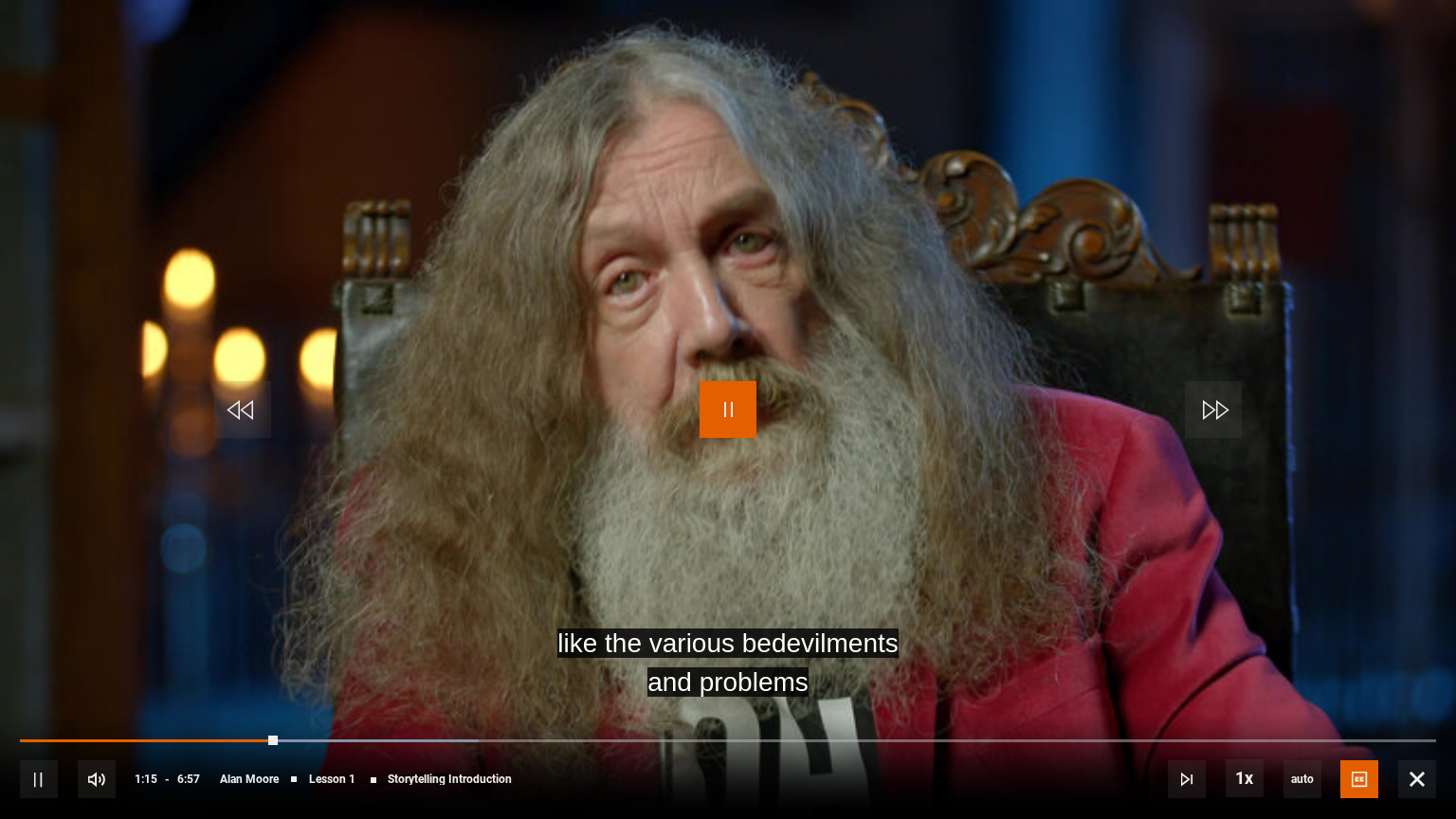 click at bounding box center [728, 410] 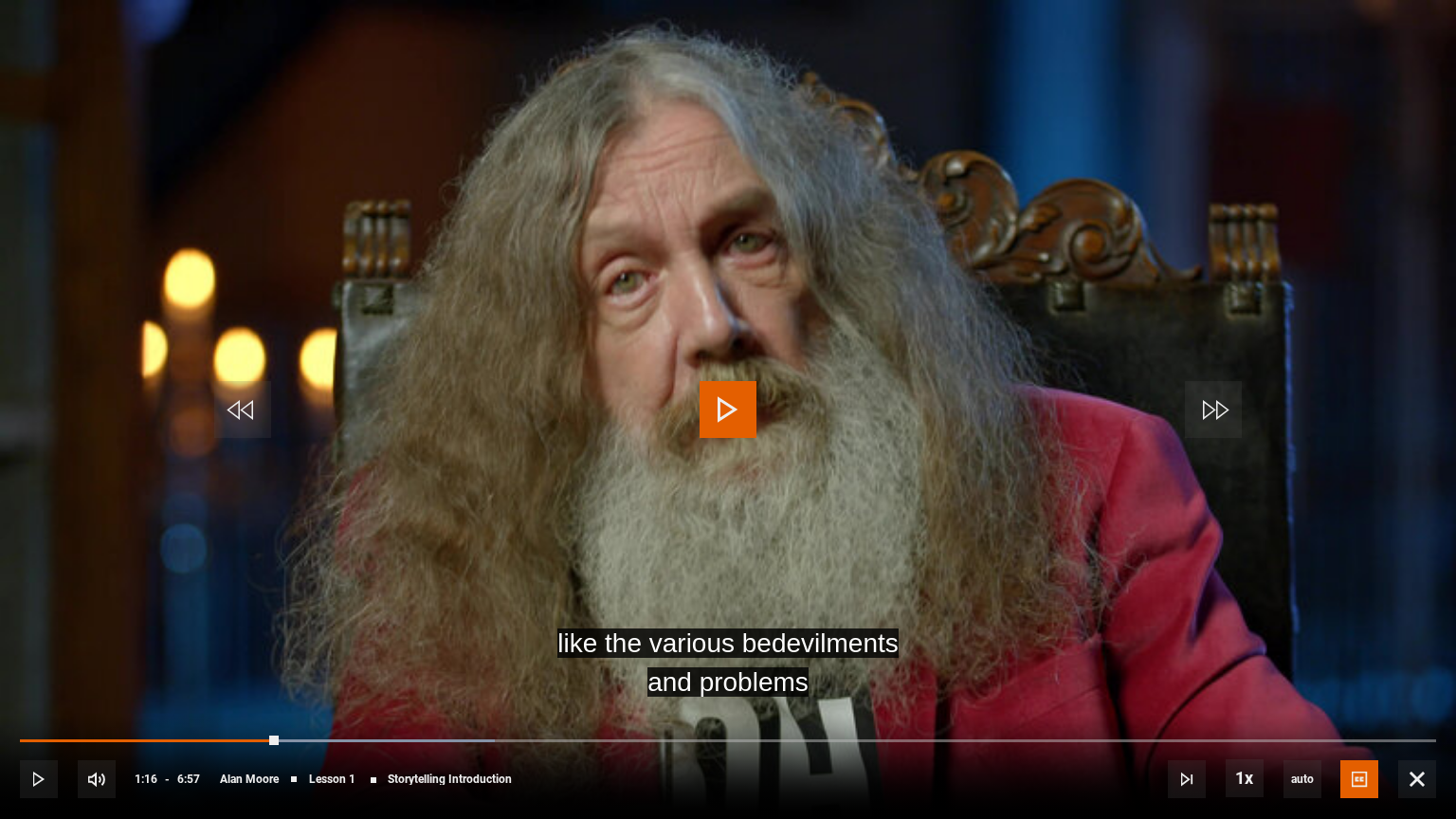 click at bounding box center [728, 410] 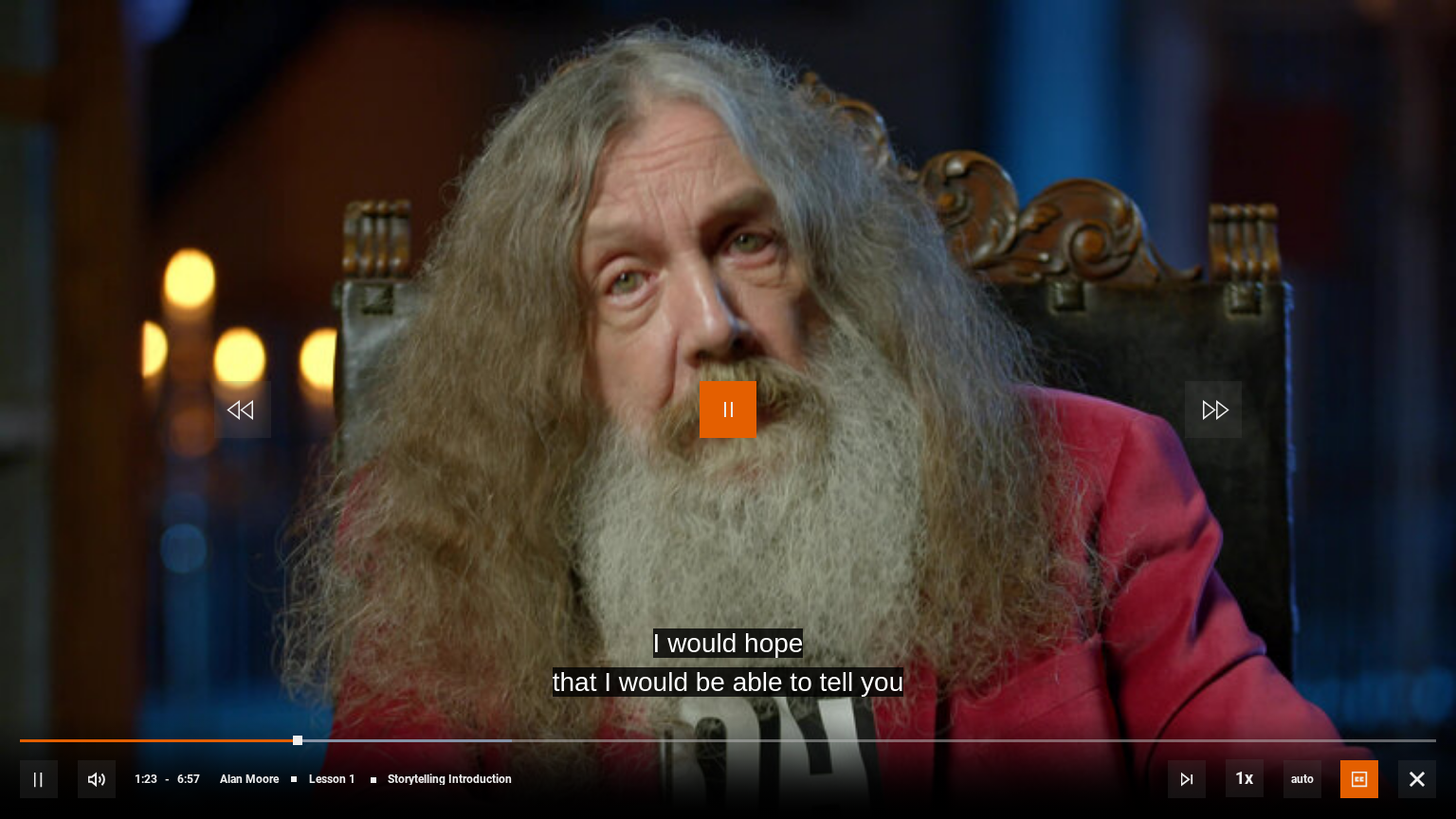 click at bounding box center (728, 410) 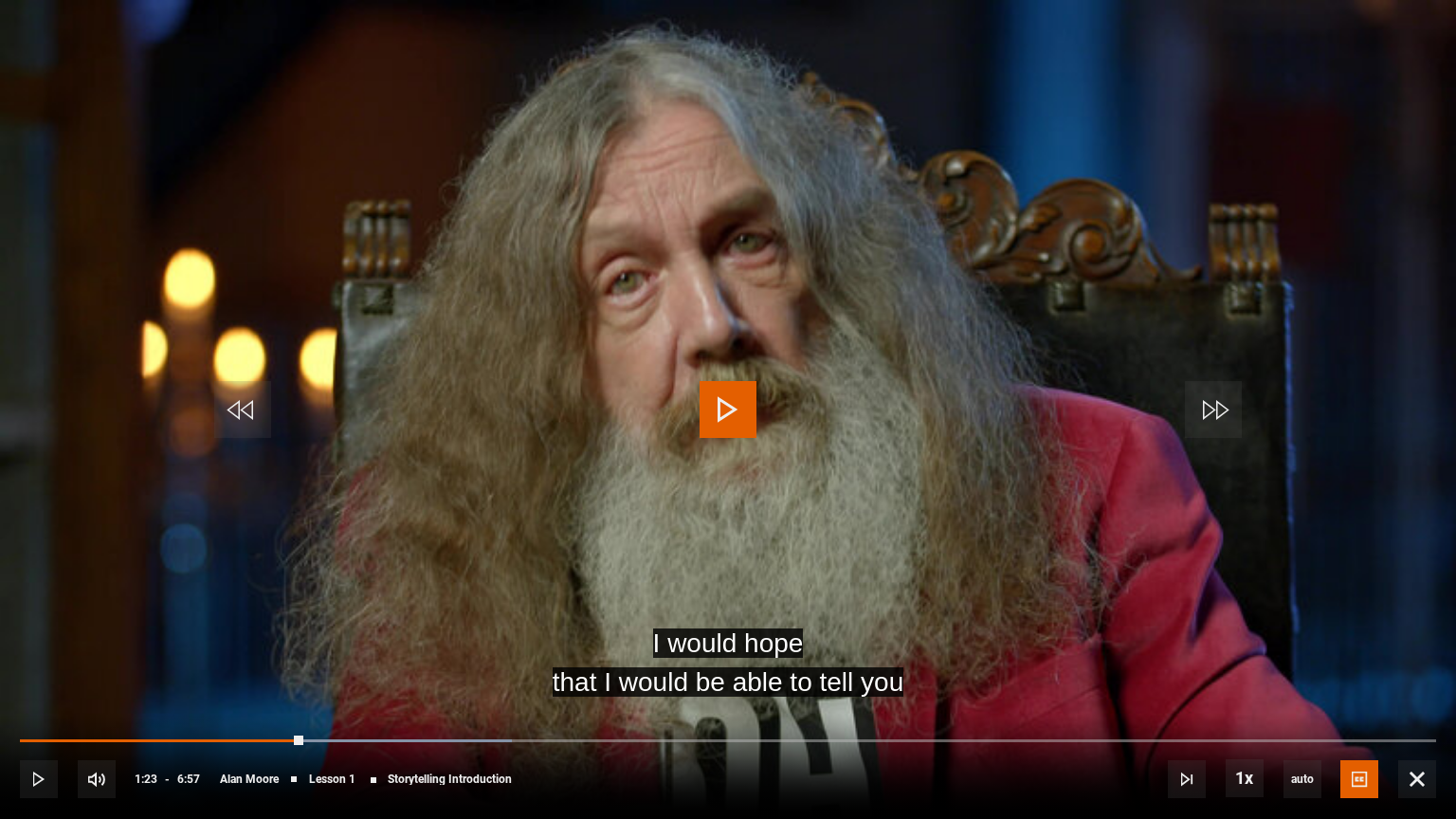 drag, startPoint x: 682, startPoint y: 399, endPoint x: 664, endPoint y: 324, distance: 77.12976 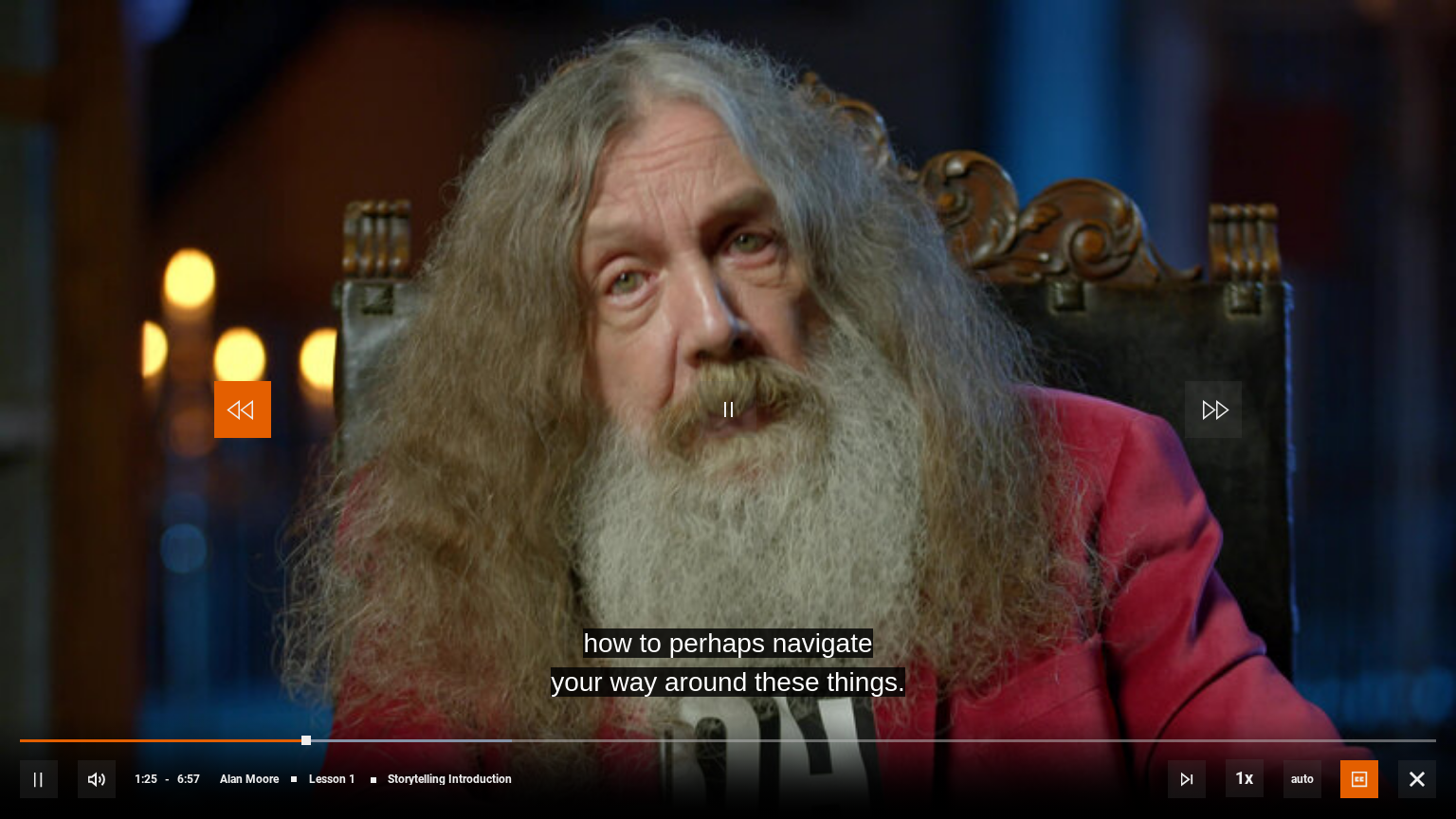click at bounding box center [243, 410] 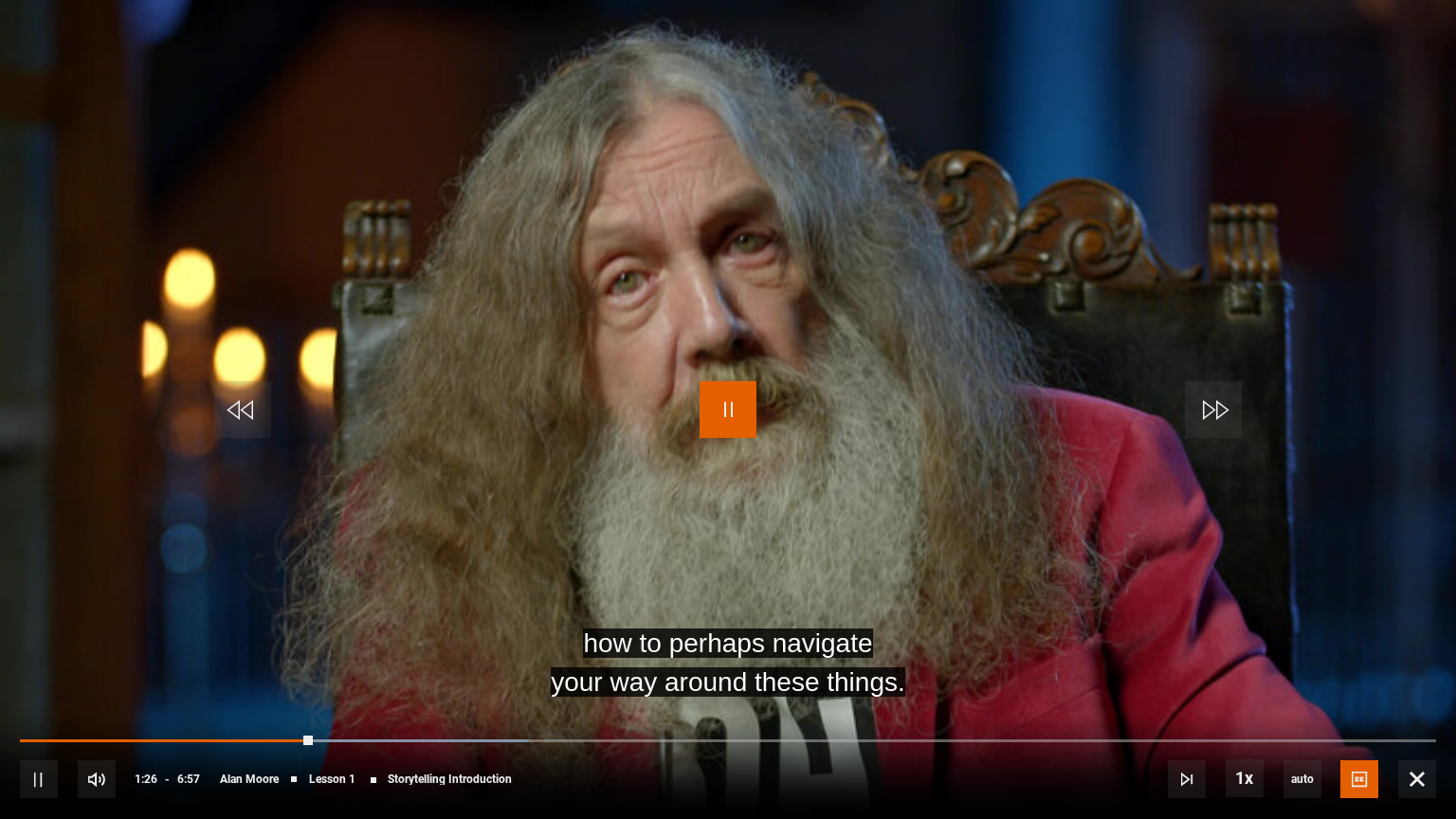 click at bounding box center [728, 410] 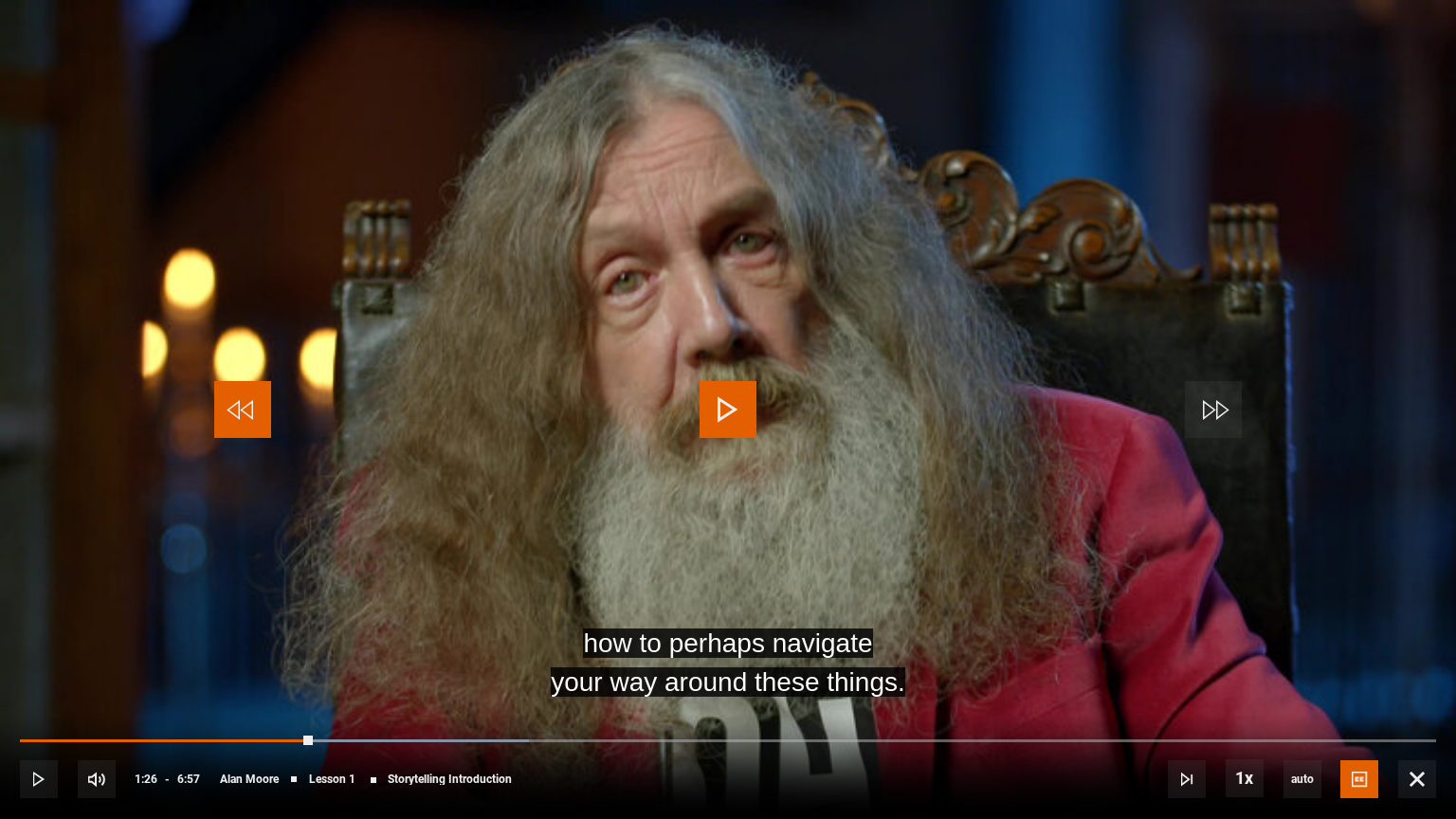 click at bounding box center [243, 410] 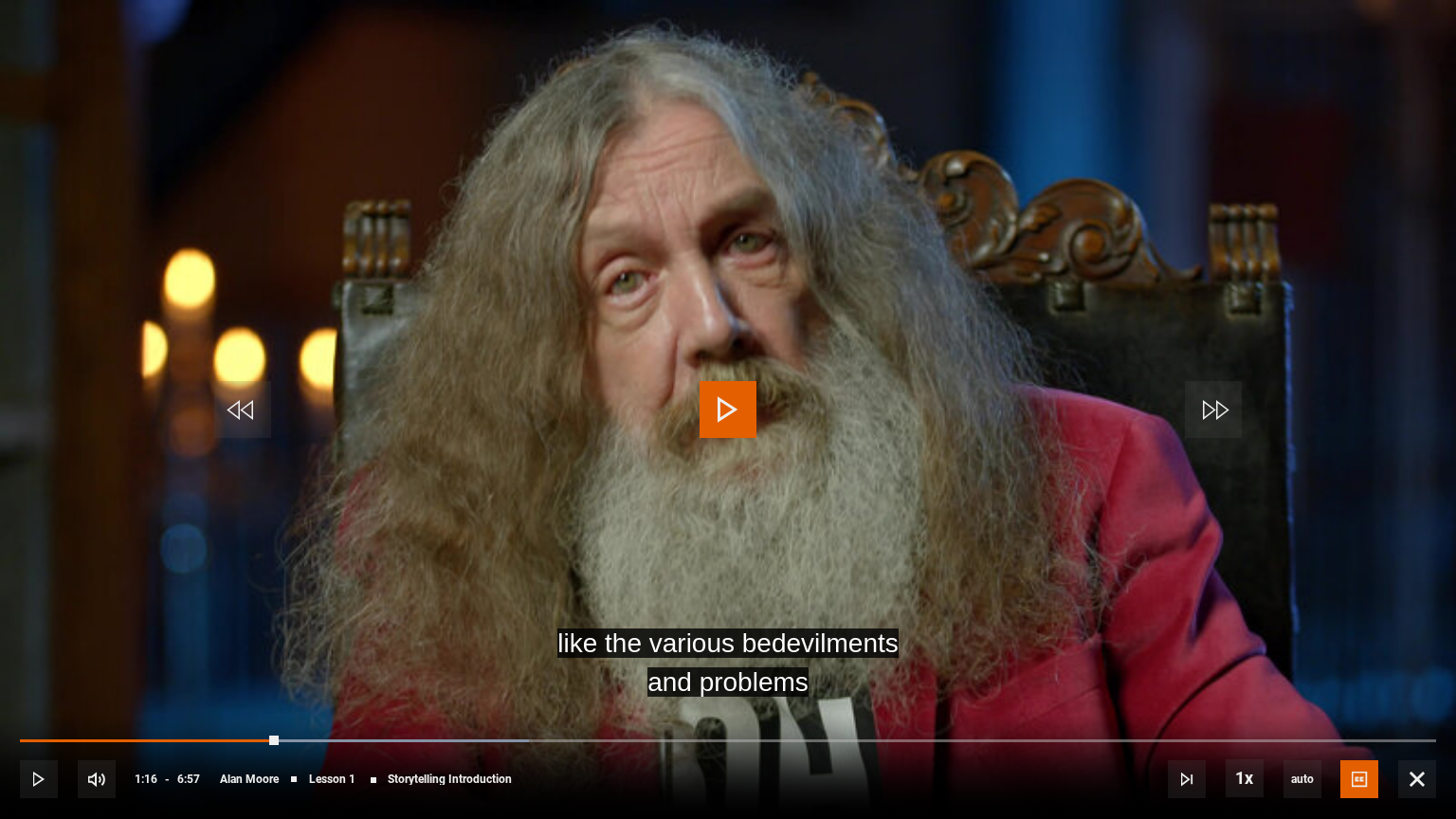 click at bounding box center [728, 410] 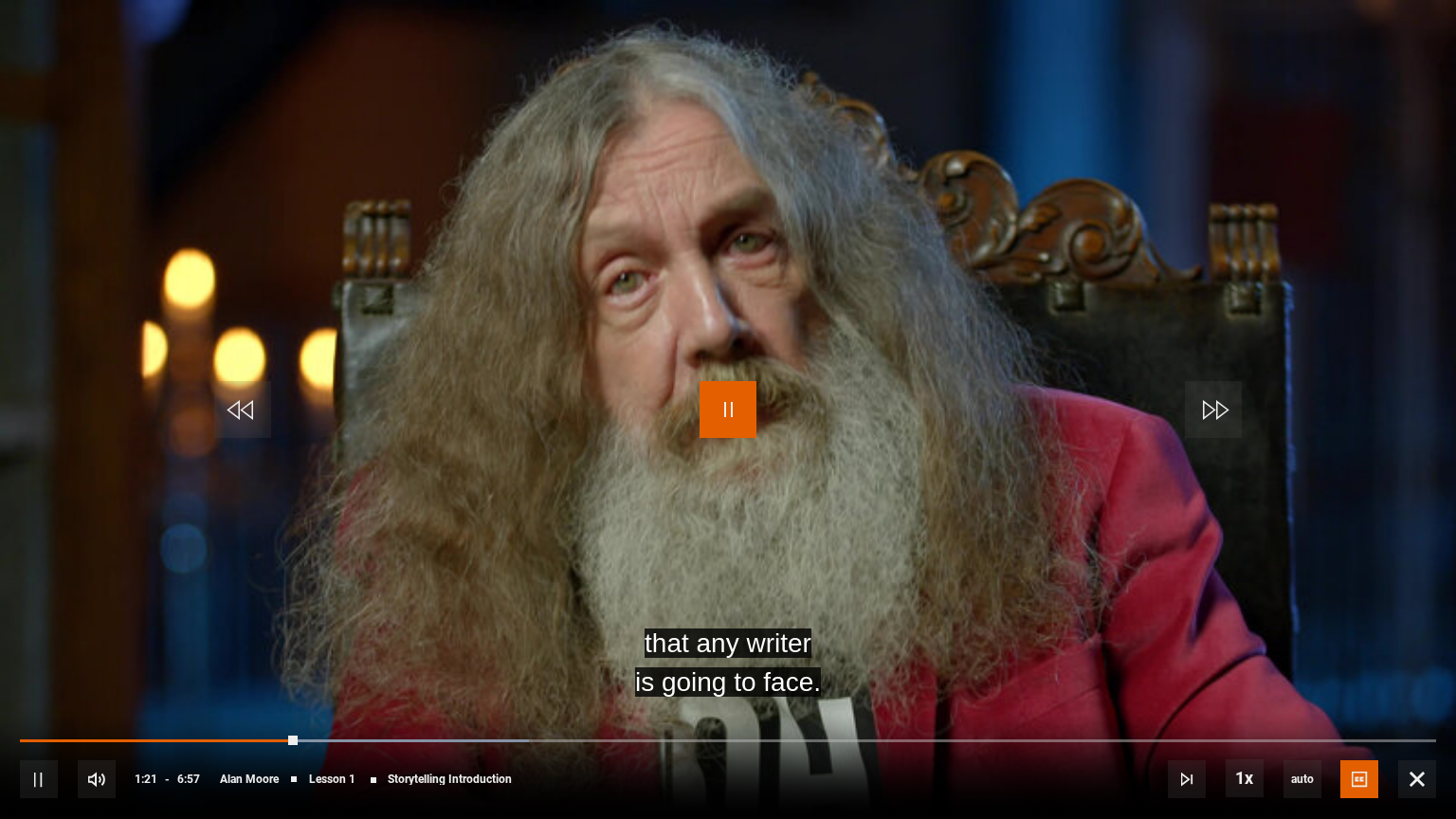 click at bounding box center [728, 410] 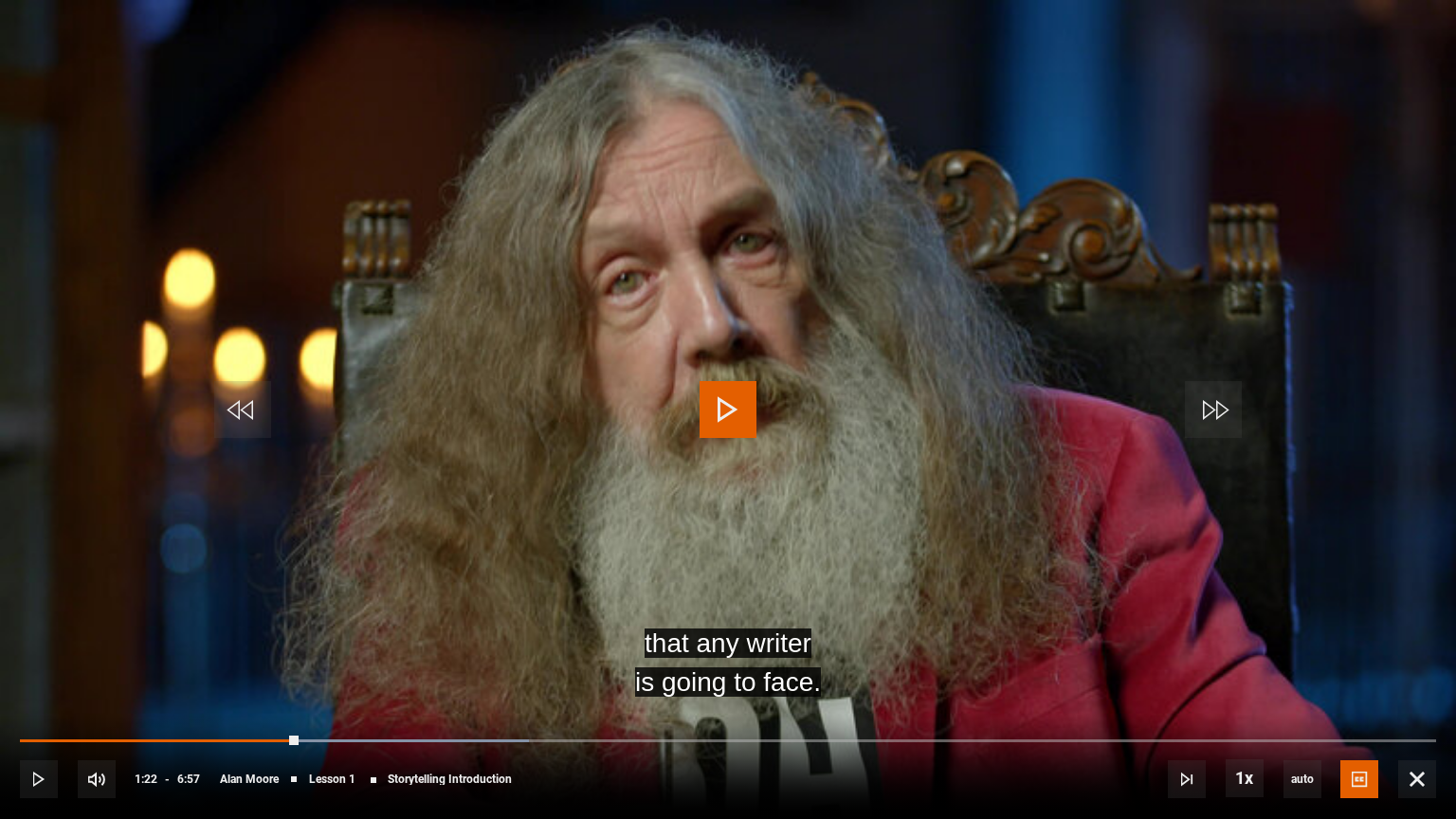 click at bounding box center [728, 410] 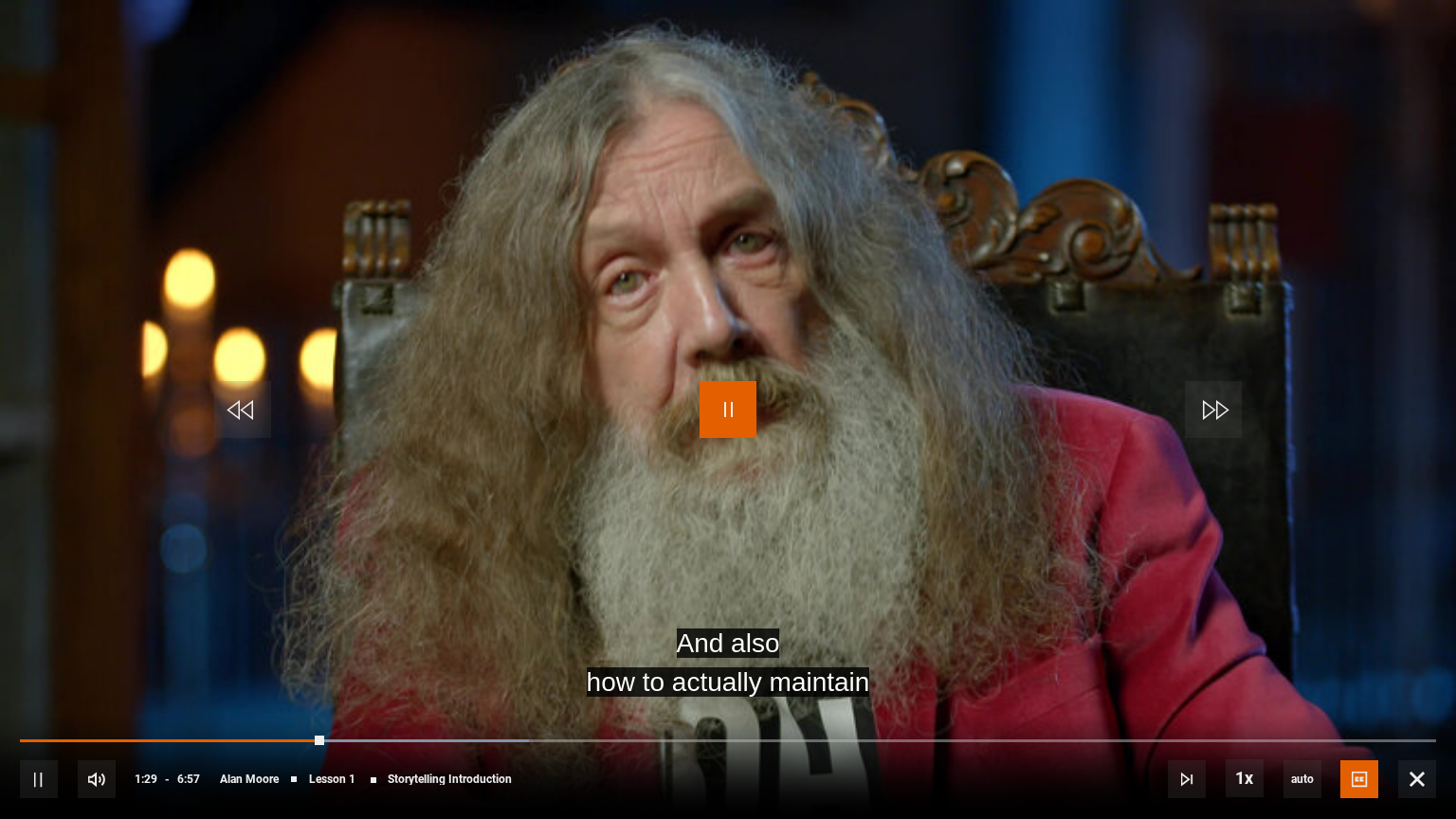 click at bounding box center (728, 410) 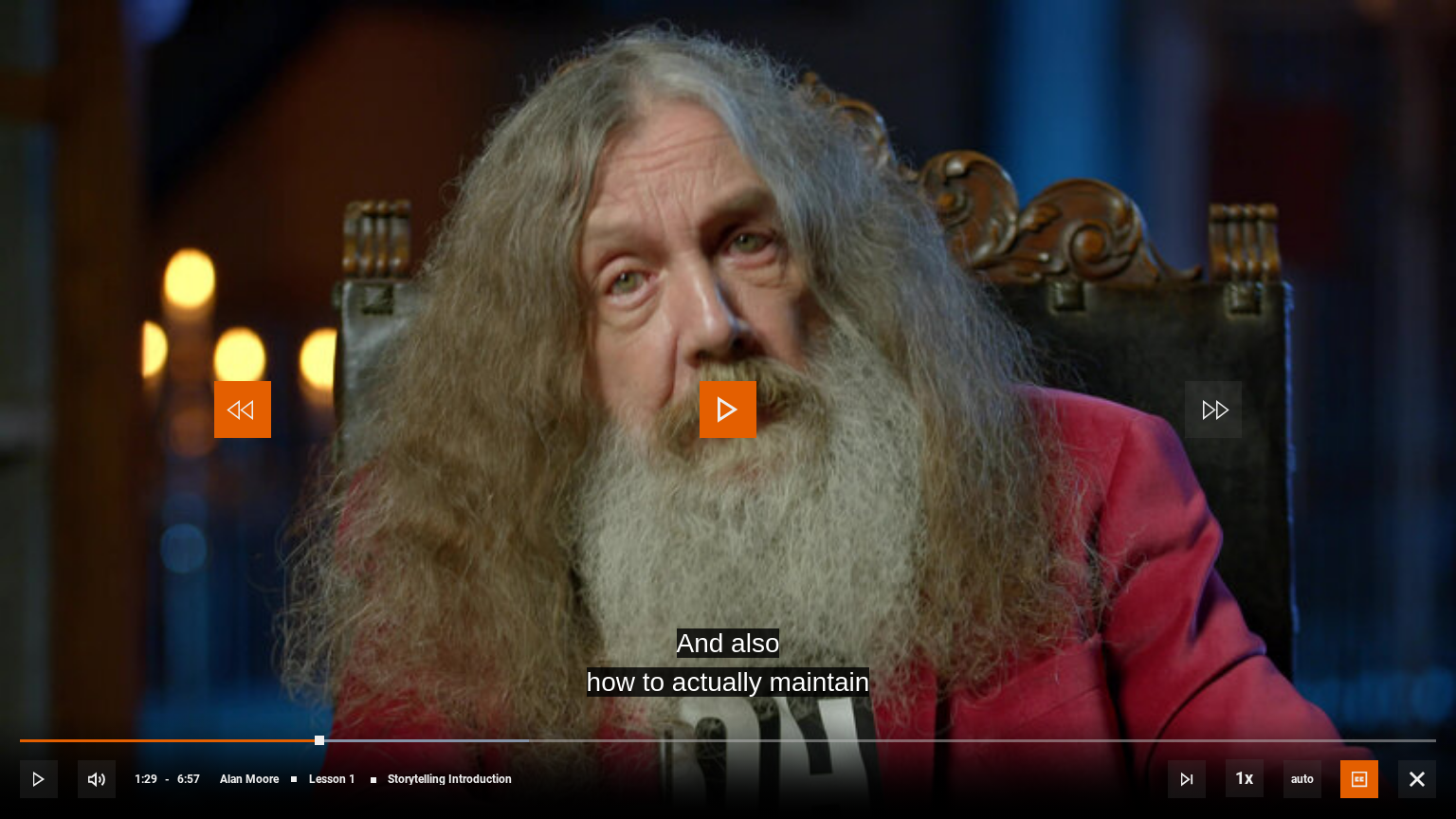 click at bounding box center [243, 410] 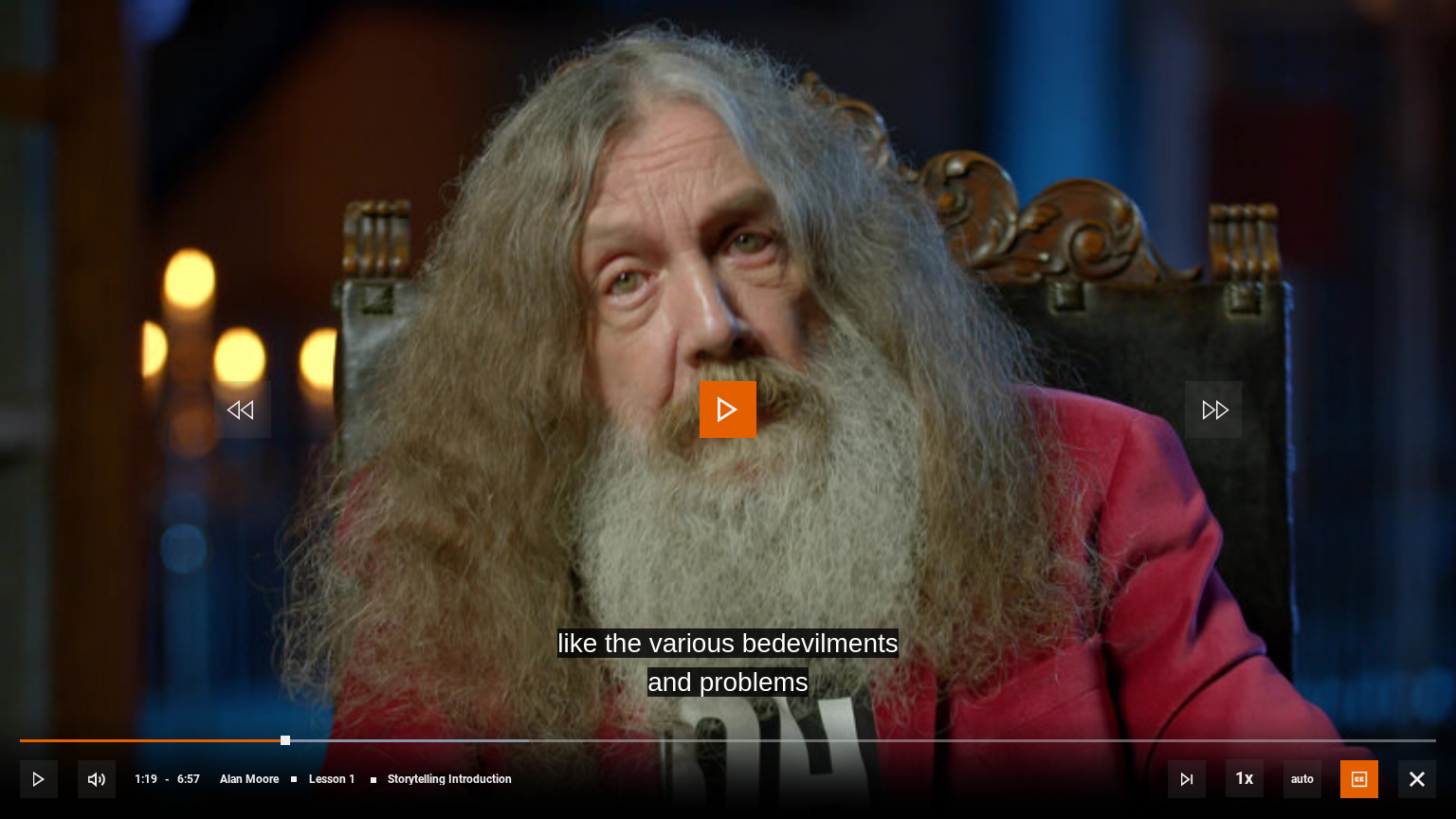 click at bounding box center [728, 410] 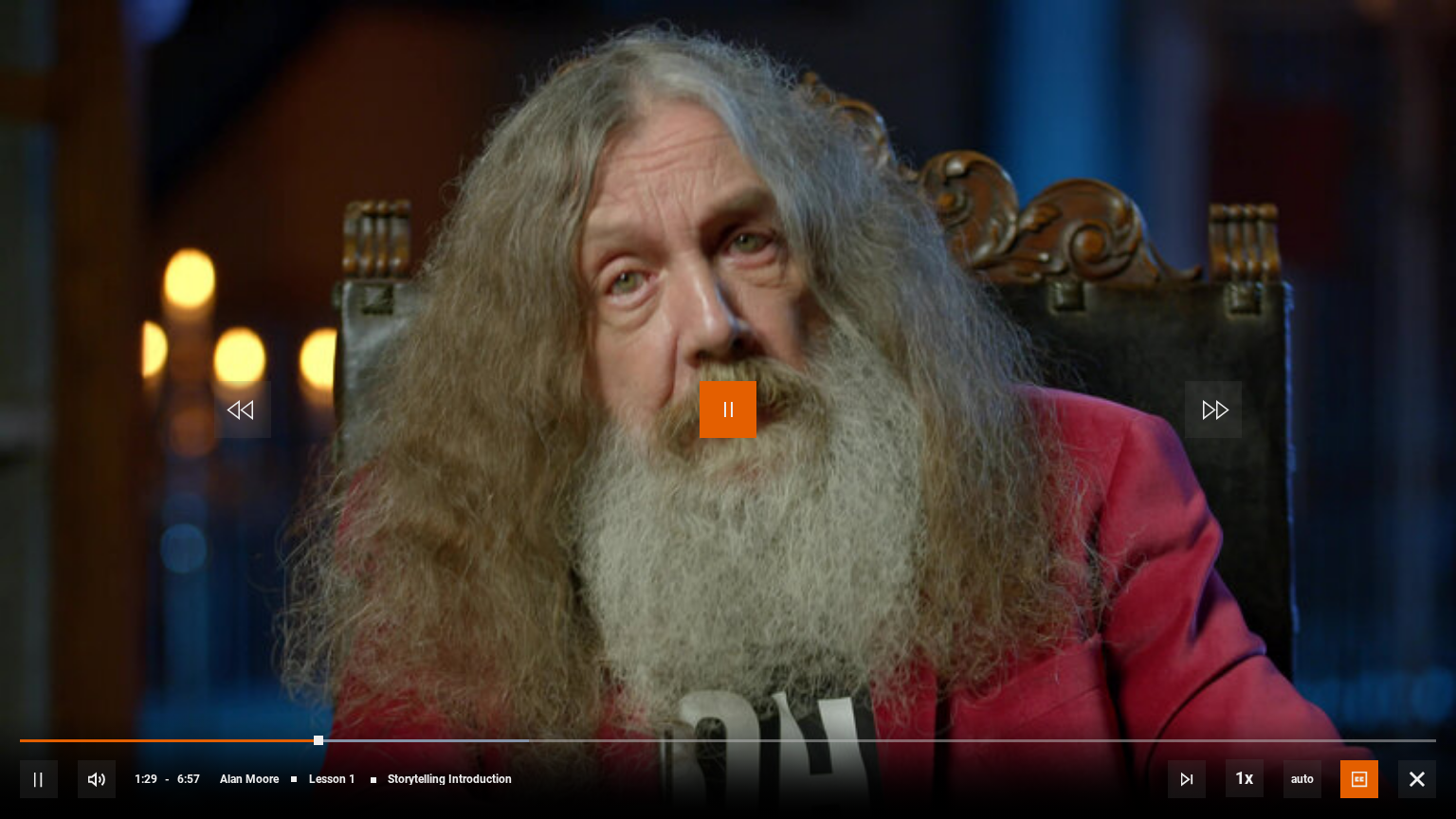 click at bounding box center [728, 410] 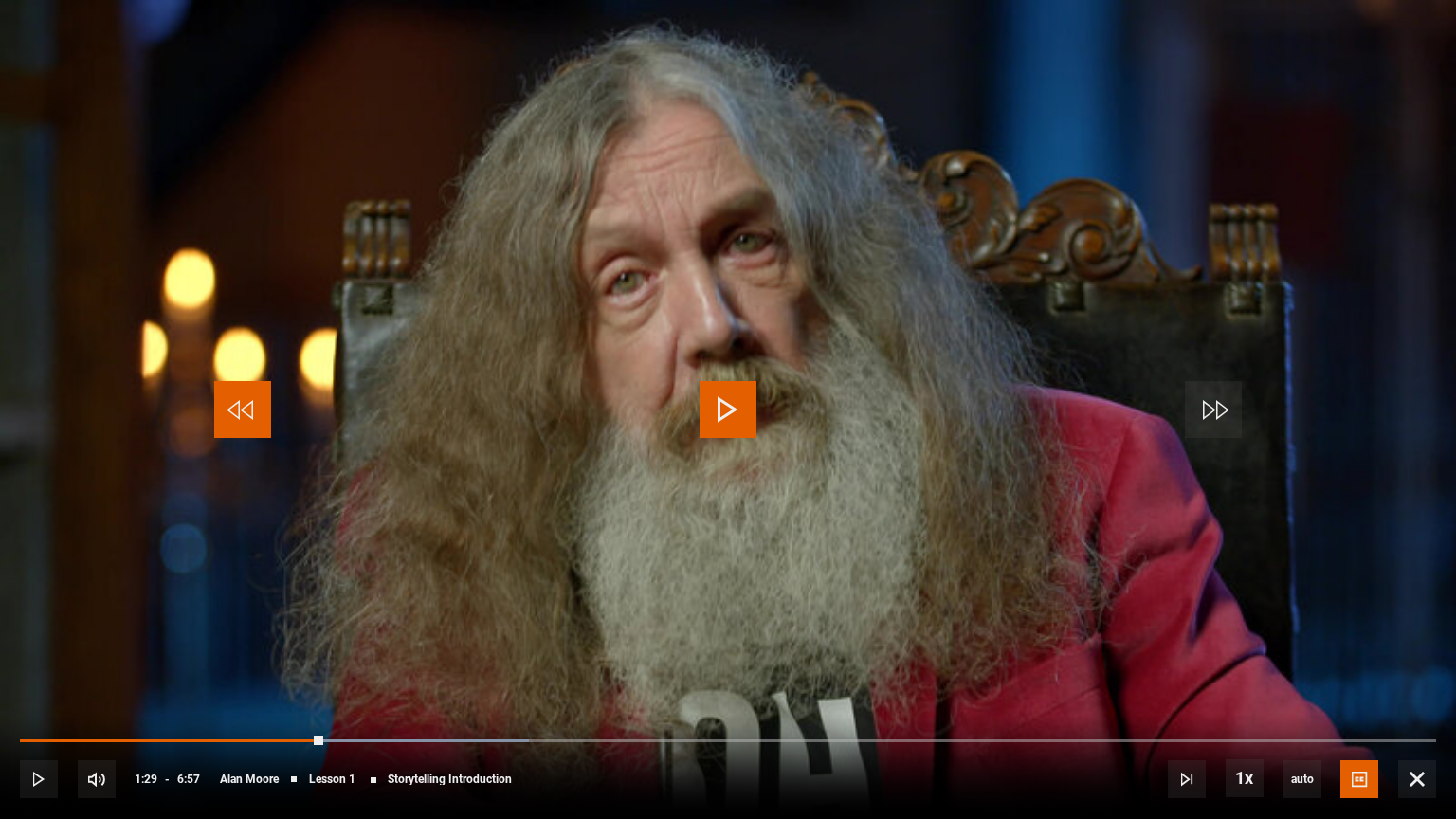 click at bounding box center (243, 410) 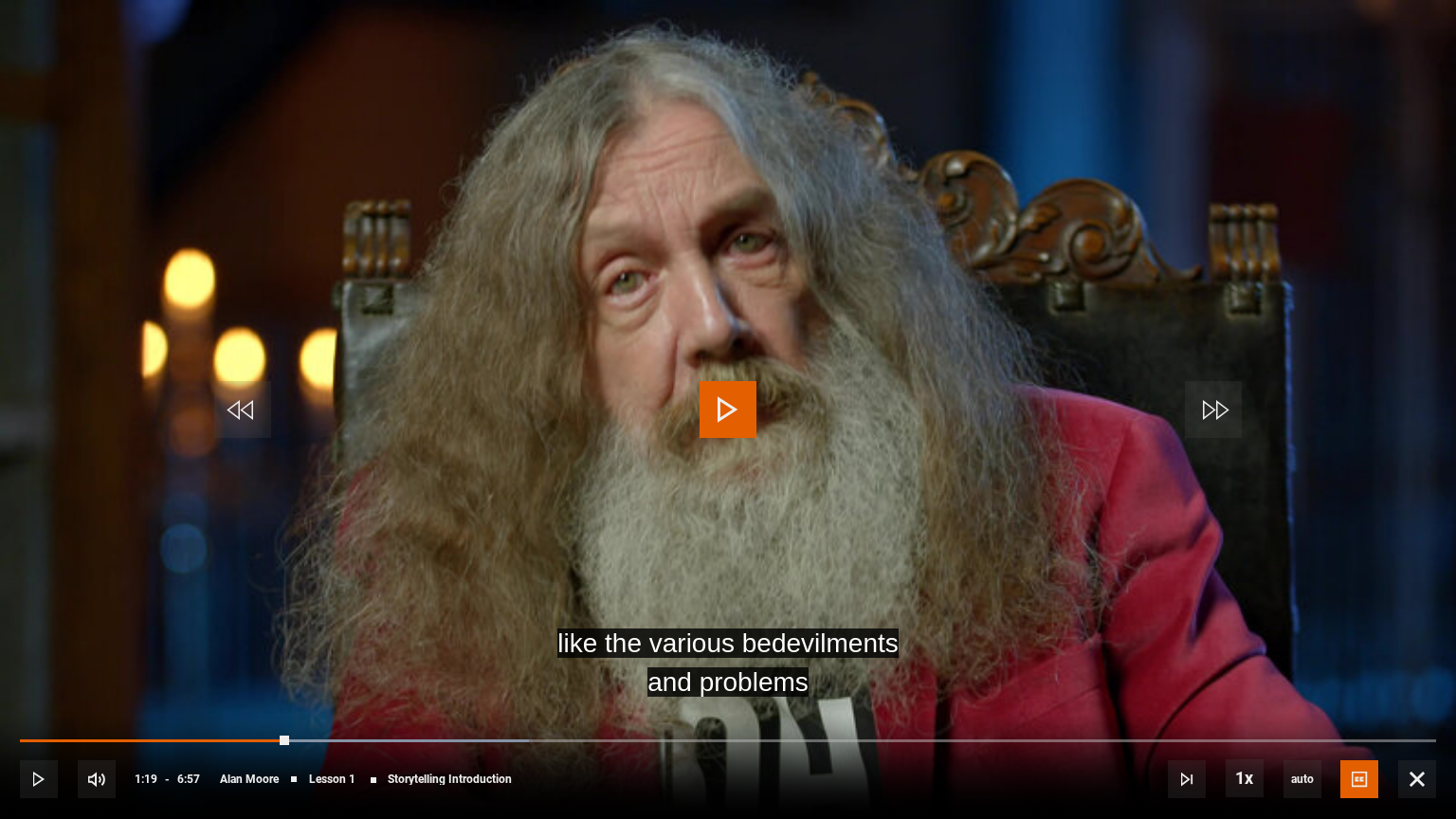 click at bounding box center [728, 410] 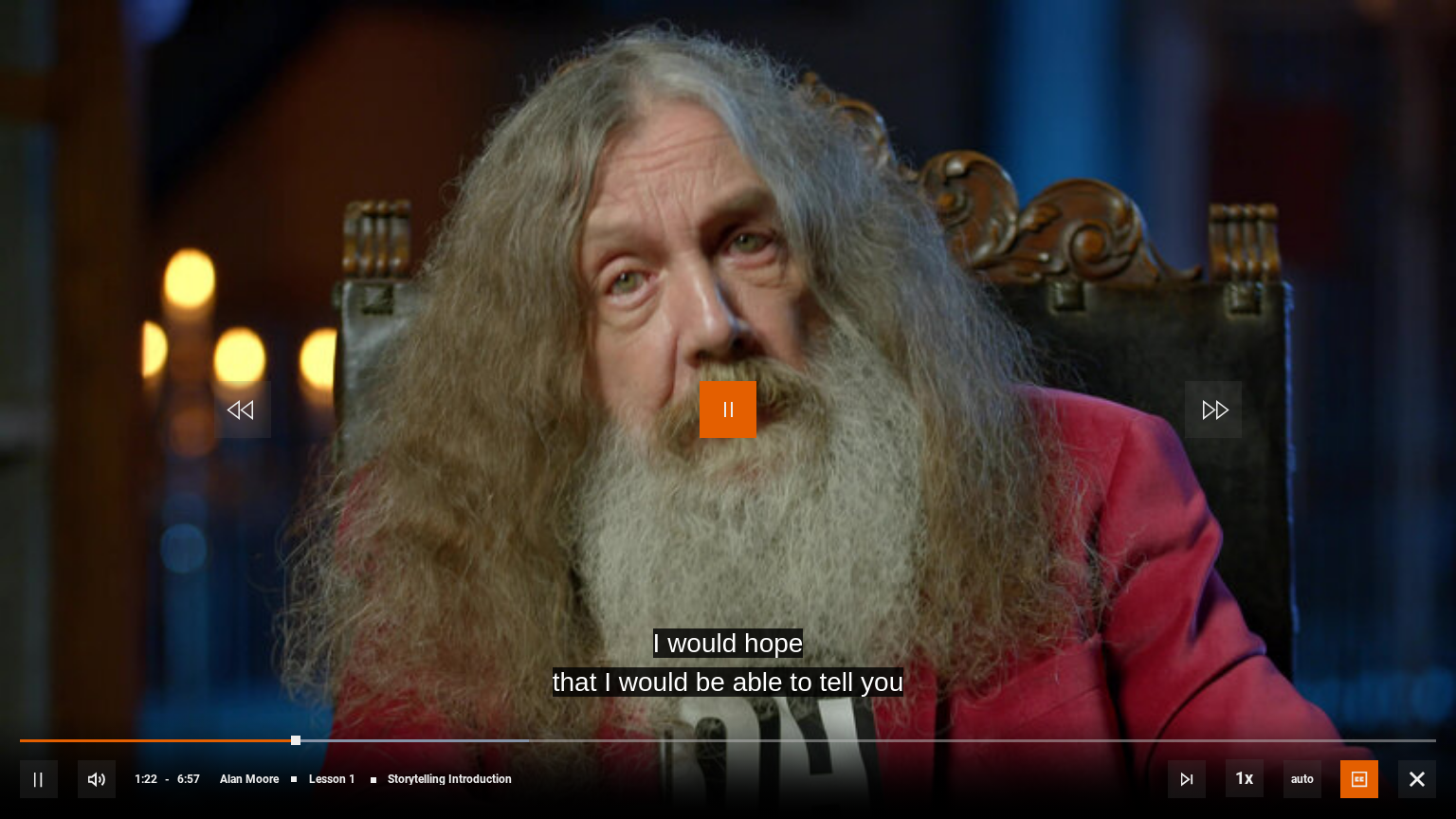 click at bounding box center [728, 410] 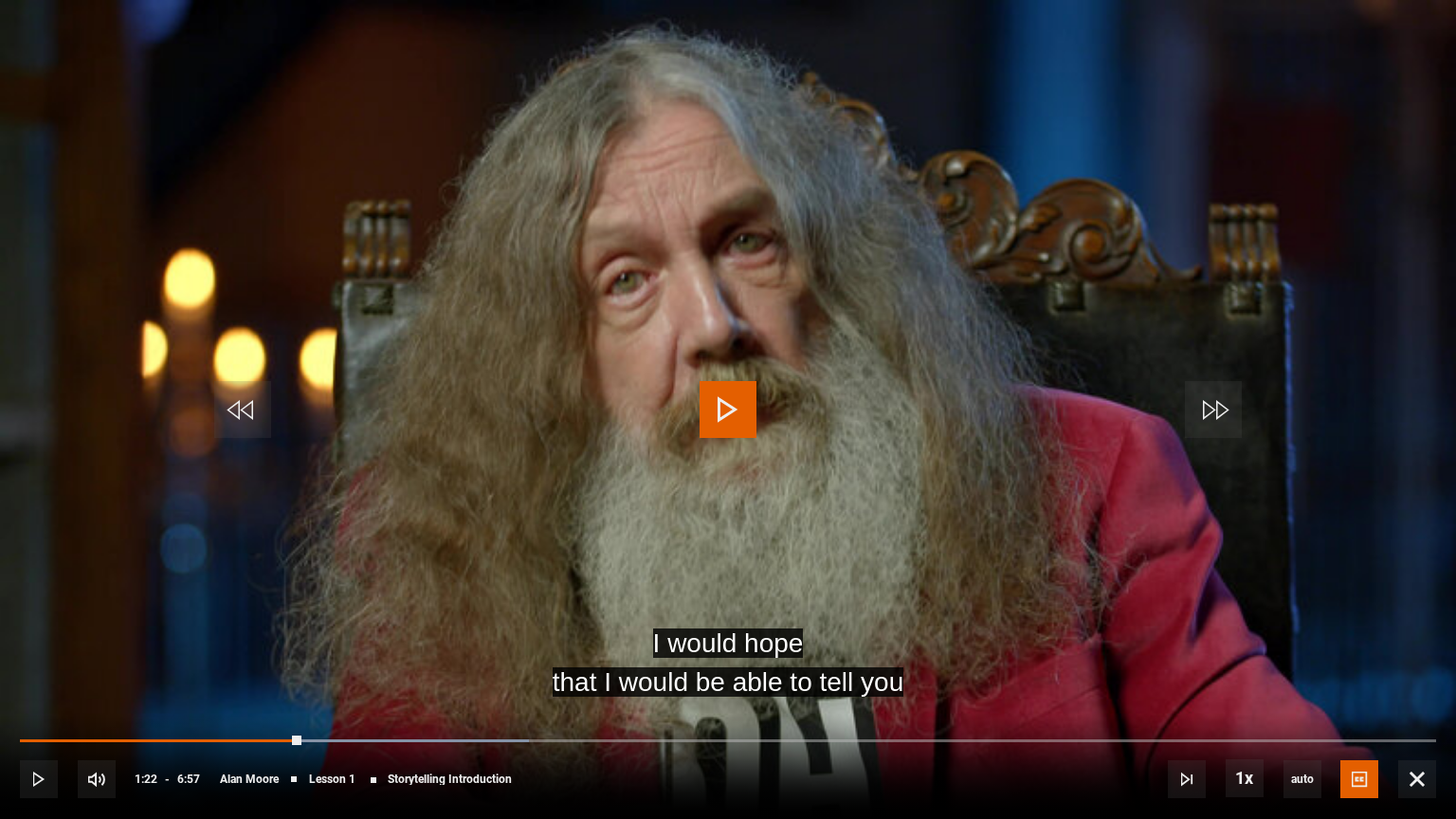 click at bounding box center (728, 410) 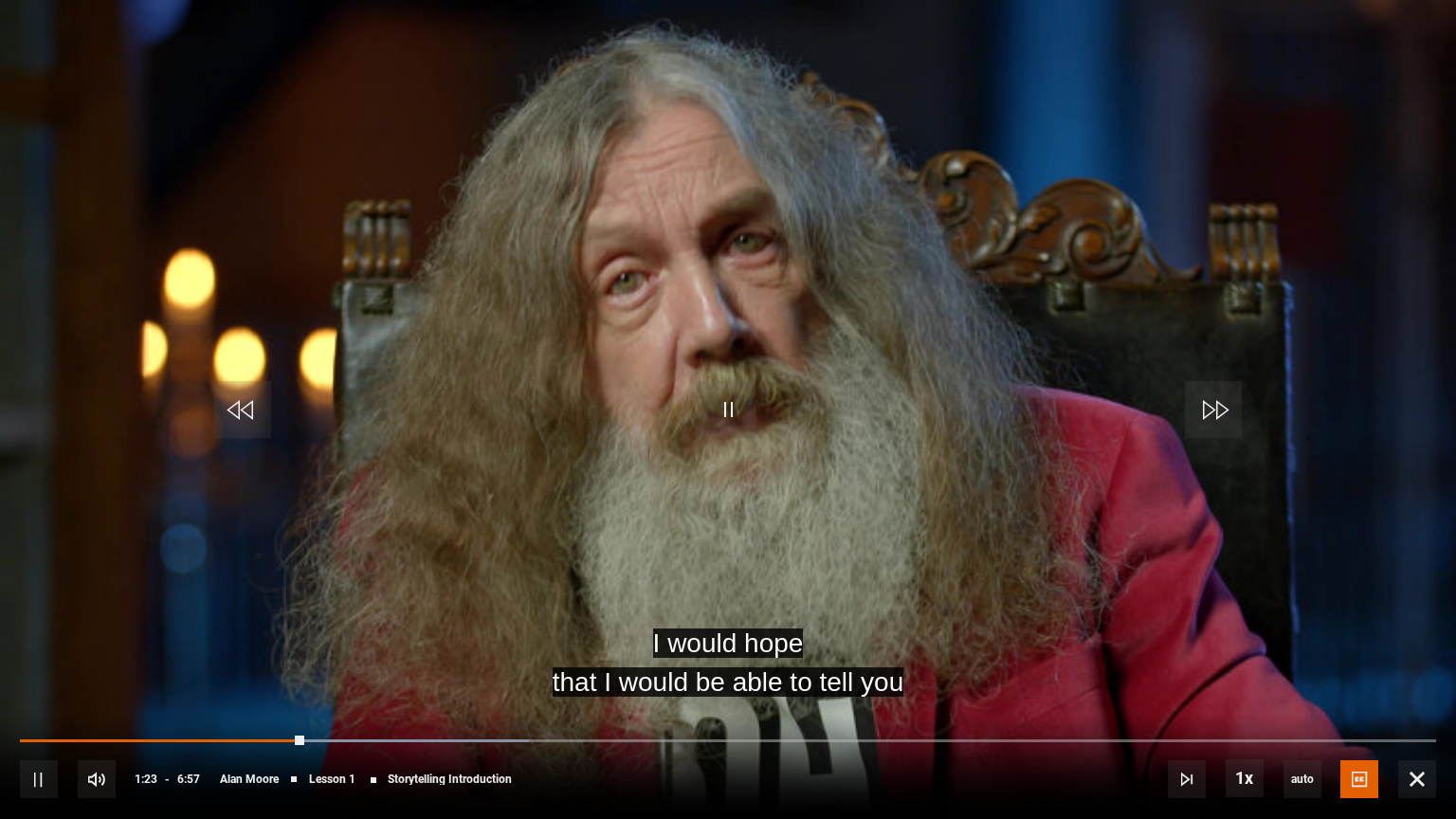 drag, startPoint x: 724, startPoint y: 391, endPoint x: 620, endPoint y: 404, distance: 104.80935 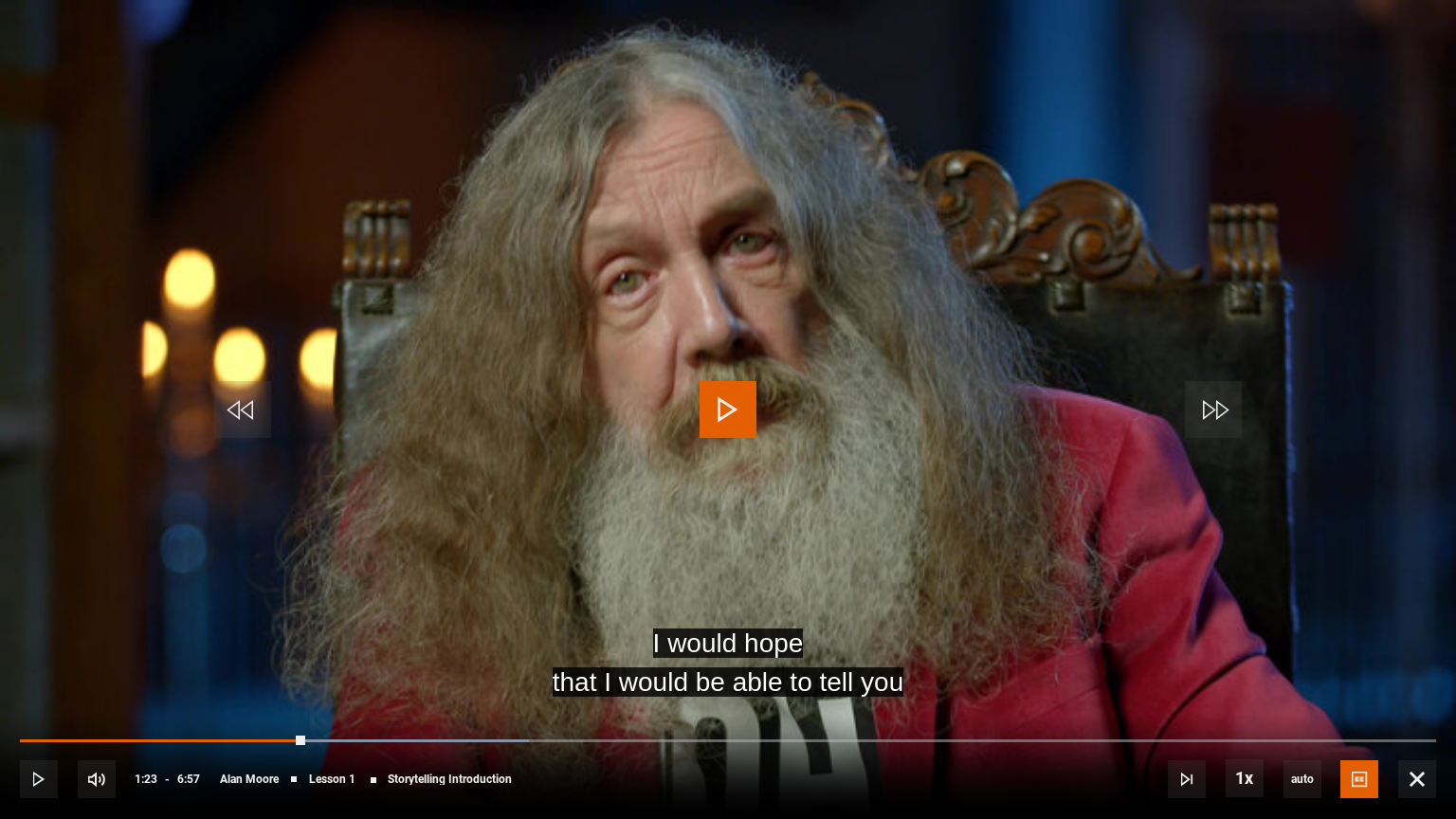 click at bounding box center [728, 410] 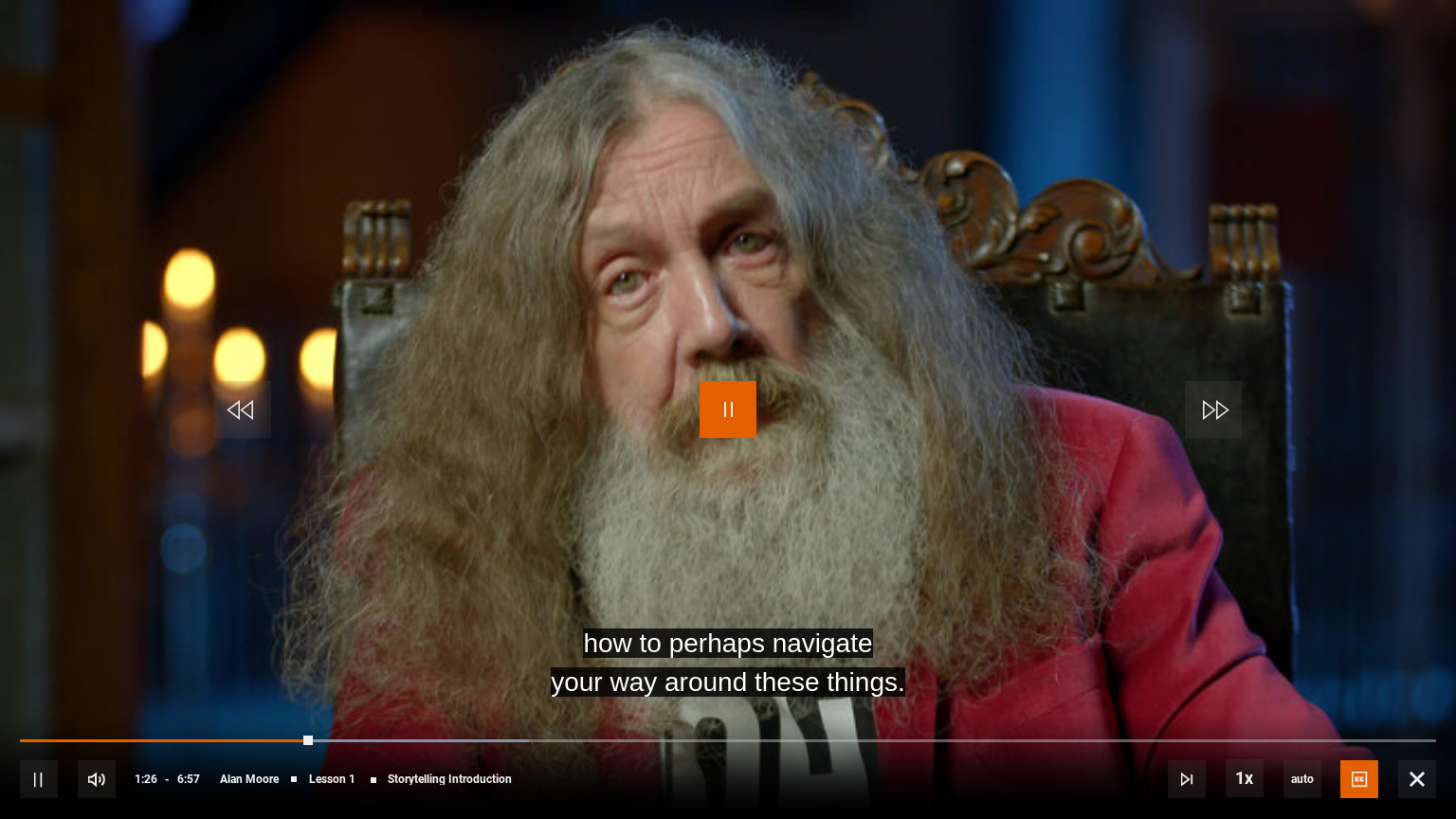click at bounding box center [728, 410] 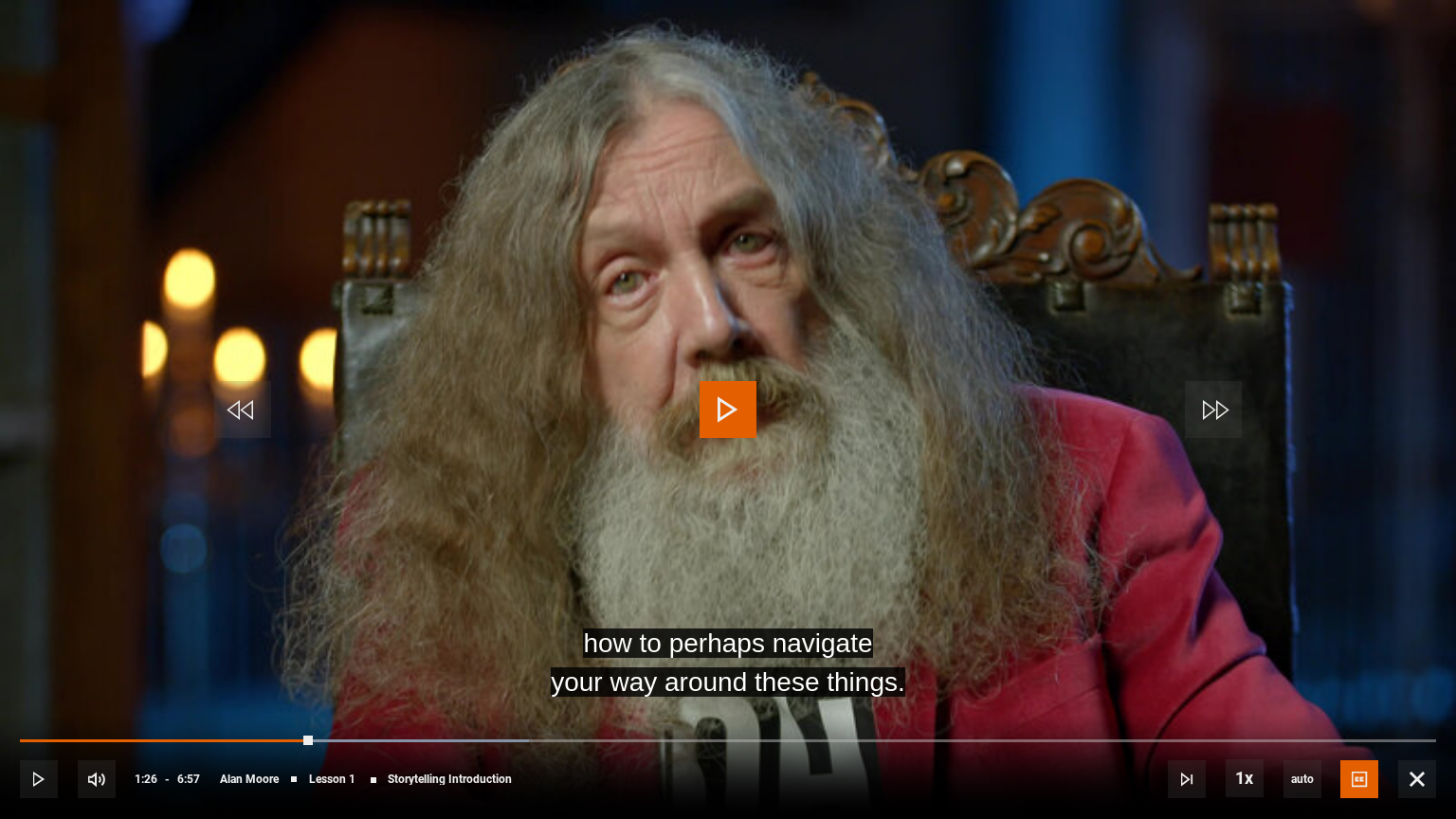 click at bounding box center (728, 410) 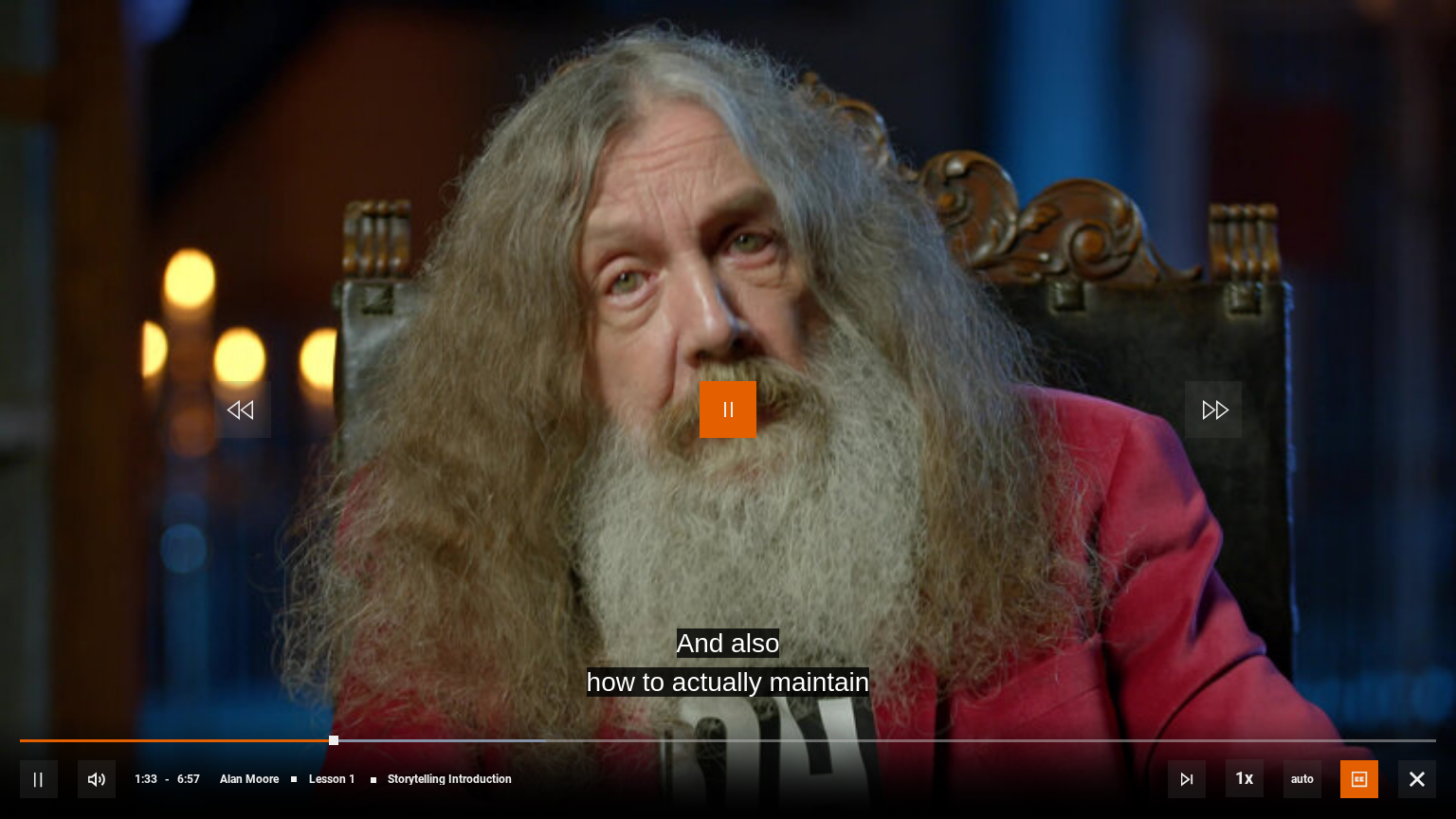 click at bounding box center [728, 410] 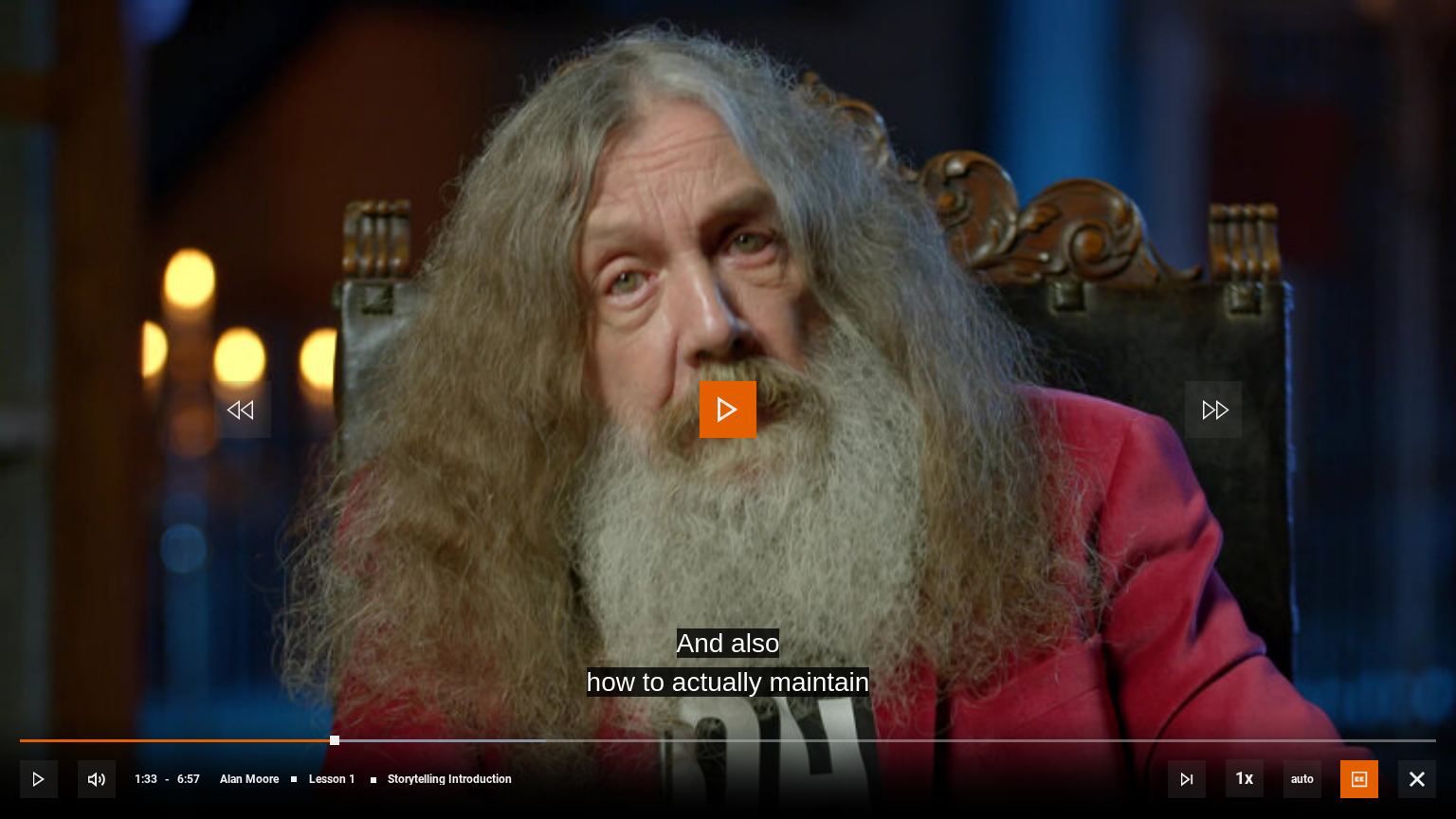 click at bounding box center [728, 410] 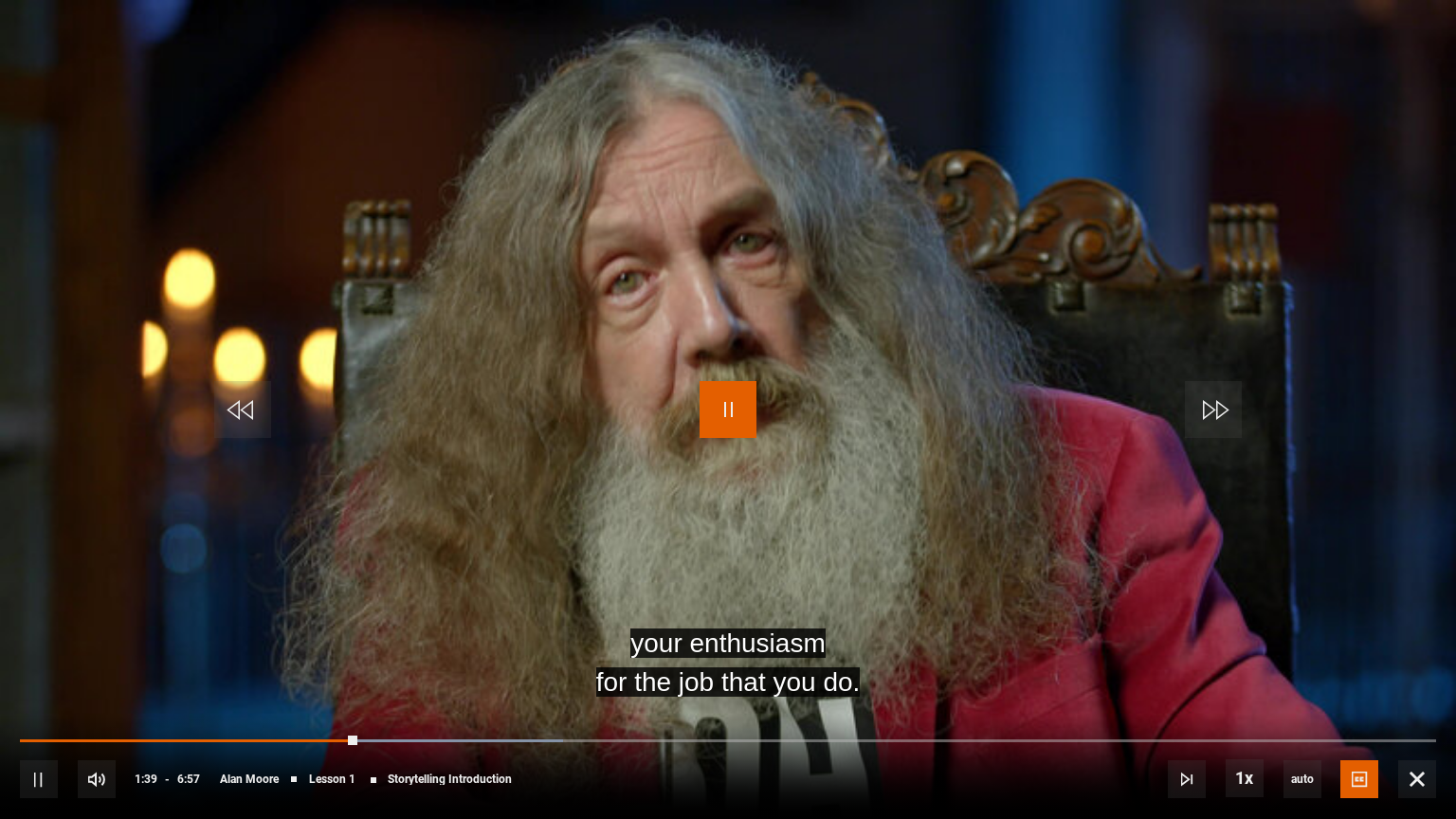 click at bounding box center [728, 410] 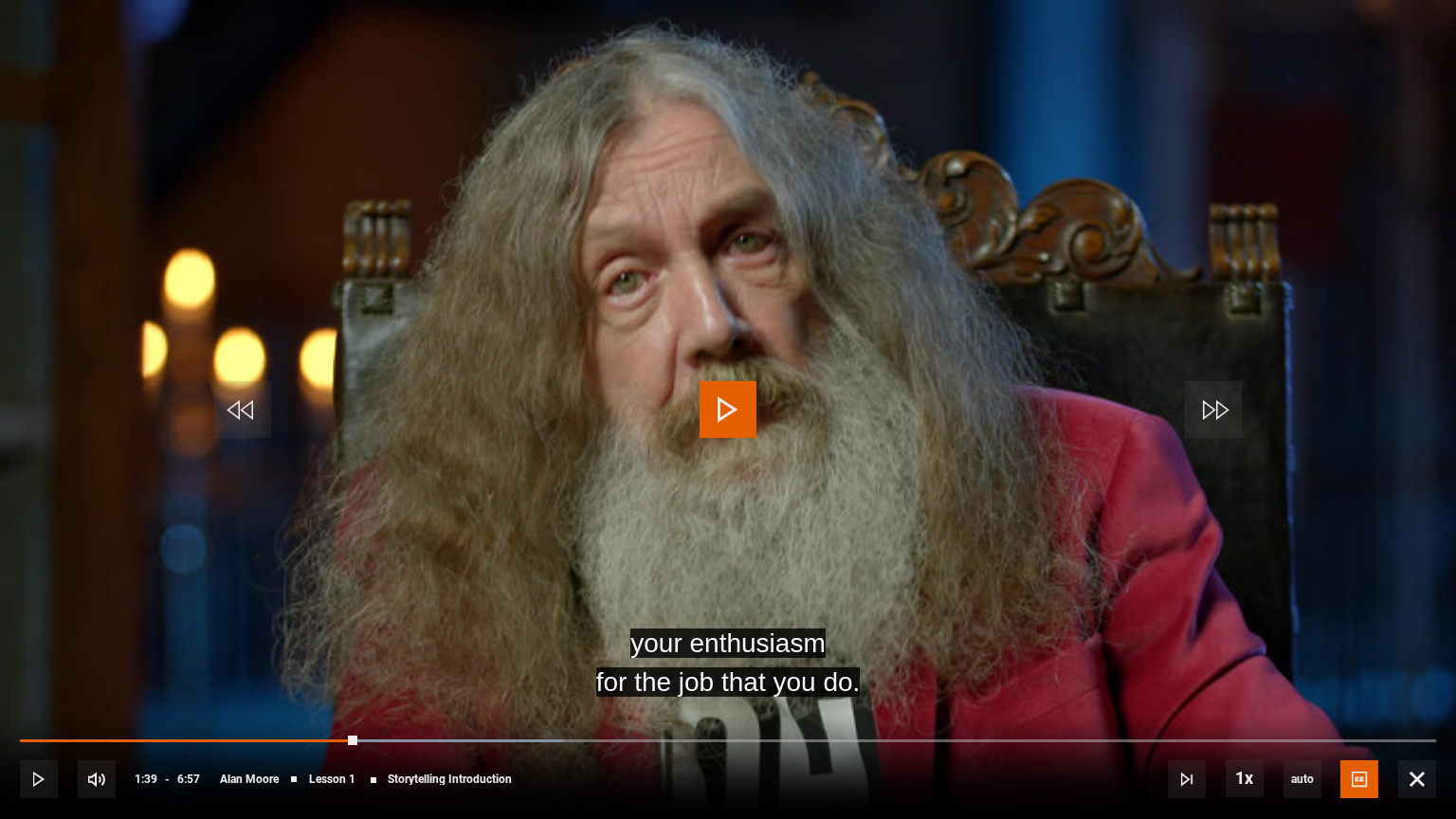 click at bounding box center [728, 410] 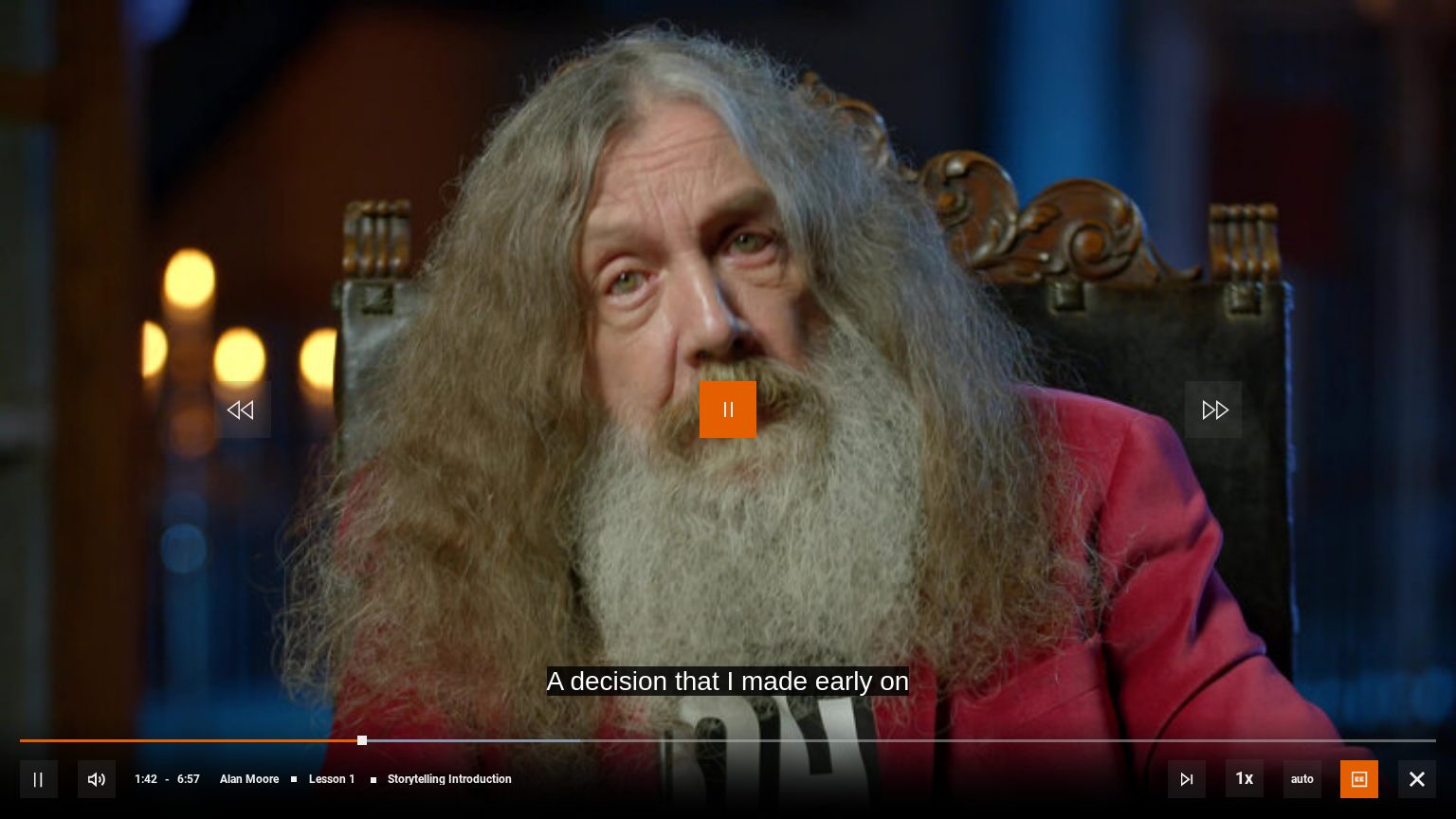 click at bounding box center [728, 410] 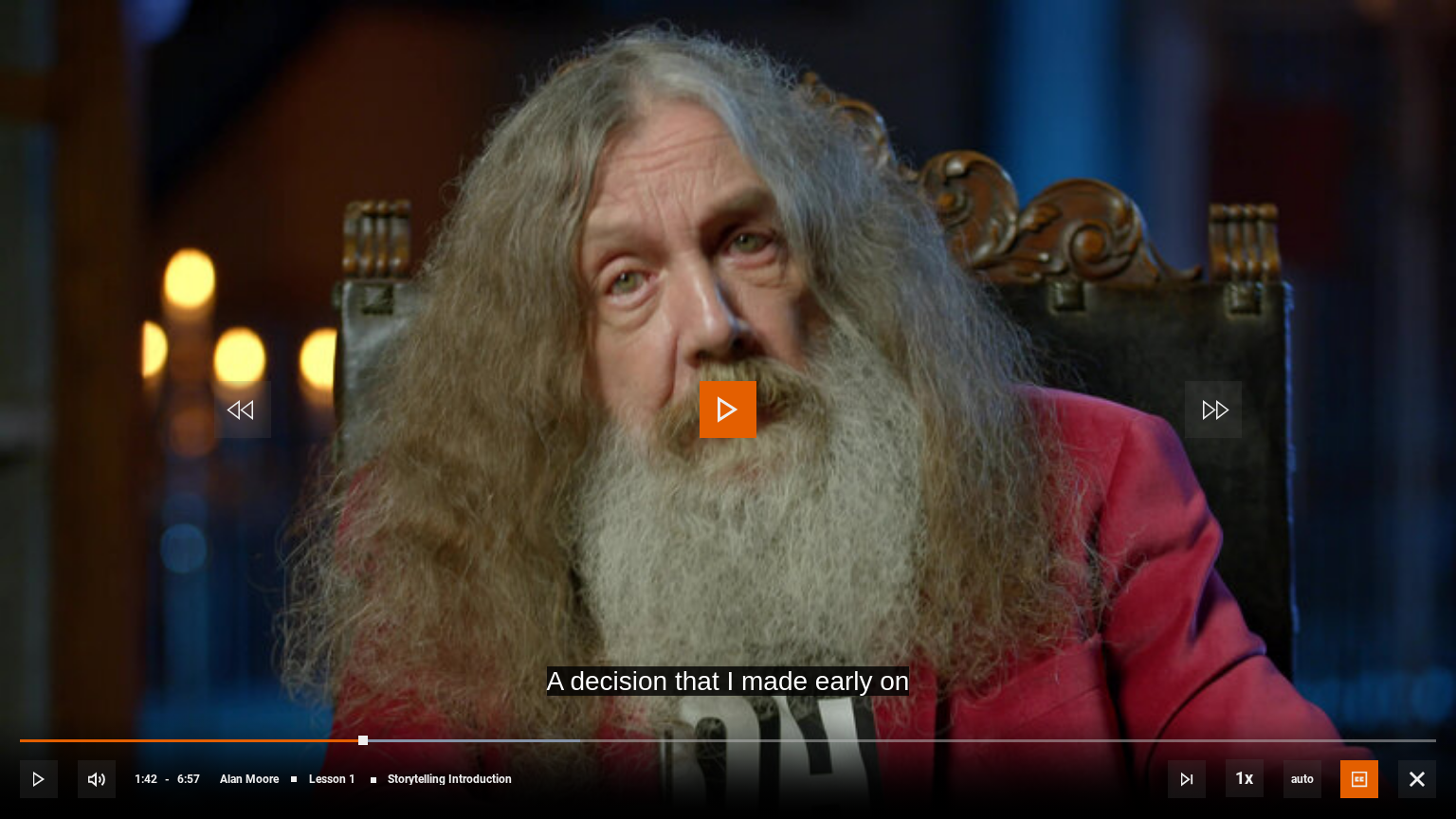click at bounding box center (728, 410) 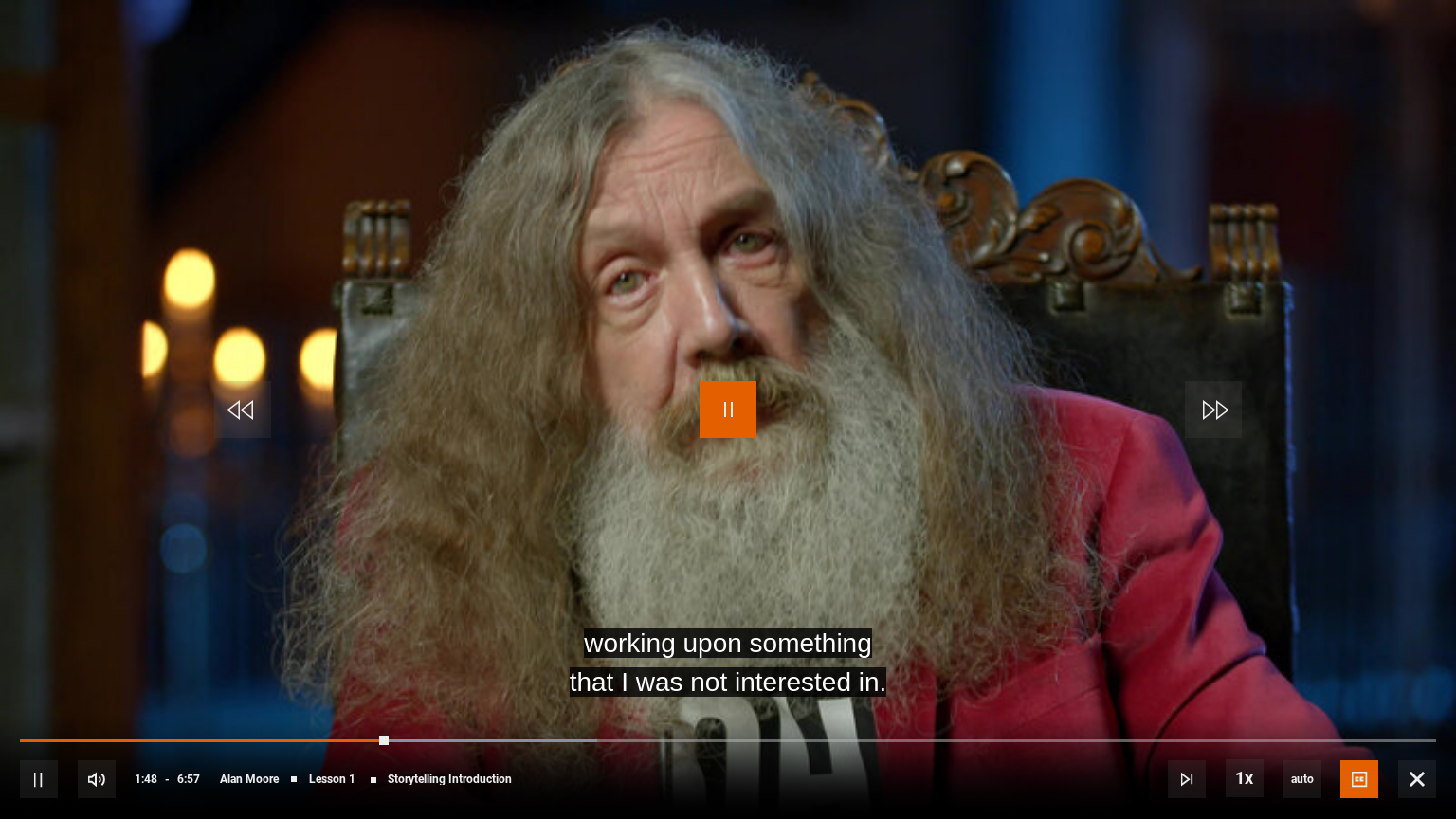 click at bounding box center [728, 410] 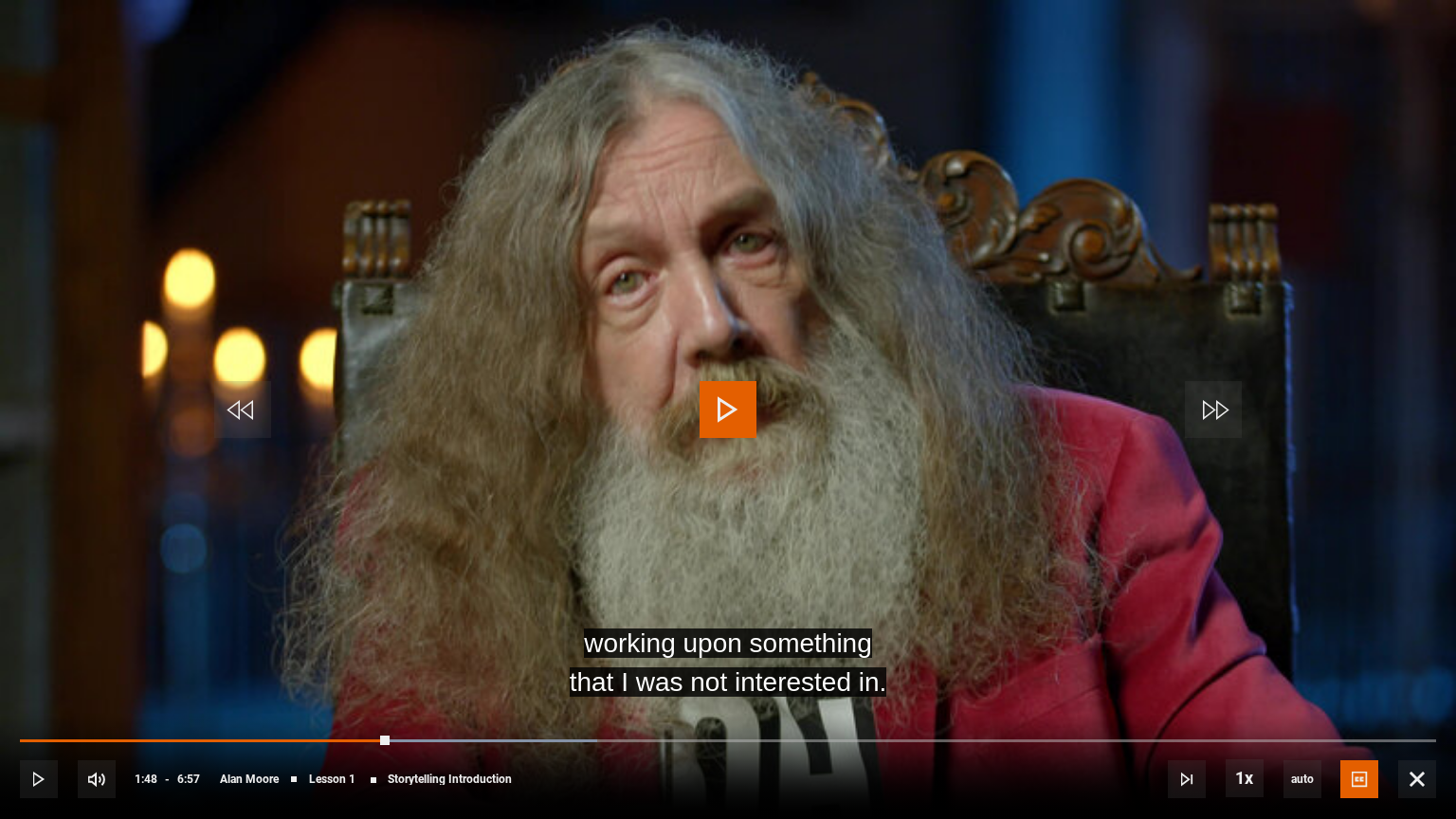 click at bounding box center (728, 410) 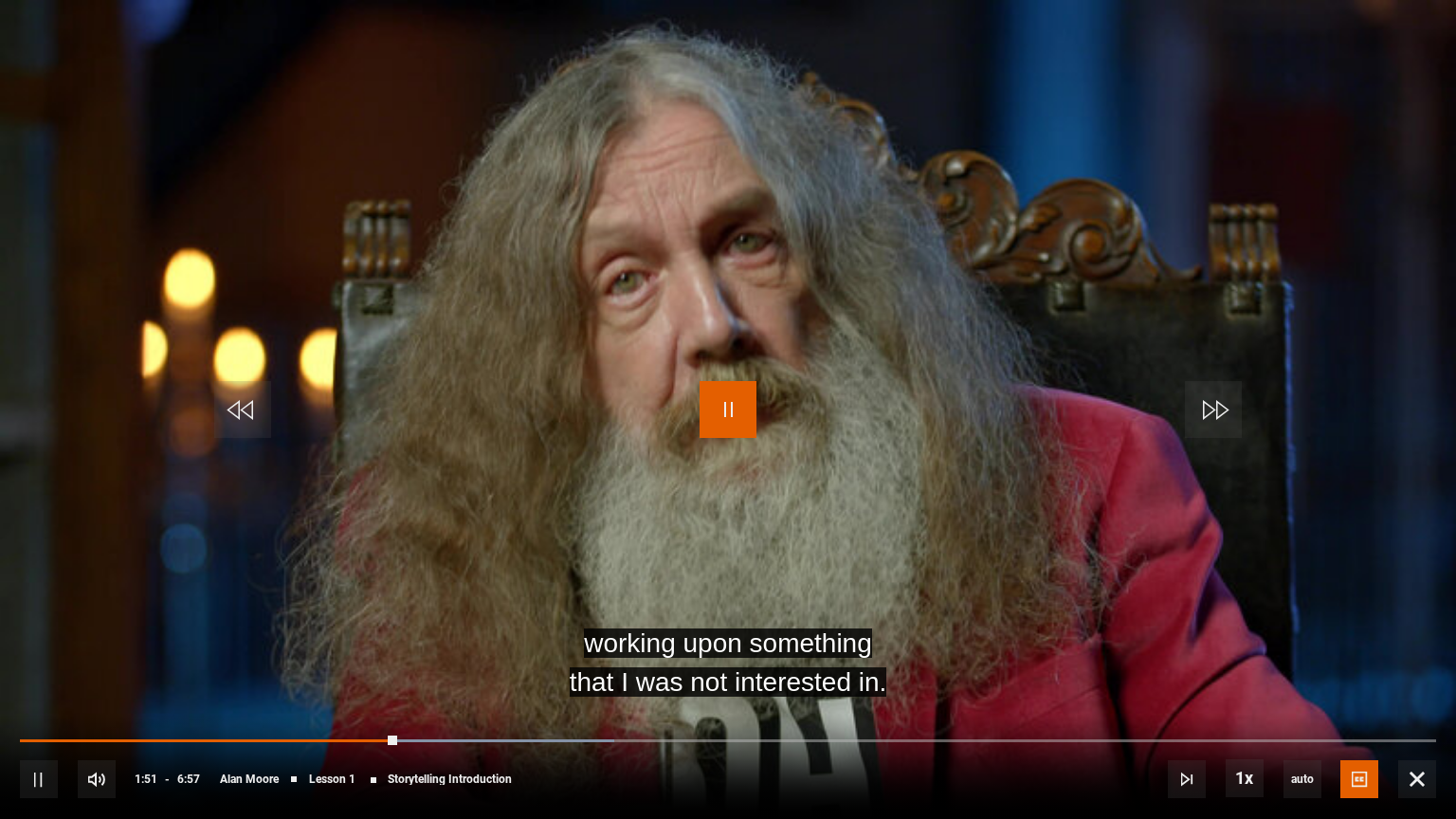 click at bounding box center (728, 410) 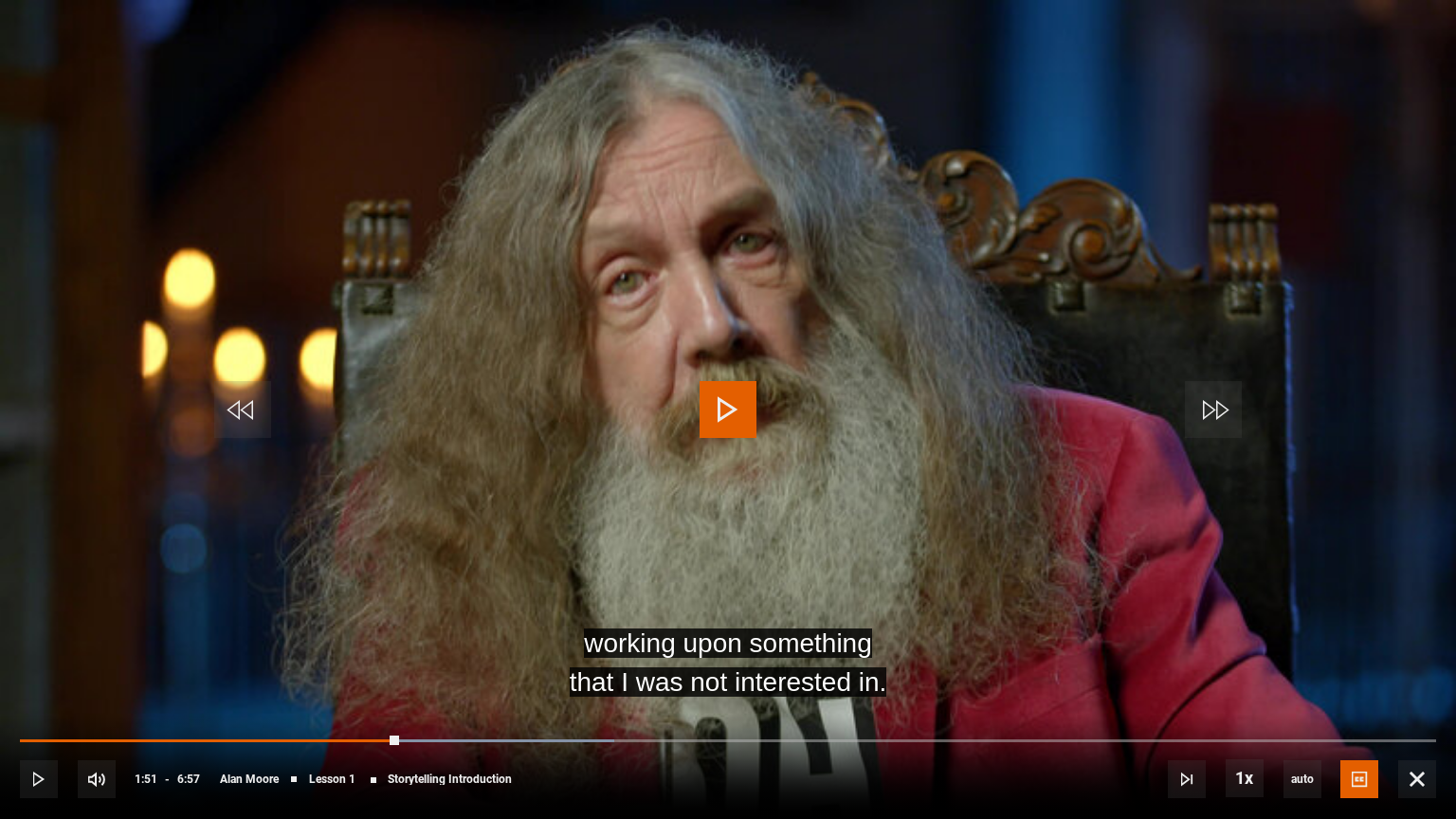 click at bounding box center (728, 410) 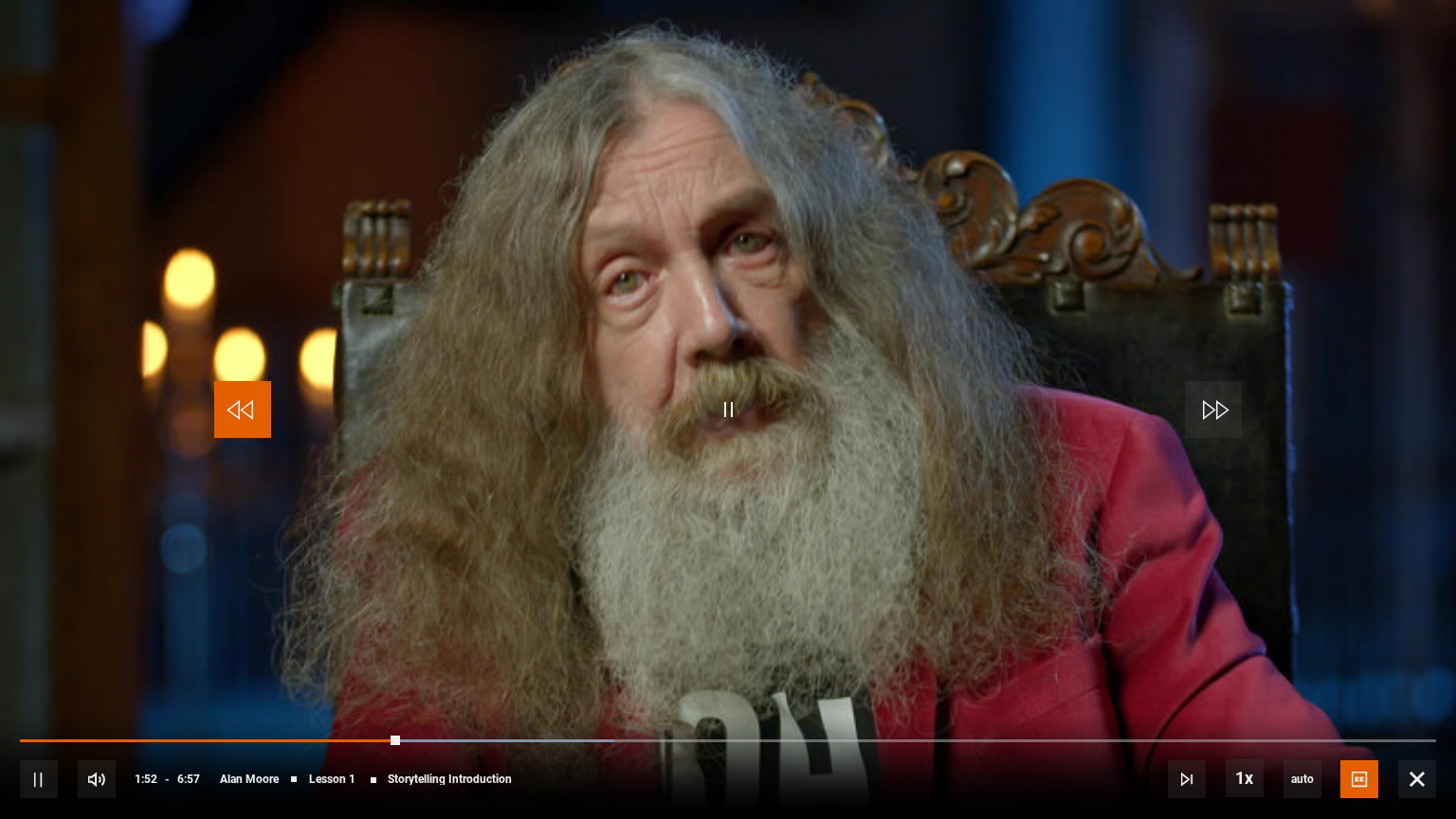 click at bounding box center (243, 410) 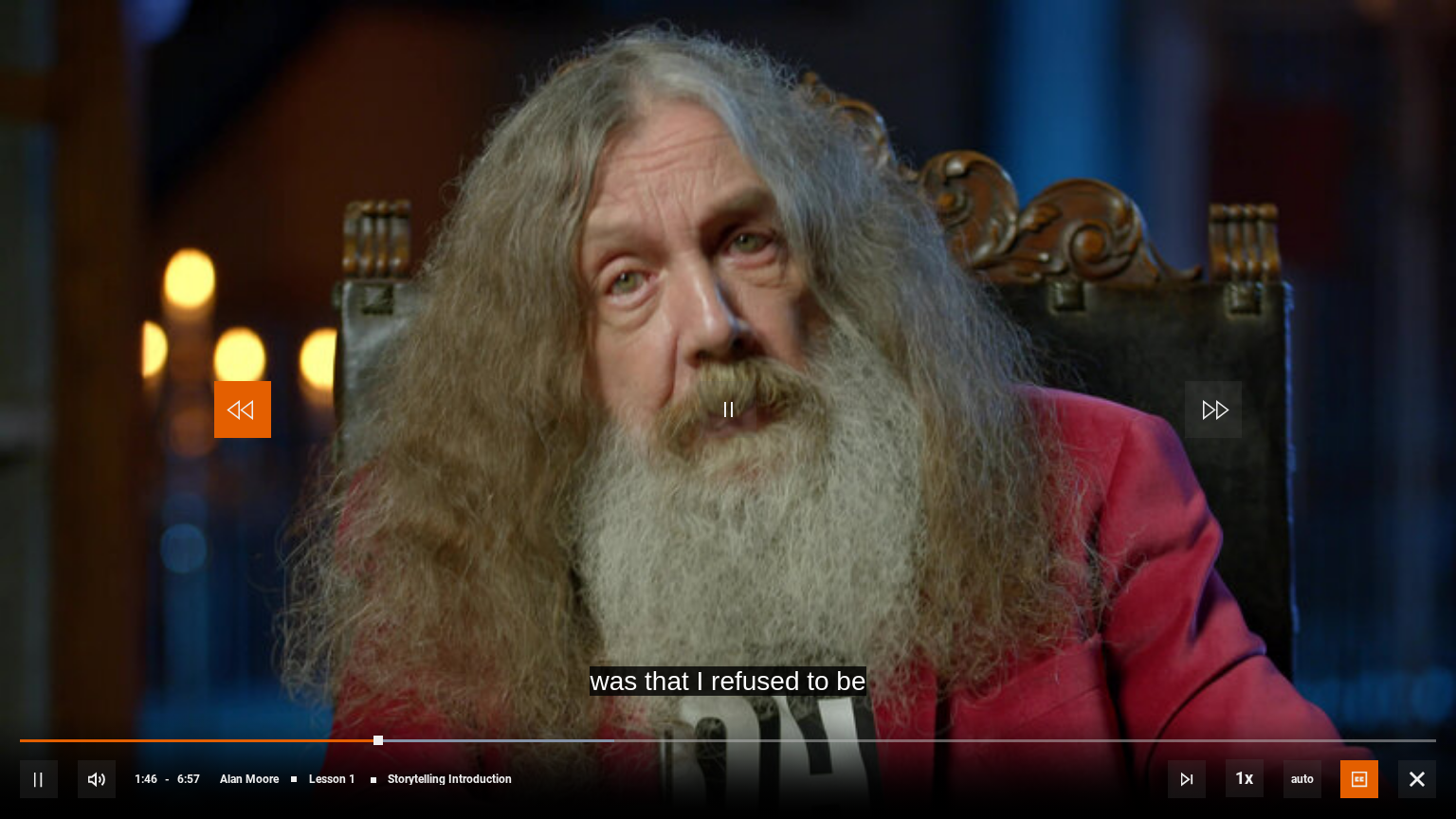 click at bounding box center (243, 410) 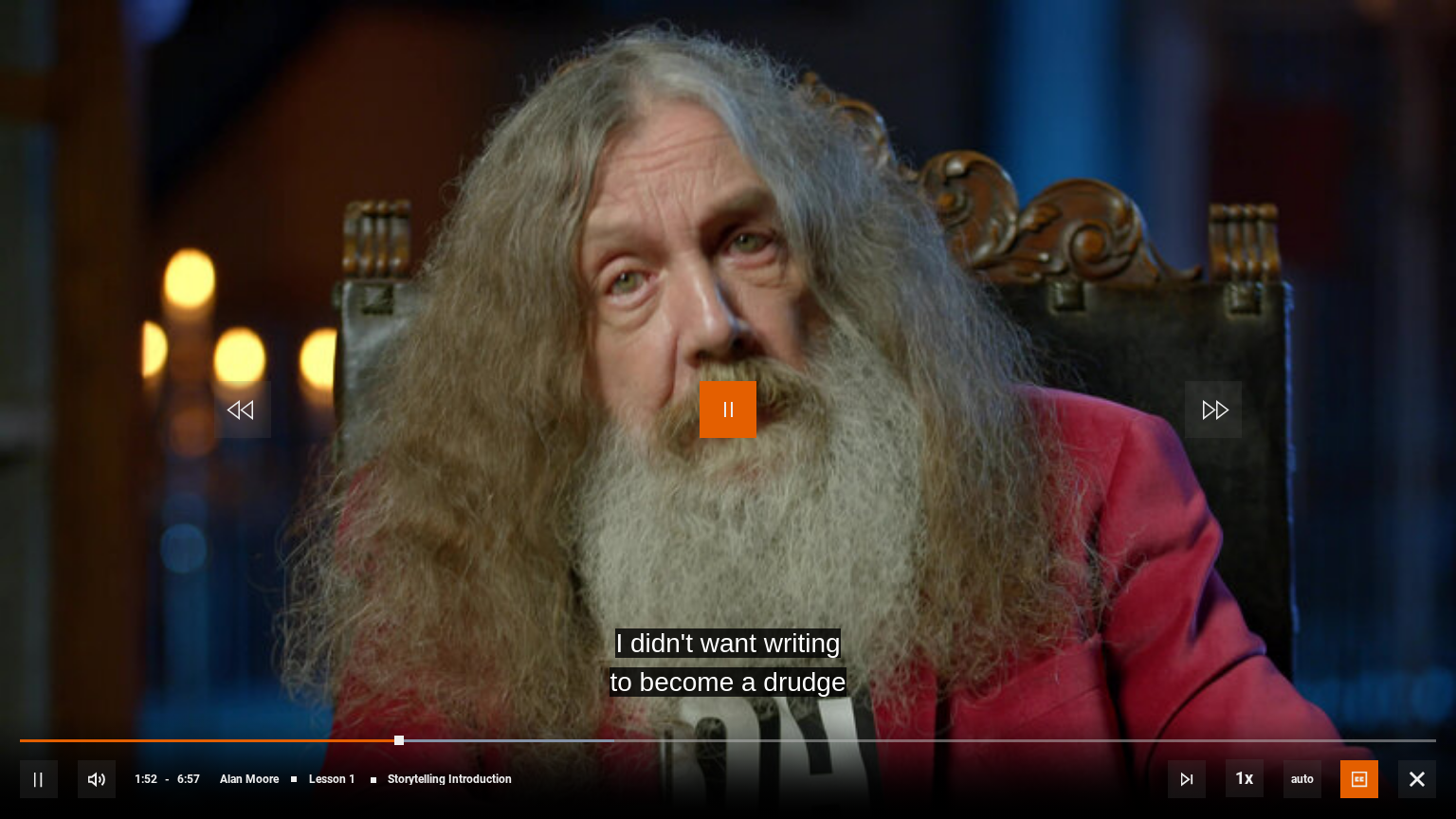 click at bounding box center [728, 410] 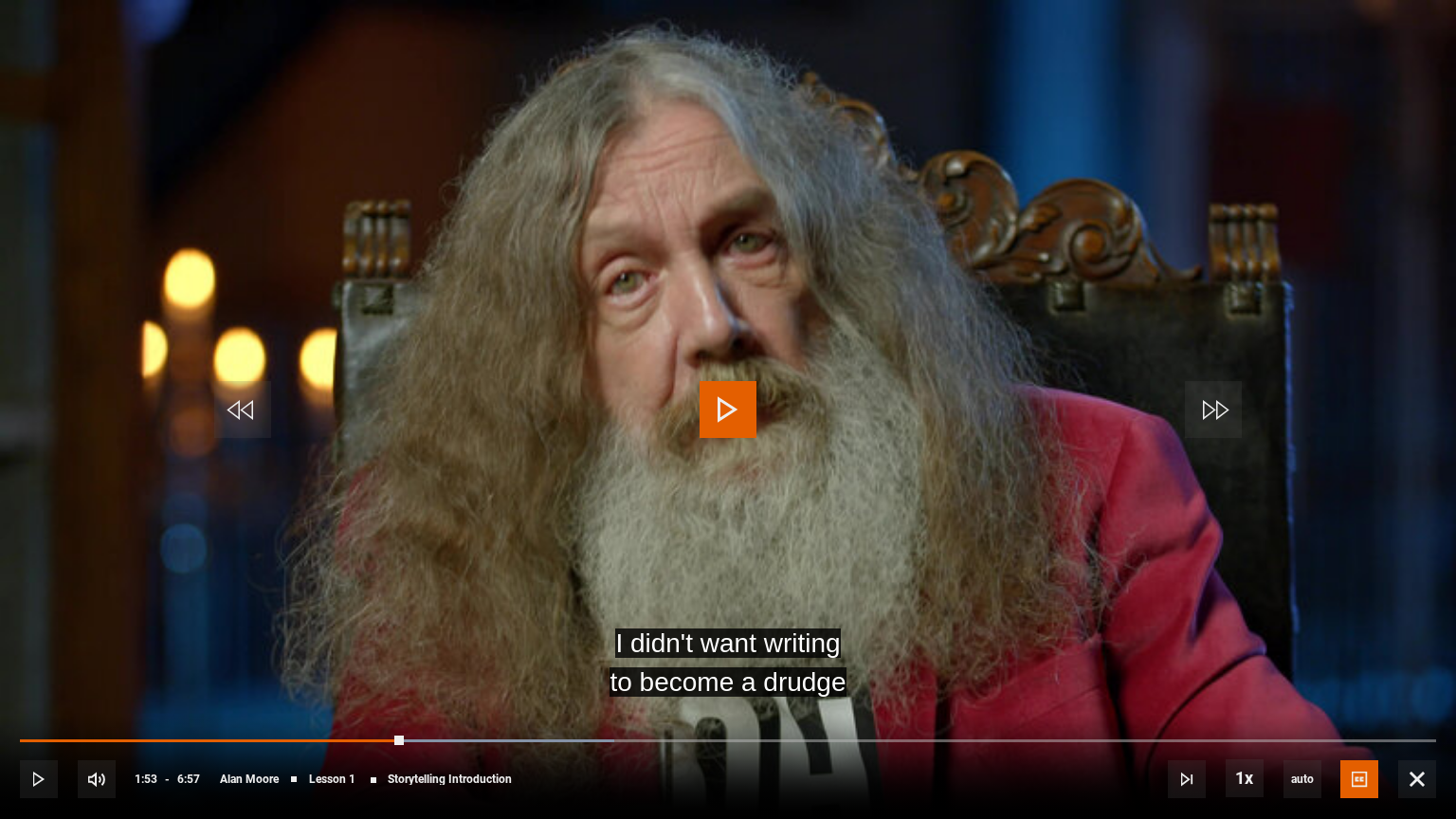 click at bounding box center [728, 410] 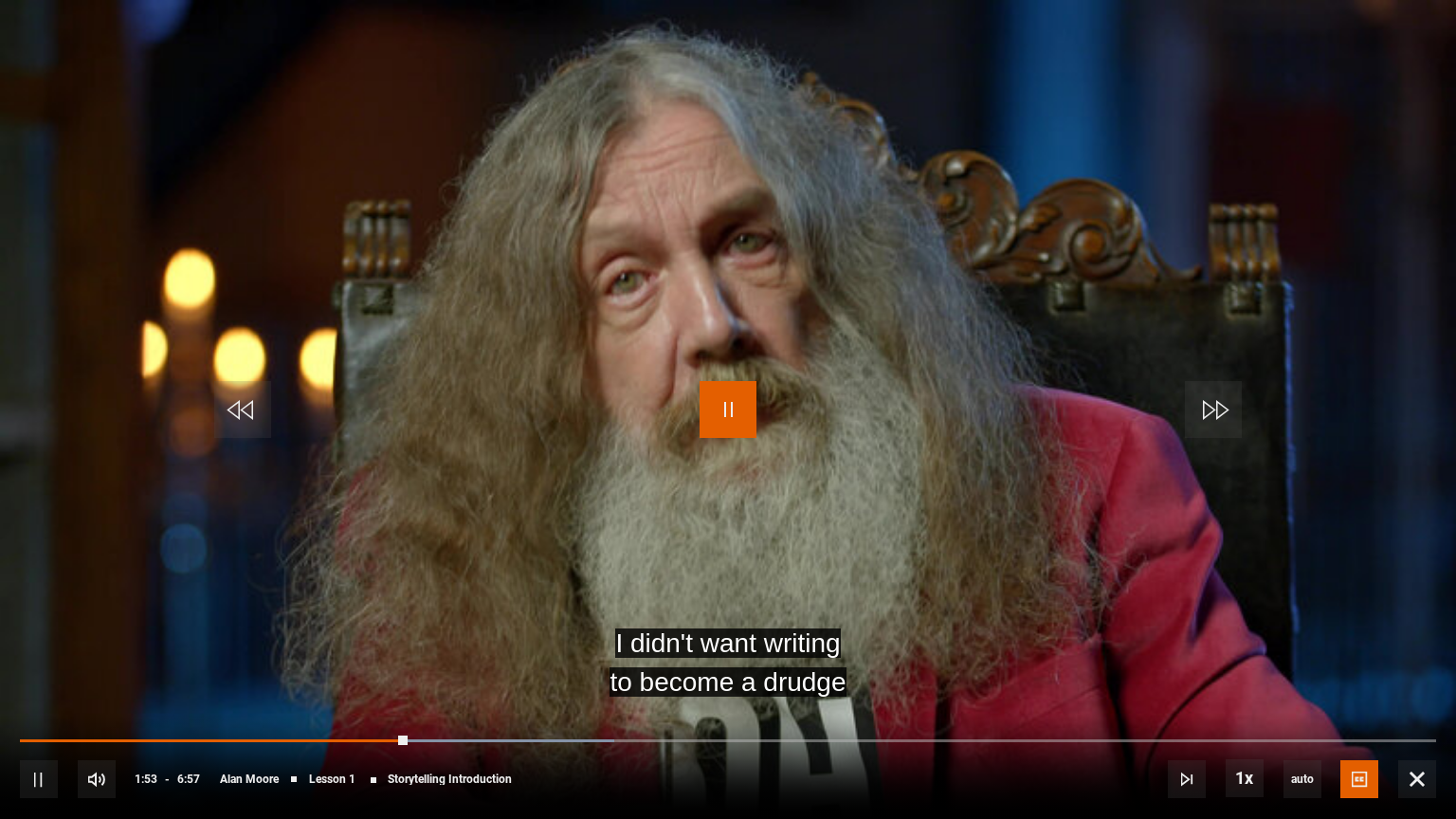 click at bounding box center [728, 410] 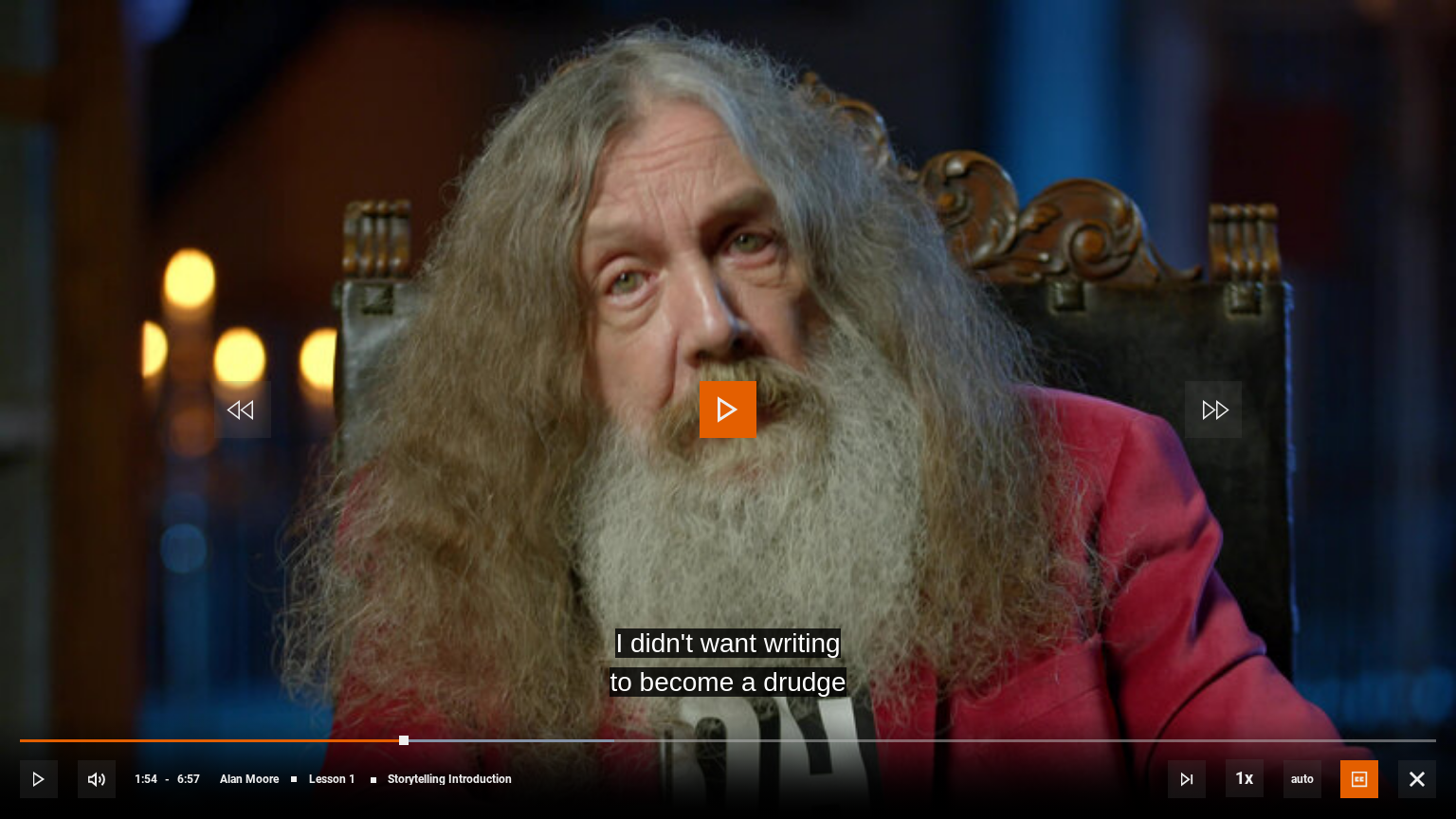 click at bounding box center (728, 410) 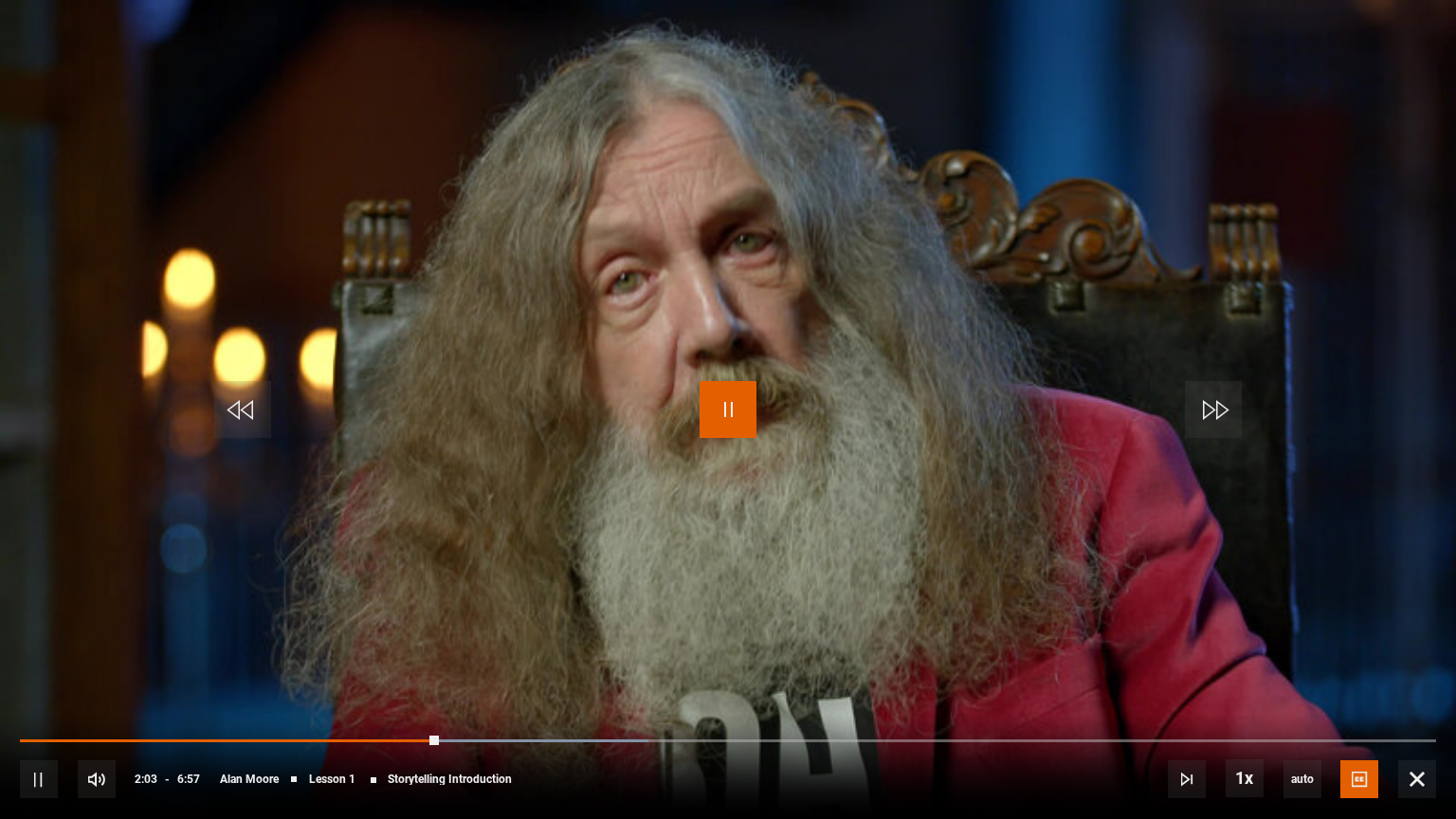 click at bounding box center (728, 410) 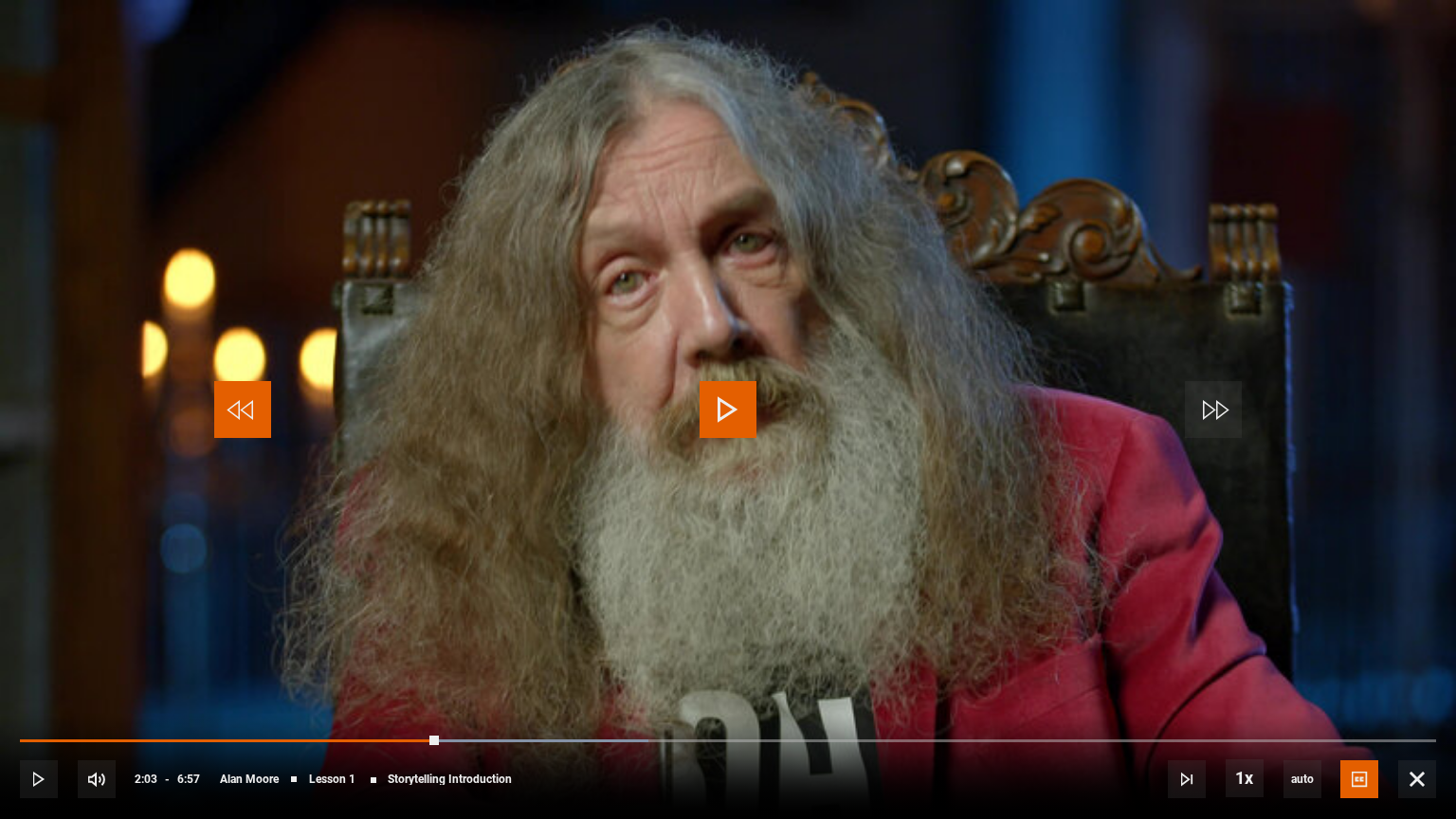 click at bounding box center (243, 410) 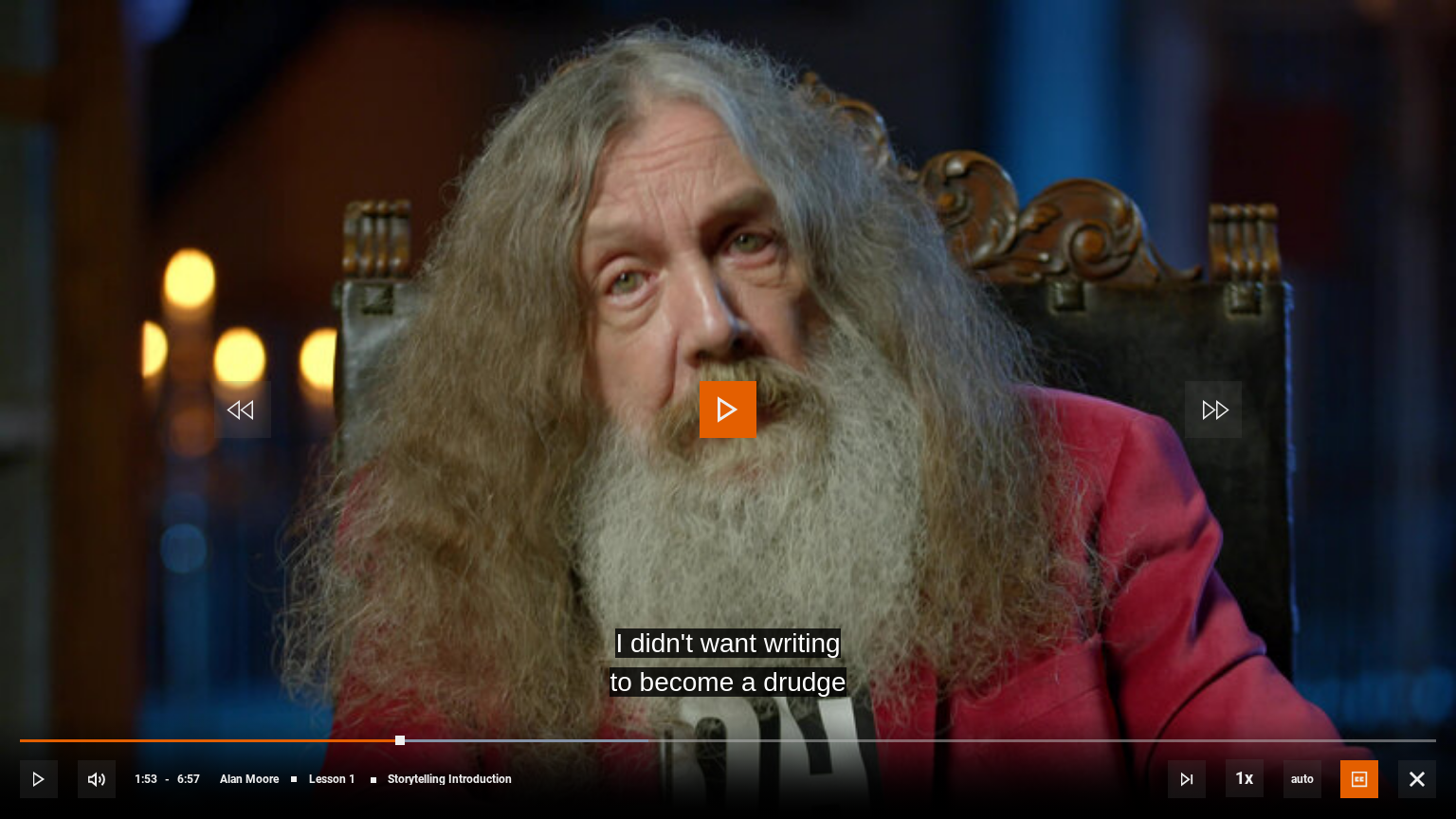 click at bounding box center [728, 410] 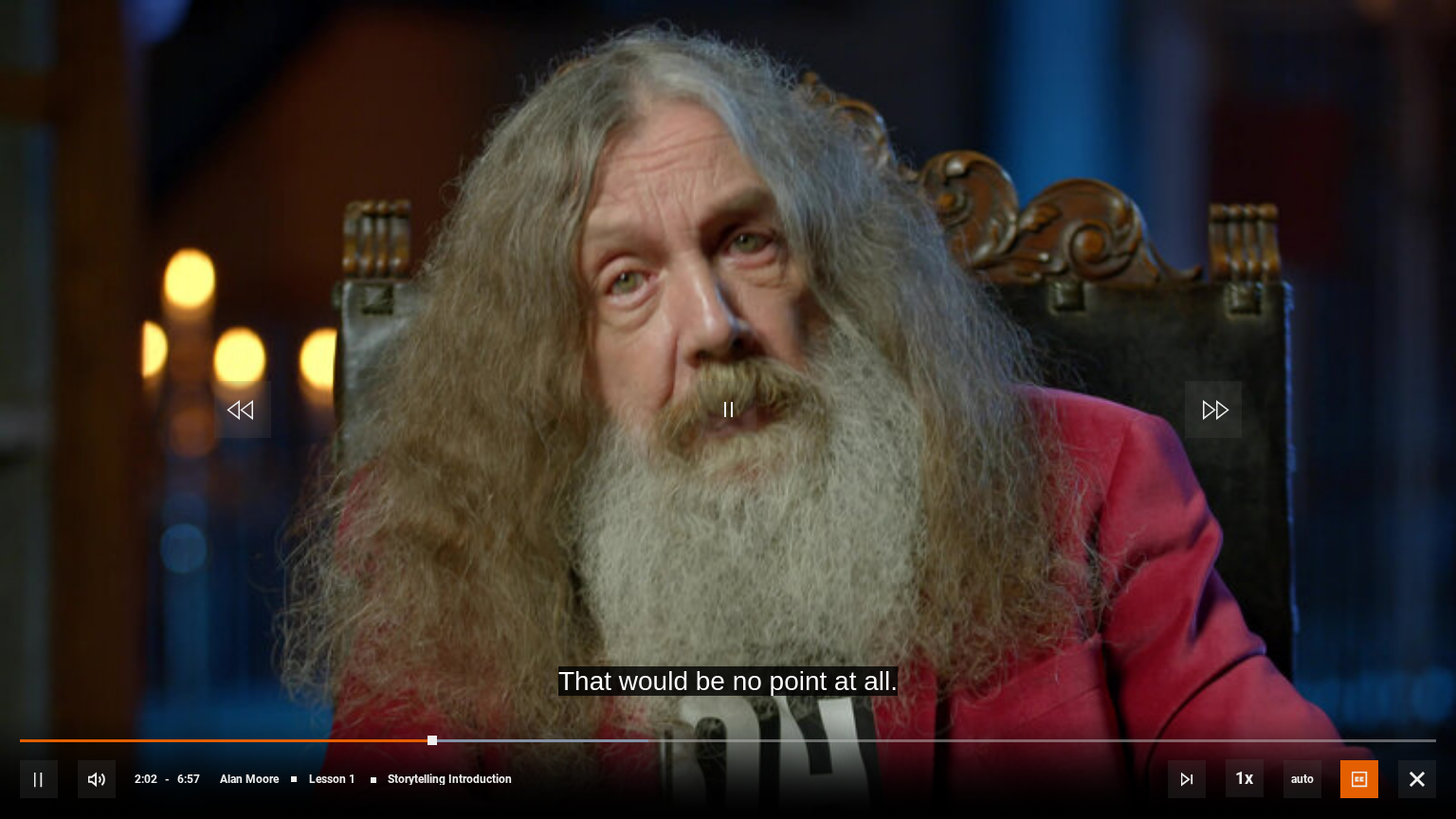 click at bounding box center (728, 410) 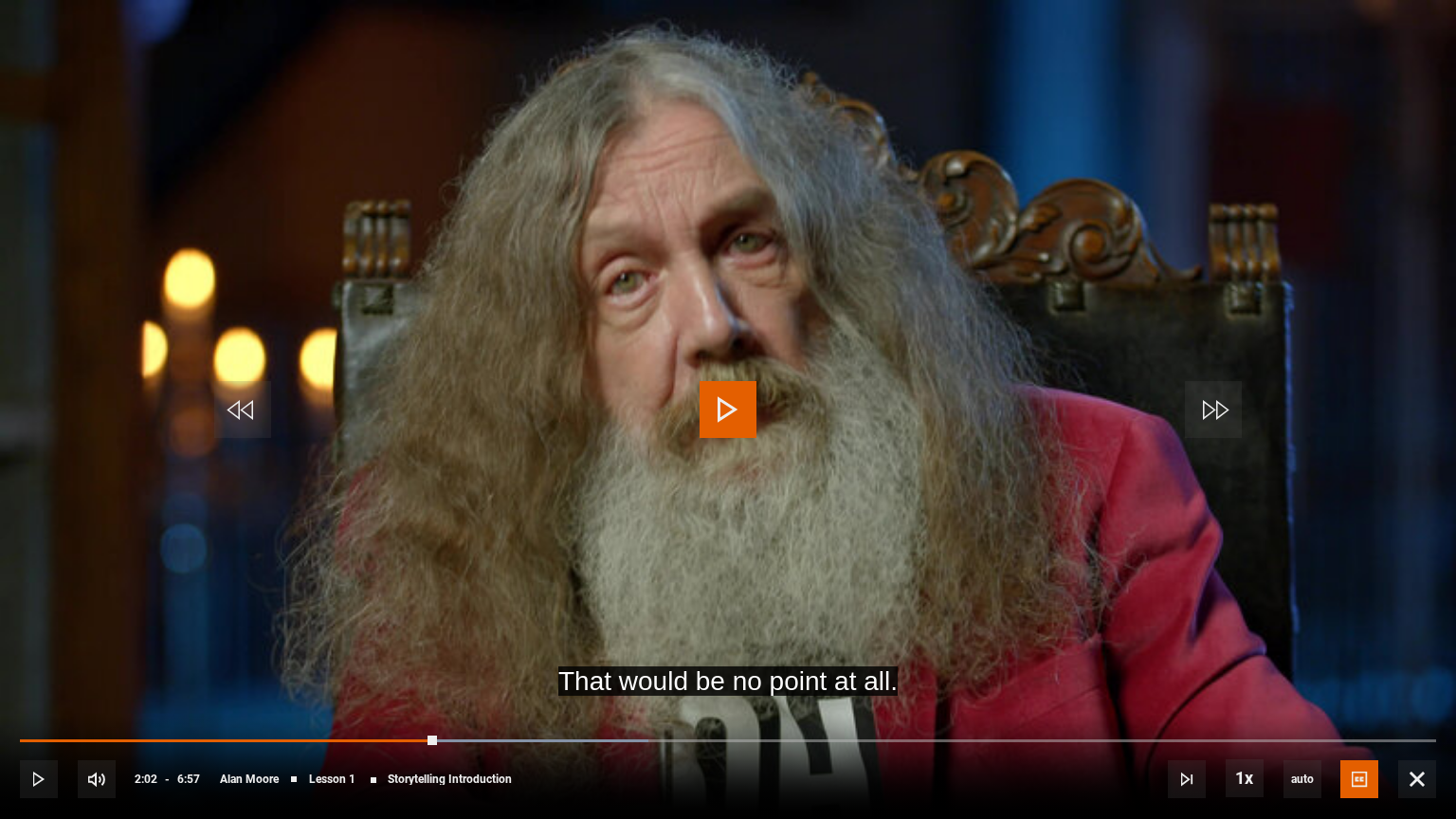 click at bounding box center (728, 410) 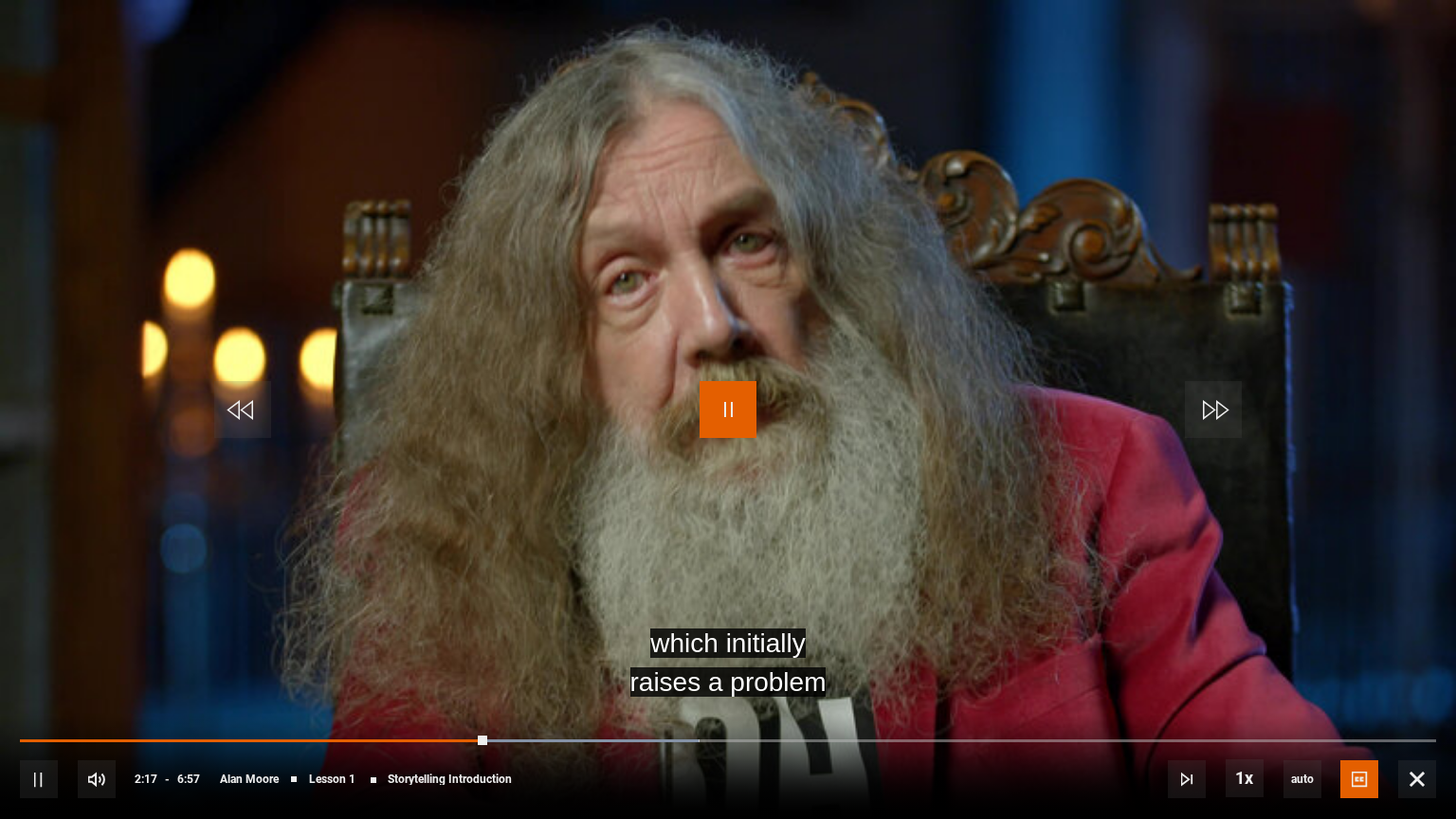 click at bounding box center (728, 410) 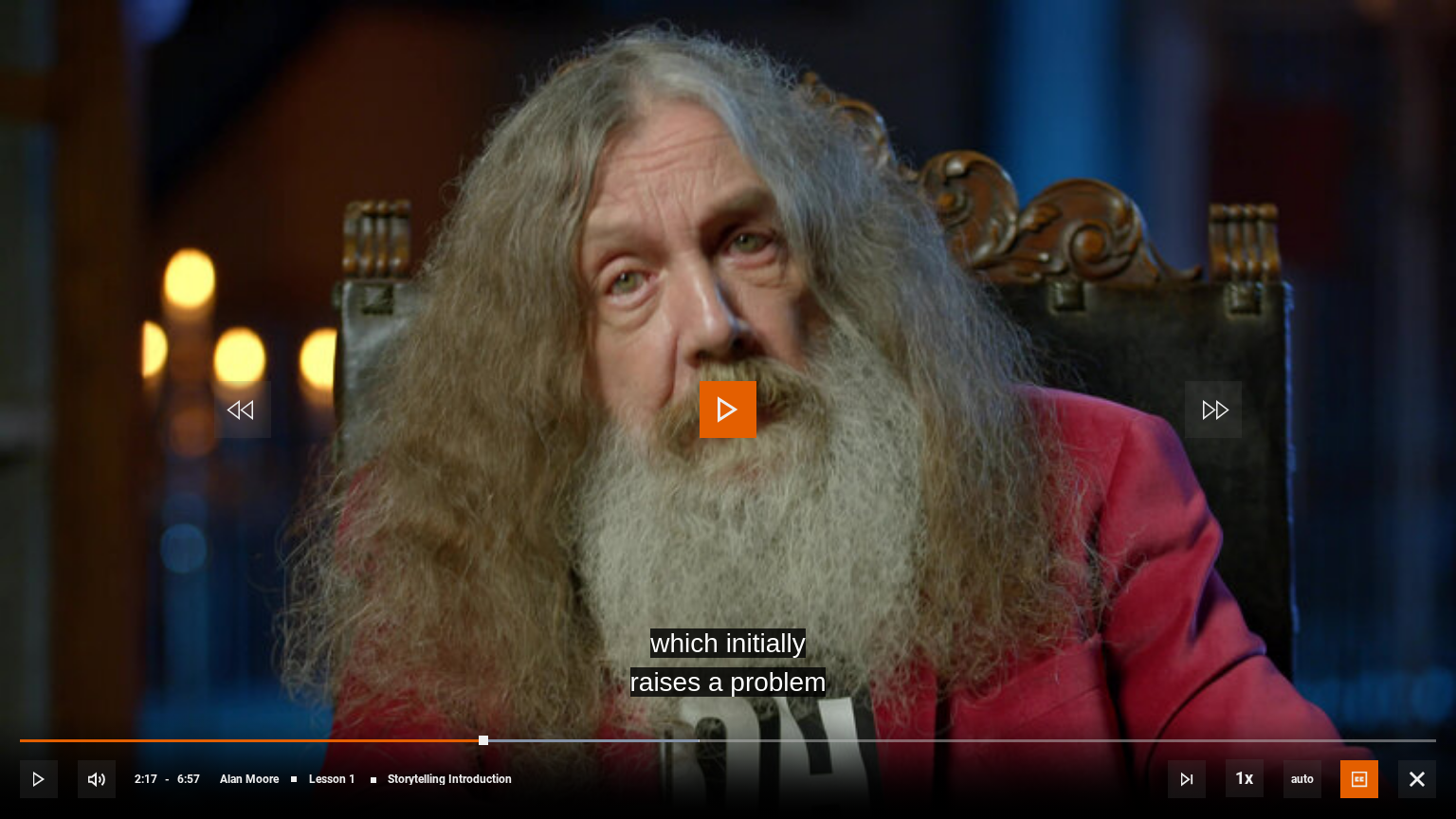 click at bounding box center [728, 410] 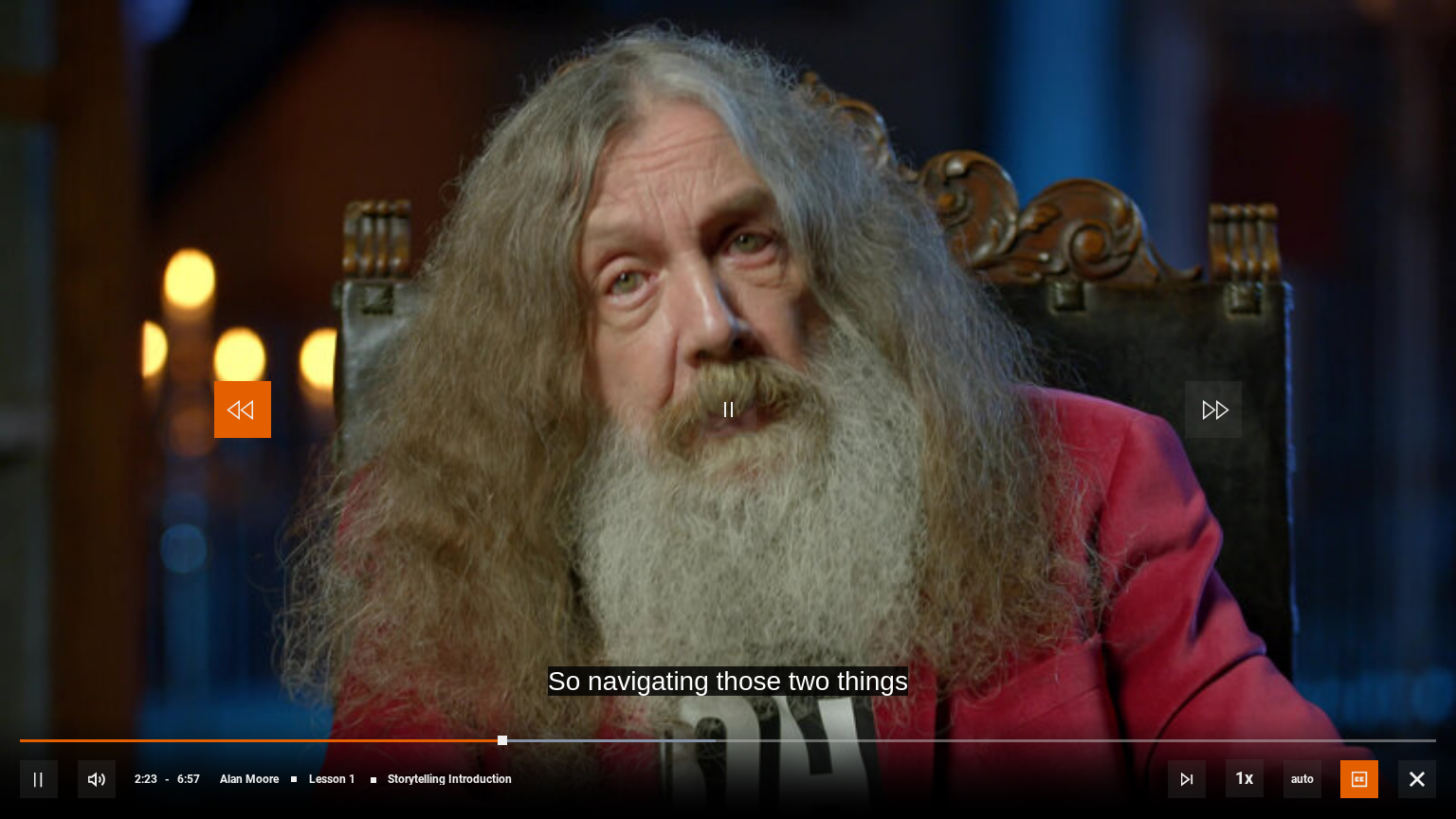 click at bounding box center [243, 410] 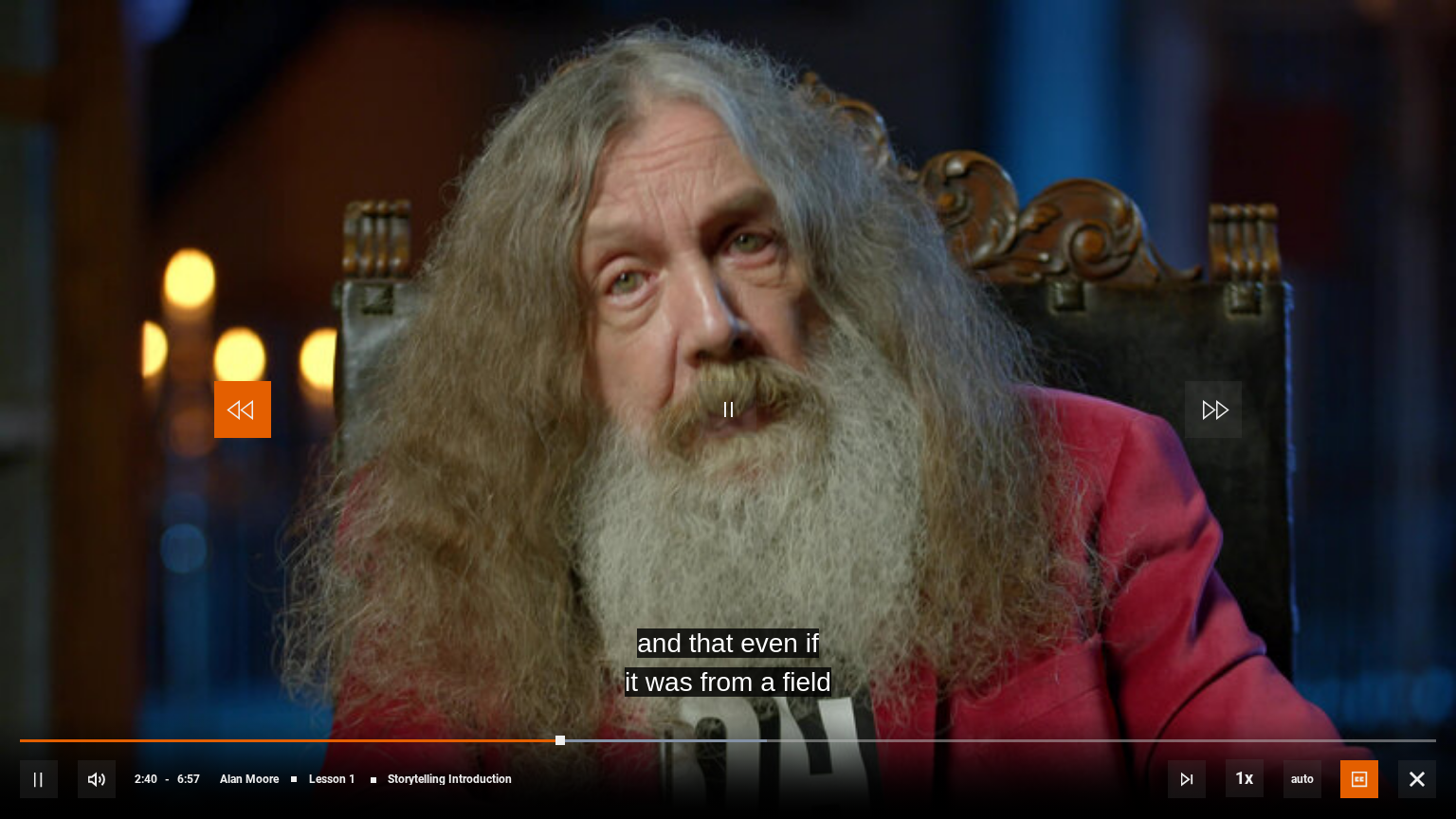 click at bounding box center (243, 410) 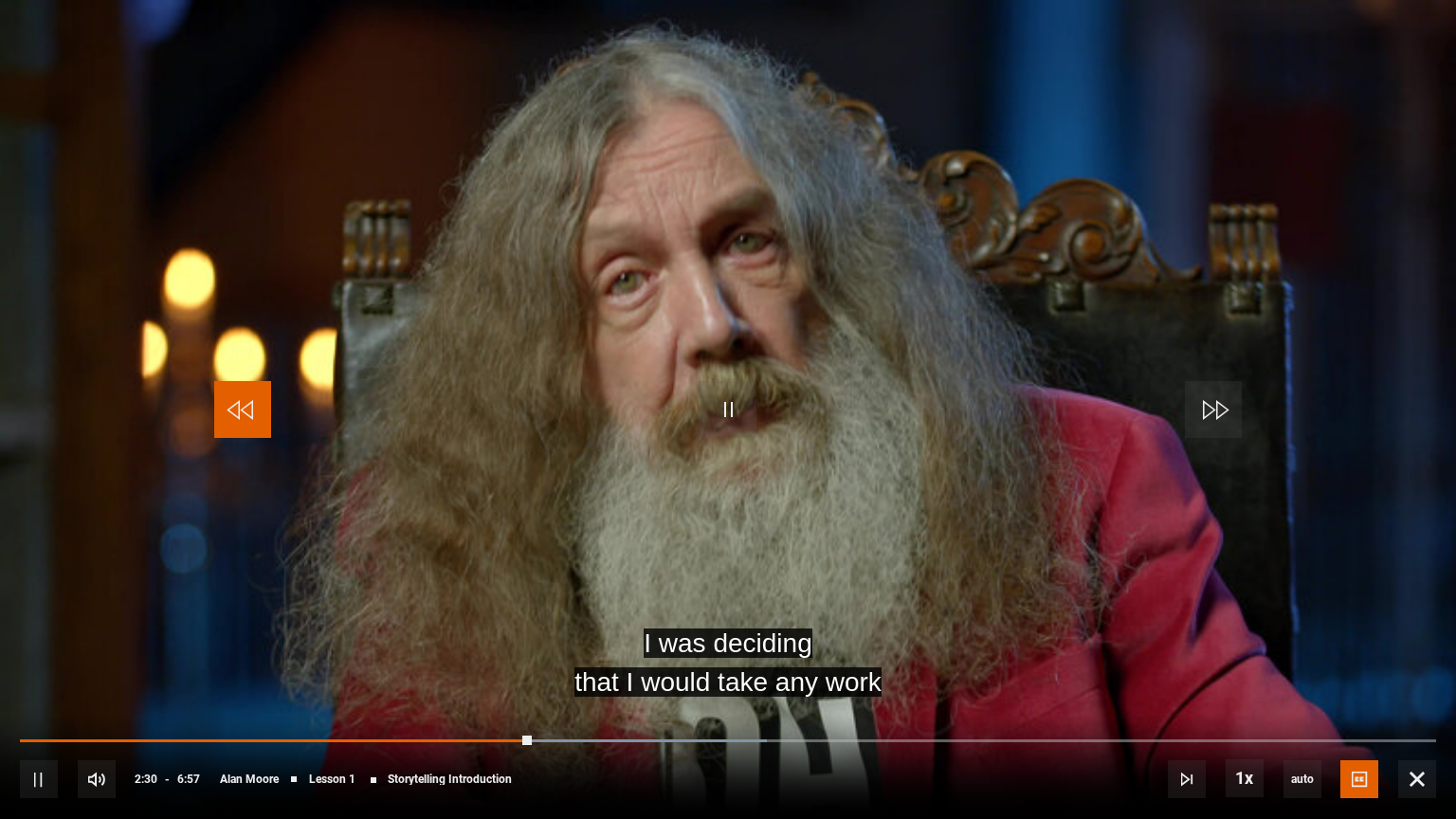 click at bounding box center [243, 410] 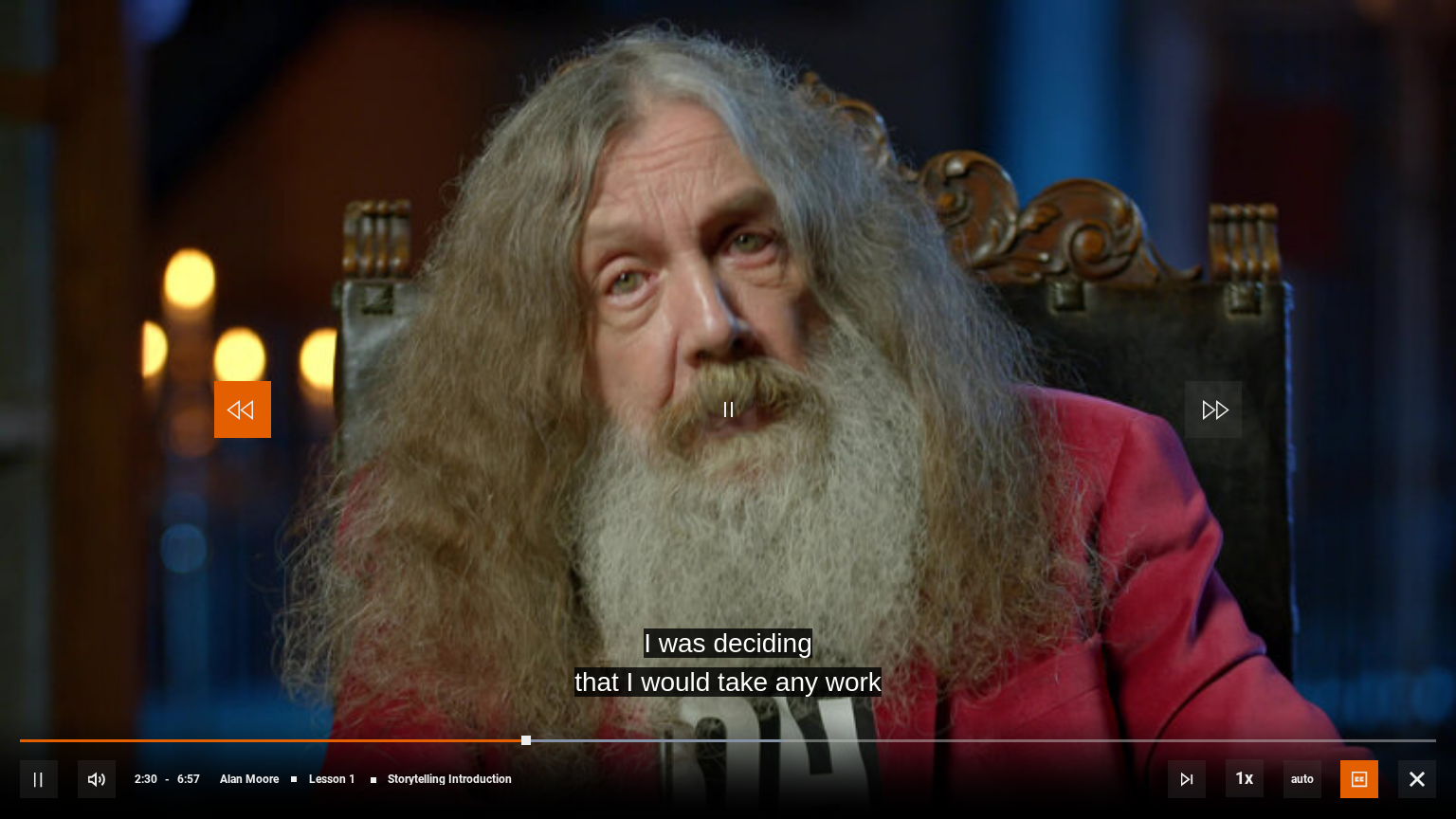 click at bounding box center [243, 410] 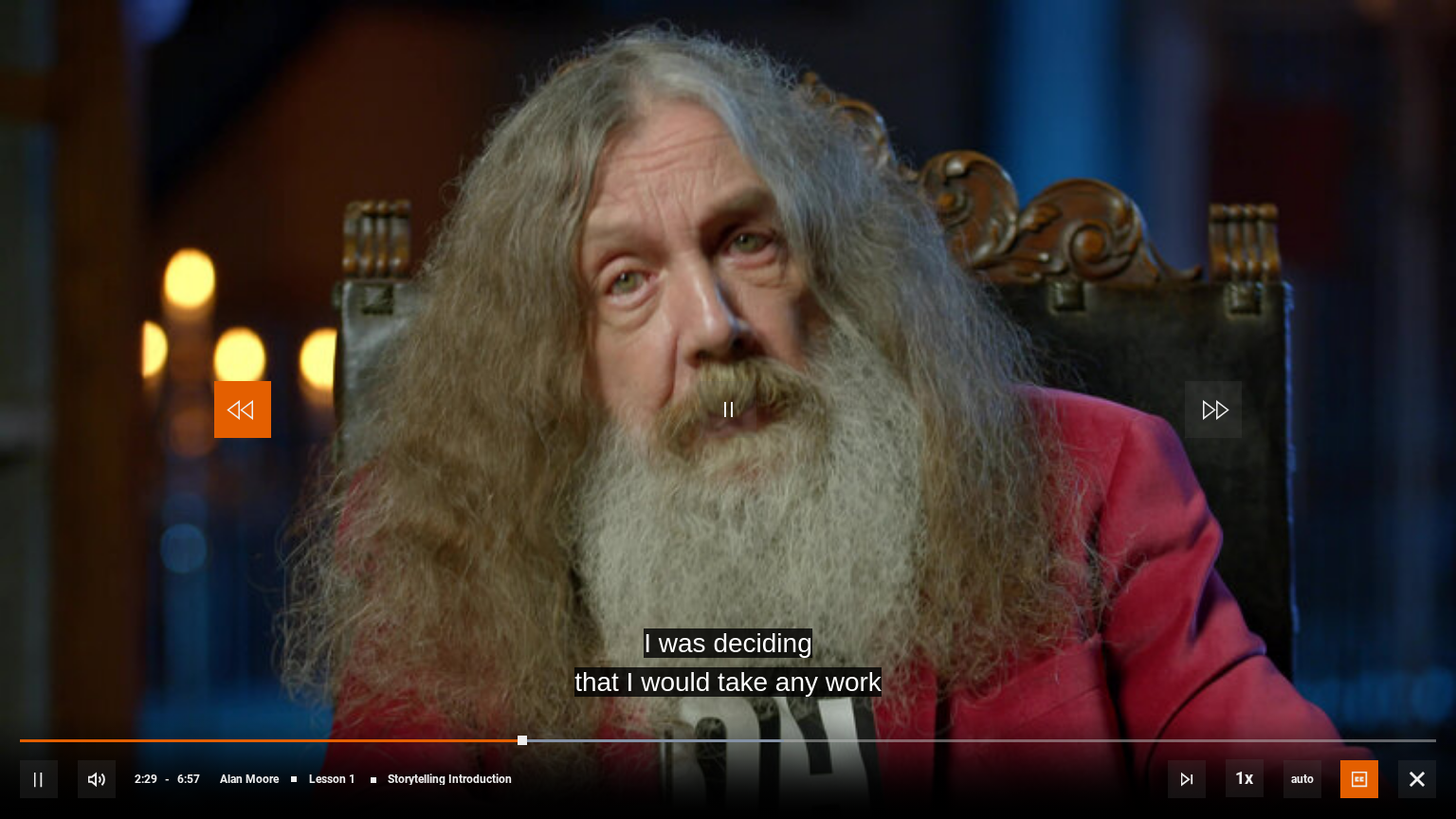 click at bounding box center [243, 410] 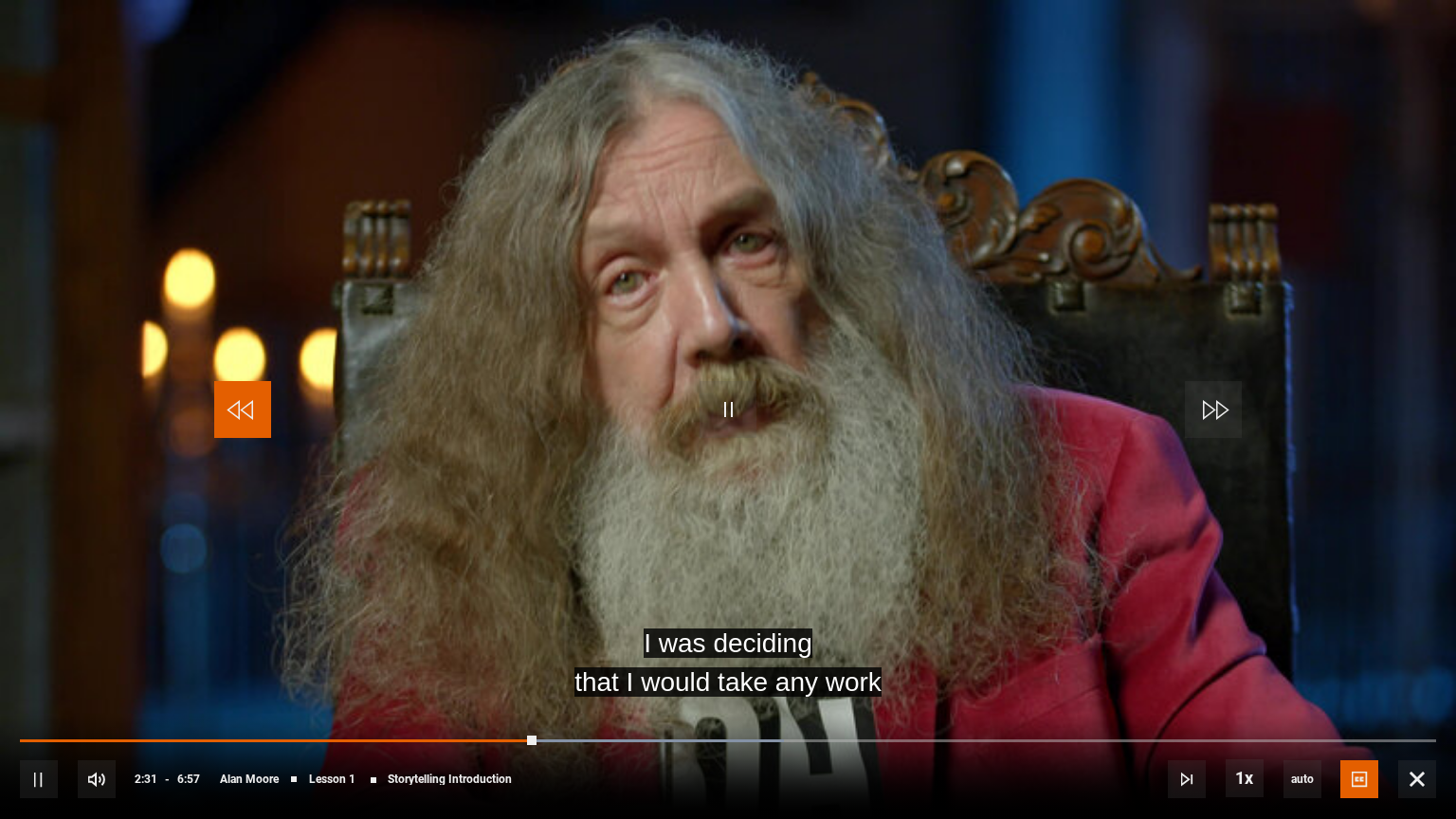 click at bounding box center [243, 410] 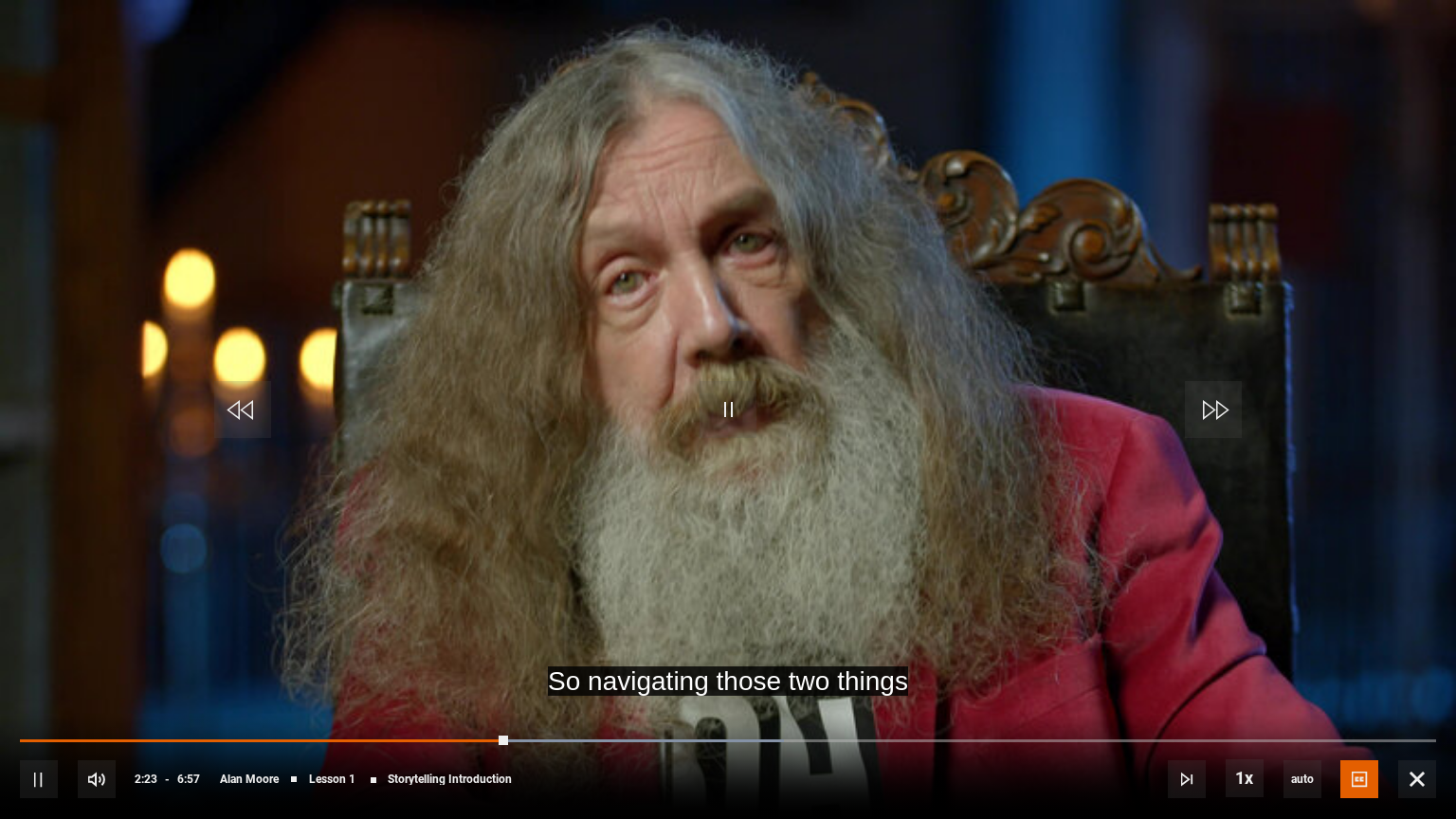 click at bounding box center (728, 410) 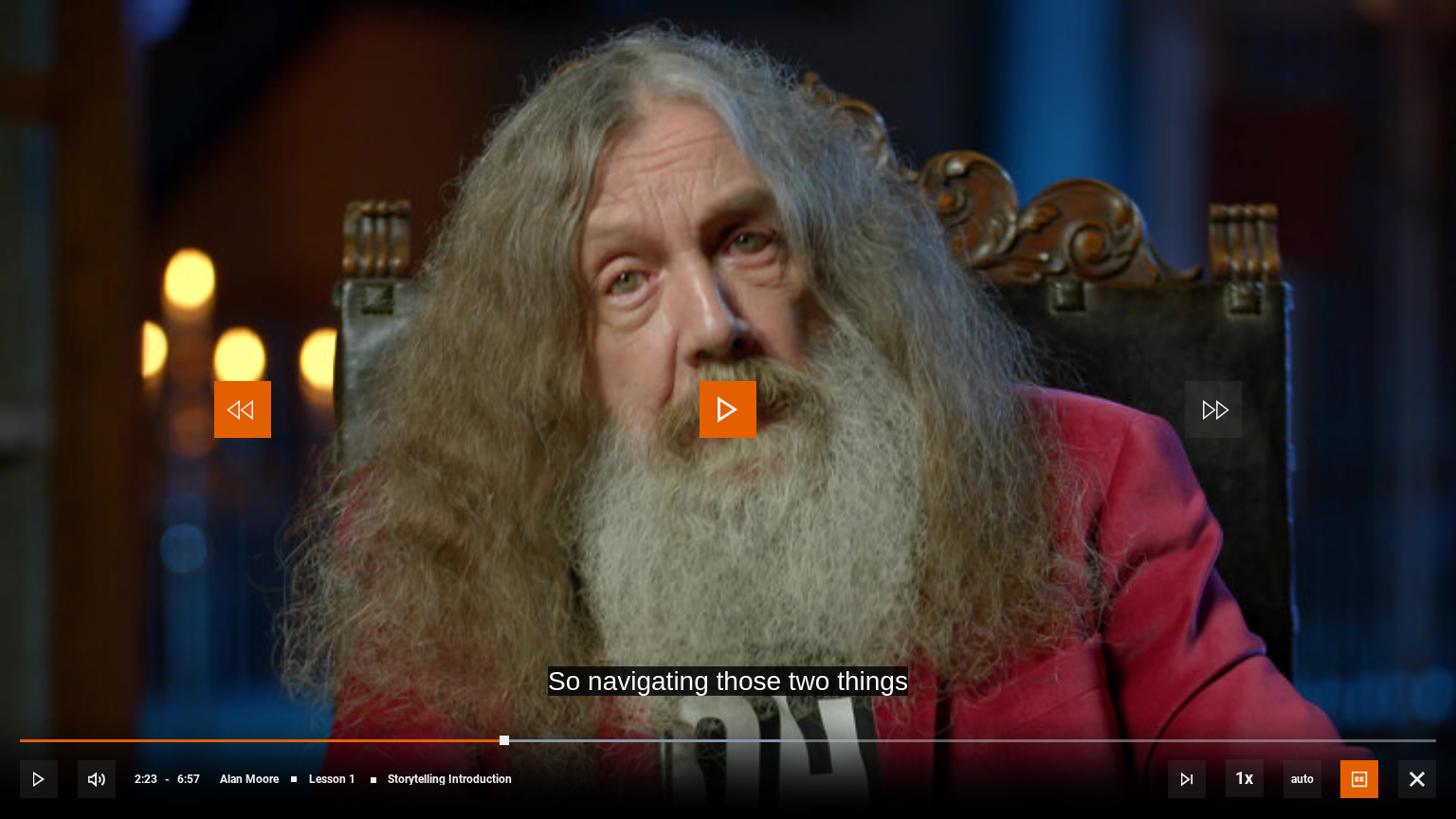 click at bounding box center [243, 410] 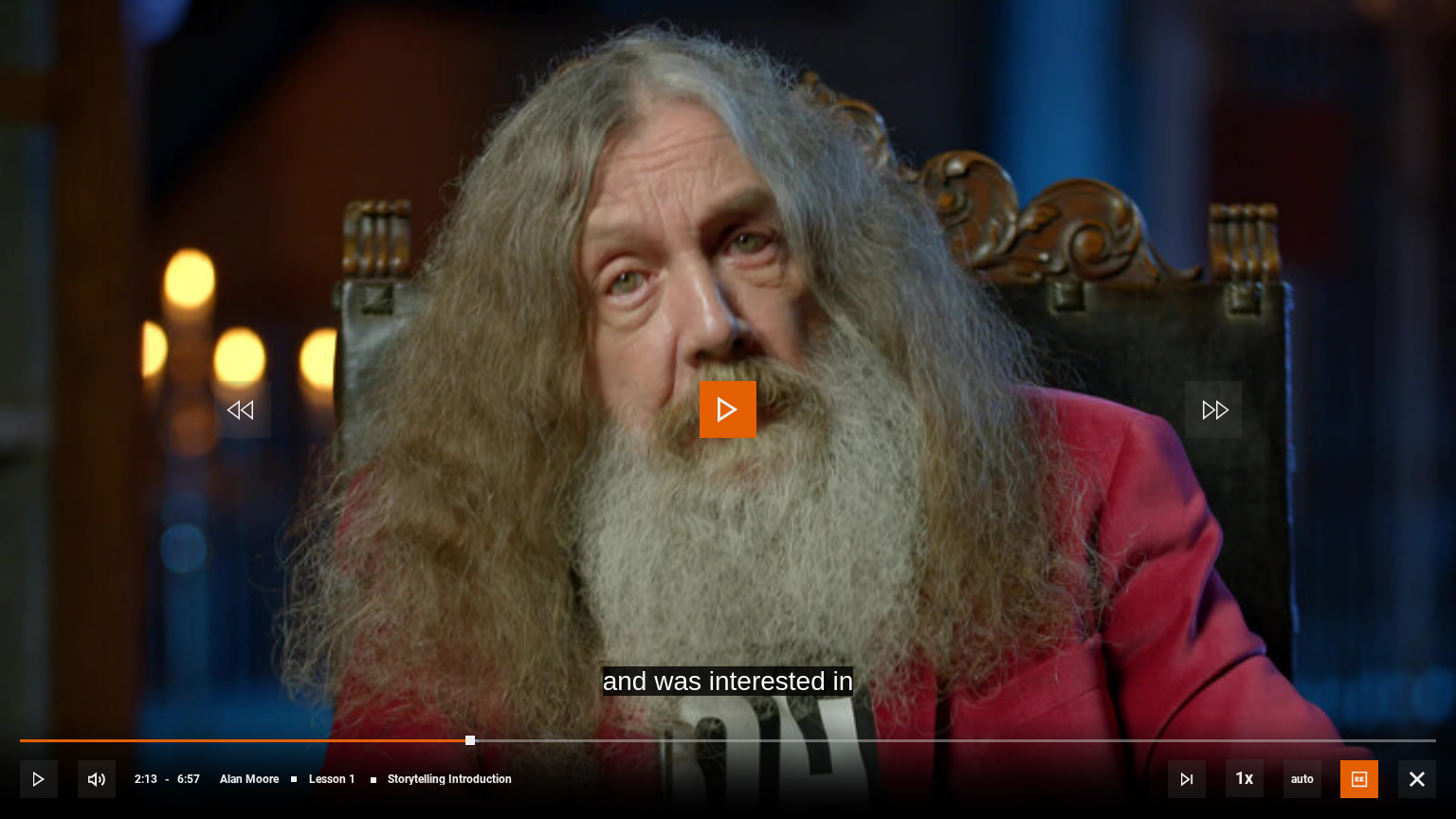 click at bounding box center [728, 410] 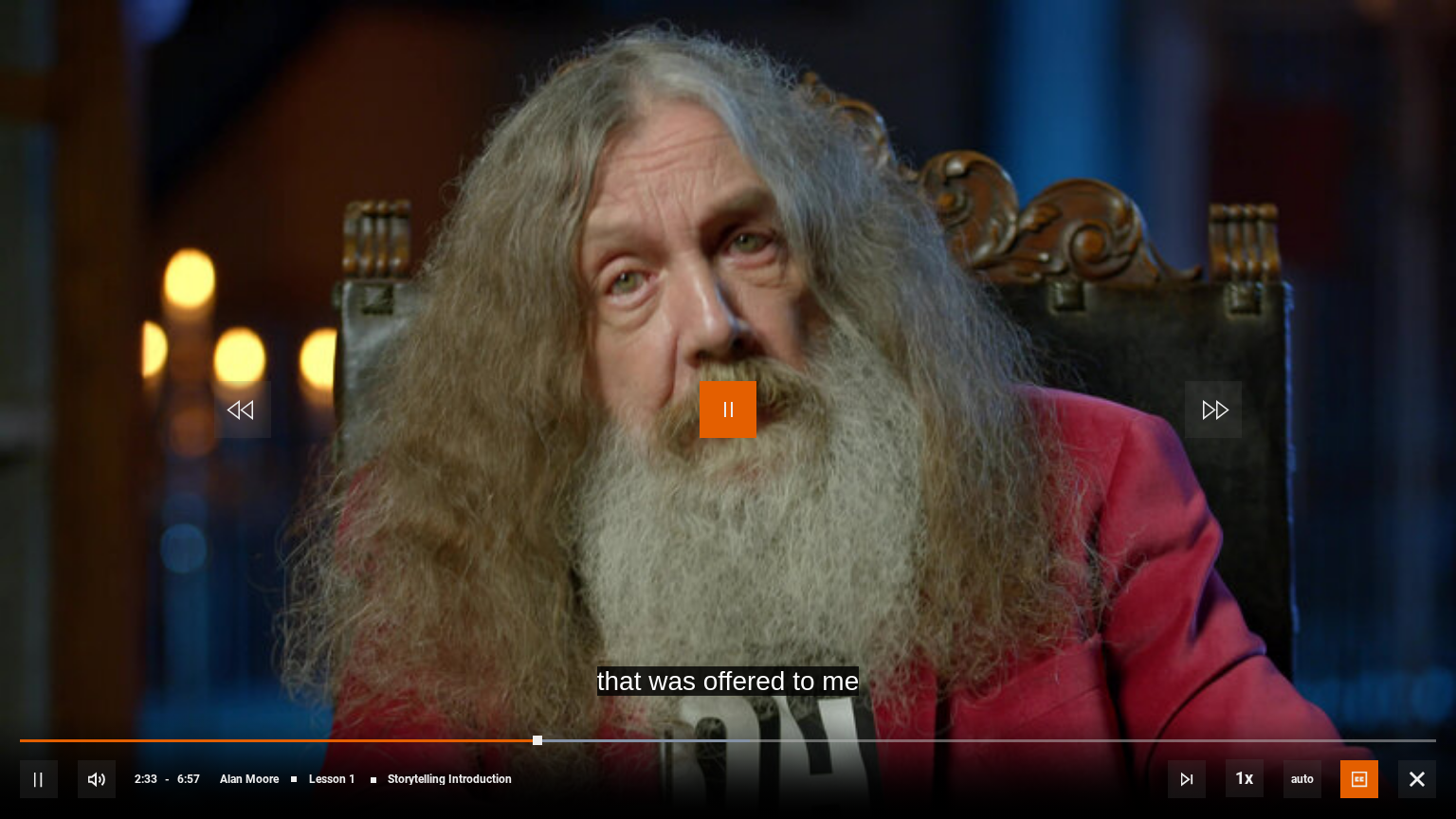 click at bounding box center [728, 410] 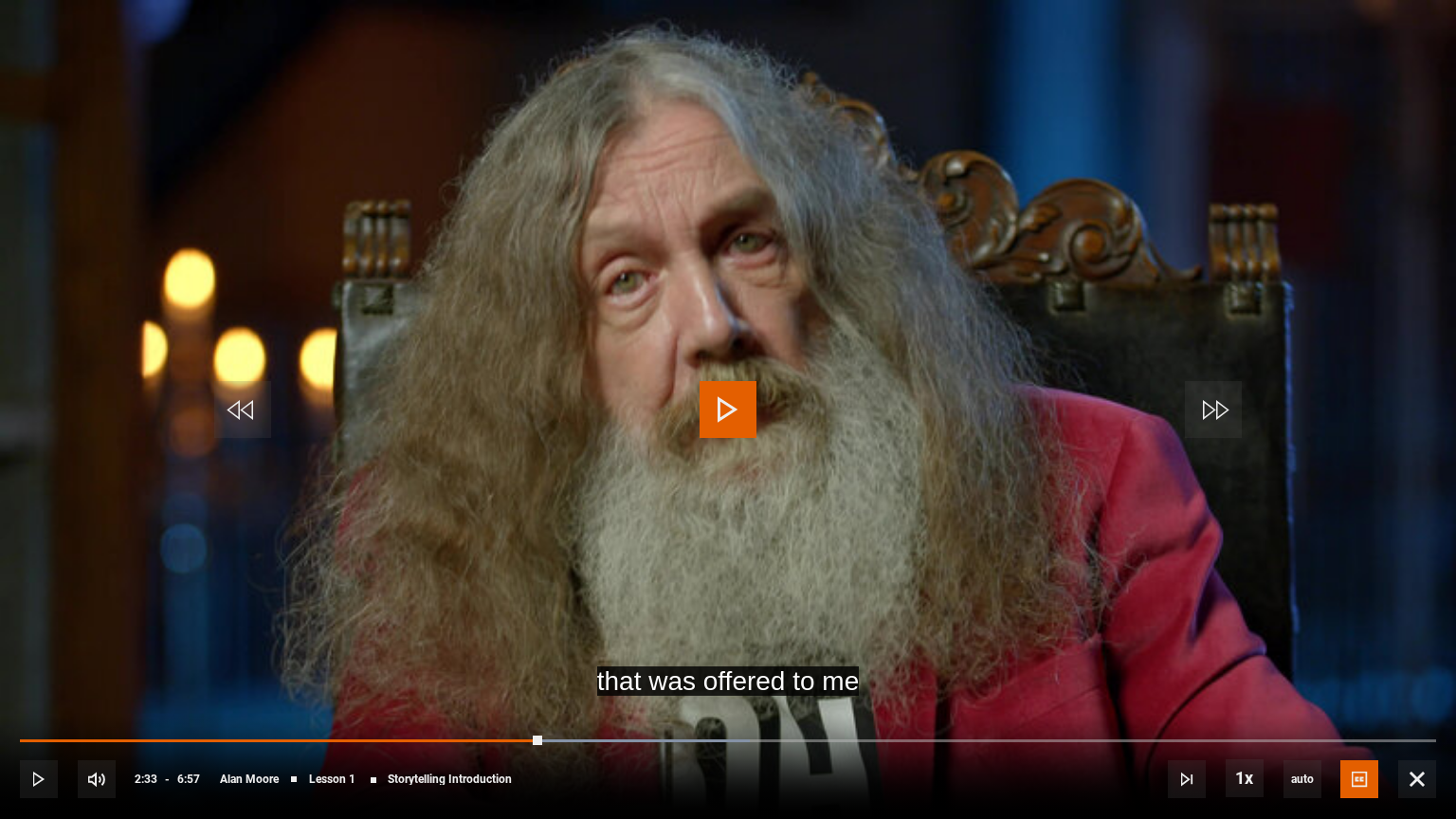 click at bounding box center [728, 410] 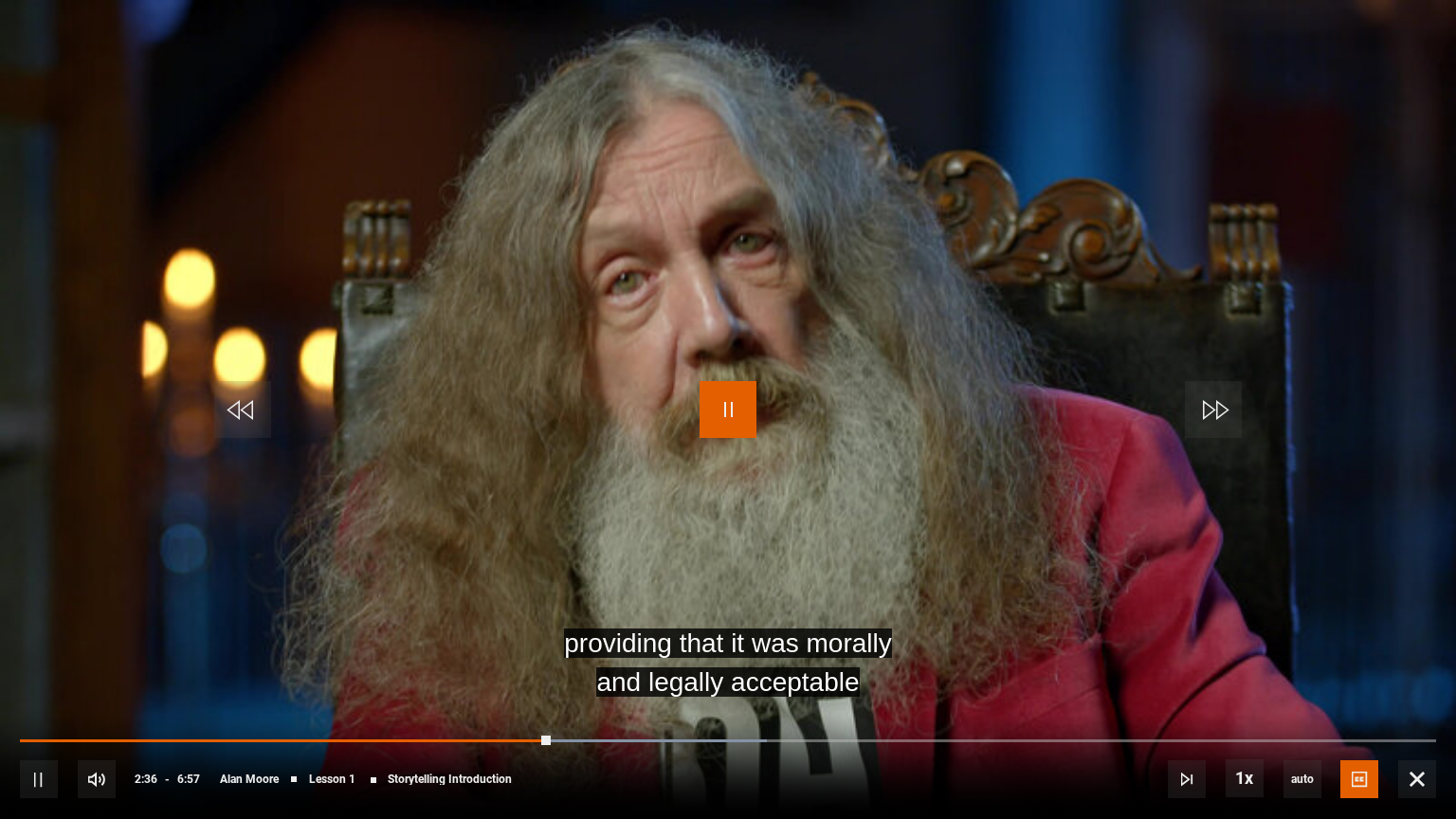 click at bounding box center [728, 410] 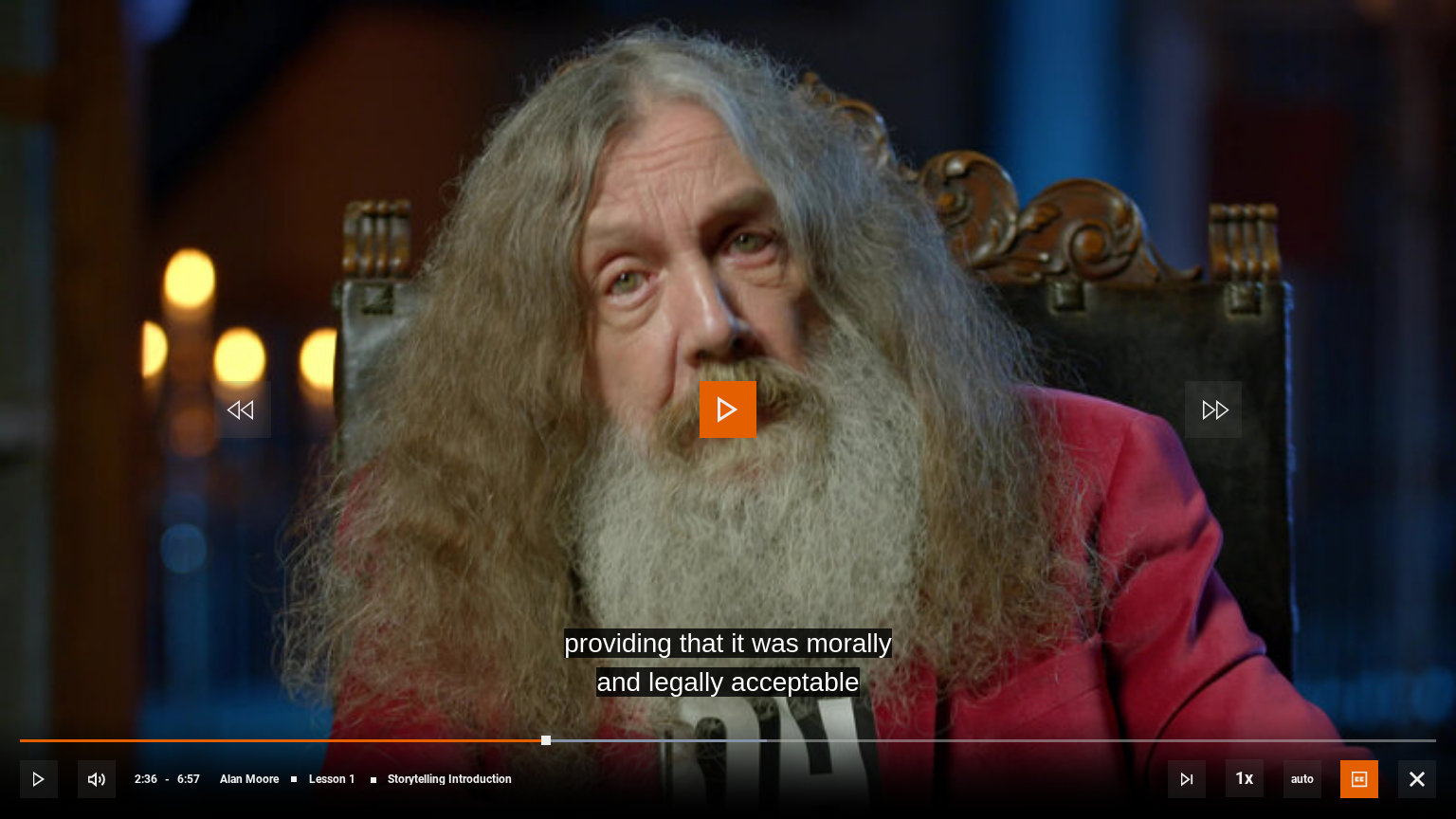 click at bounding box center (728, 410) 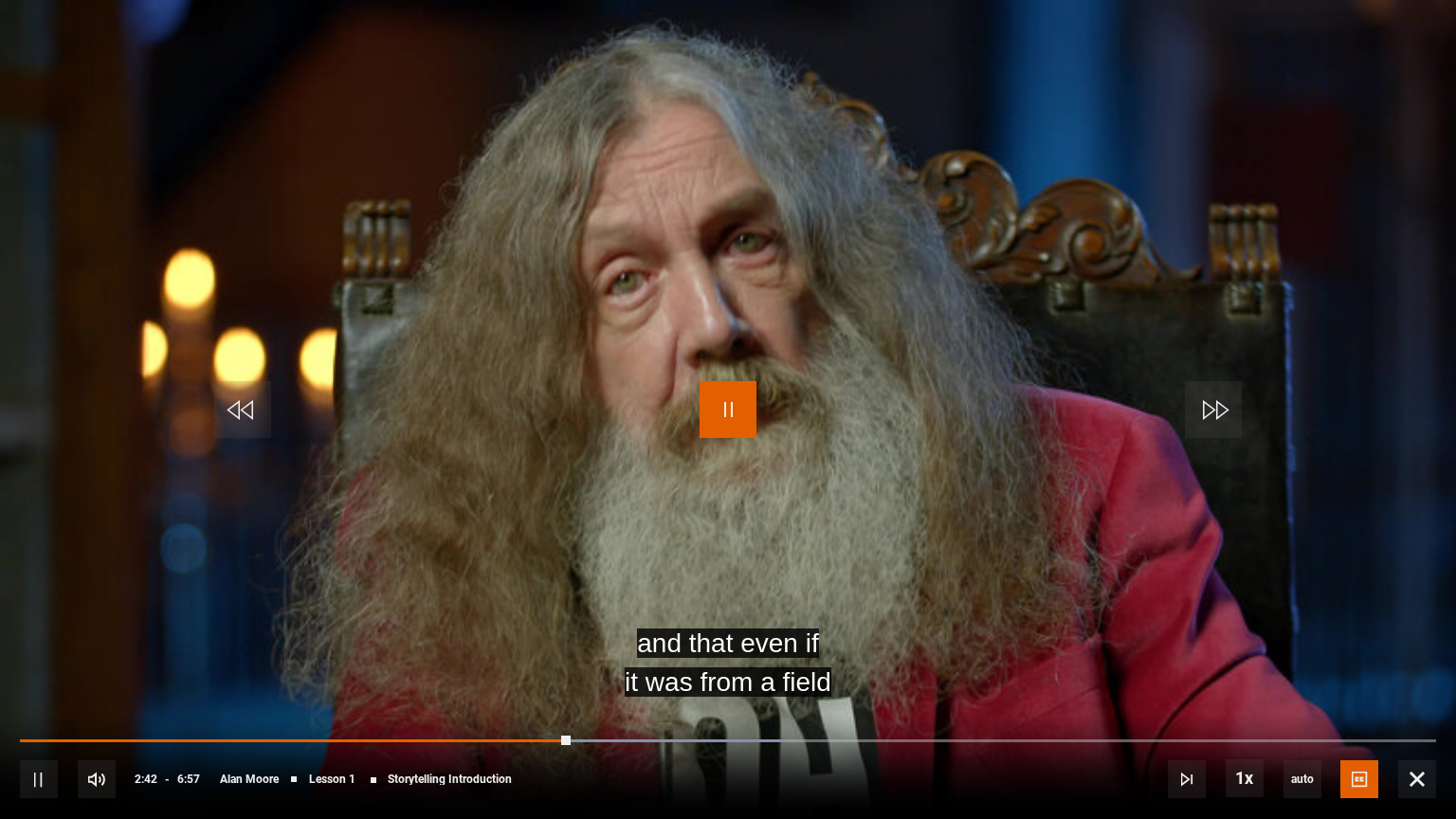 click at bounding box center (728, 410) 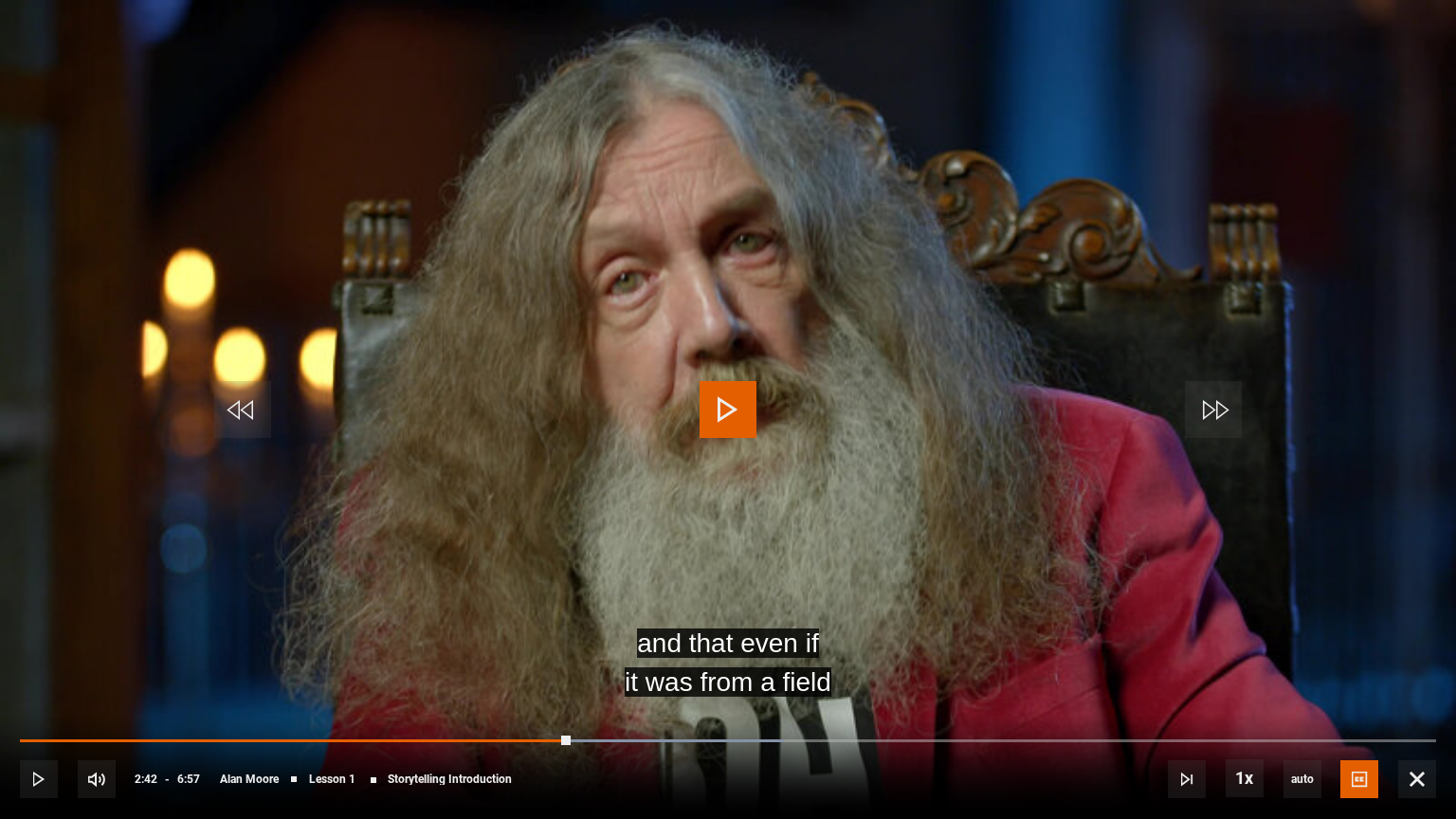 click at bounding box center [728, 410] 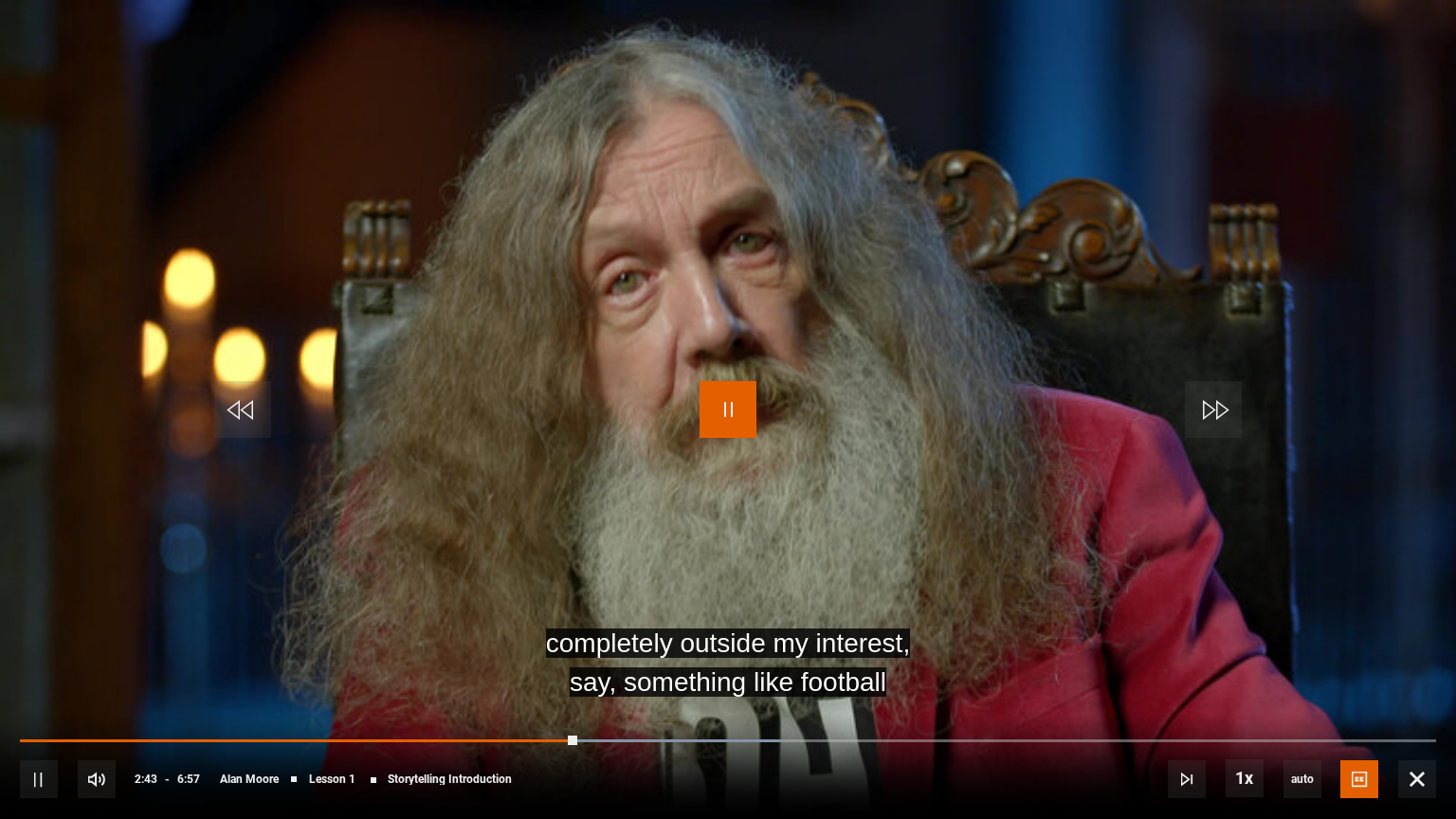 click at bounding box center [728, 410] 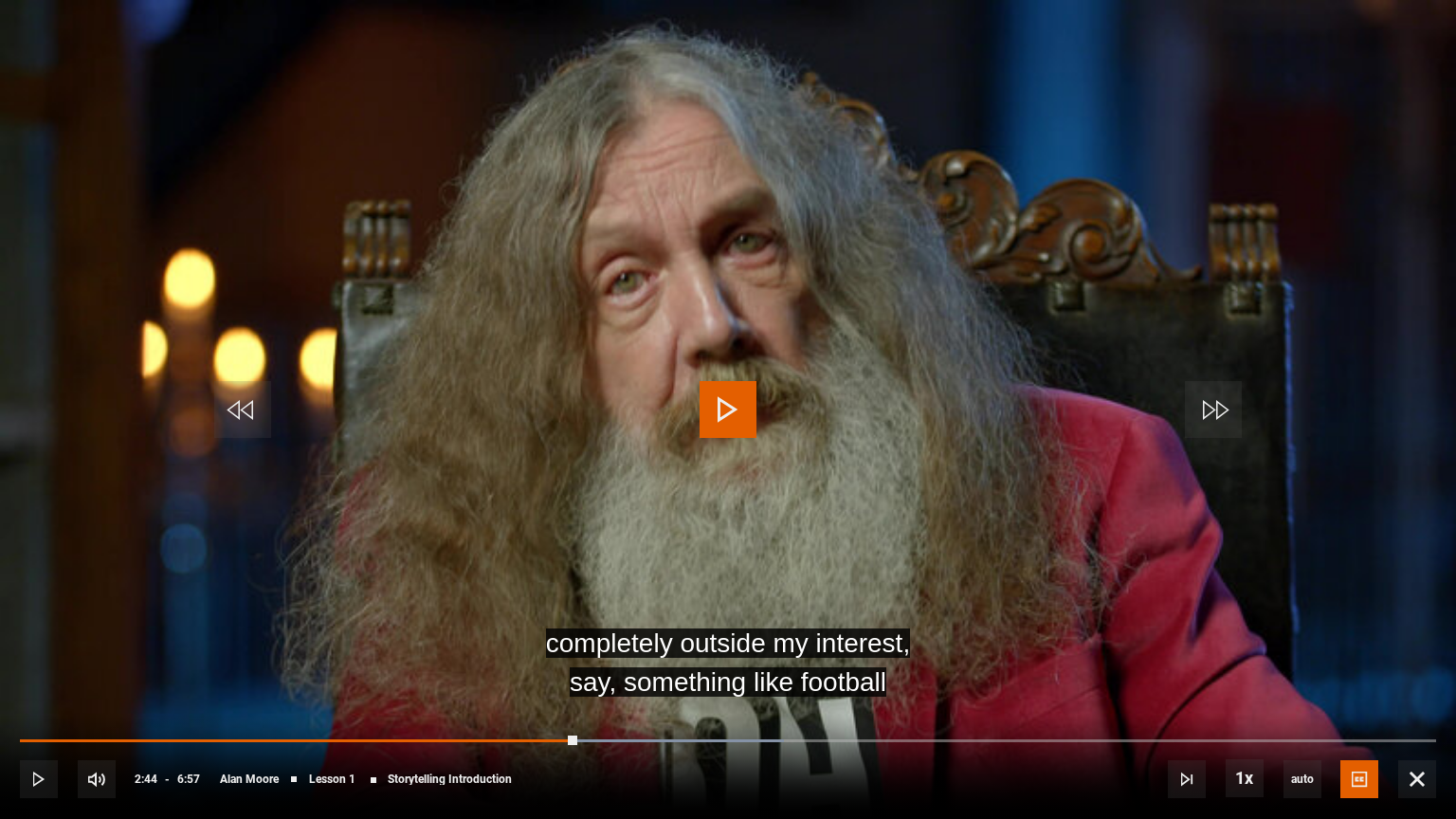 click at bounding box center (728, 410) 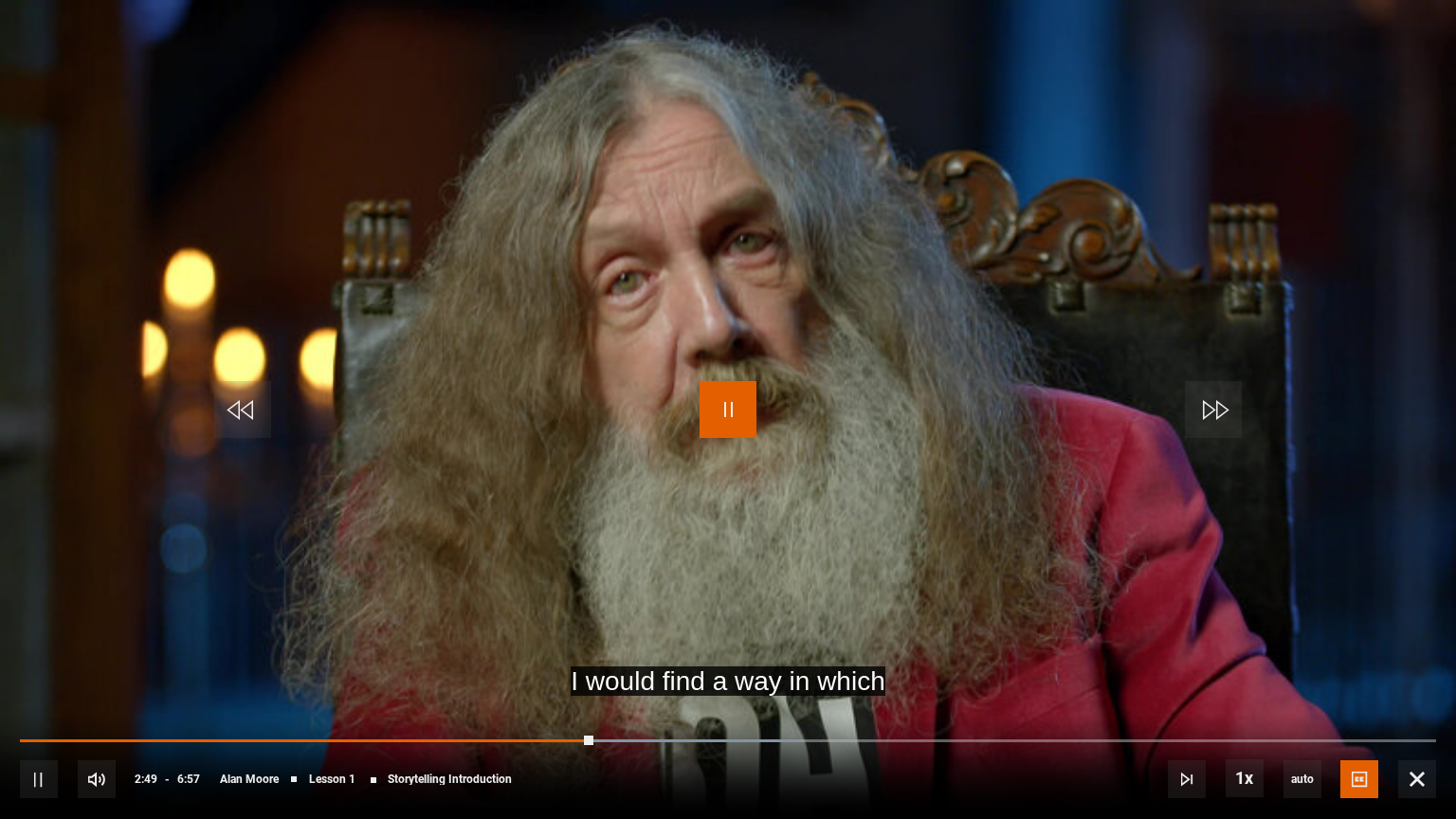 click at bounding box center (728, 410) 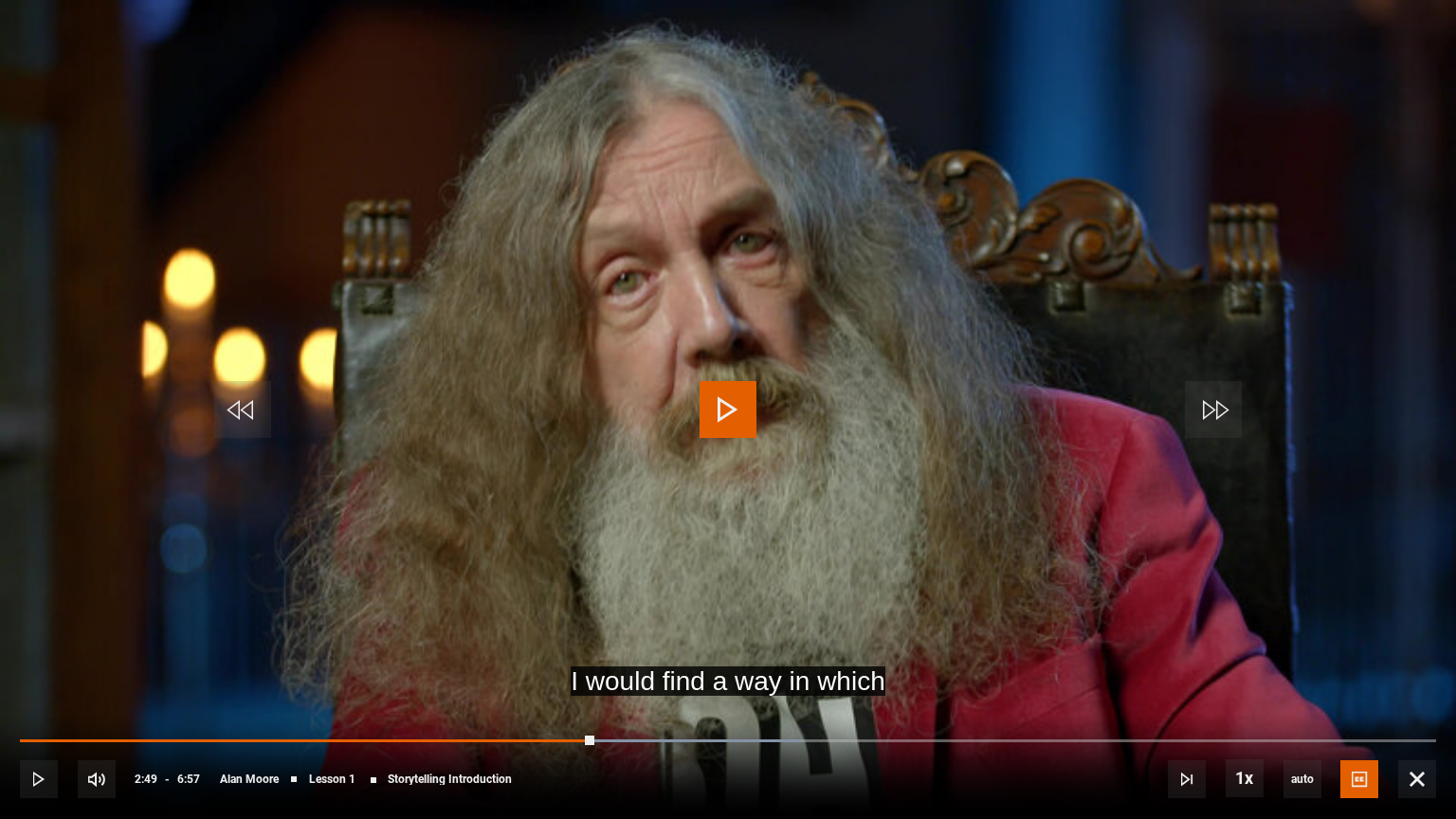 click at bounding box center [728, 410] 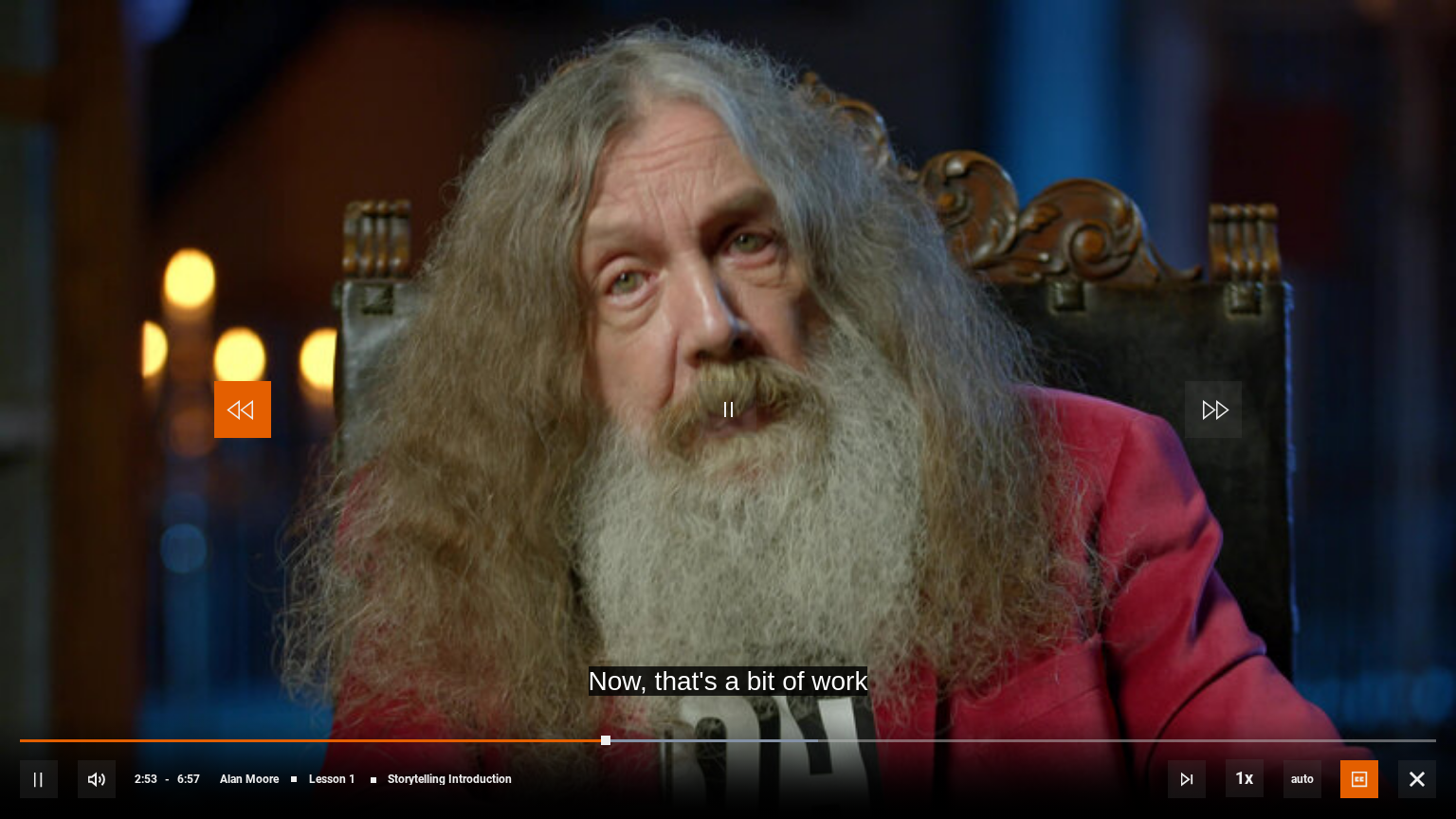 click at bounding box center [243, 410] 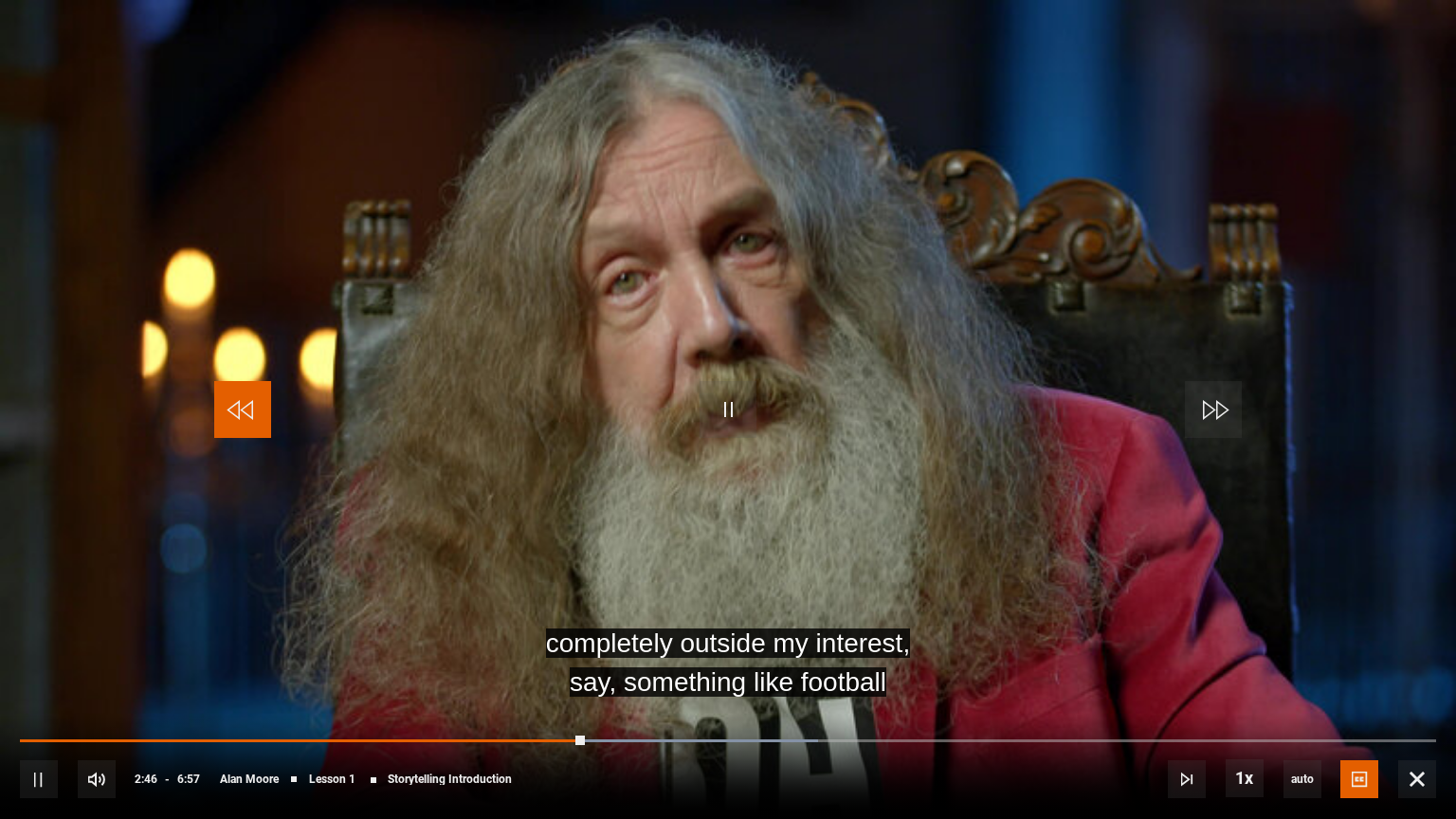click at bounding box center (243, 410) 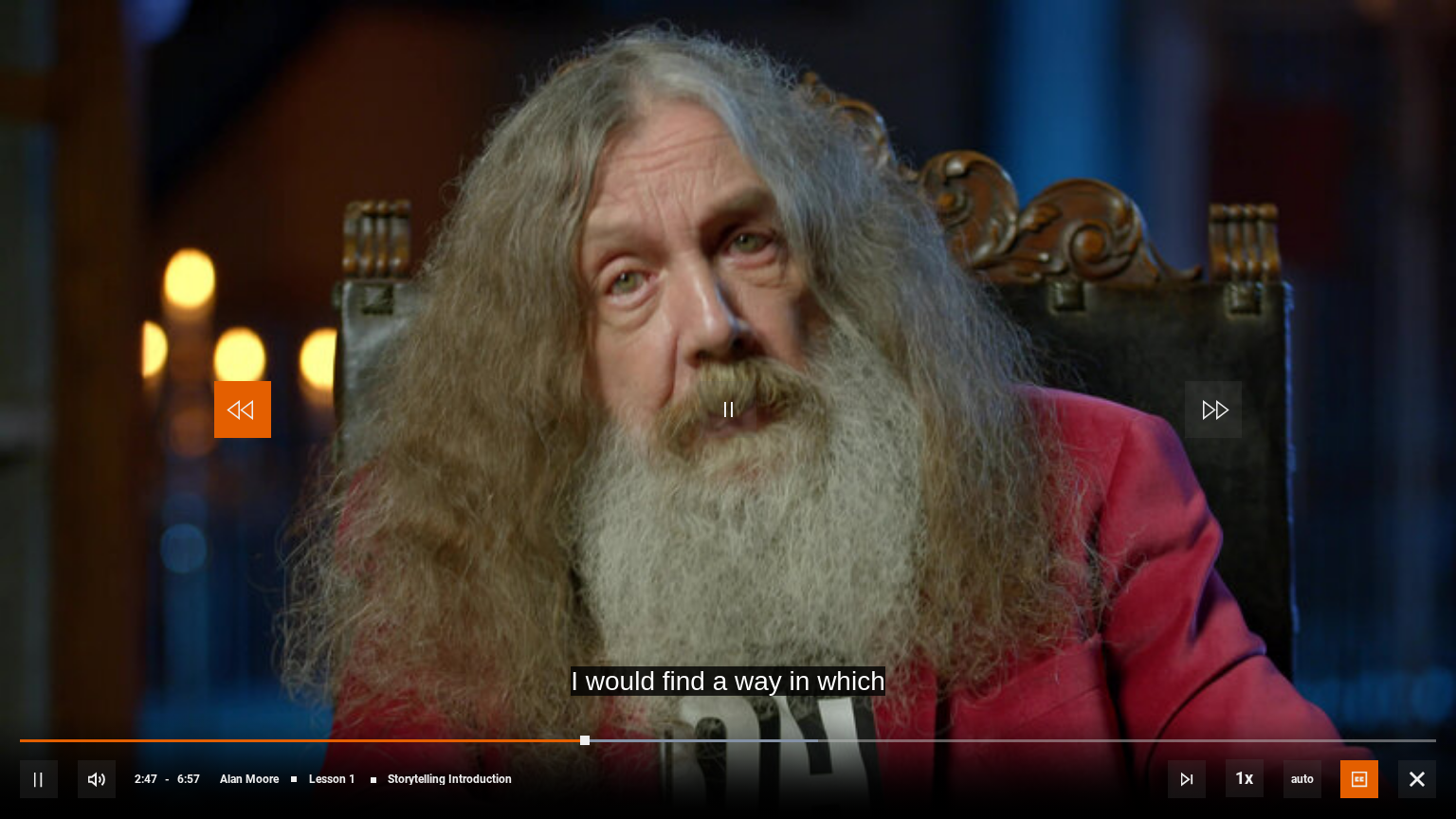 click at bounding box center [243, 410] 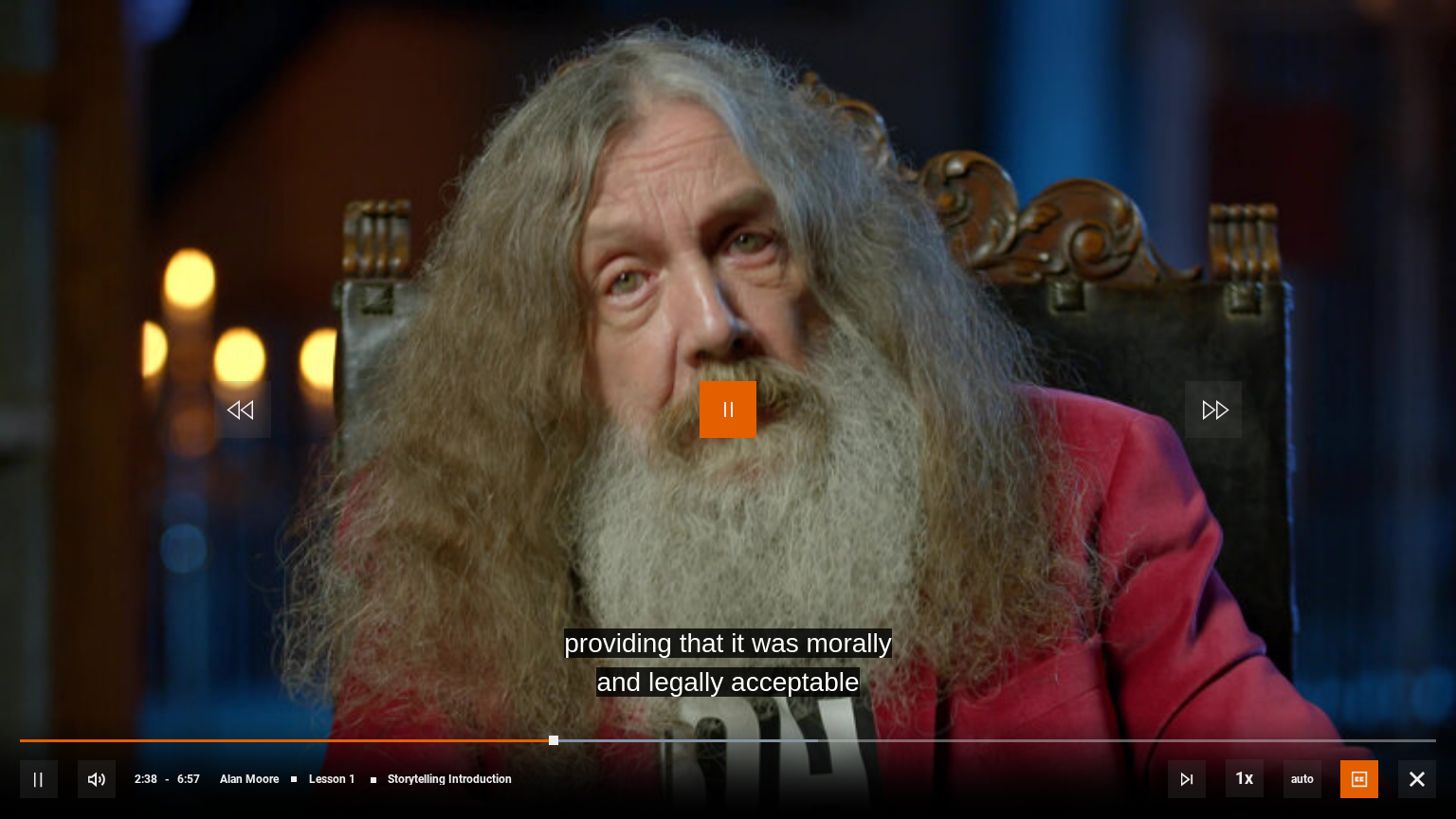 click at bounding box center (728, 410) 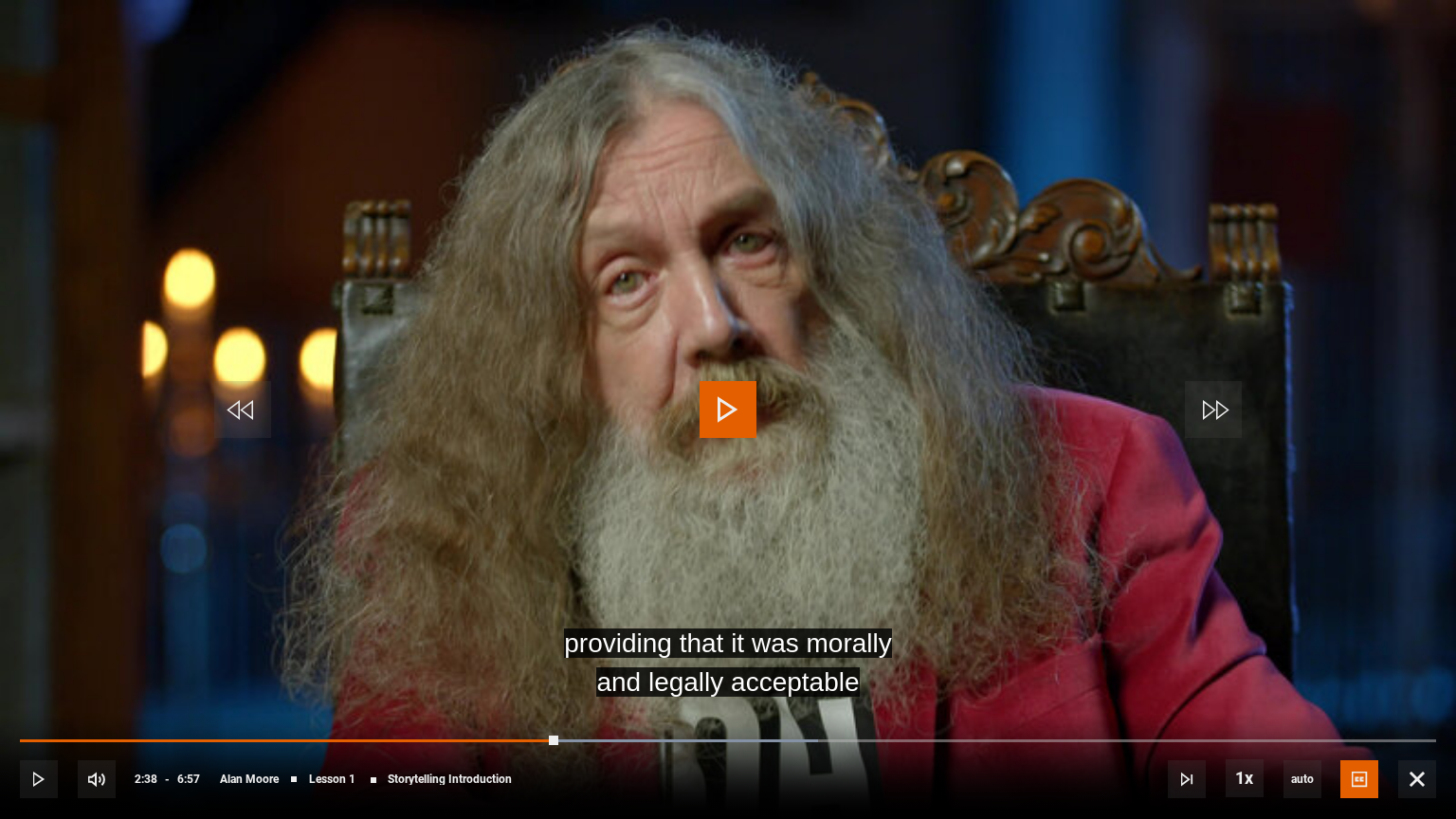 click at bounding box center (728, 410) 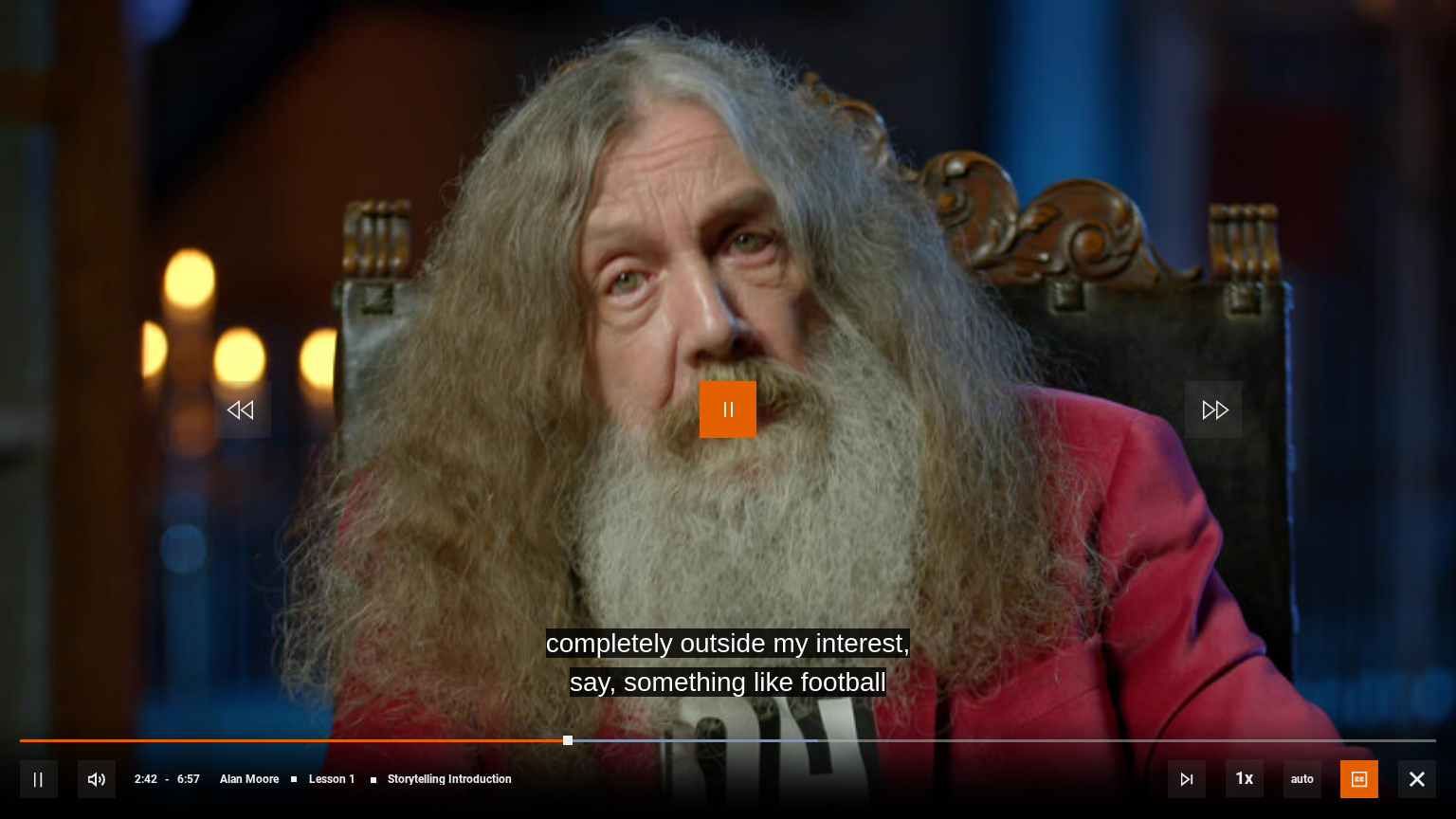 click at bounding box center (728, 410) 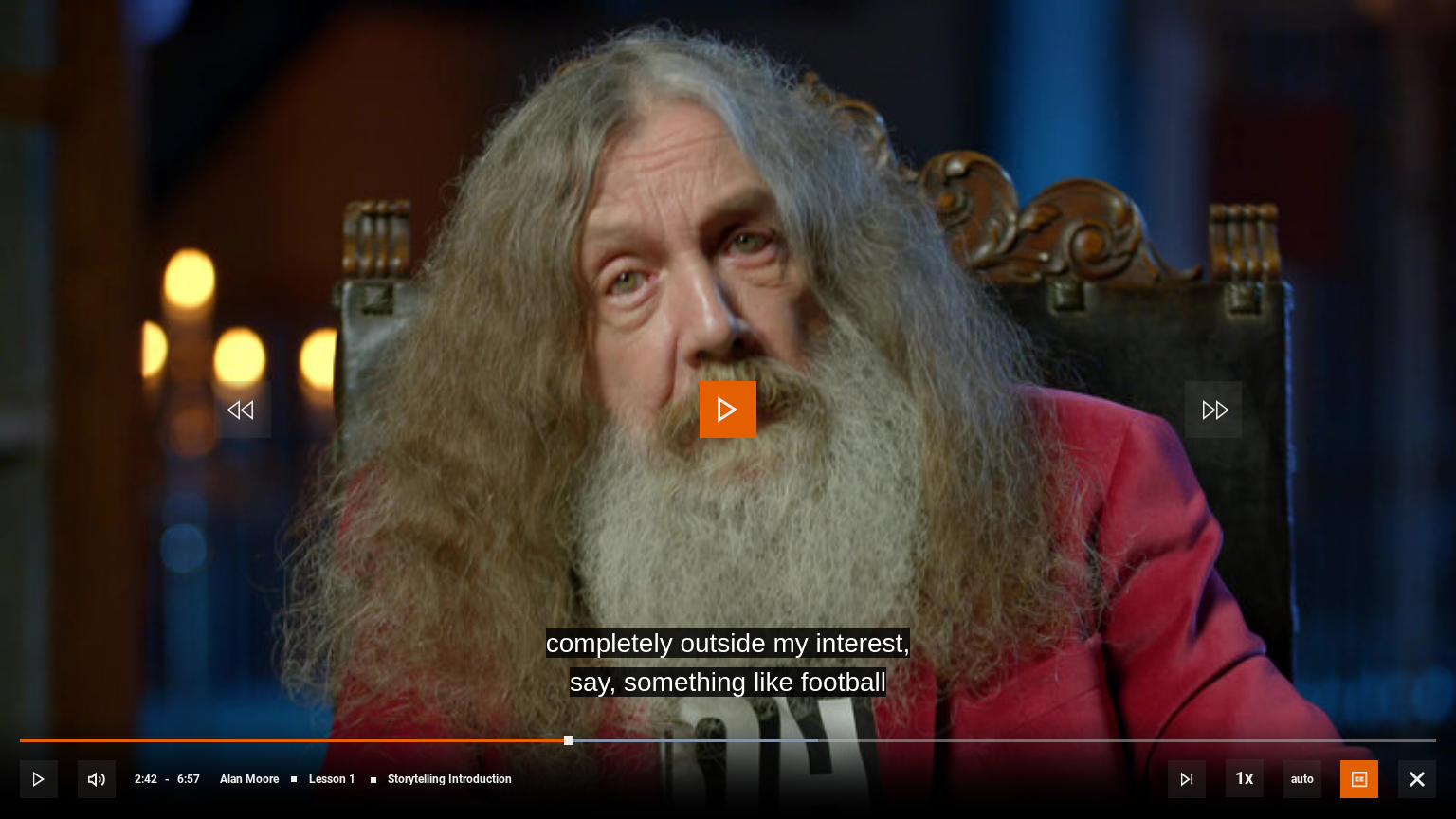 click at bounding box center [728, 410] 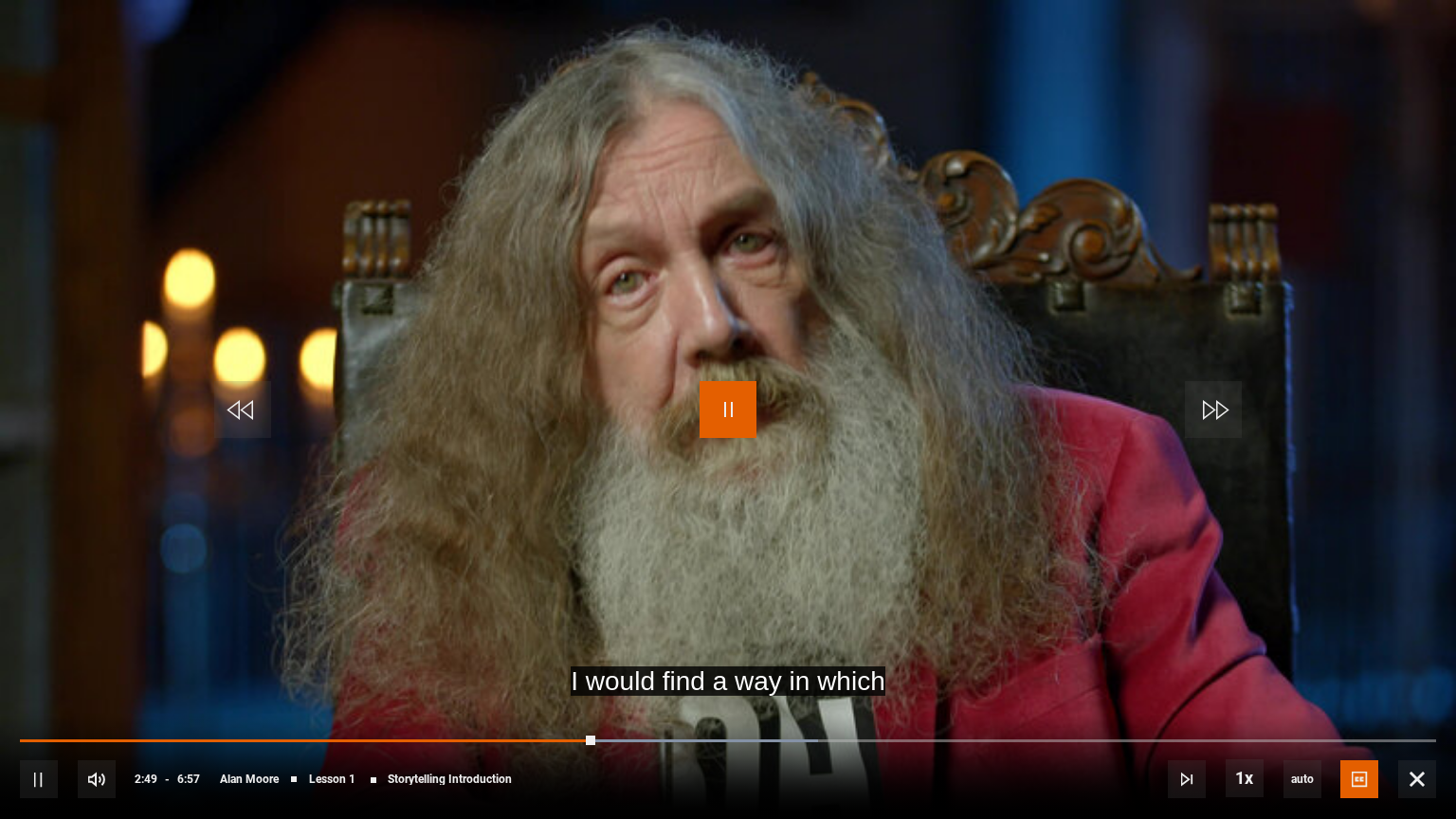 click at bounding box center (728, 410) 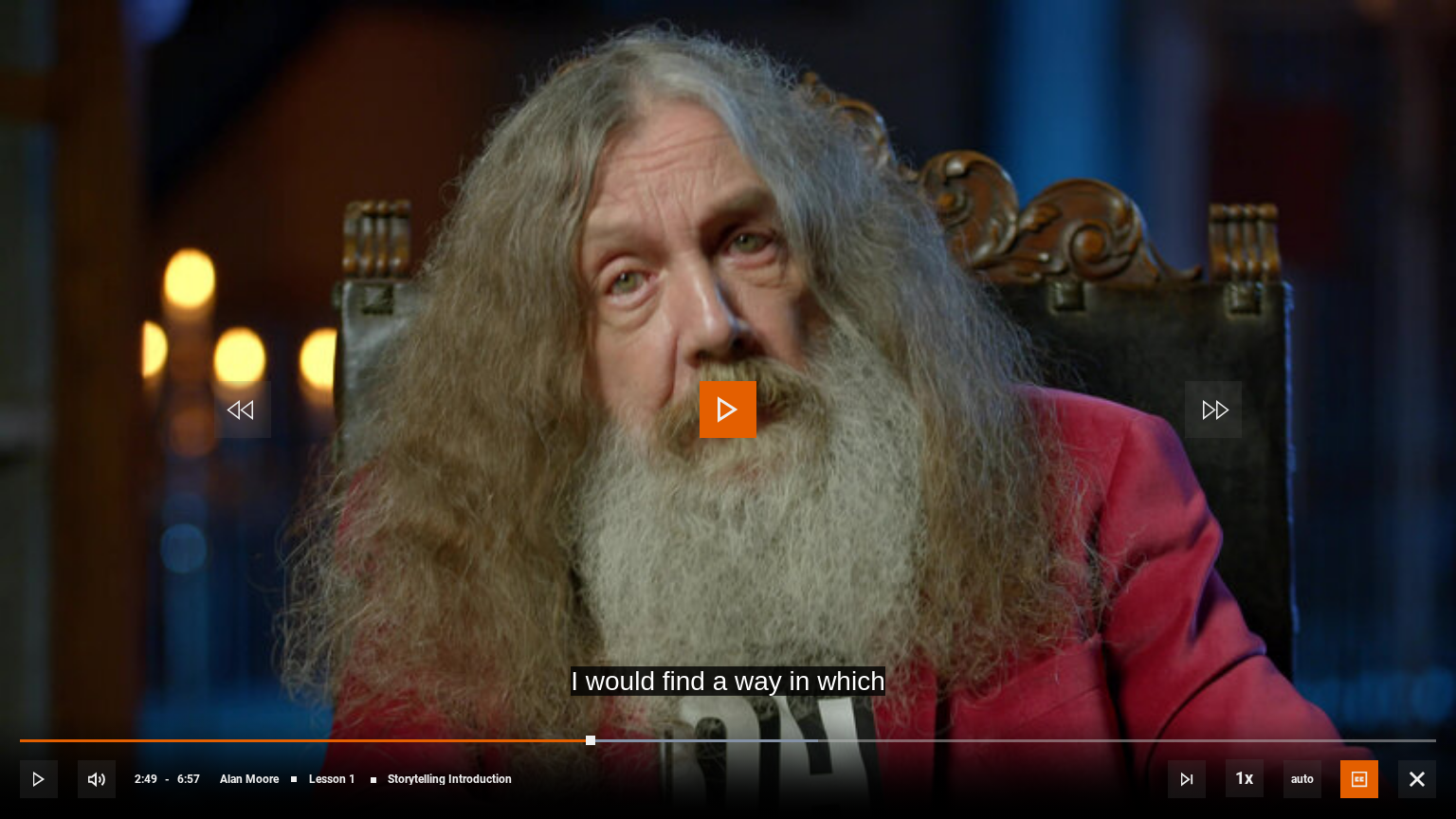 click at bounding box center (728, 410) 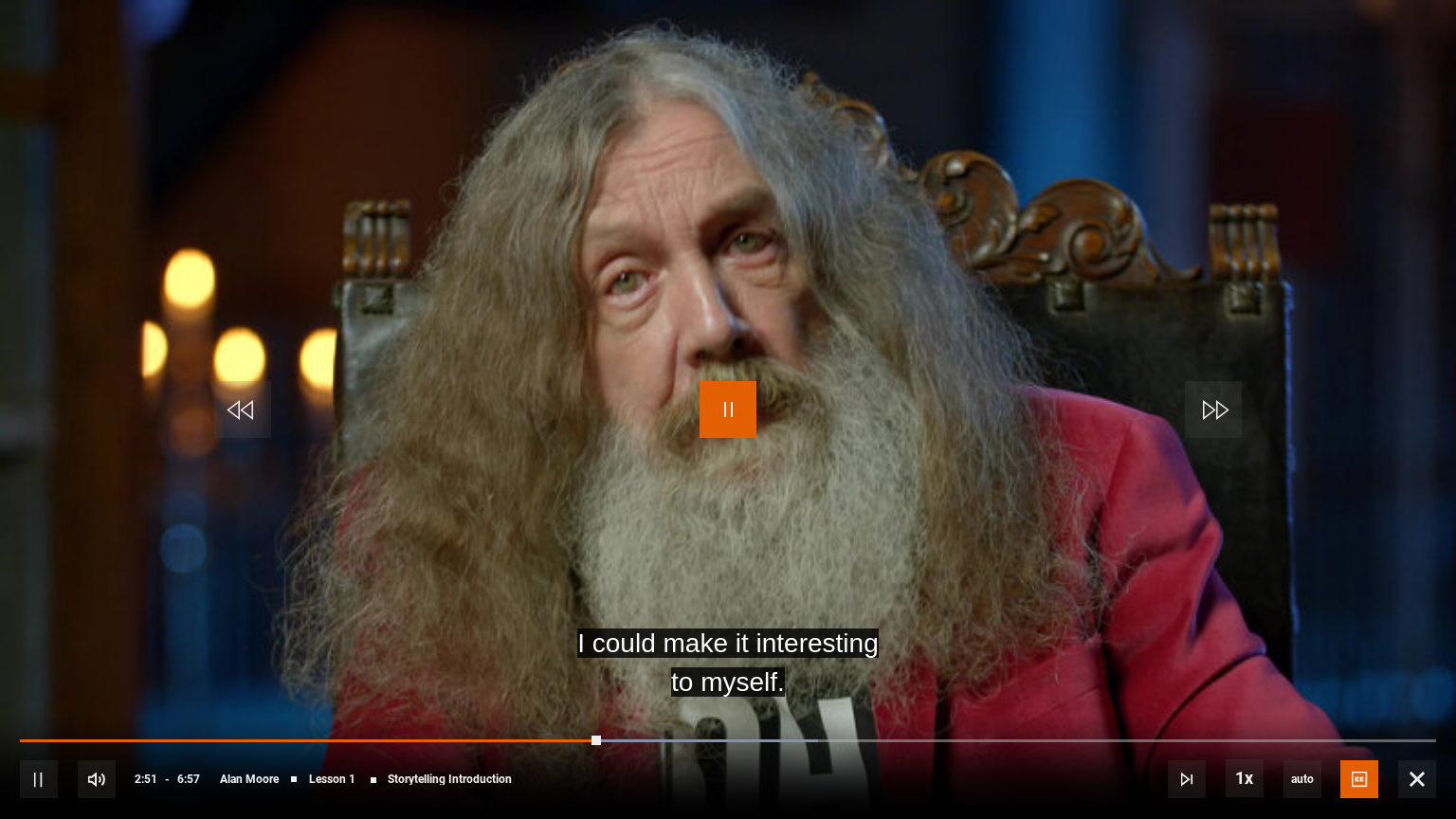 click at bounding box center [728, 410] 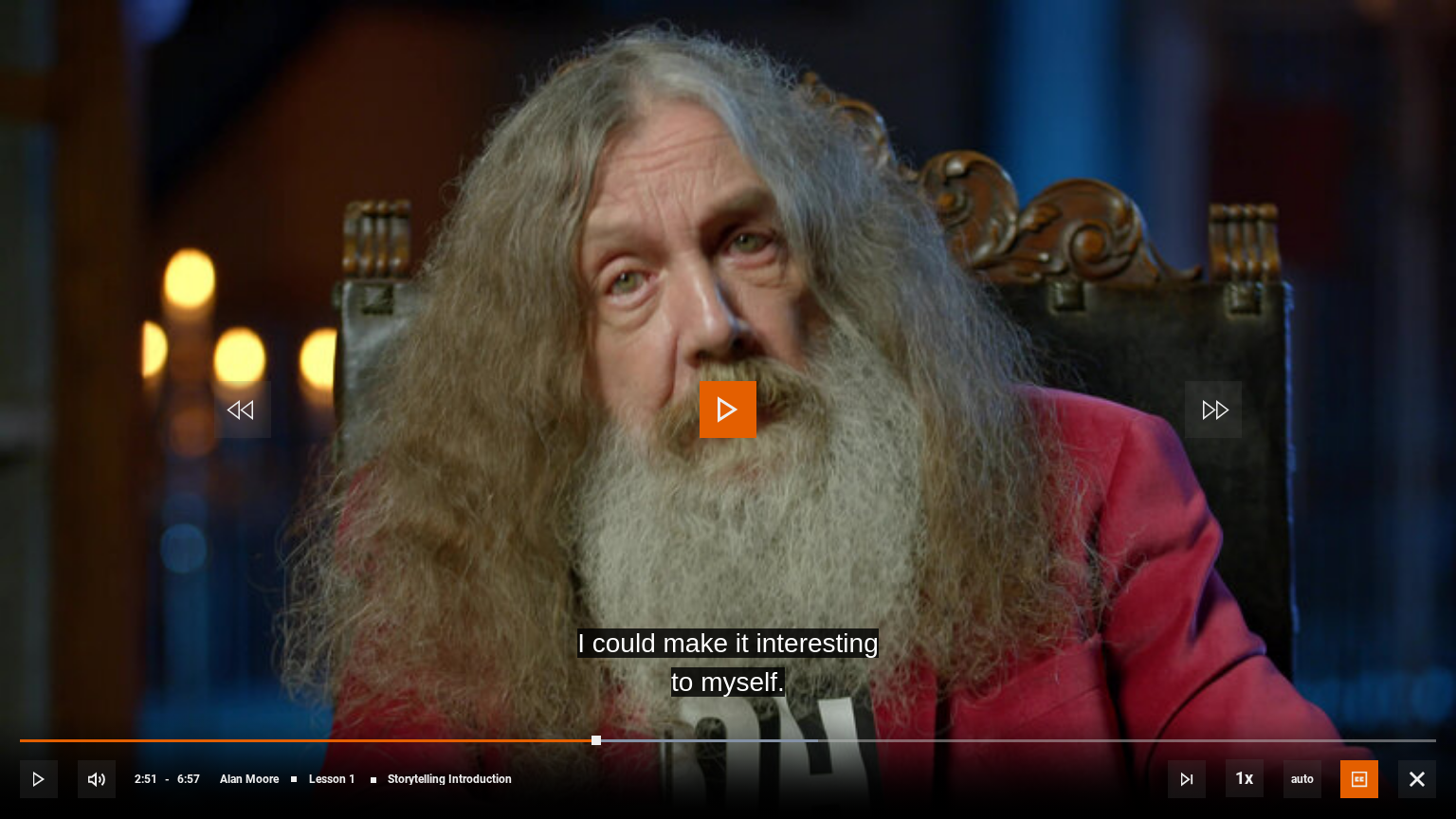 click at bounding box center [728, 410] 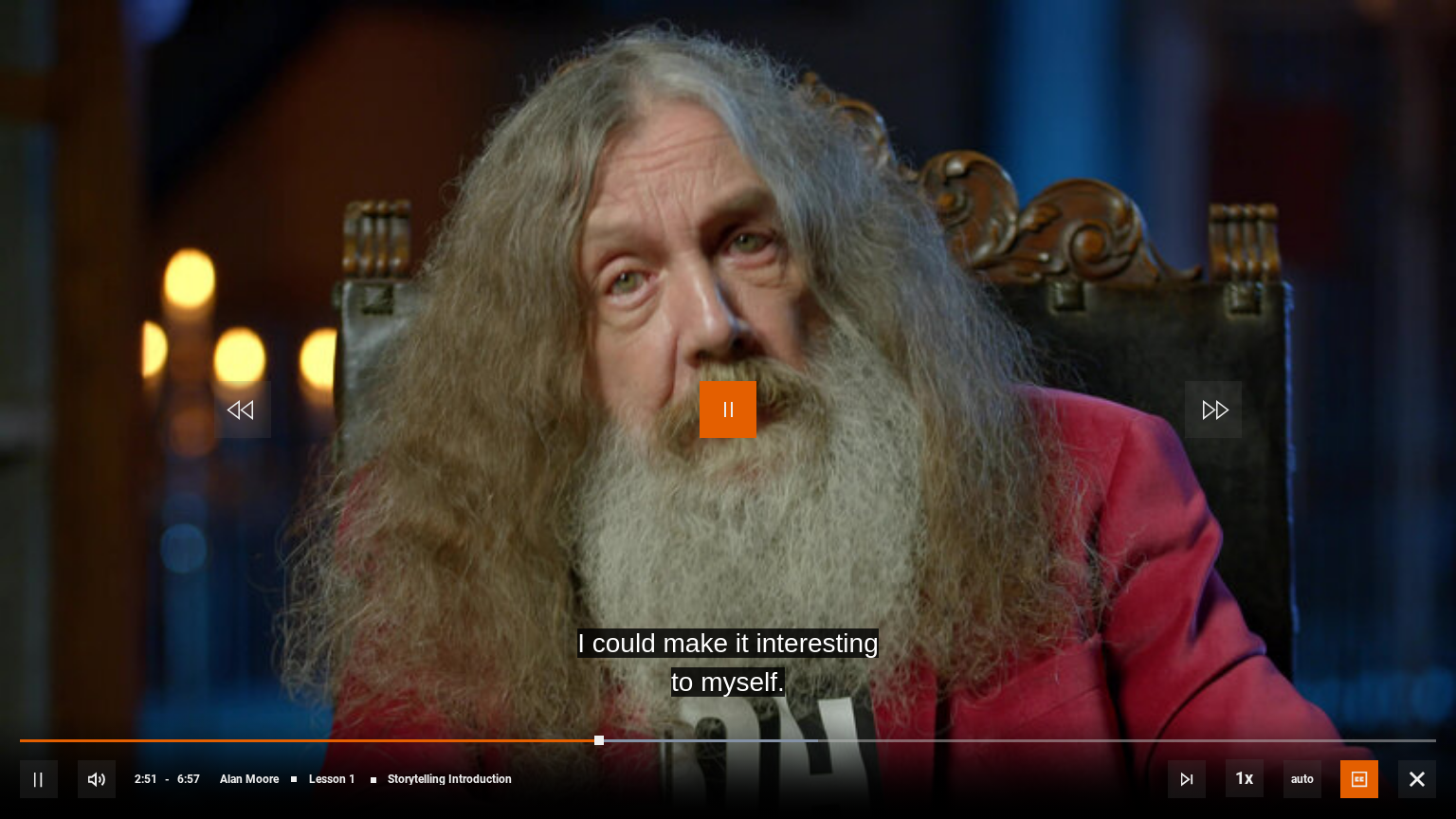 click at bounding box center [728, 410] 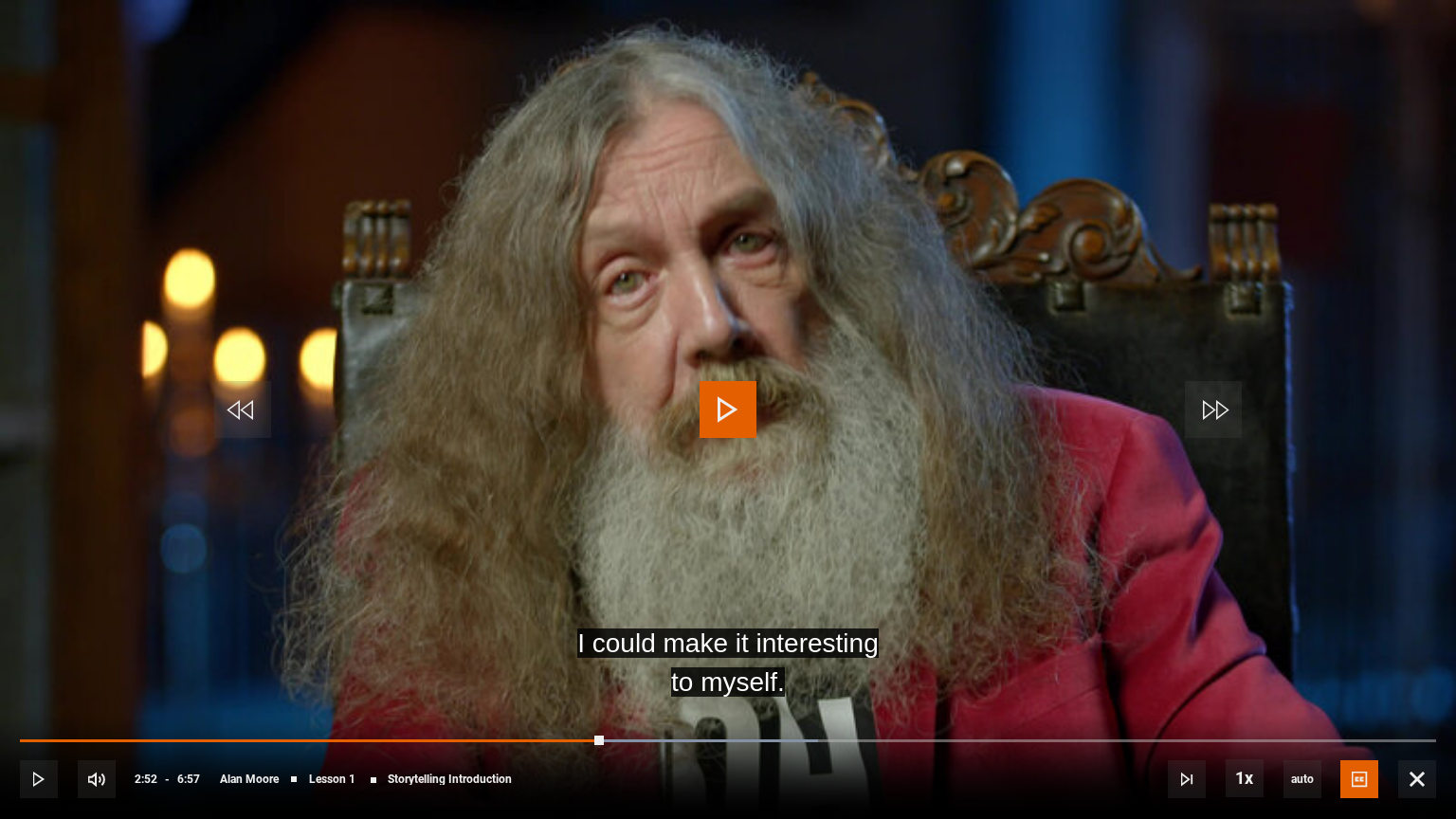 click at bounding box center (728, 410) 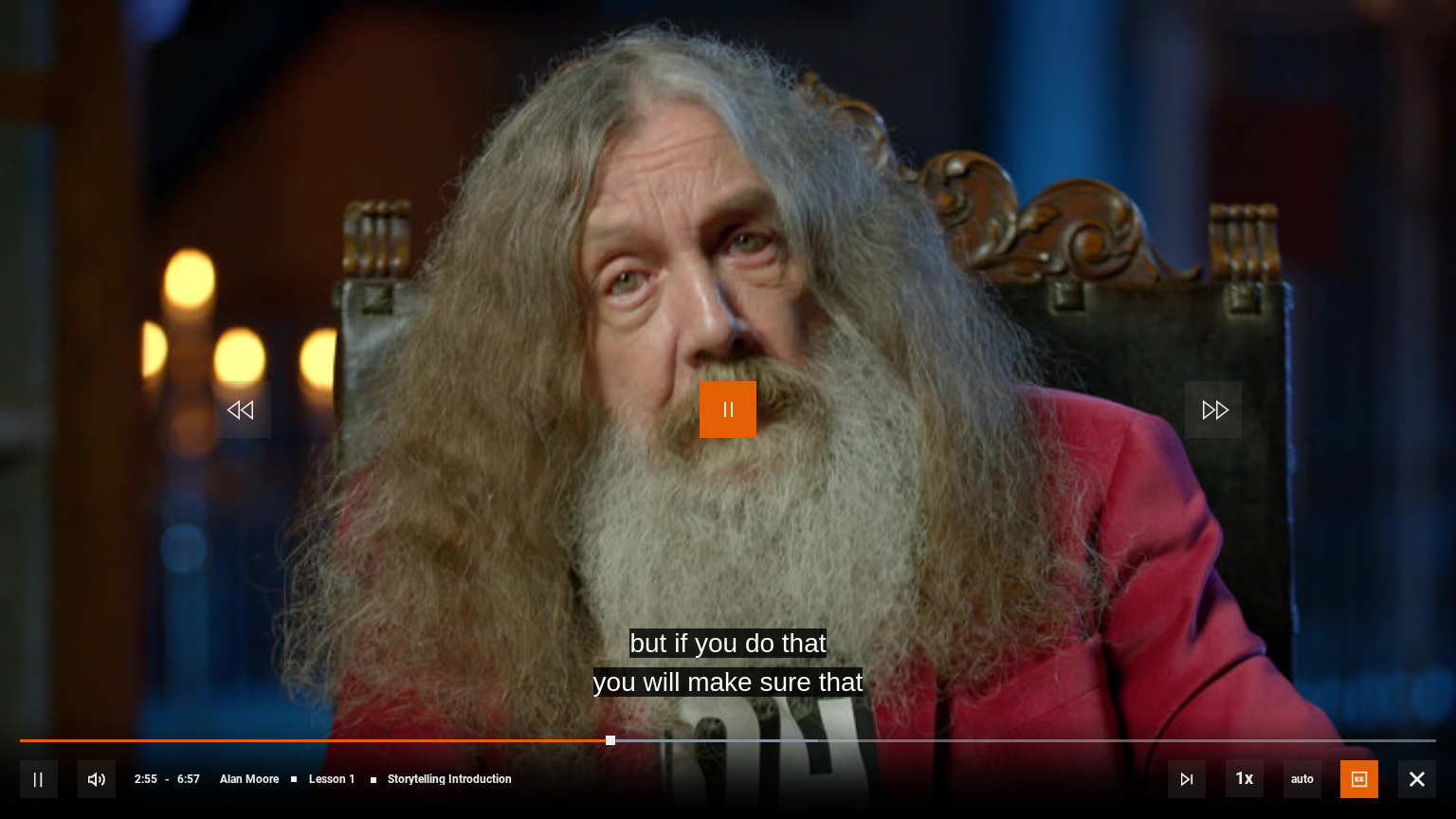 click at bounding box center (728, 410) 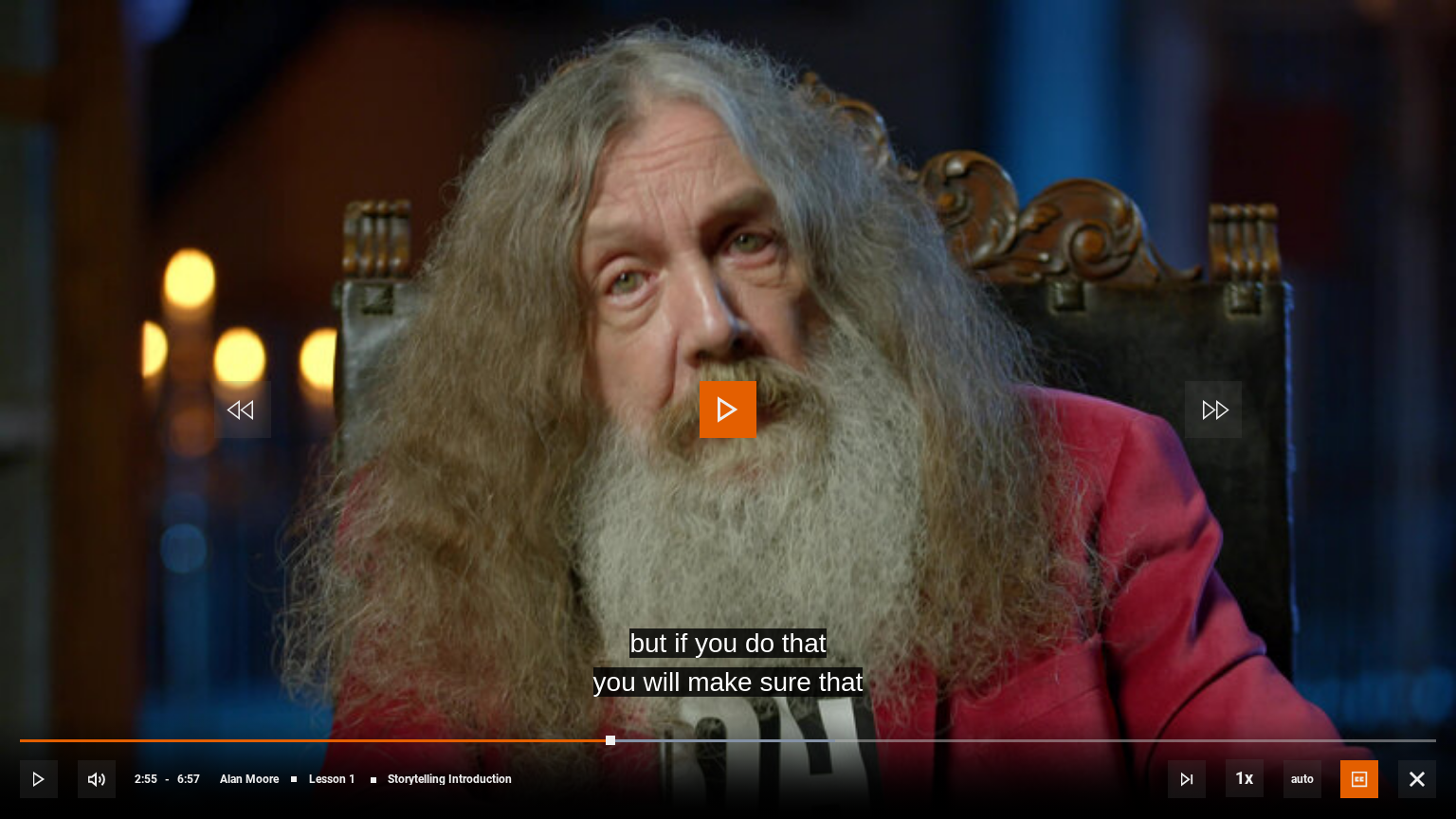 click at bounding box center [728, 410] 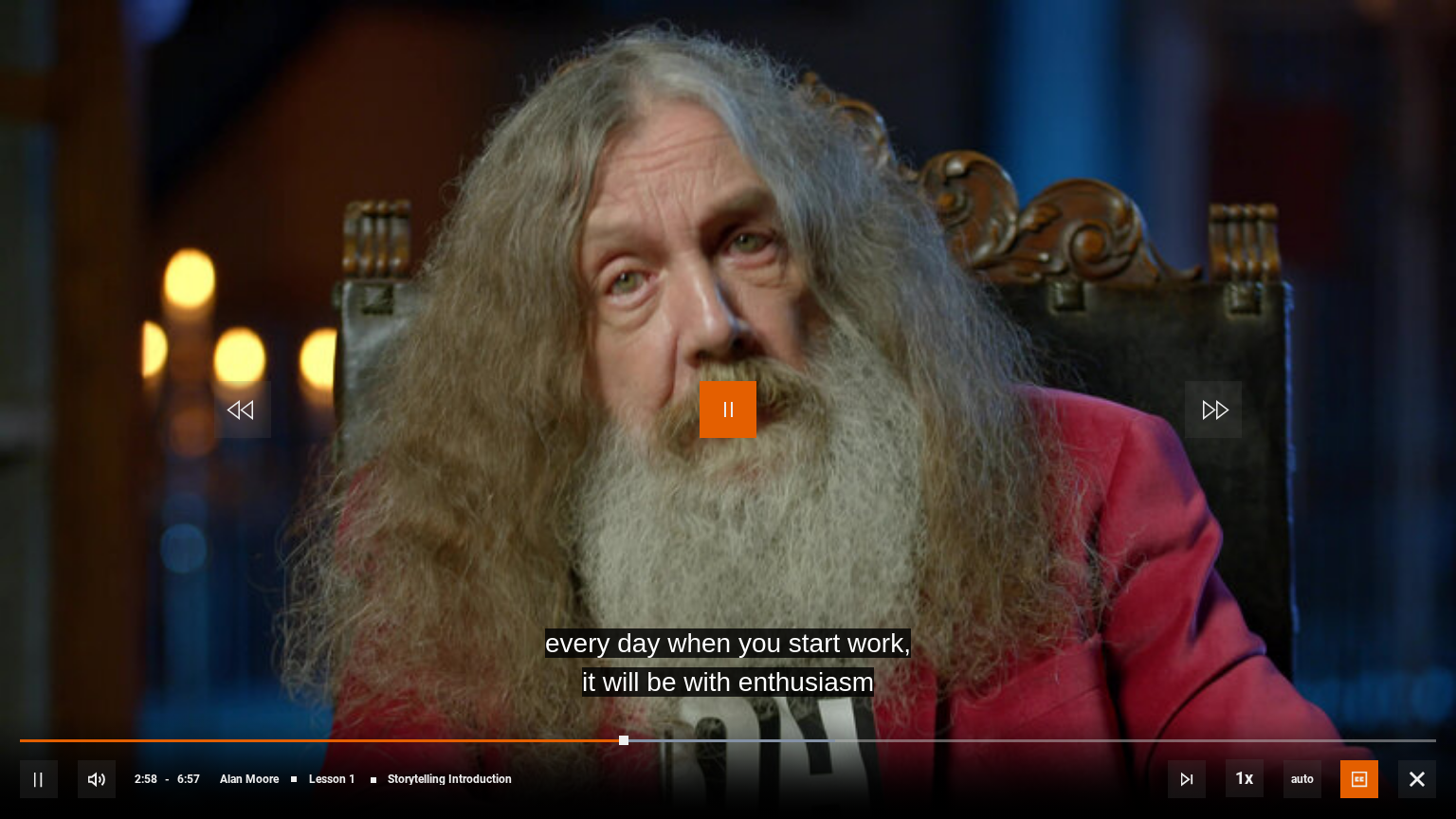 click at bounding box center (728, 410) 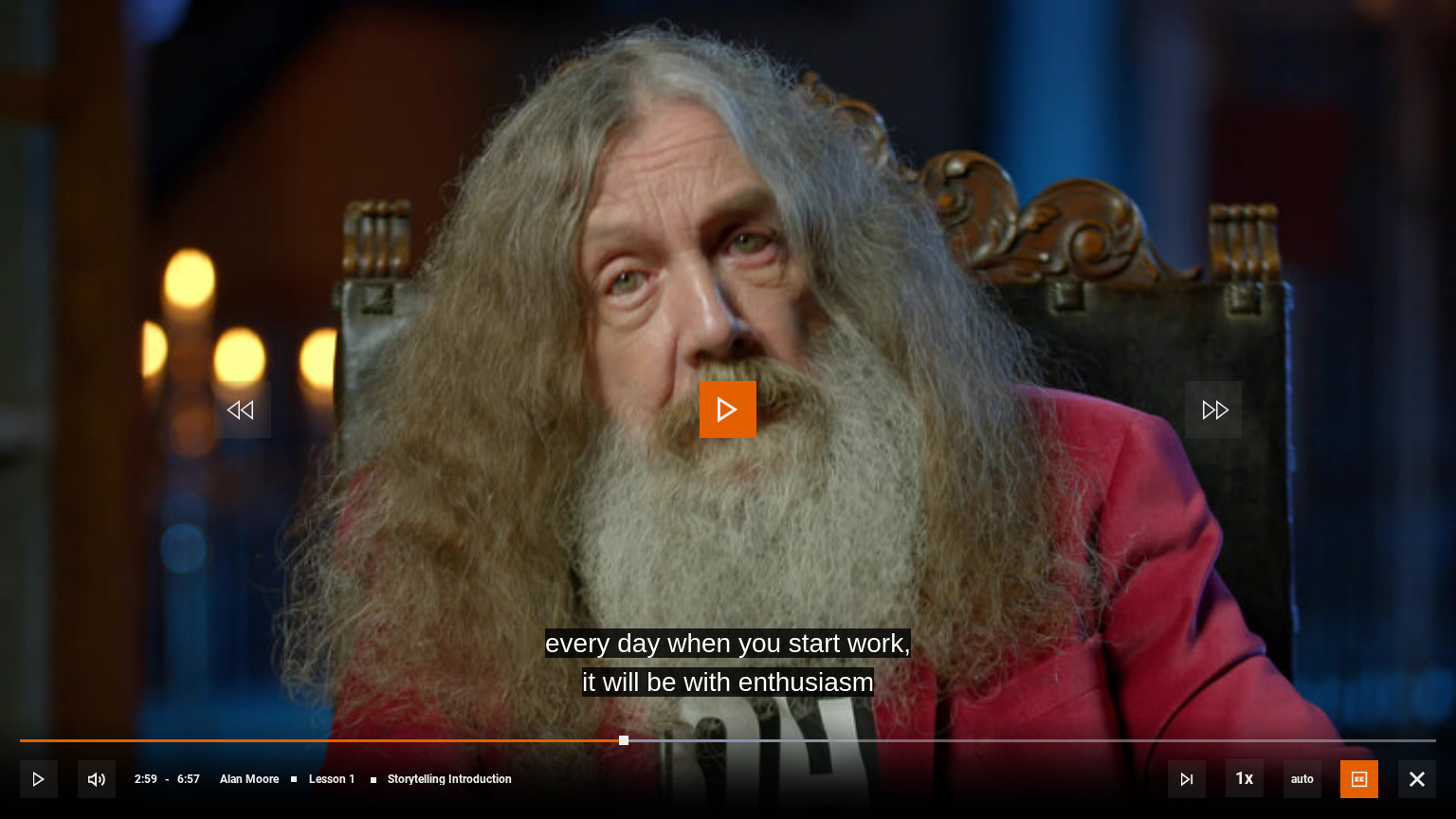 click at bounding box center (728, 410) 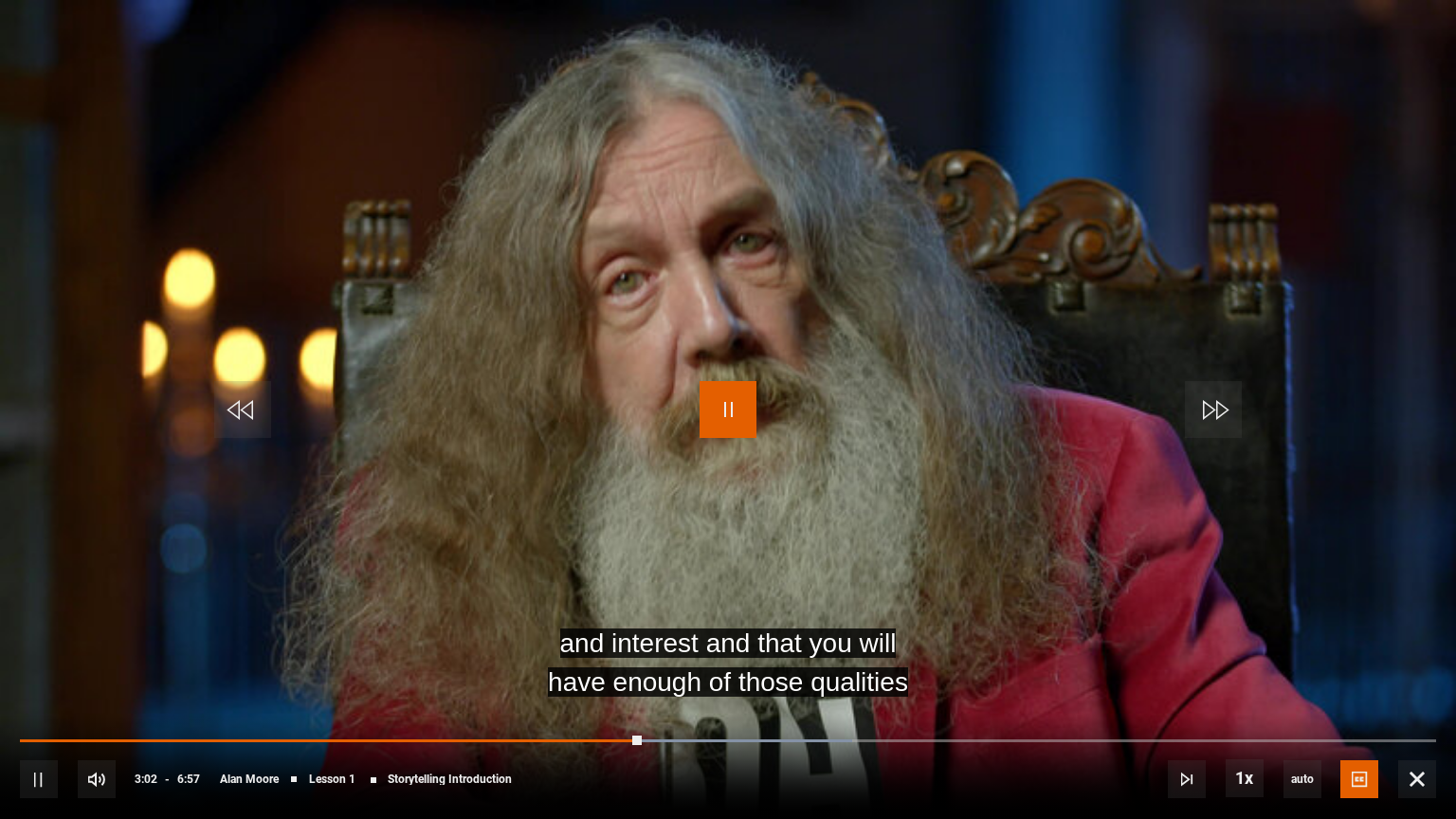 click at bounding box center [728, 410] 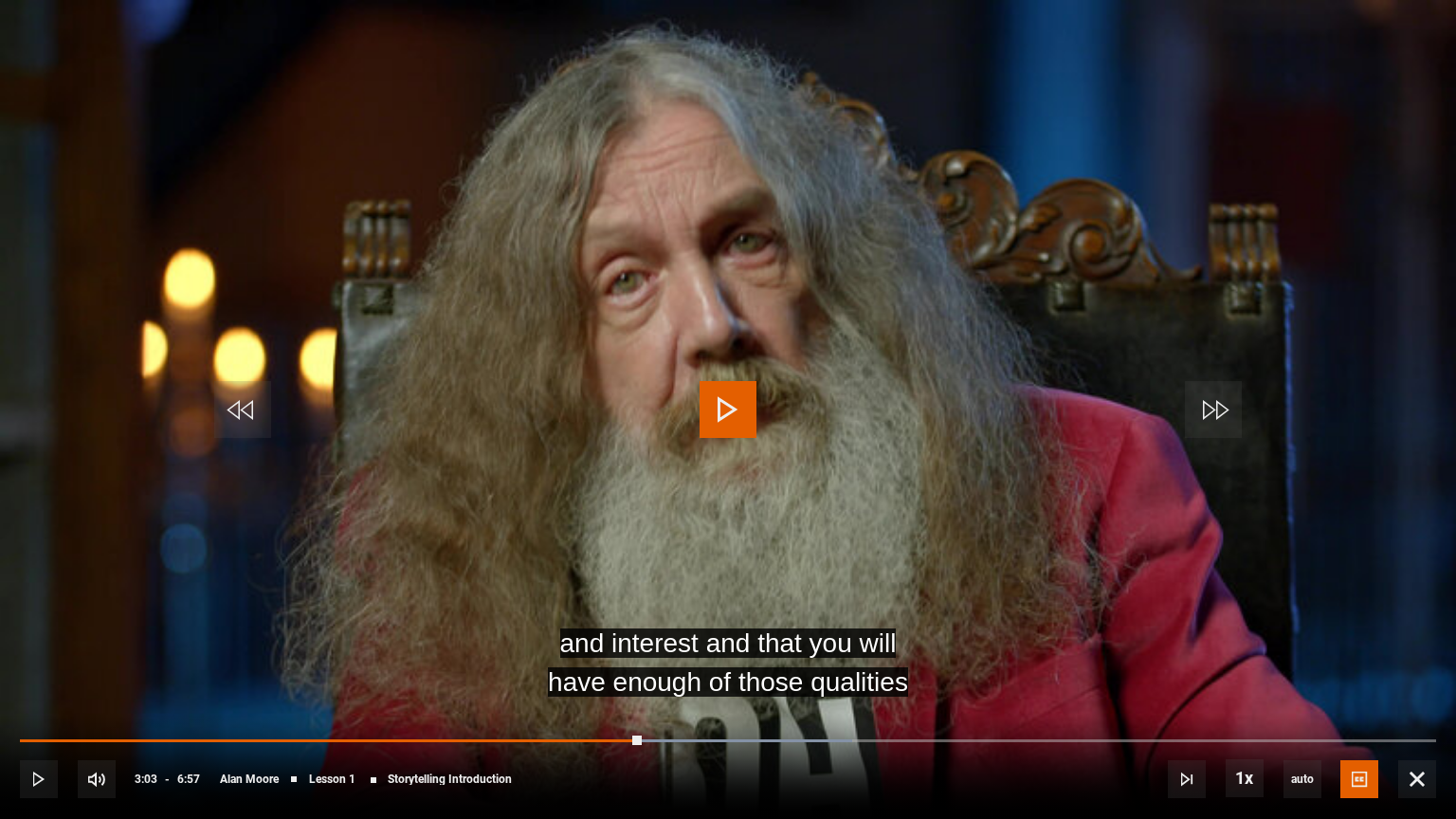 click at bounding box center (728, 410) 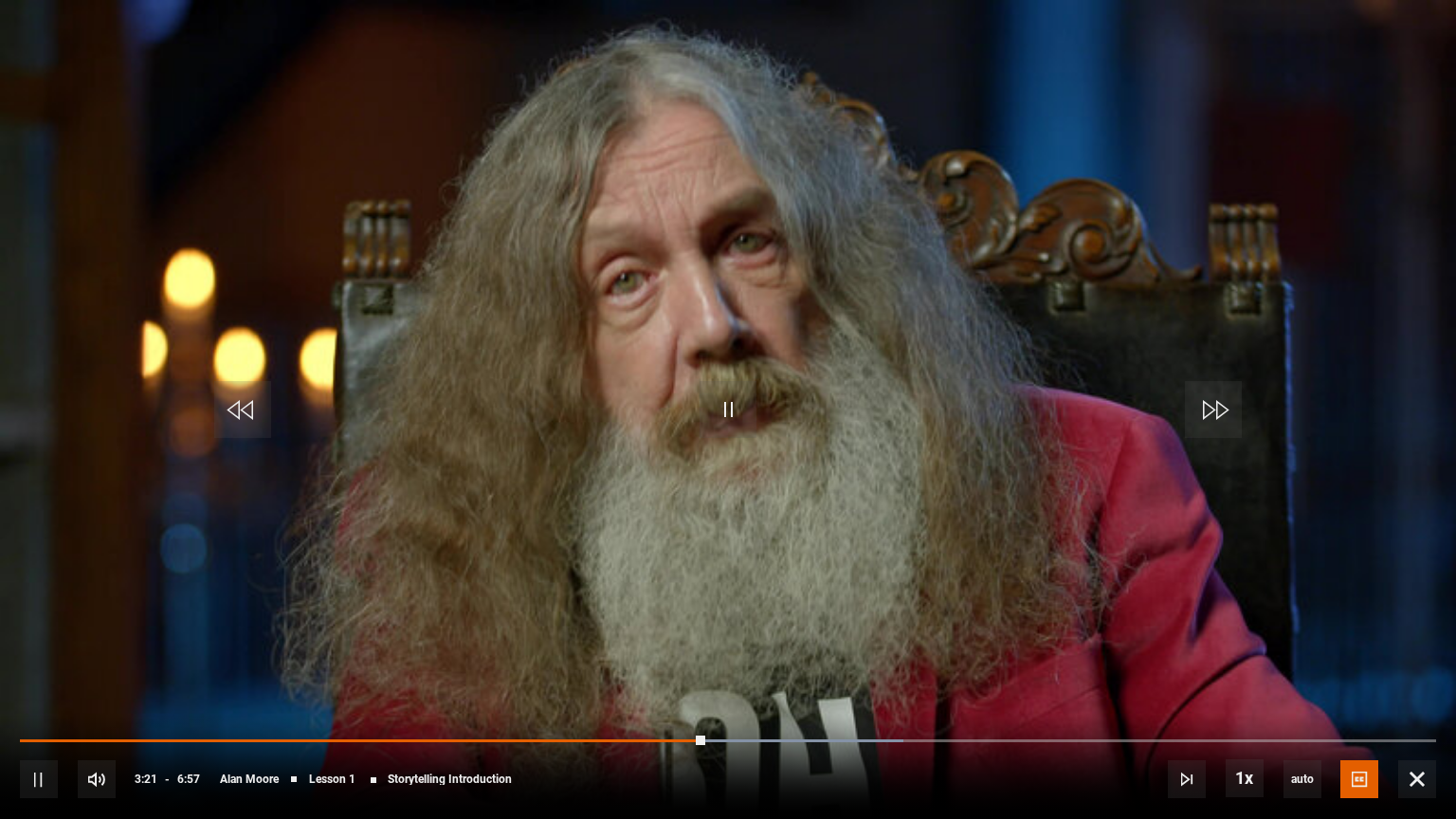 click at bounding box center [728, 410] 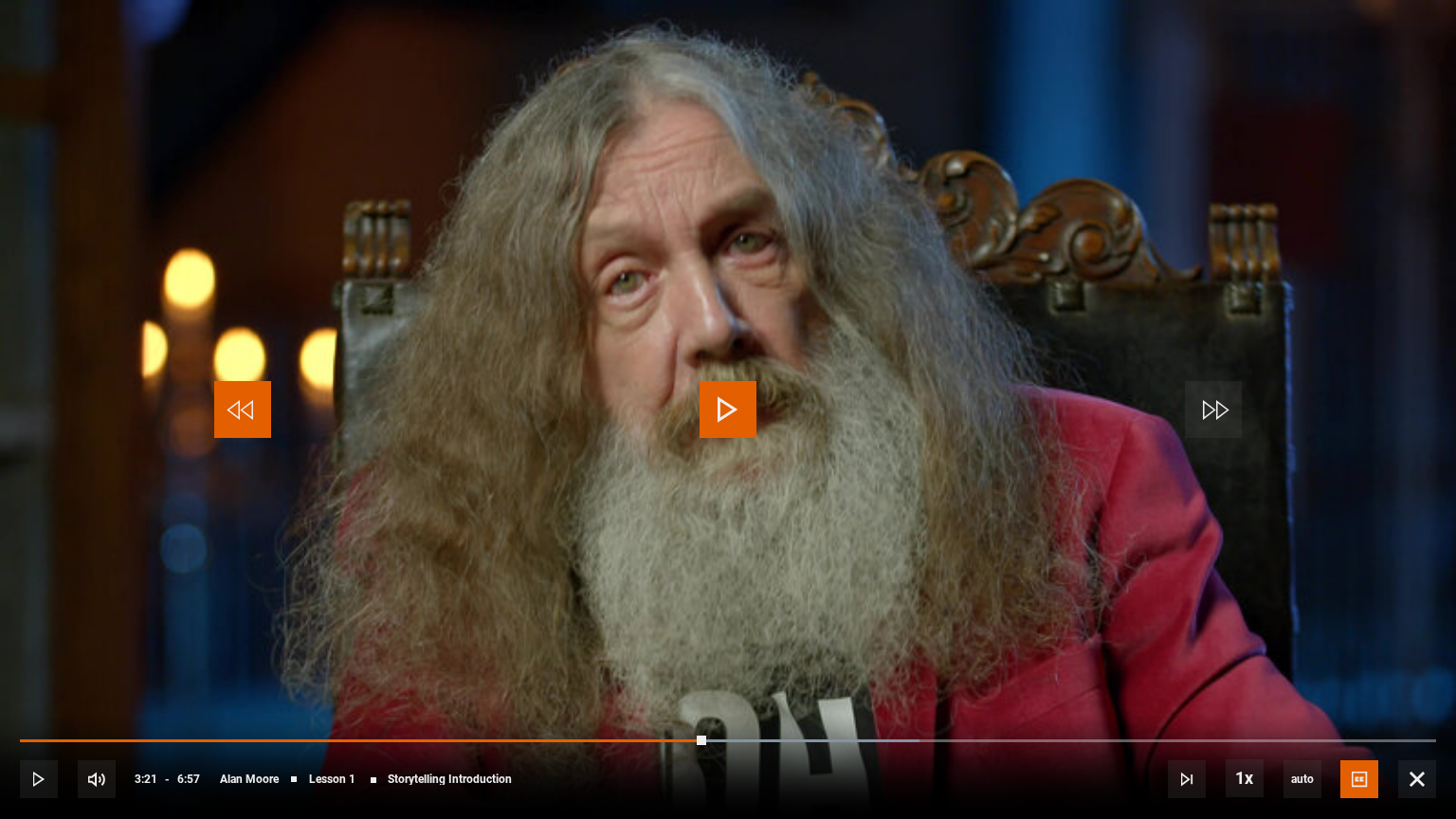click at bounding box center (243, 410) 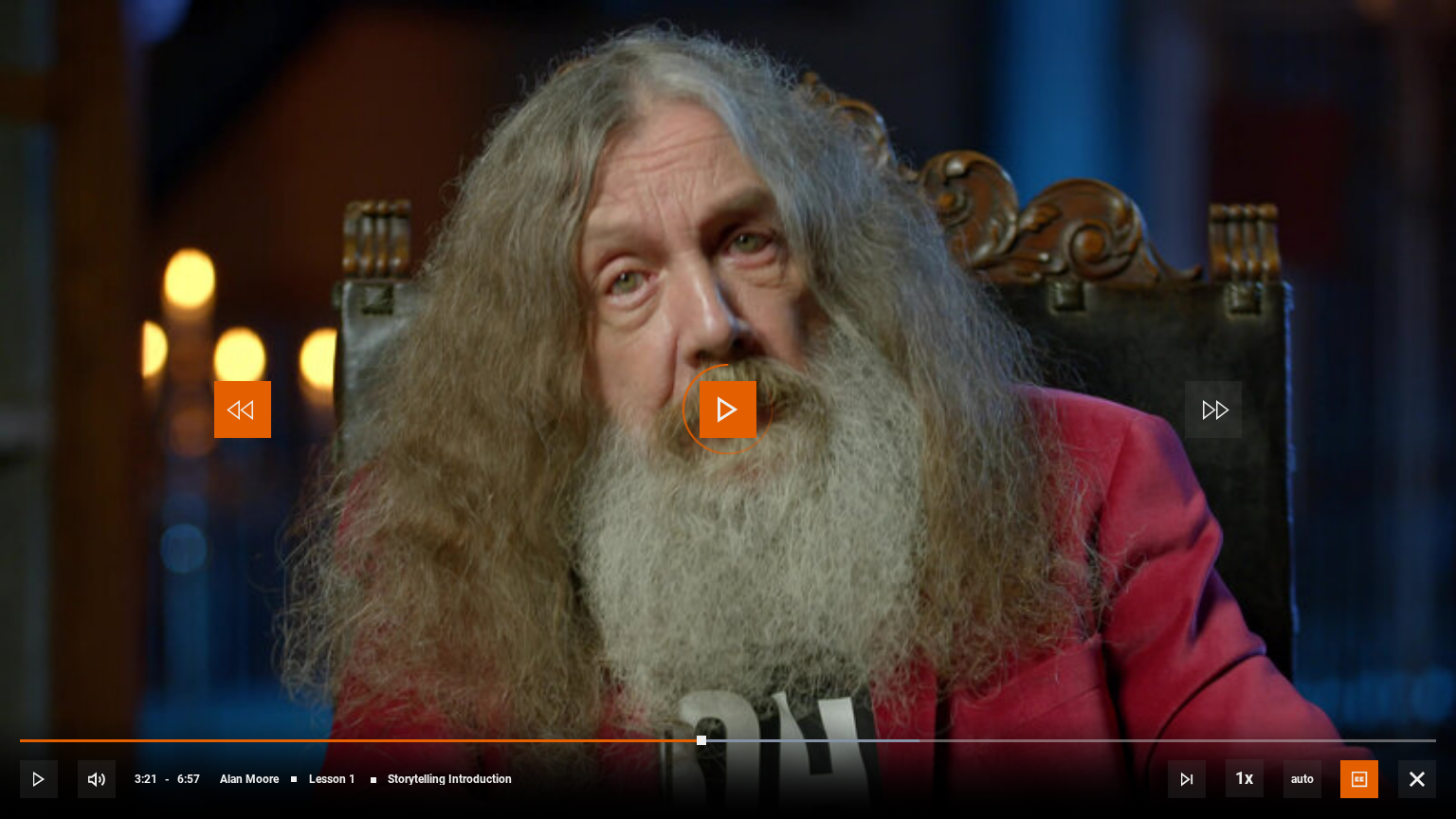 click at bounding box center (243, 410) 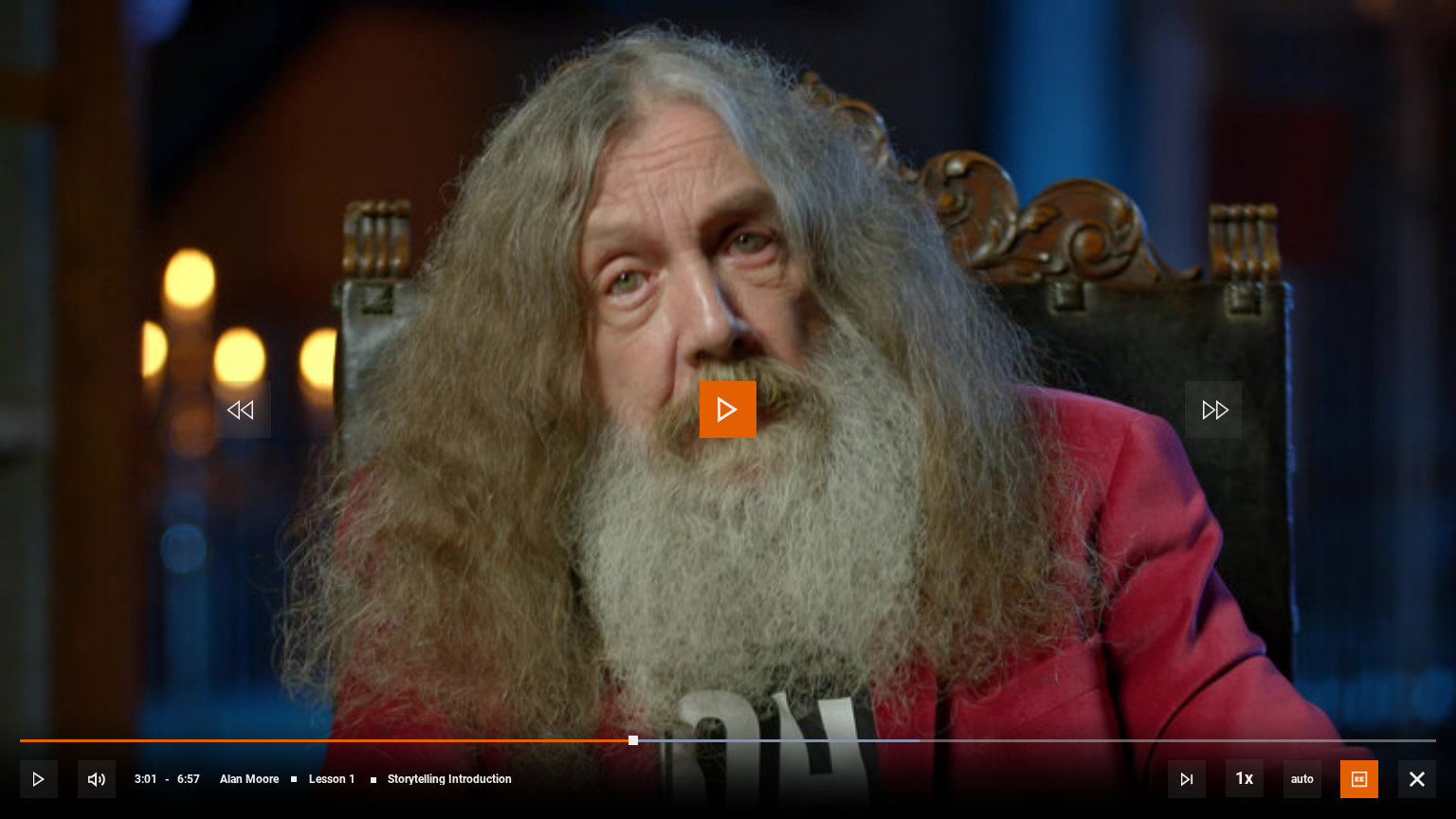 click at bounding box center [728, 410] 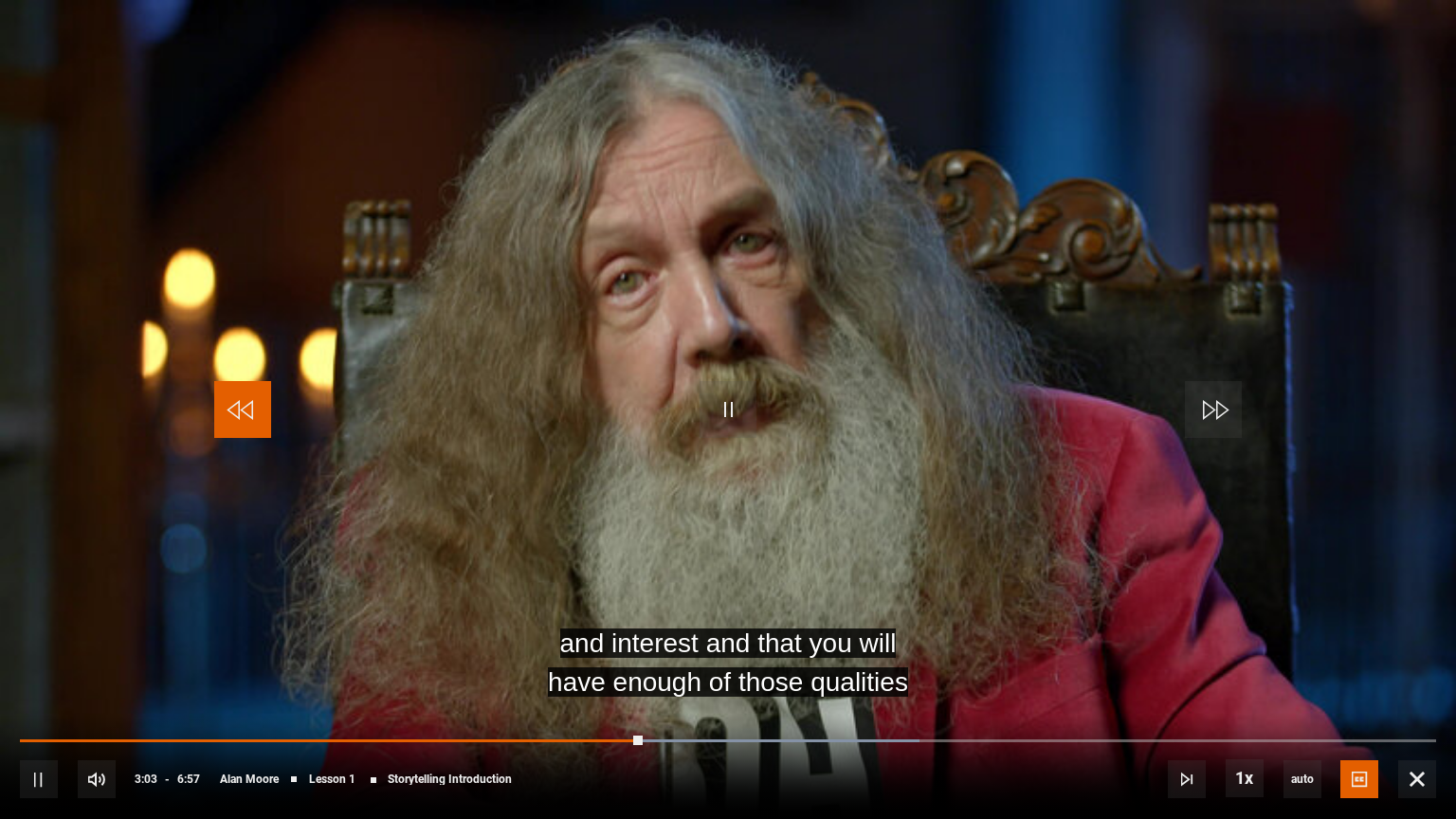 click at bounding box center (243, 410) 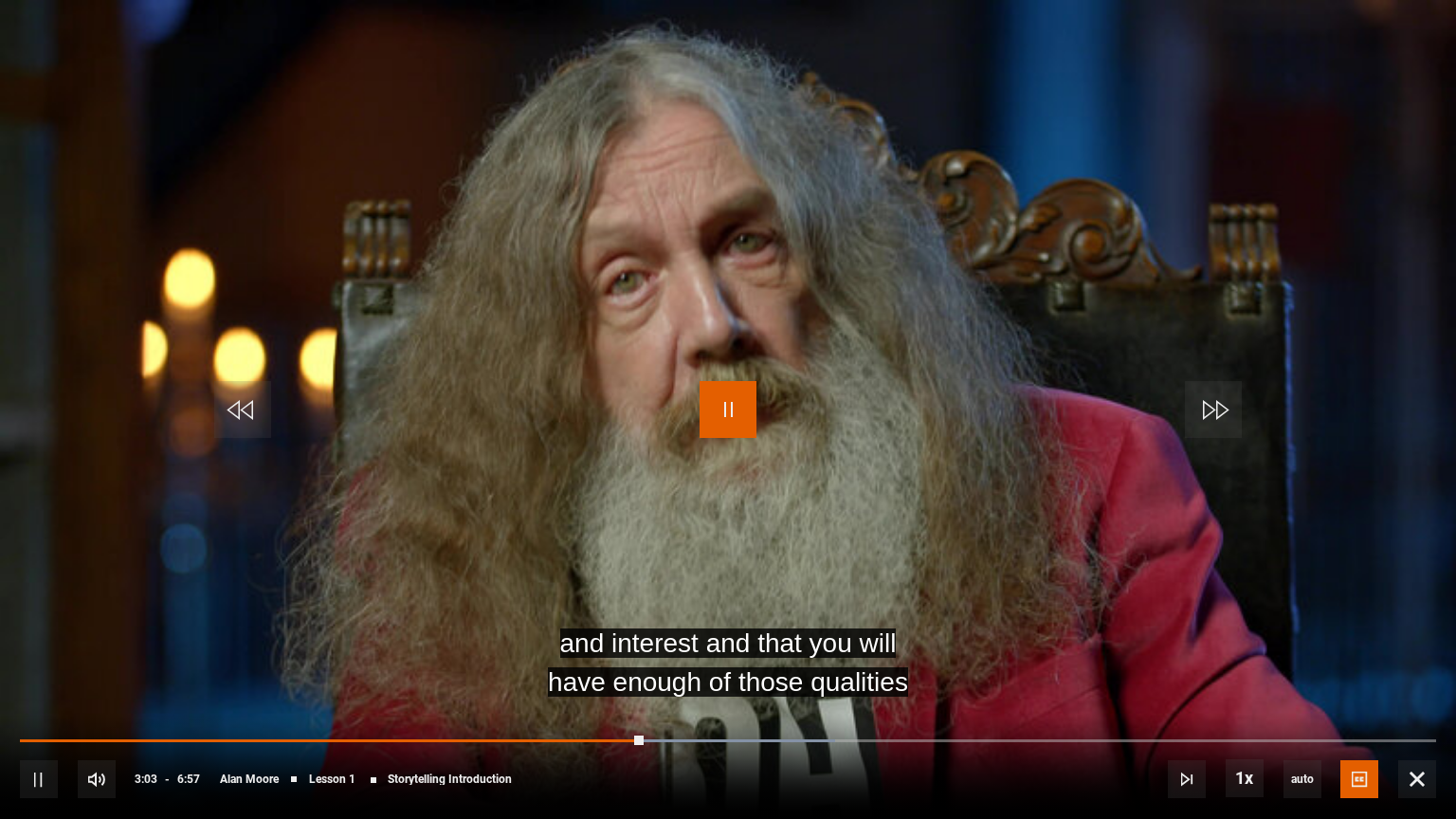 click at bounding box center (728, 410) 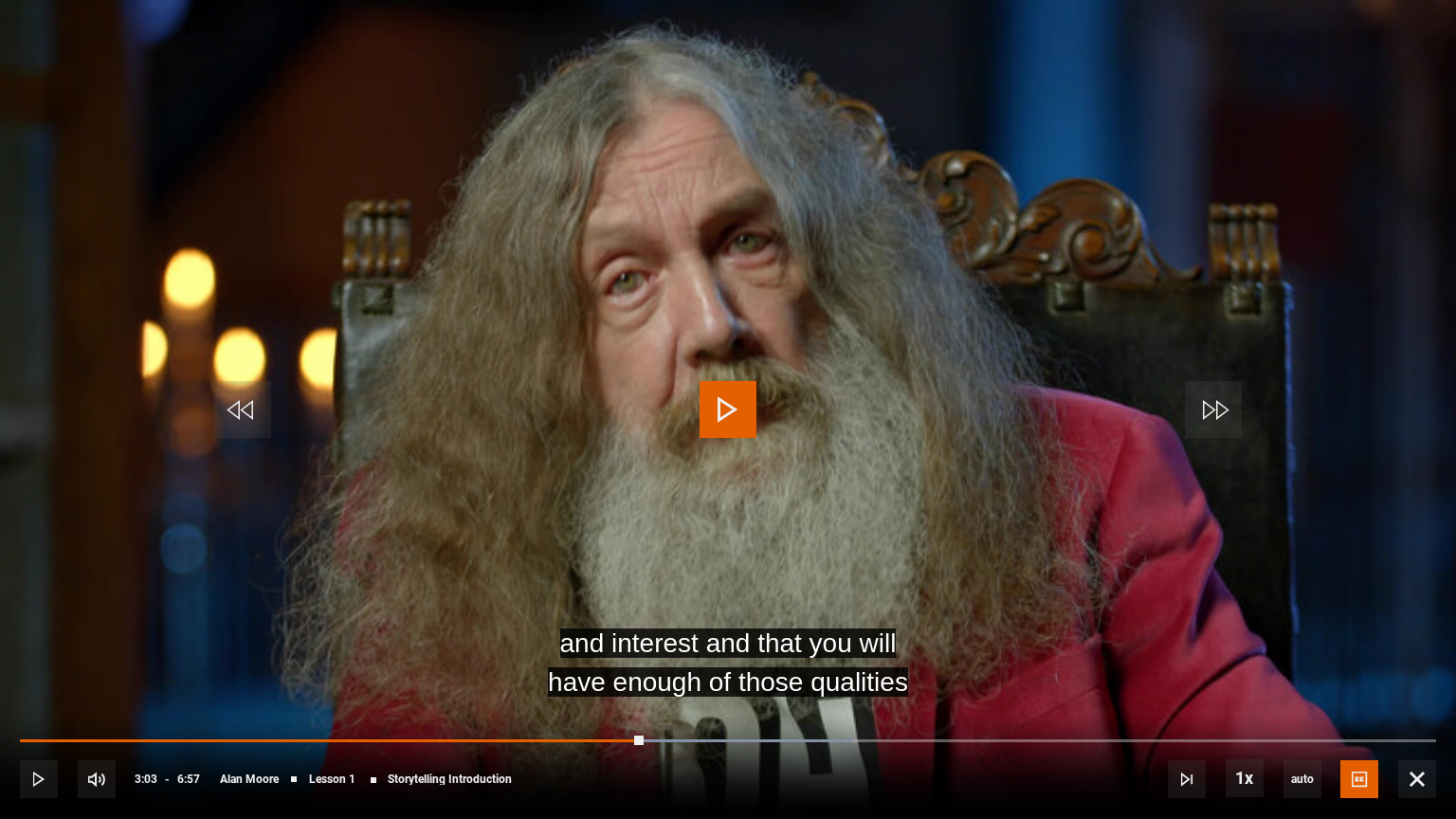 click at bounding box center [728, 410] 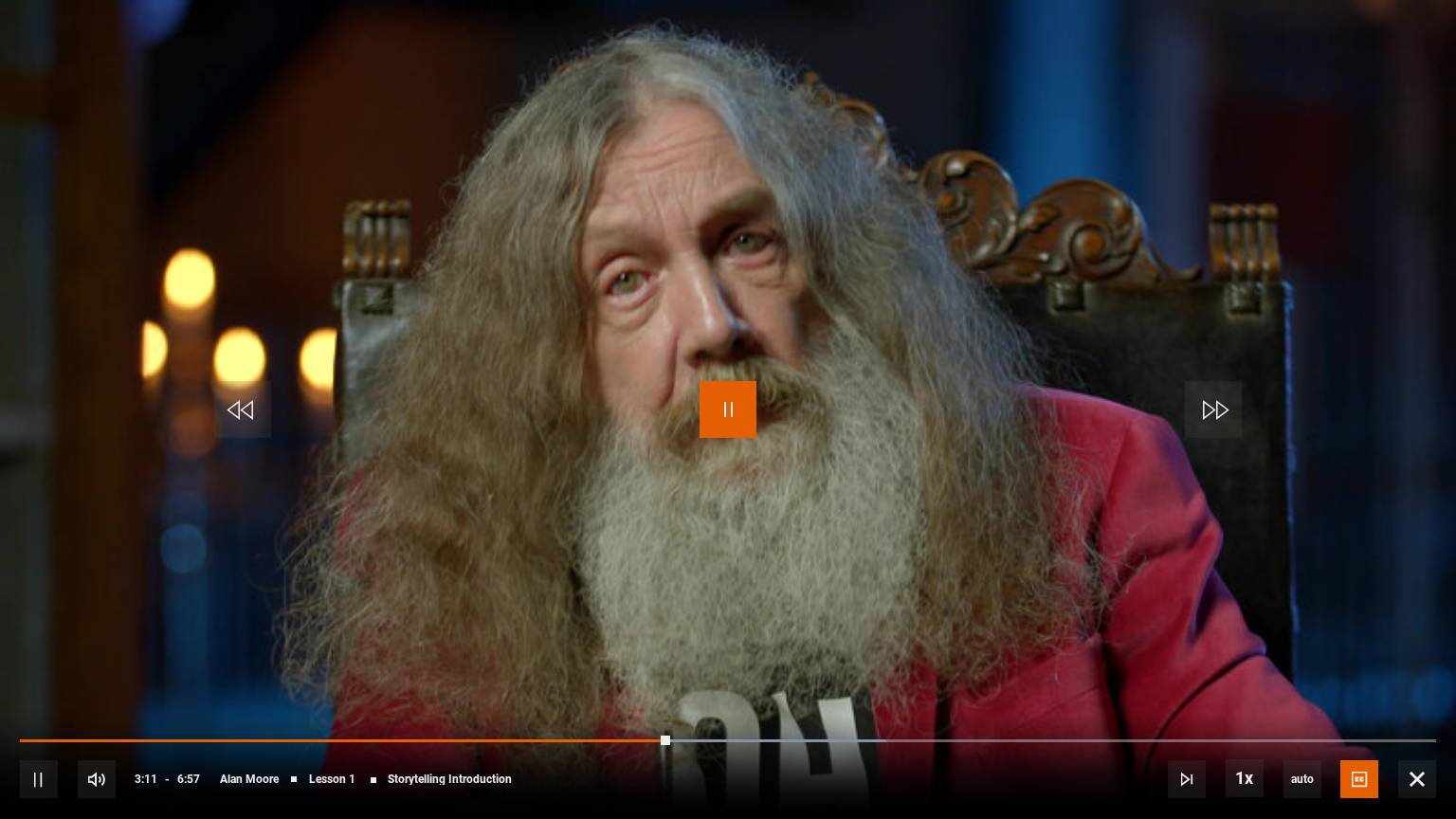click at bounding box center (728, 410) 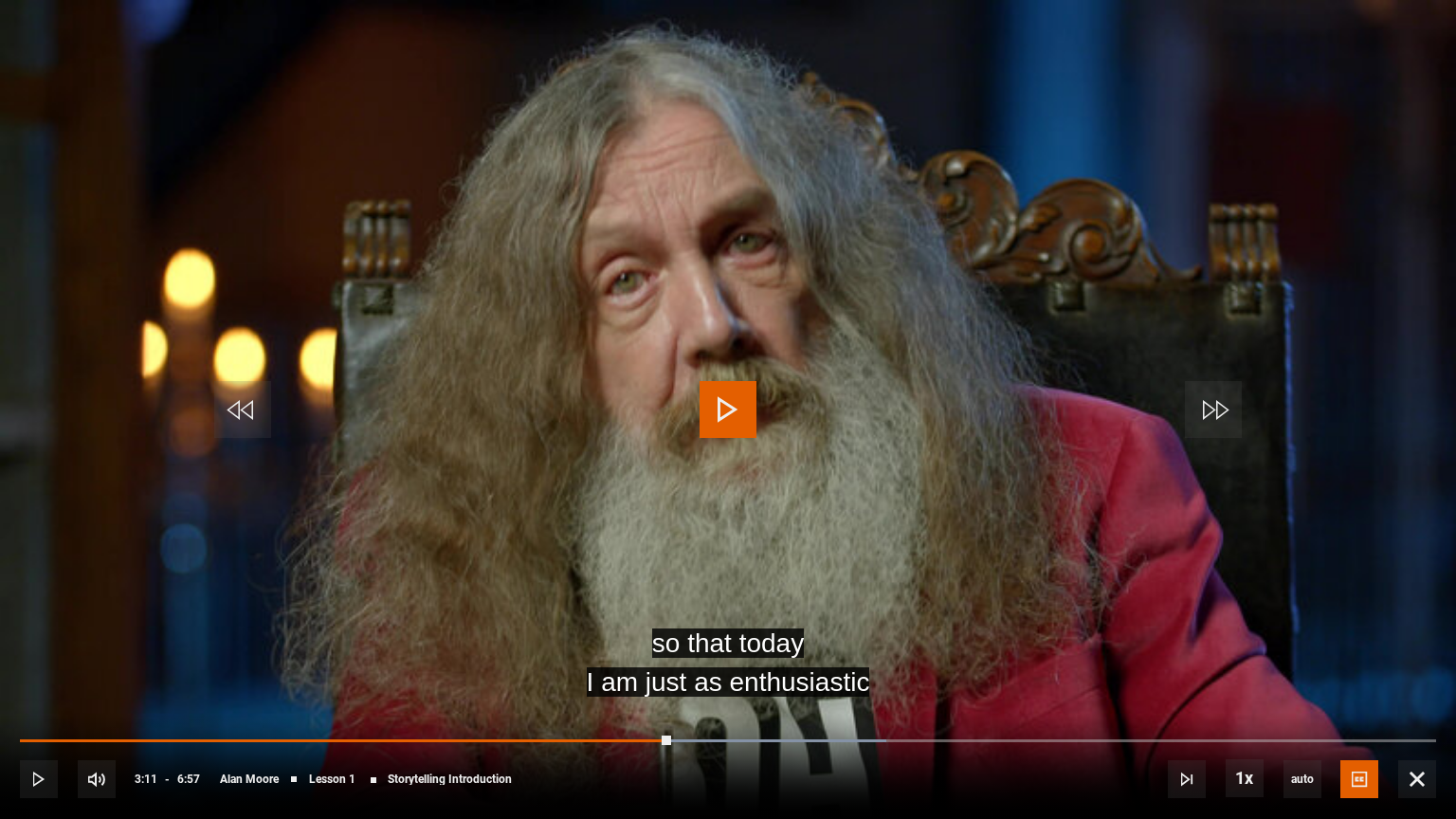 click at bounding box center [728, 410] 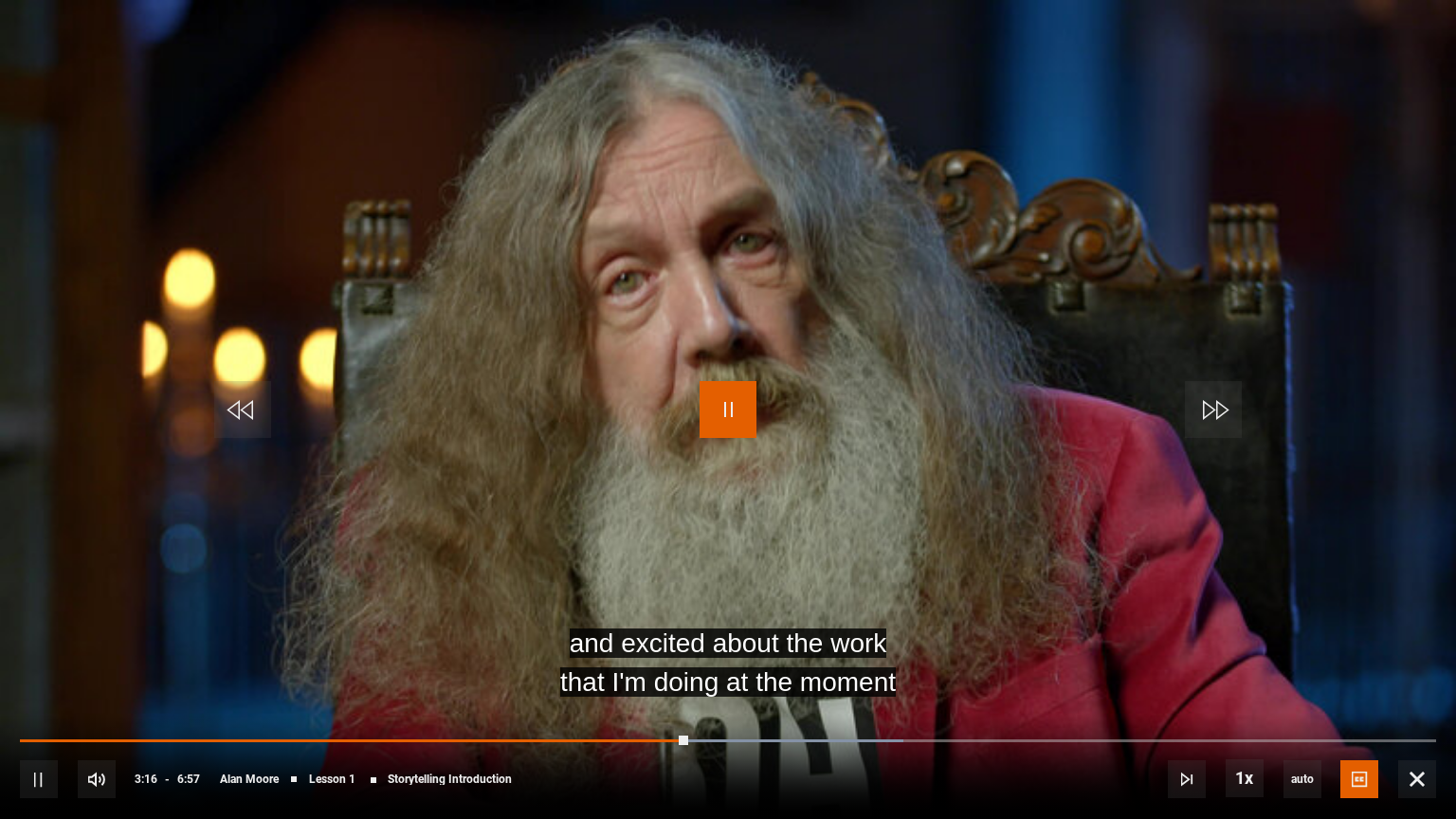 click at bounding box center (728, 410) 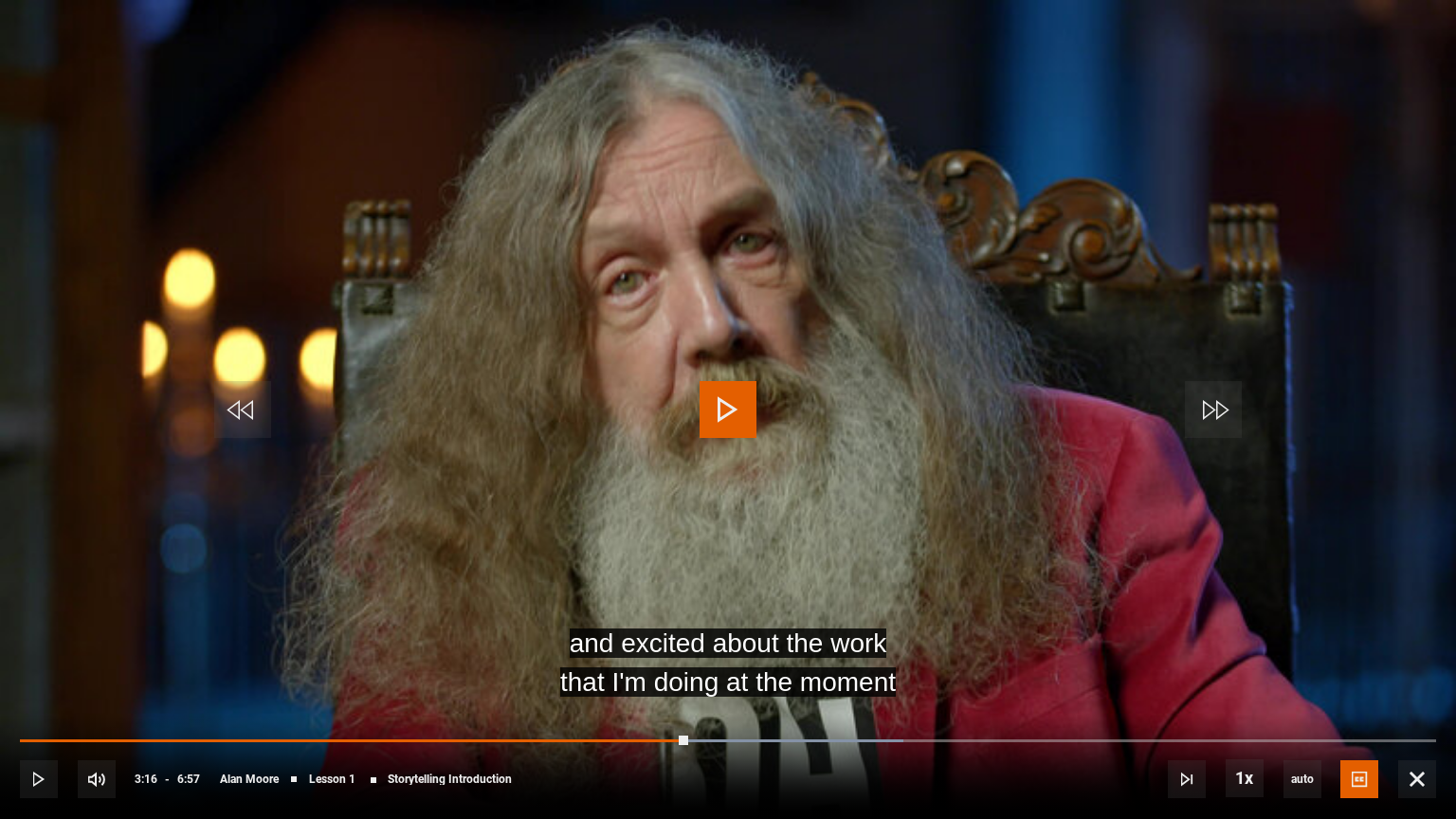 click at bounding box center [728, 410] 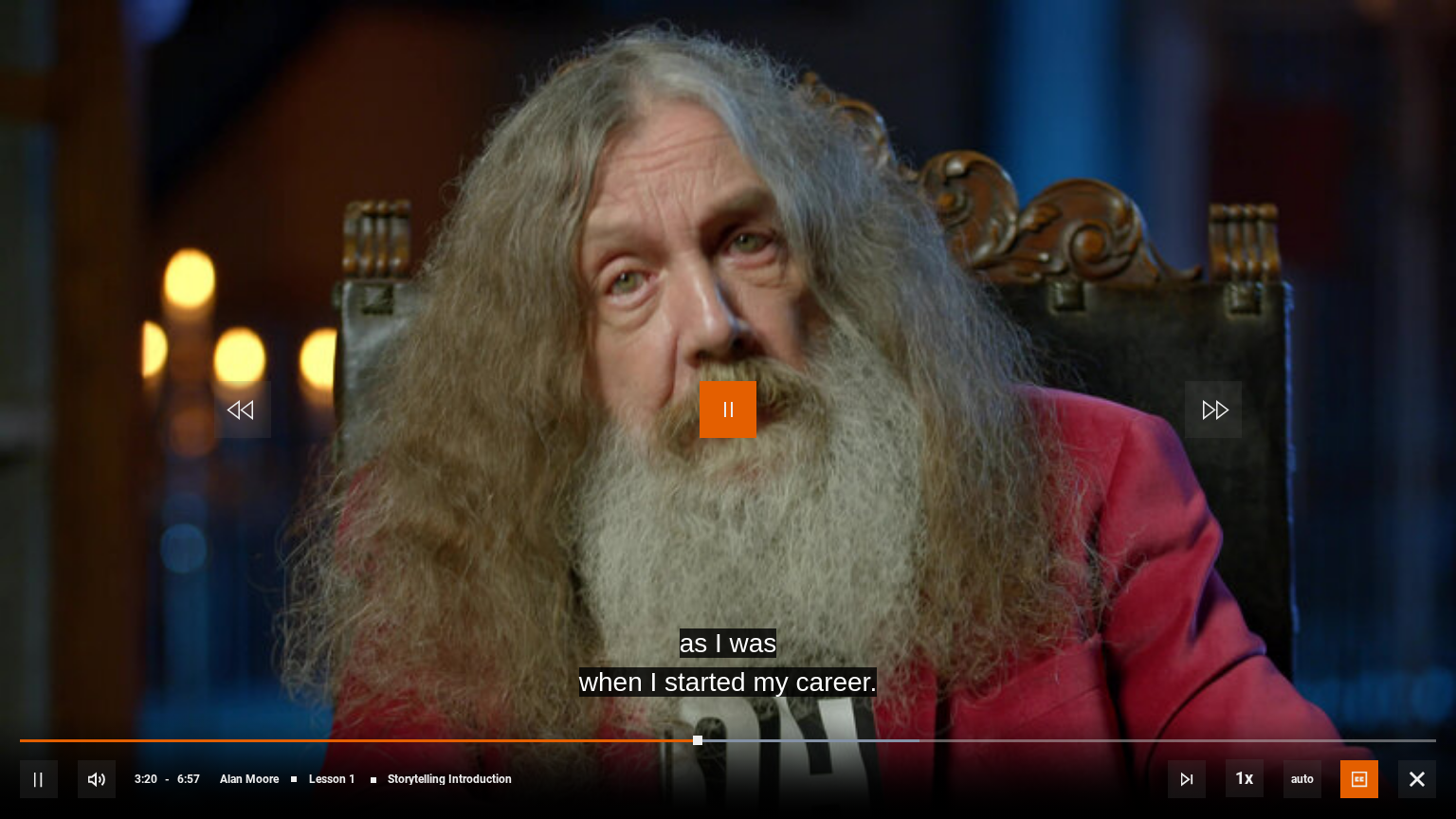 click at bounding box center (728, 410) 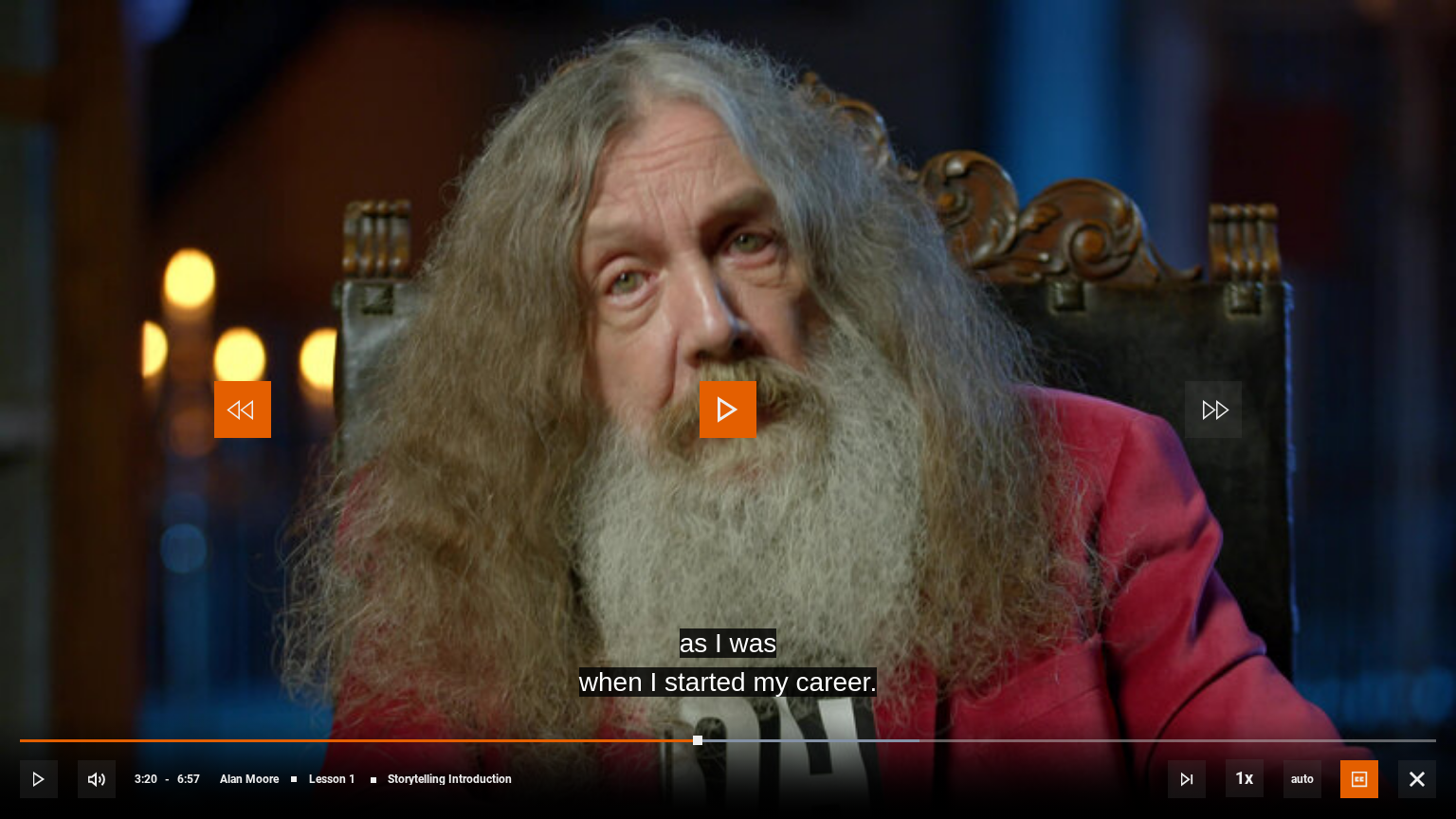 click at bounding box center [243, 410] 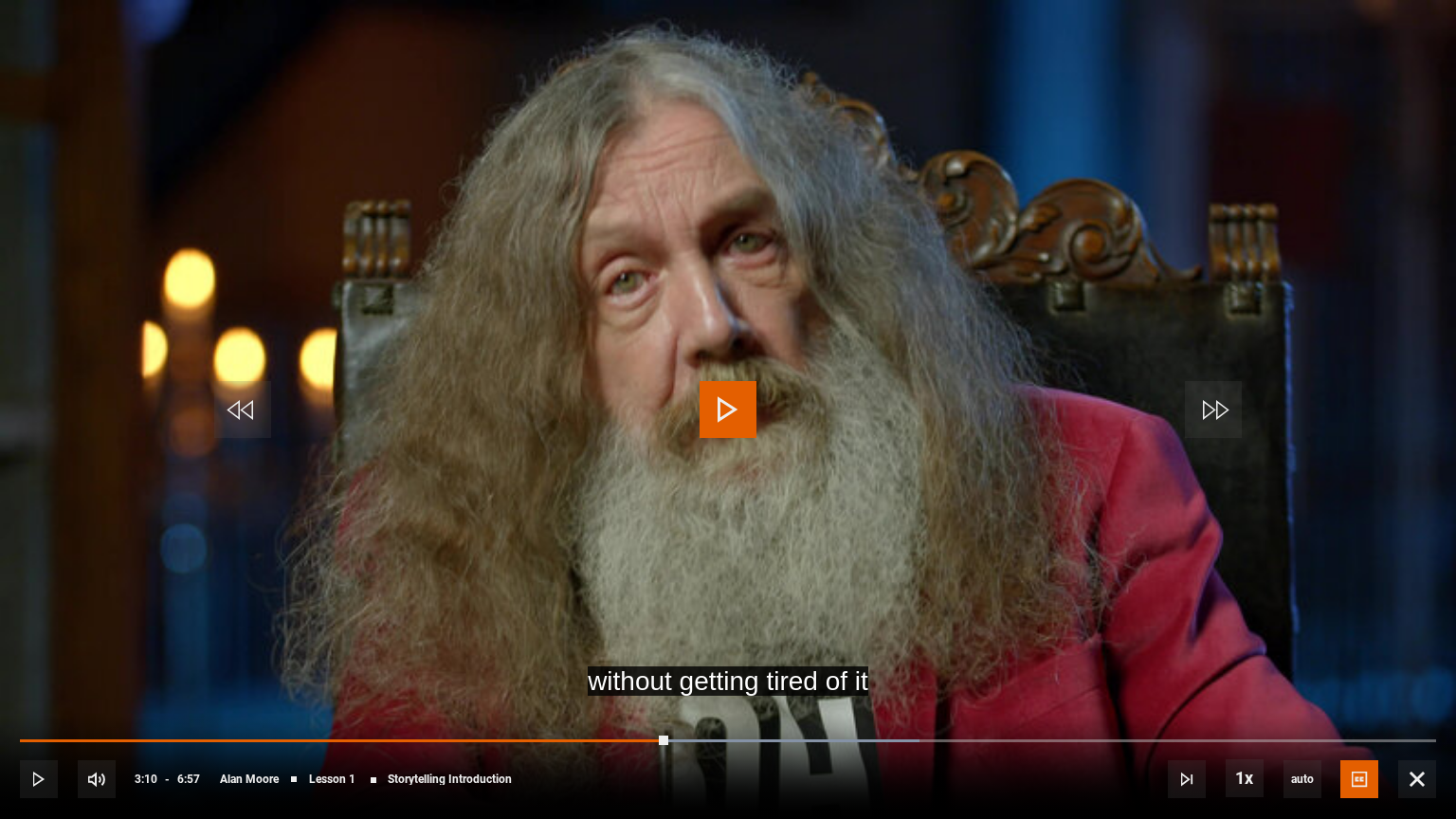 click at bounding box center (728, 410) 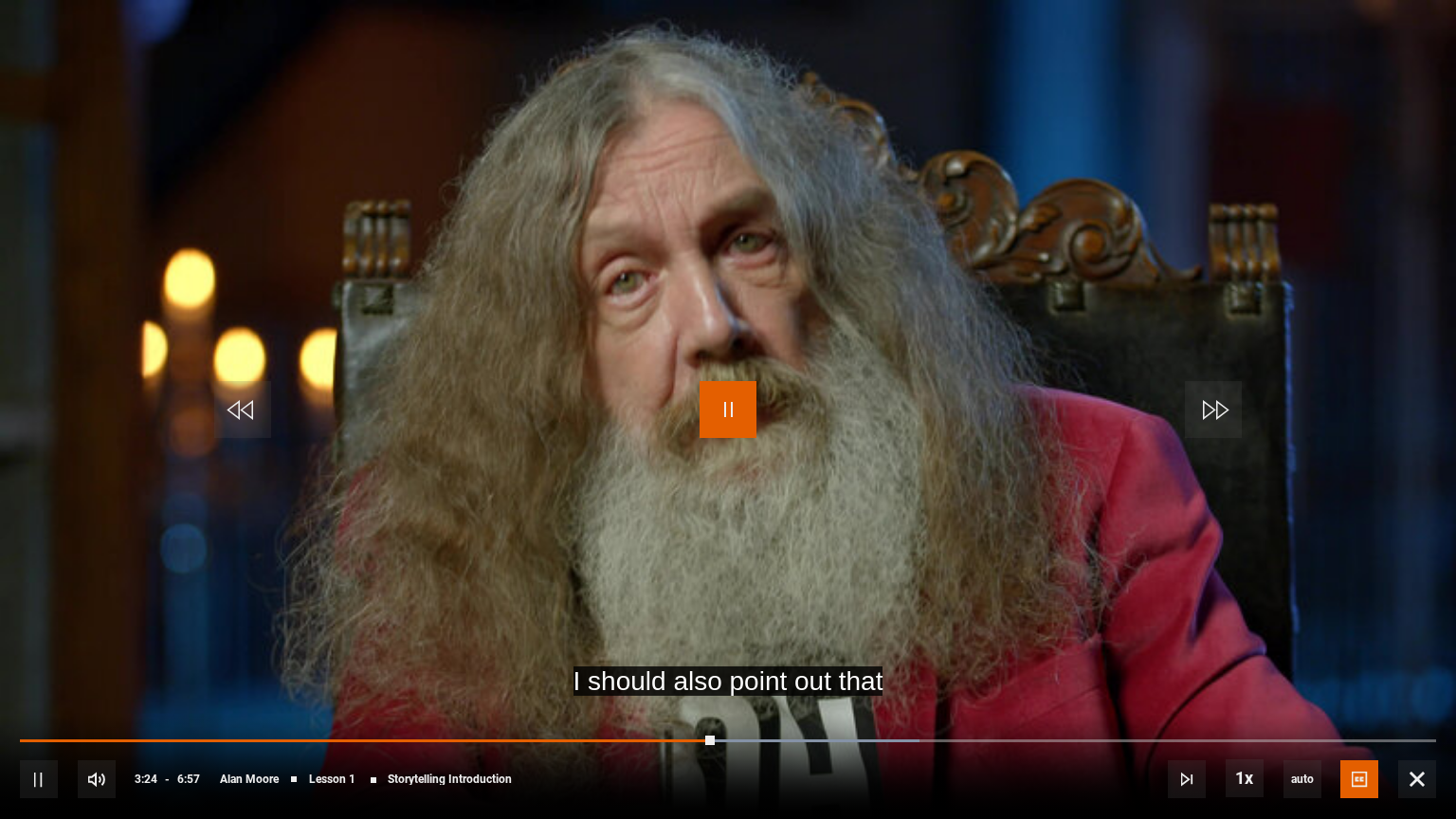 click at bounding box center [728, 410] 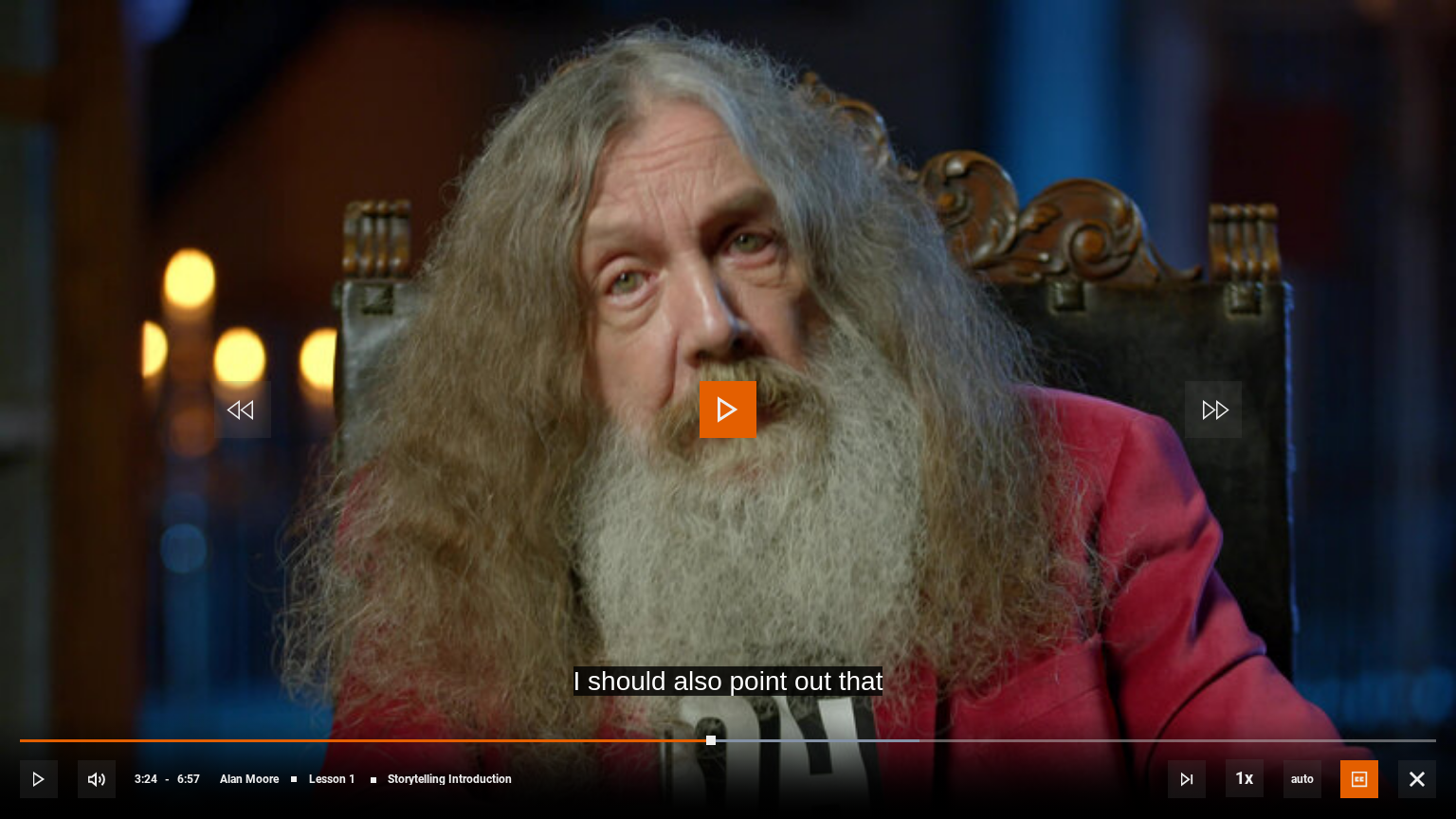 click at bounding box center [728, 410] 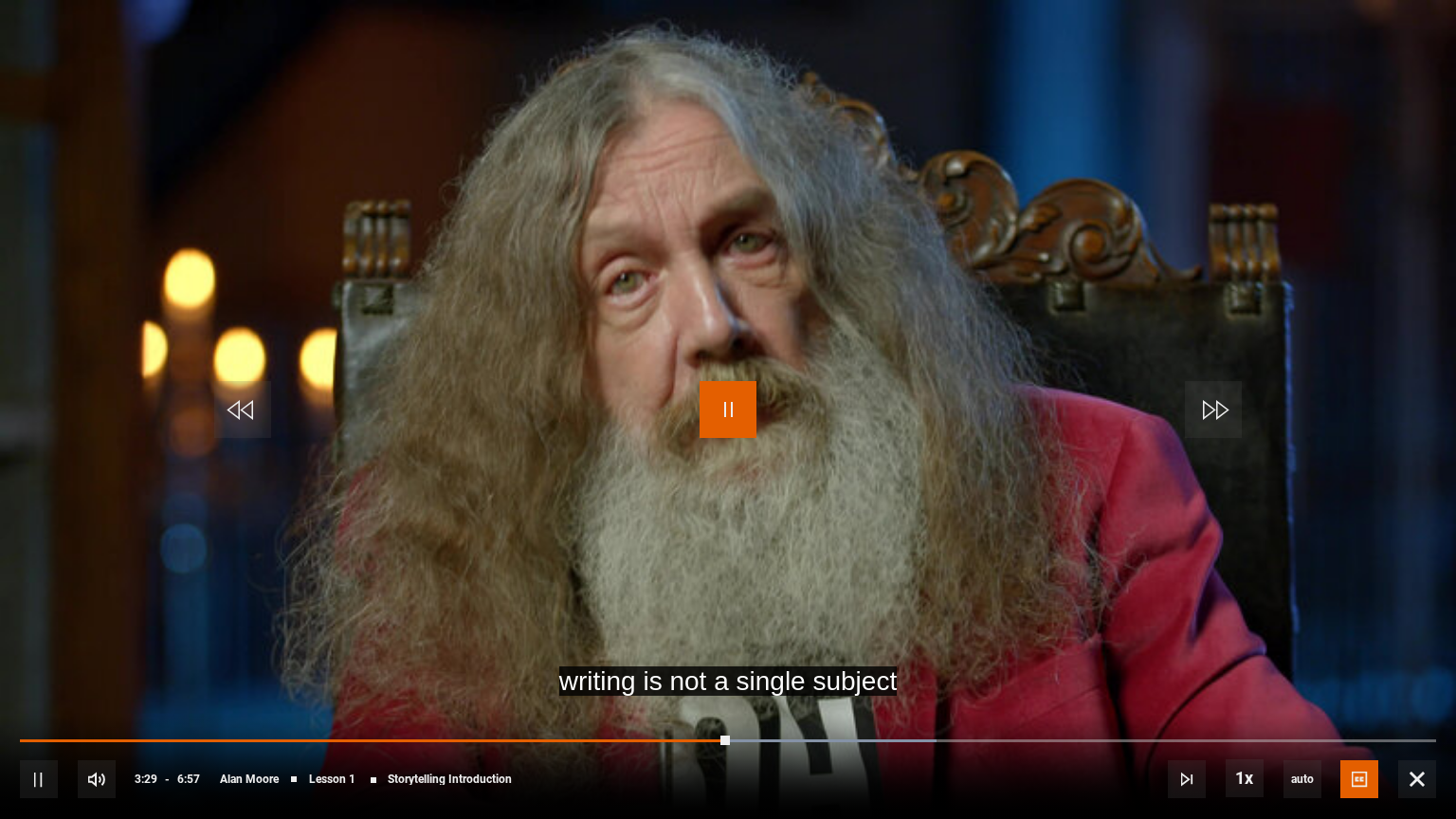 click at bounding box center [728, 410] 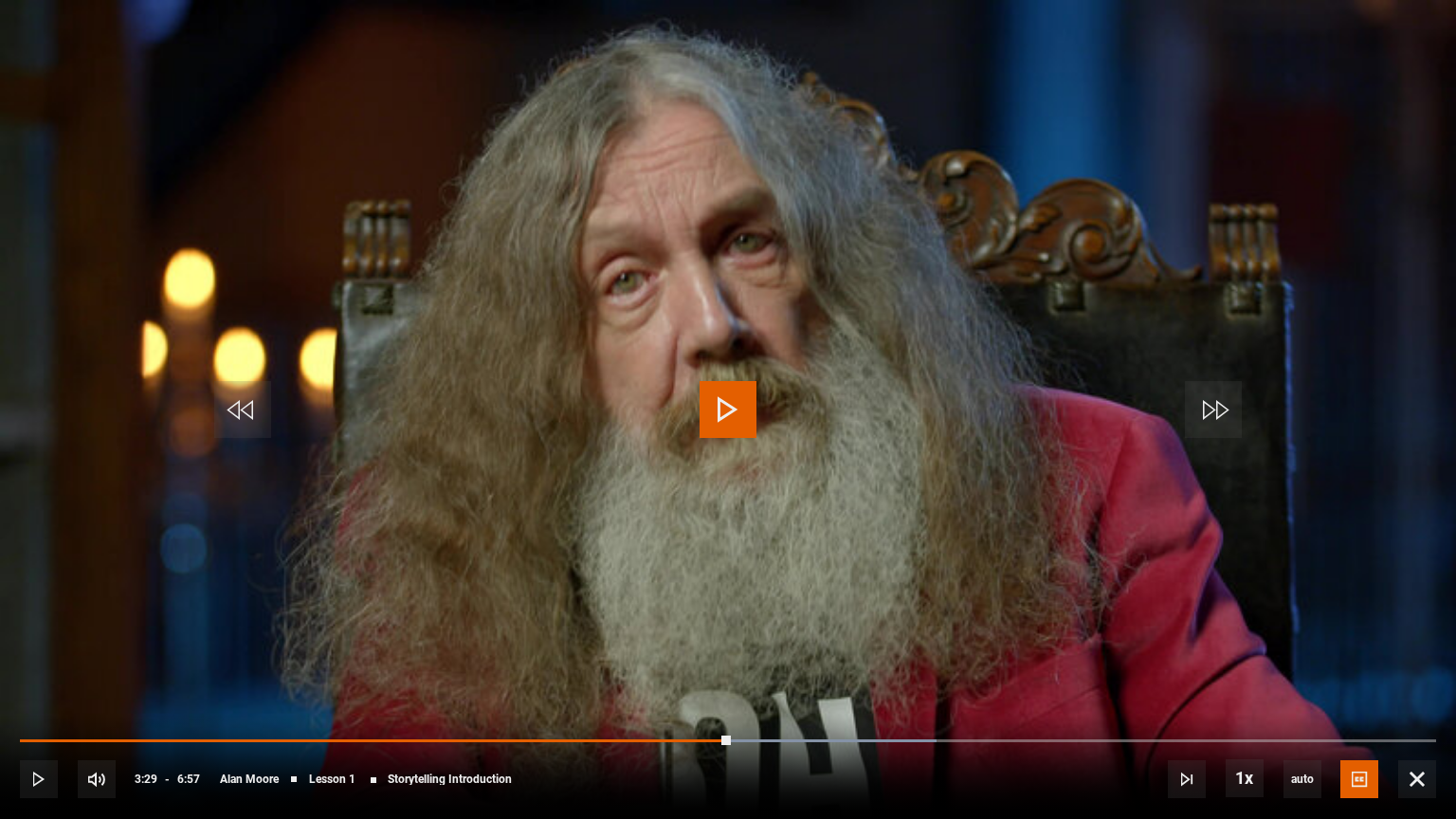 click at bounding box center (728, 410) 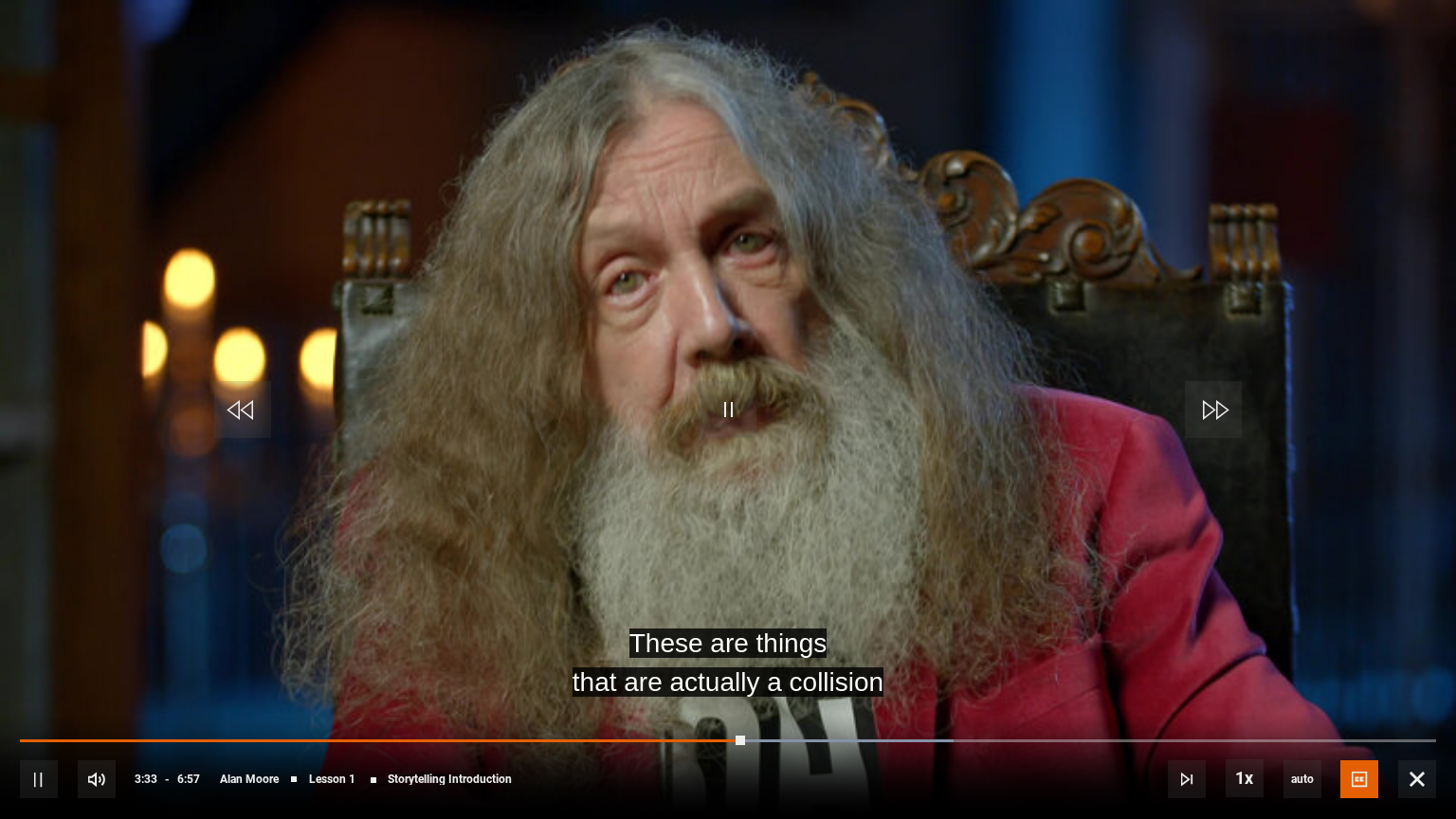 click at bounding box center [728, 410] 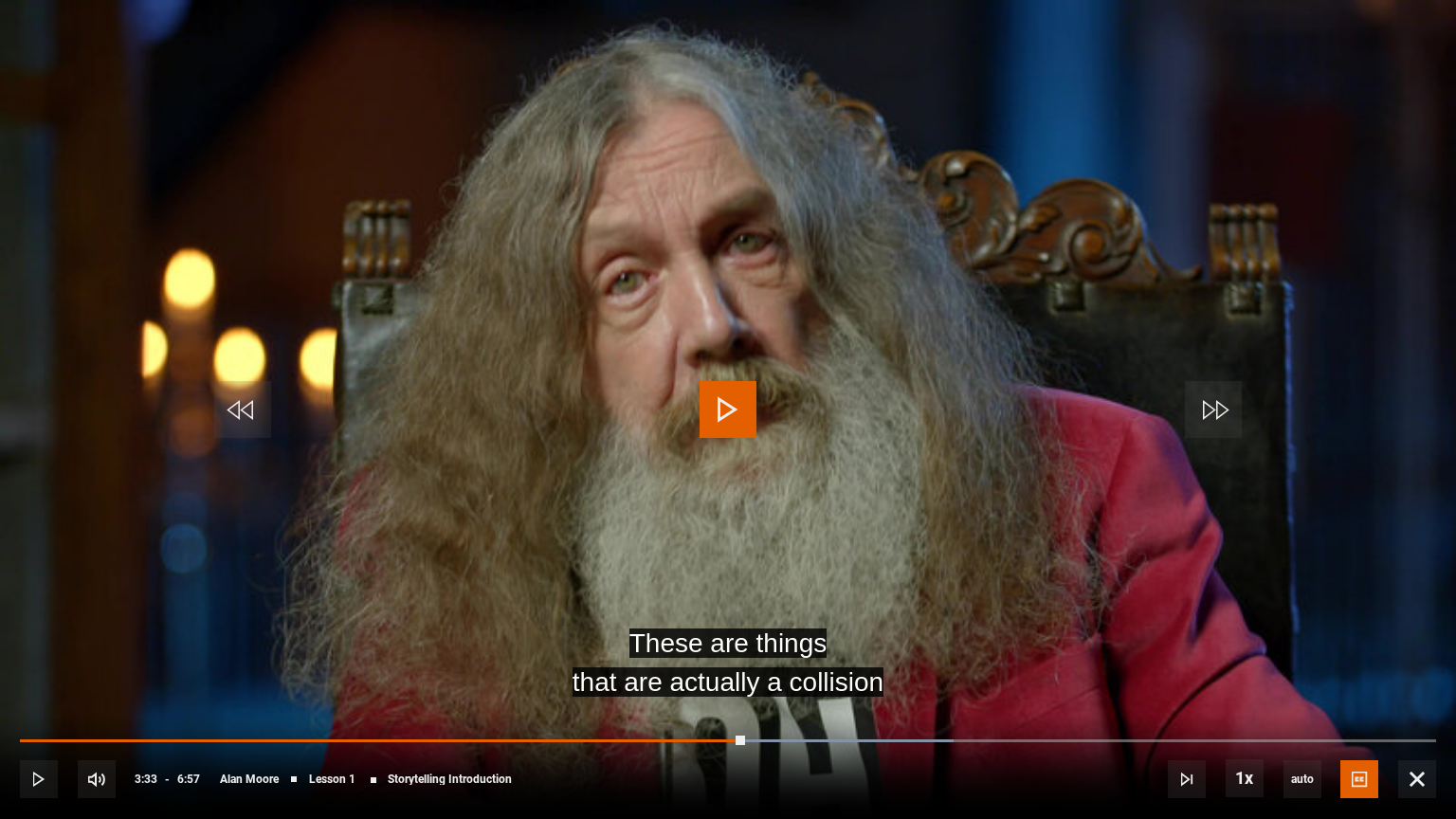 click at bounding box center [728, 410] 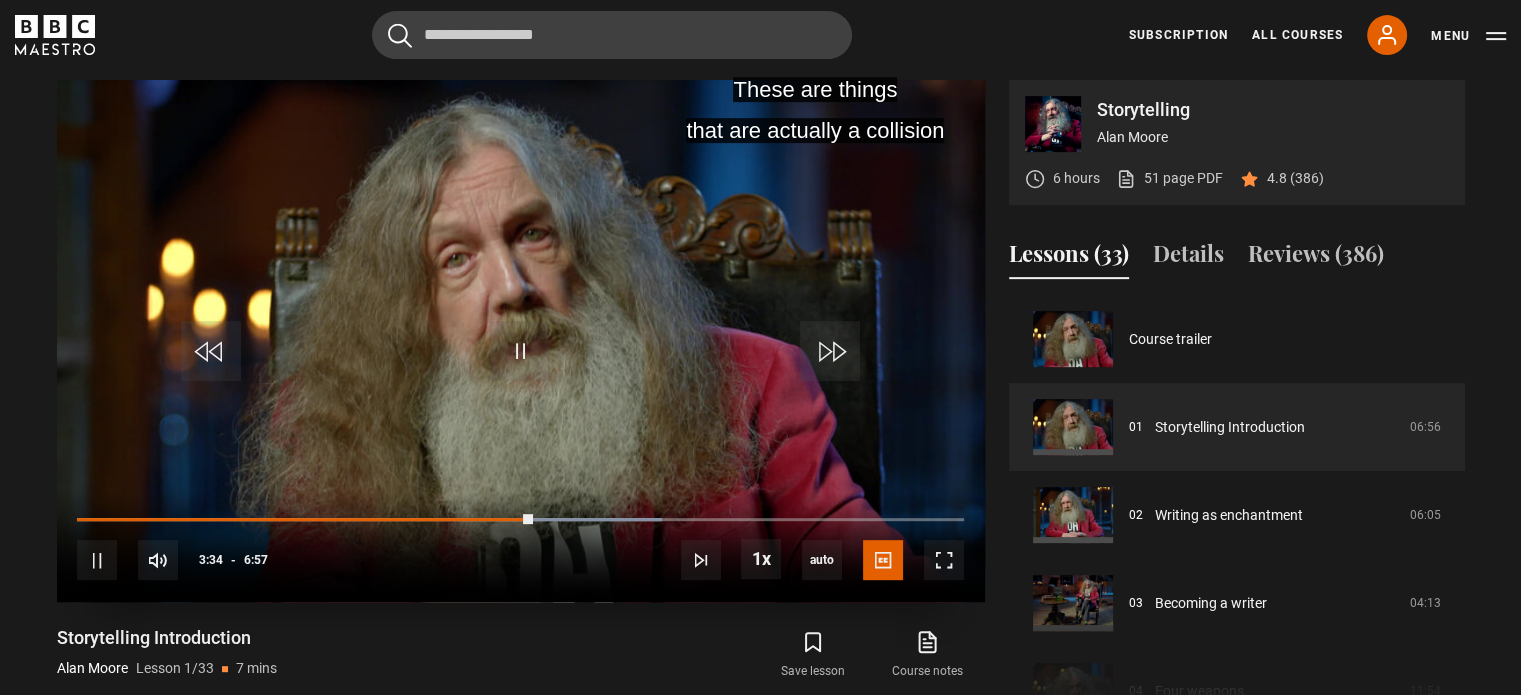 click at bounding box center [521, 341] 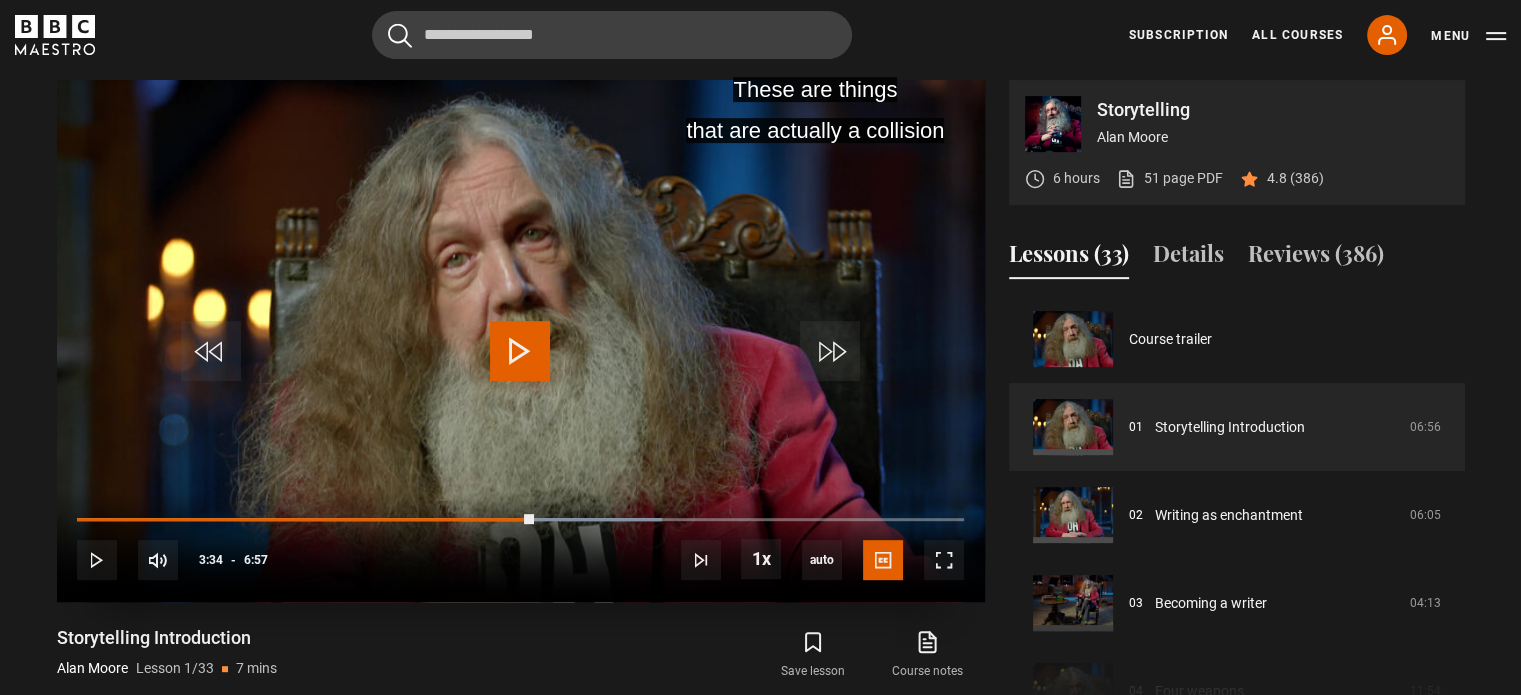 click at bounding box center [521, 341] 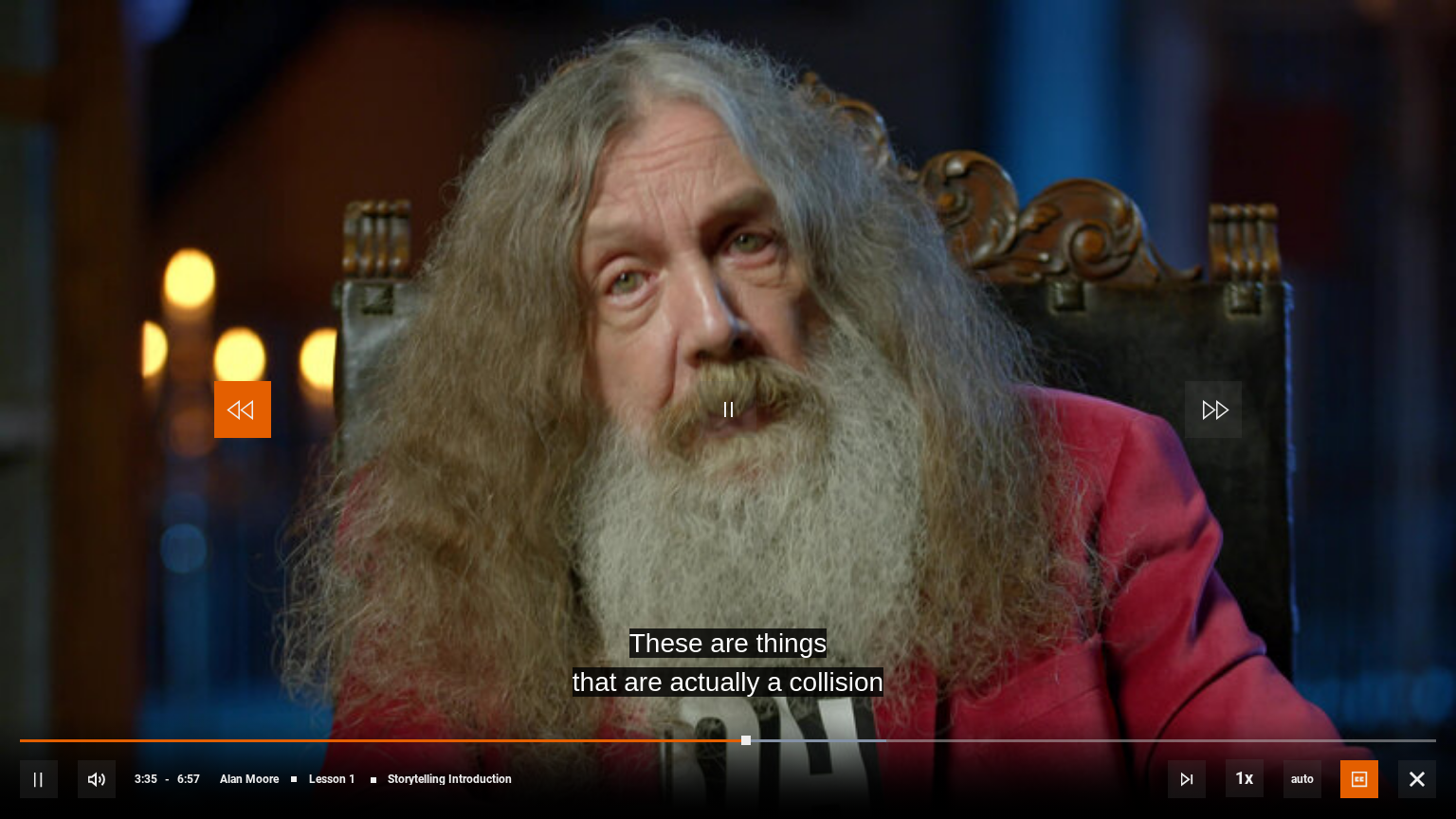 click at bounding box center [243, 410] 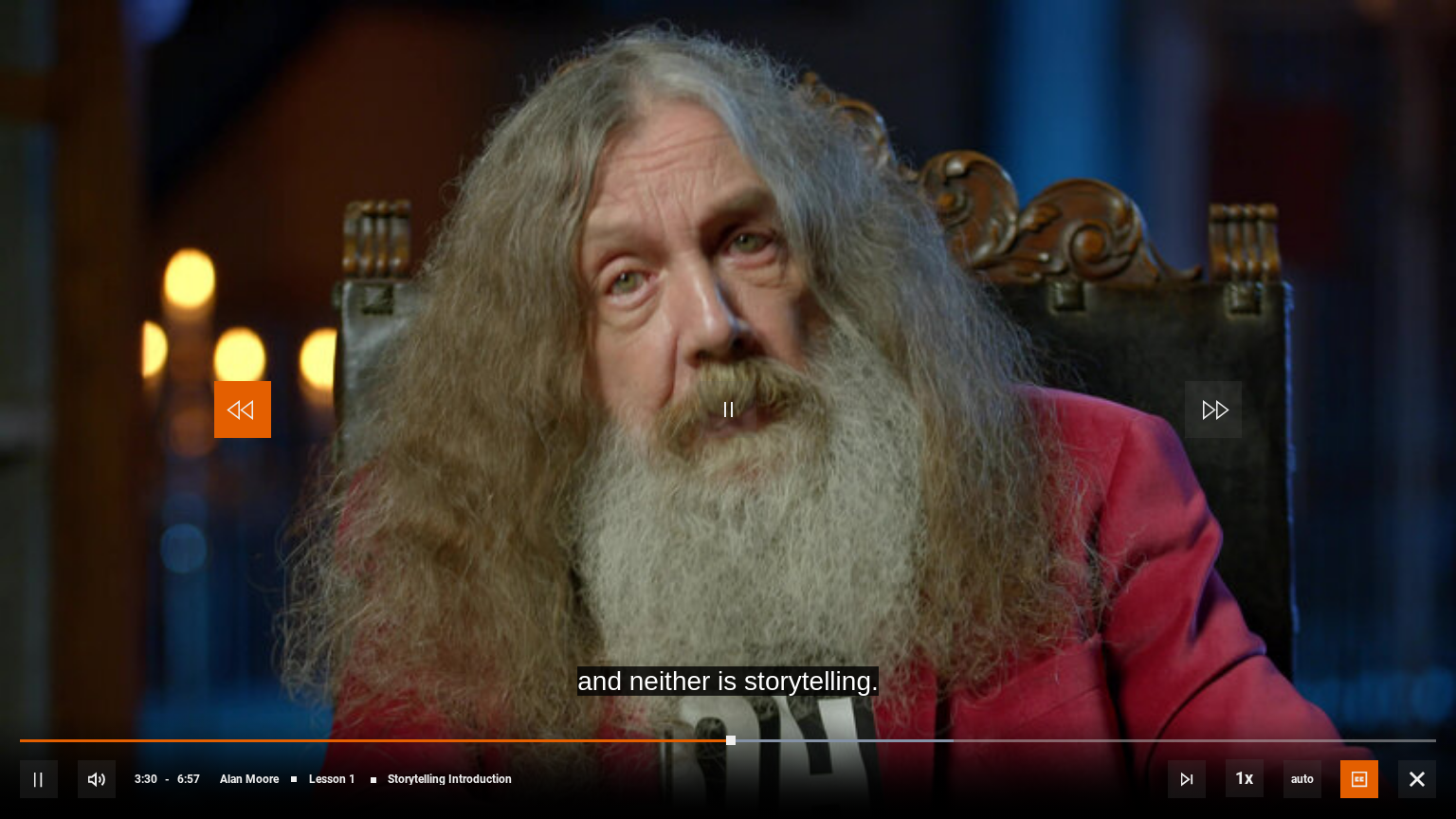 click at bounding box center (243, 410) 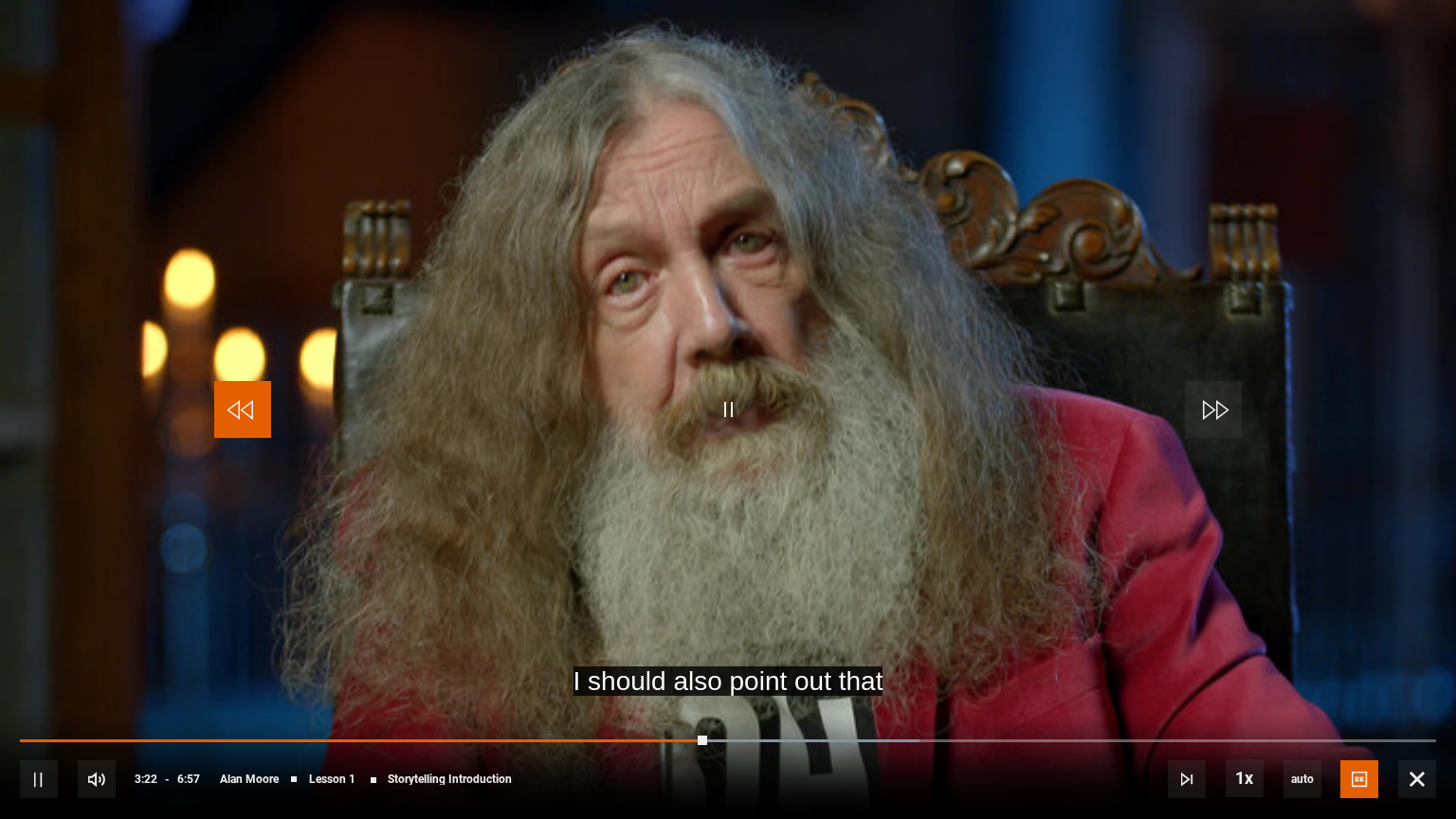 click at bounding box center [243, 410] 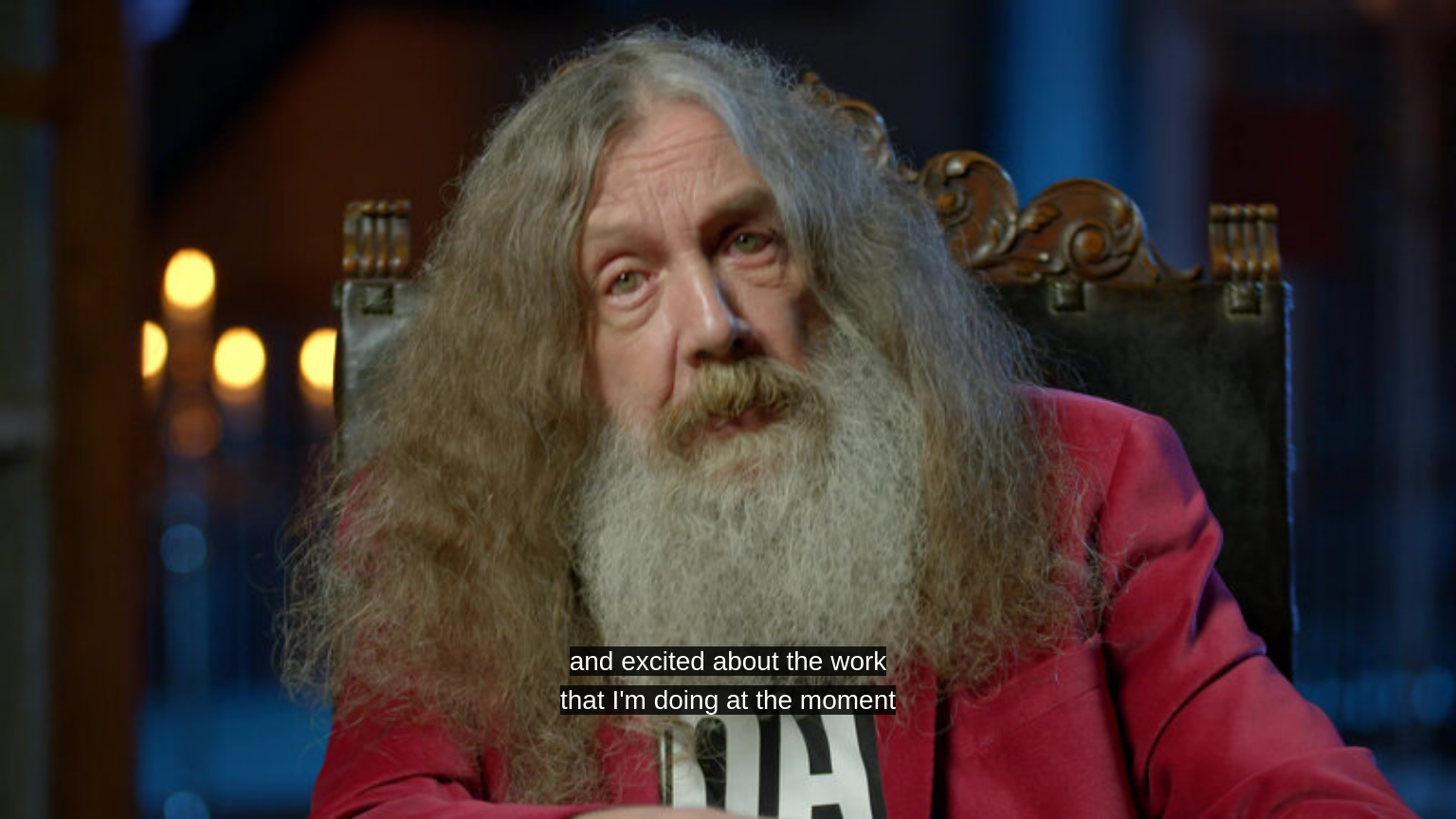 click at bounding box center (728, 410) 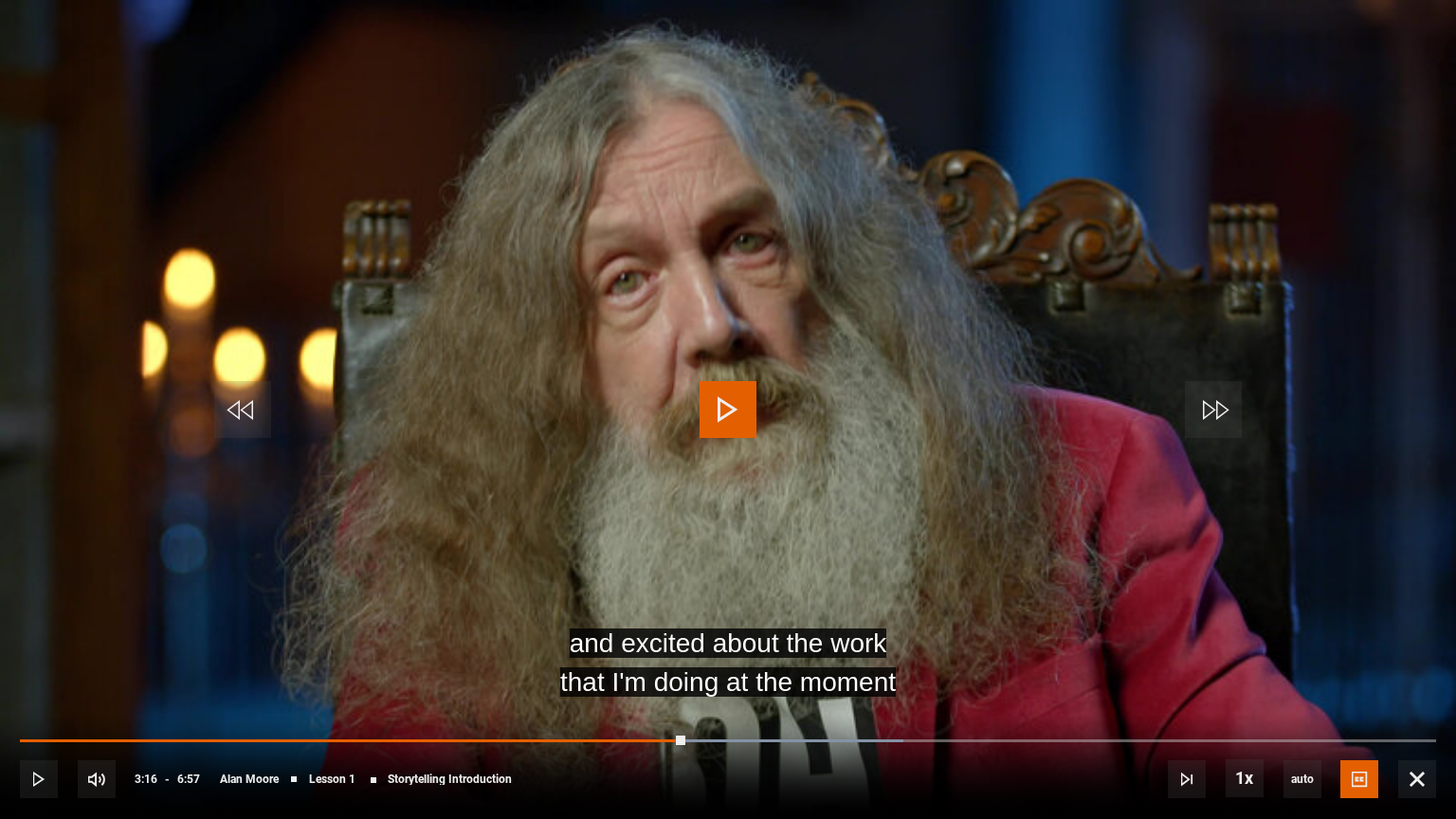 click at bounding box center [728, 410] 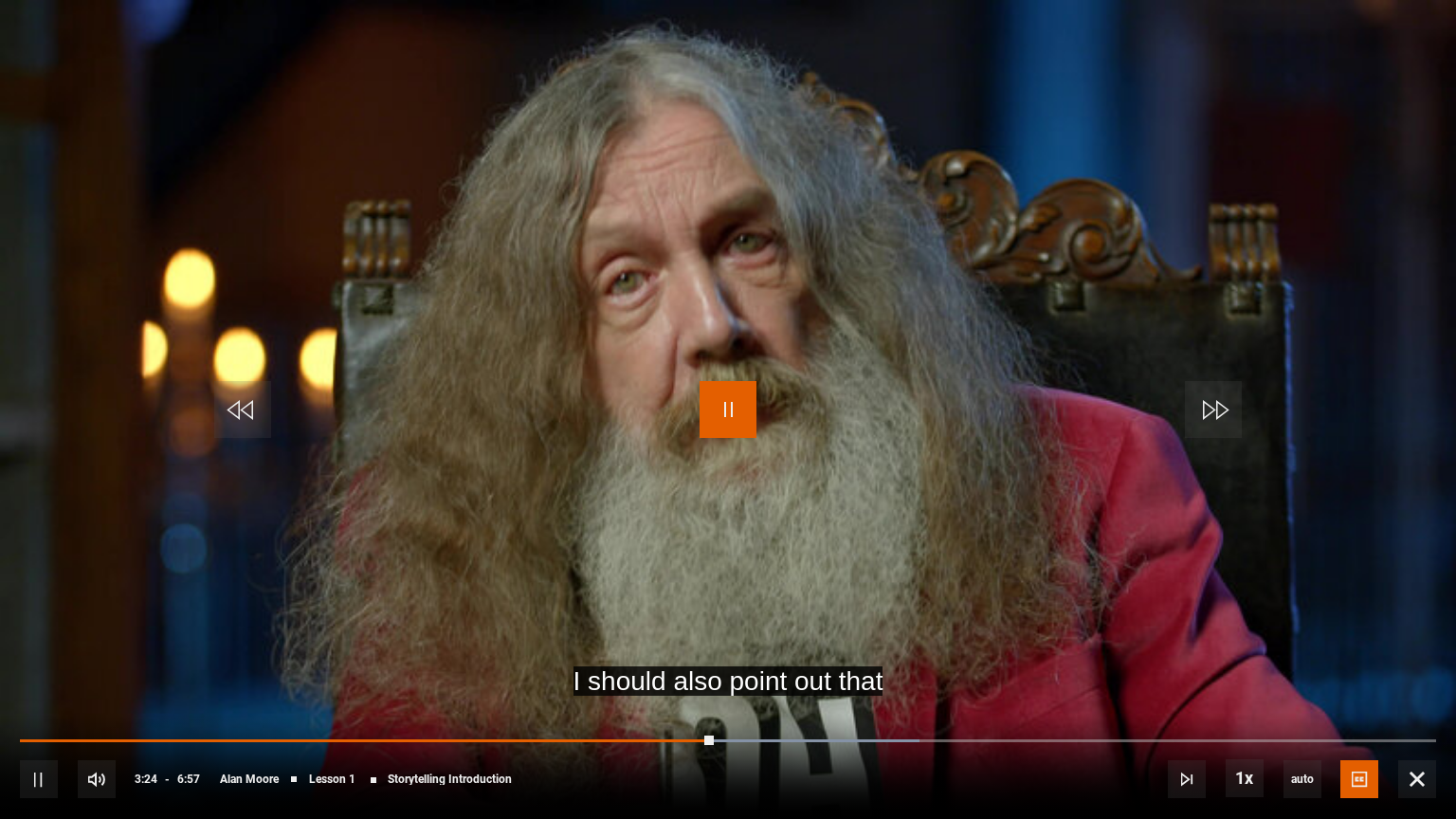 click at bounding box center [728, 410] 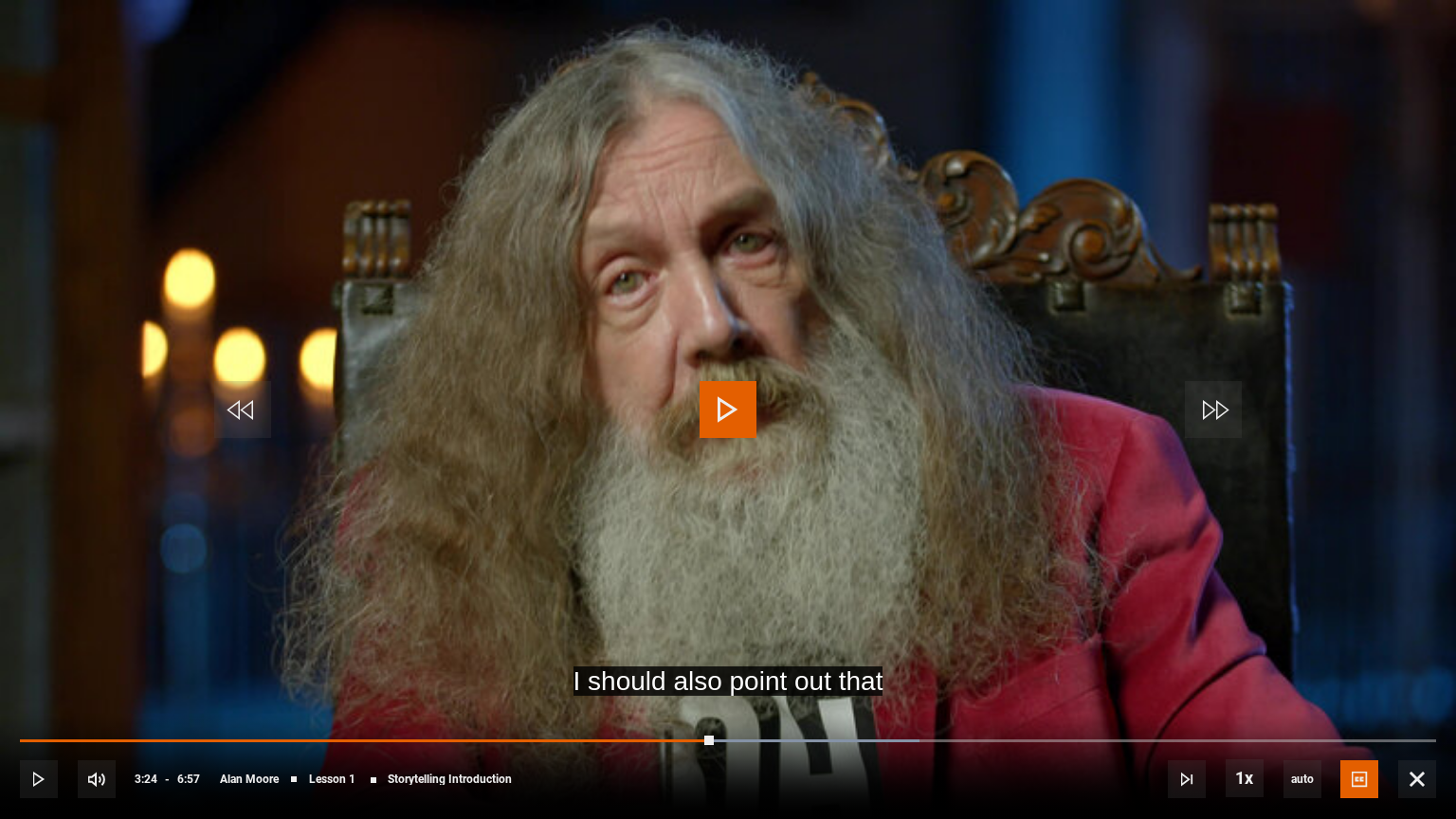 drag, startPoint x: 717, startPoint y: 413, endPoint x: 715, endPoint y: 614, distance: 201.00995 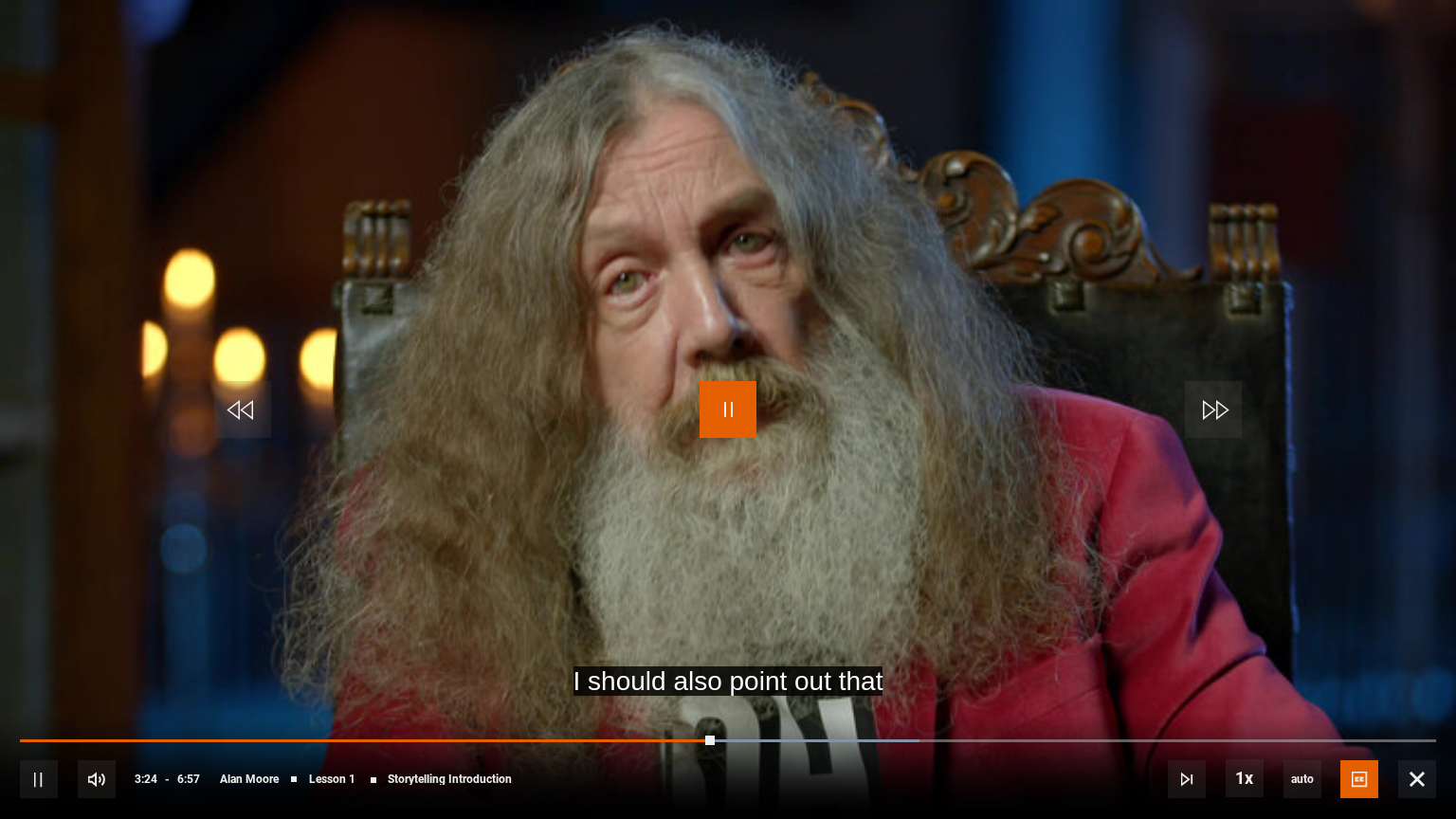 click at bounding box center [728, 410] 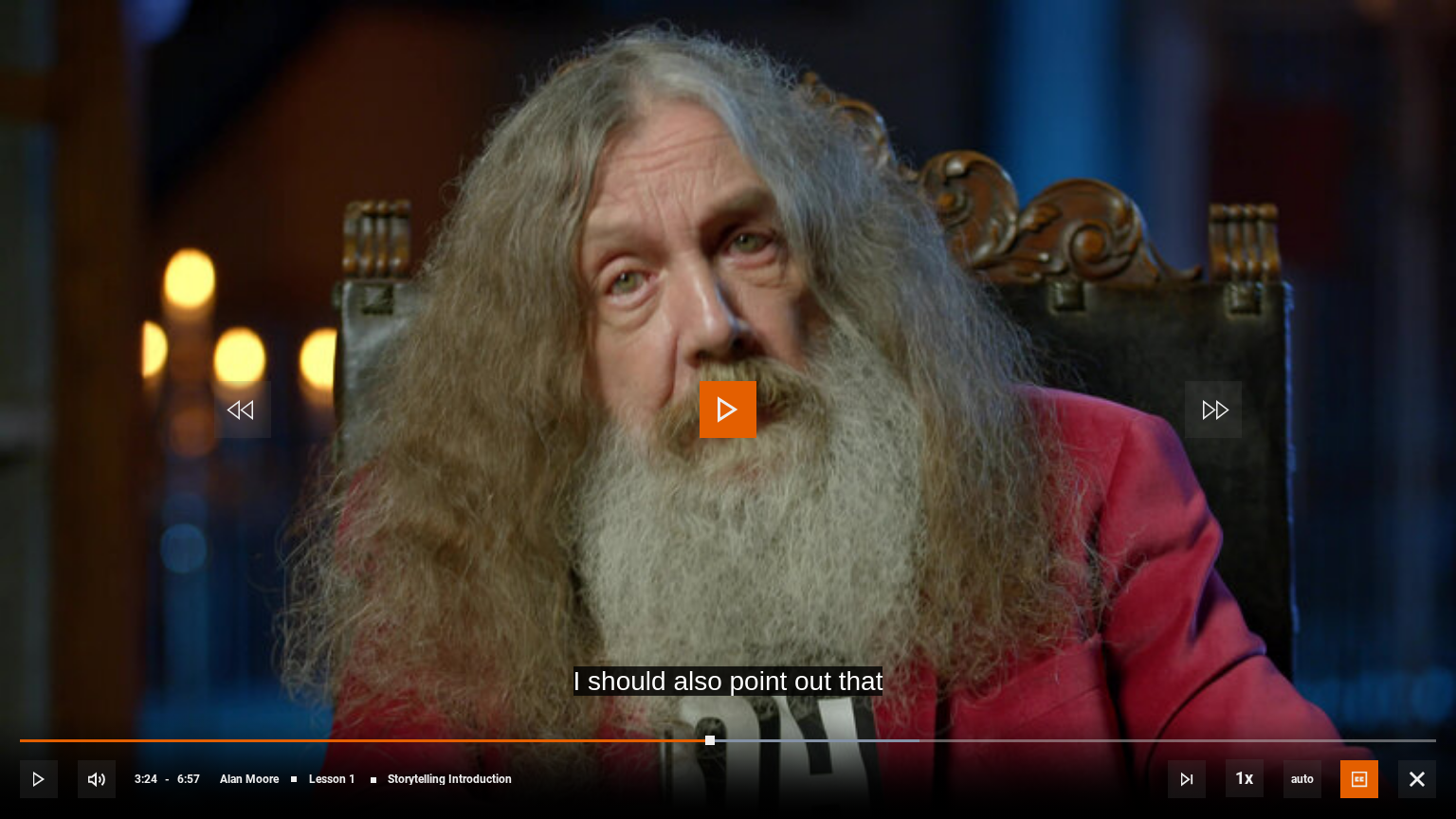 click at bounding box center [728, 410] 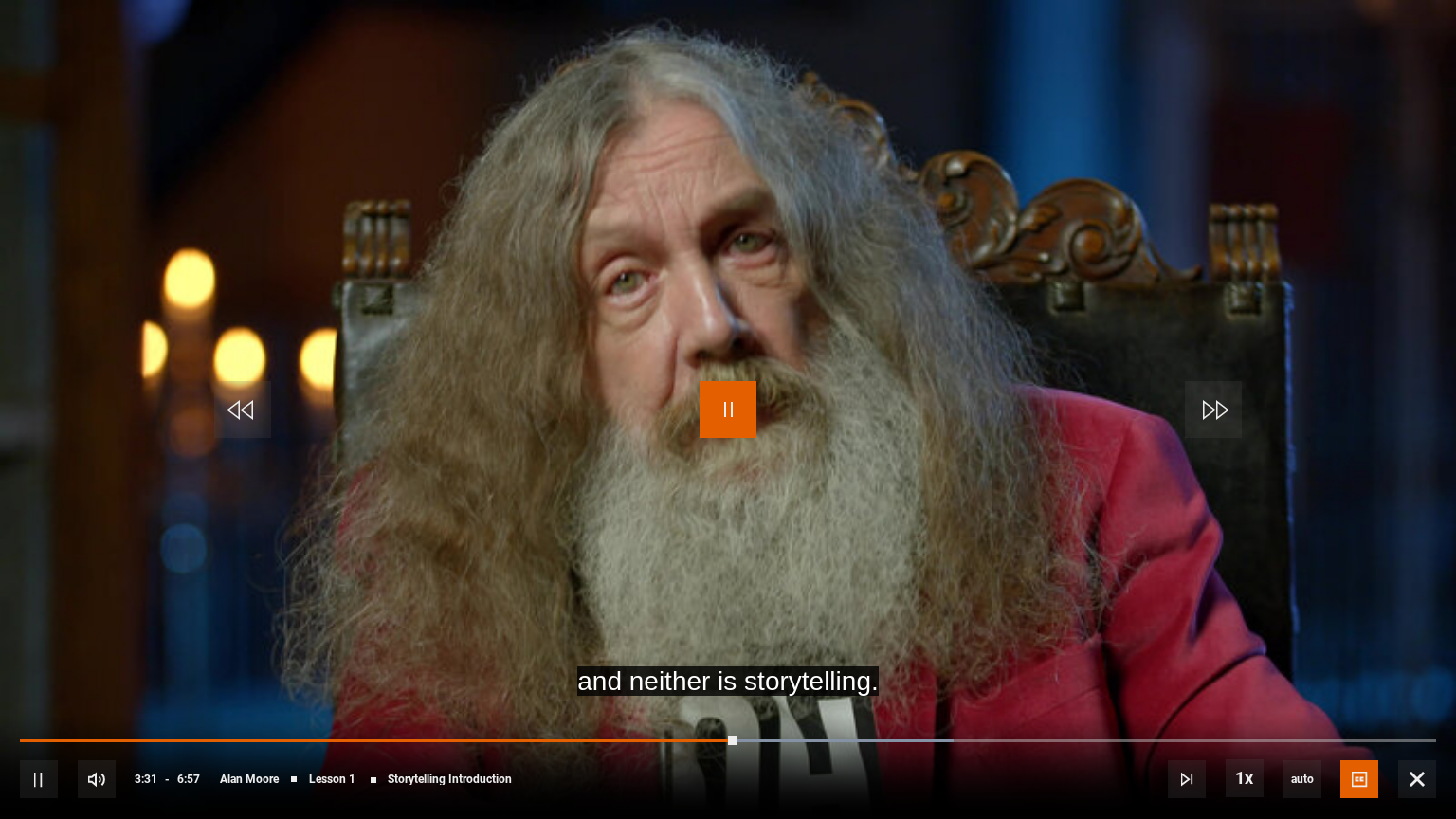click at bounding box center [728, 410] 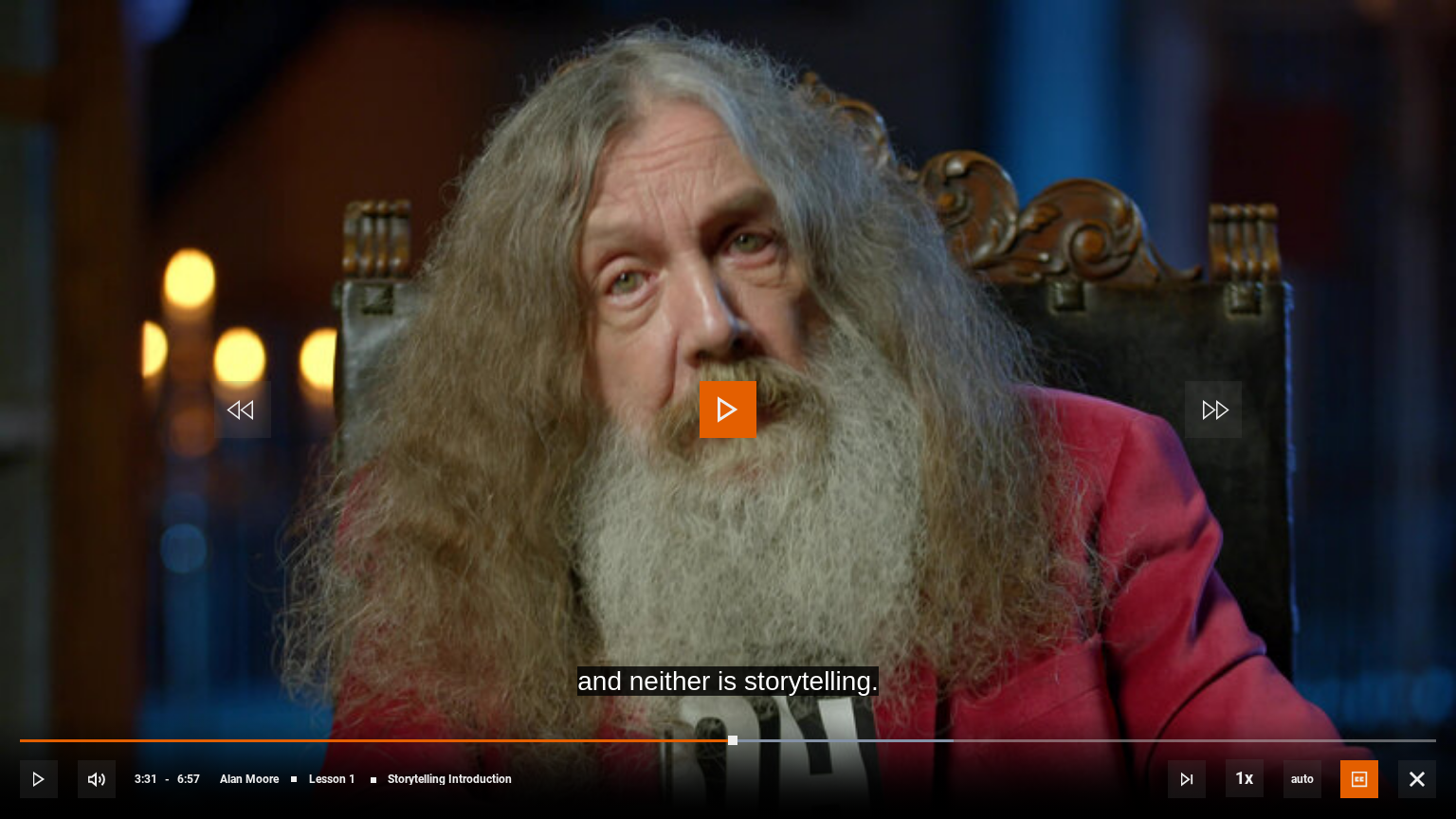 click at bounding box center (728, 410) 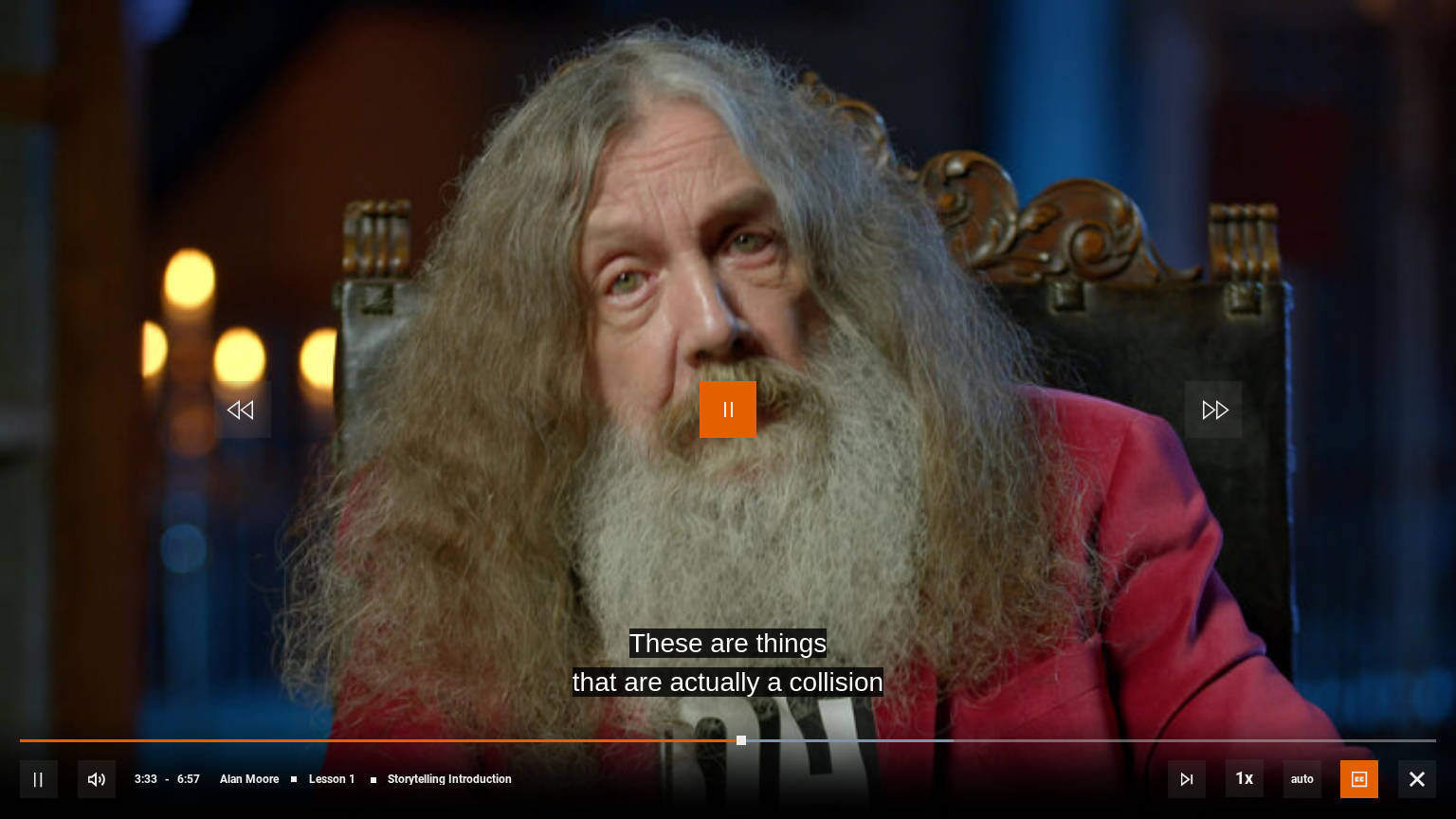 click at bounding box center (728, 410) 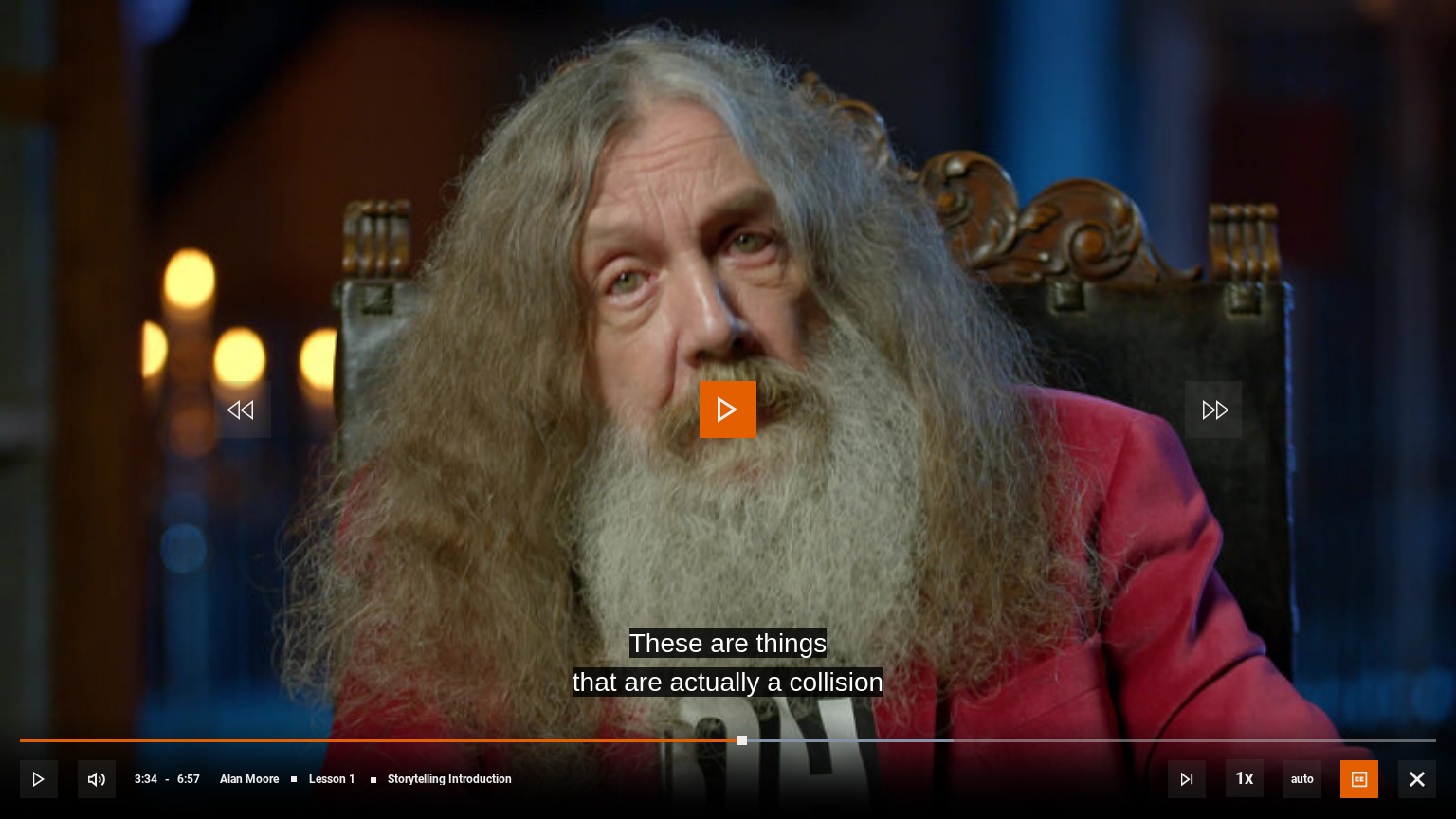 click at bounding box center (728, 410) 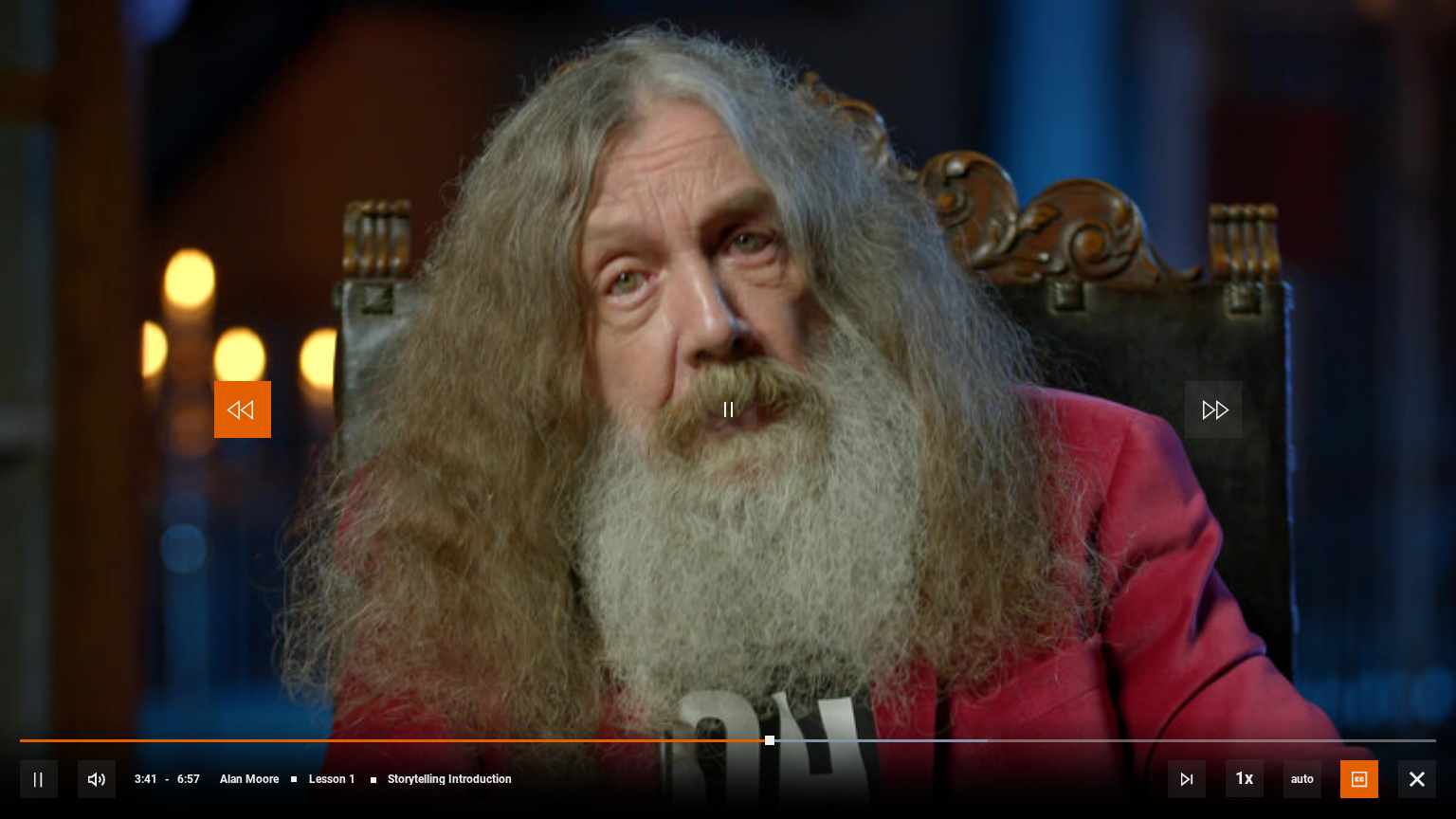 click at bounding box center [243, 410] 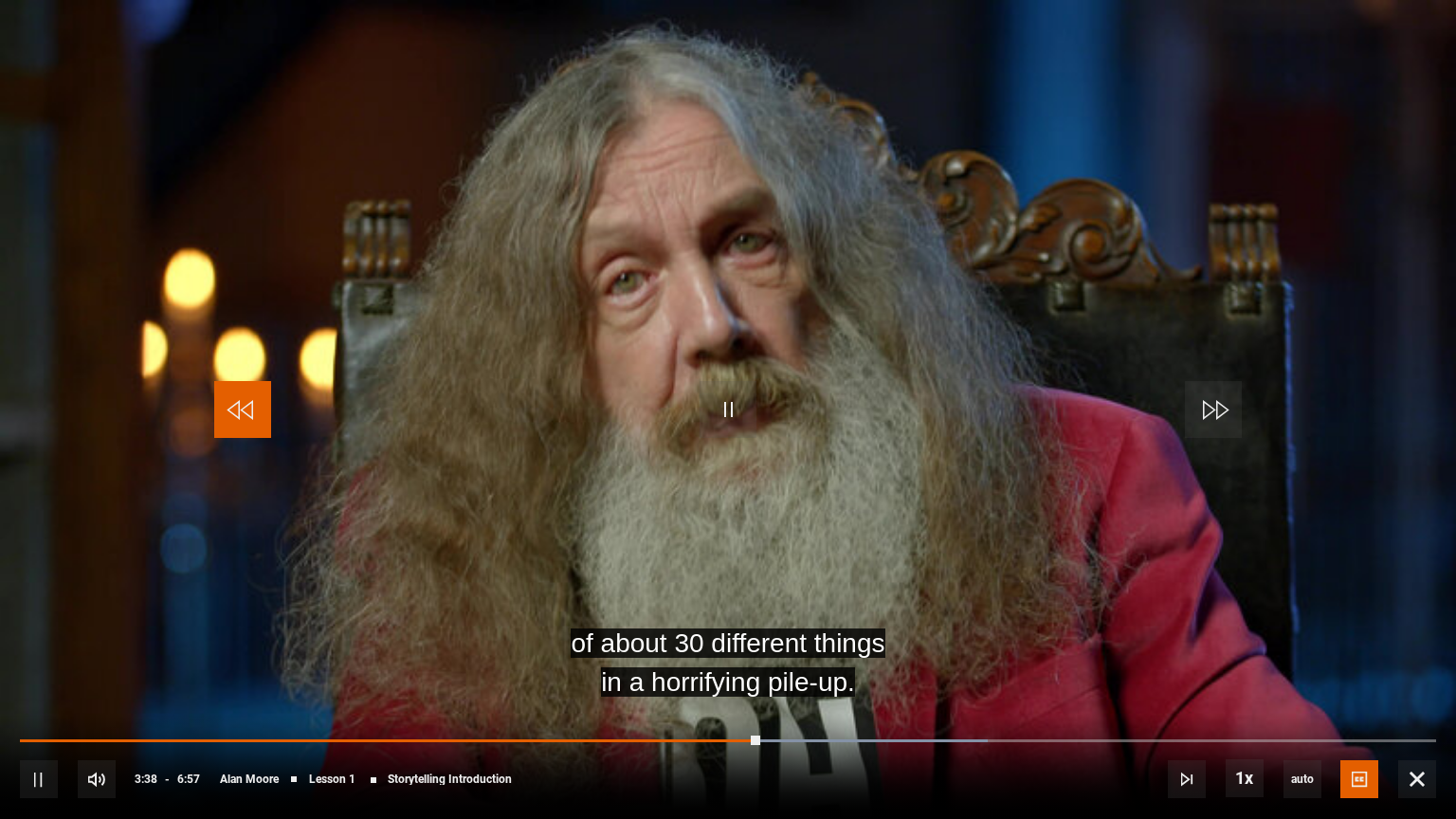 click at bounding box center [243, 410] 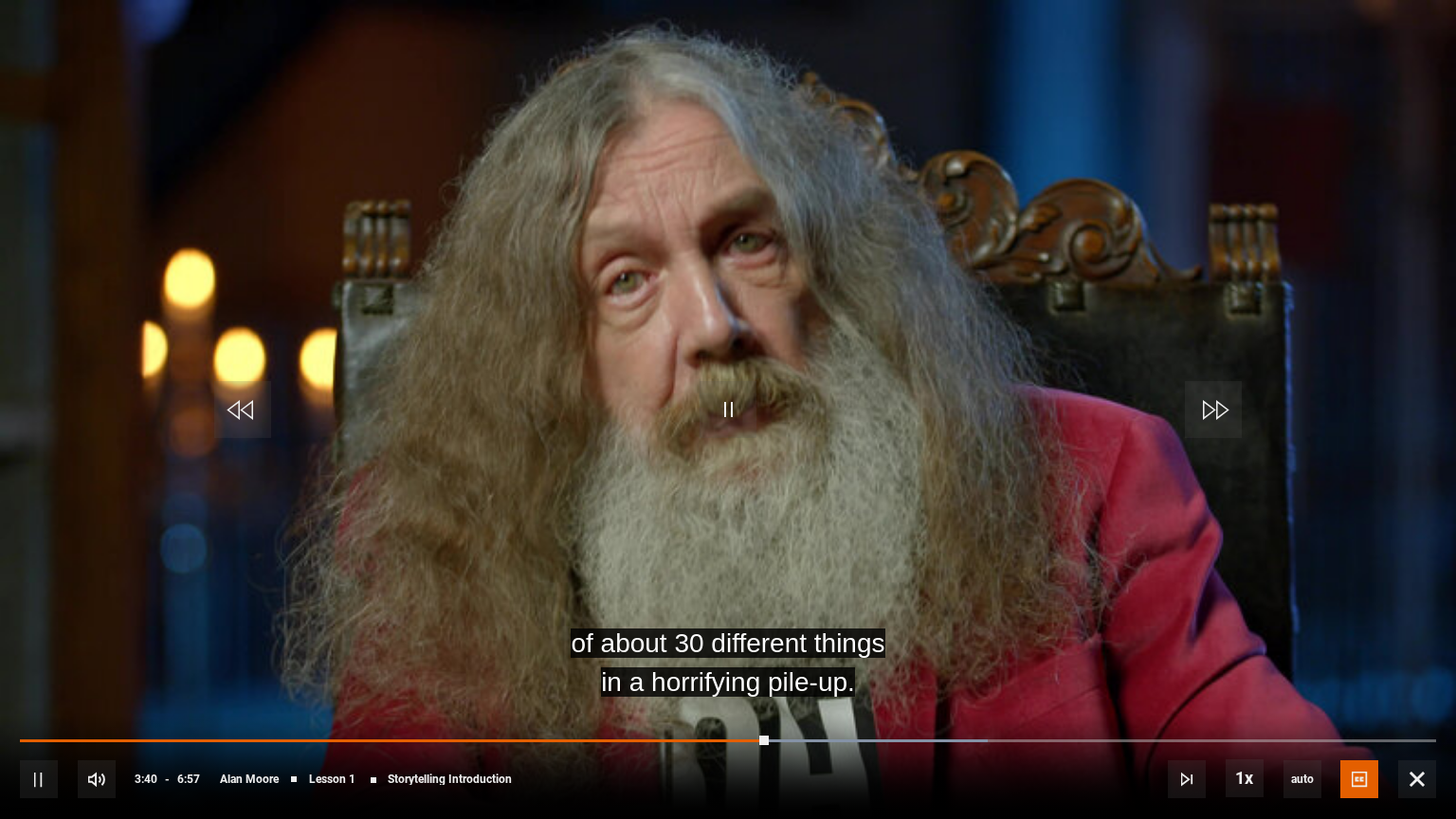 click at bounding box center [728, 410] 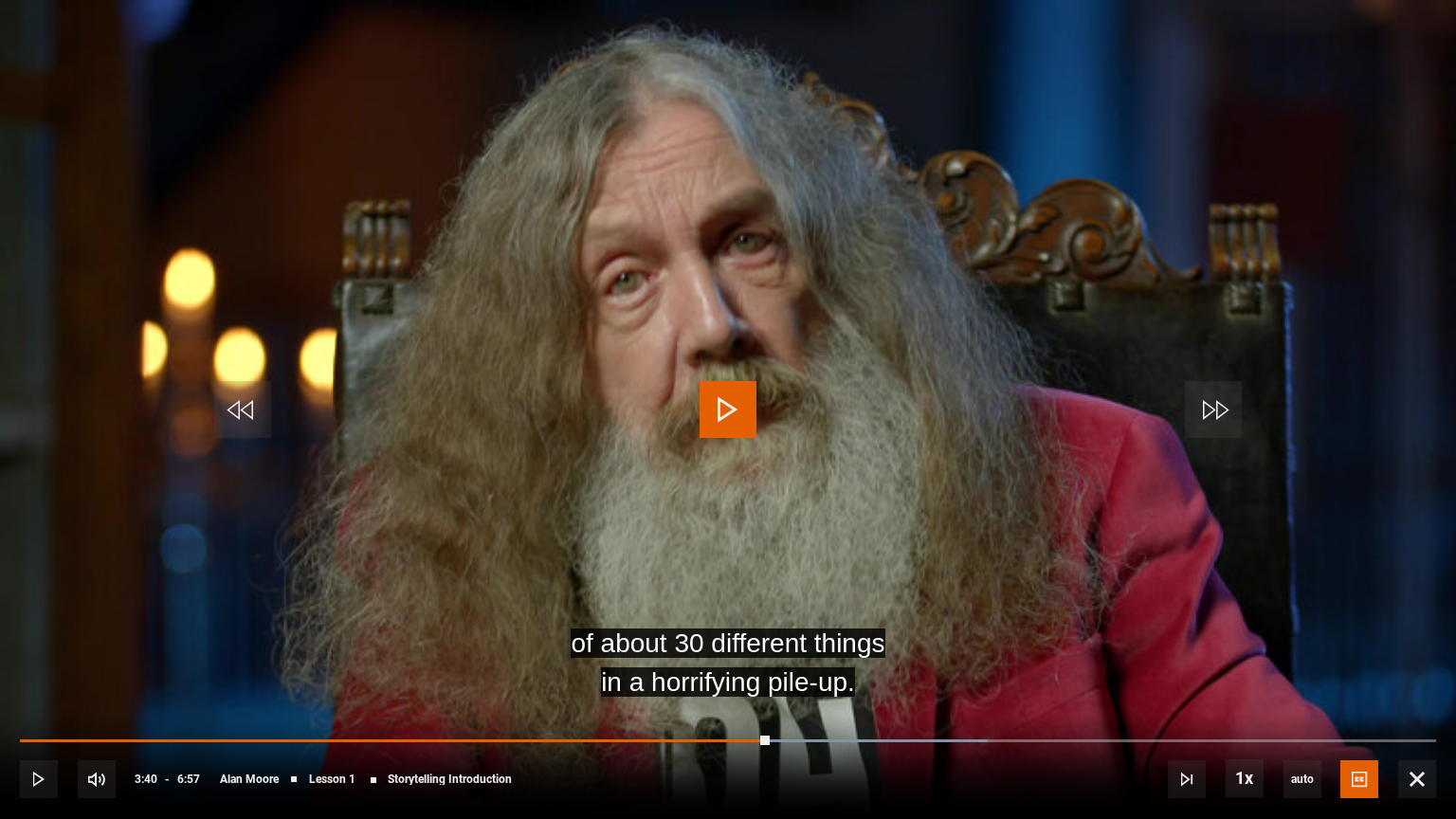 click at bounding box center [728, 410] 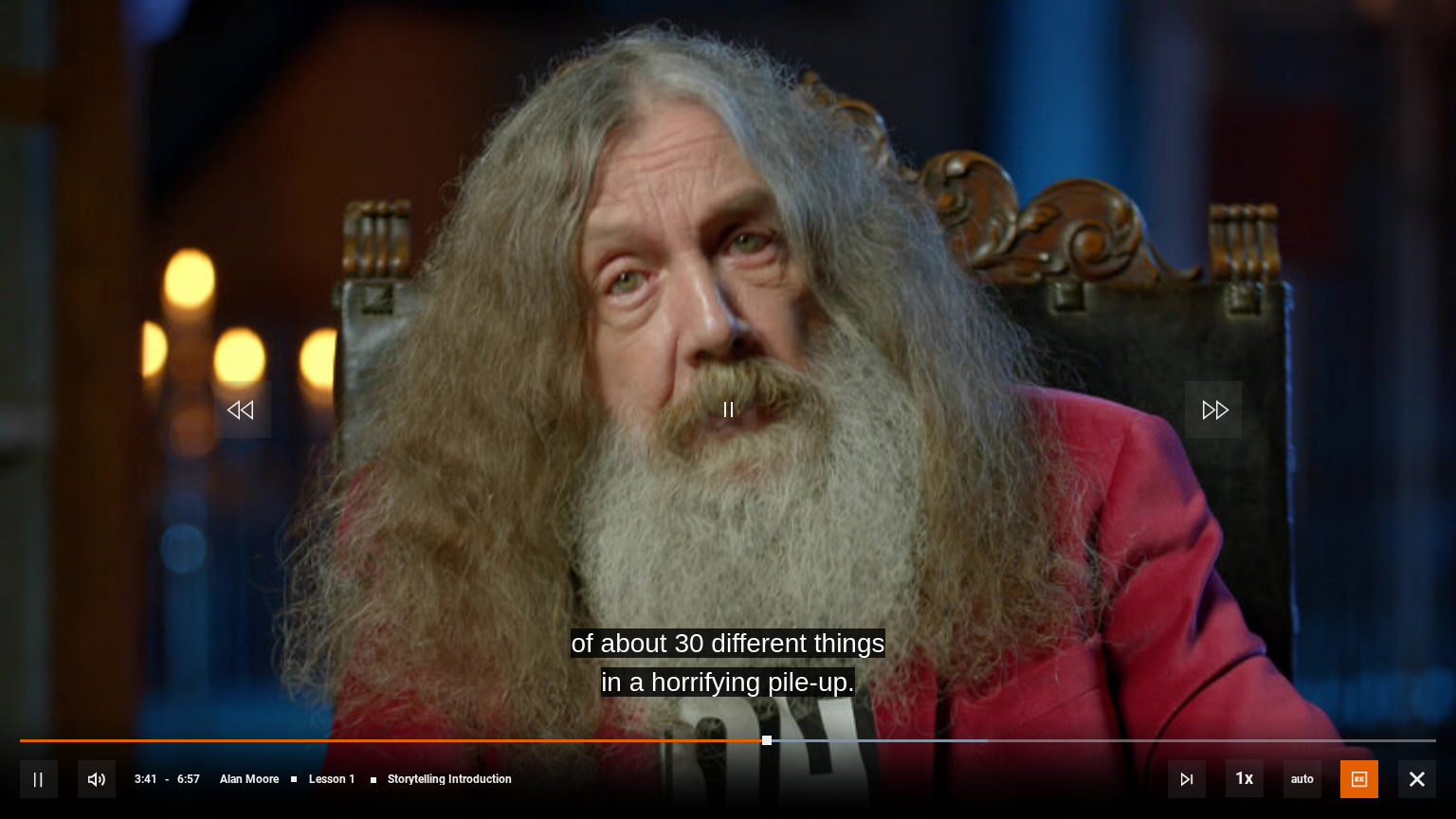 click at bounding box center [728, 410] 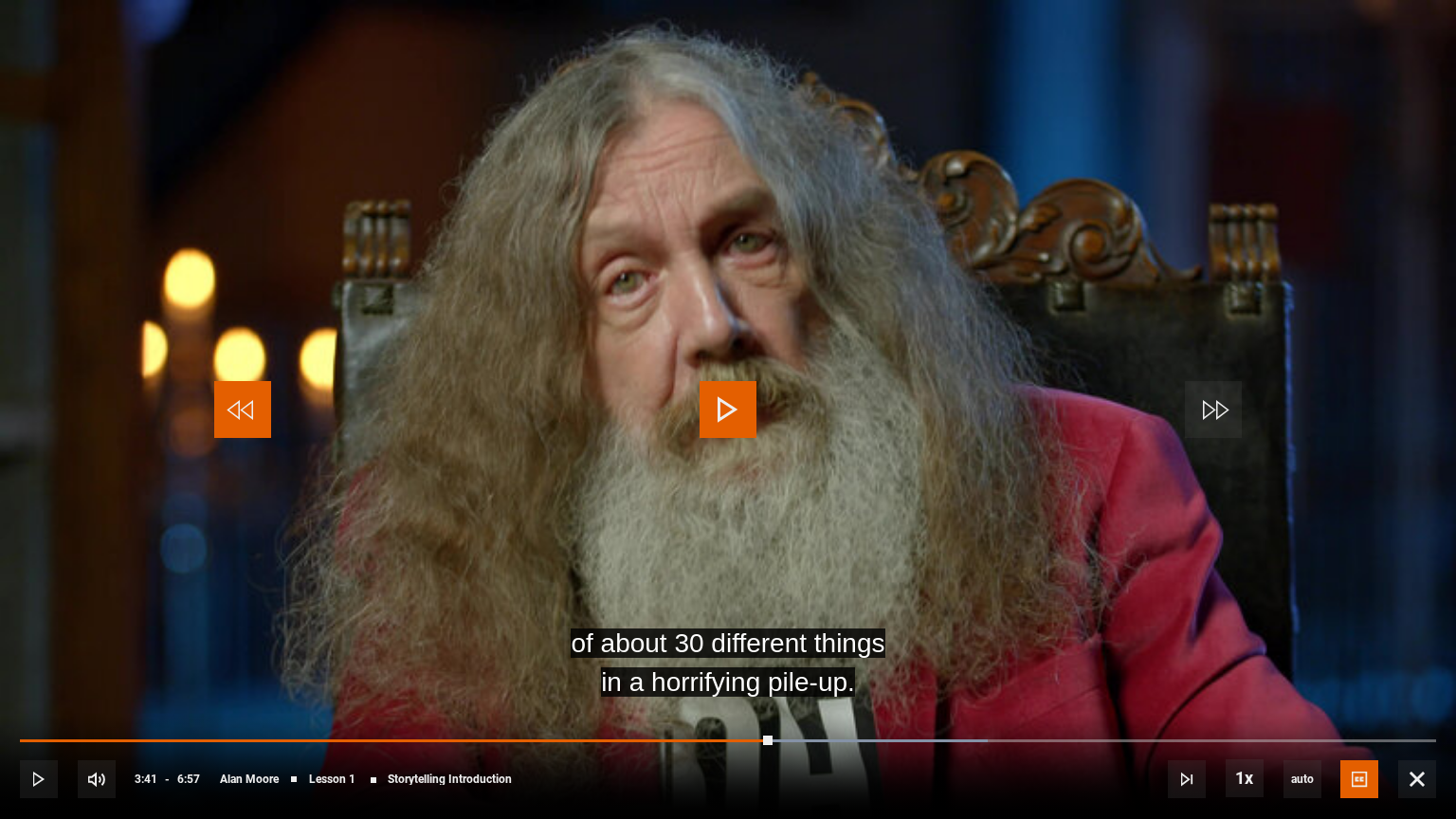 click at bounding box center [243, 410] 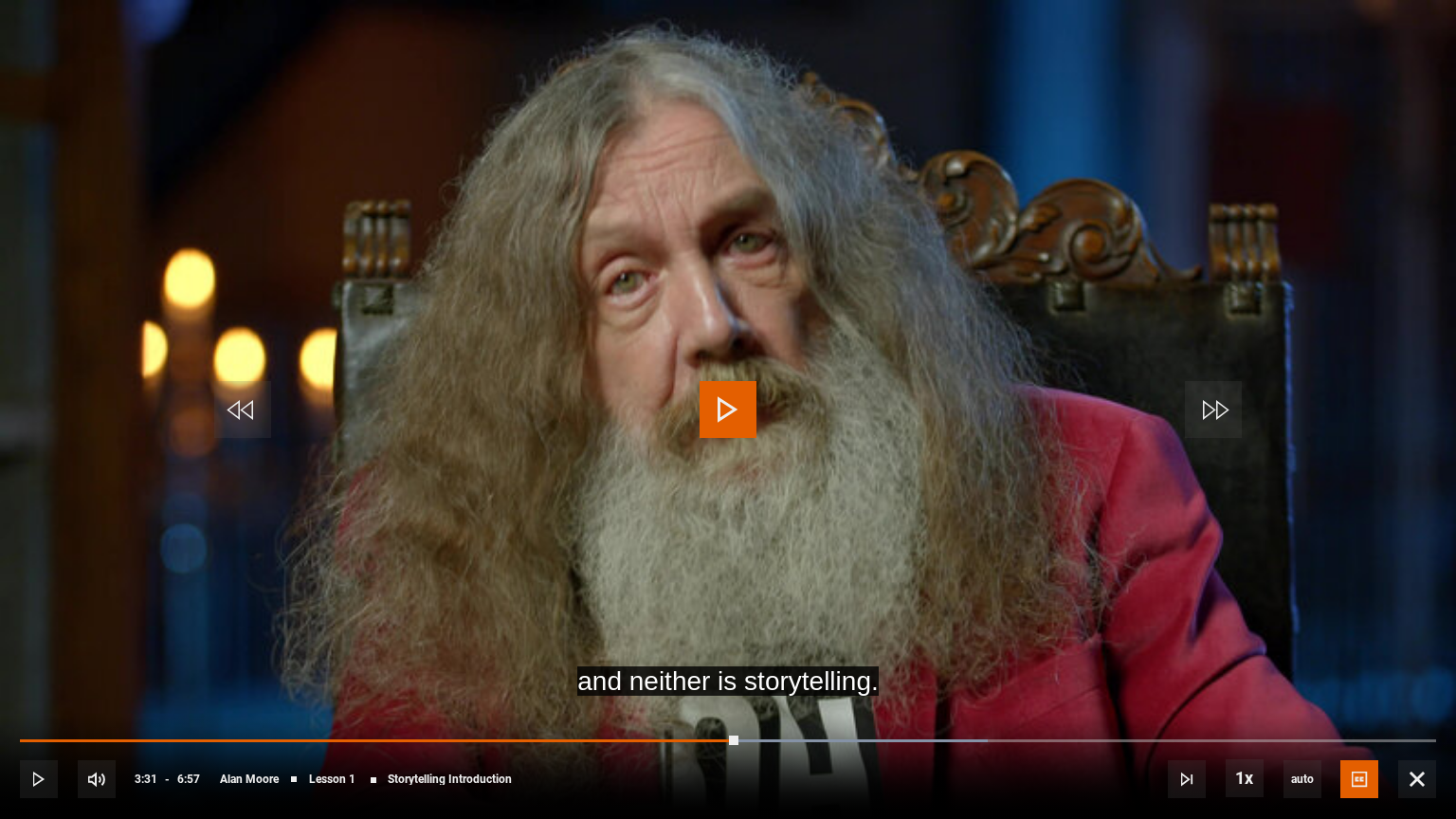 click at bounding box center [728, 410] 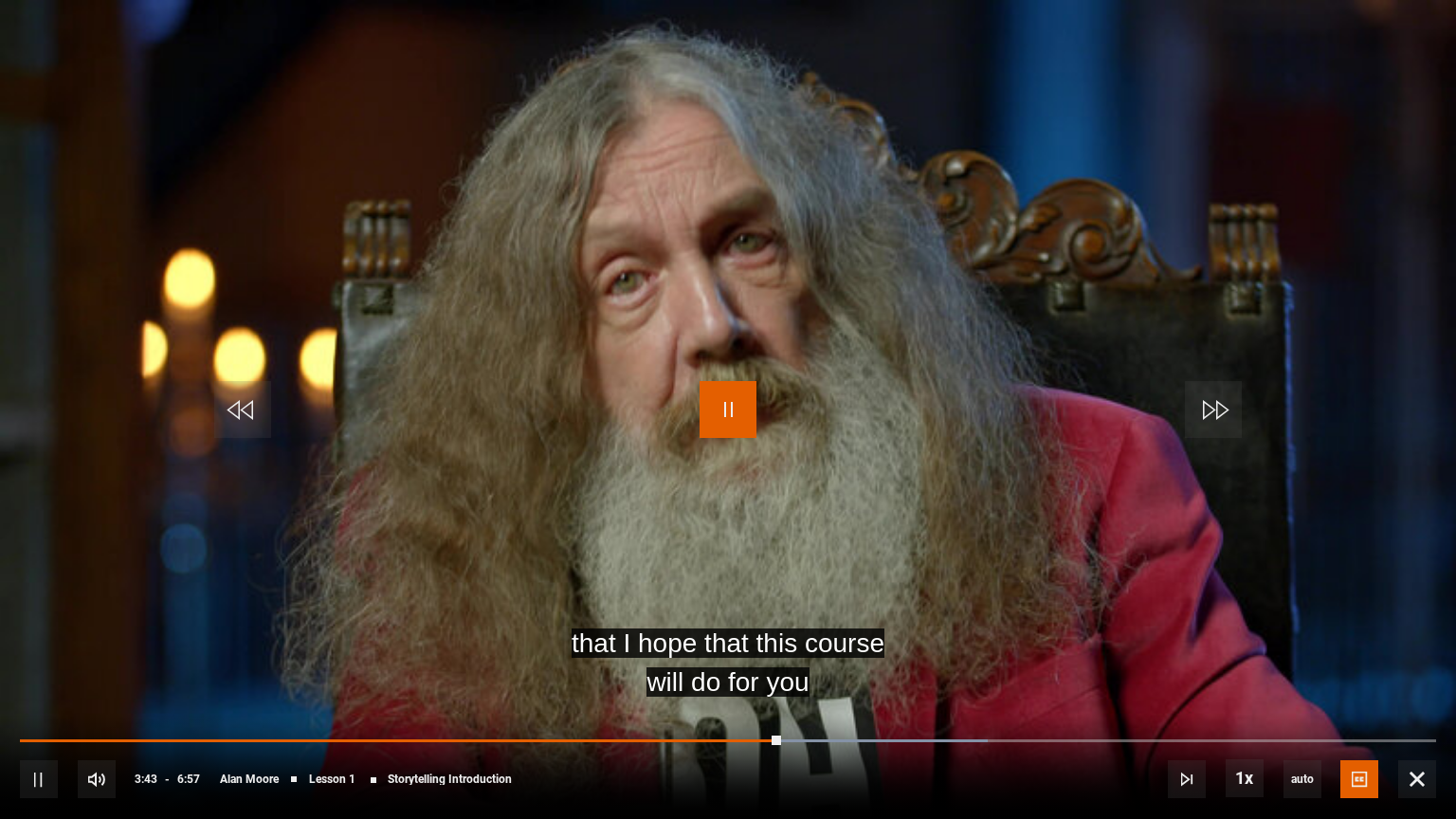 click at bounding box center [728, 410] 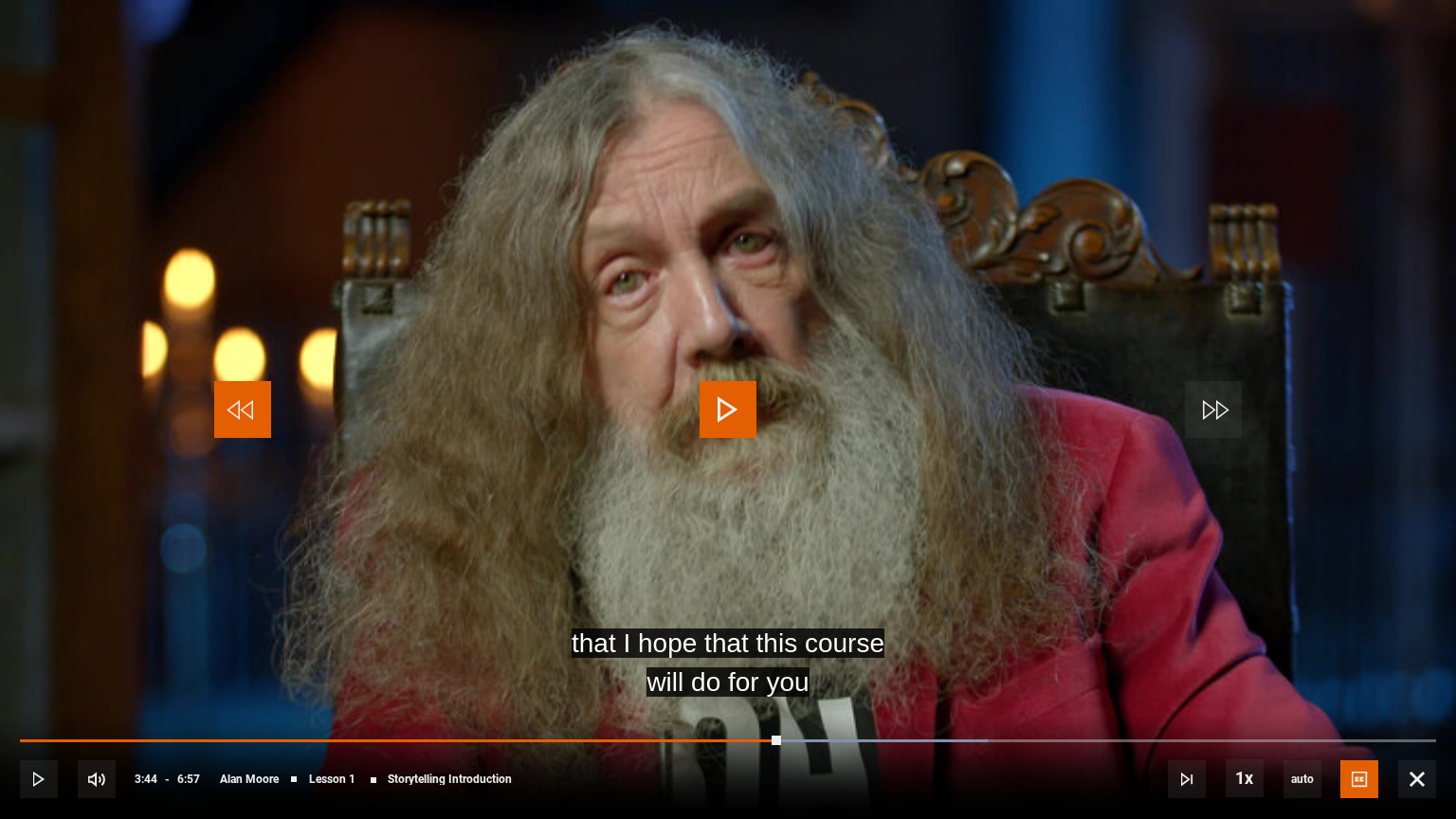 click at bounding box center (243, 410) 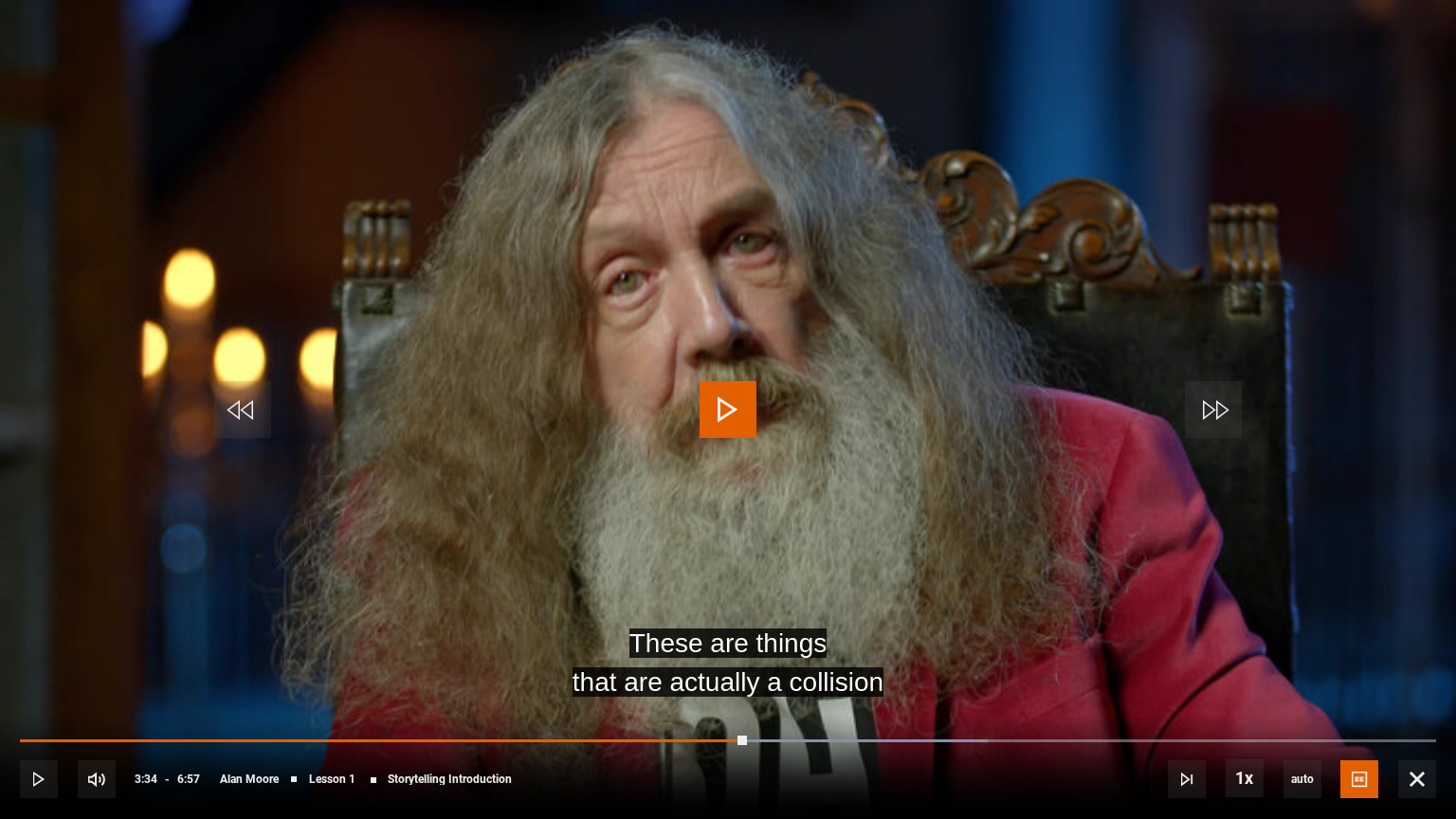 drag, startPoint x: 736, startPoint y: 413, endPoint x: 747, endPoint y: 424, distance: 15.55635 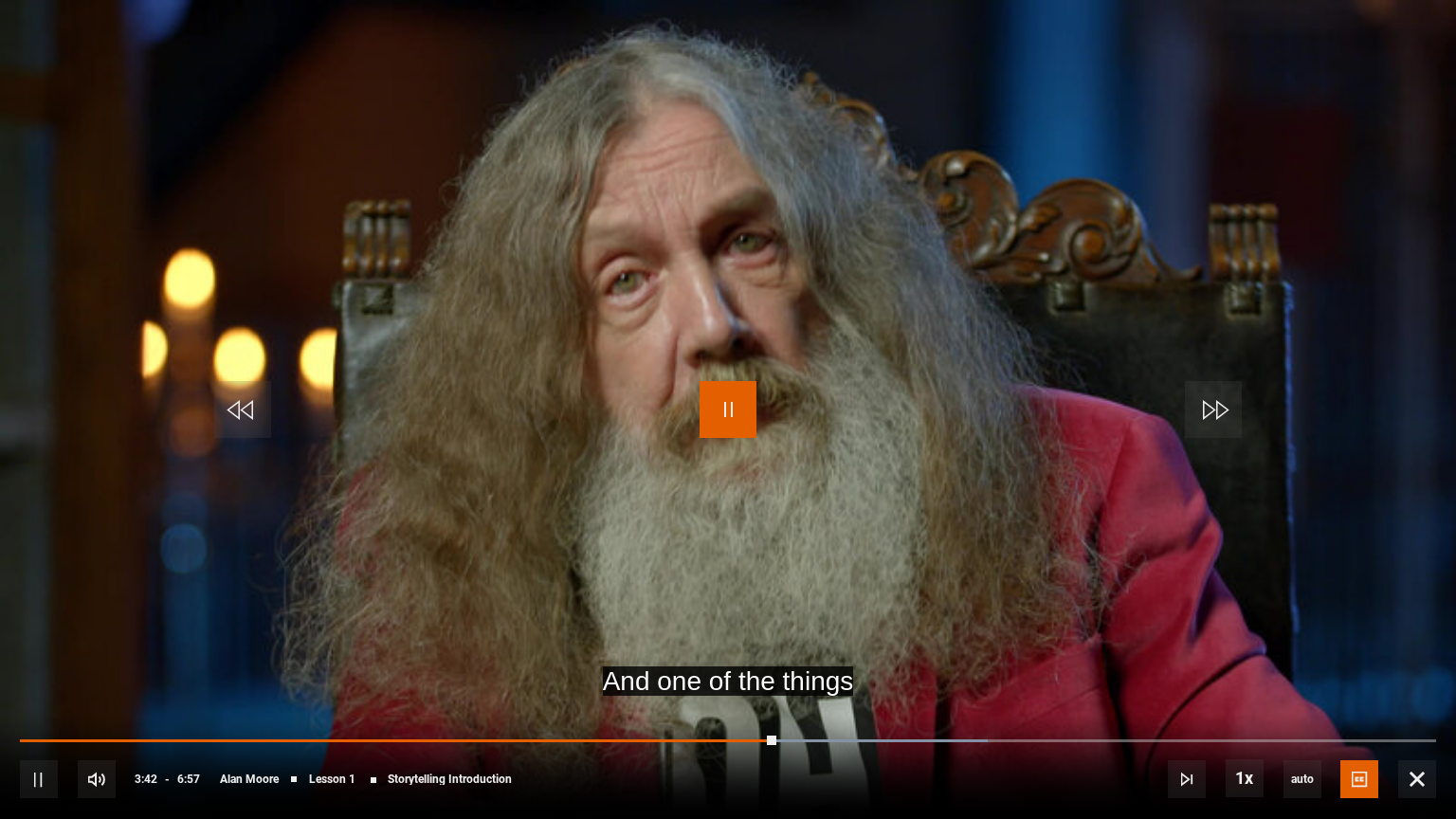 click at bounding box center [728, 410] 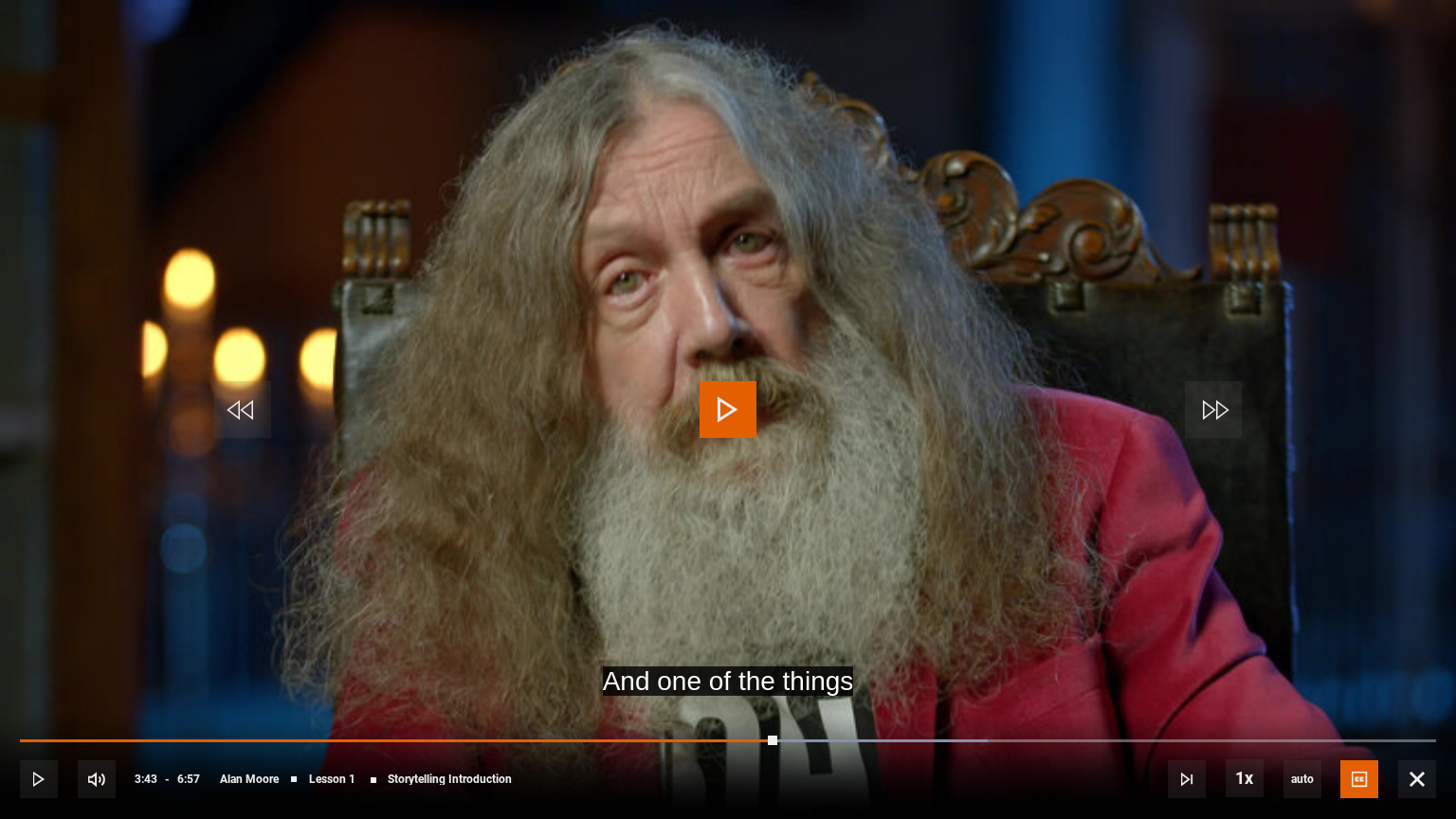 click at bounding box center (728, 410) 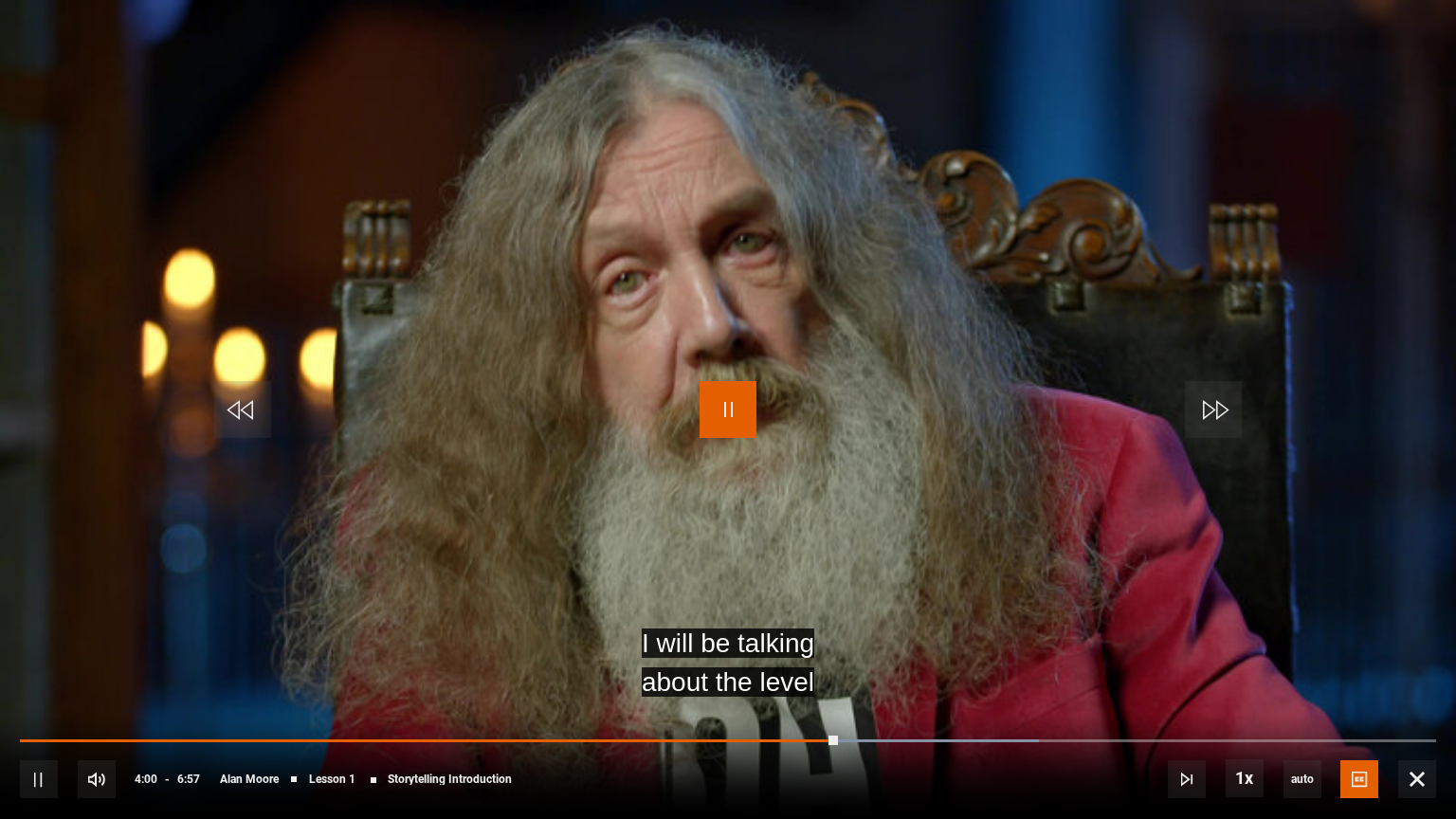 click at bounding box center (728, 410) 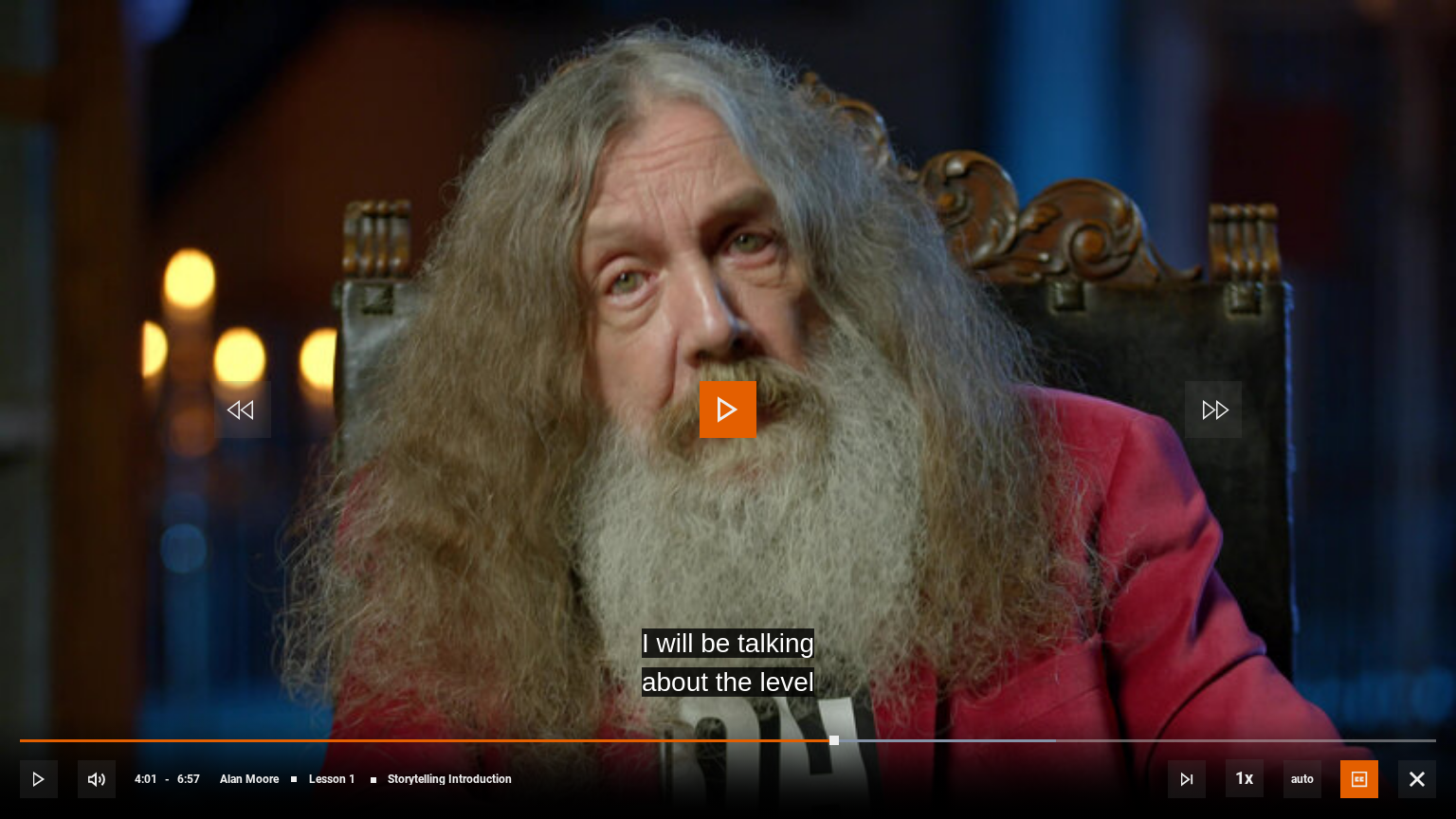 click at bounding box center (728, 410) 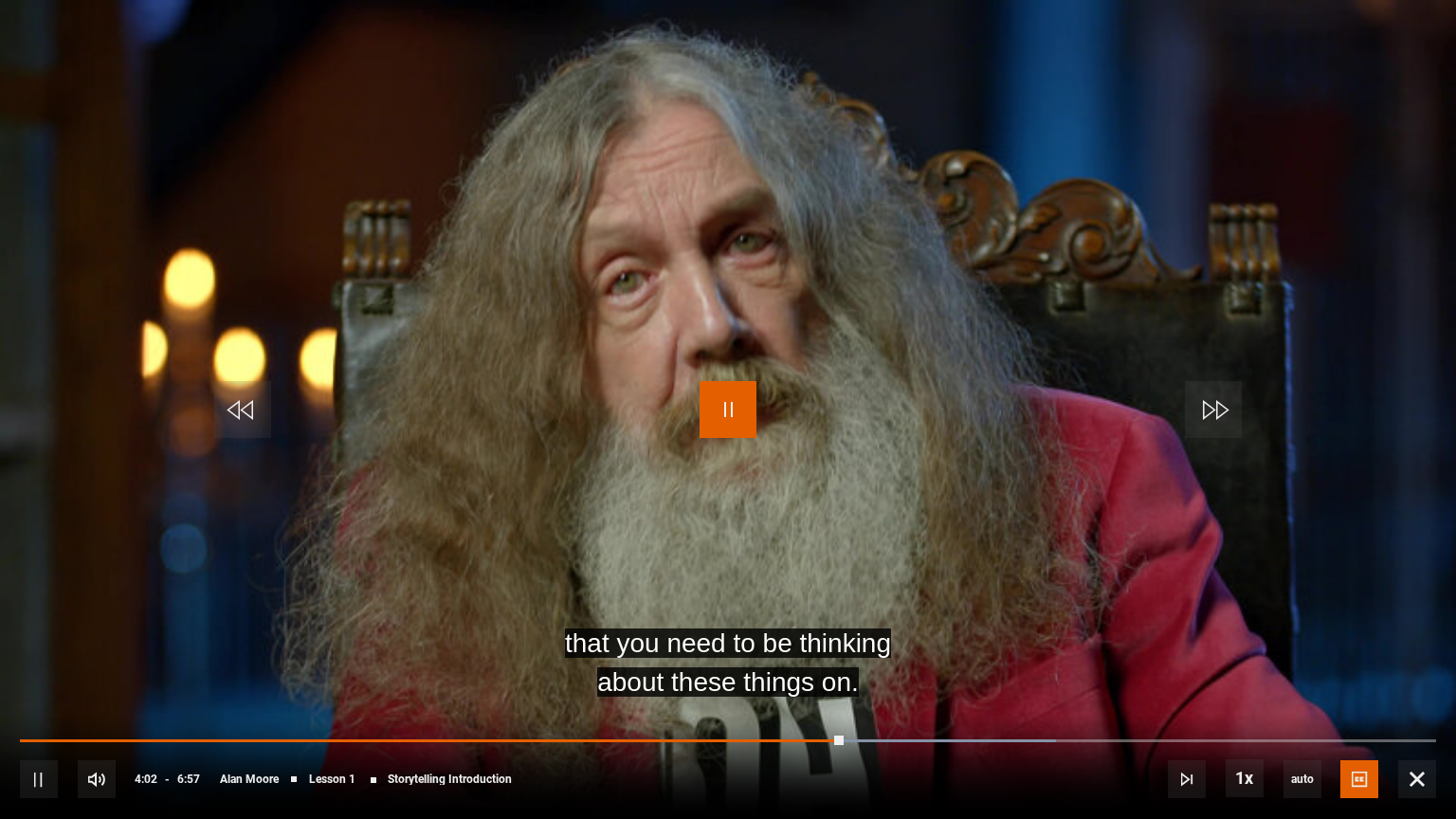 click at bounding box center [728, 410] 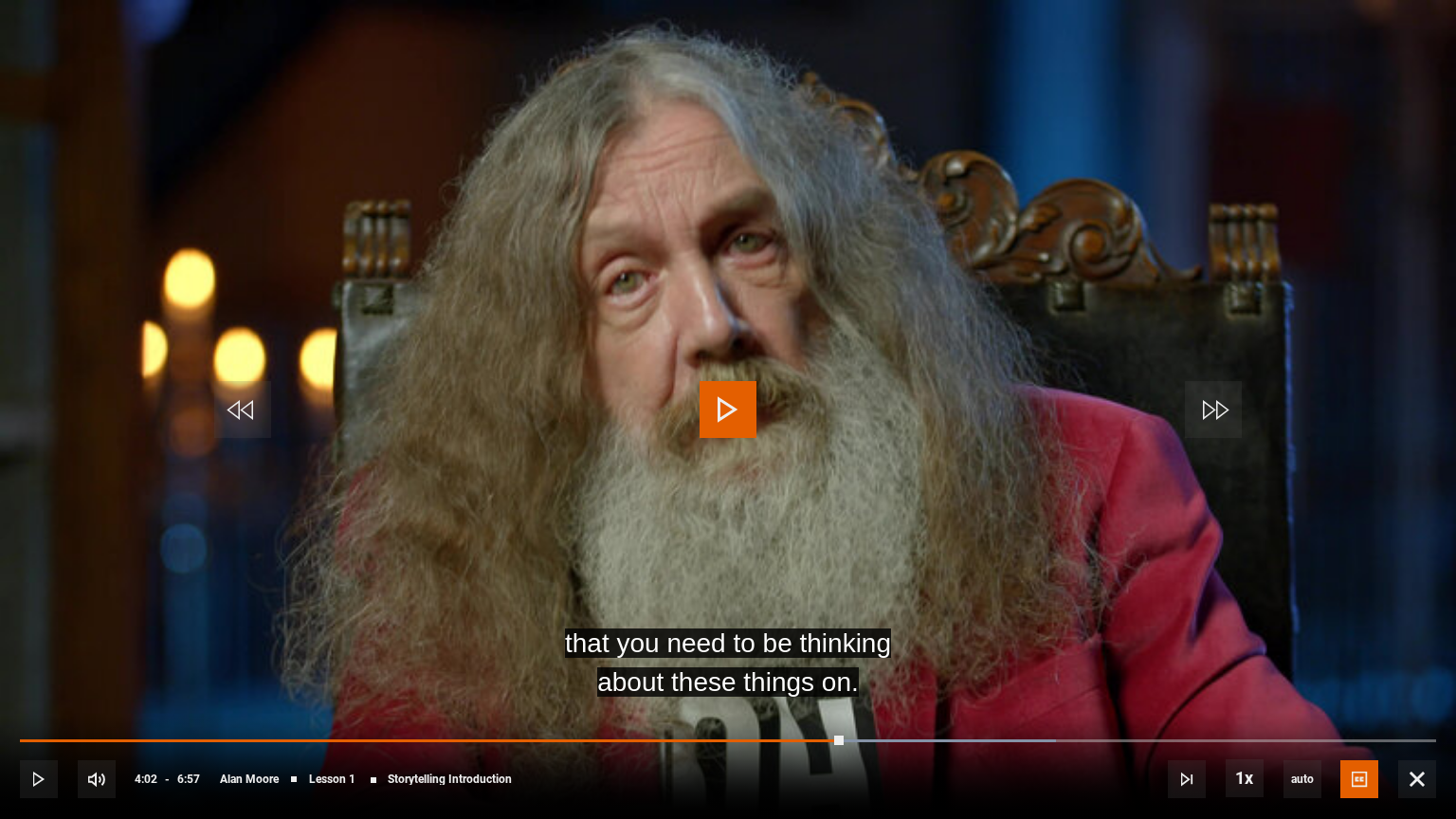 click at bounding box center [728, 410] 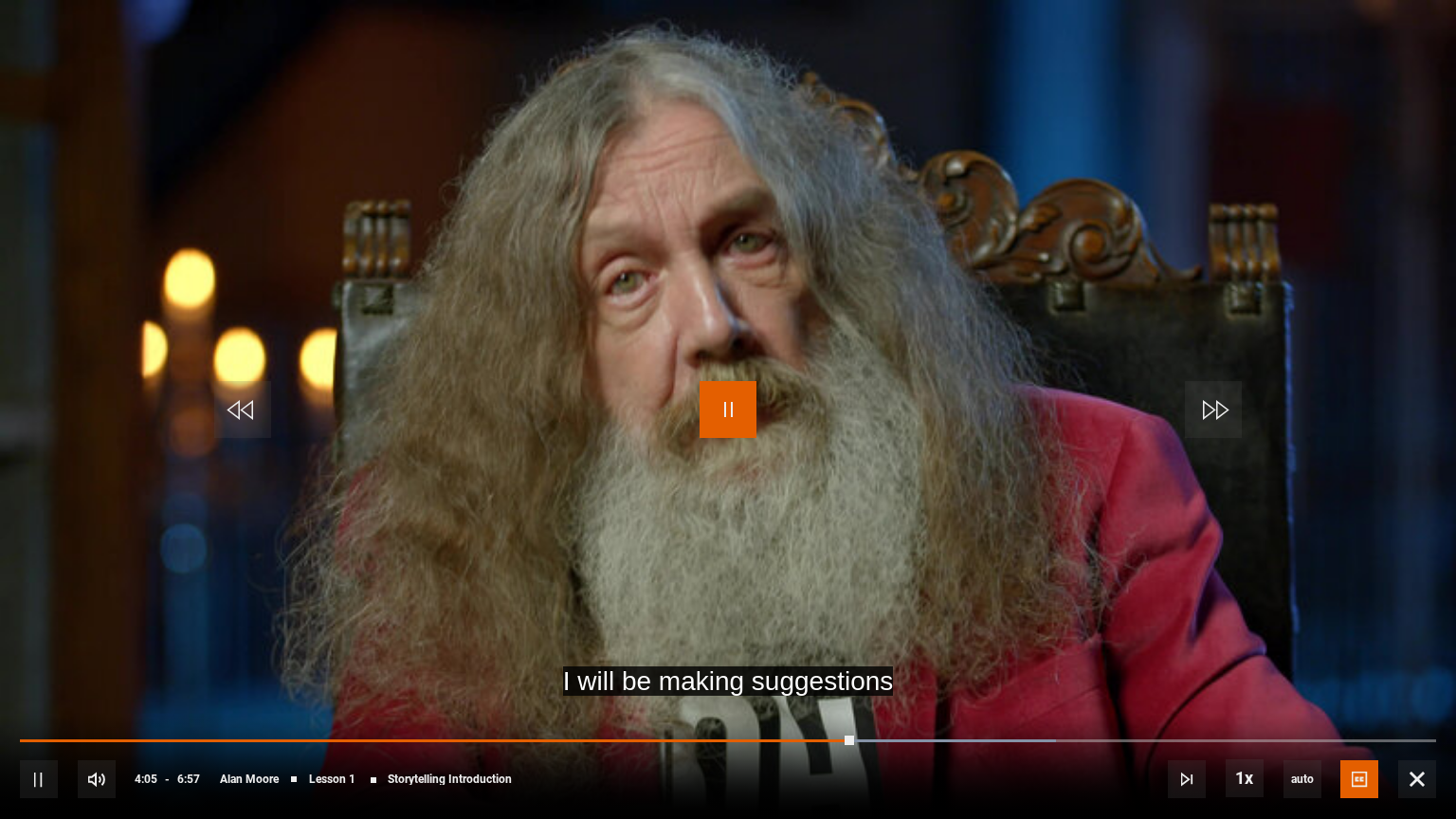 click at bounding box center (728, 410) 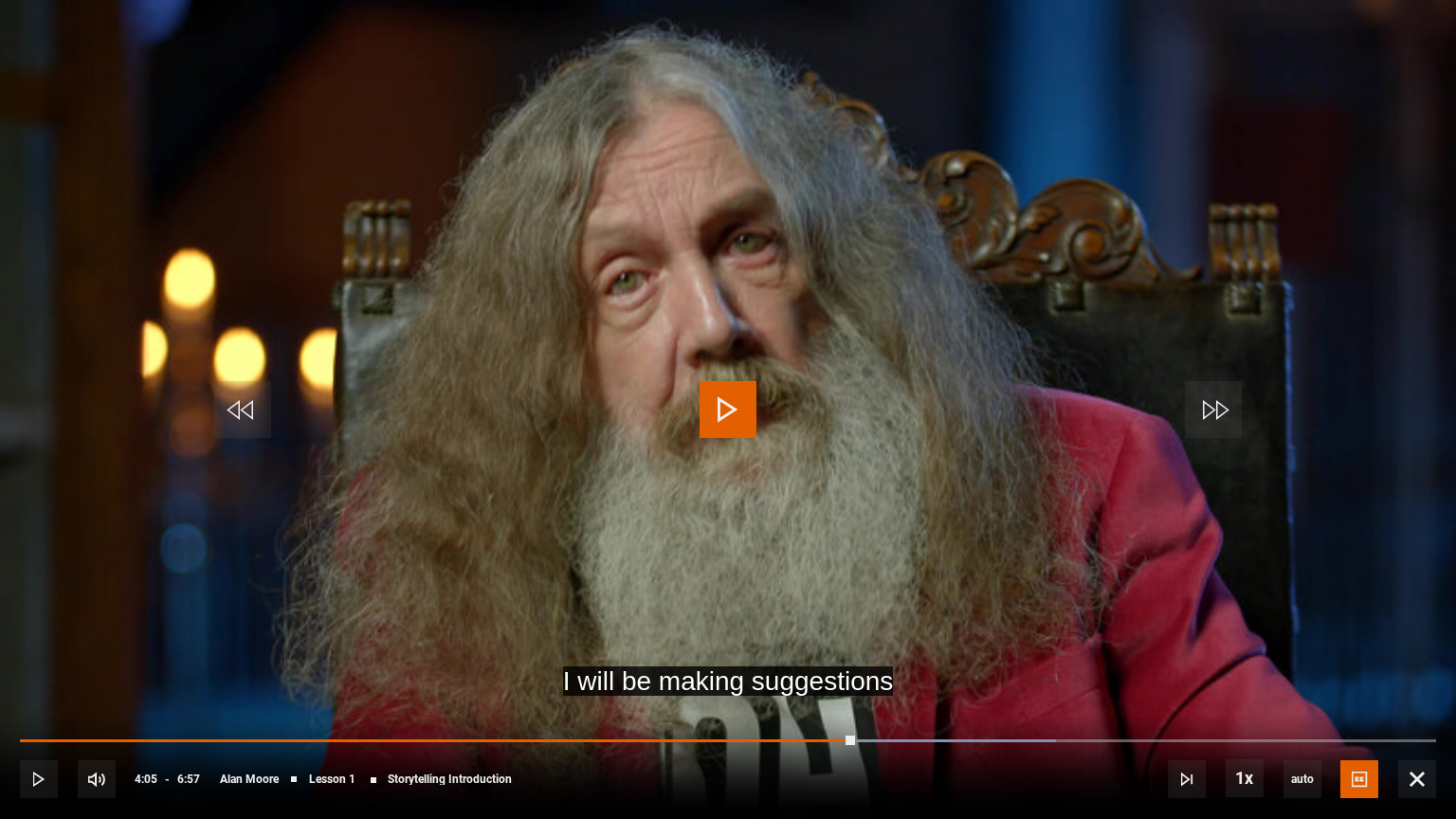 click at bounding box center (728, 410) 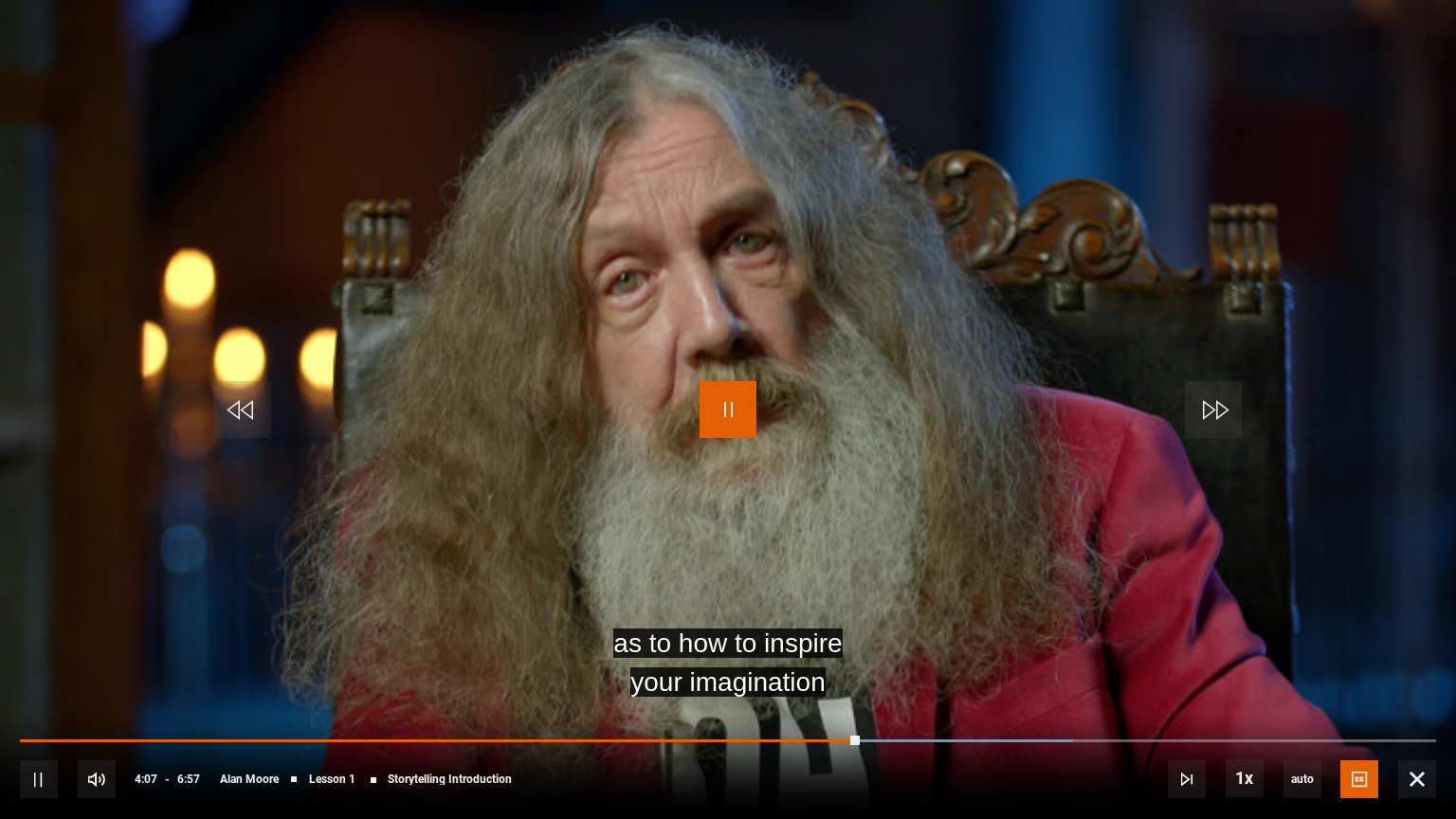 click at bounding box center (728, 410) 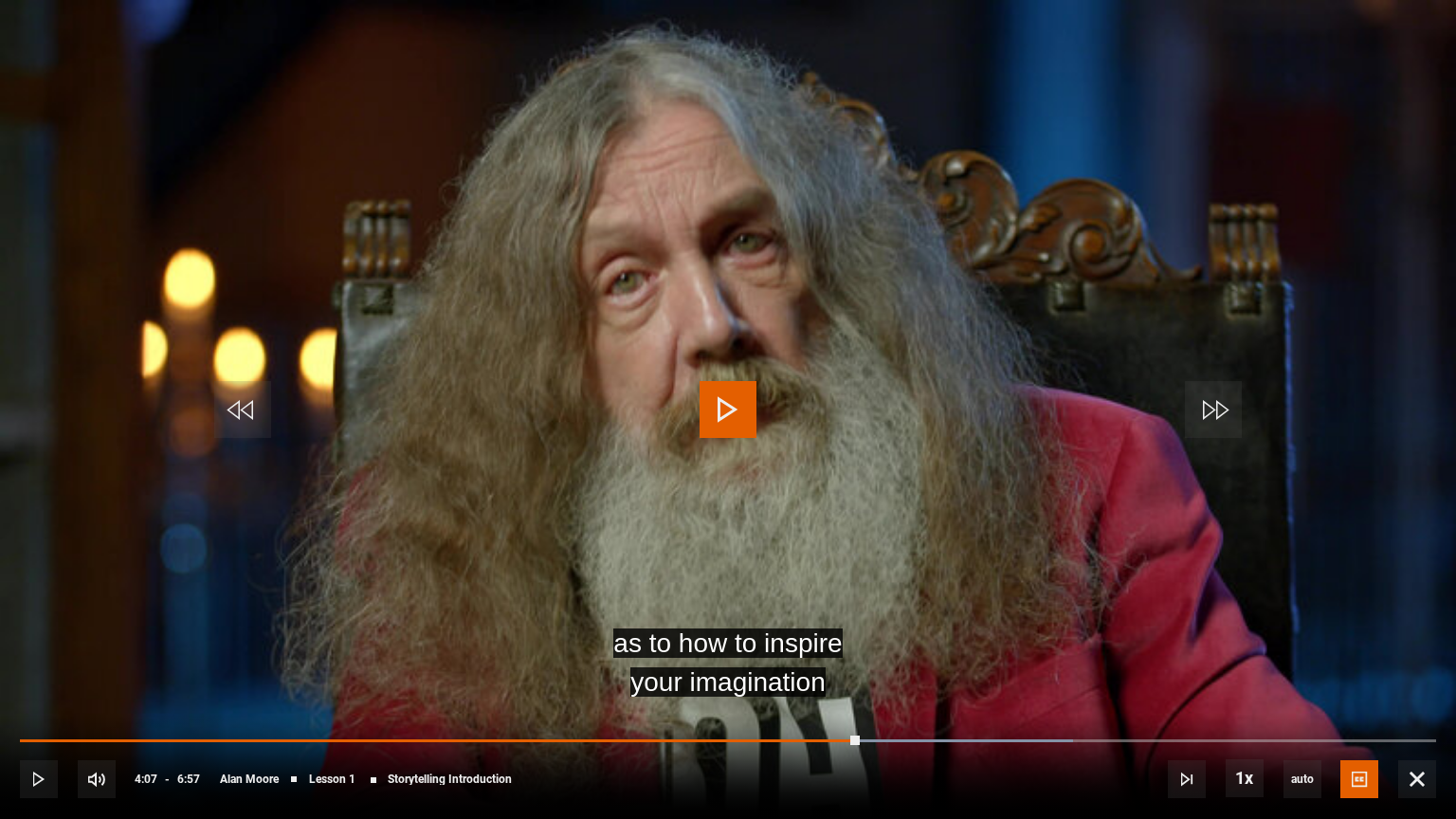 click at bounding box center (728, 410) 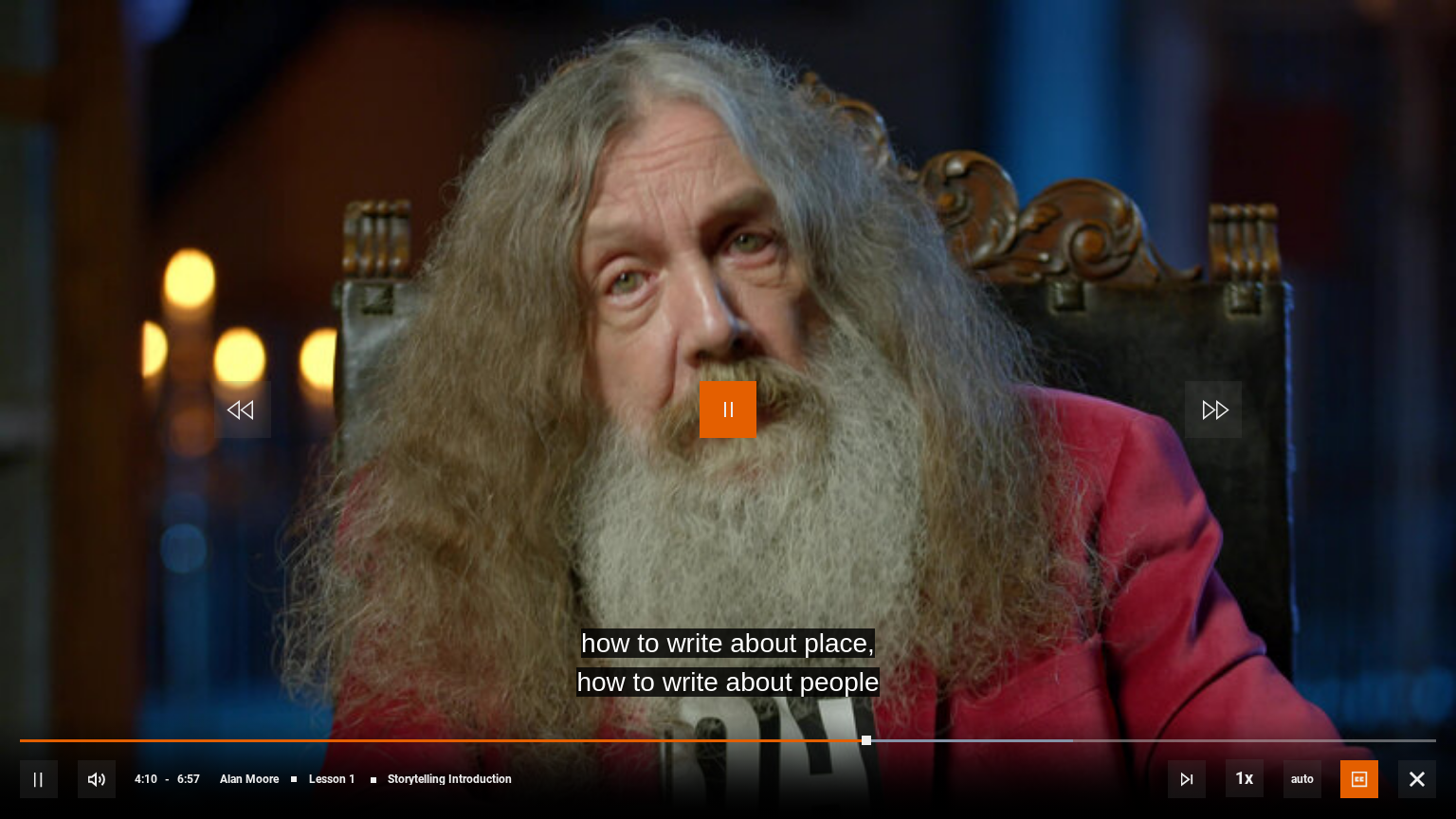 click at bounding box center [728, 410] 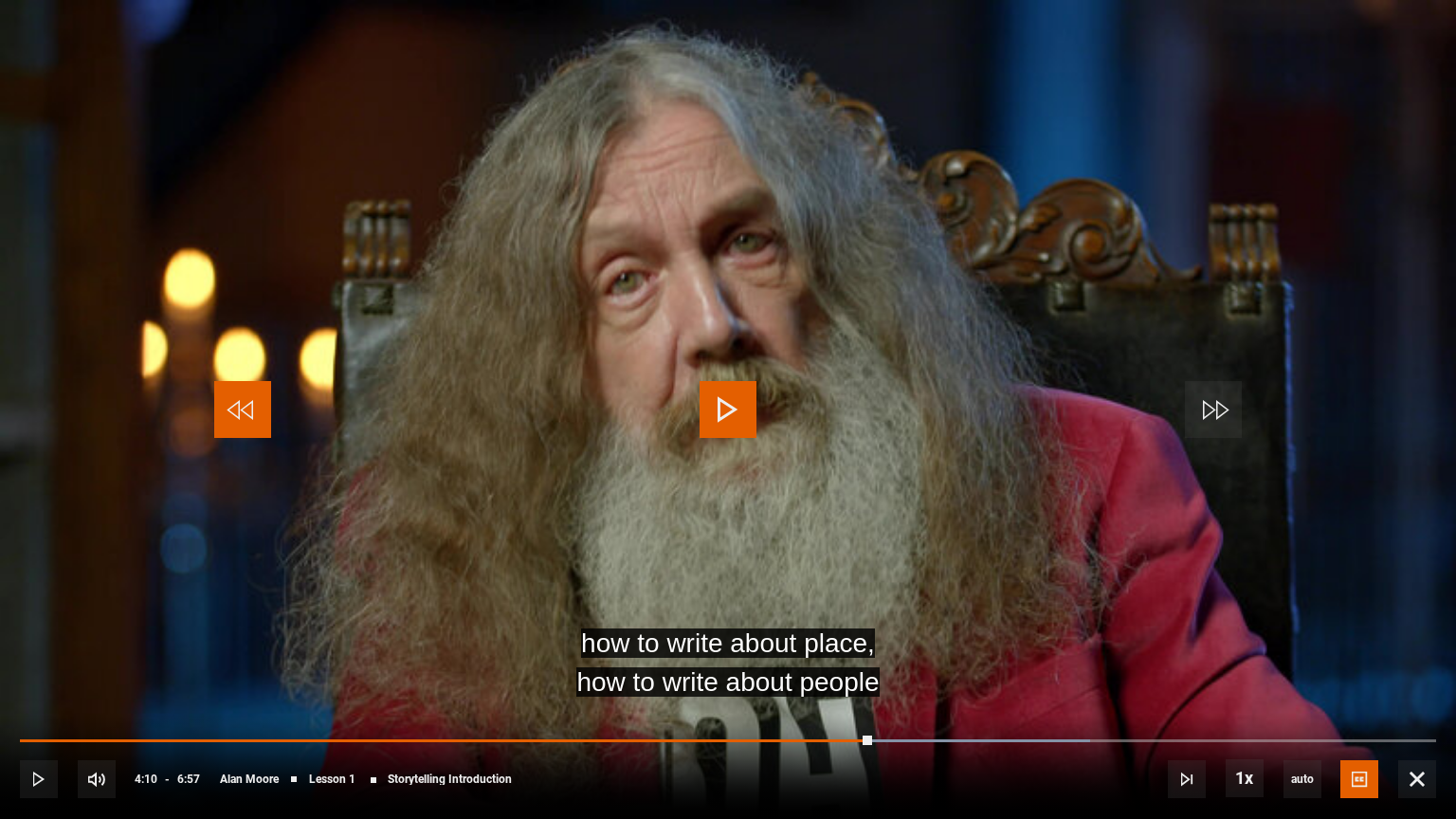 click at bounding box center (243, 410) 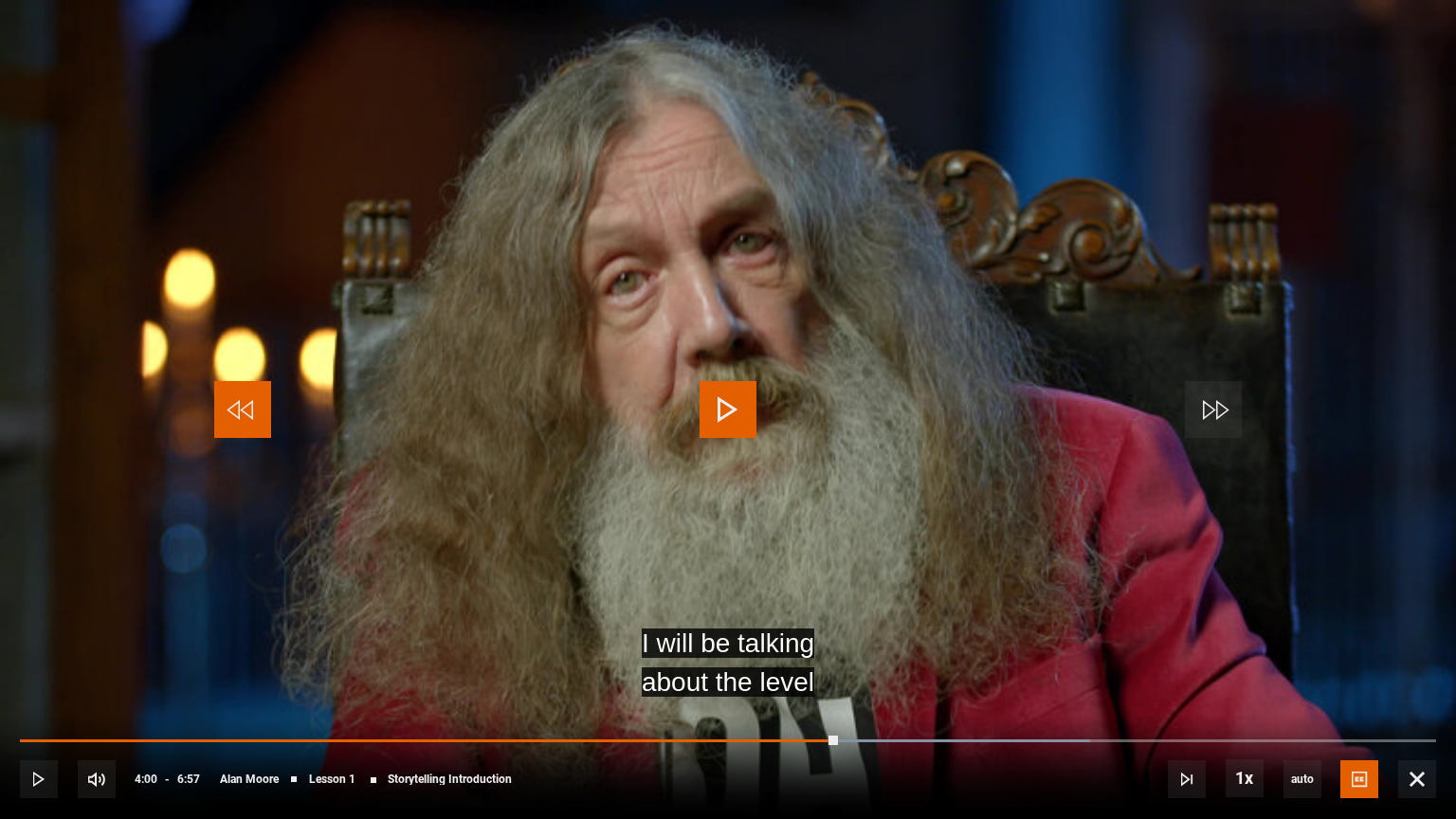 click at bounding box center [243, 410] 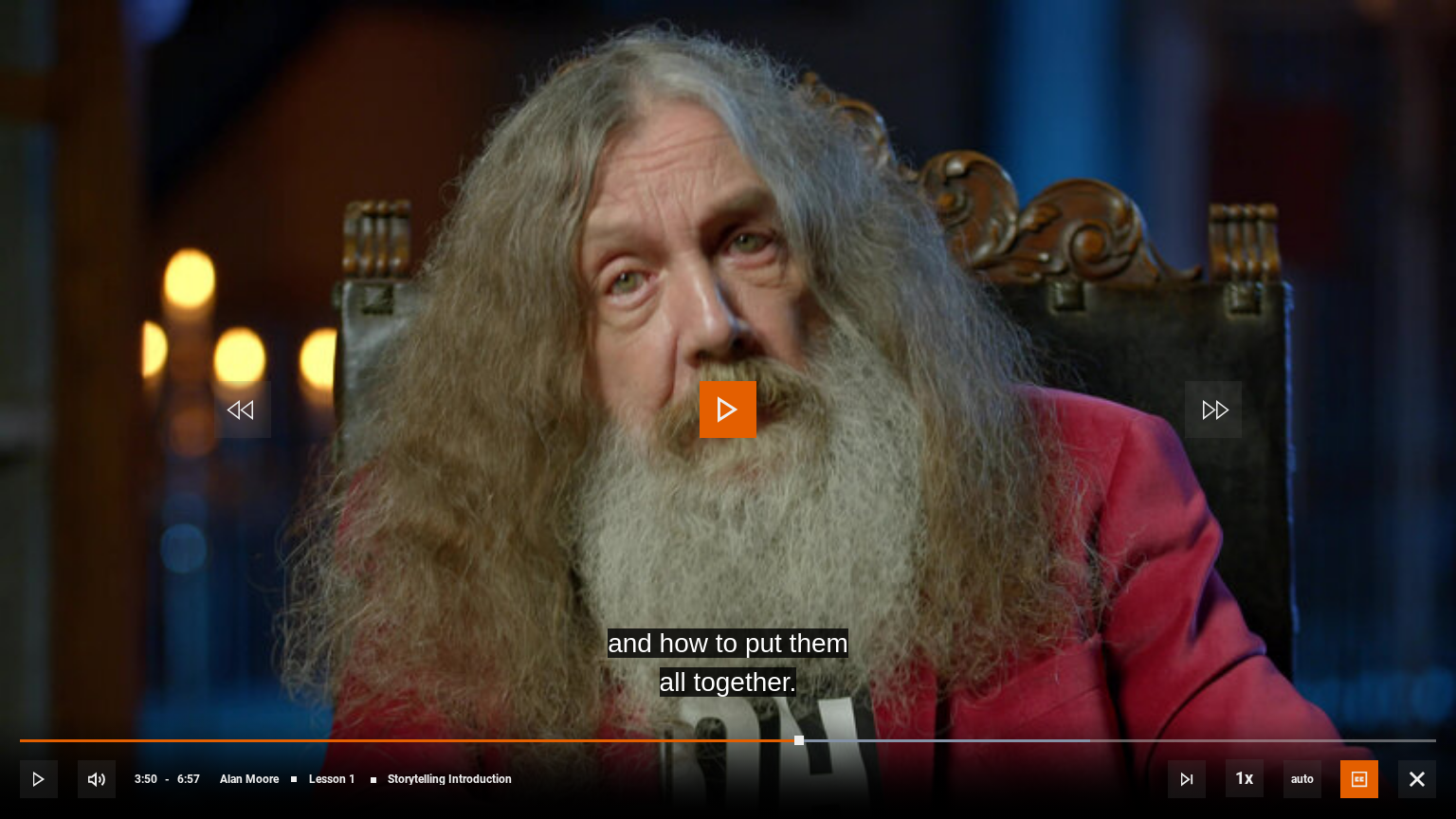click at bounding box center [728, 410] 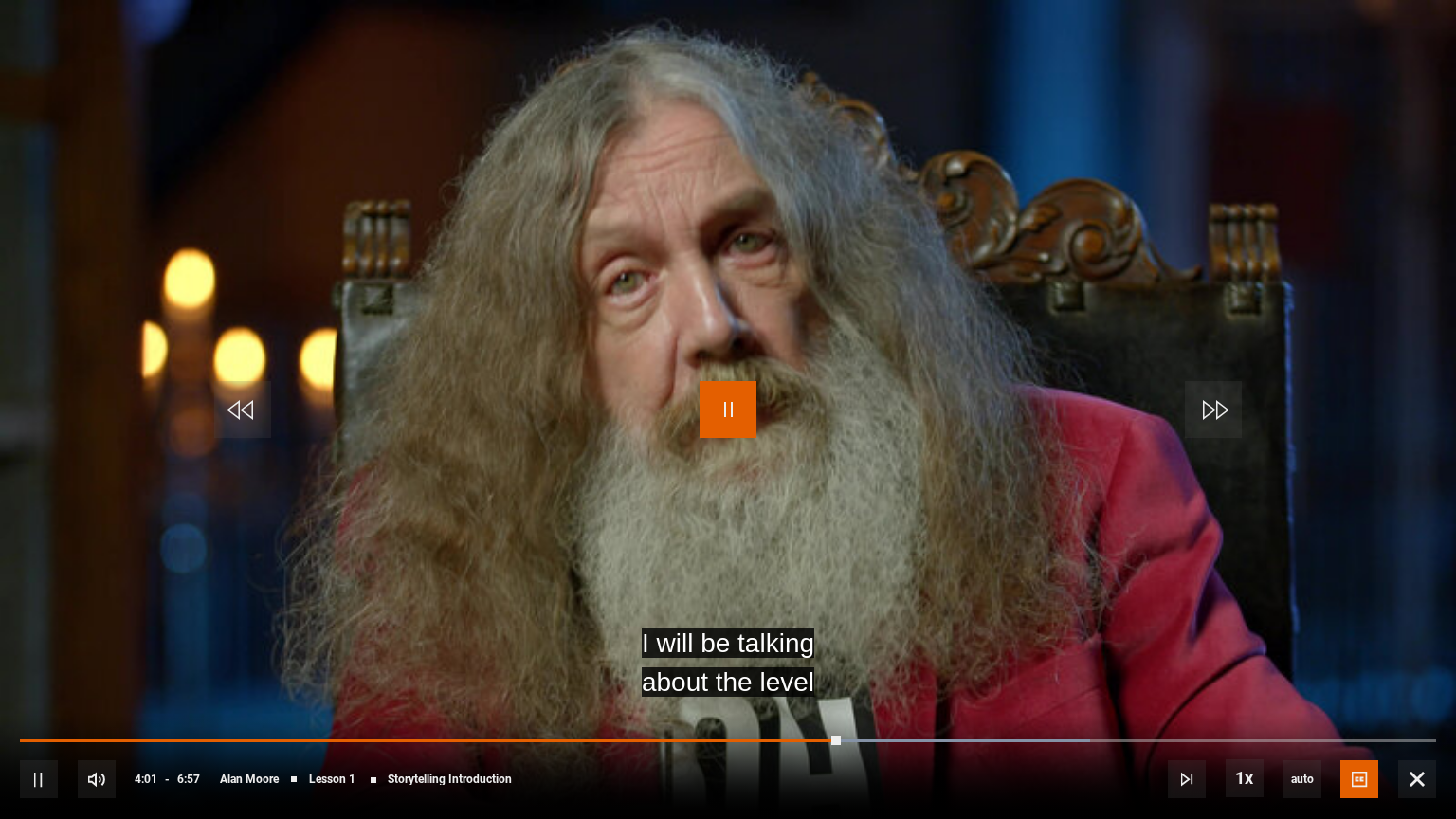 click at bounding box center (728, 410) 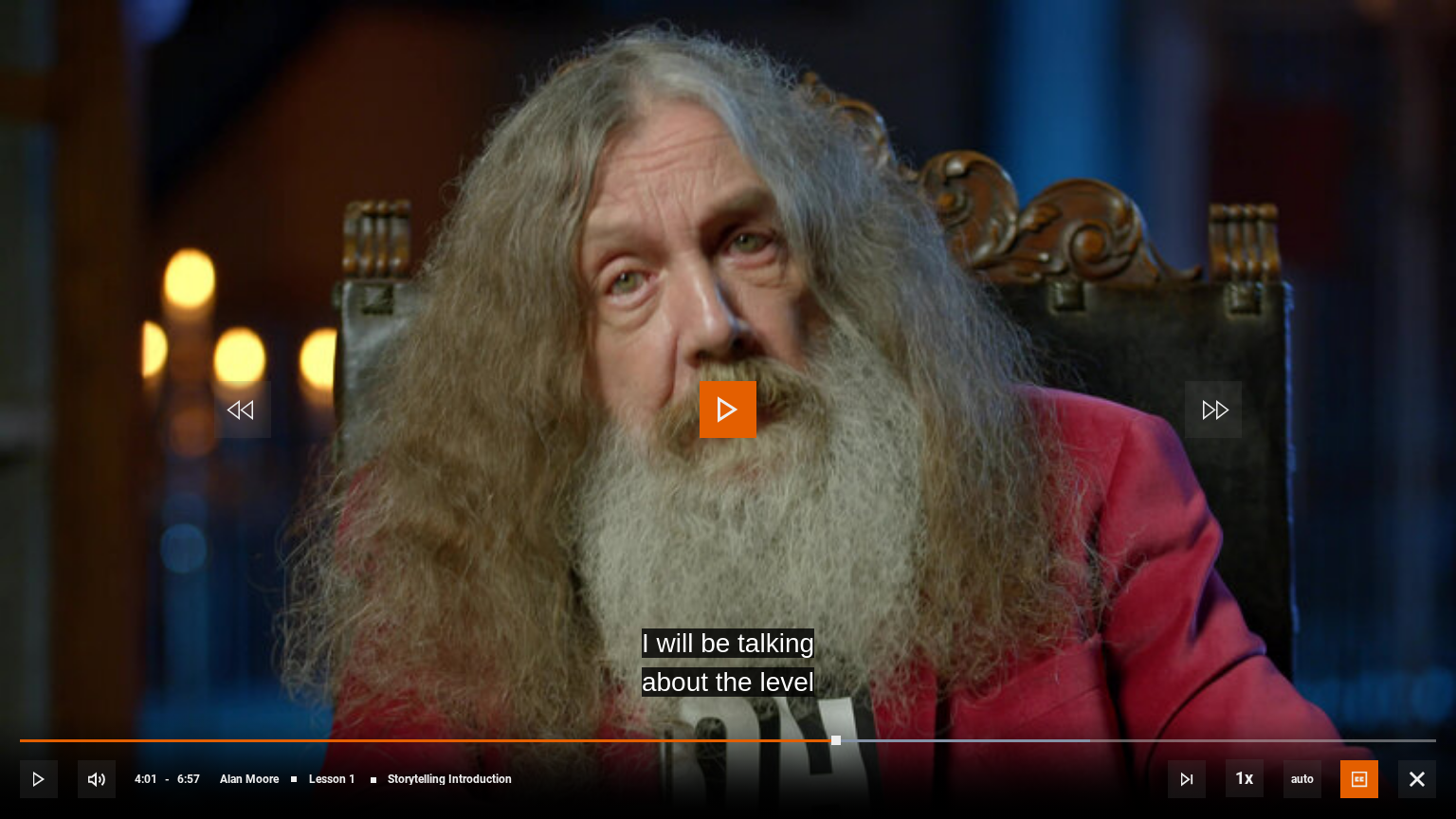 click at bounding box center (728, 410) 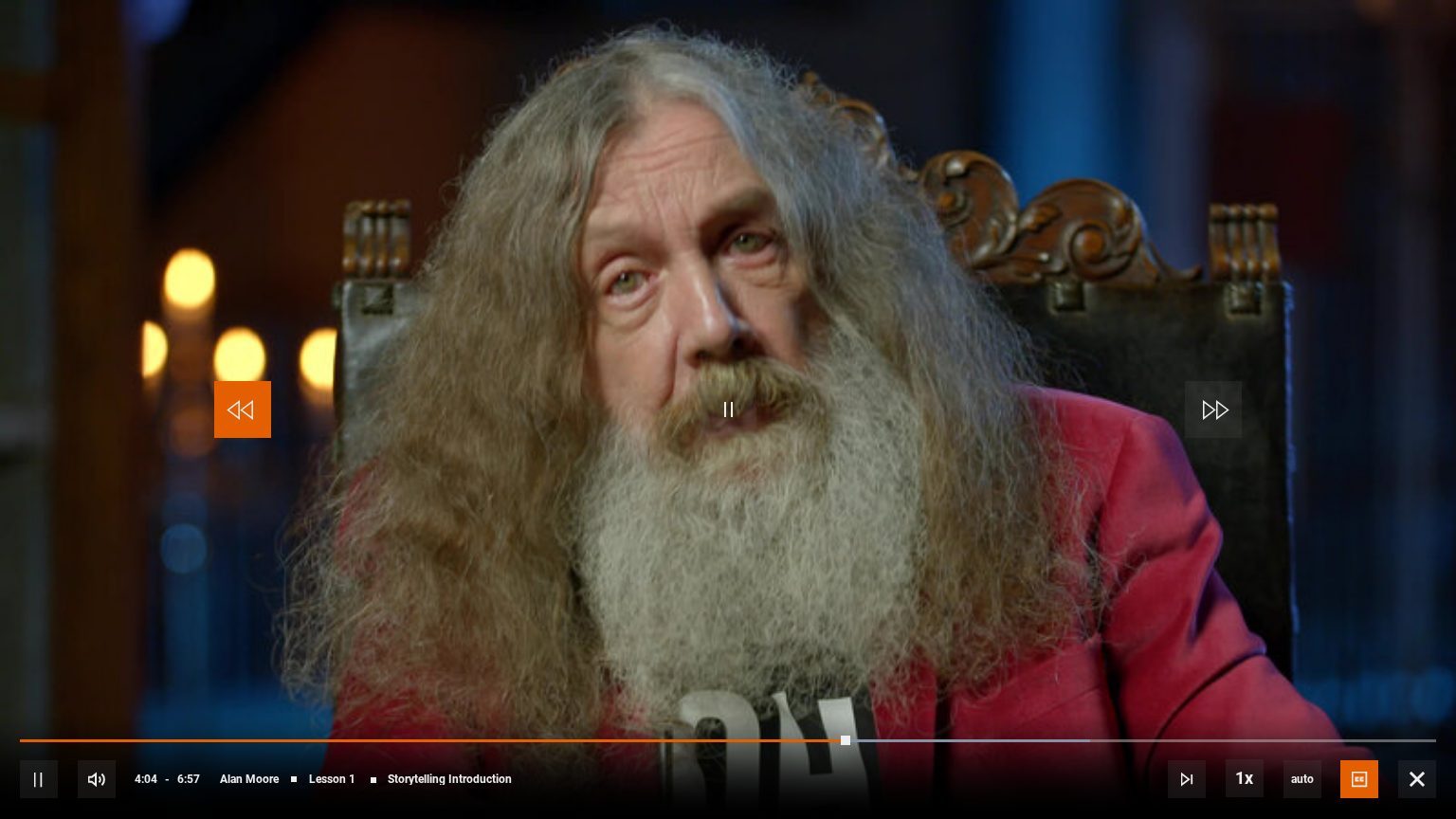 click at bounding box center [243, 410] 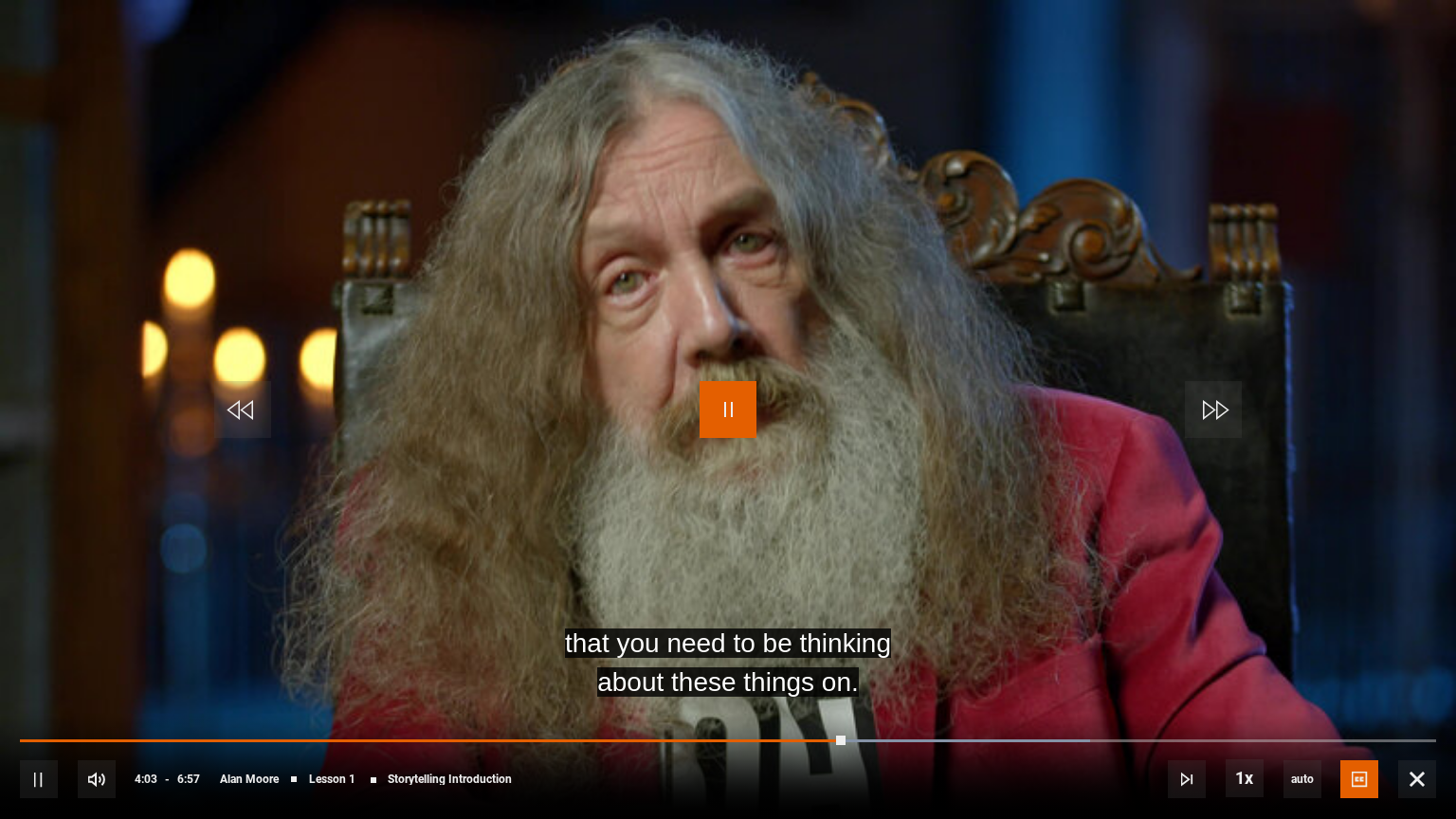 click at bounding box center [728, 410] 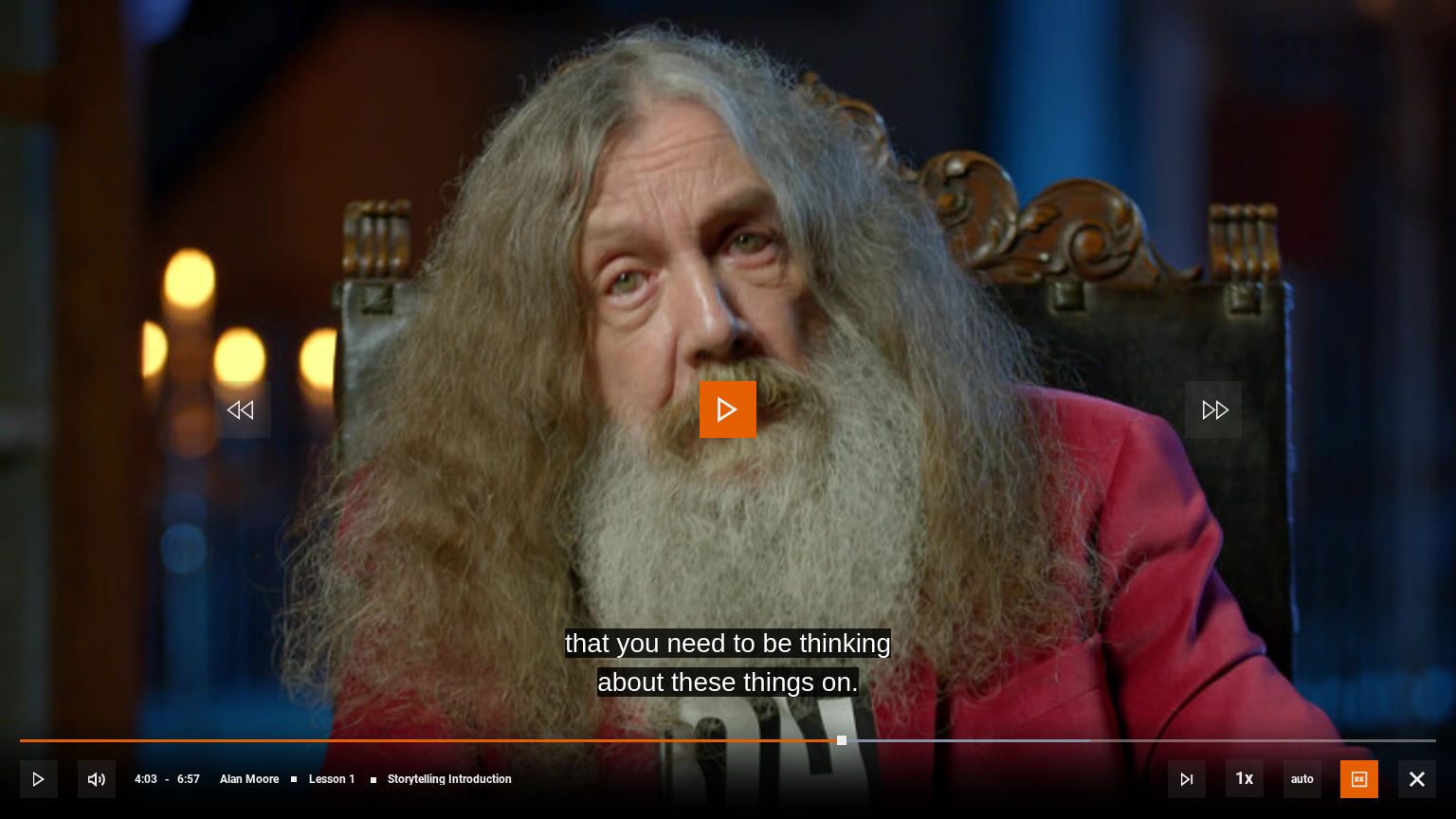 click at bounding box center [728, 410] 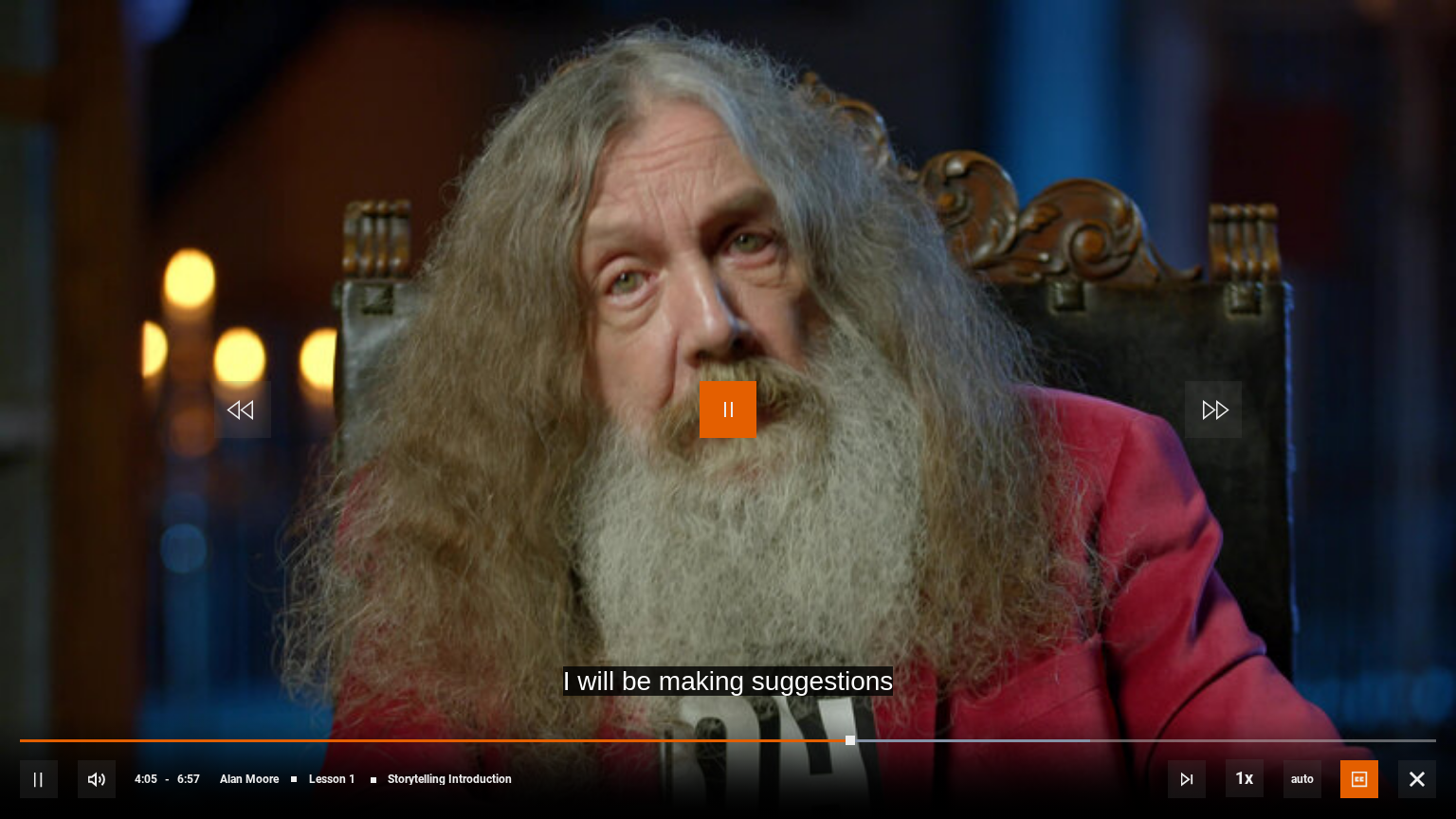 click at bounding box center (728, 410) 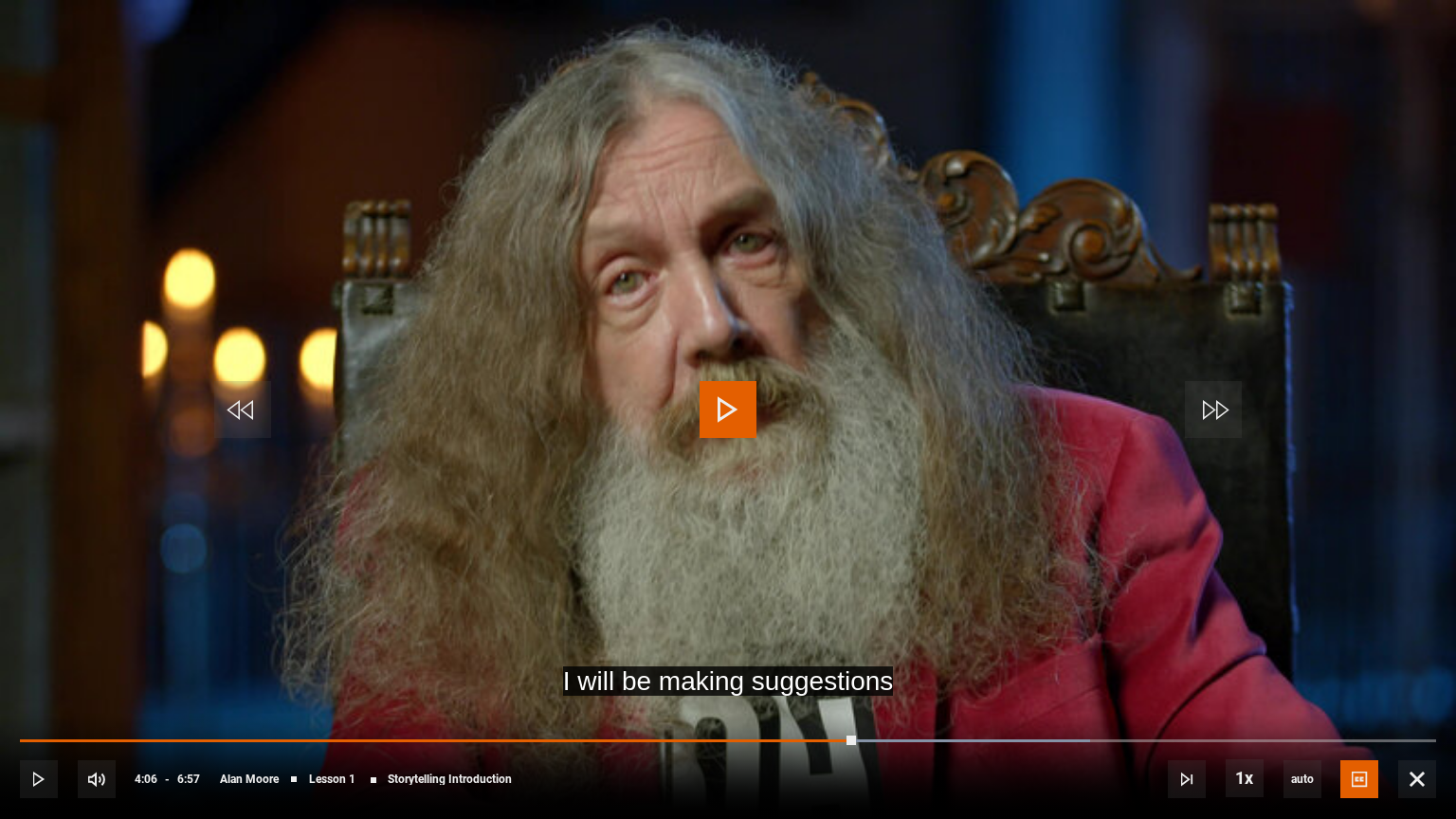 click at bounding box center (728, 410) 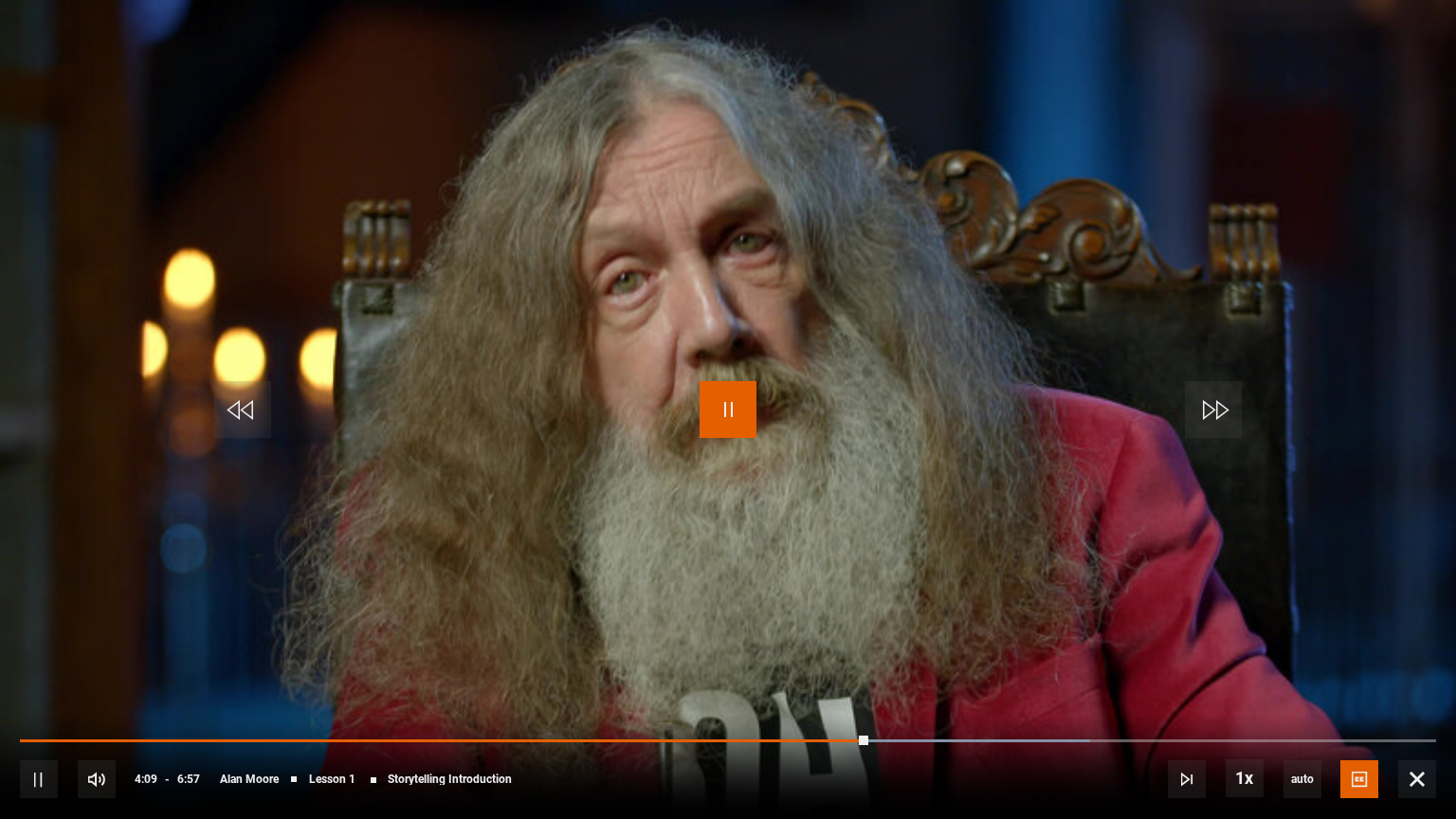 click at bounding box center [728, 410] 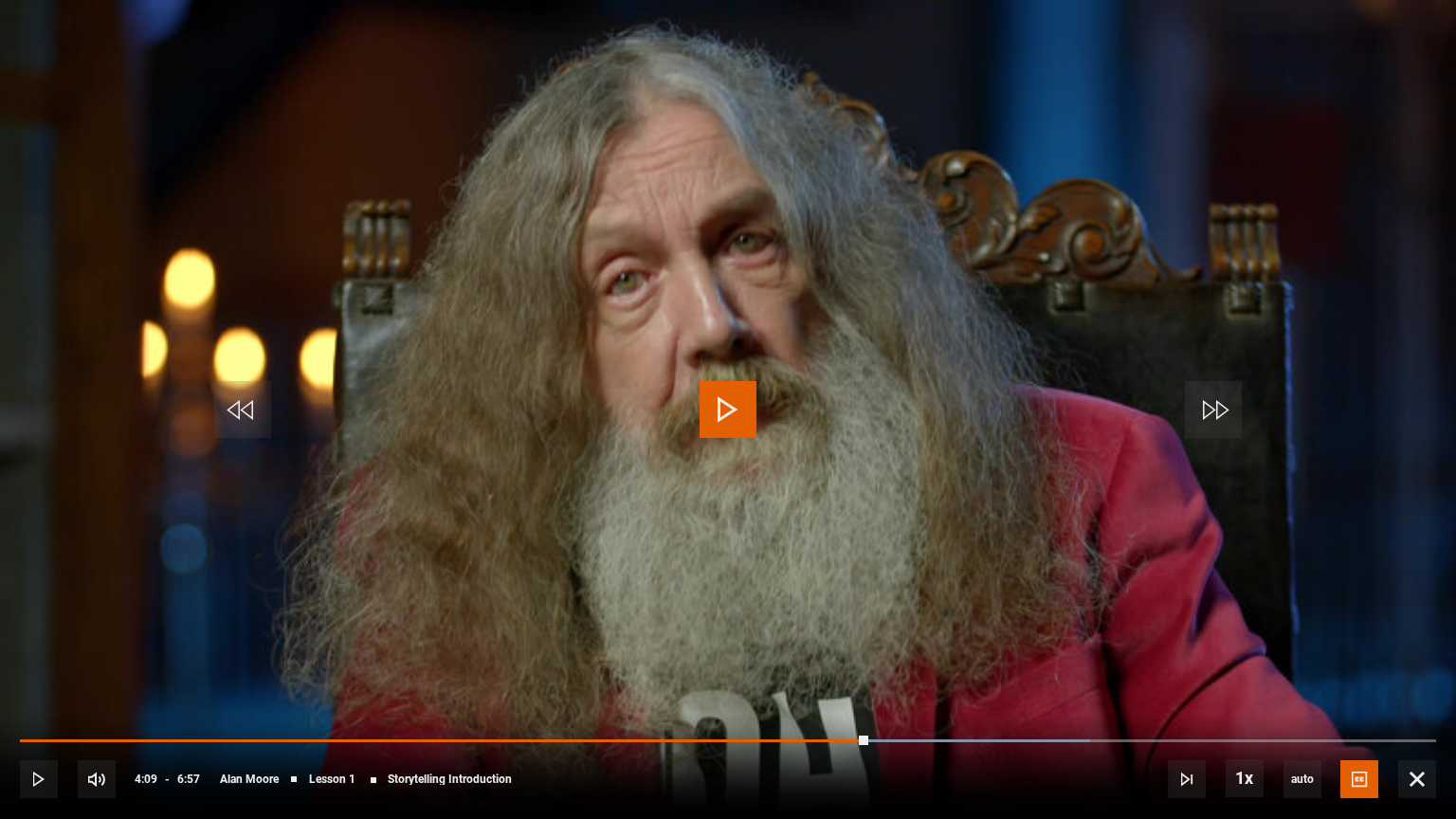 click at bounding box center (728, 410) 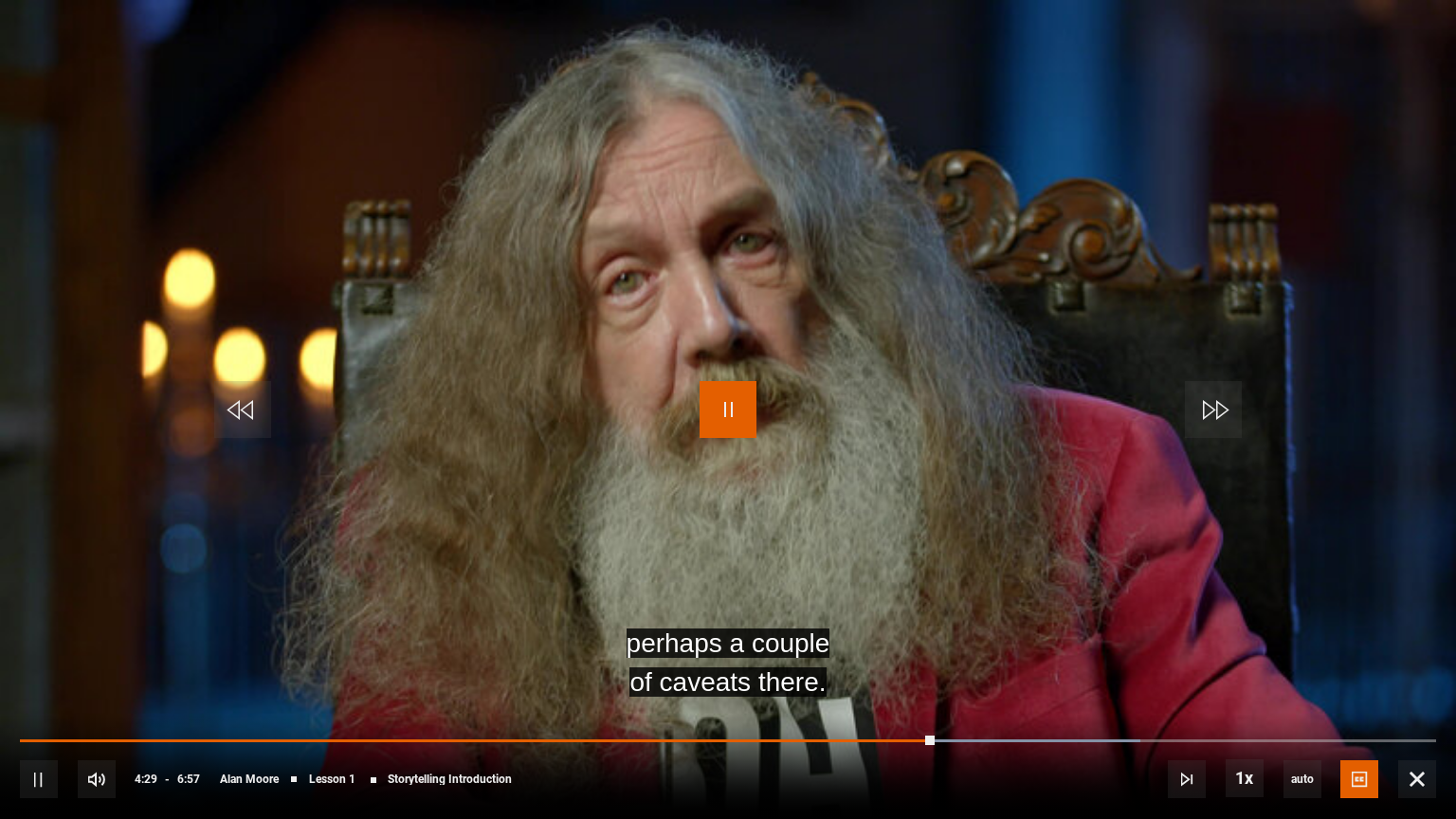 click at bounding box center (728, 410) 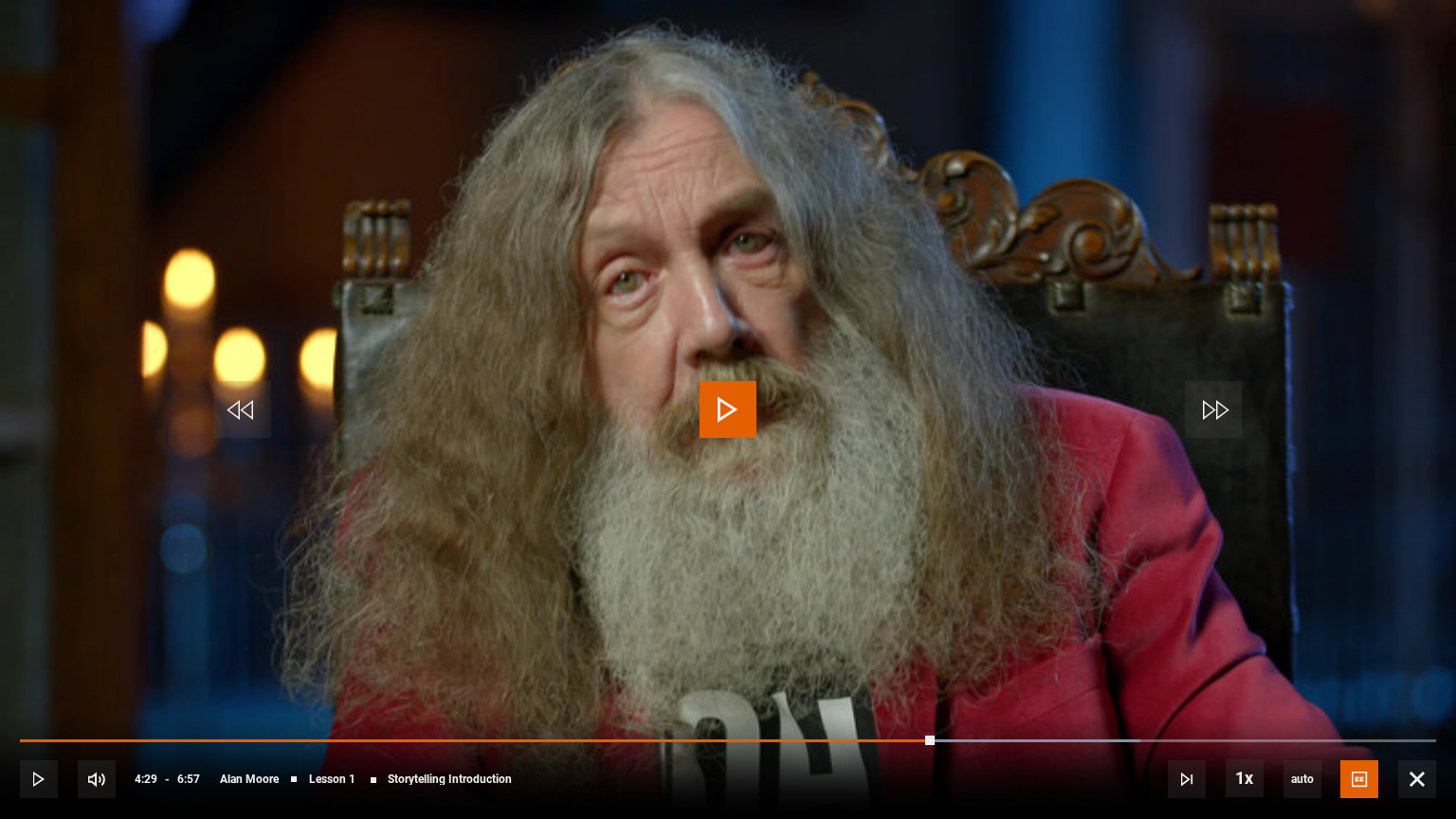 click at bounding box center (728, 410) 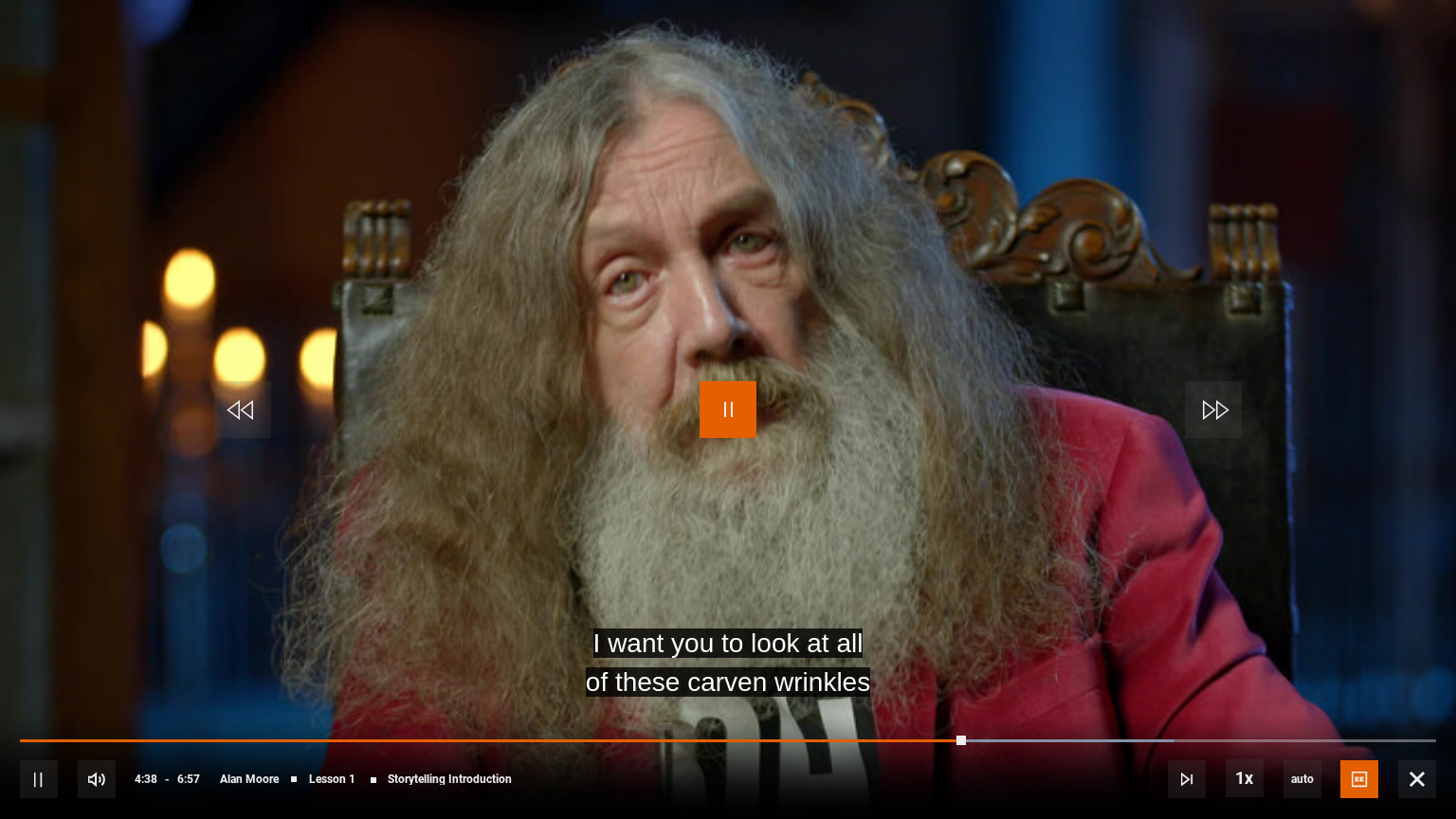 click at bounding box center (728, 410) 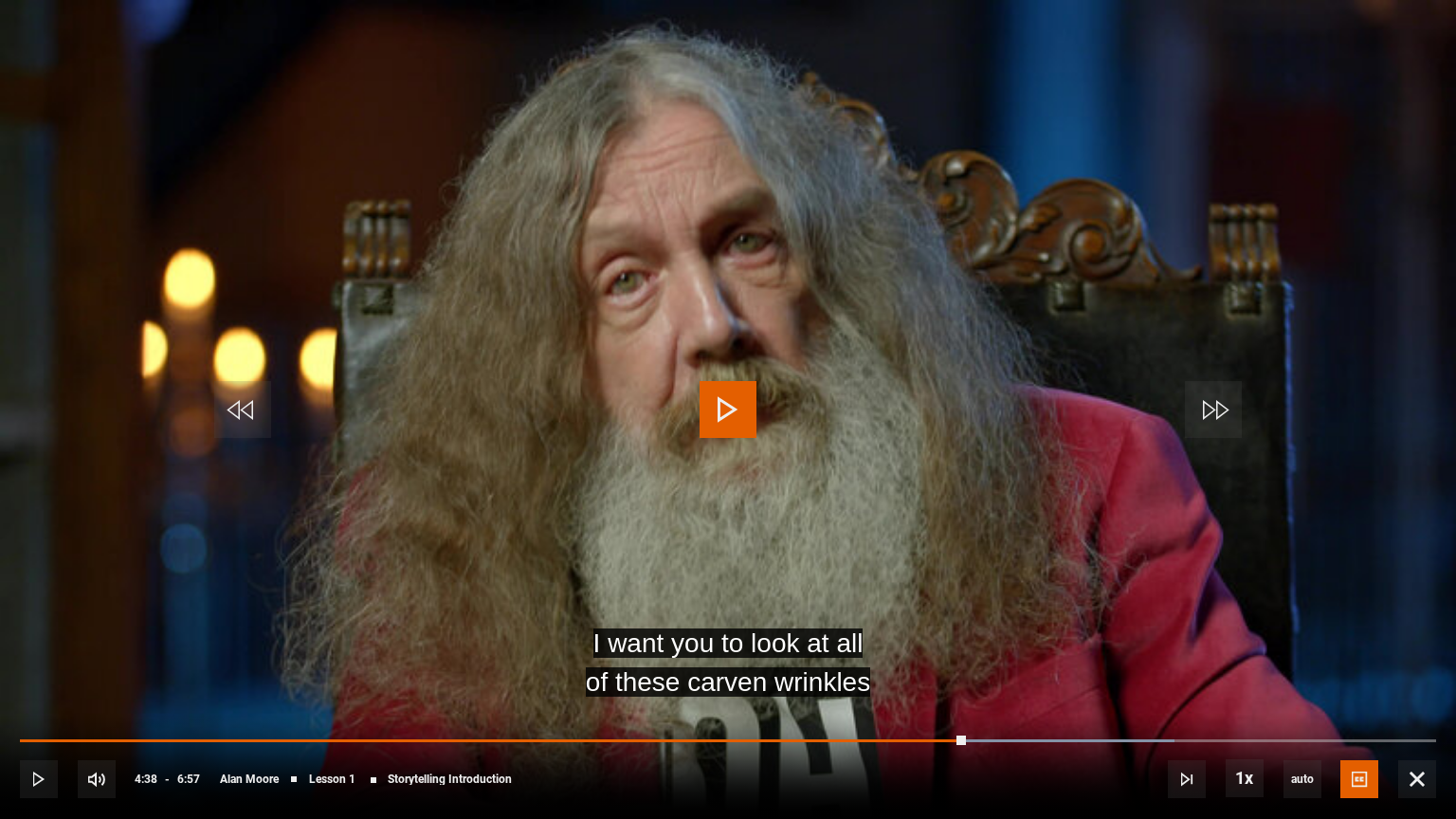 click at bounding box center (728, 410) 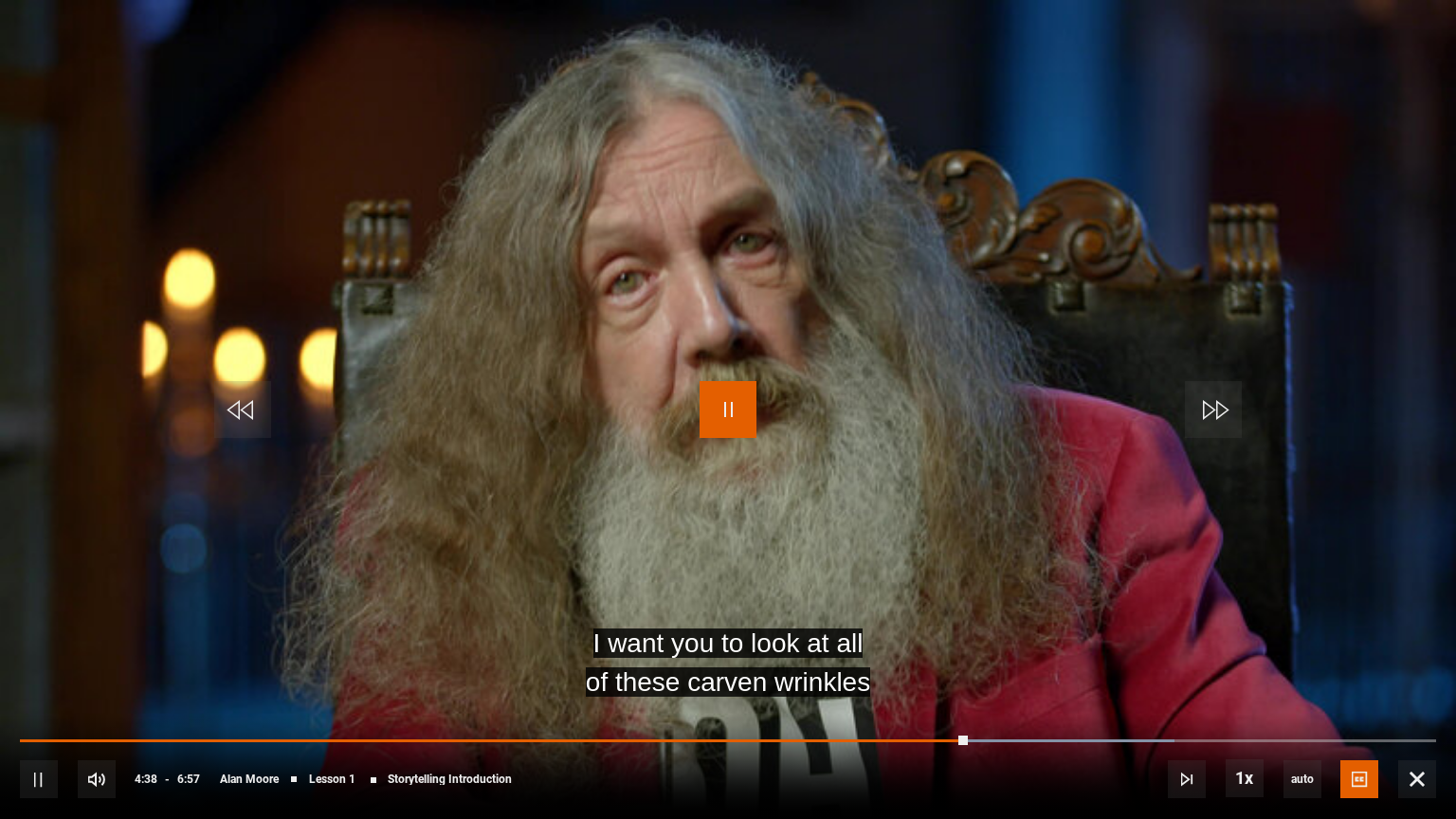 click at bounding box center [728, 410] 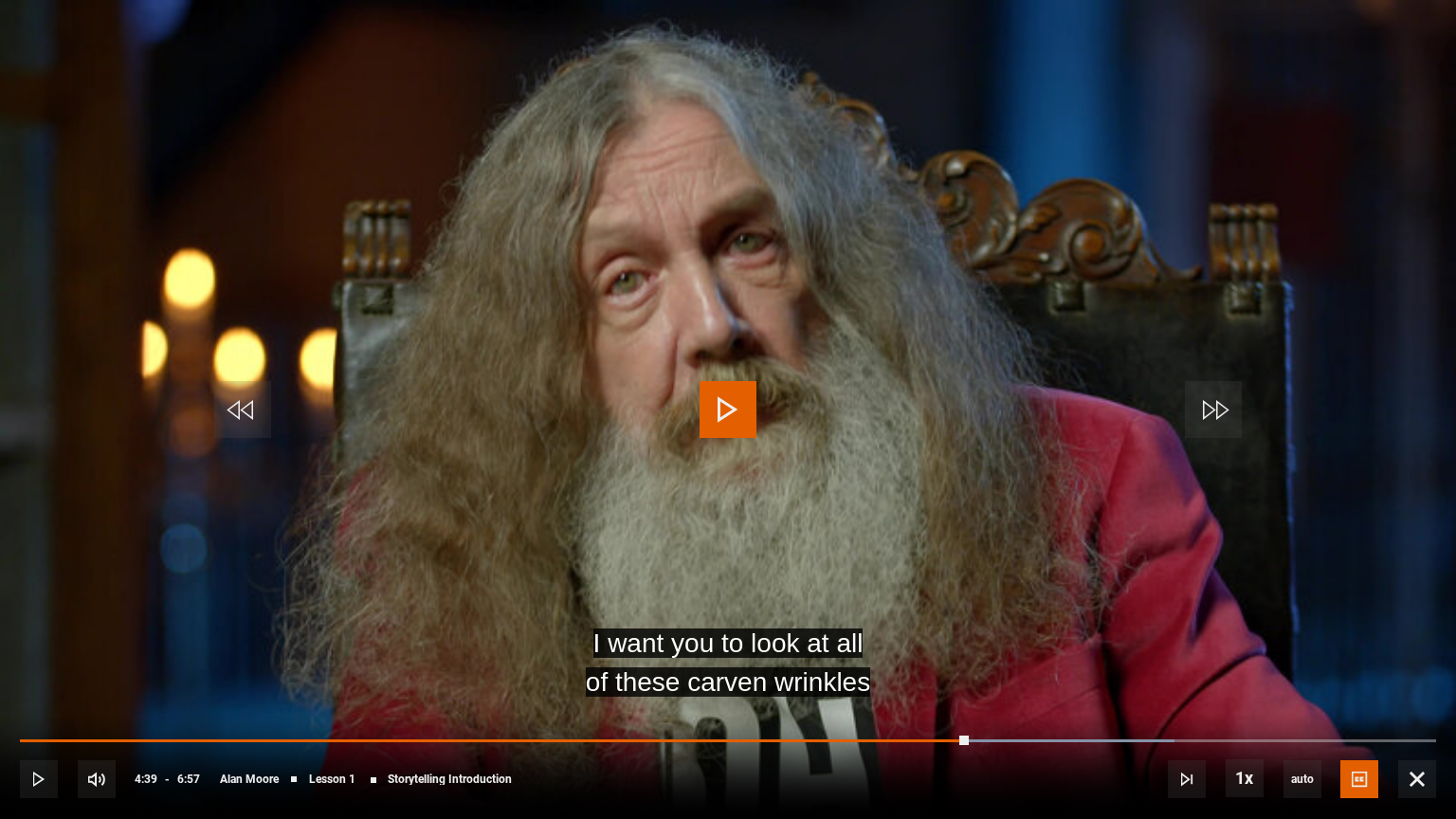 click at bounding box center [728, 410] 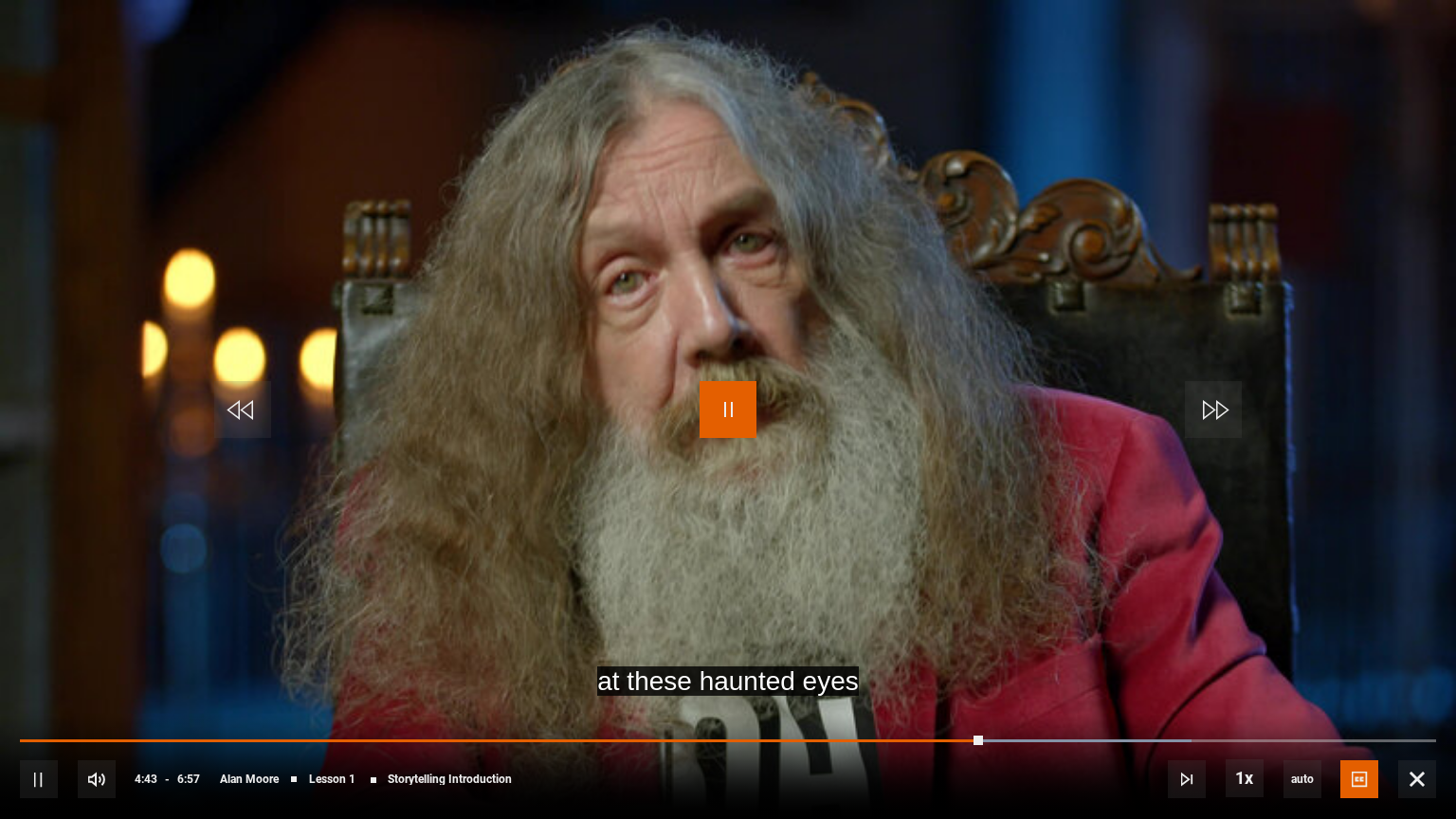 click at bounding box center [728, 410] 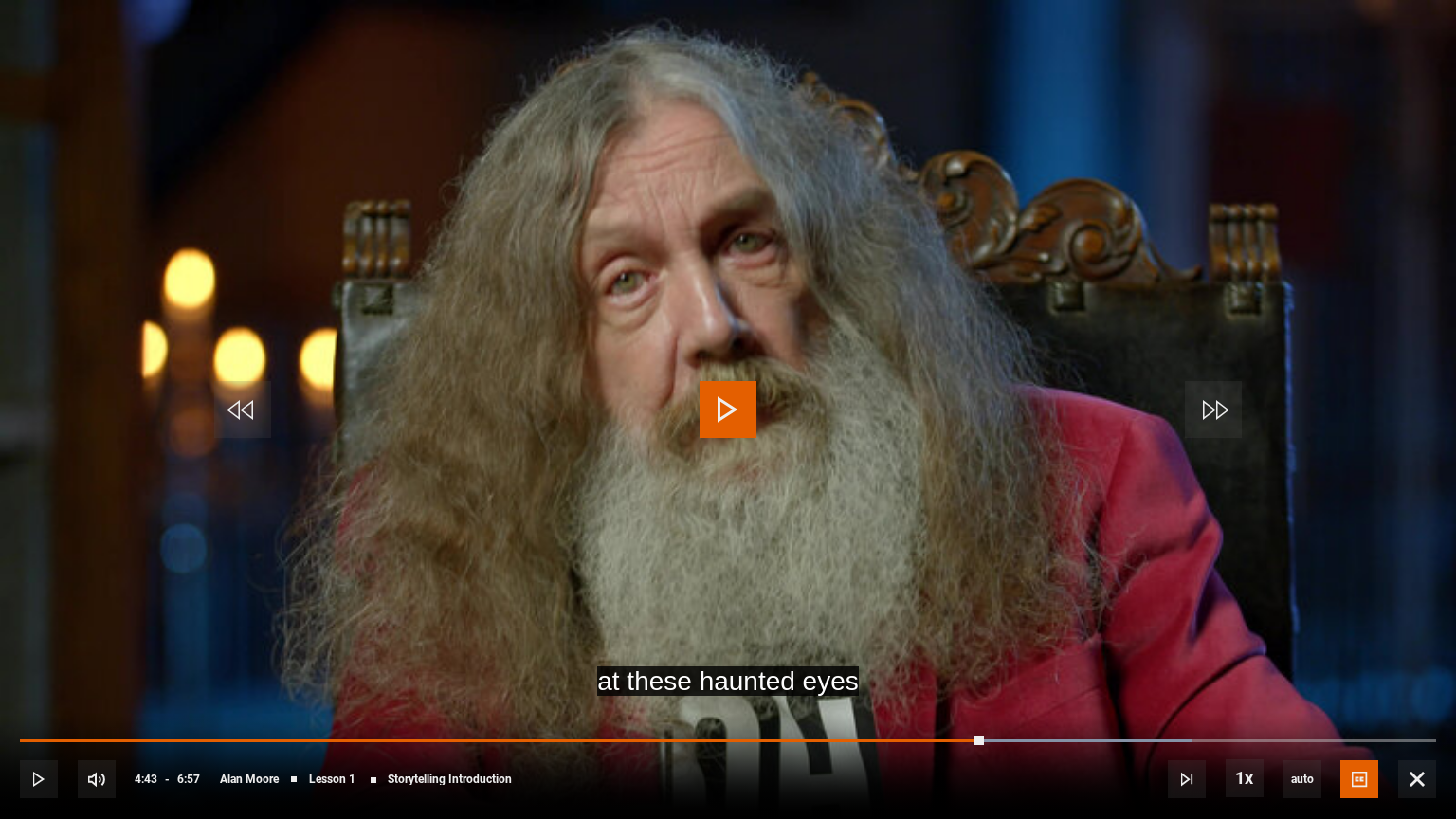 click at bounding box center [728, 410] 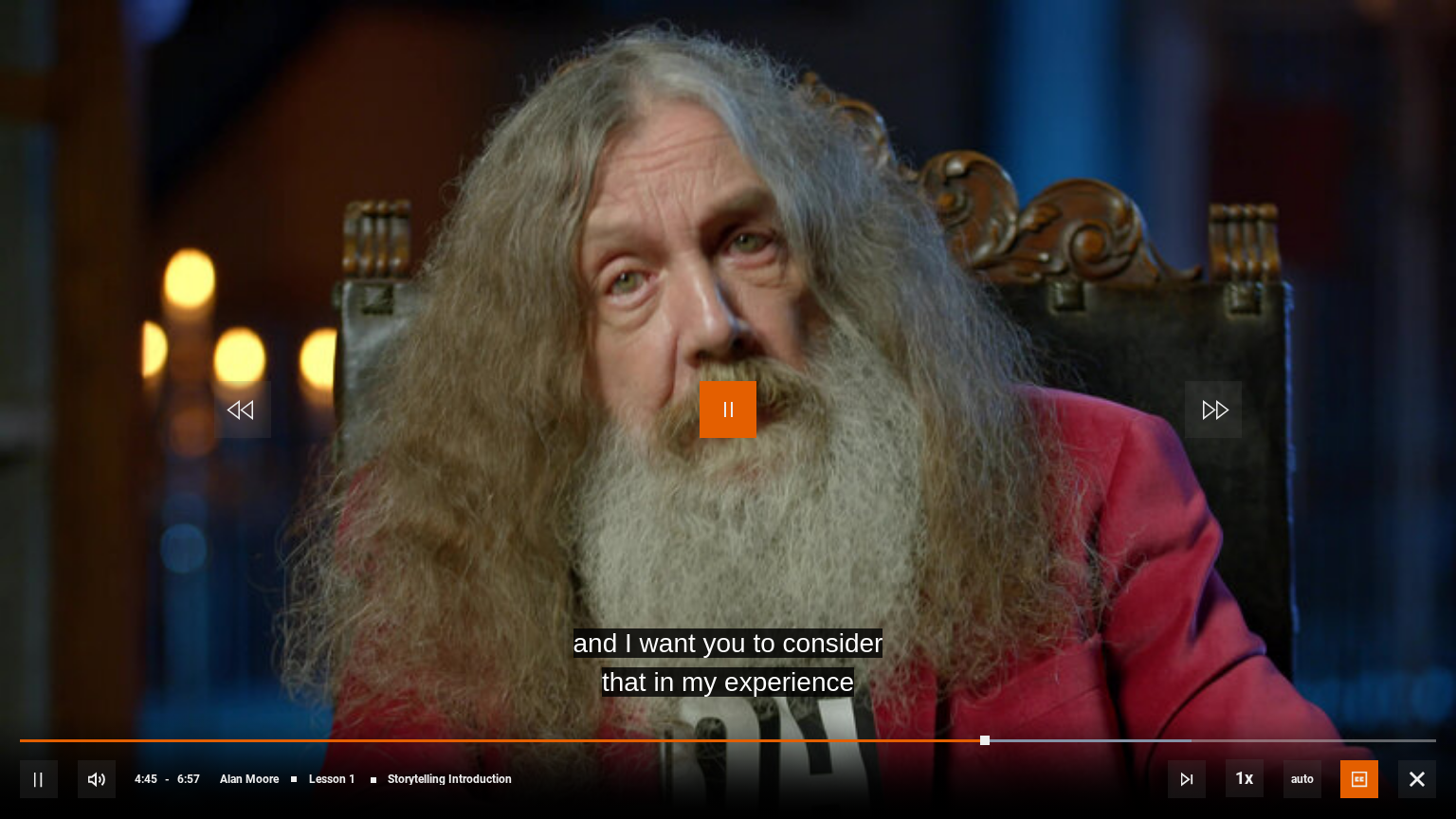 click at bounding box center [728, 410] 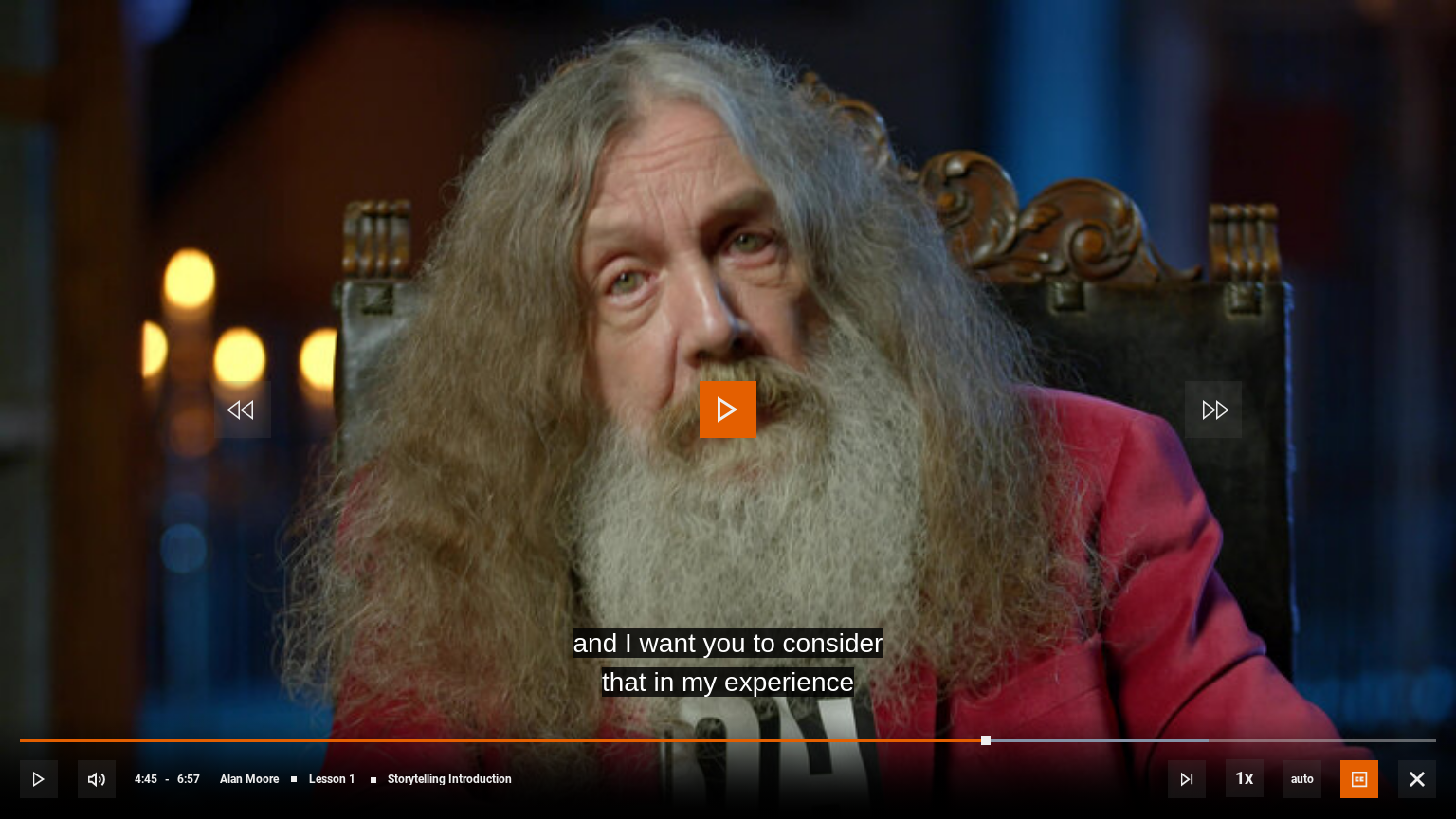 click at bounding box center (728, 410) 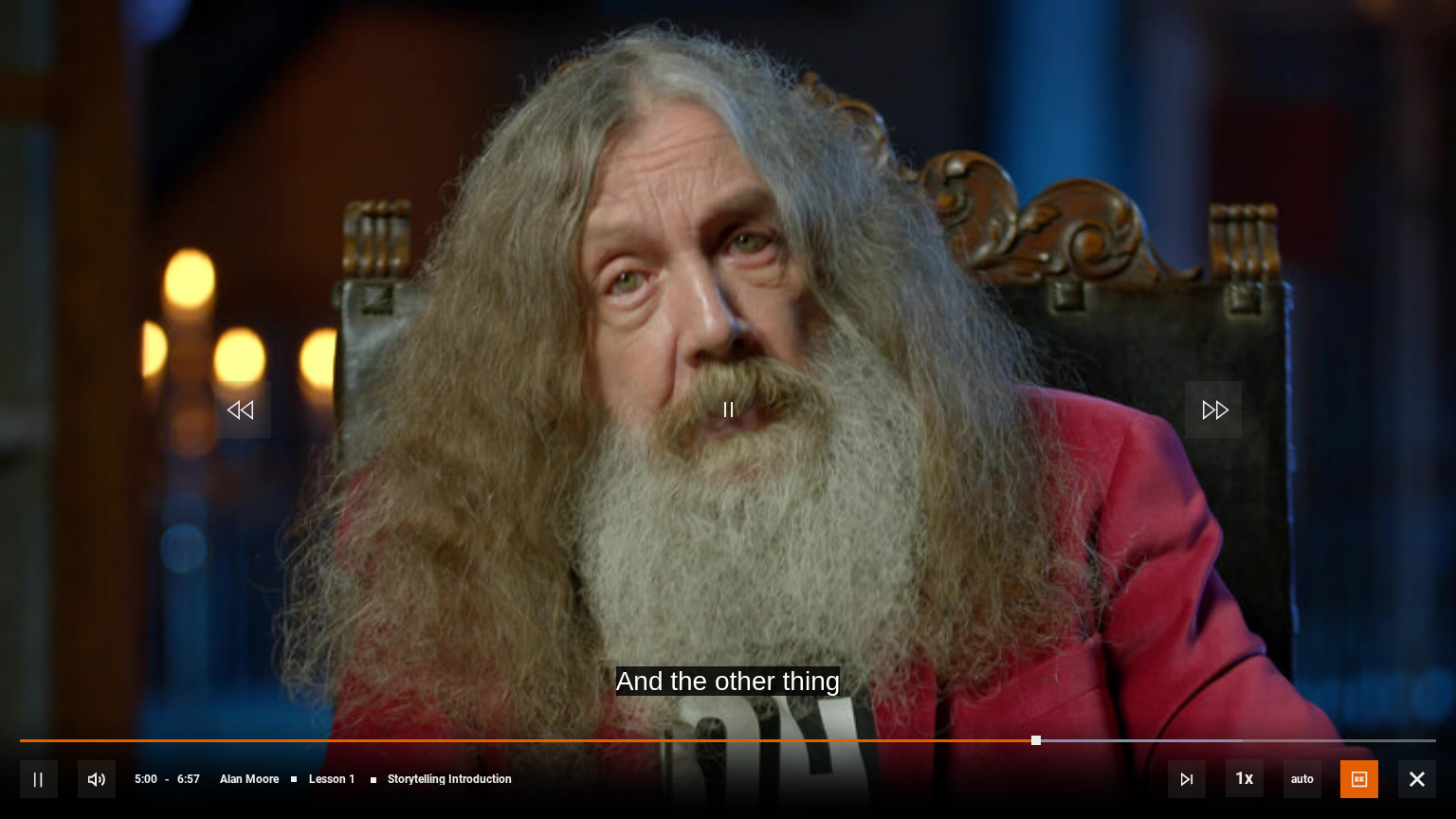 drag, startPoint x: 742, startPoint y: 415, endPoint x: 687, endPoint y: 426, distance: 56.08921 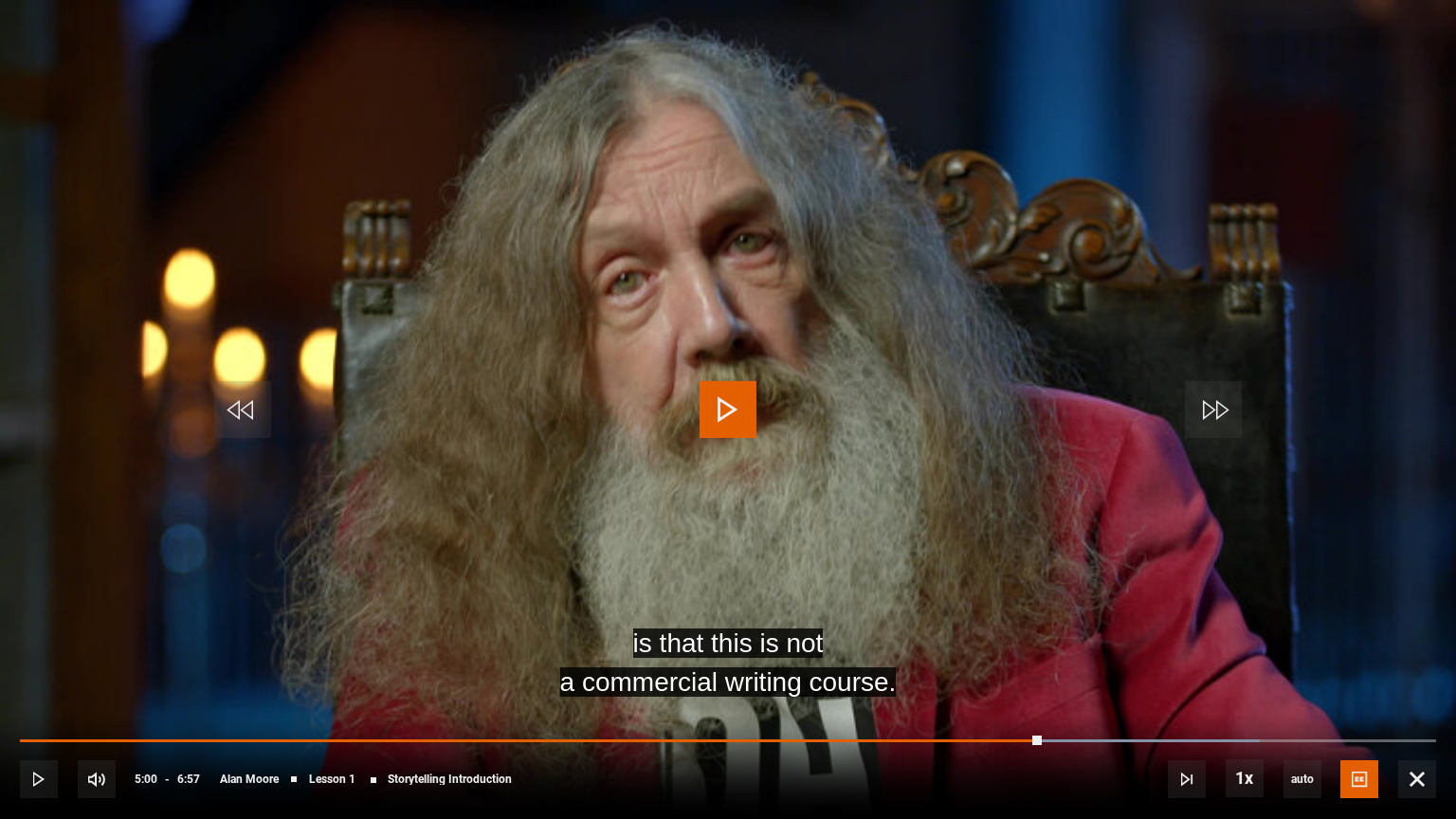 click at bounding box center [728, 410] 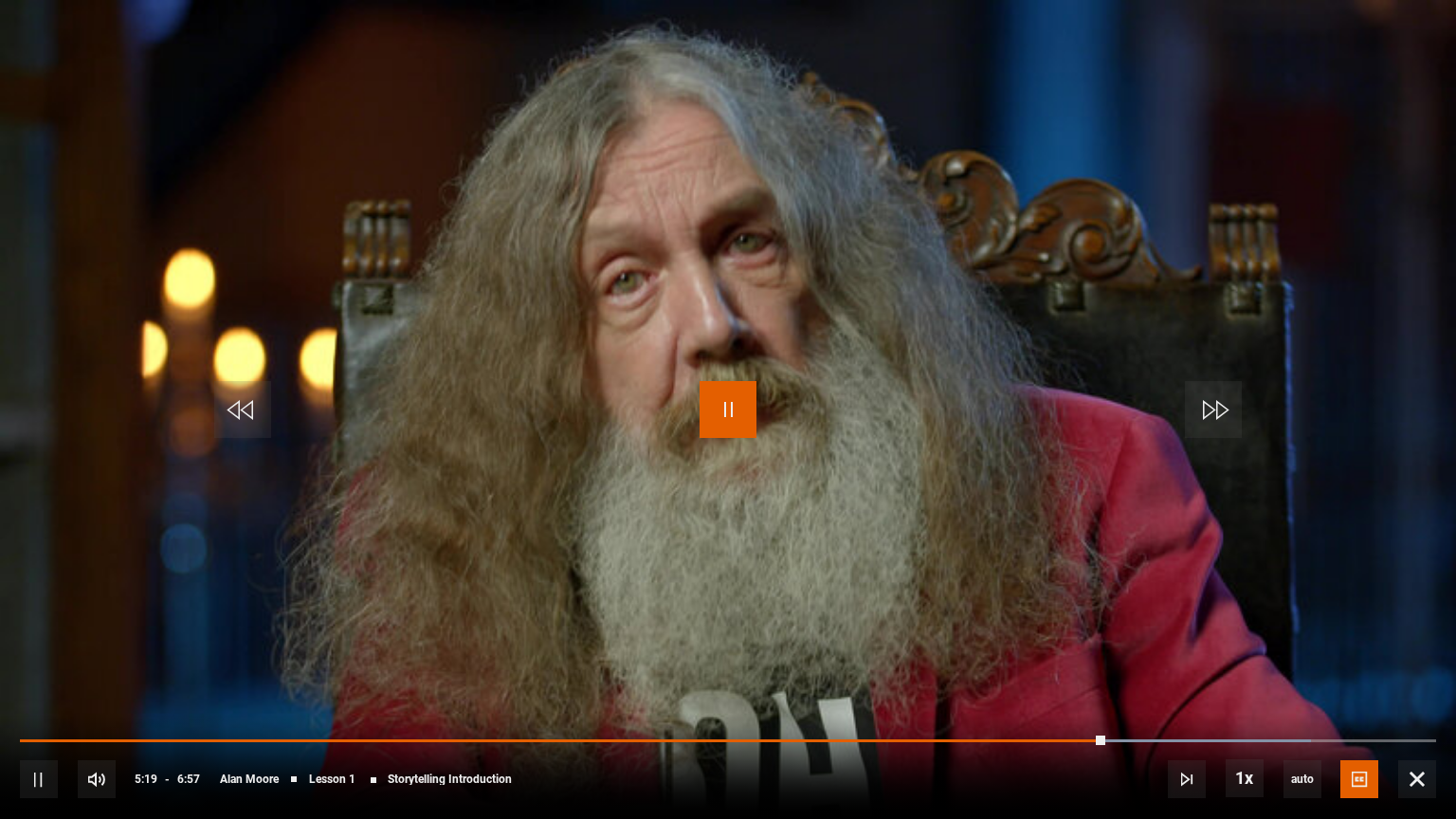 click at bounding box center [728, 410] 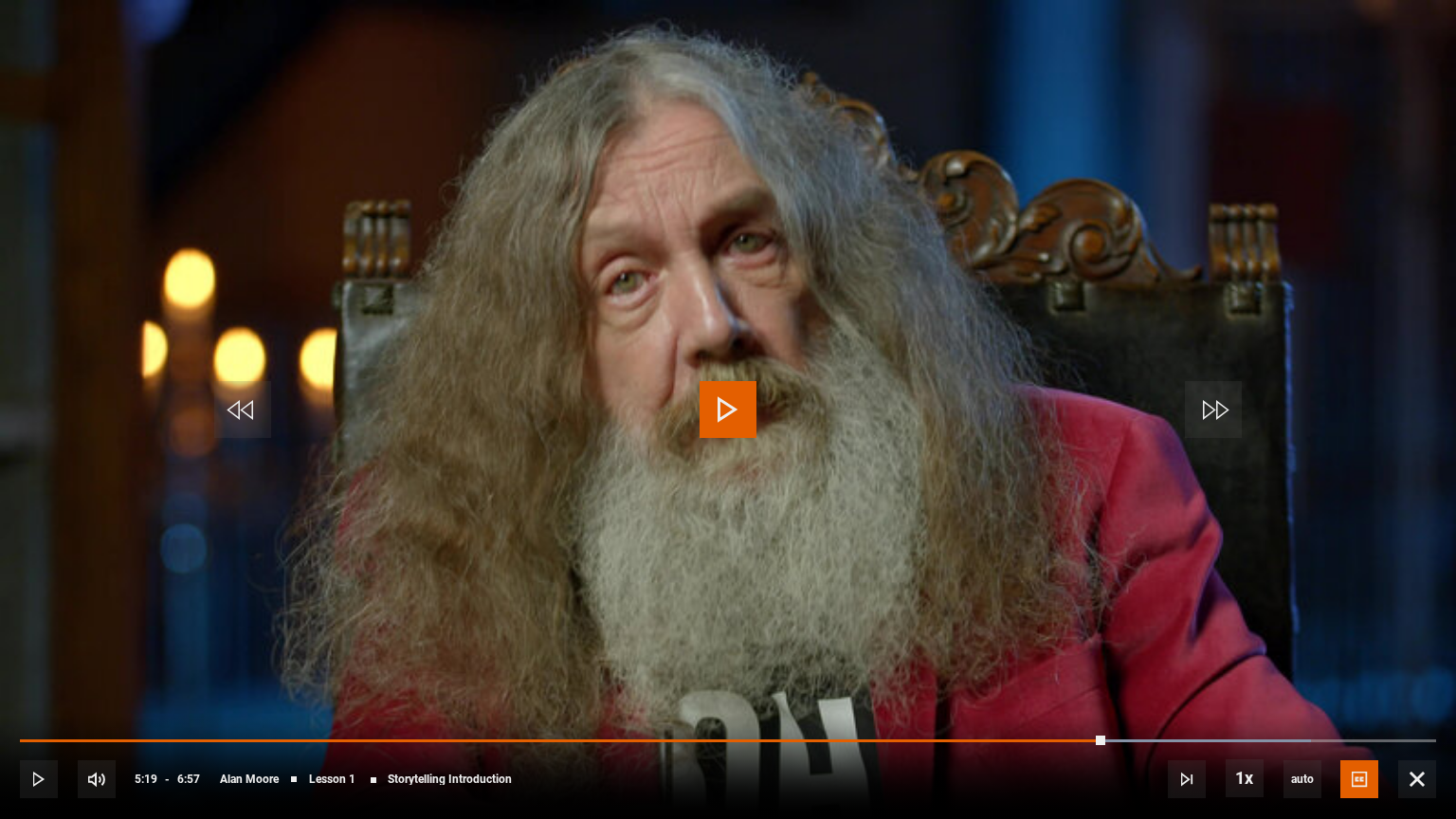 click at bounding box center [728, 410] 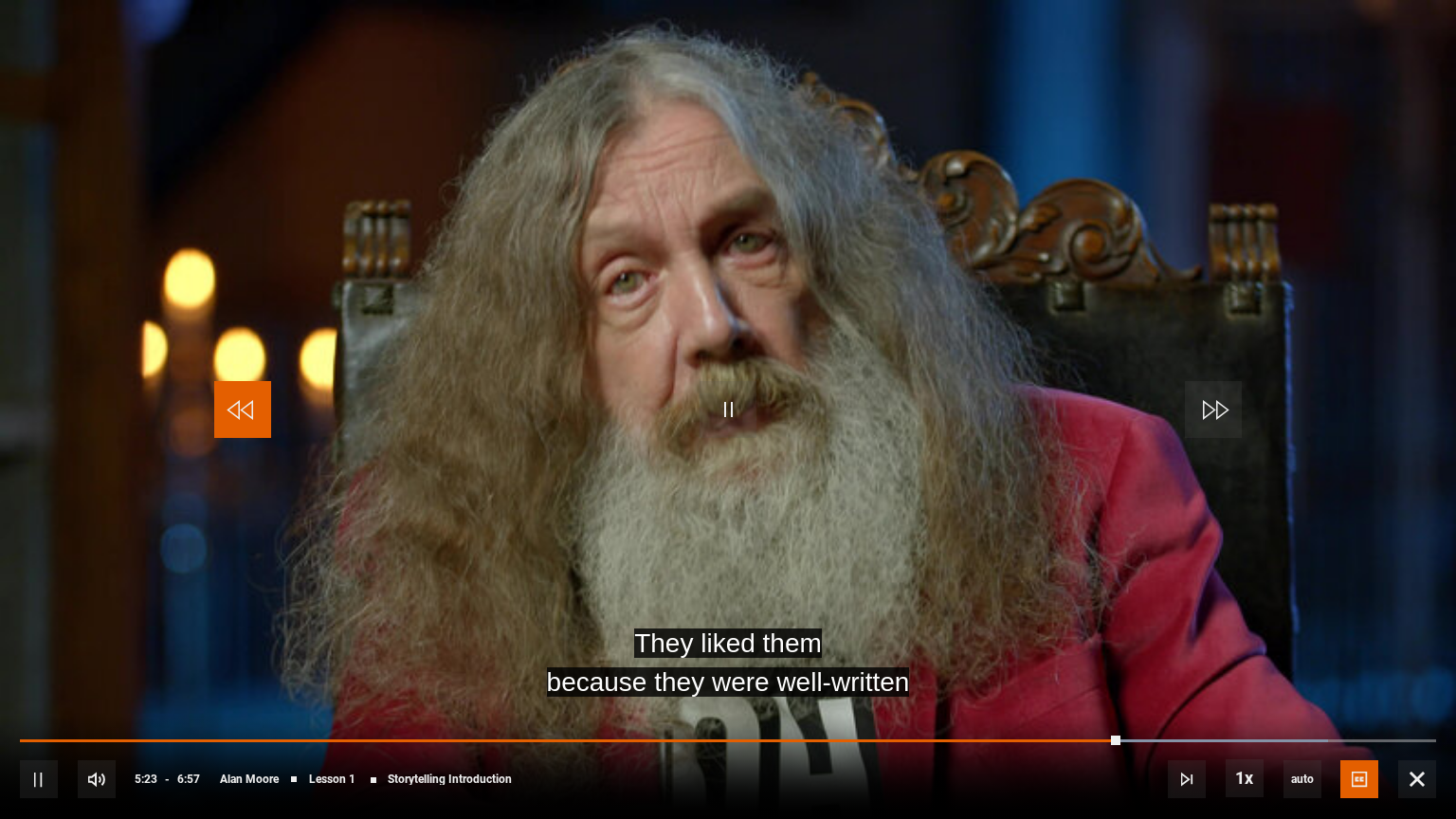 click at bounding box center [243, 410] 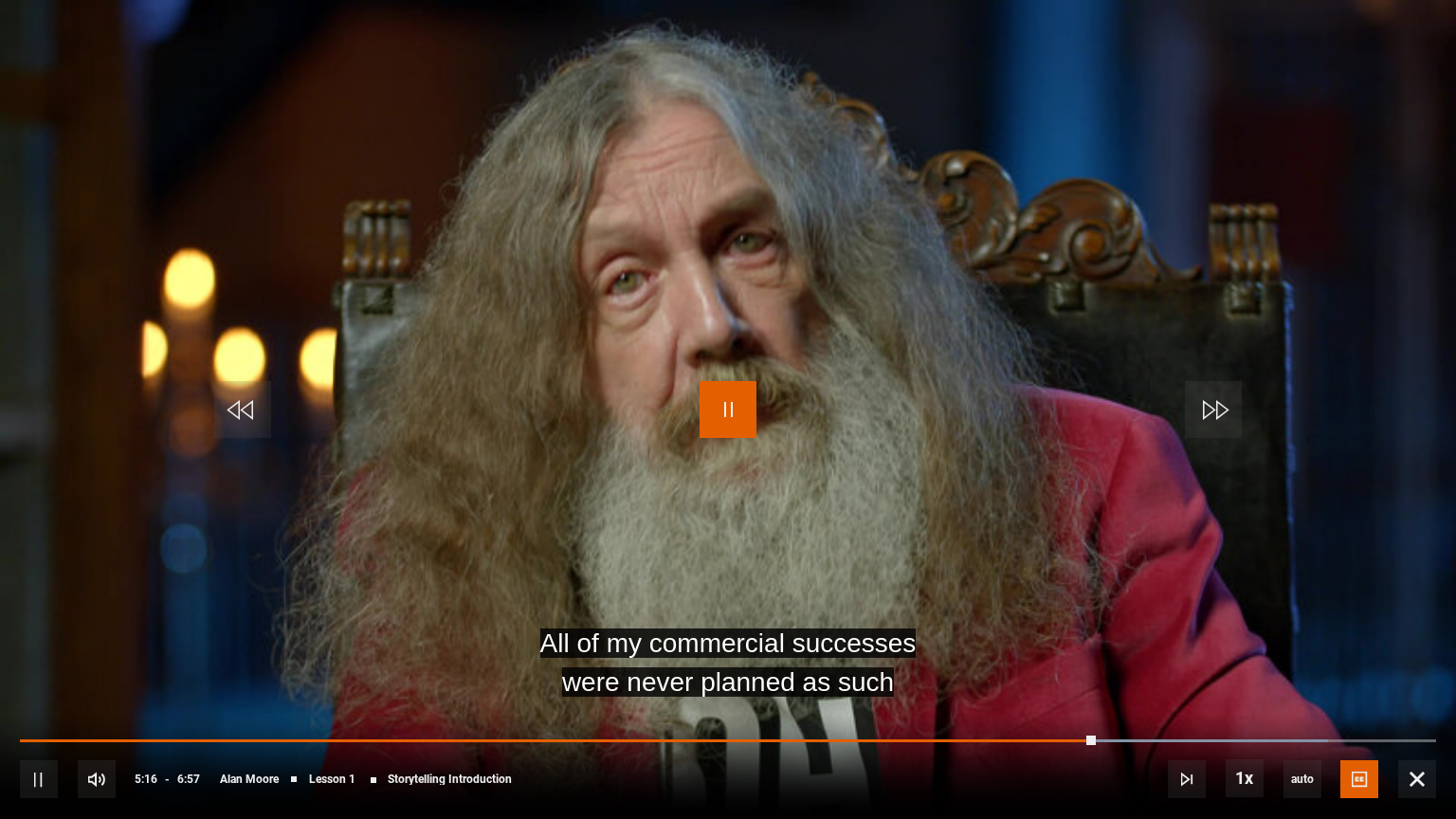 click at bounding box center (728, 410) 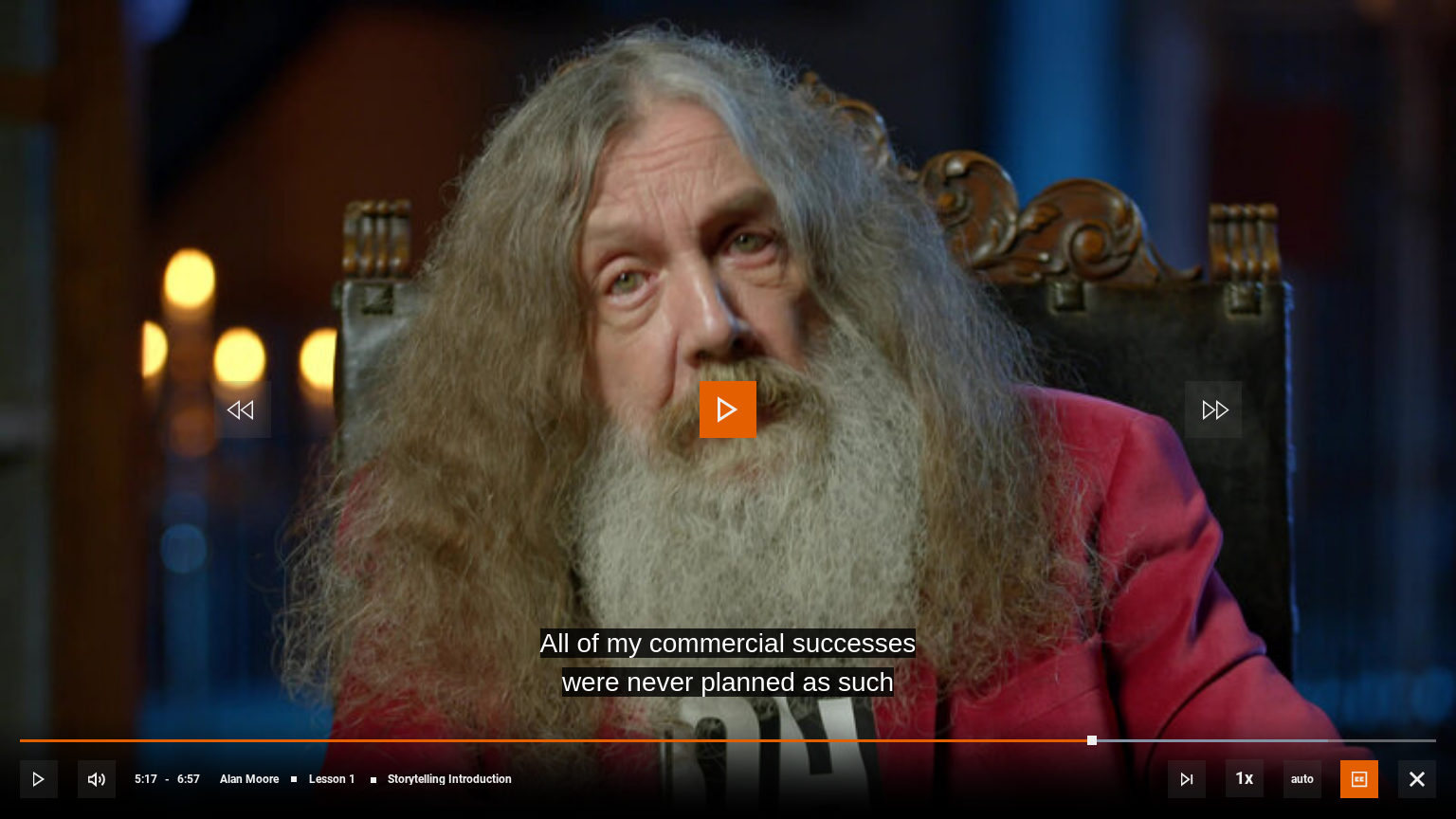 click at bounding box center [728, 410] 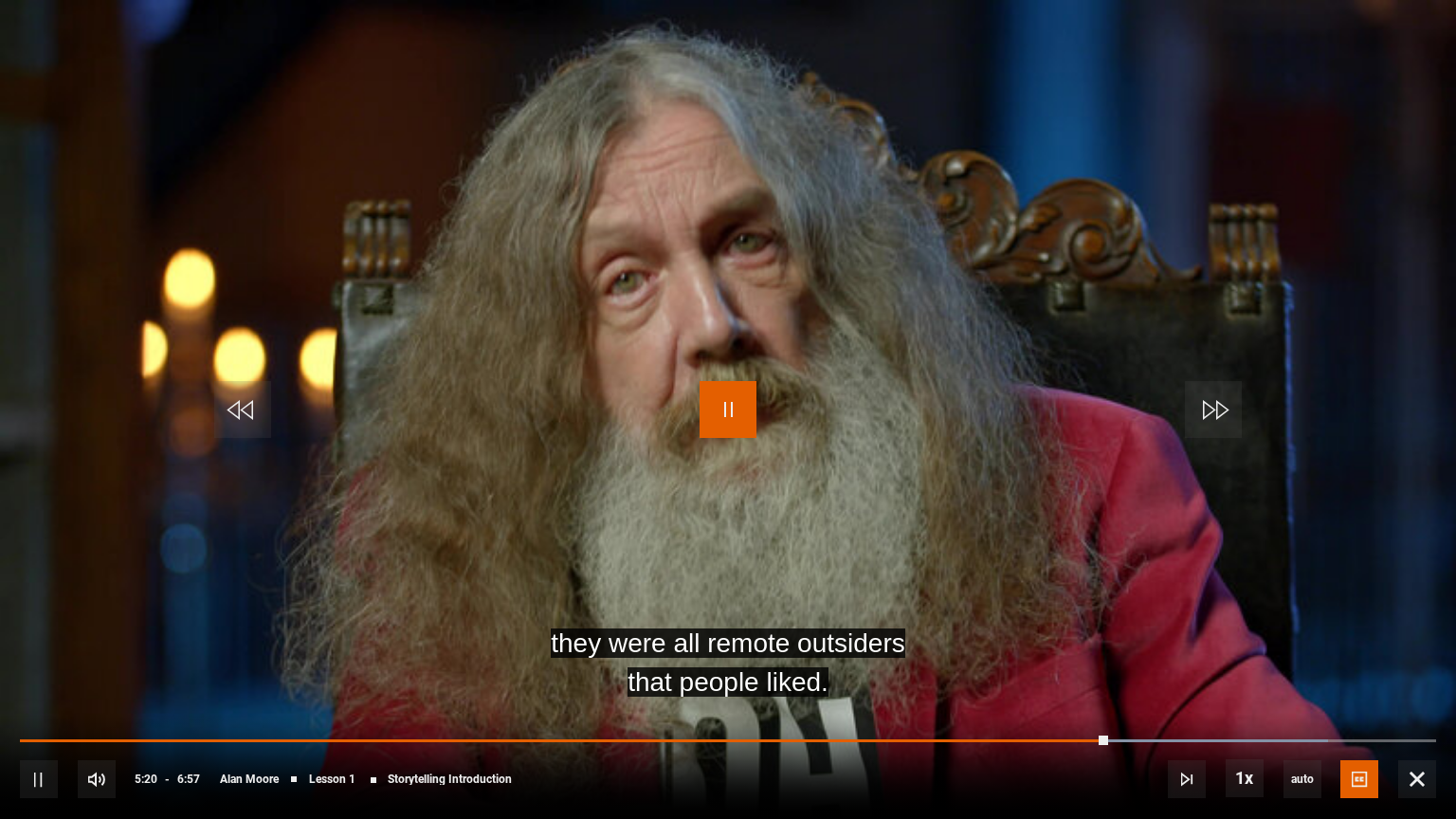 click at bounding box center [728, 410] 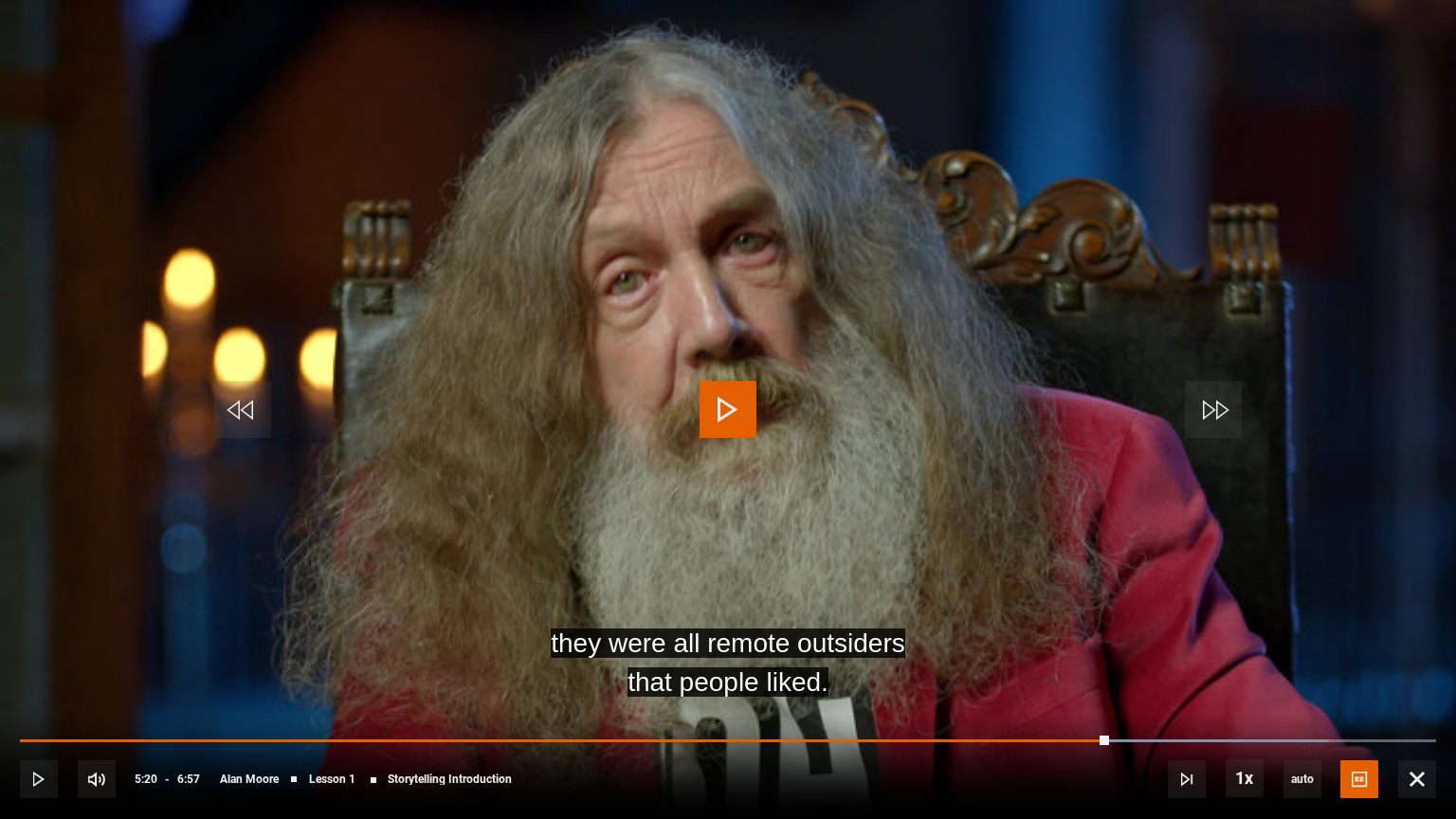 click at bounding box center [728, 410] 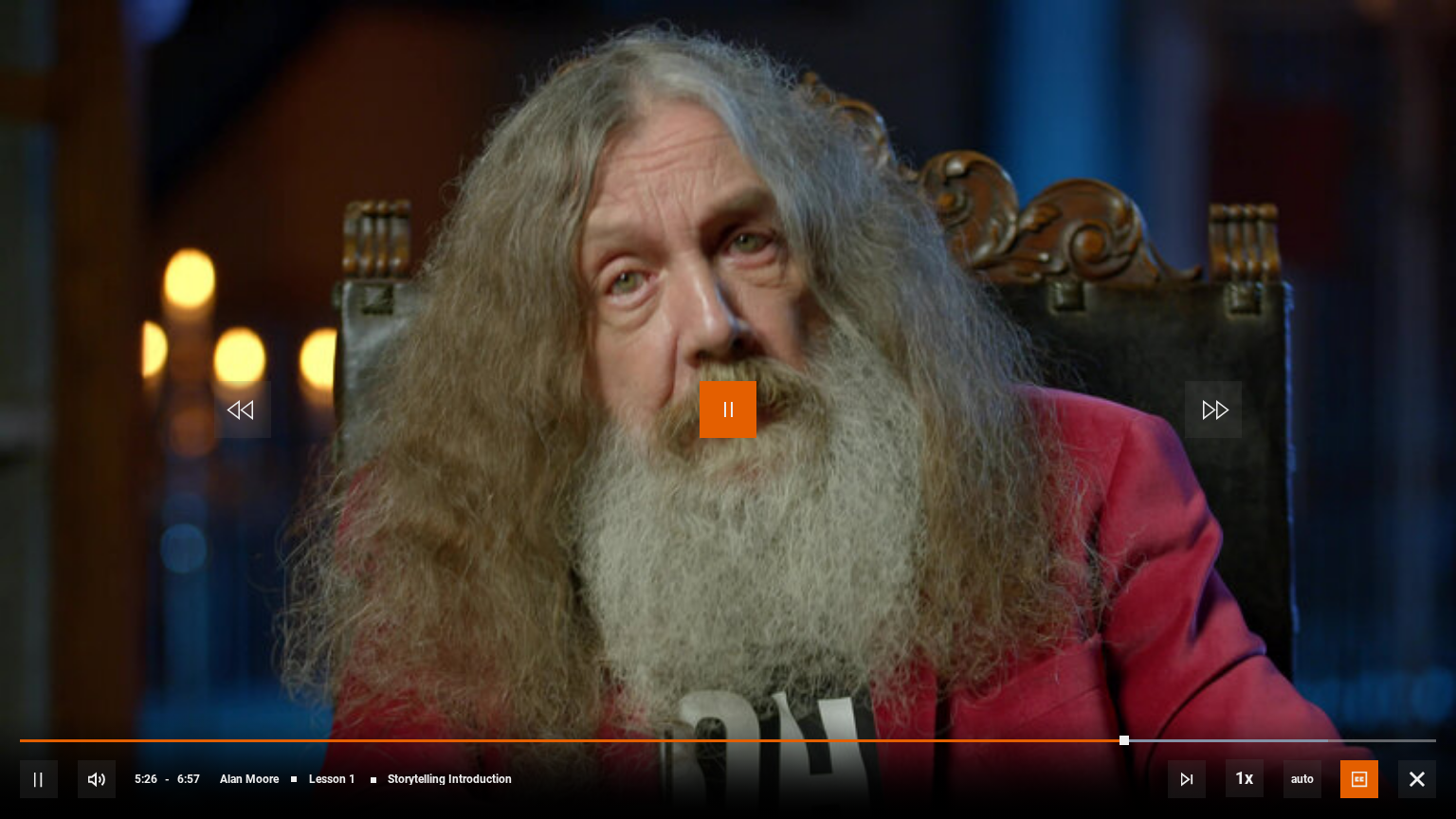 click at bounding box center [728, 410] 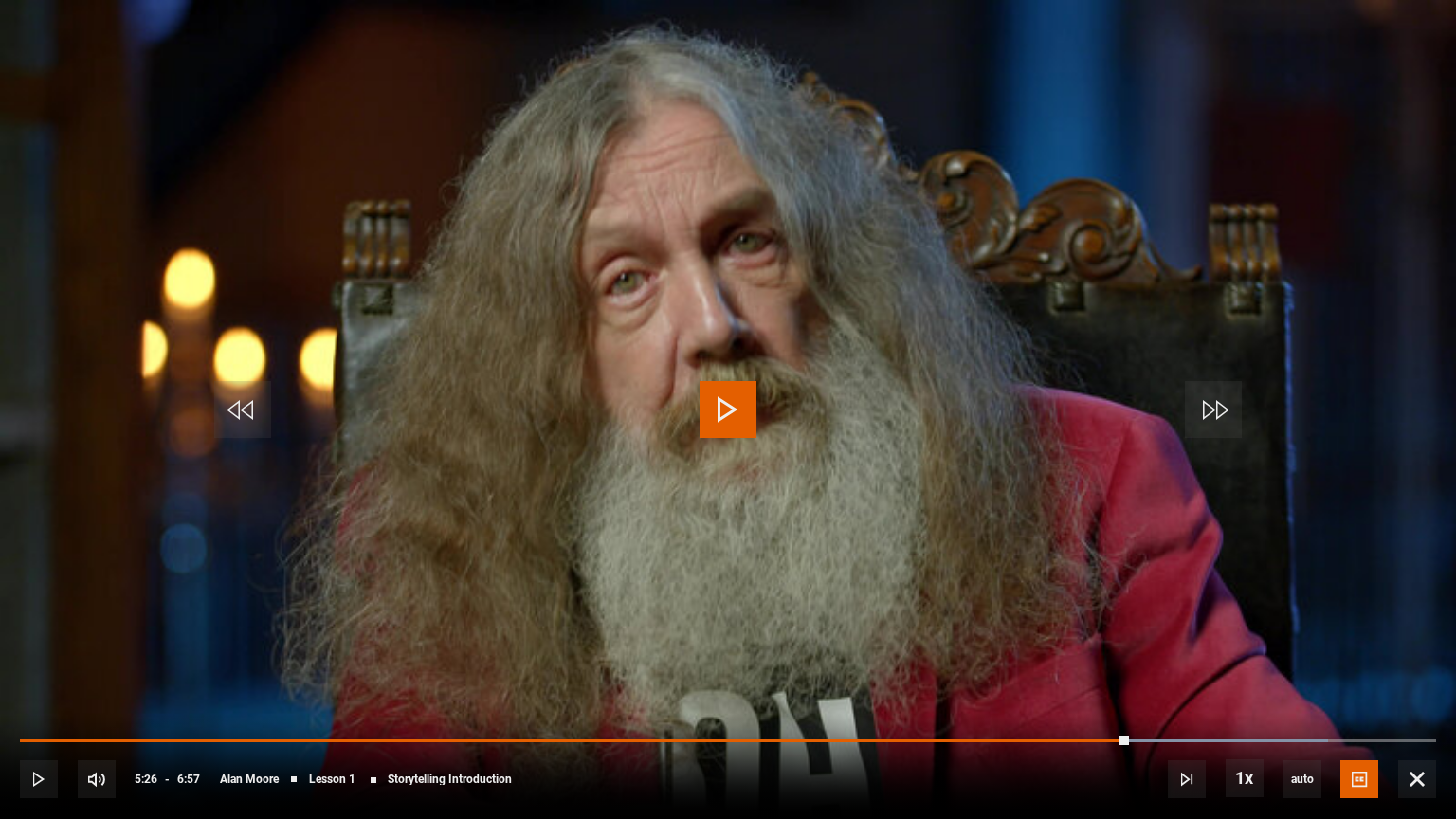 click at bounding box center (728, 410) 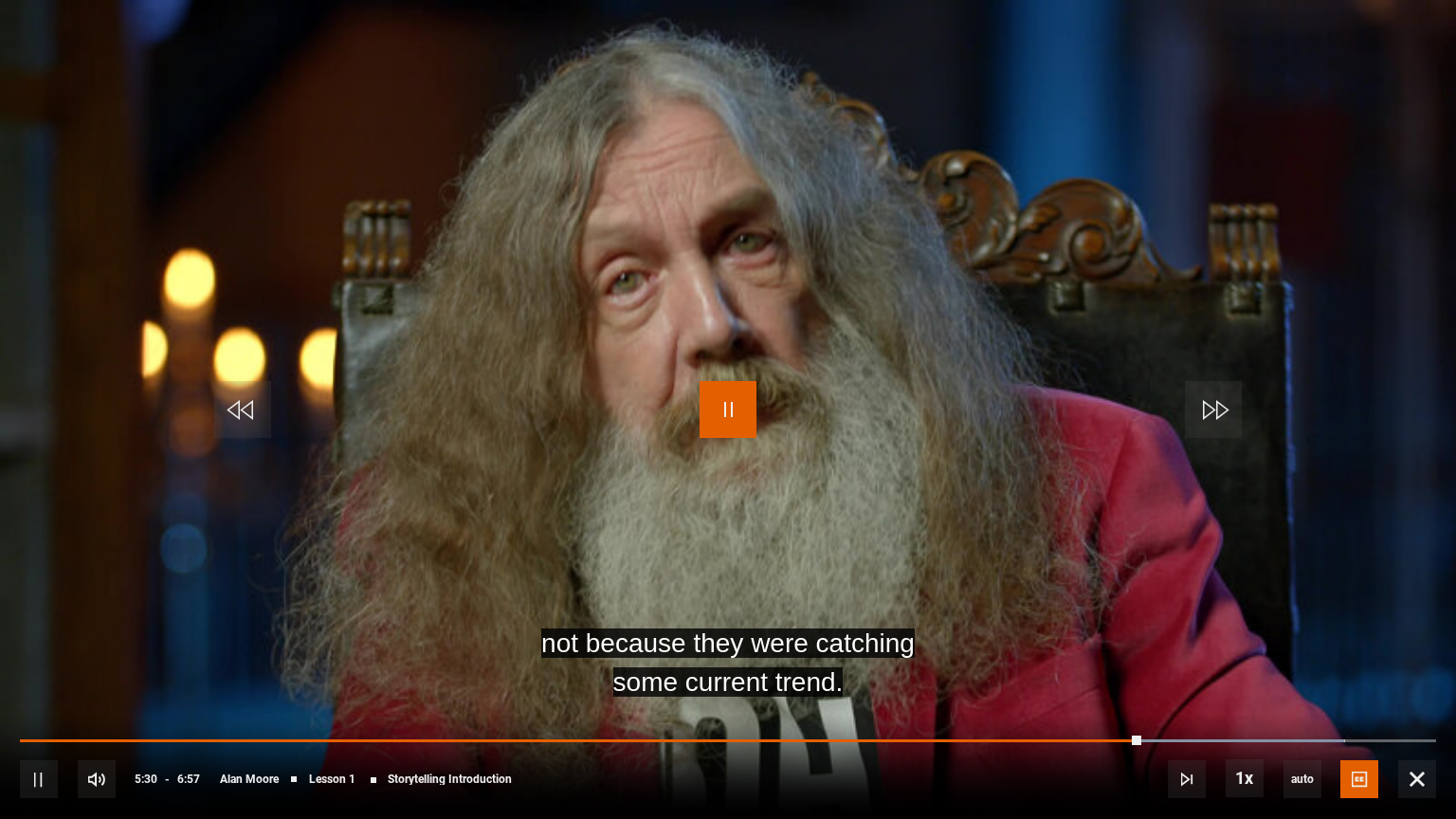 click at bounding box center [728, 410] 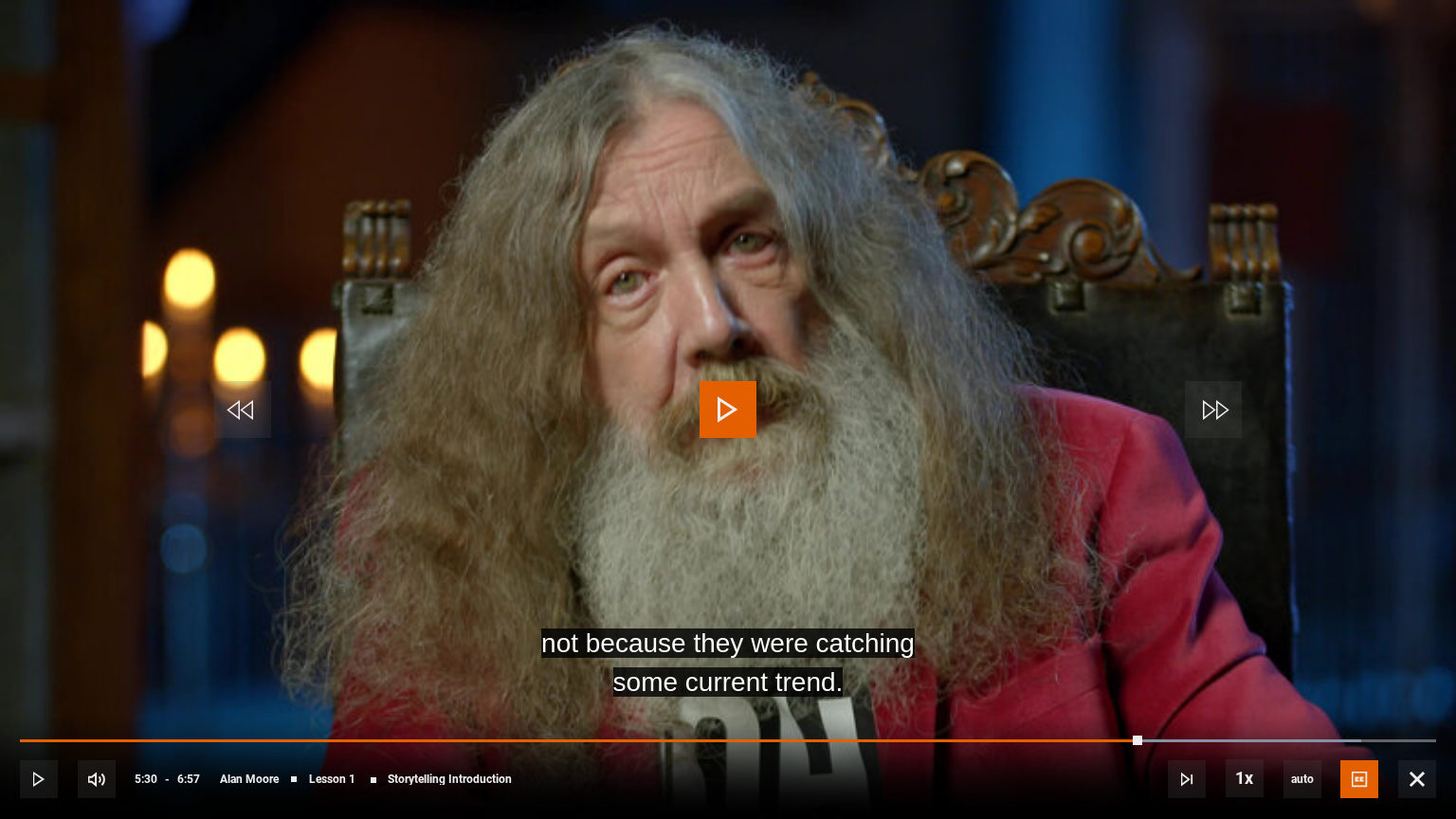 click at bounding box center [728, 410] 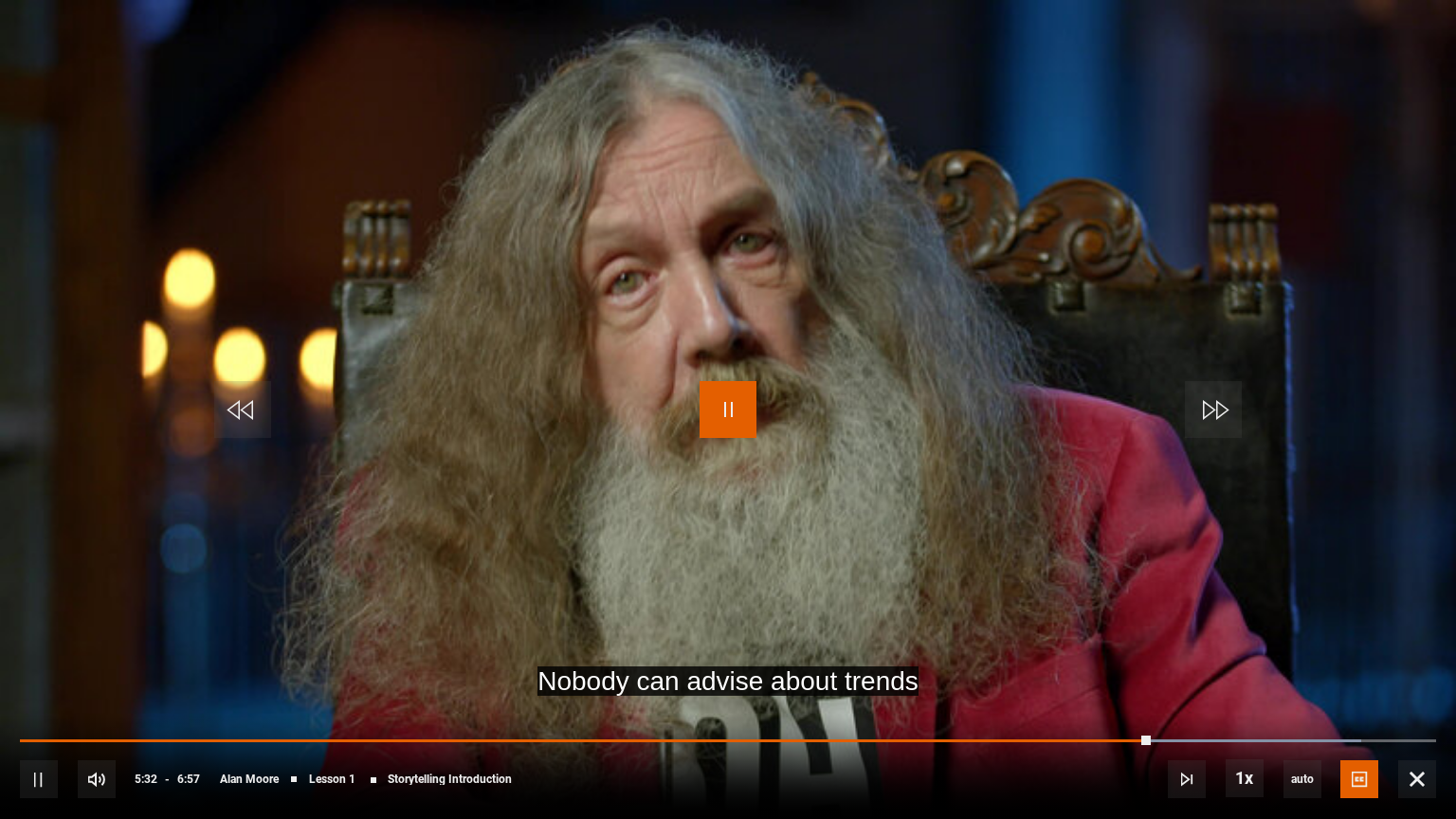 click at bounding box center (728, 410) 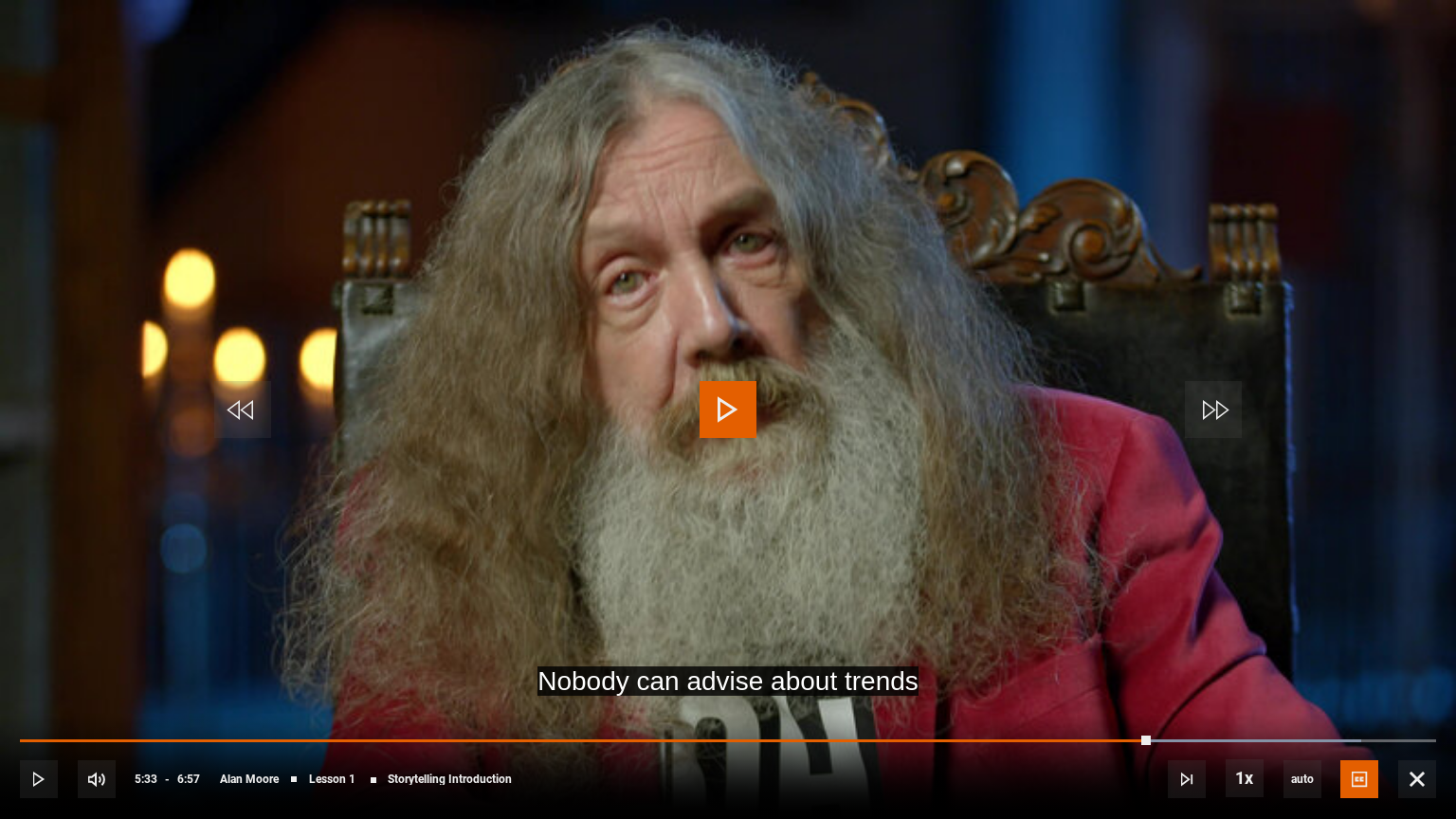 click at bounding box center (728, 410) 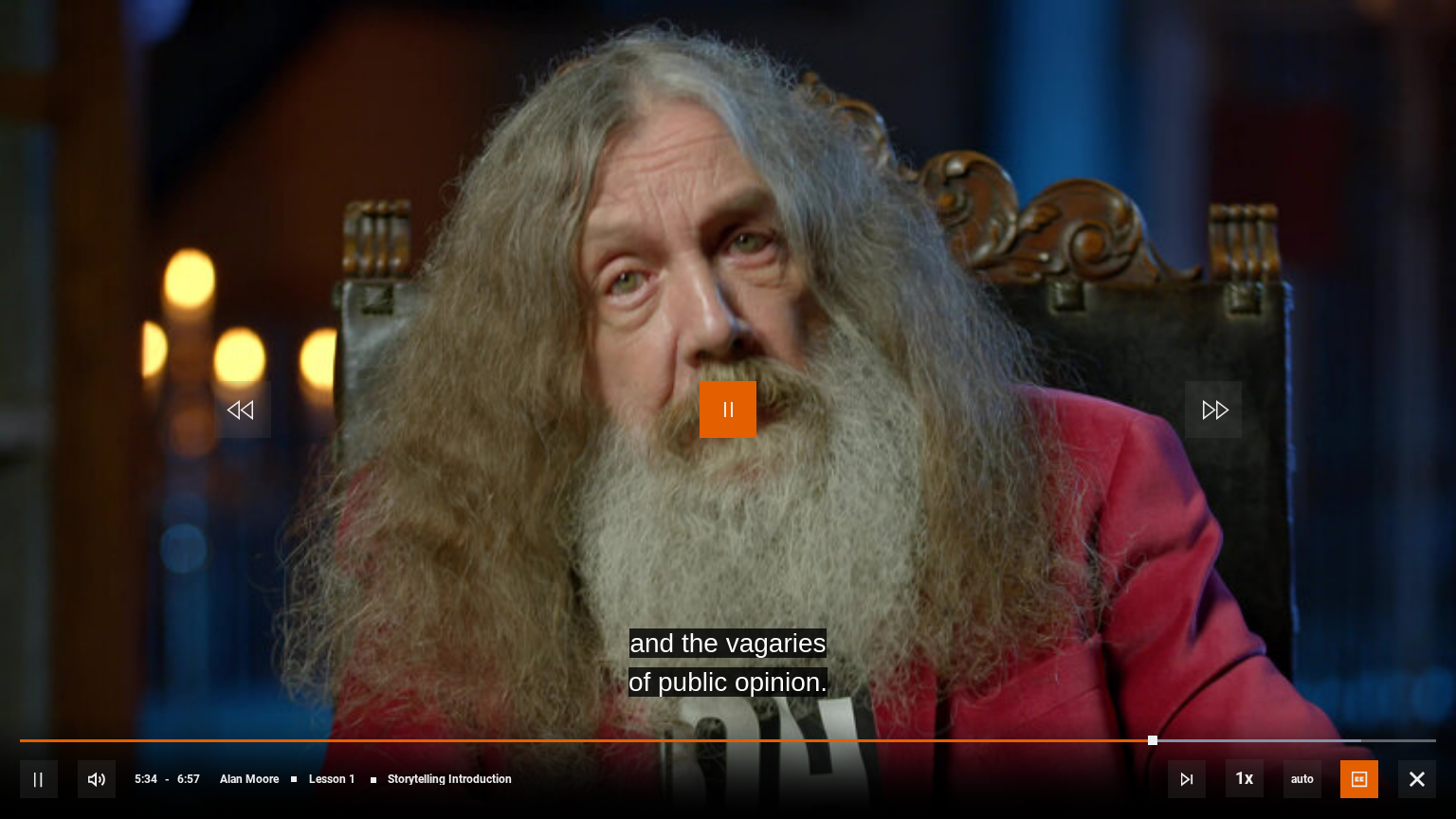 click at bounding box center [728, 410] 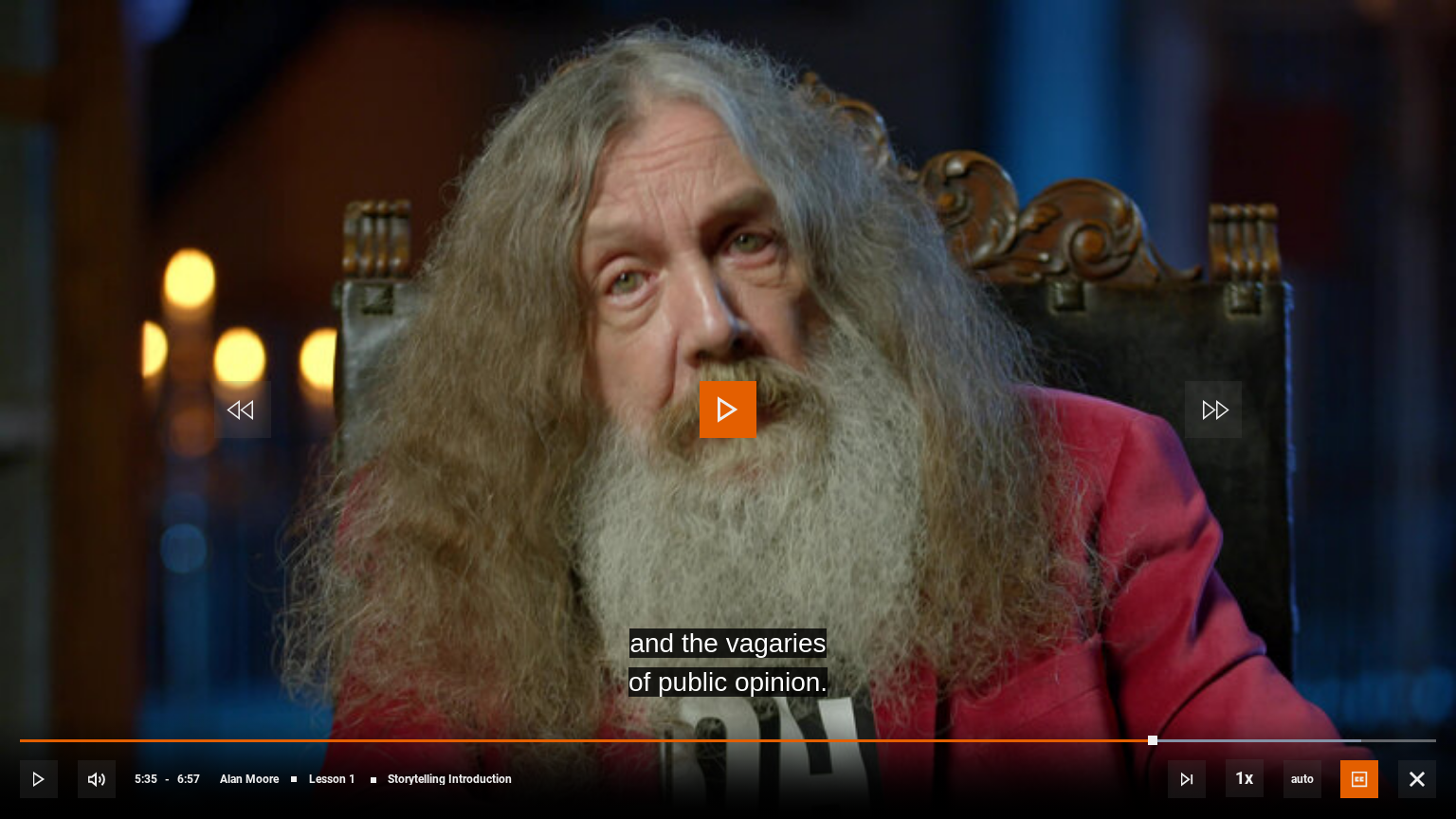 click at bounding box center (728, 410) 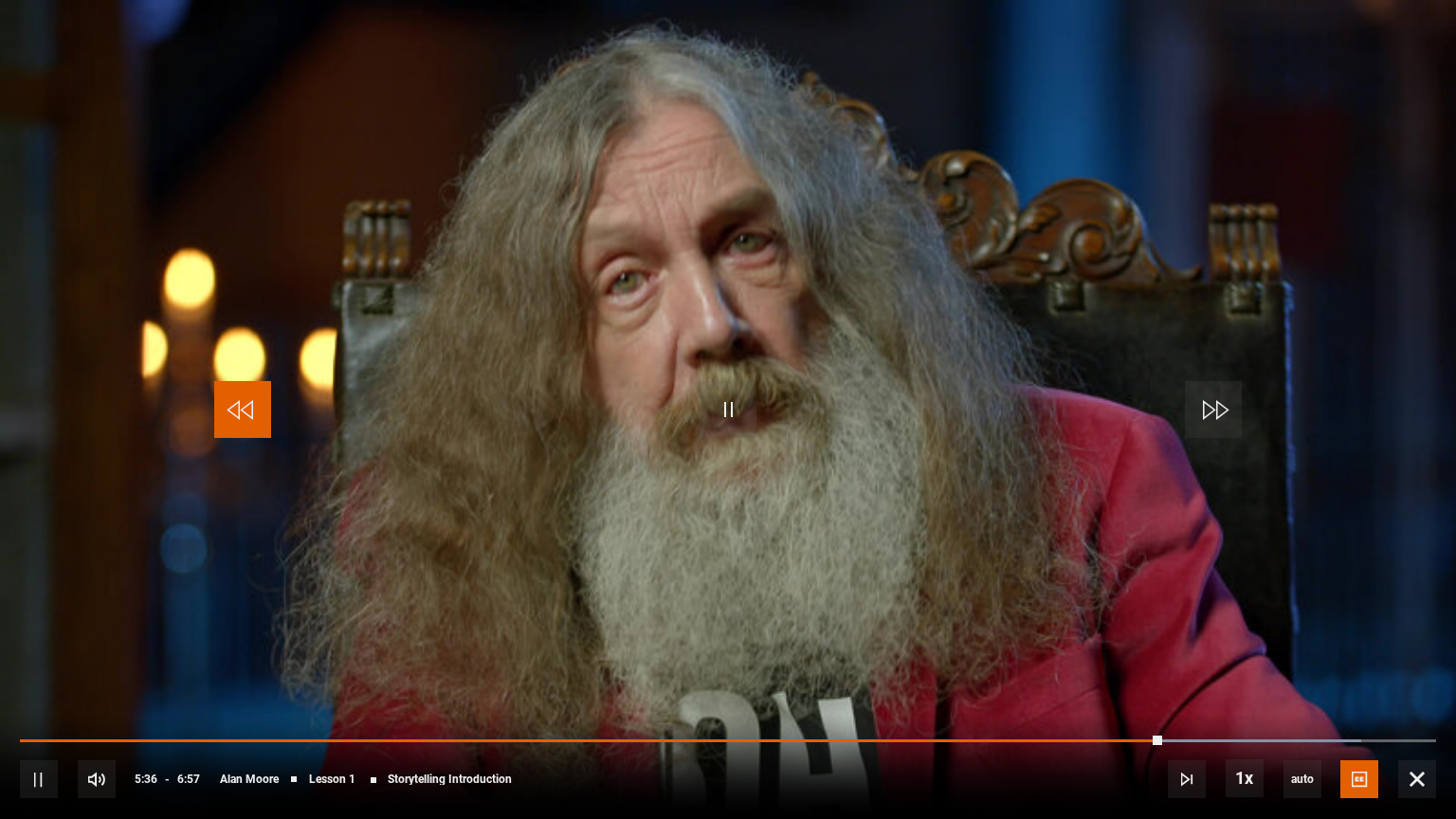 click at bounding box center (243, 410) 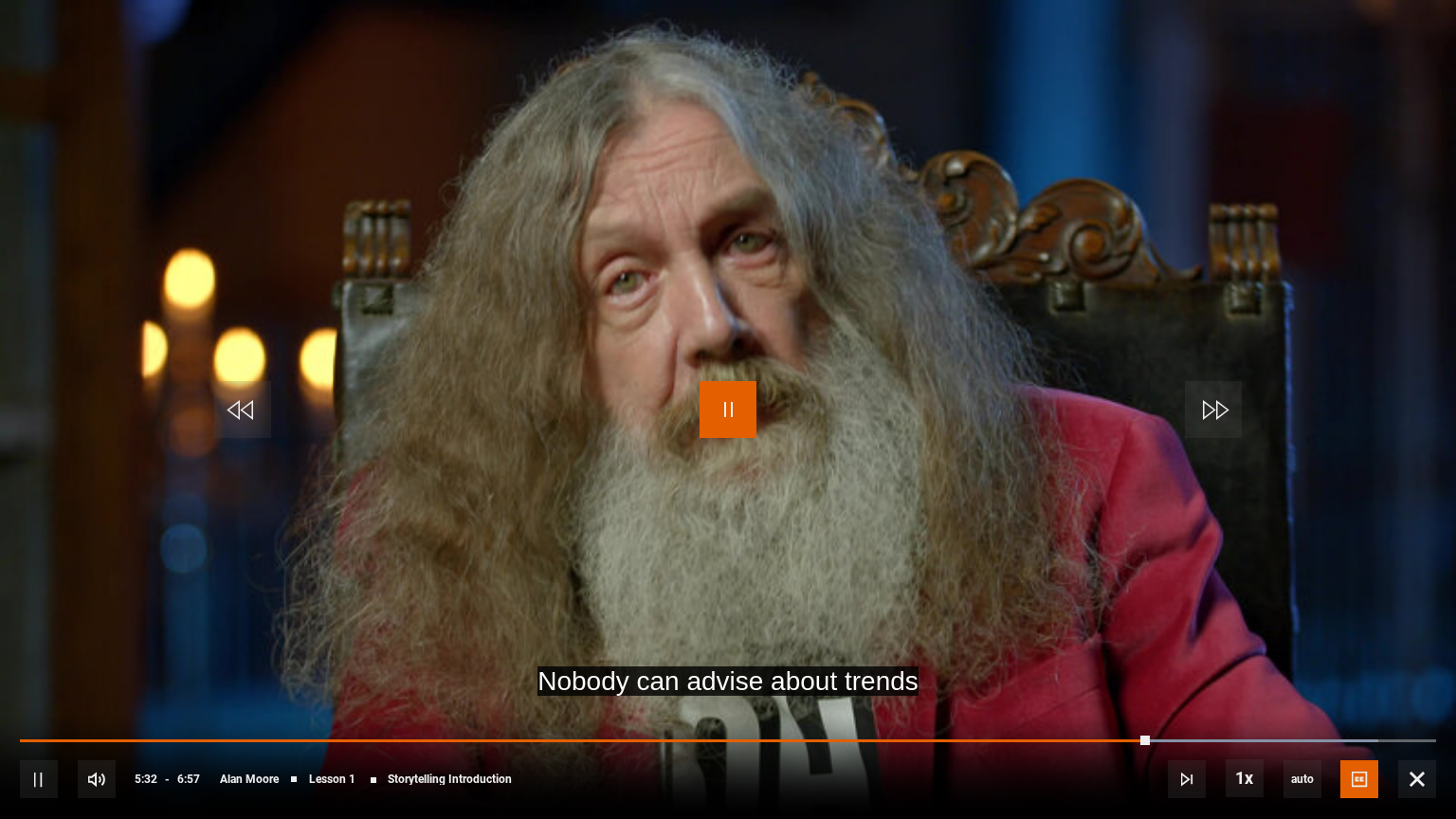 click at bounding box center [728, 410] 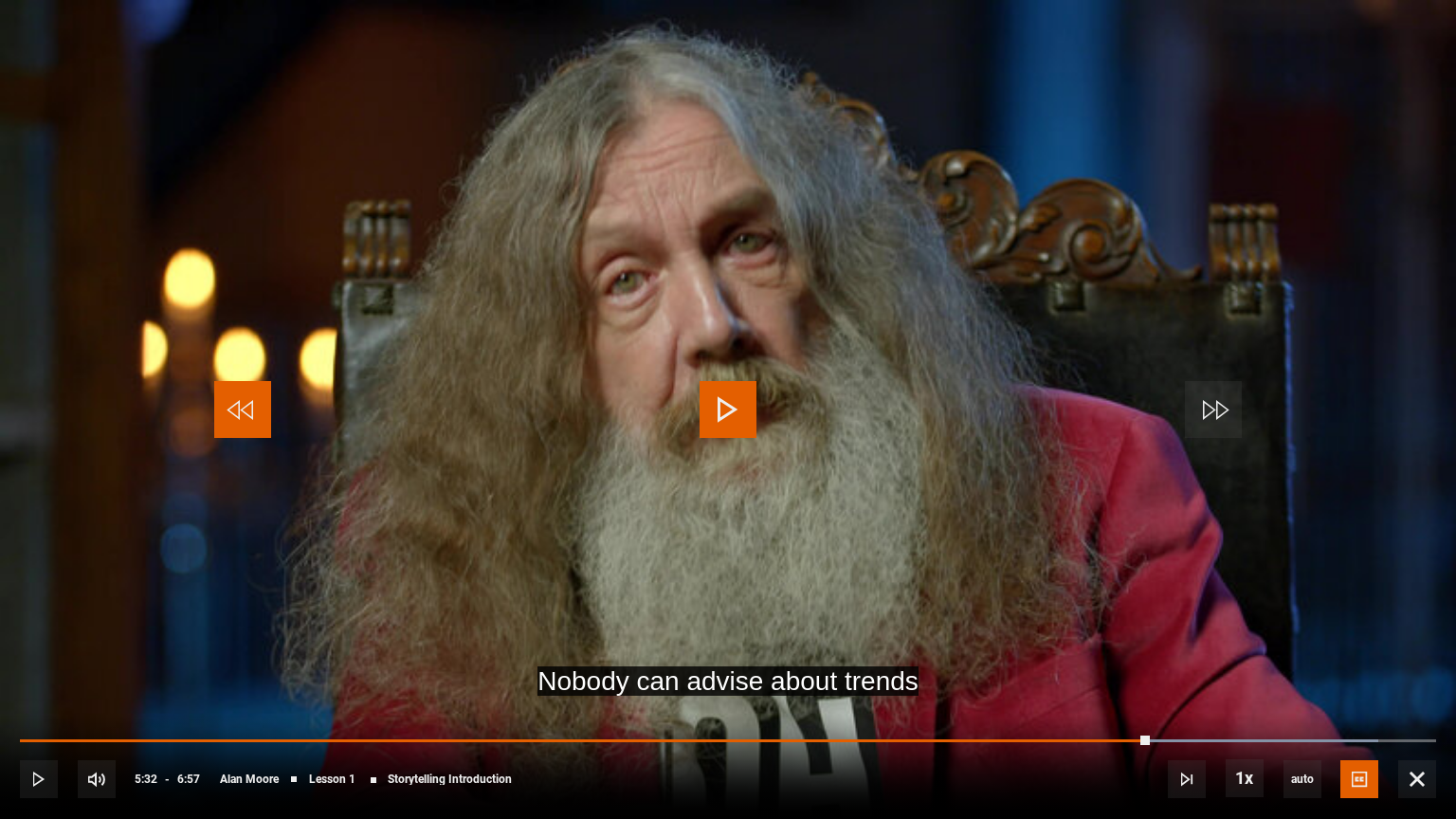 click at bounding box center [243, 410] 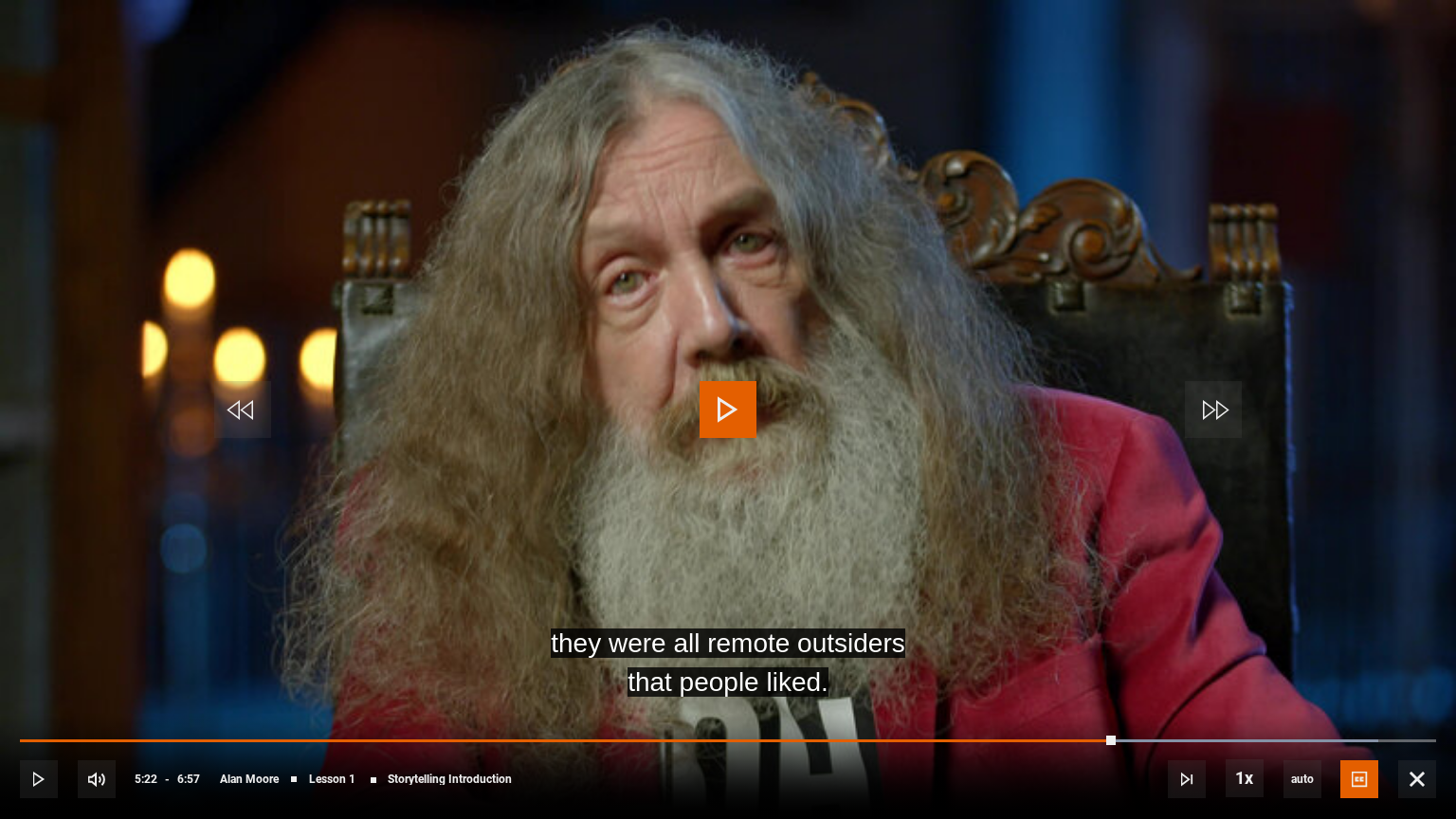 click at bounding box center [728, 410] 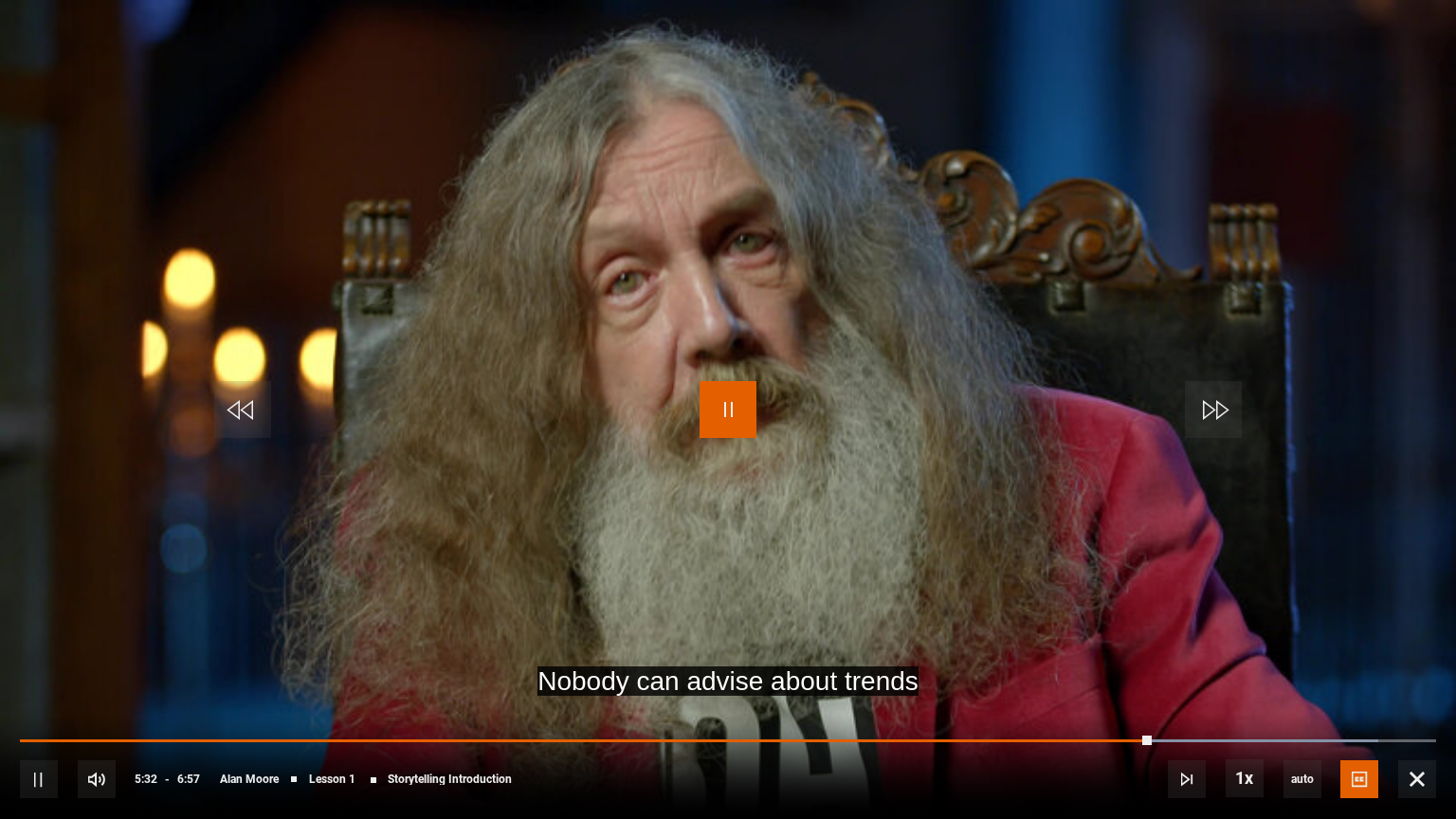 click at bounding box center [728, 410] 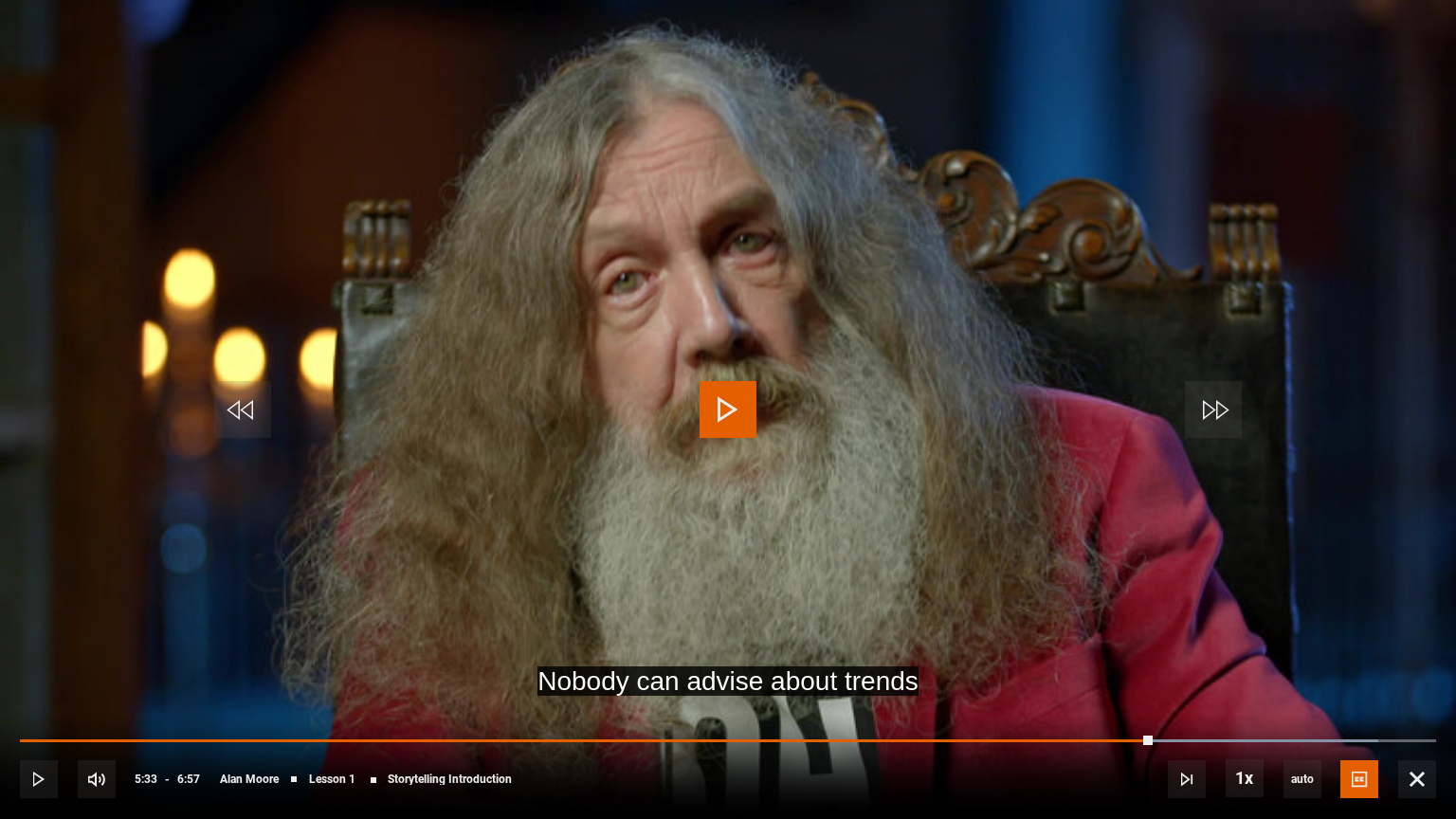 click at bounding box center (728, 410) 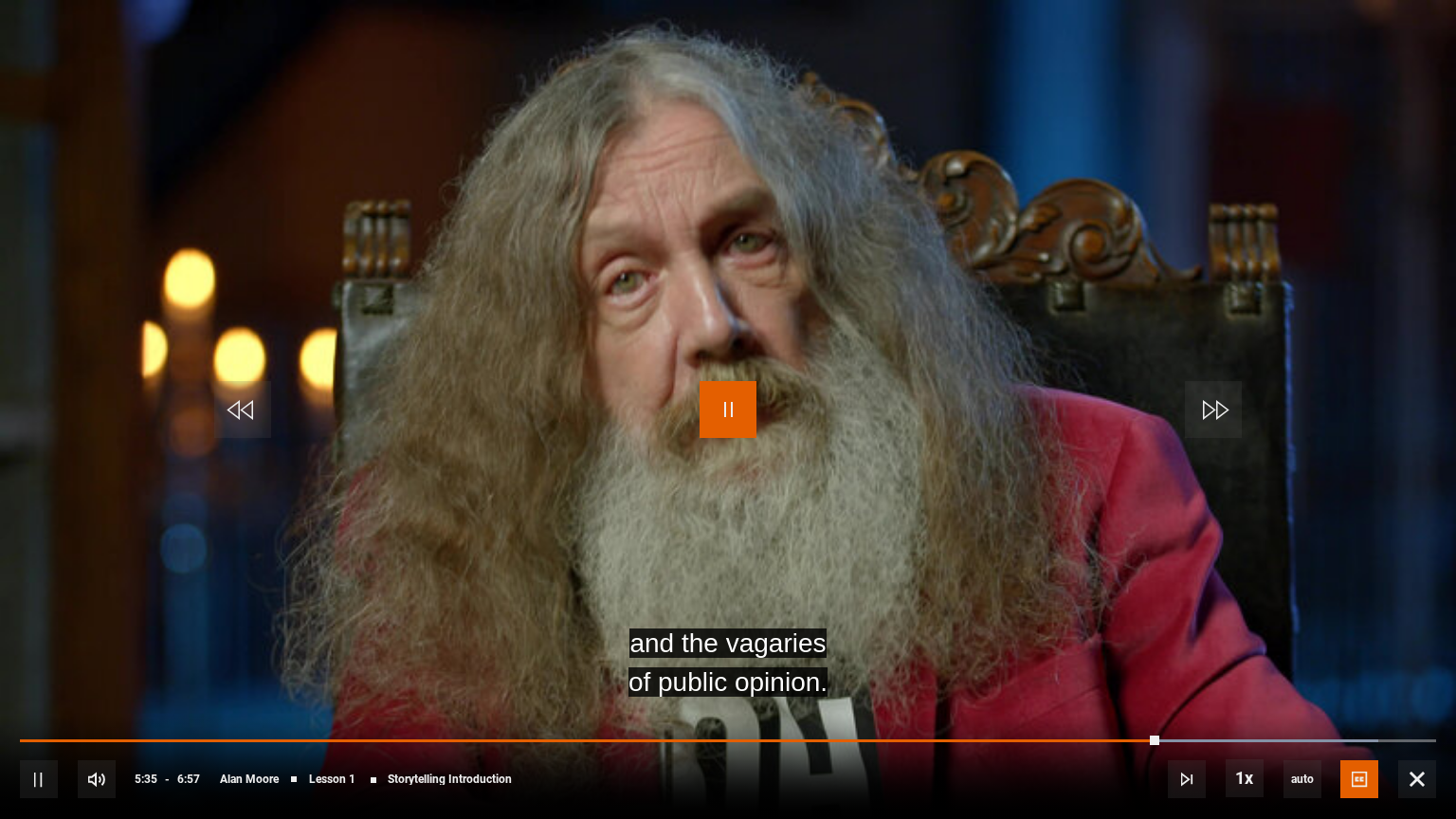 click at bounding box center [728, 410] 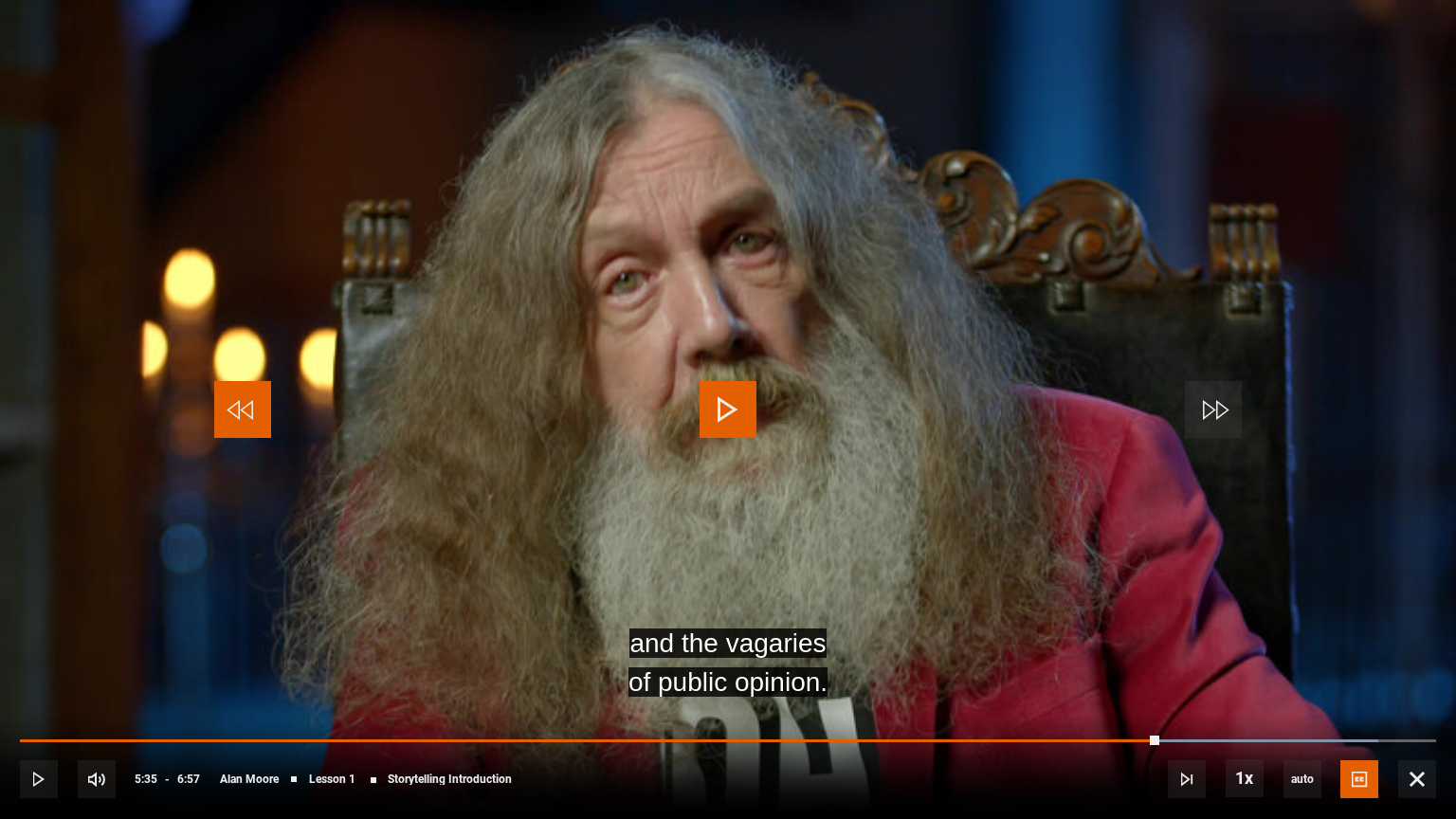 click at bounding box center (243, 410) 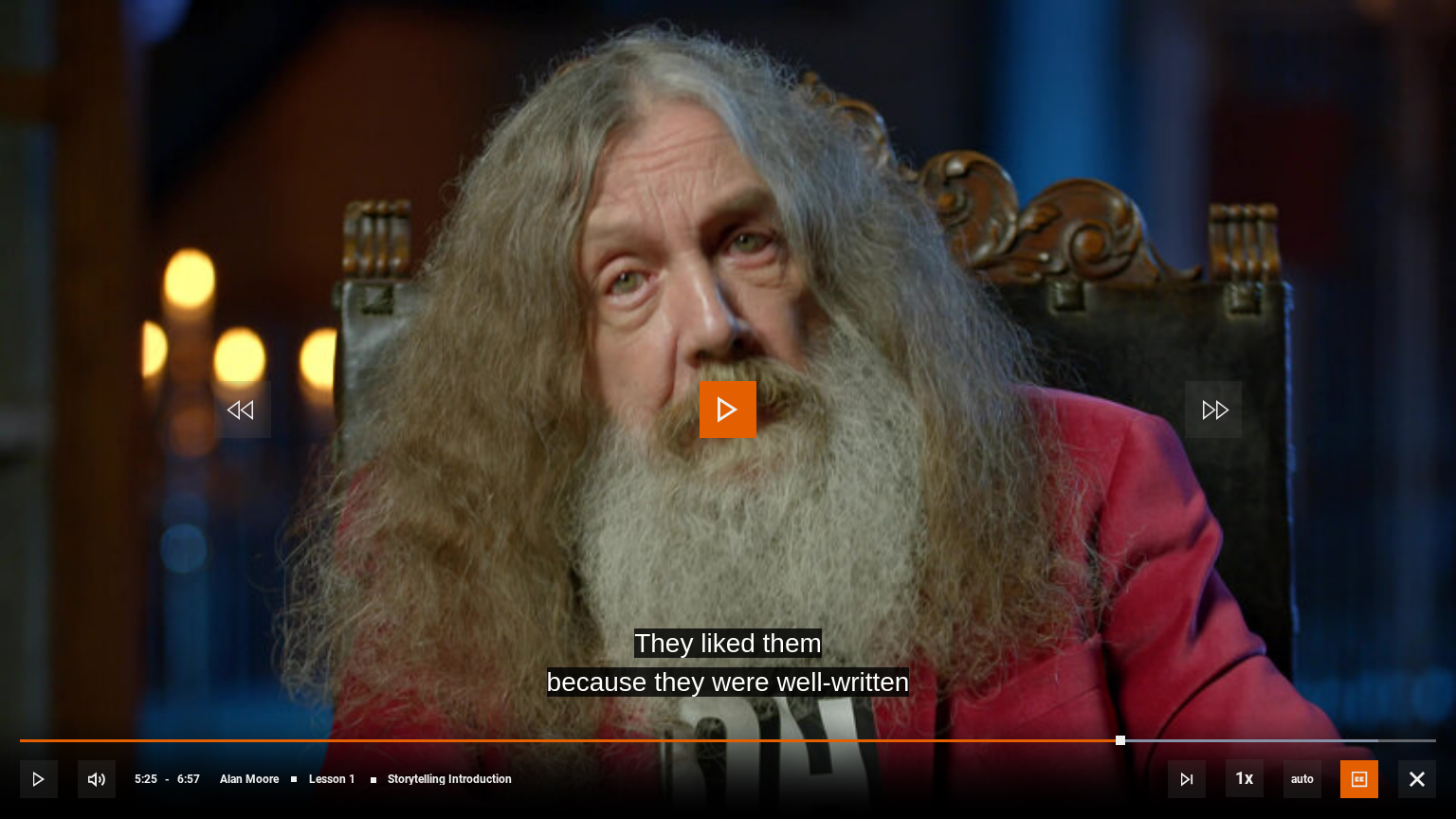 click at bounding box center (728, 410) 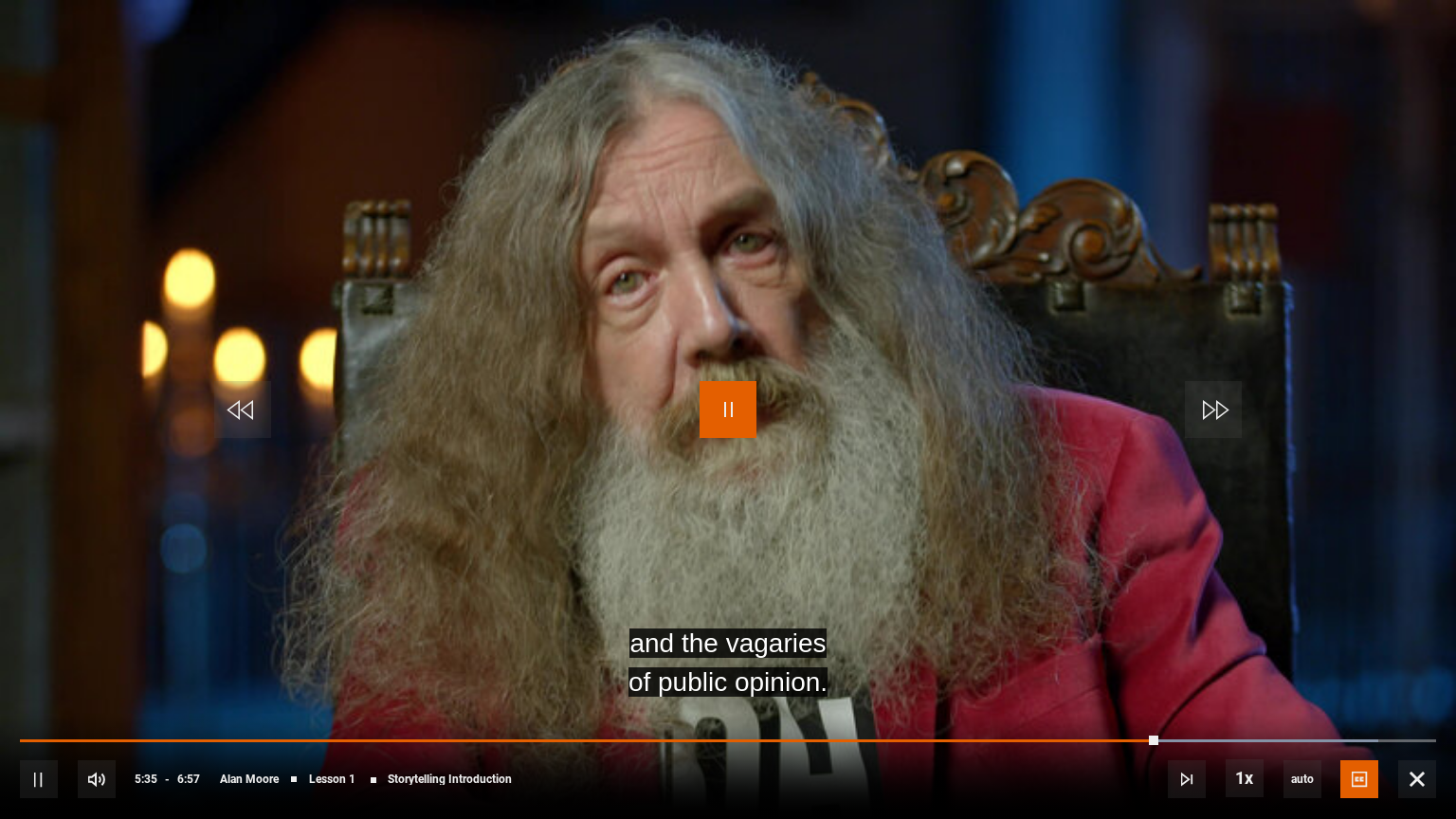 click at bounding box center [728, 410] 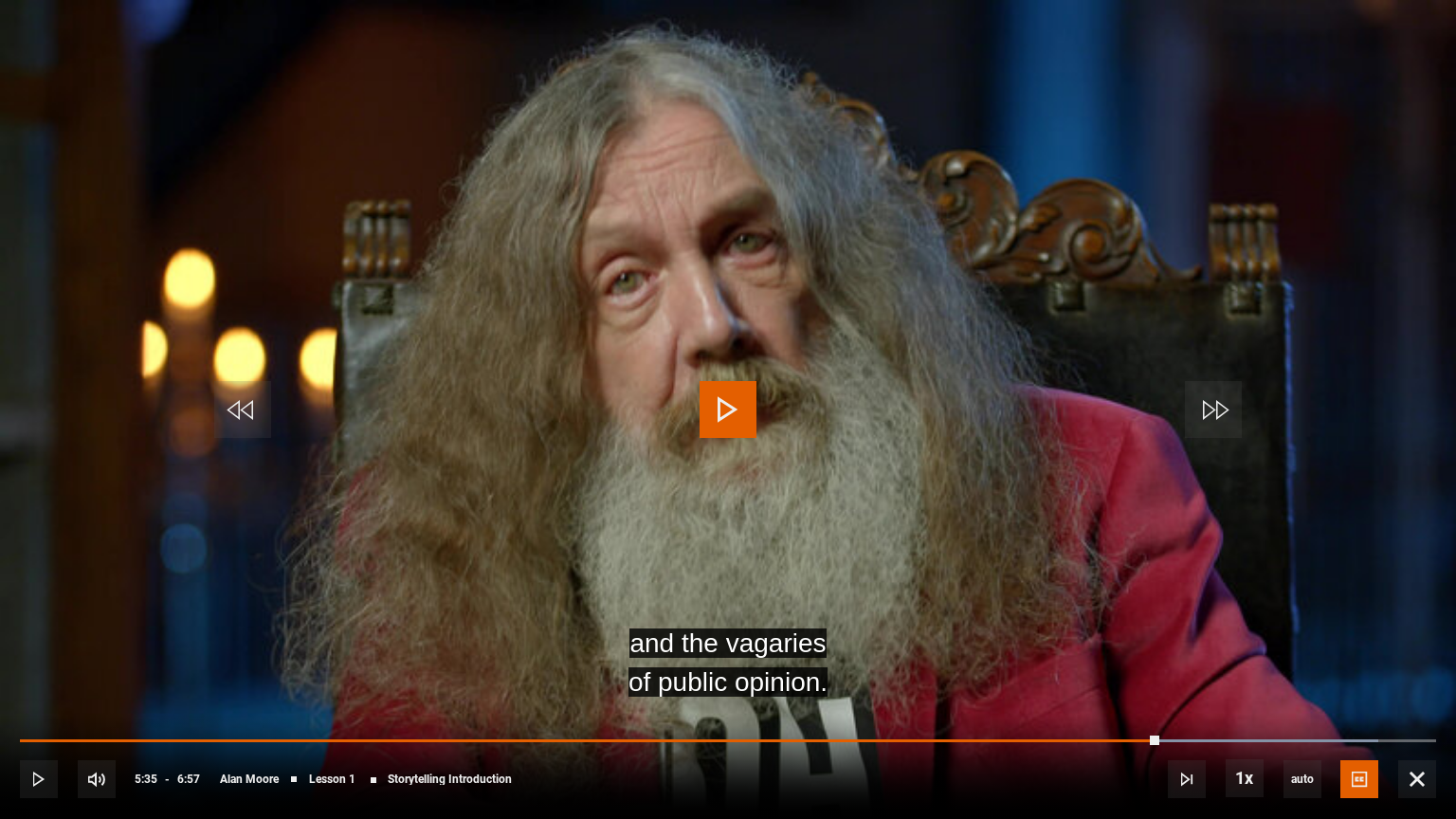click at bounding box center [728, 410] 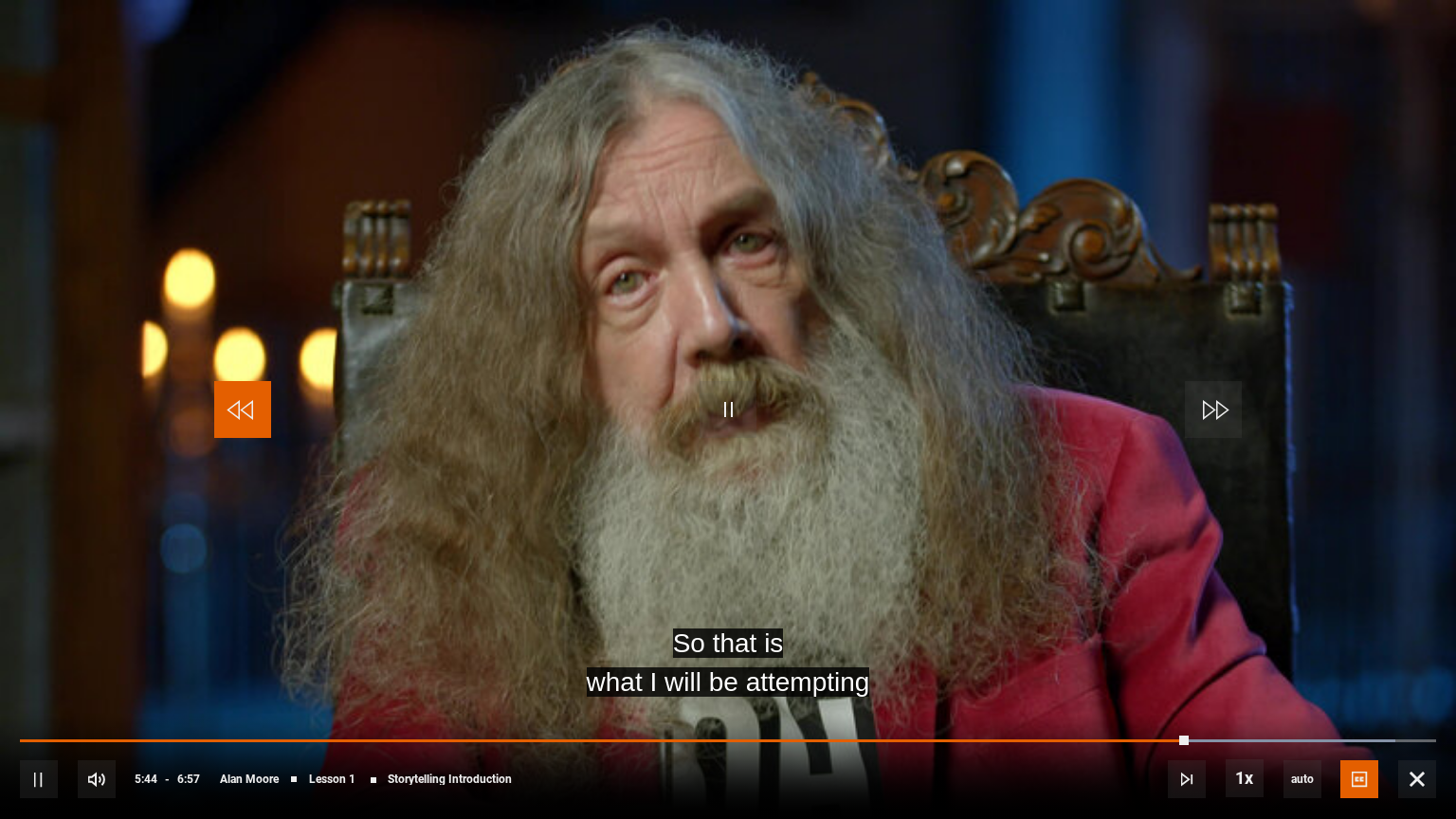 click at bounding box center [243, 410] 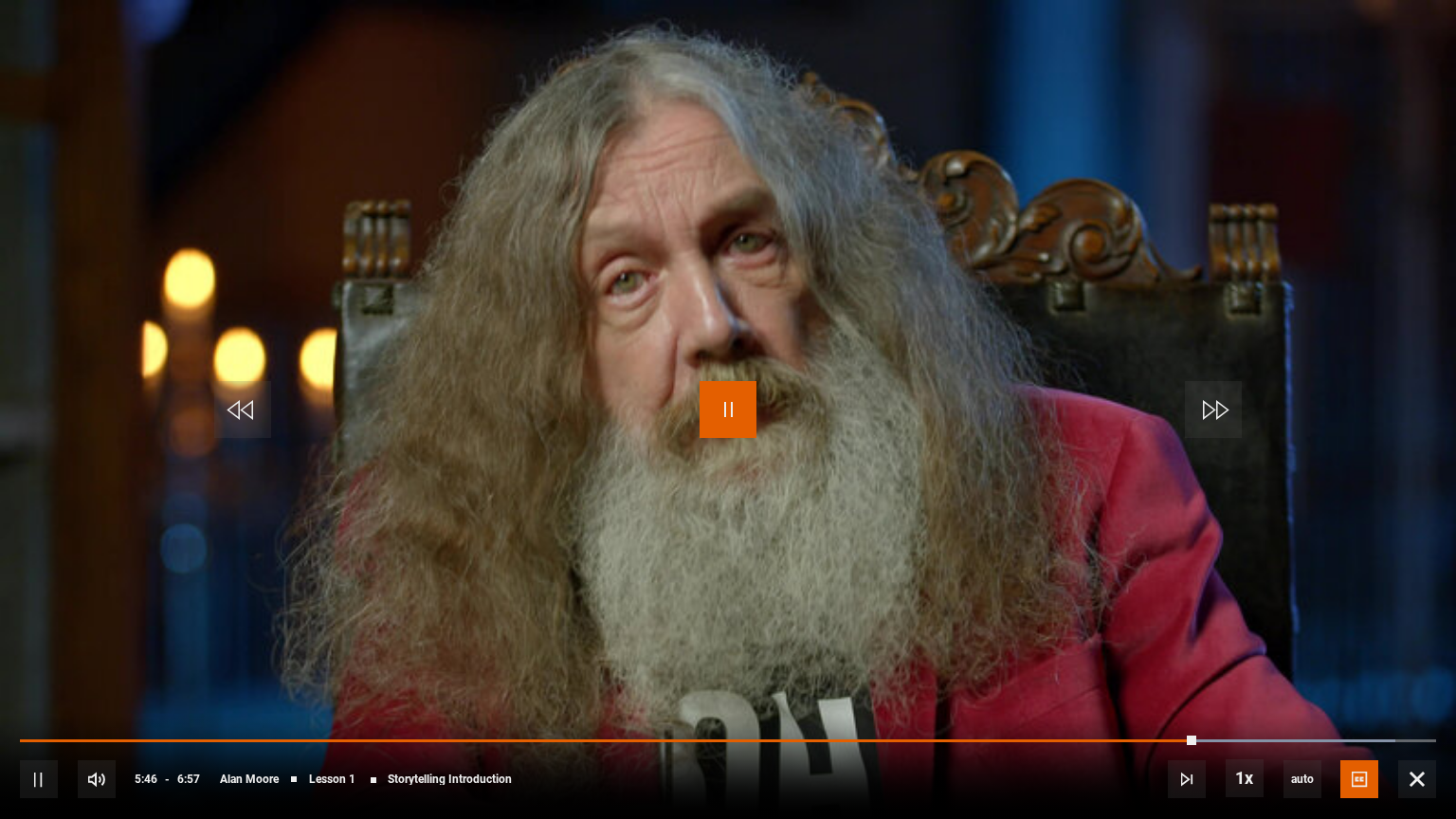 click at bounding box center [728, 410] 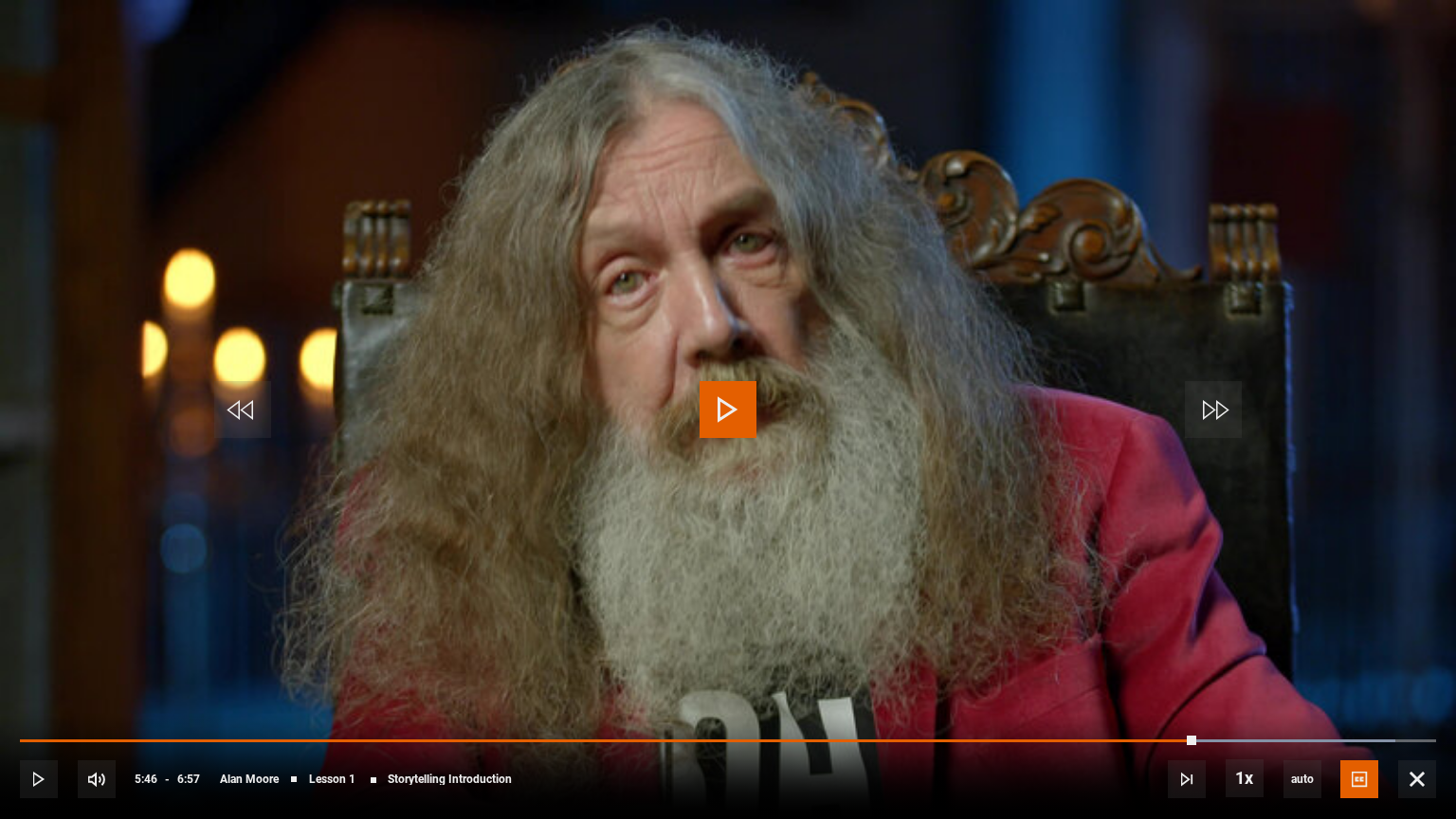 click at bounding box center [728, 410] 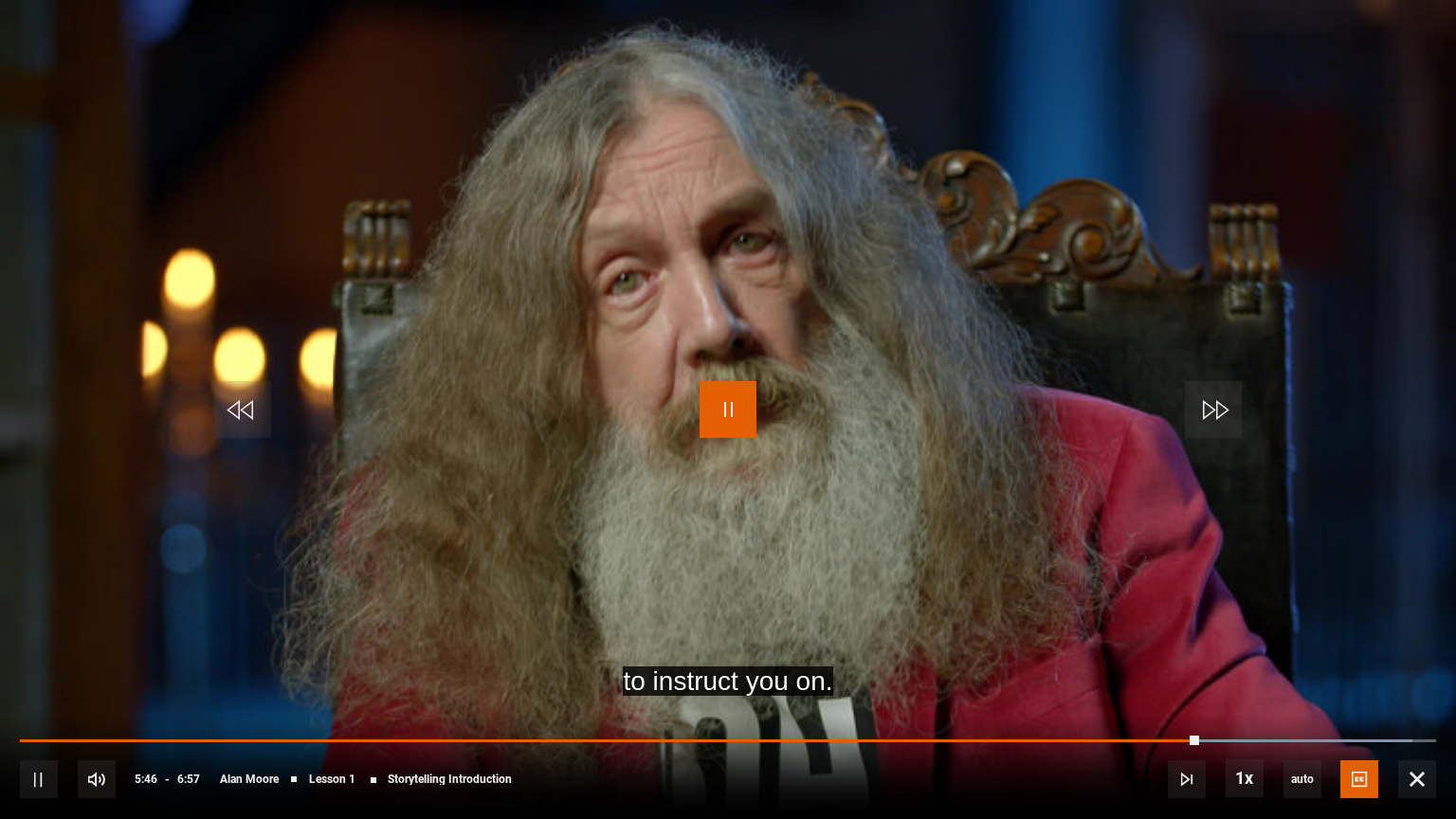 click at bounding box center [728, 410] 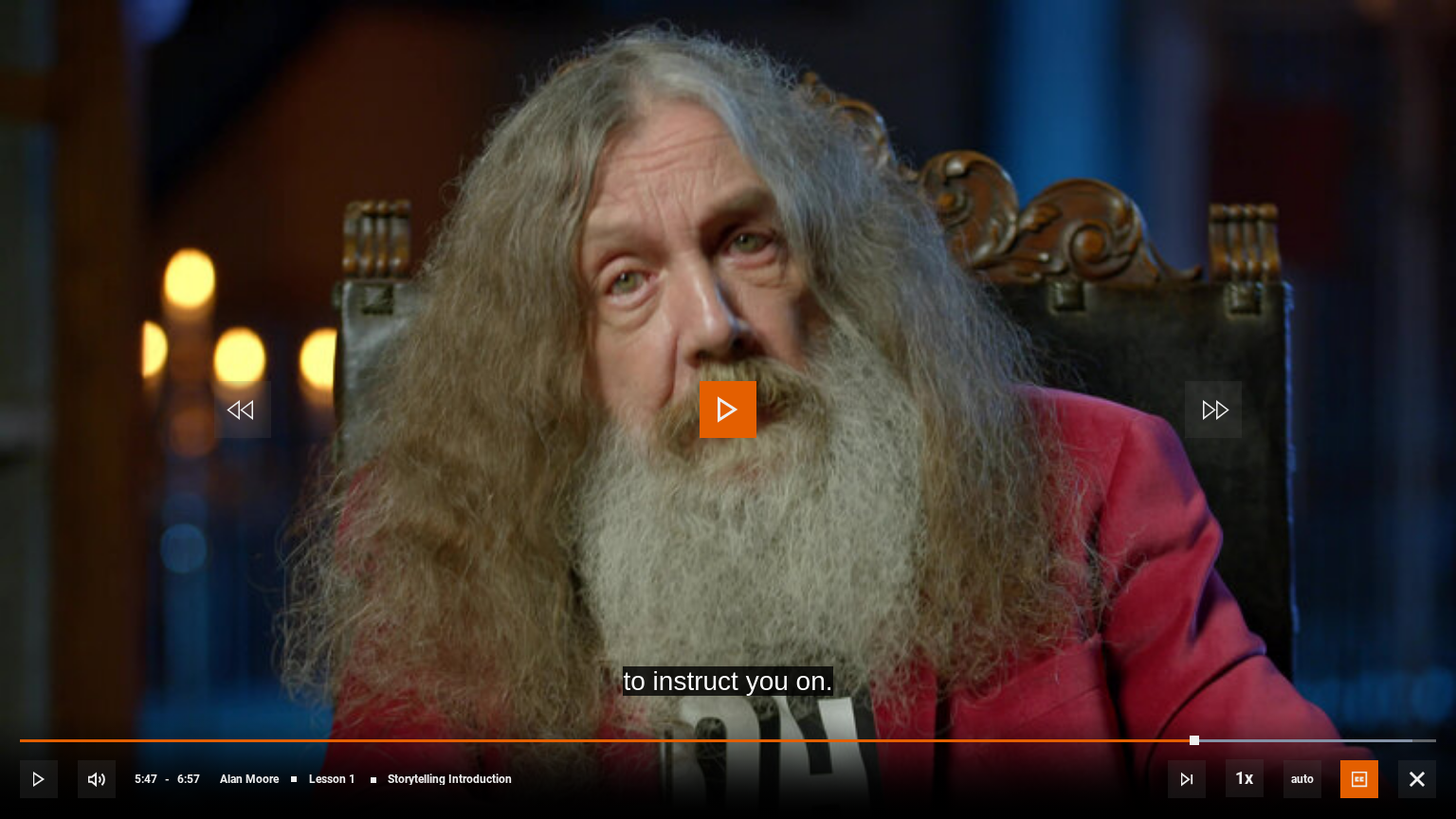 click at bounding box center (728, 410) 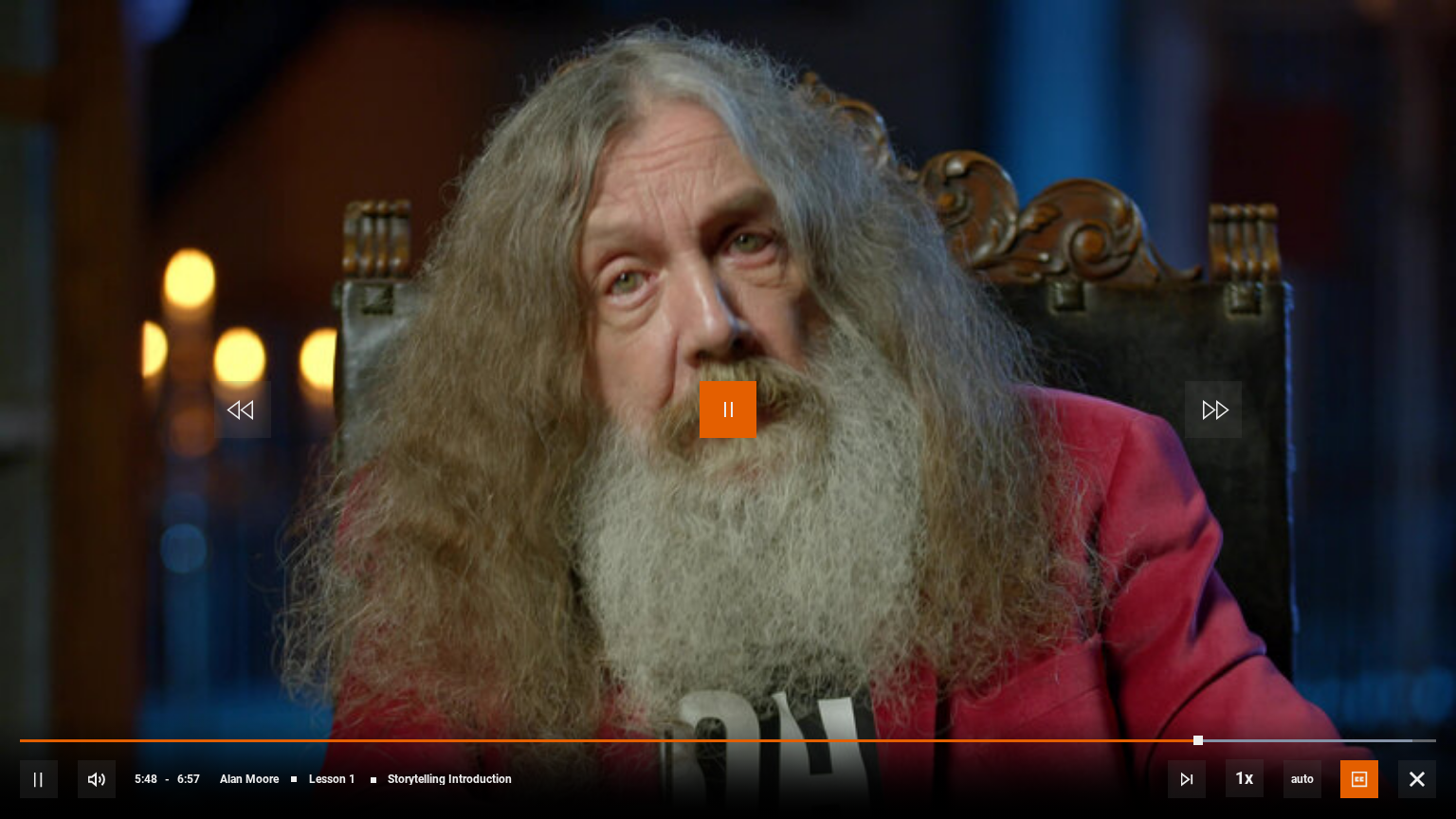 click at bounding box center [728, 410] 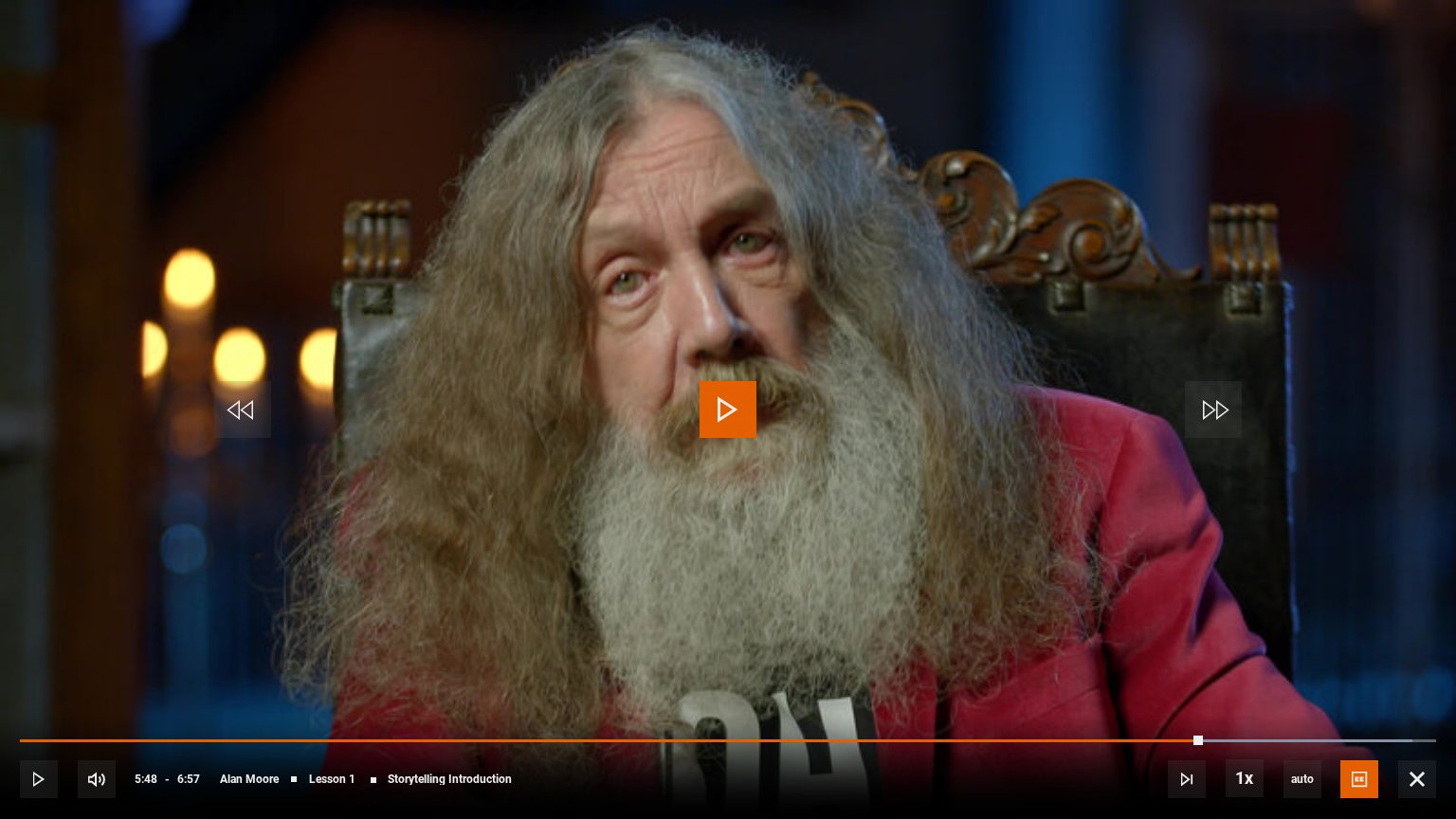 click at bounding box center (728, 410) 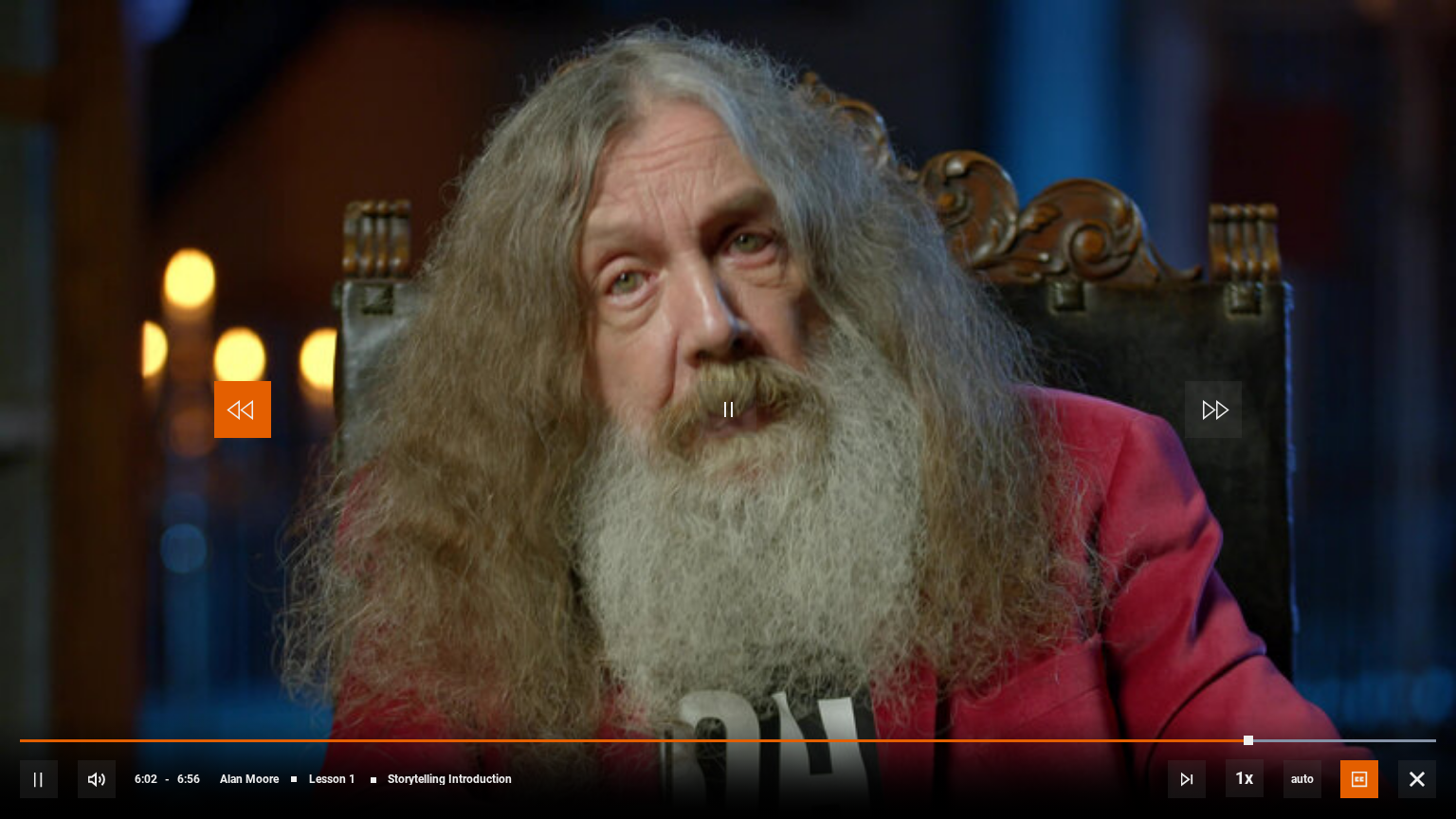 click at bounding box center (243, 410) 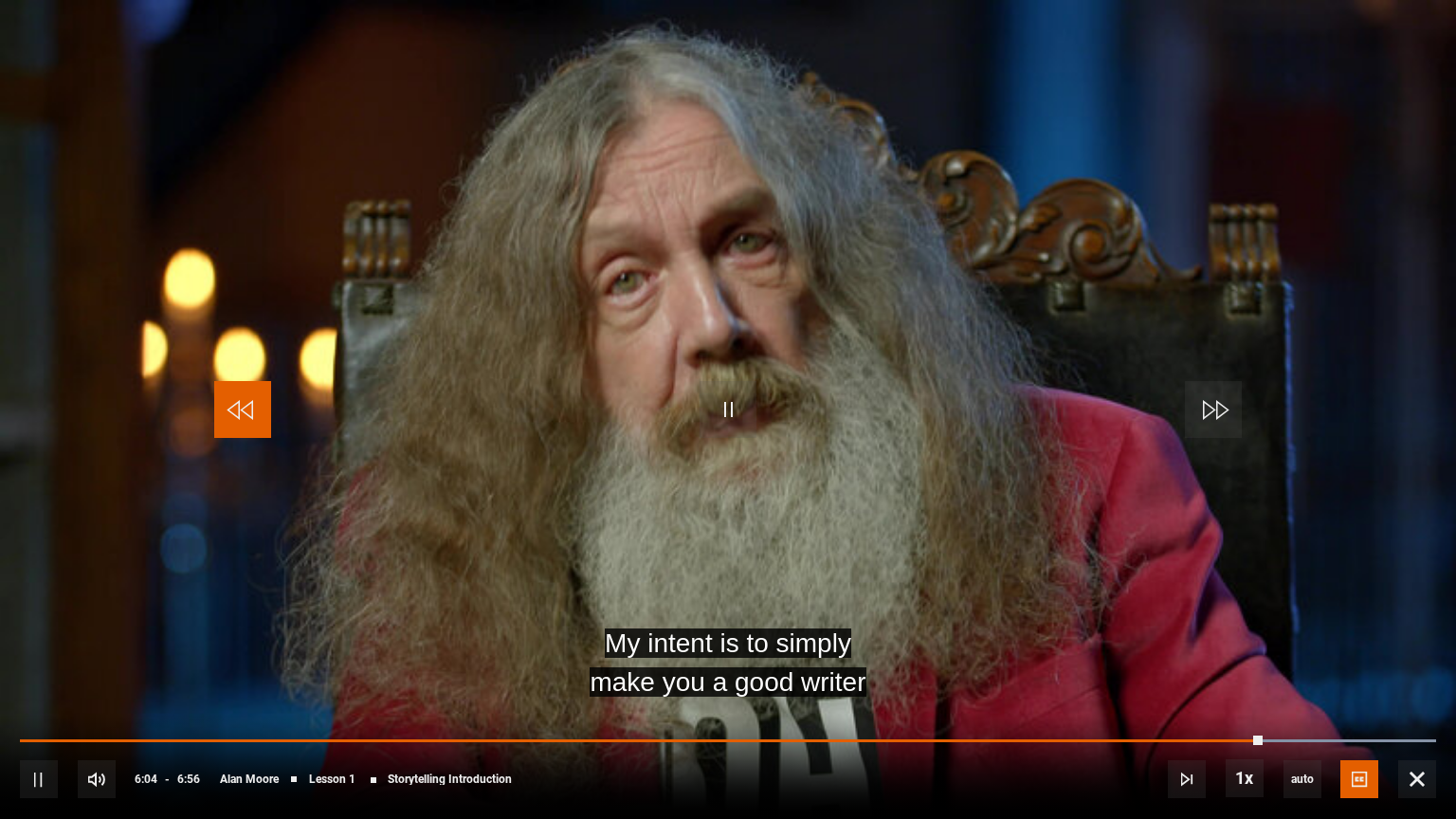 click at bounding box center (243, 410) 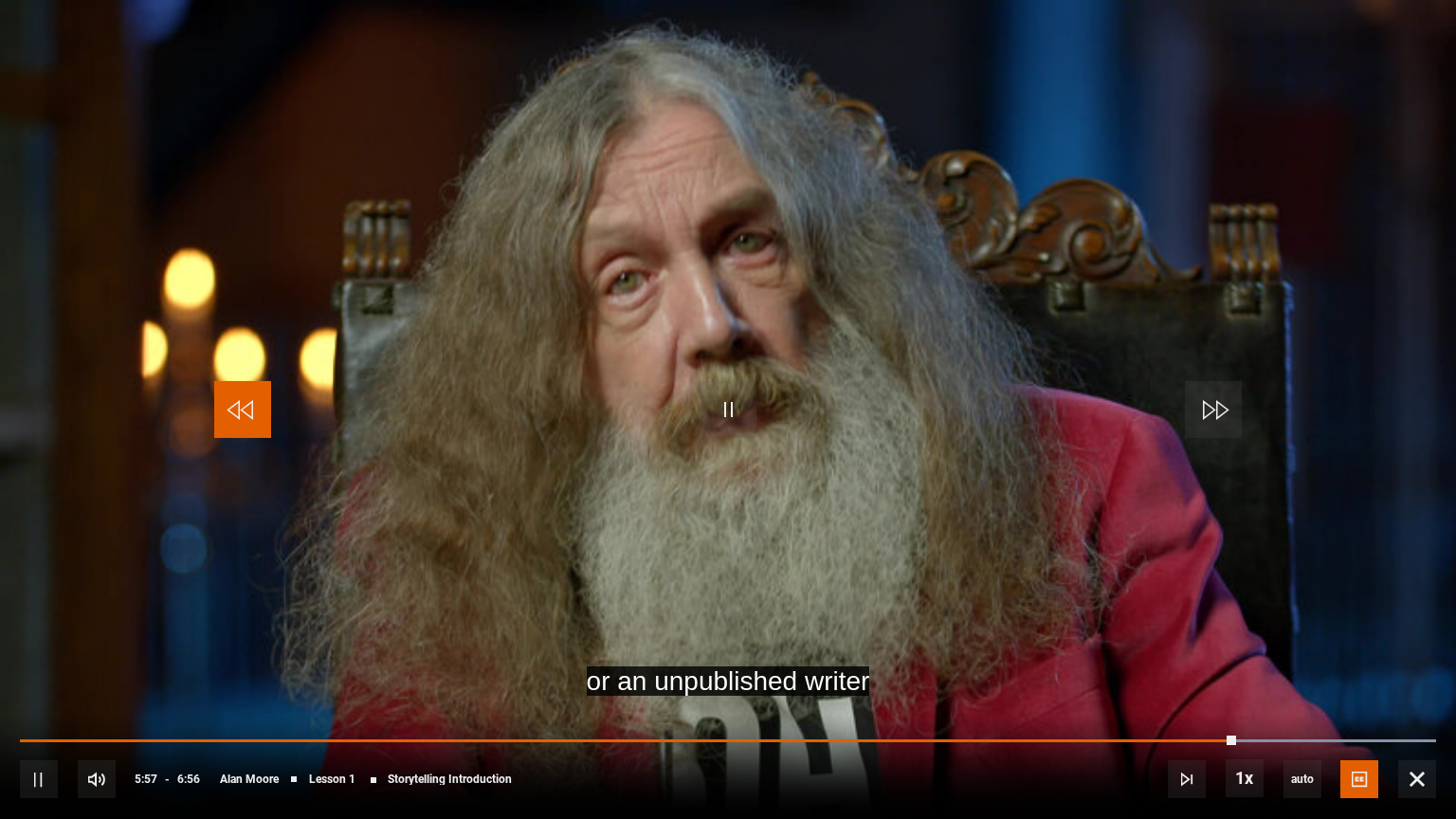 click at bounding box center (243, 410) 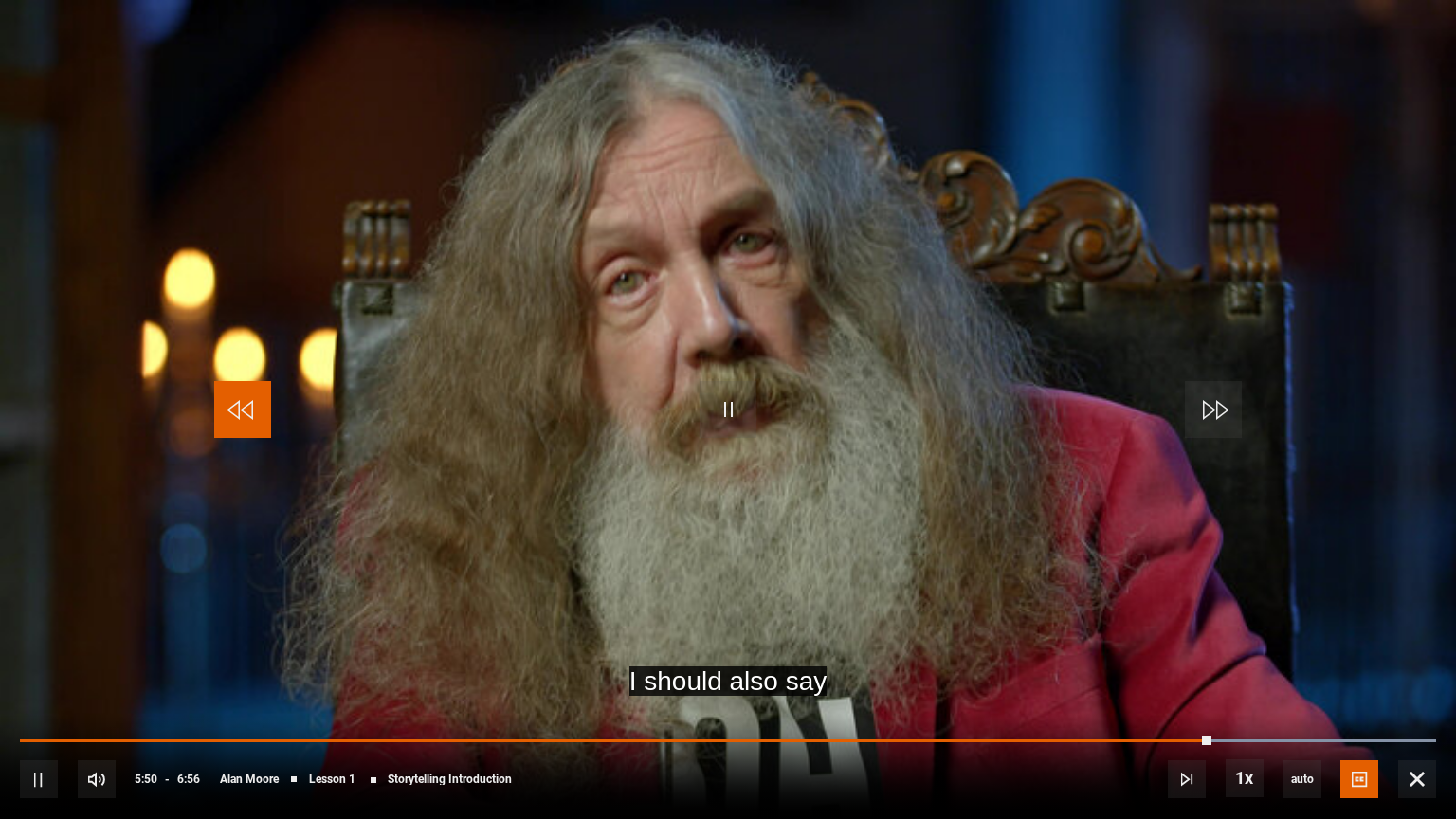 click at bounding box center (243, 410) 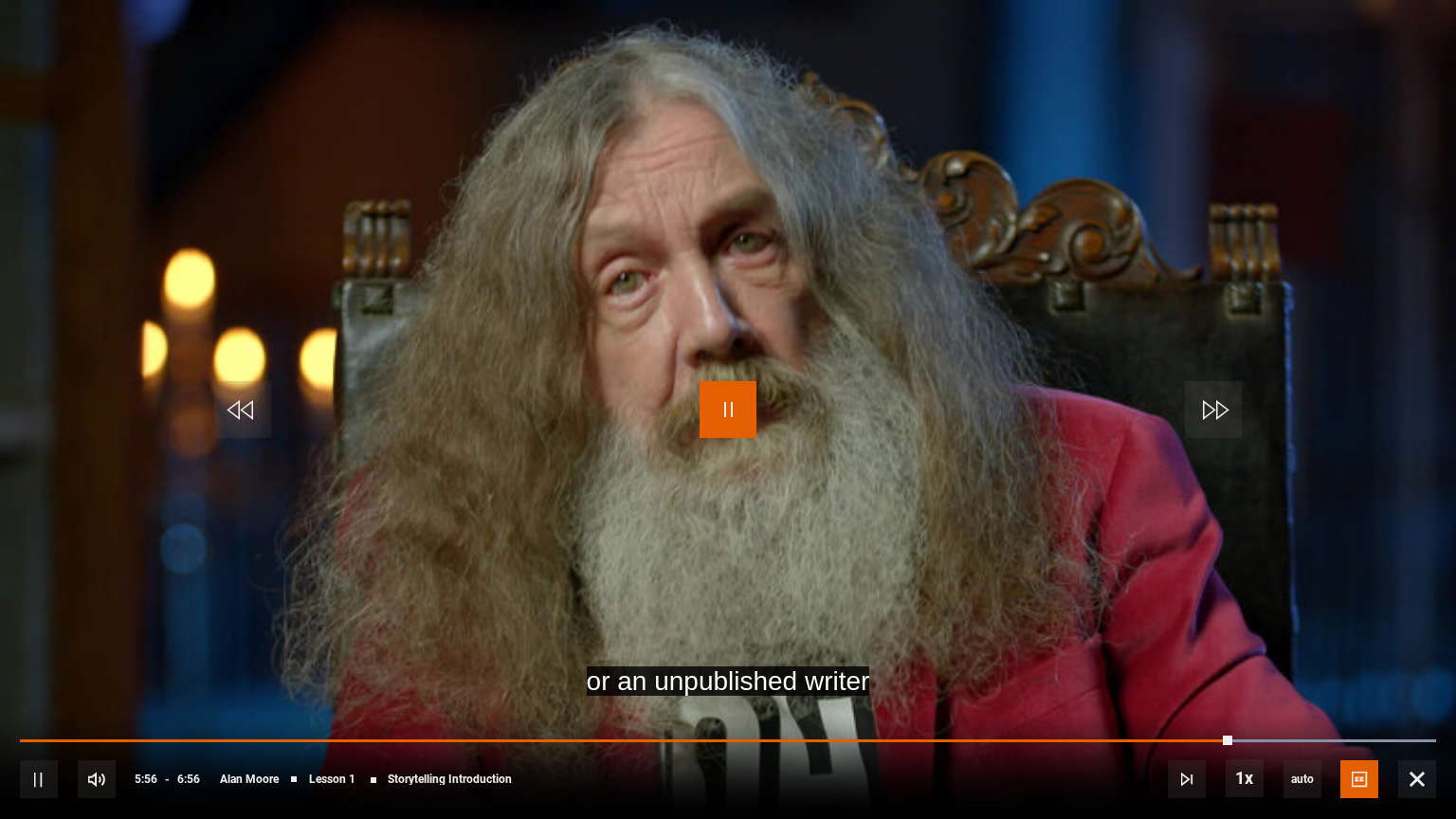 click at bounding box center (728, 410) 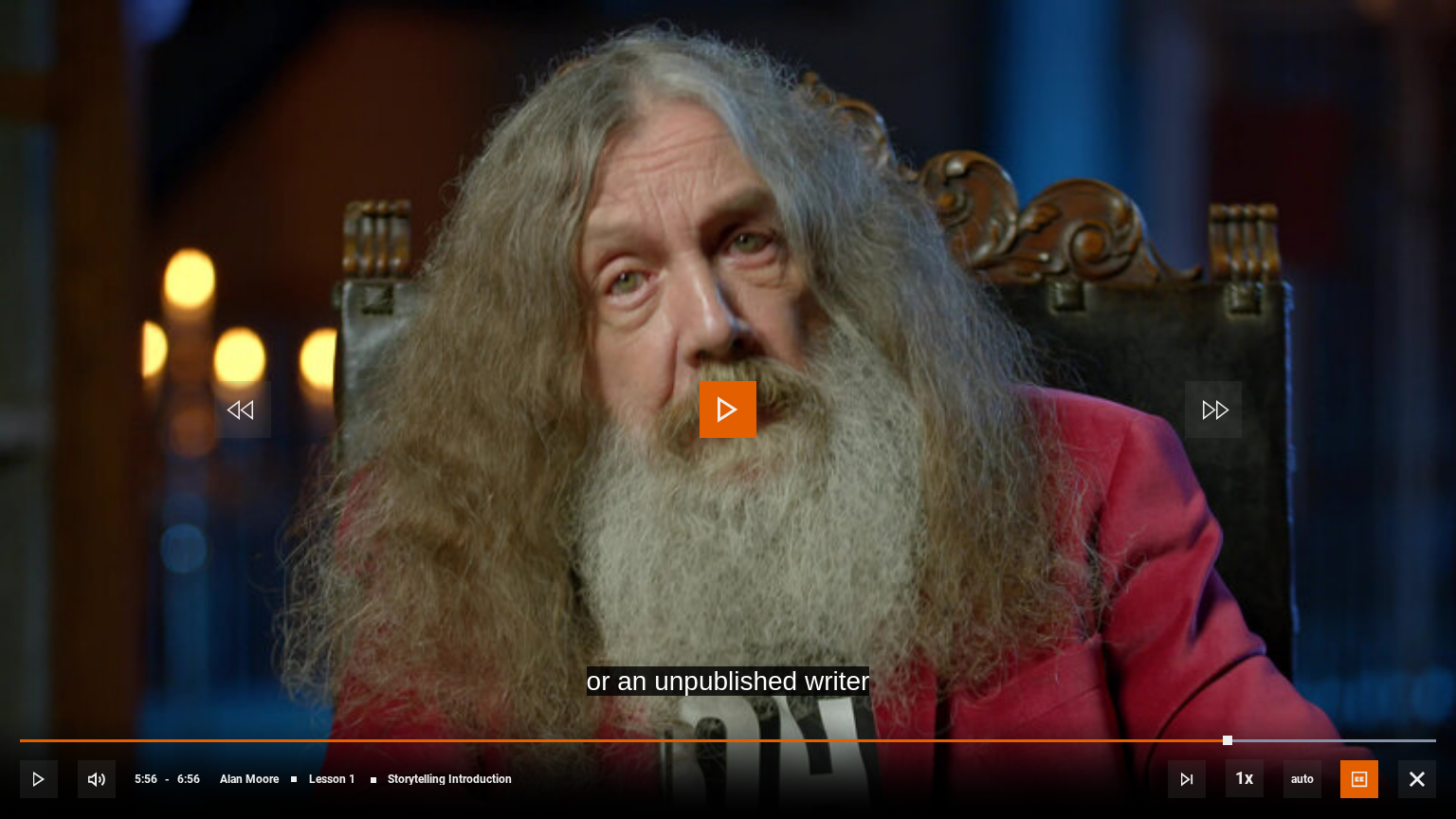 click at bounding box center [728, 410] 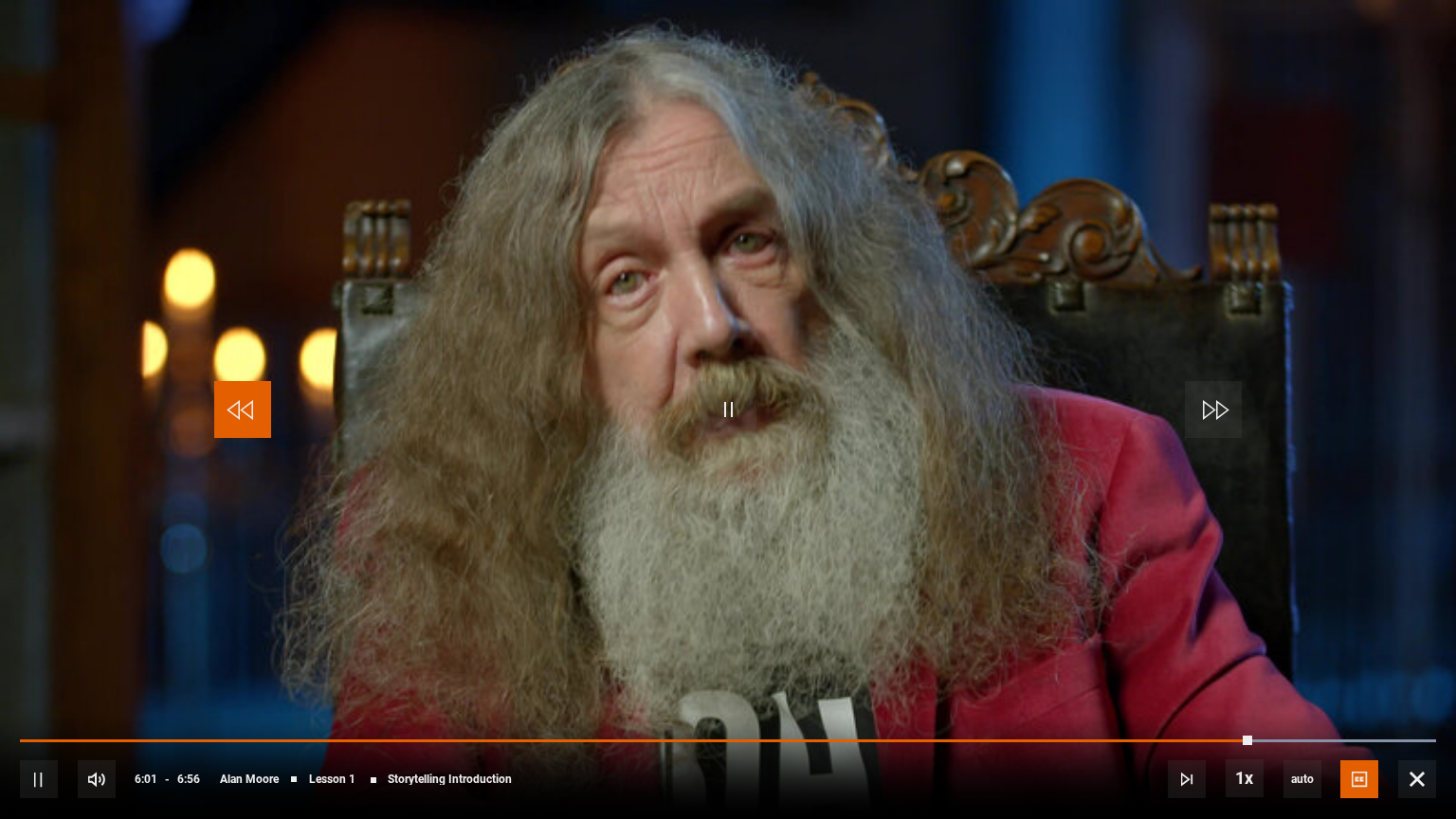 click at bounding box center (243, 410) 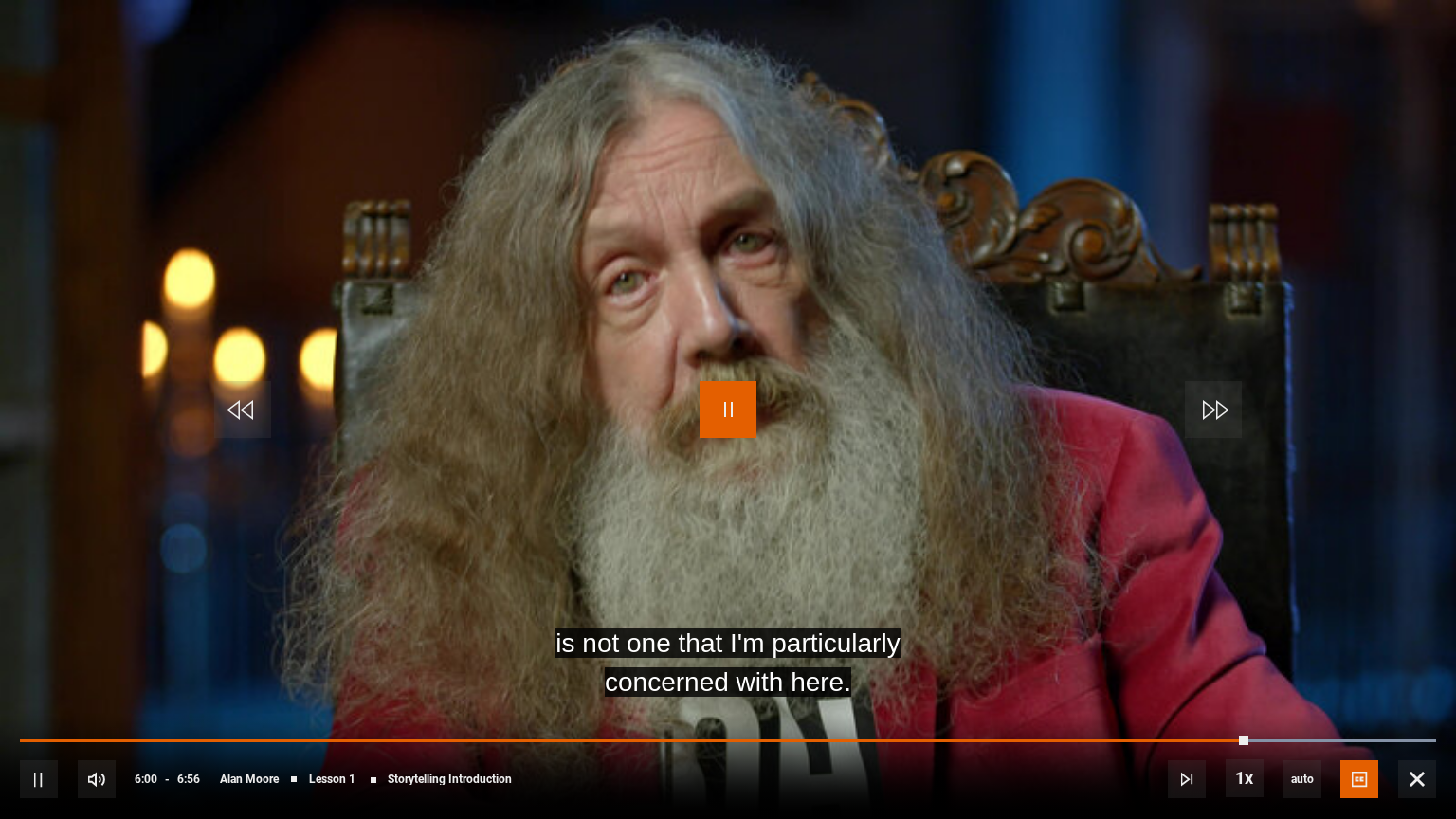 click at bounding box center [728, 410] 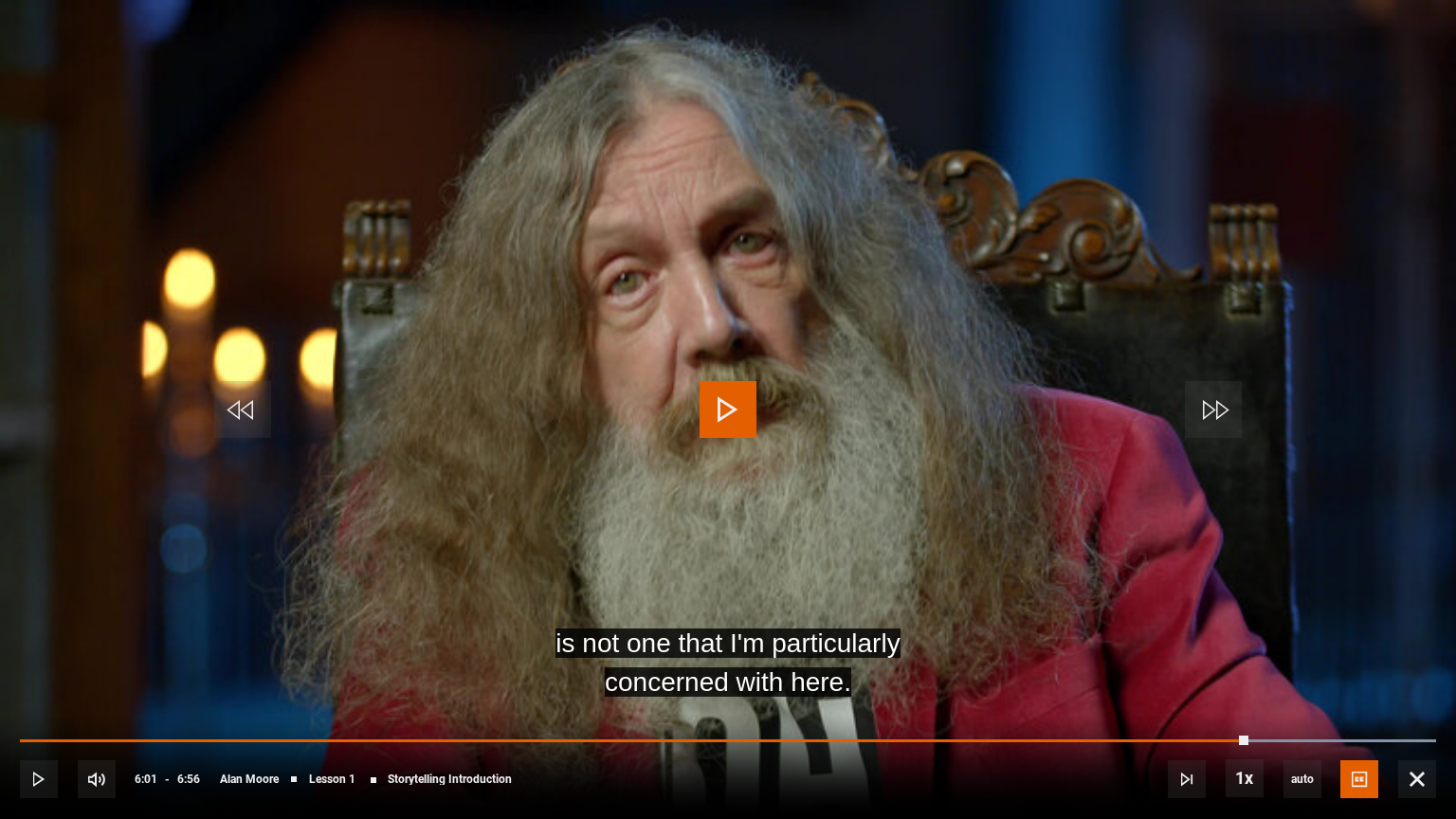 click at bounding box center [728, 410] 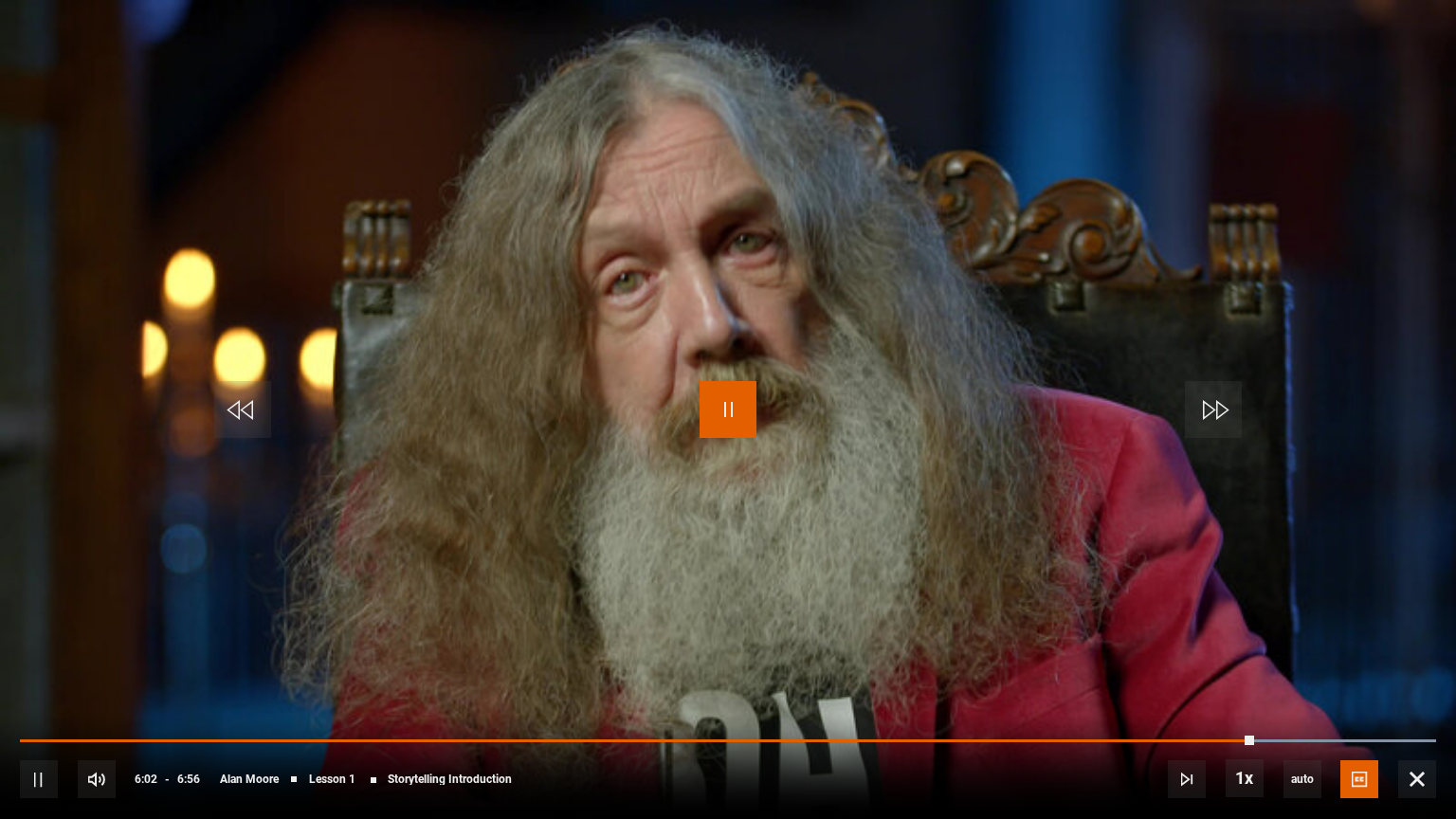 click at bounding box center [728, 410] 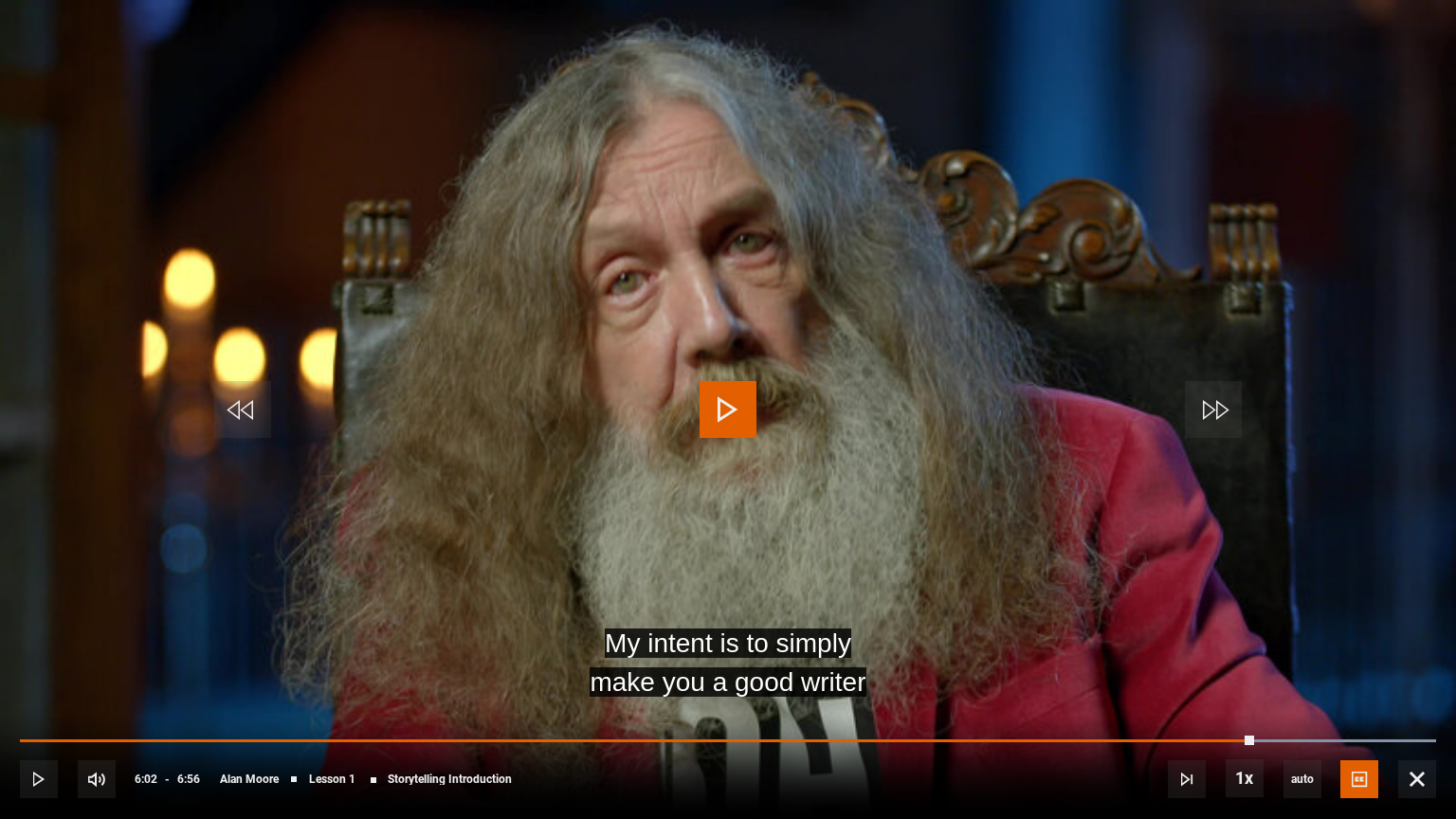 click at bounding box center (728, 410) 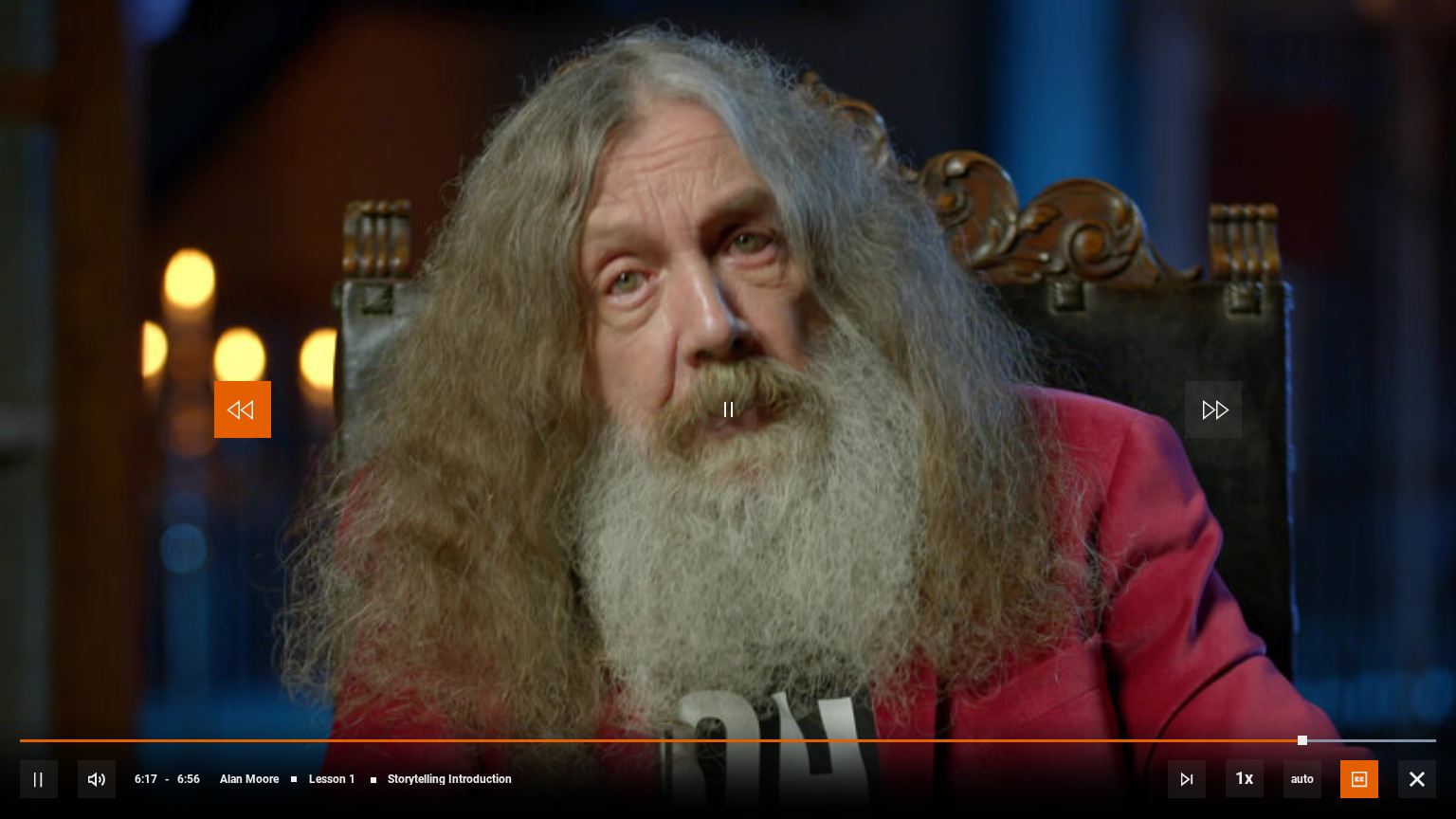 click at bounding box center (243, 410) 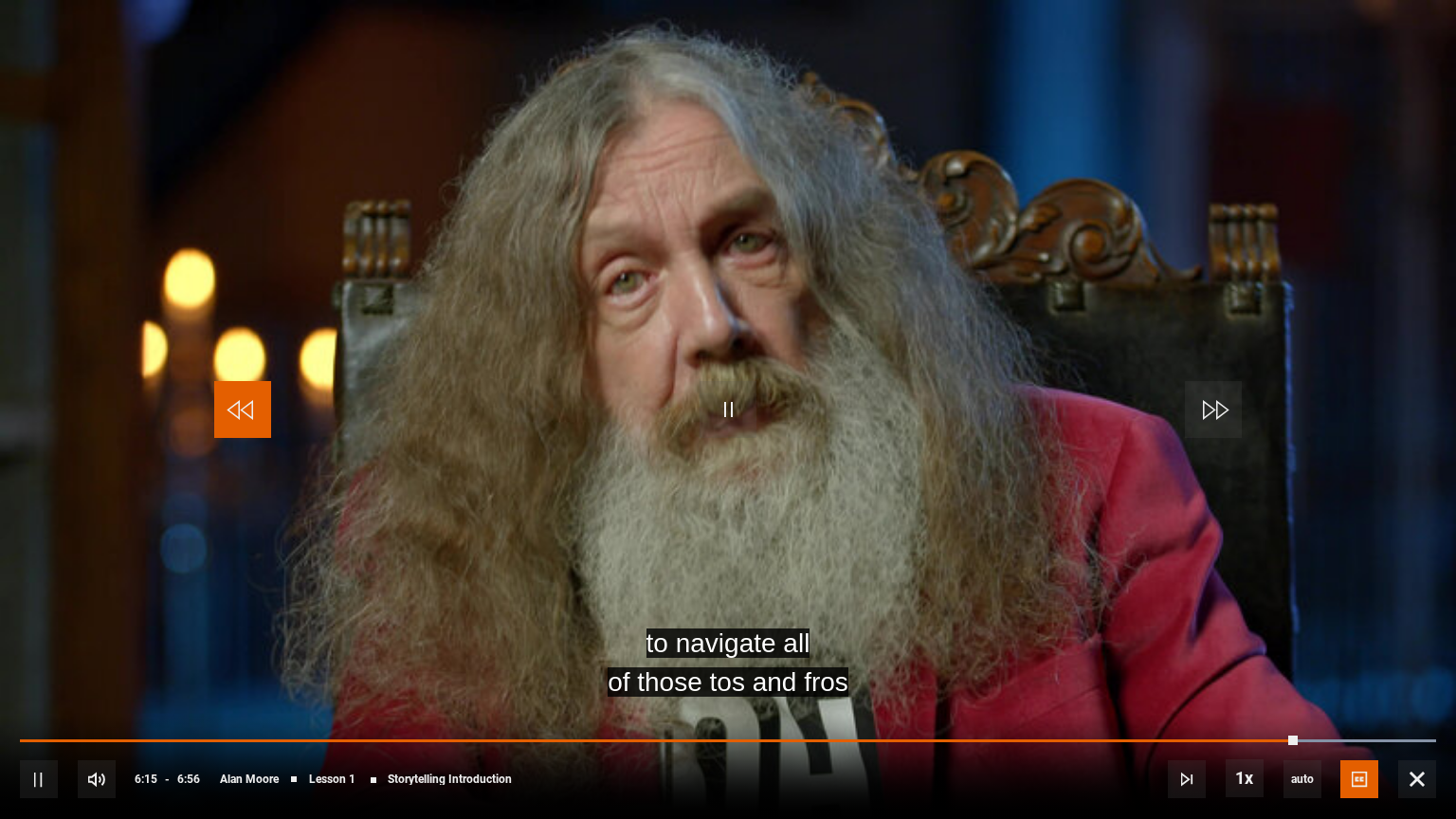 click at bounding box center (243, 410) 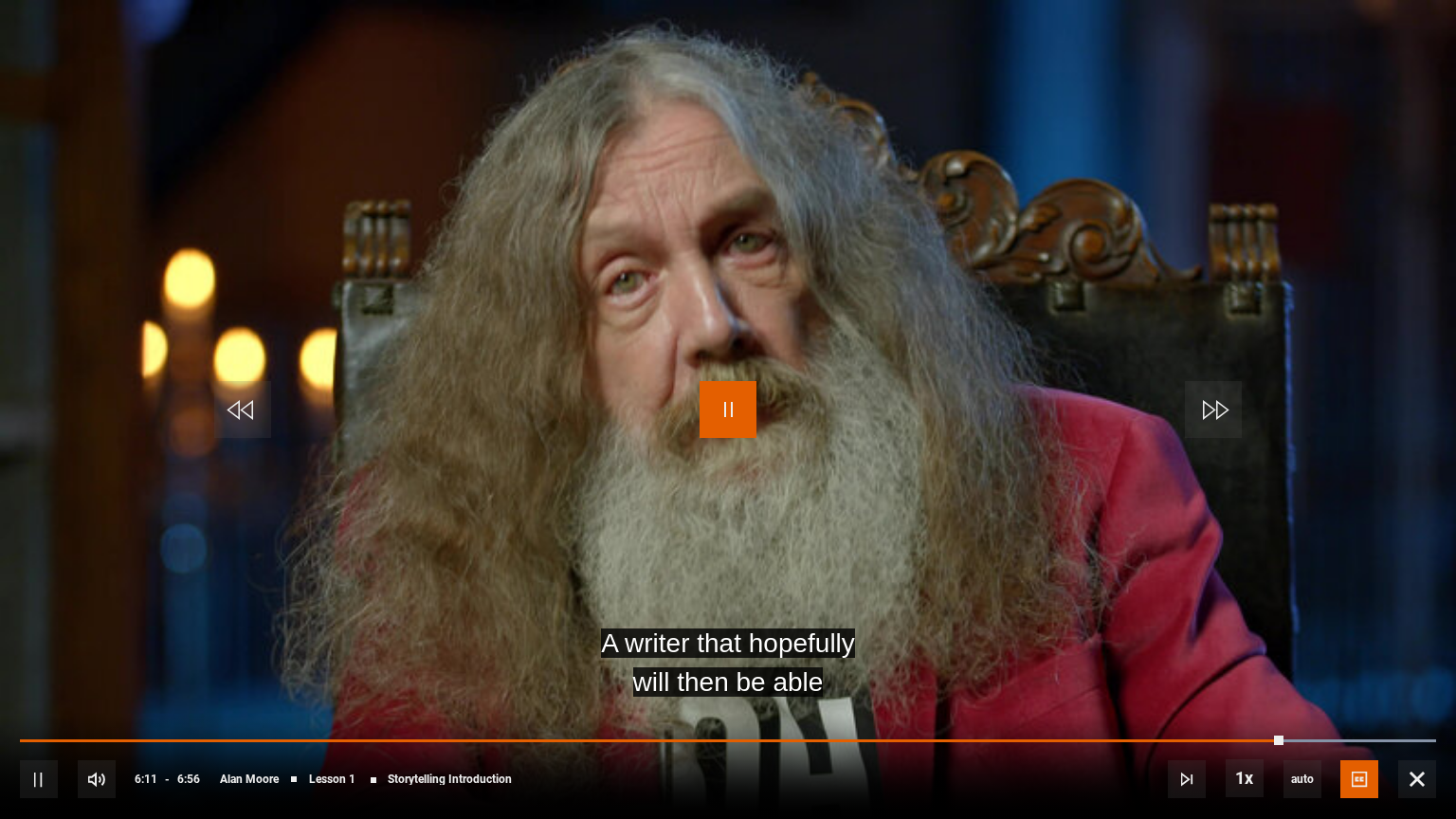click at bounding box center [728, 410] 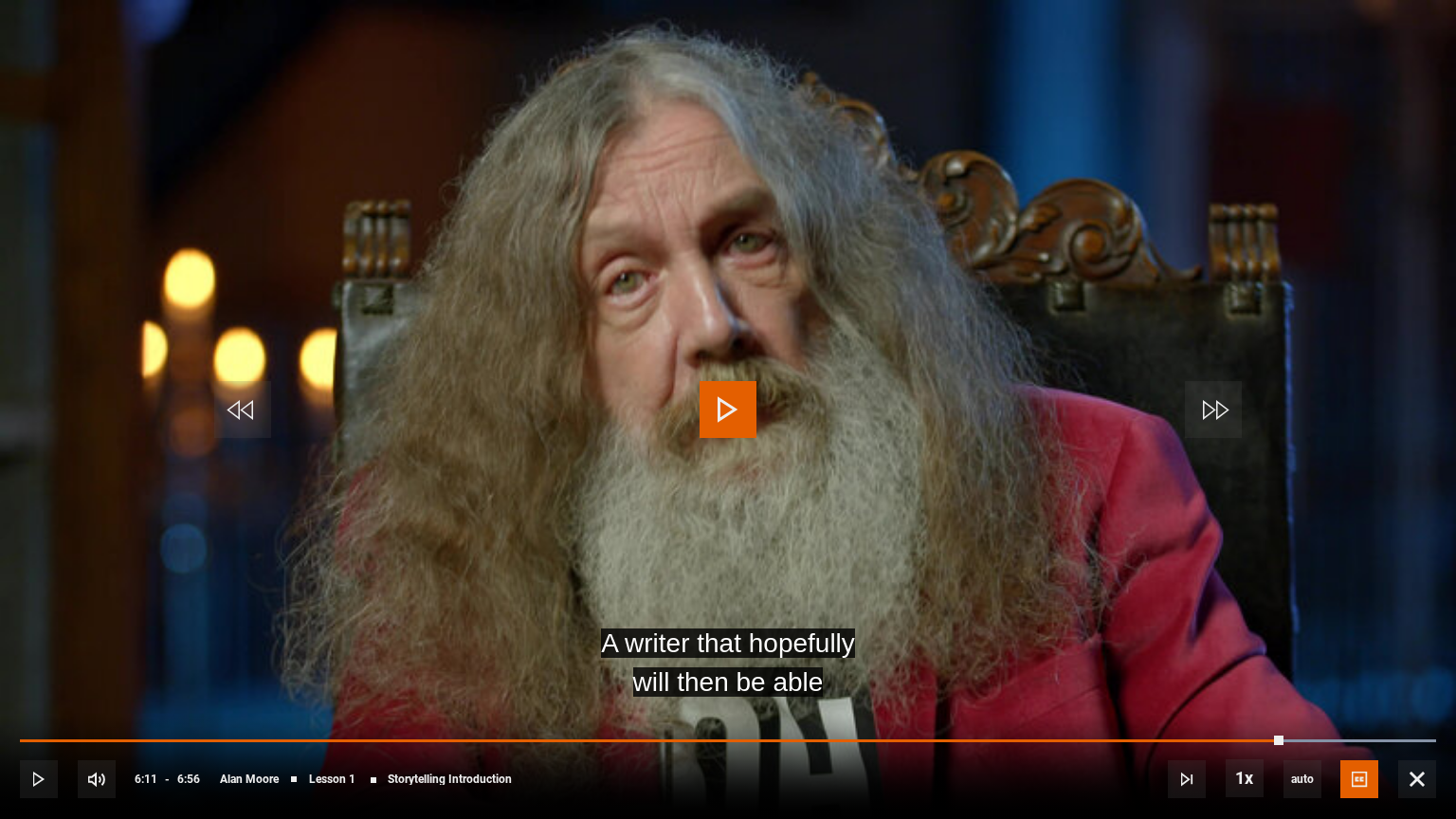click at bounding box center (728, 410) 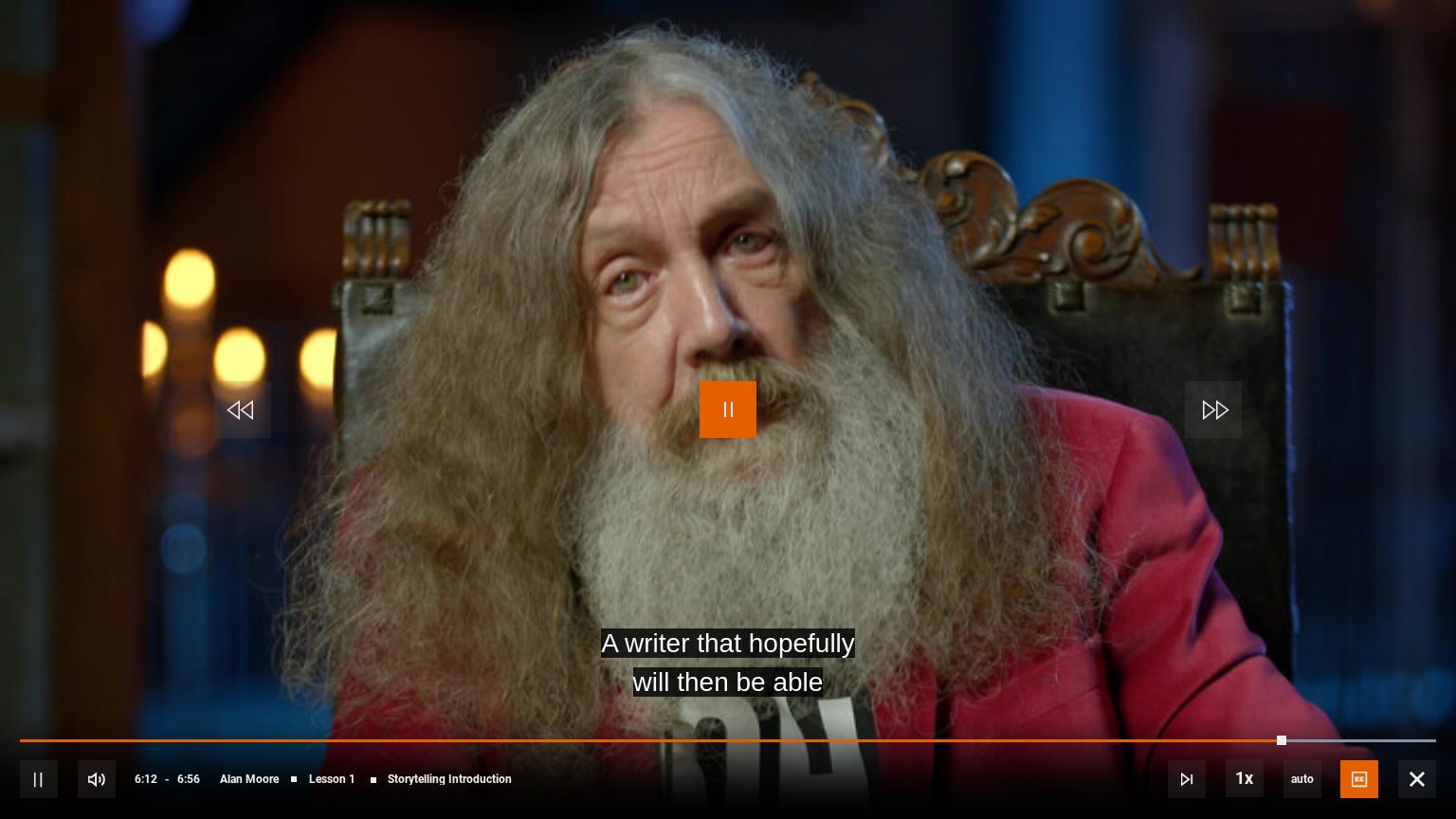 click at bounding box center (728, 410) 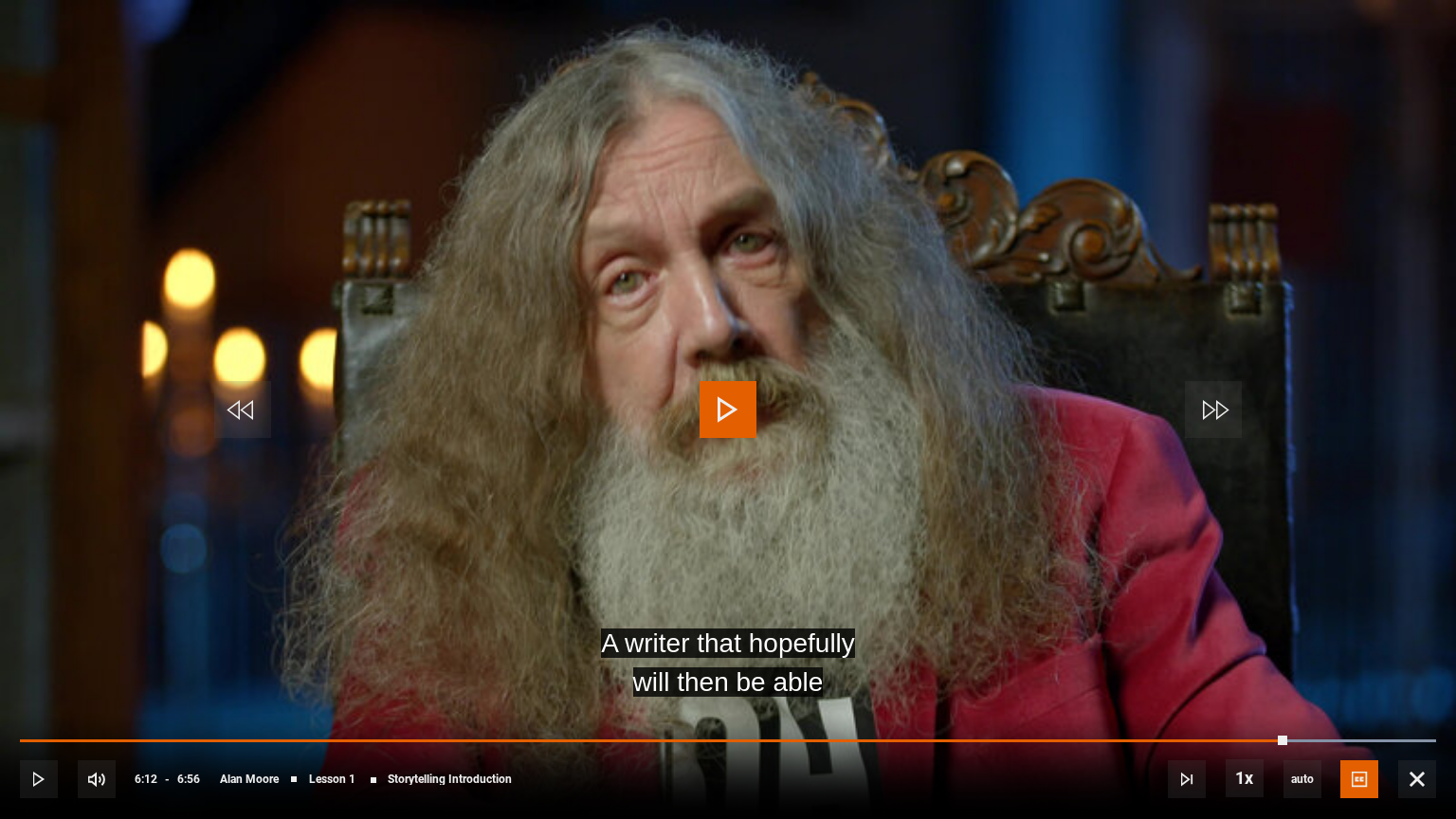 click at bounding box center (728, 410) 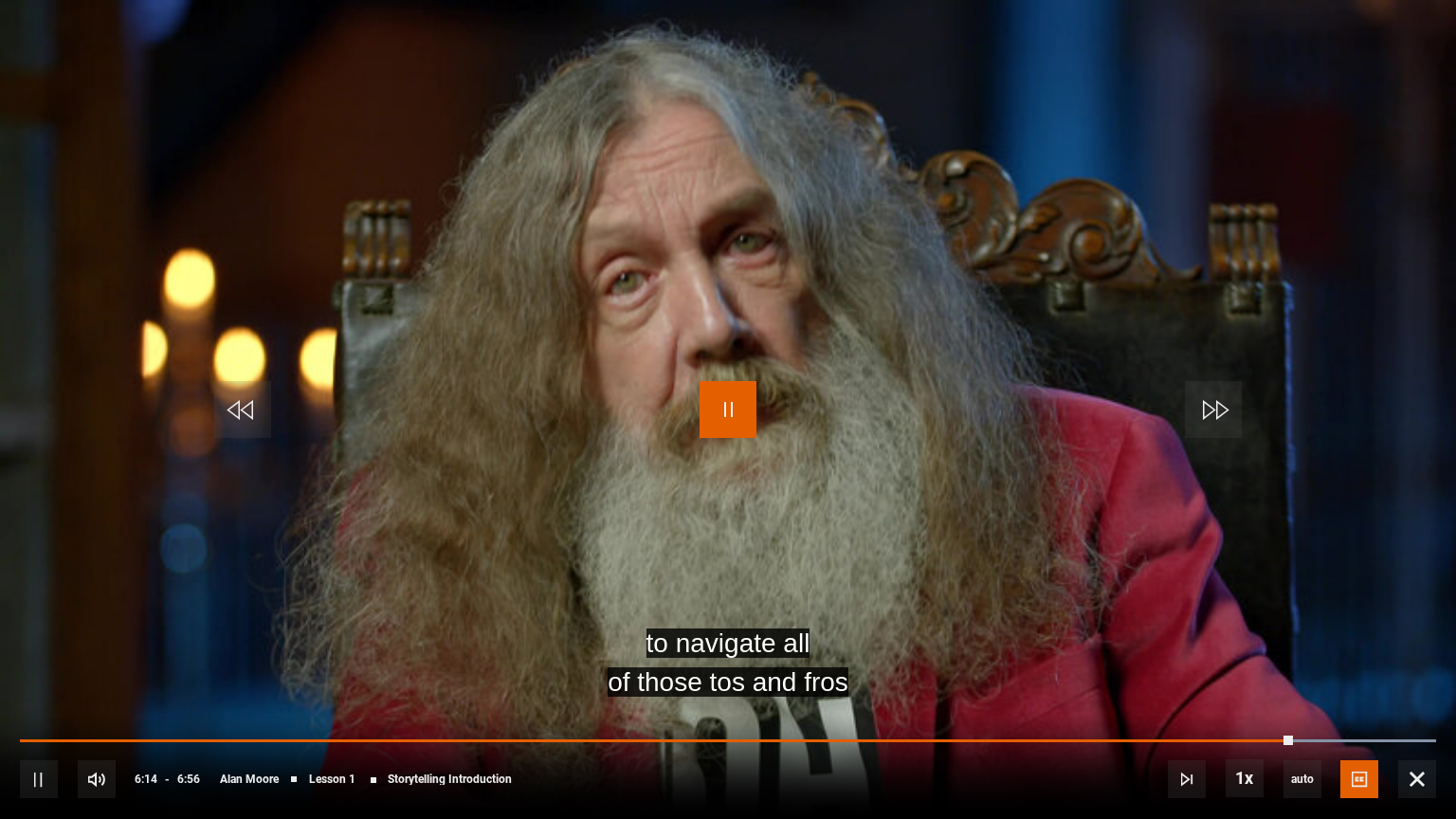 click at bounding box center [728, 410] 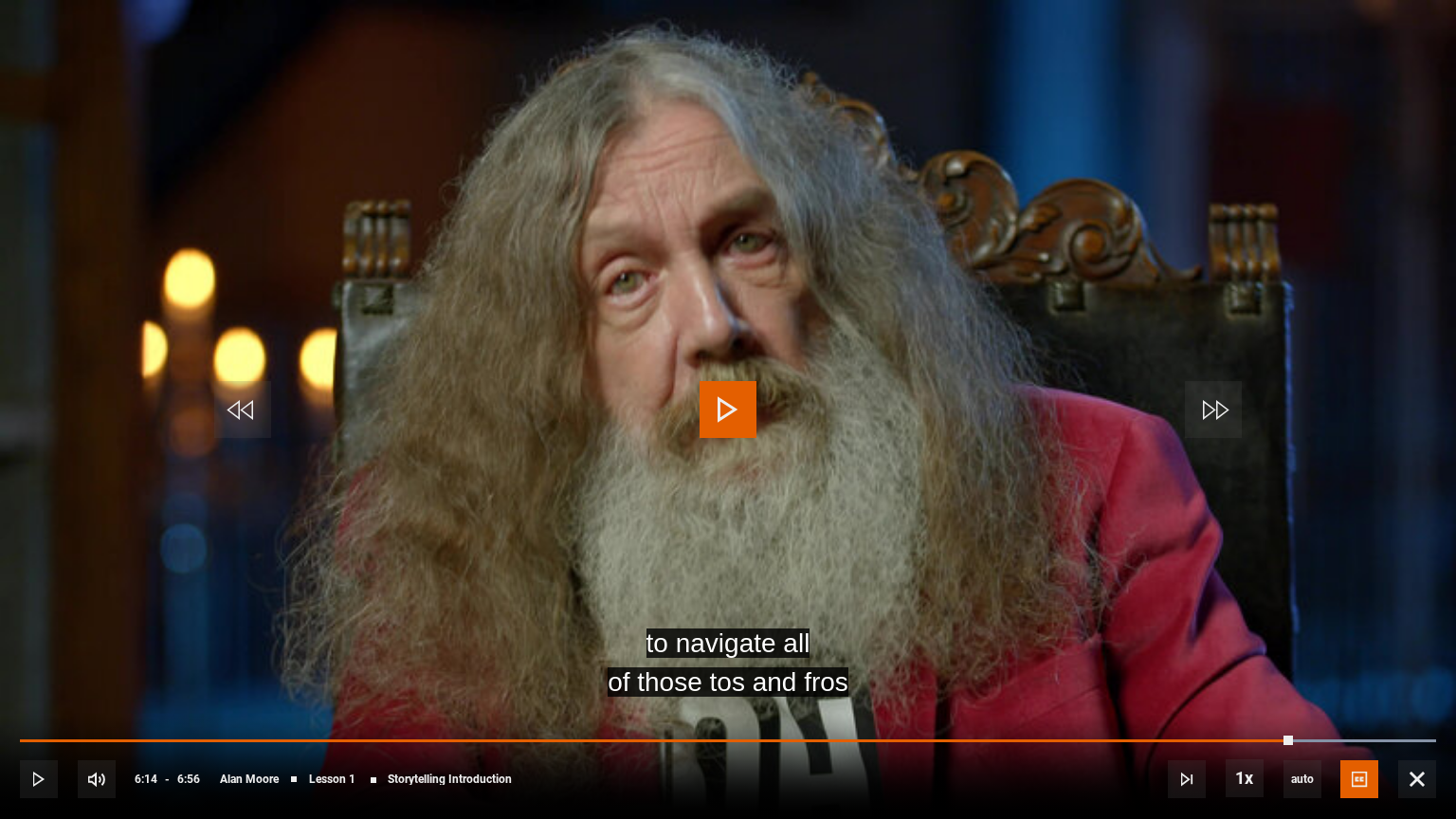 click at bounding box center (728, 410) 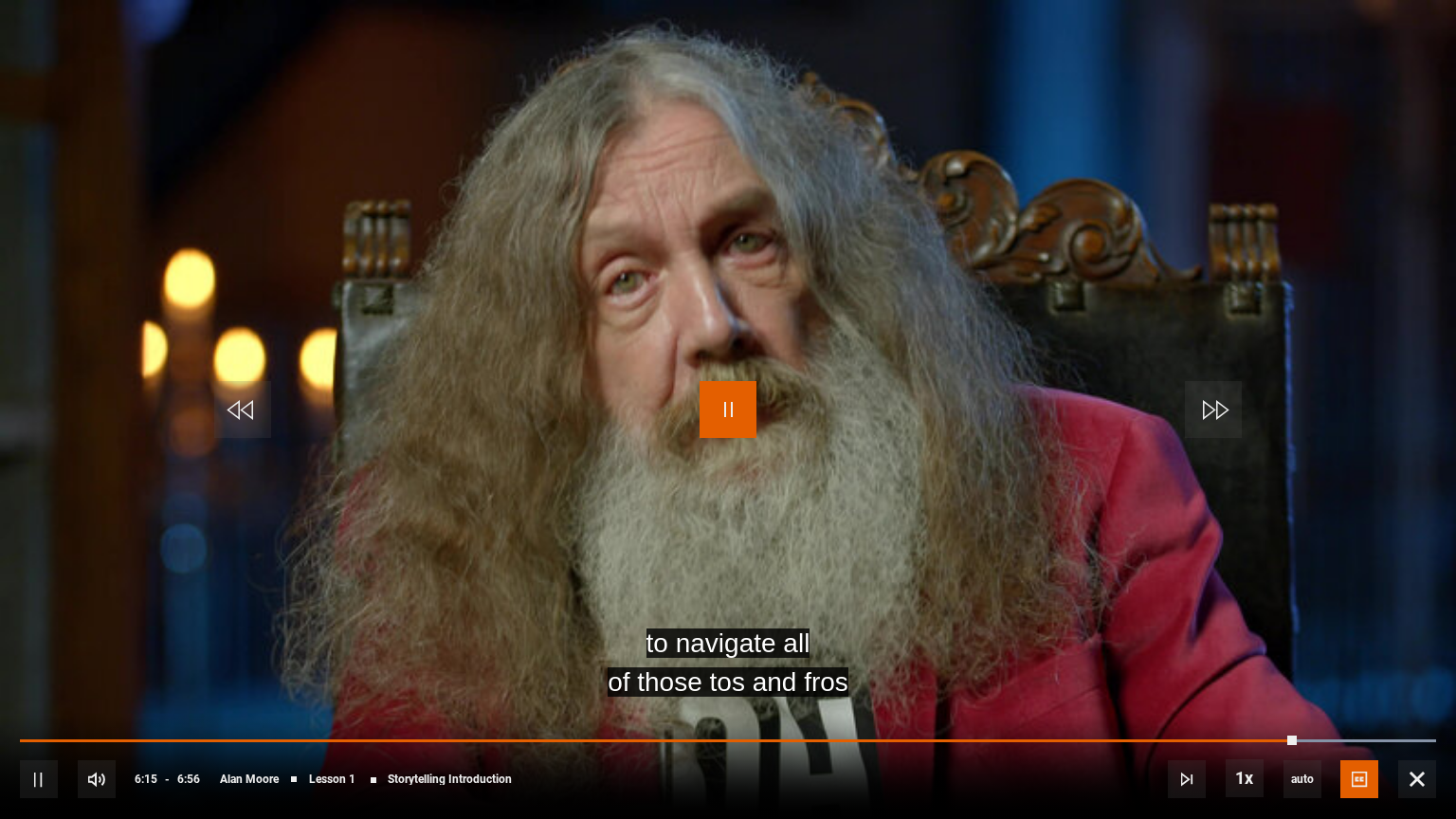 click at bounding box center (728, 410) 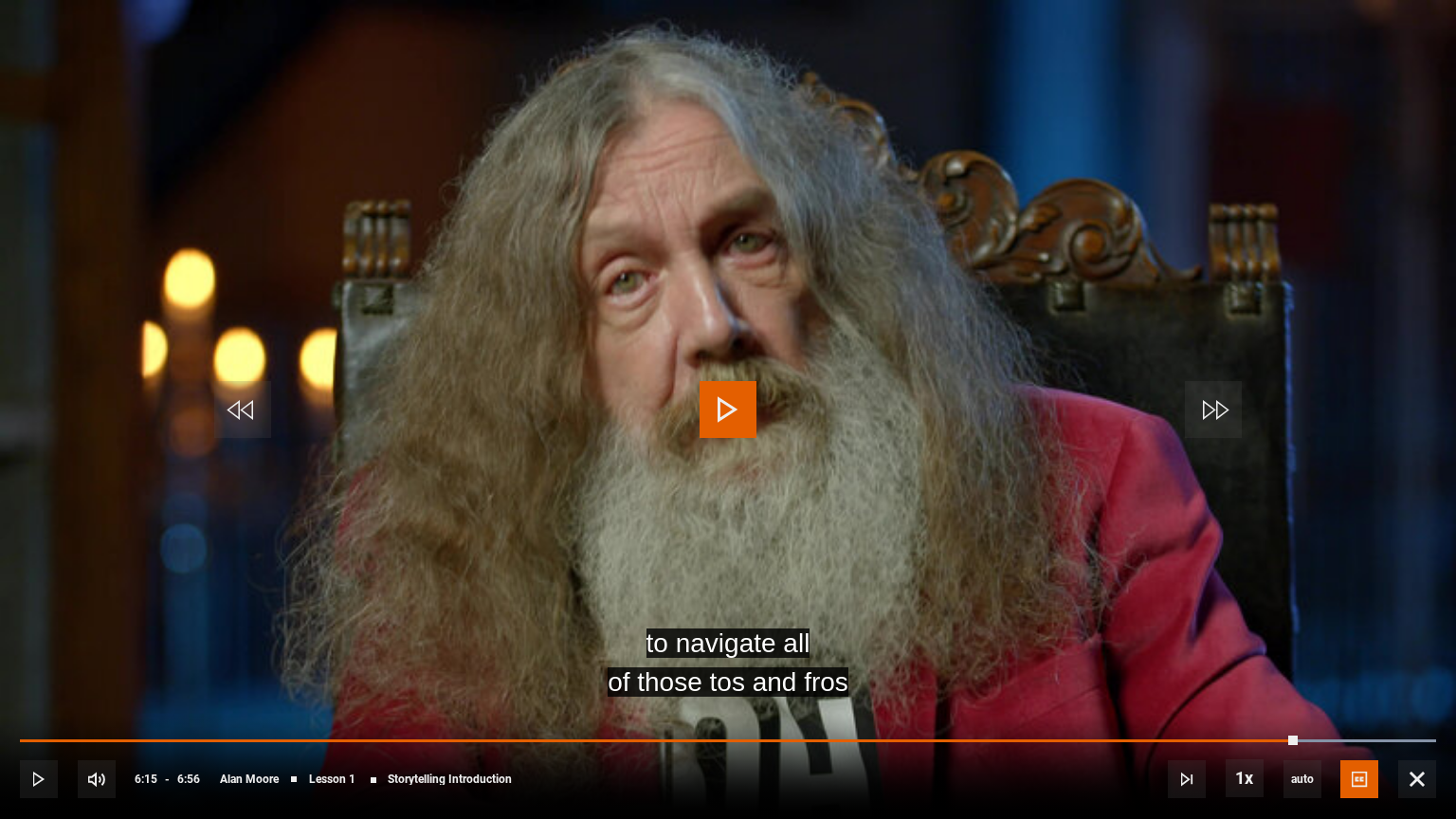 click at bounding box center [728, 410] 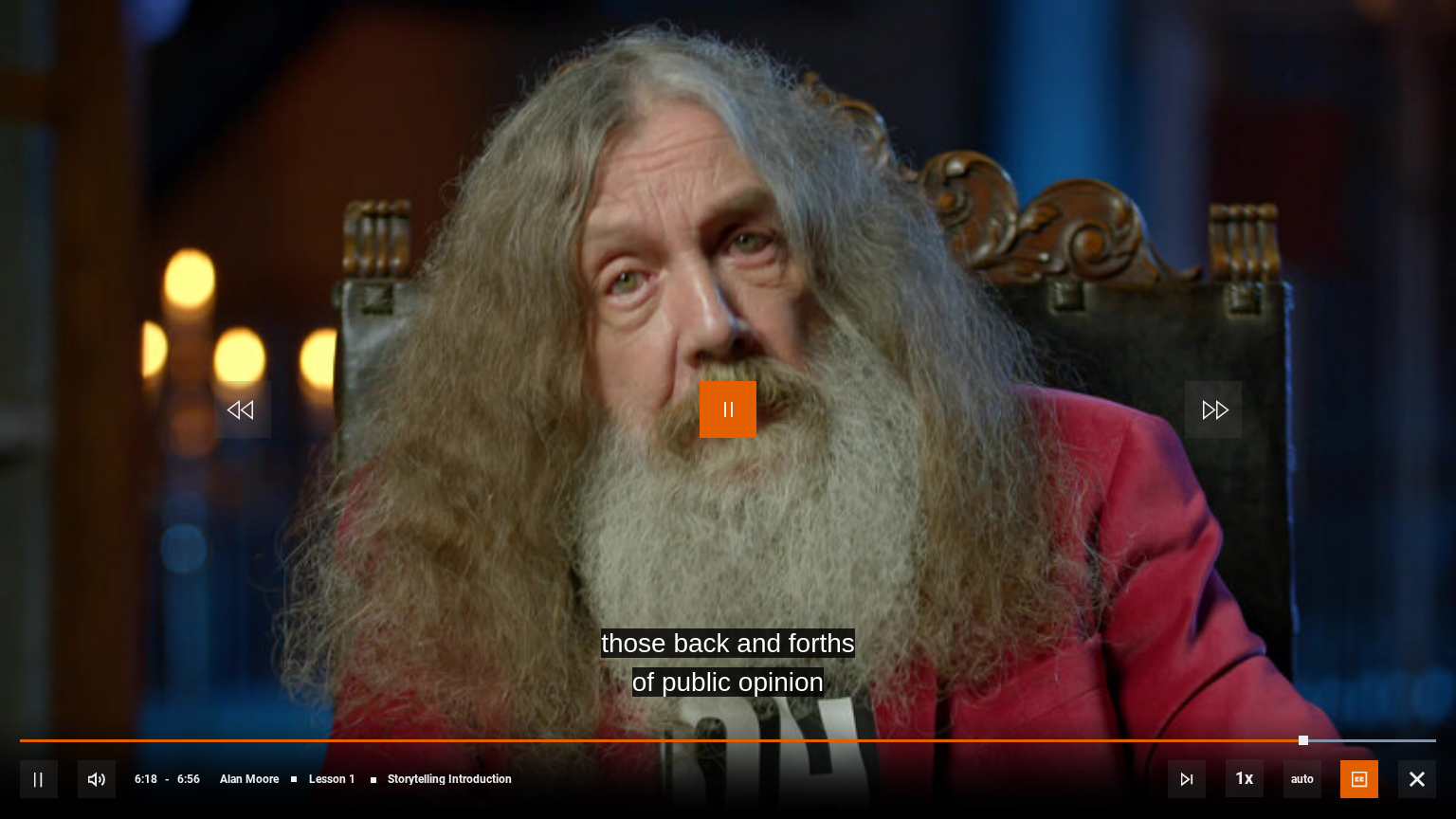 click at bounding box center [728, 410] 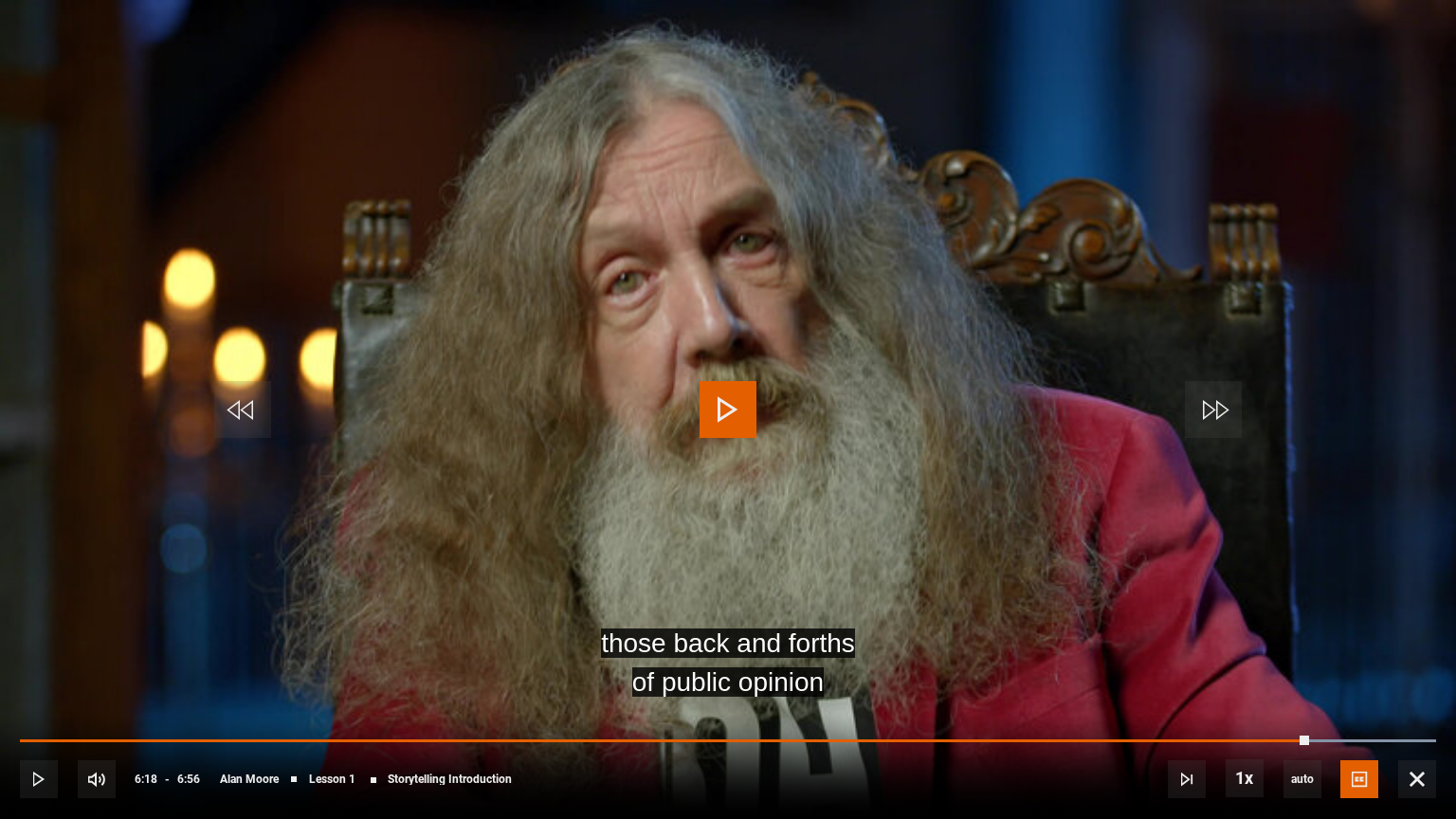 click at bounding box center (728, 410) 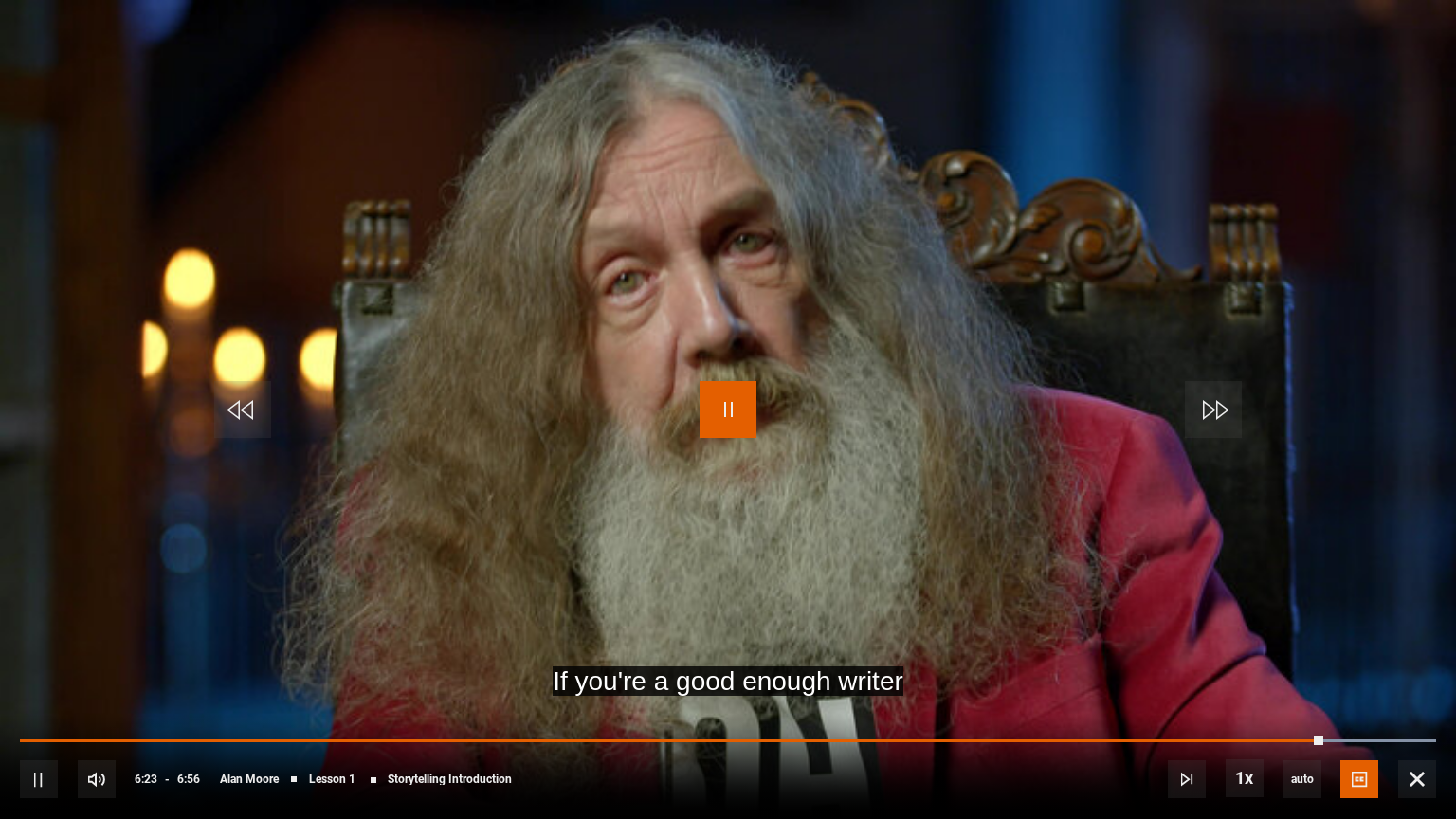 click at bounding box center (728, 410) 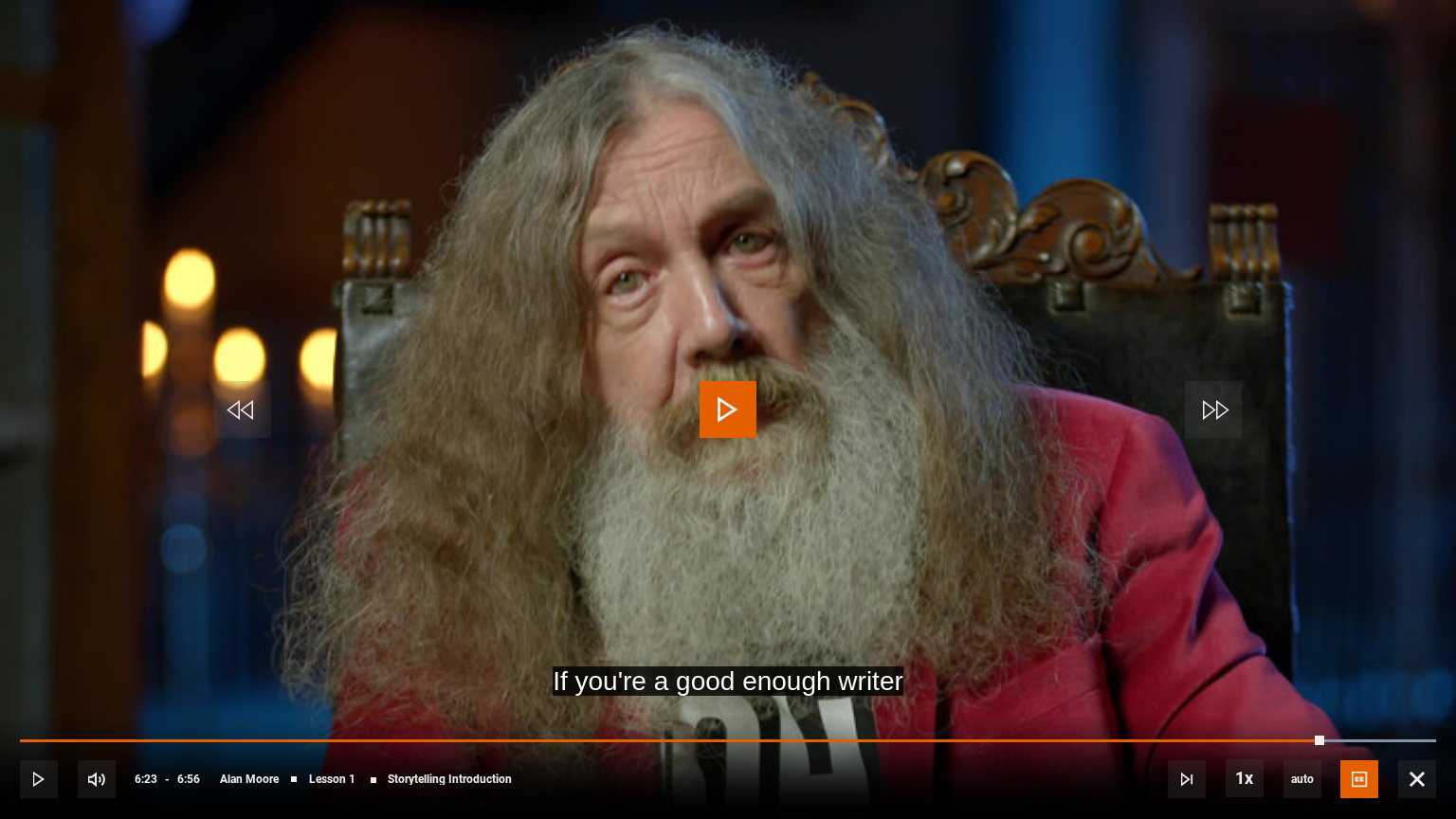click at bounding box center (728, 410) 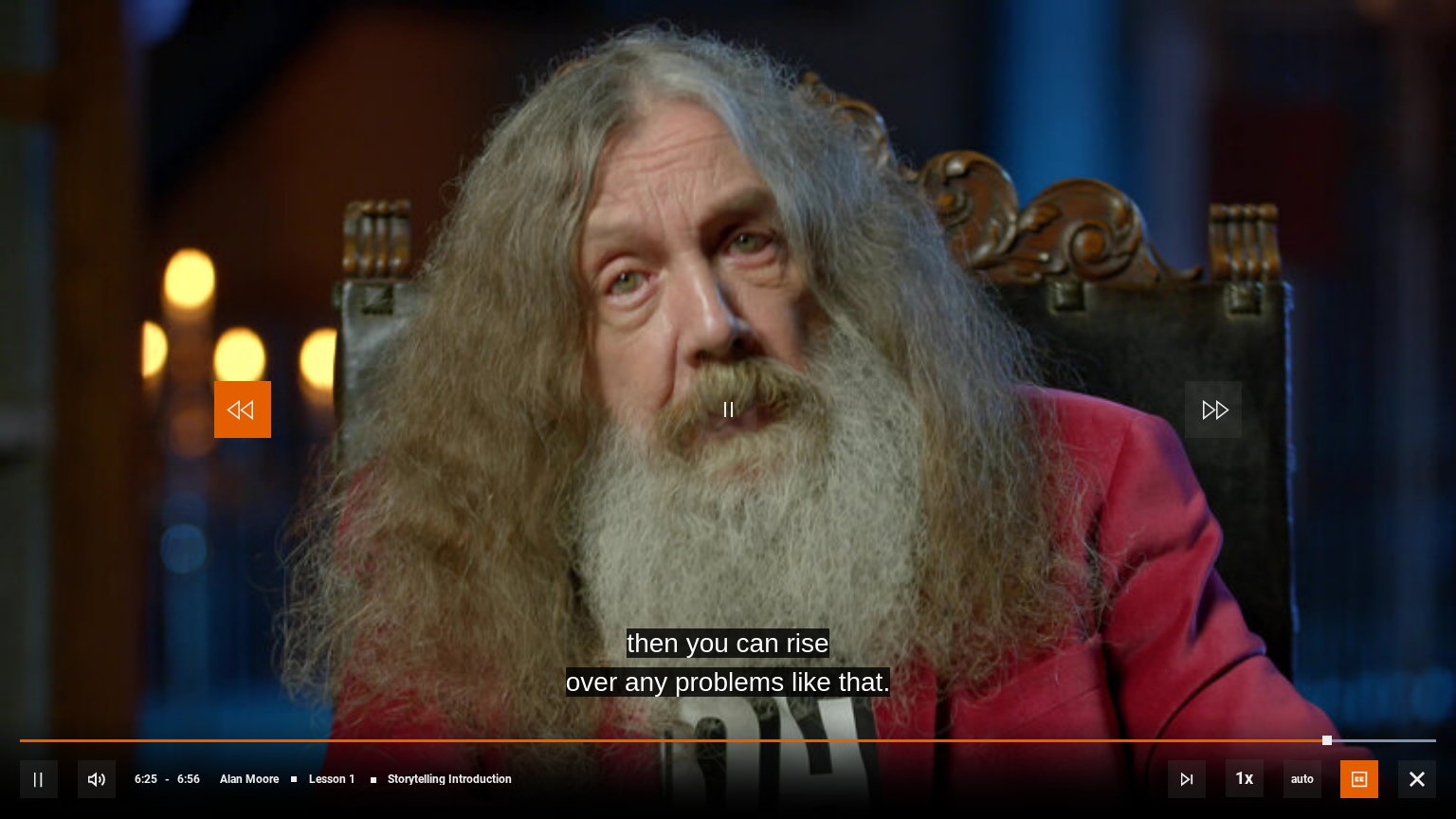 click at bounding box center (243, 410) 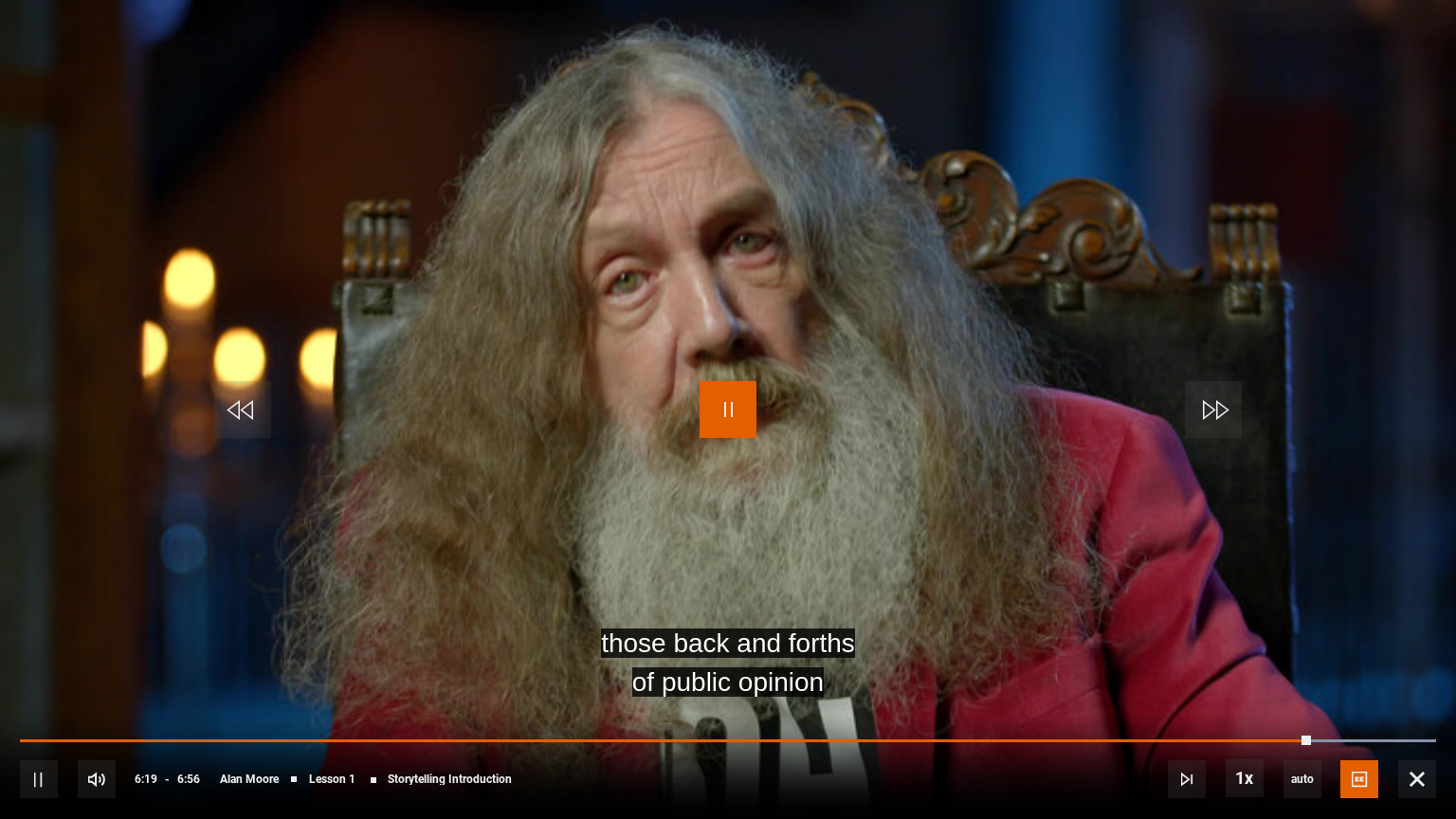 click at bounding box center [728, 410] 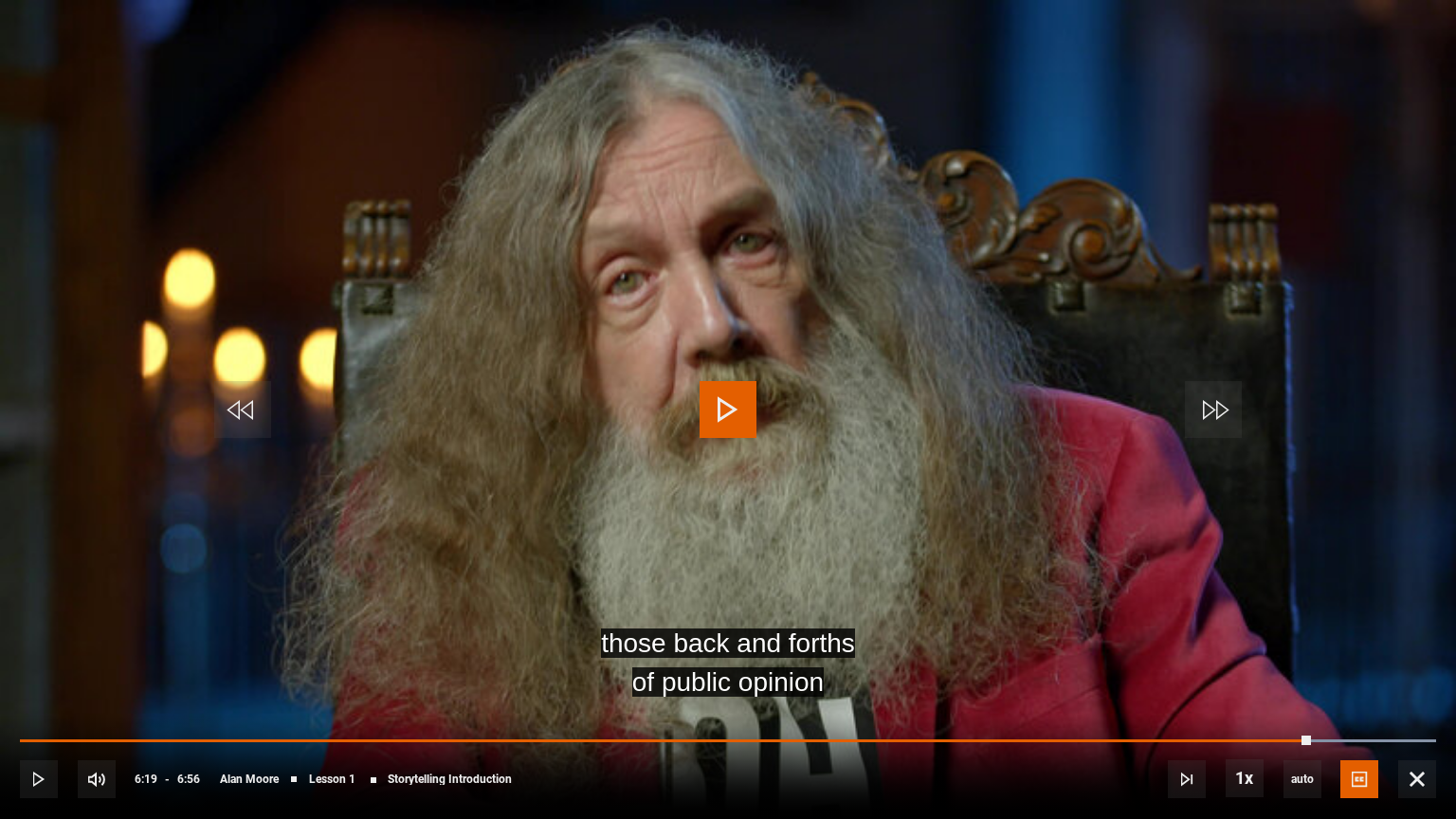 click at bounding box center [728, 410] 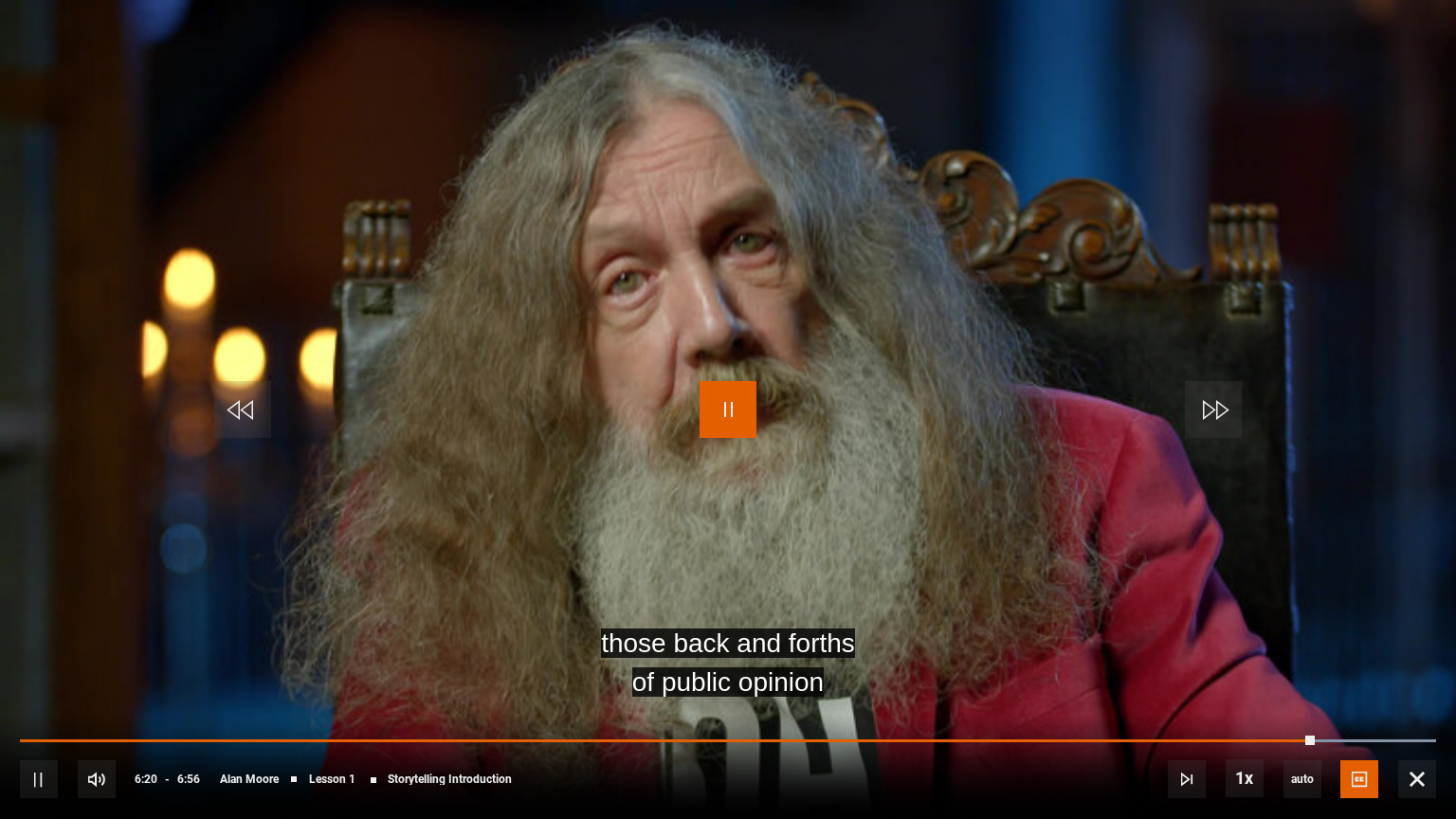 click at bounding box center (728, 410) 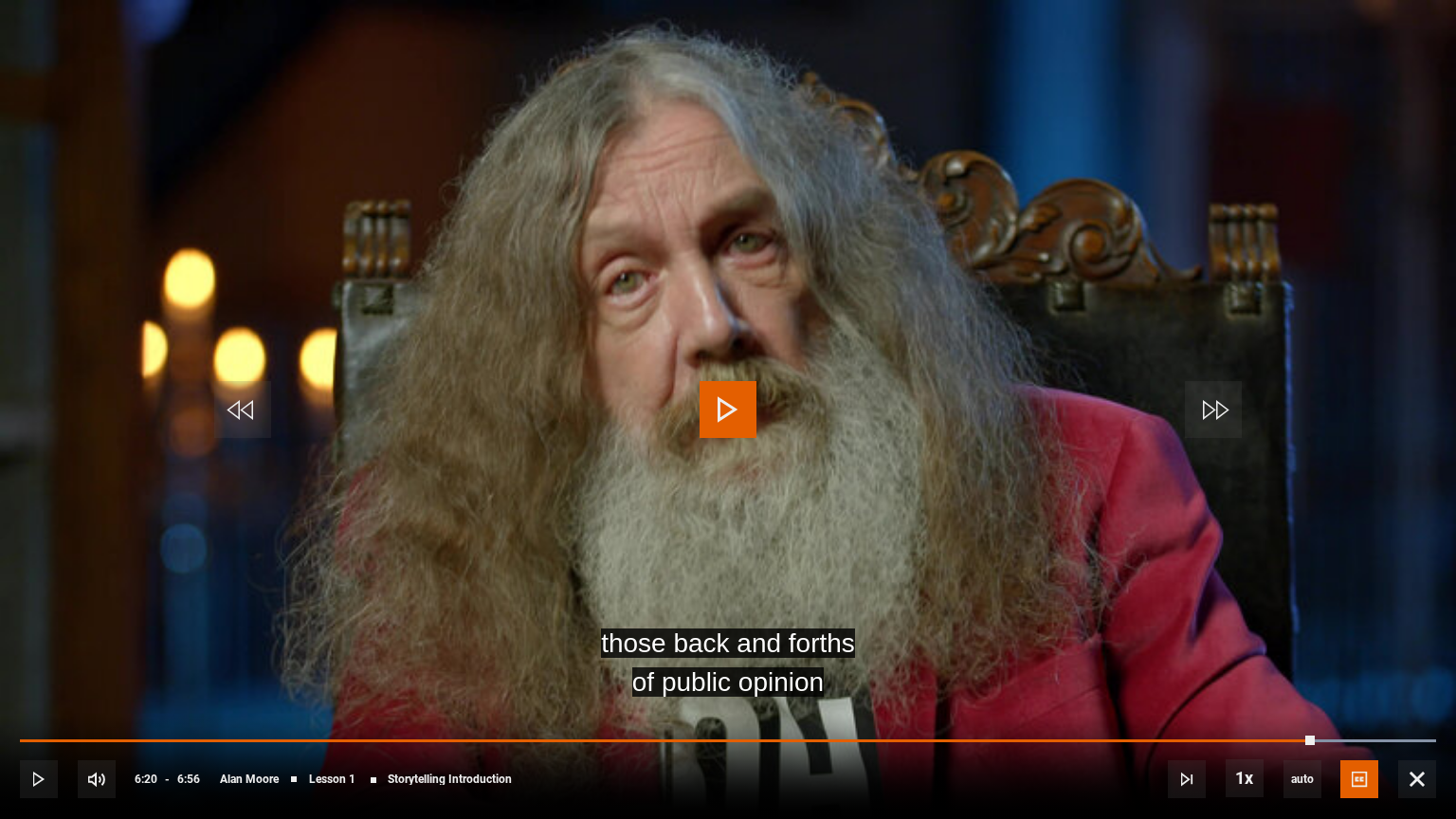 click at bounding box center (728, 410) 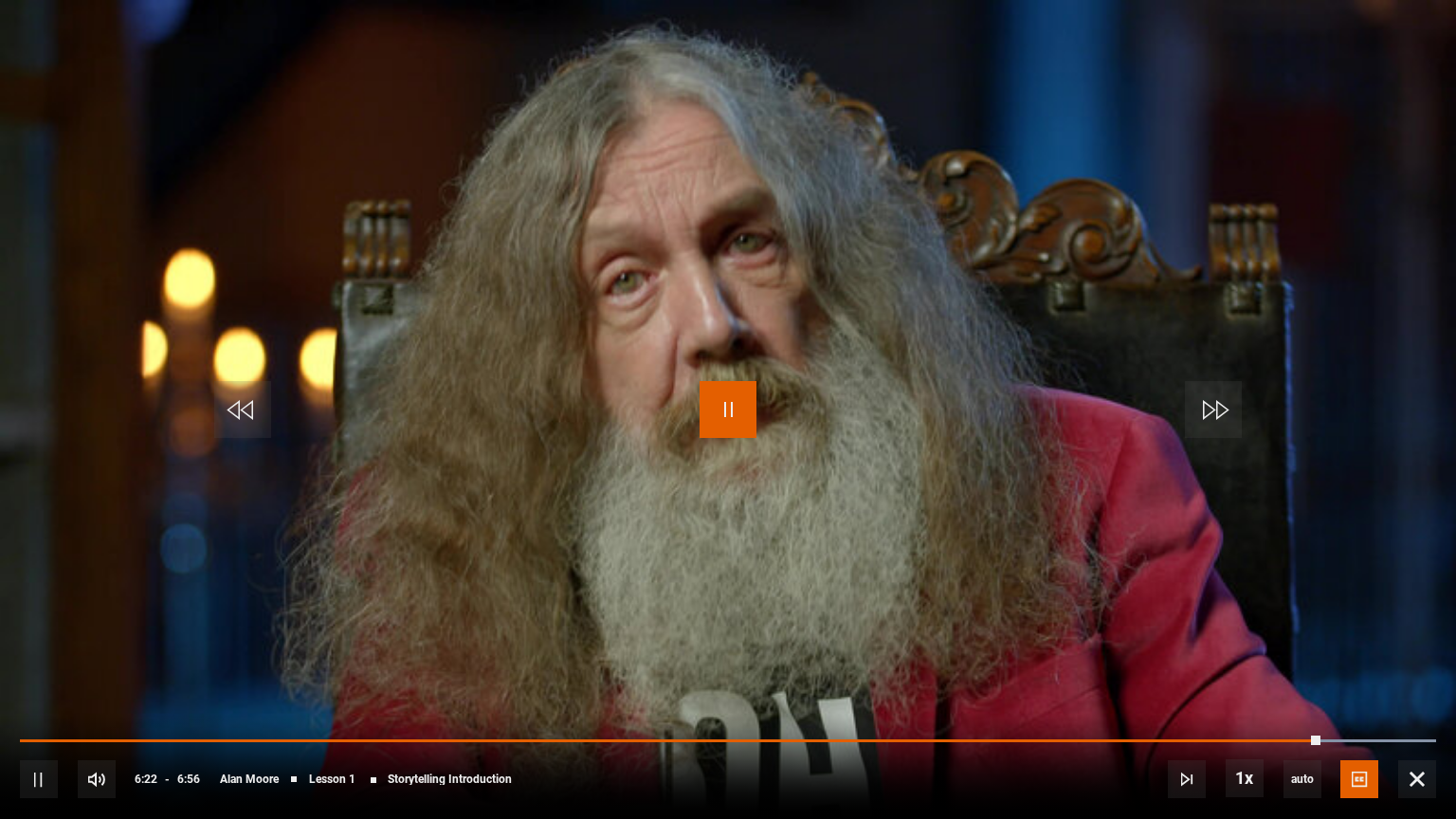 click at bounding box center (728, 410) 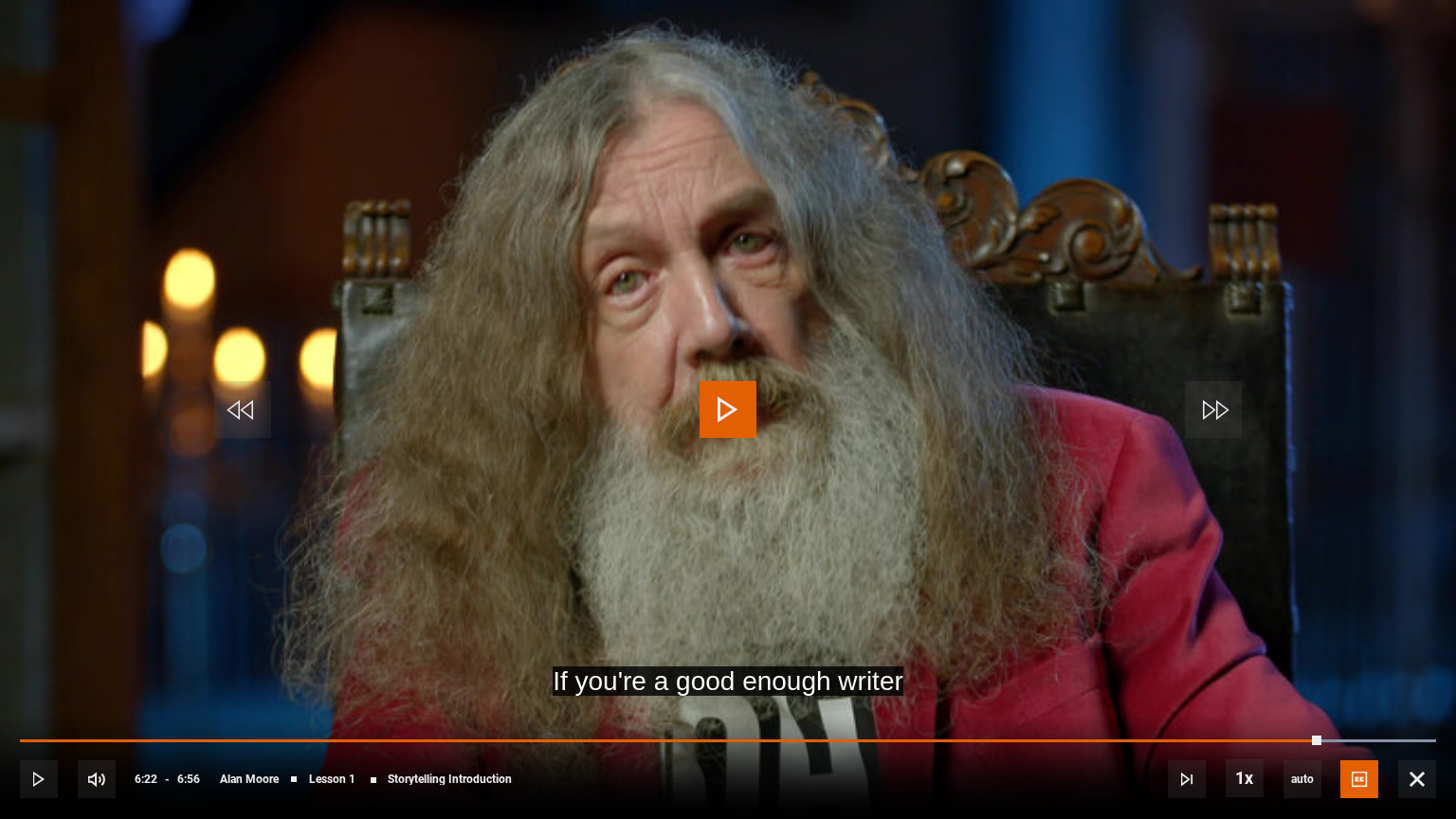 click at bounding box center (728, 410) 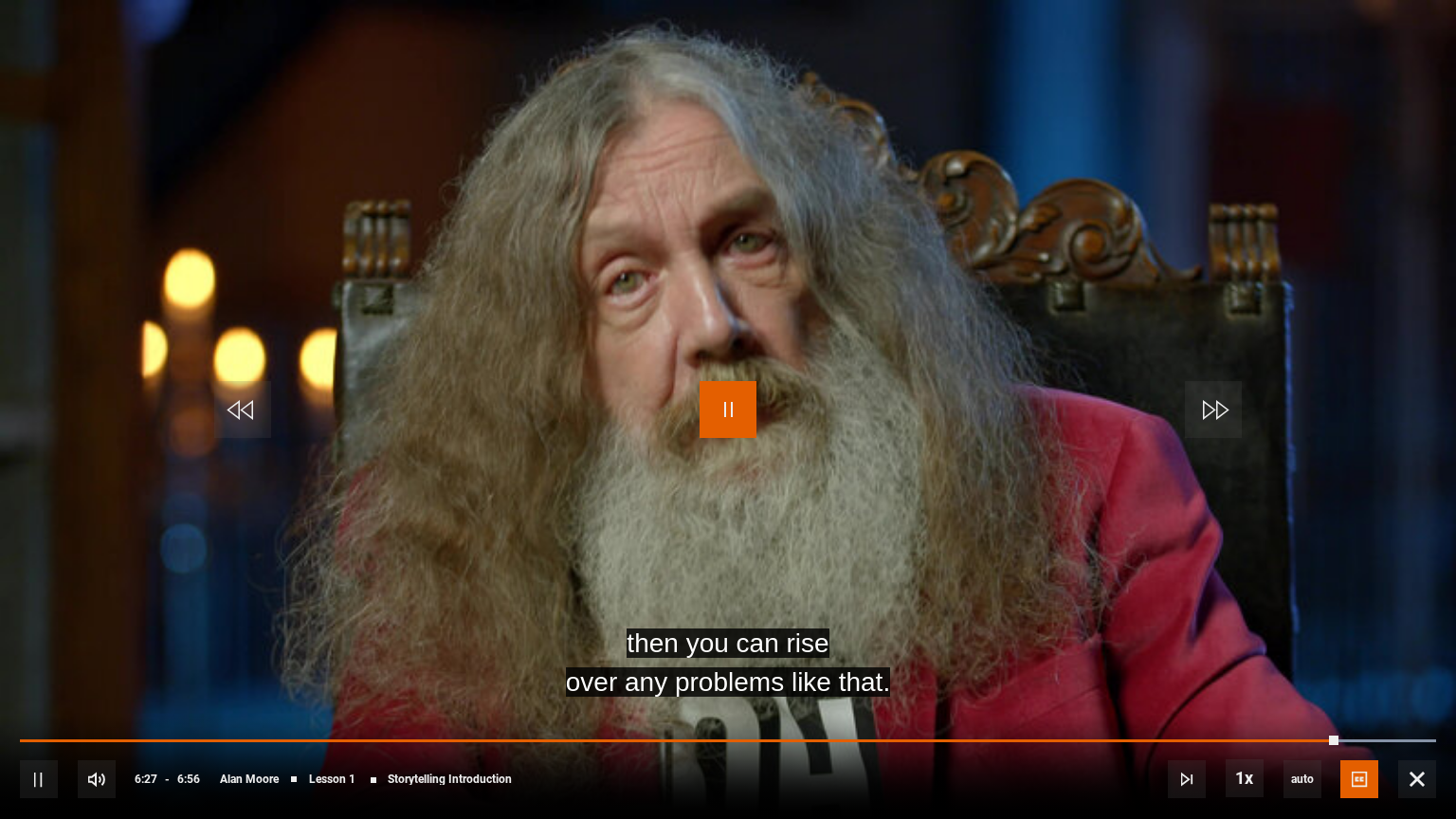 click at bounding box center (728, 410) 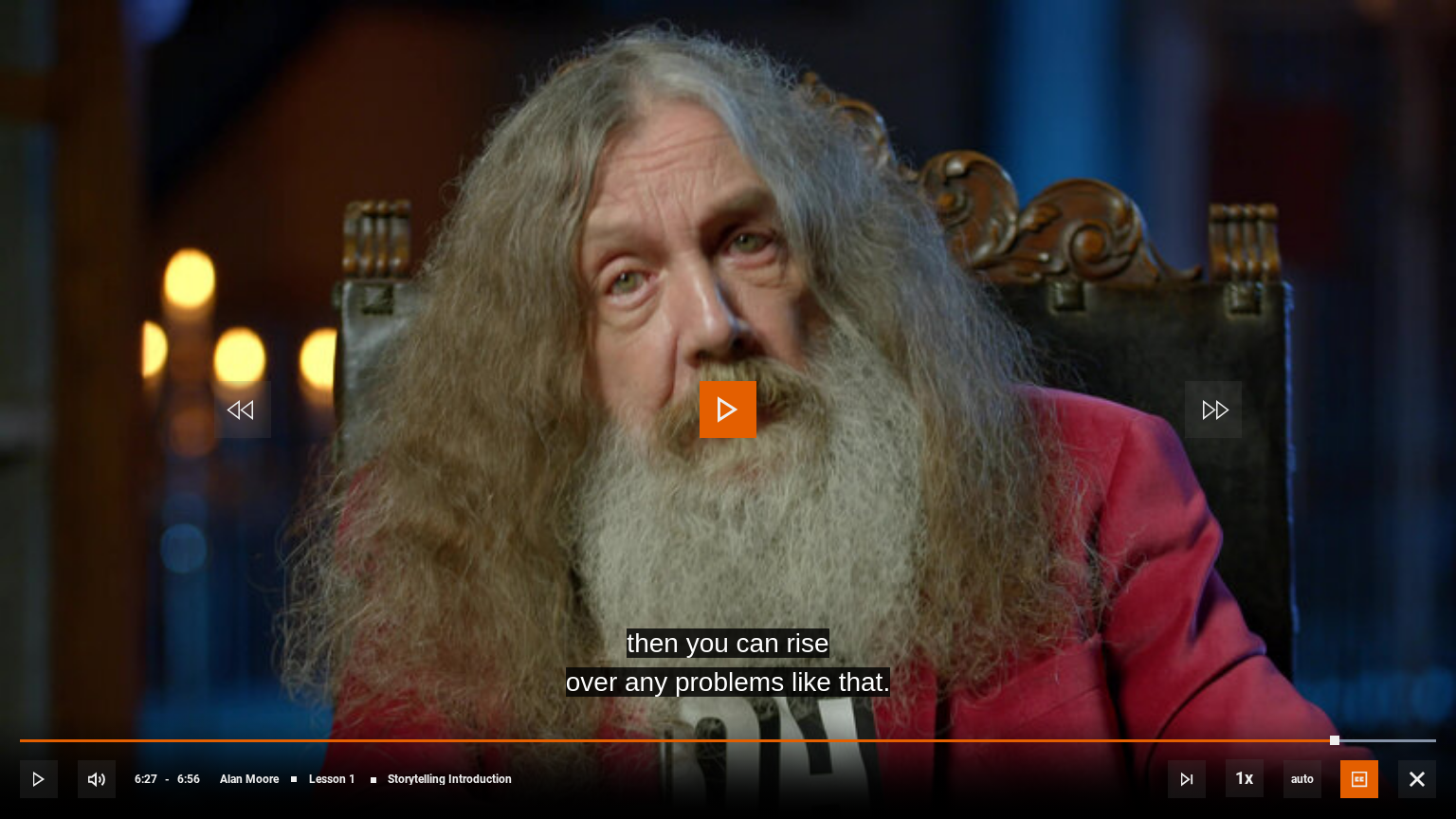 click at bounding box center (728, 410) 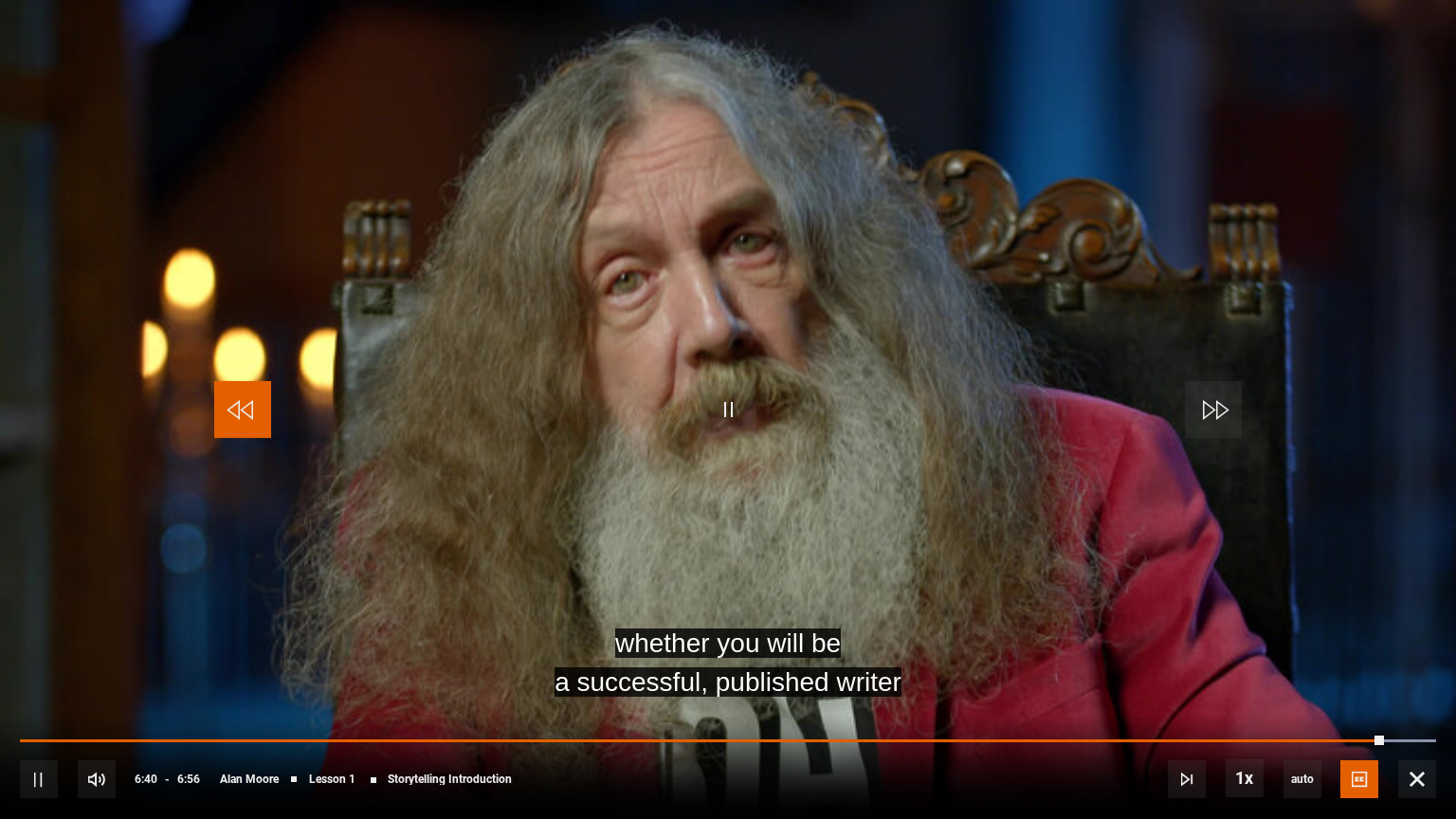 click at bounding box center [243, 410] 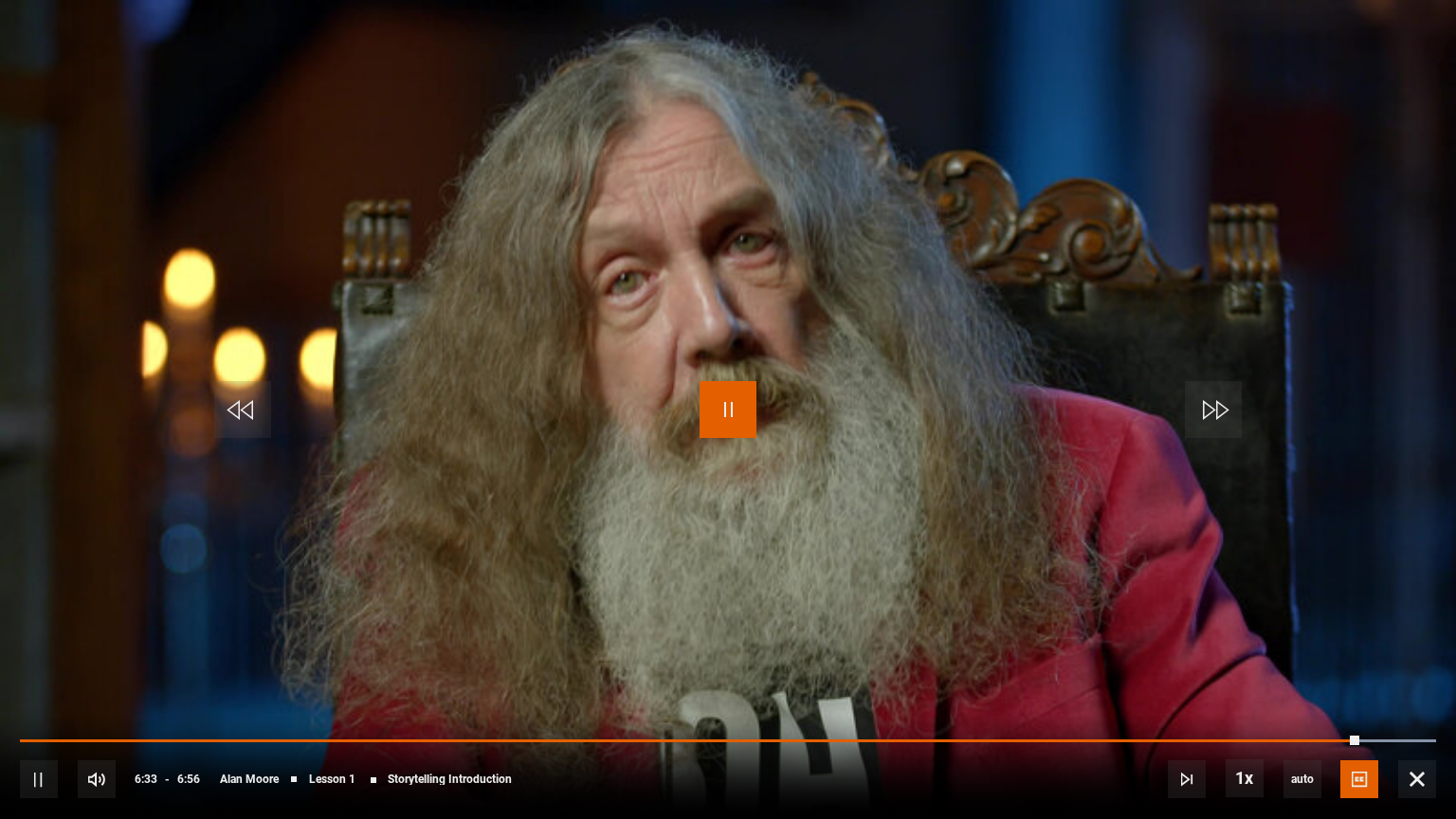 click at bounding box center (728, 410) 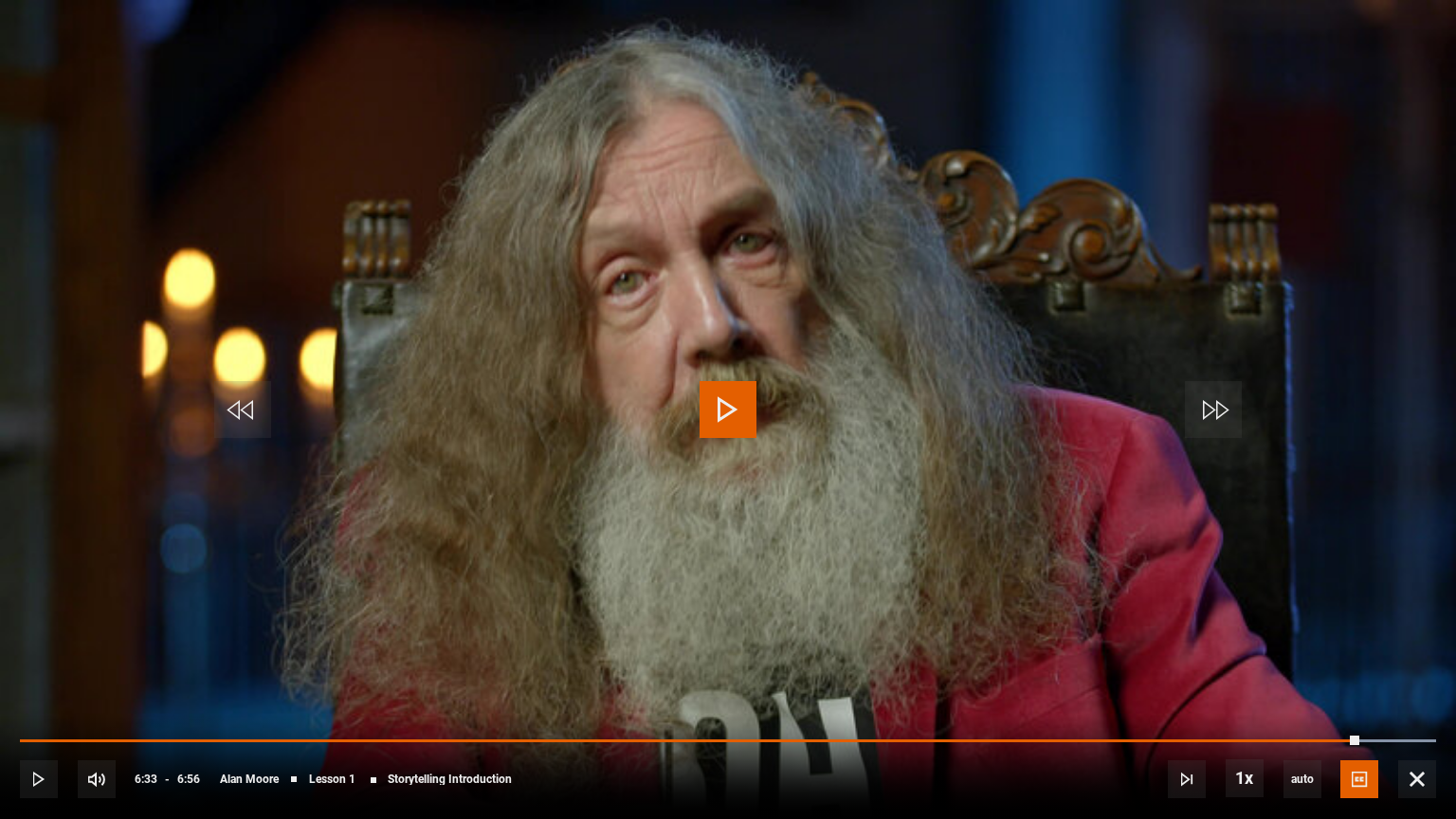 click at bounding box center [728, 410] 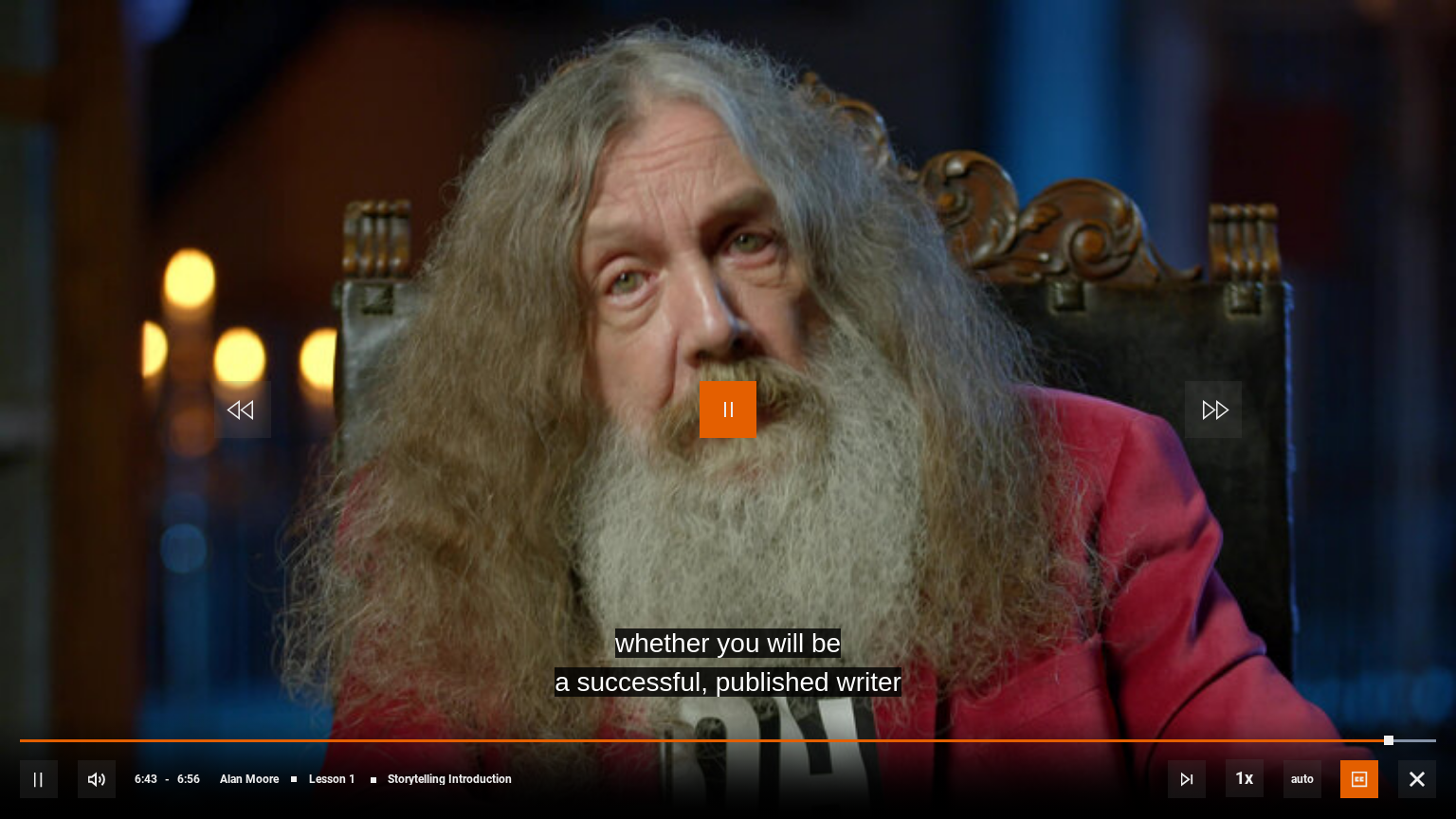 click at bounding box center [728, 410] 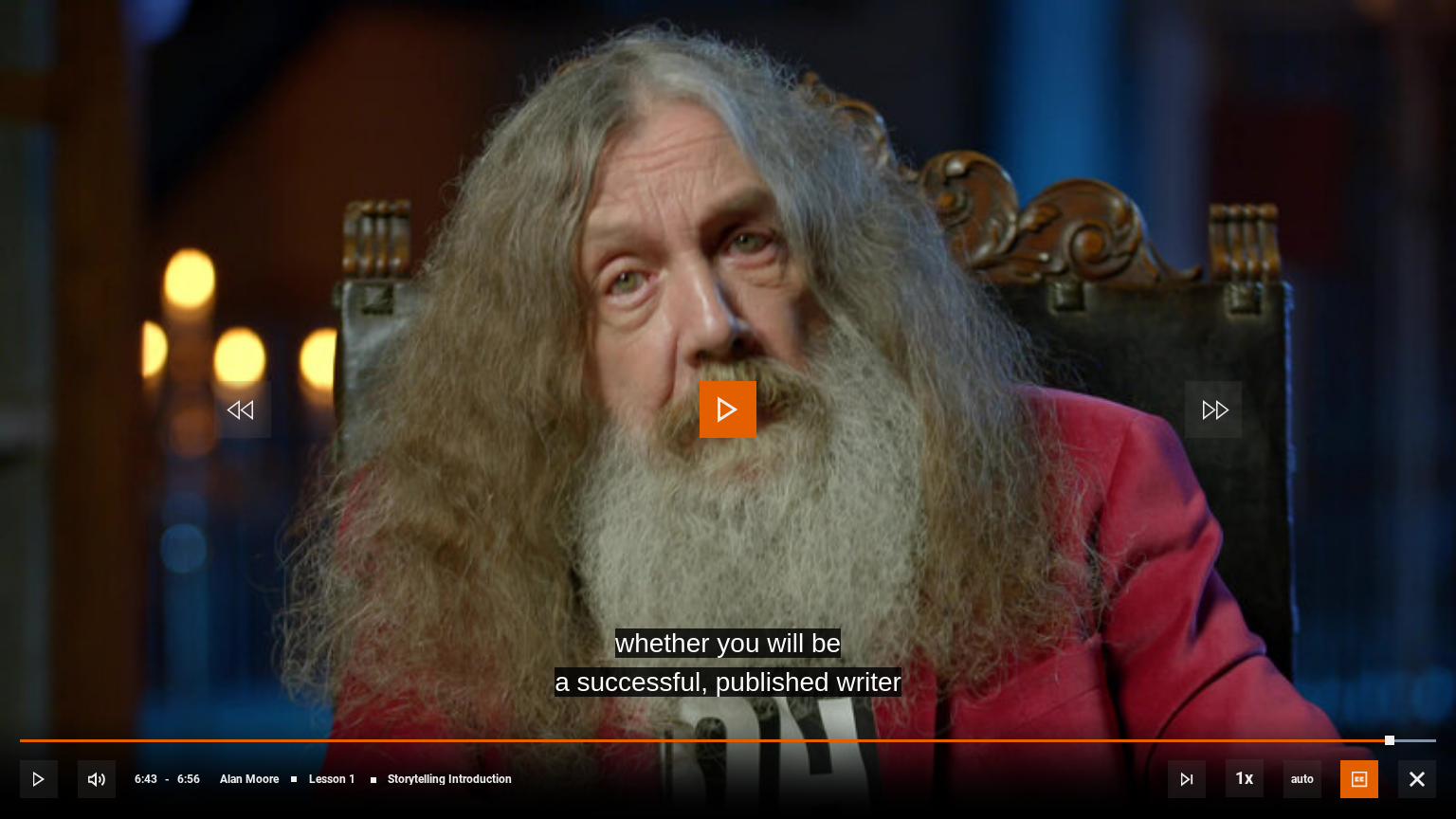 click at bounding box center [728, 410] 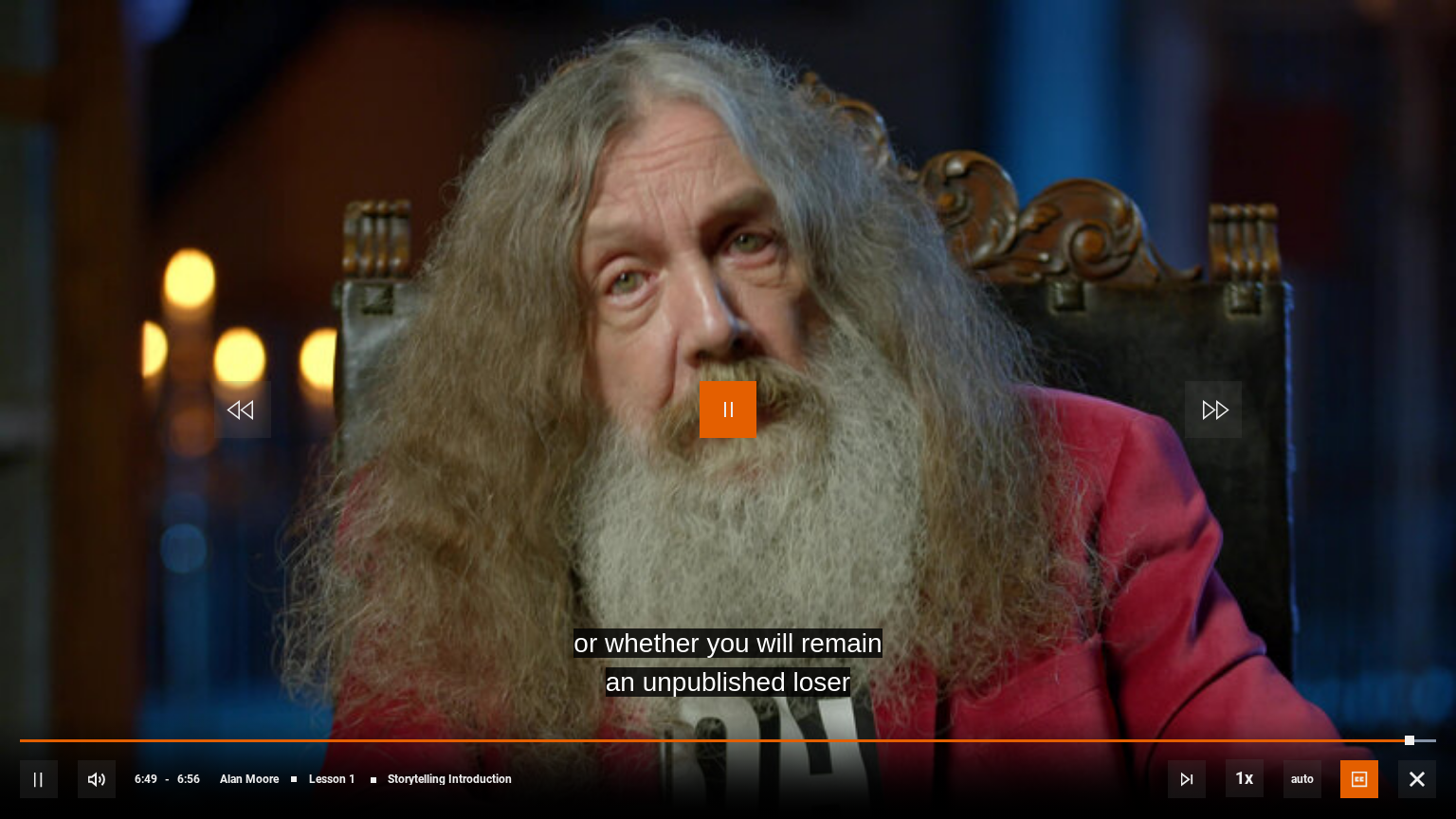 click at bounding box center (728, 410) 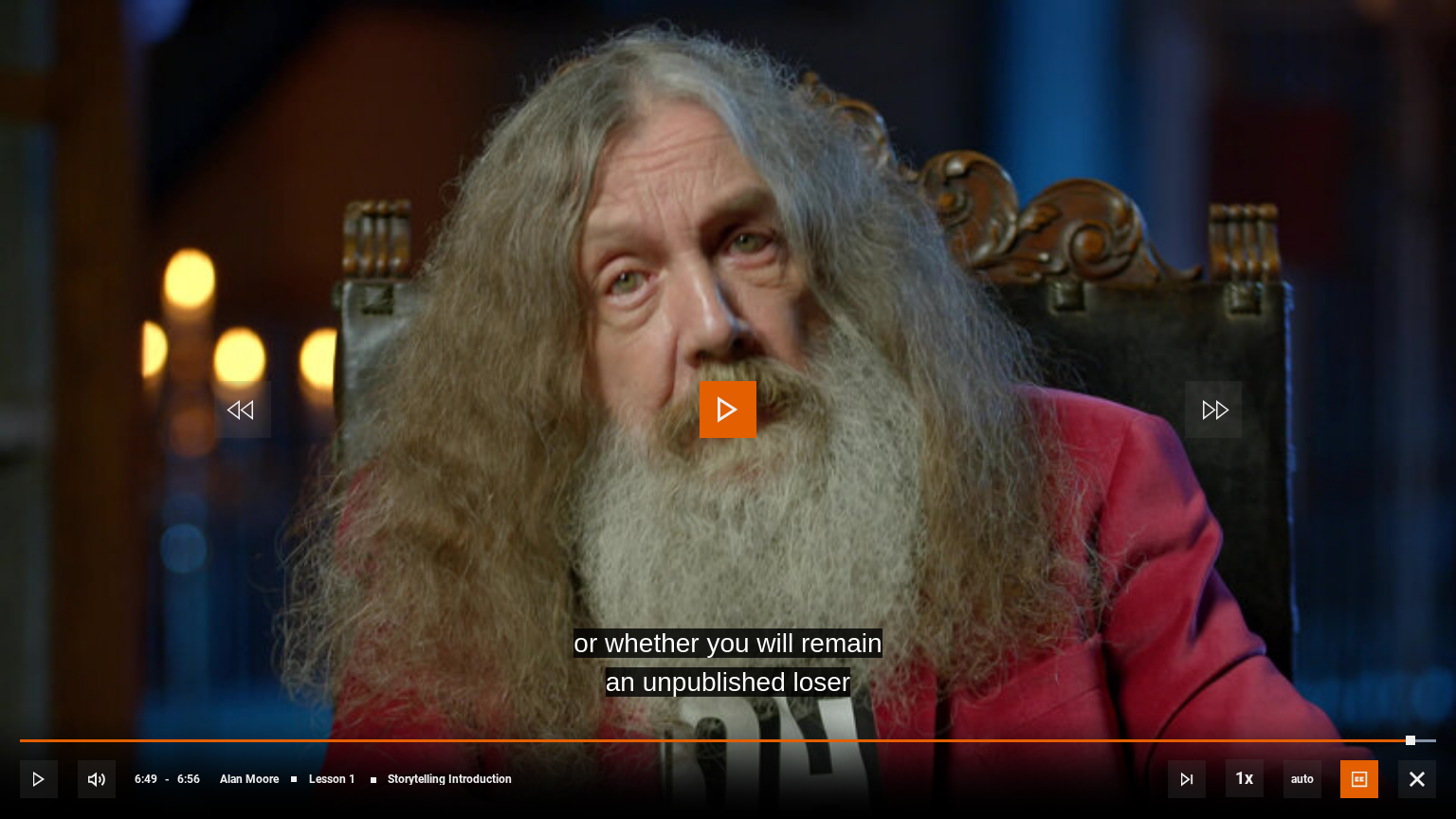 click at bounding box center (728, 410) 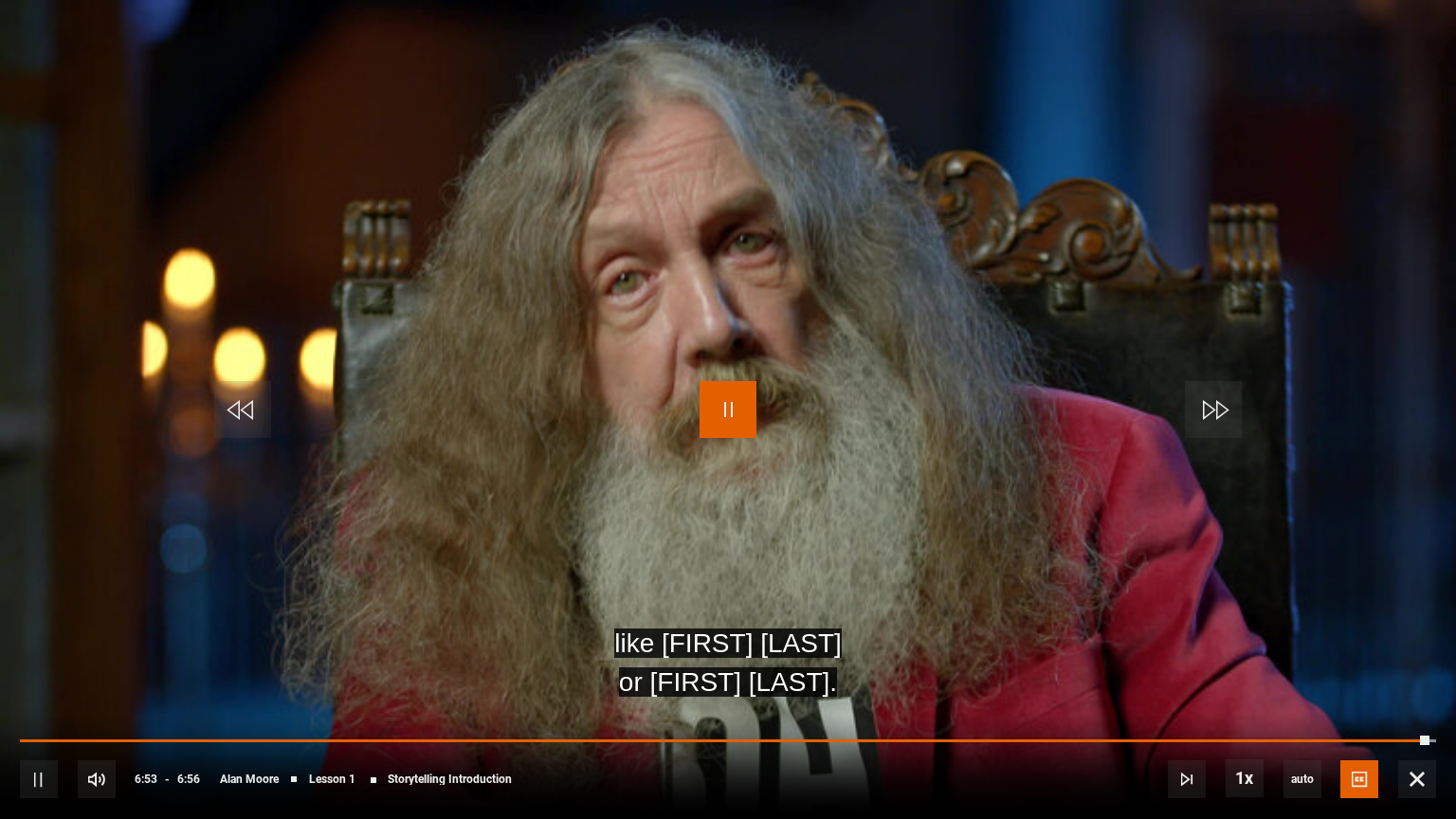 click at bounding box center (728, 410) 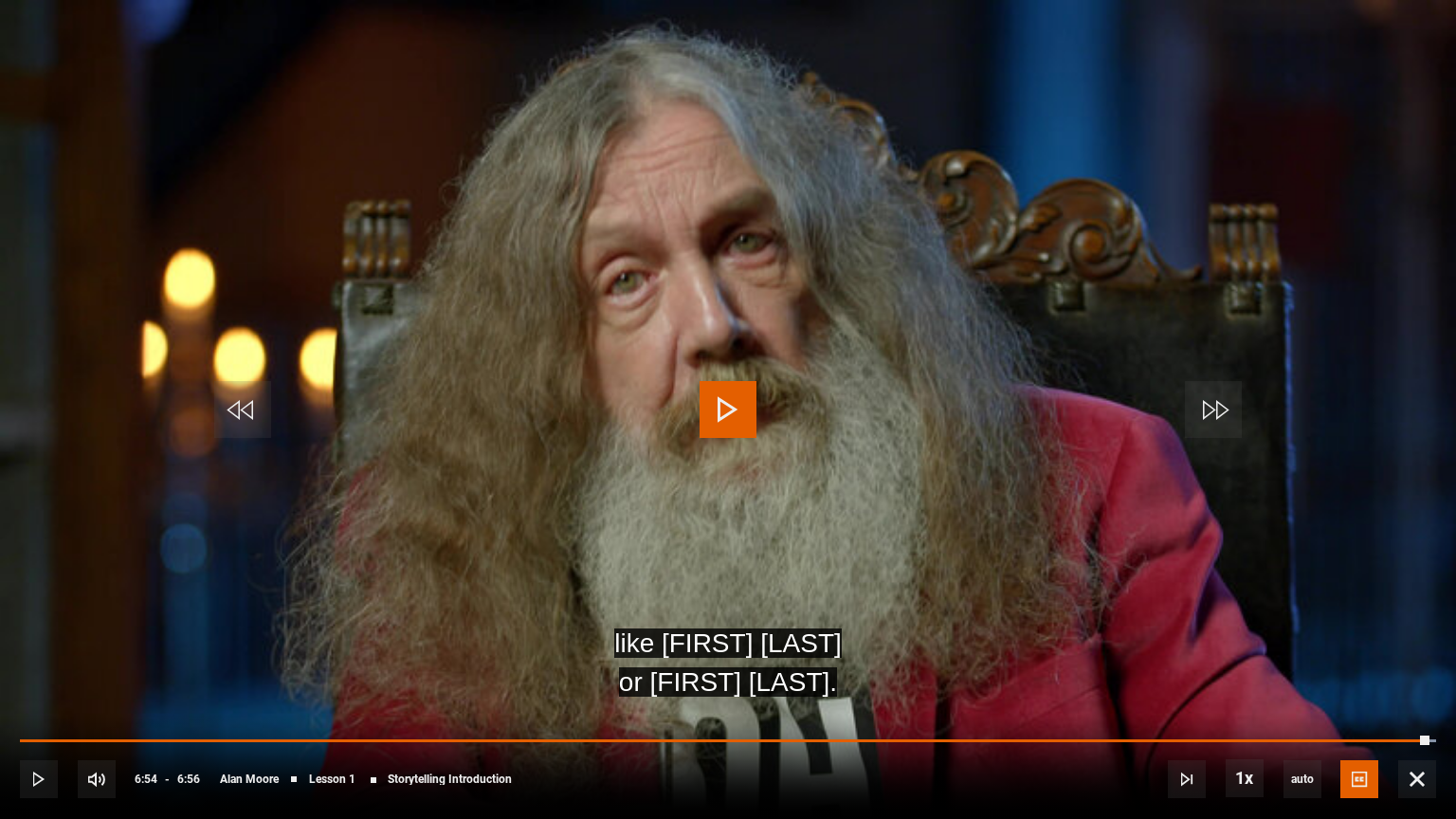 click at bounding box center [728, 410] 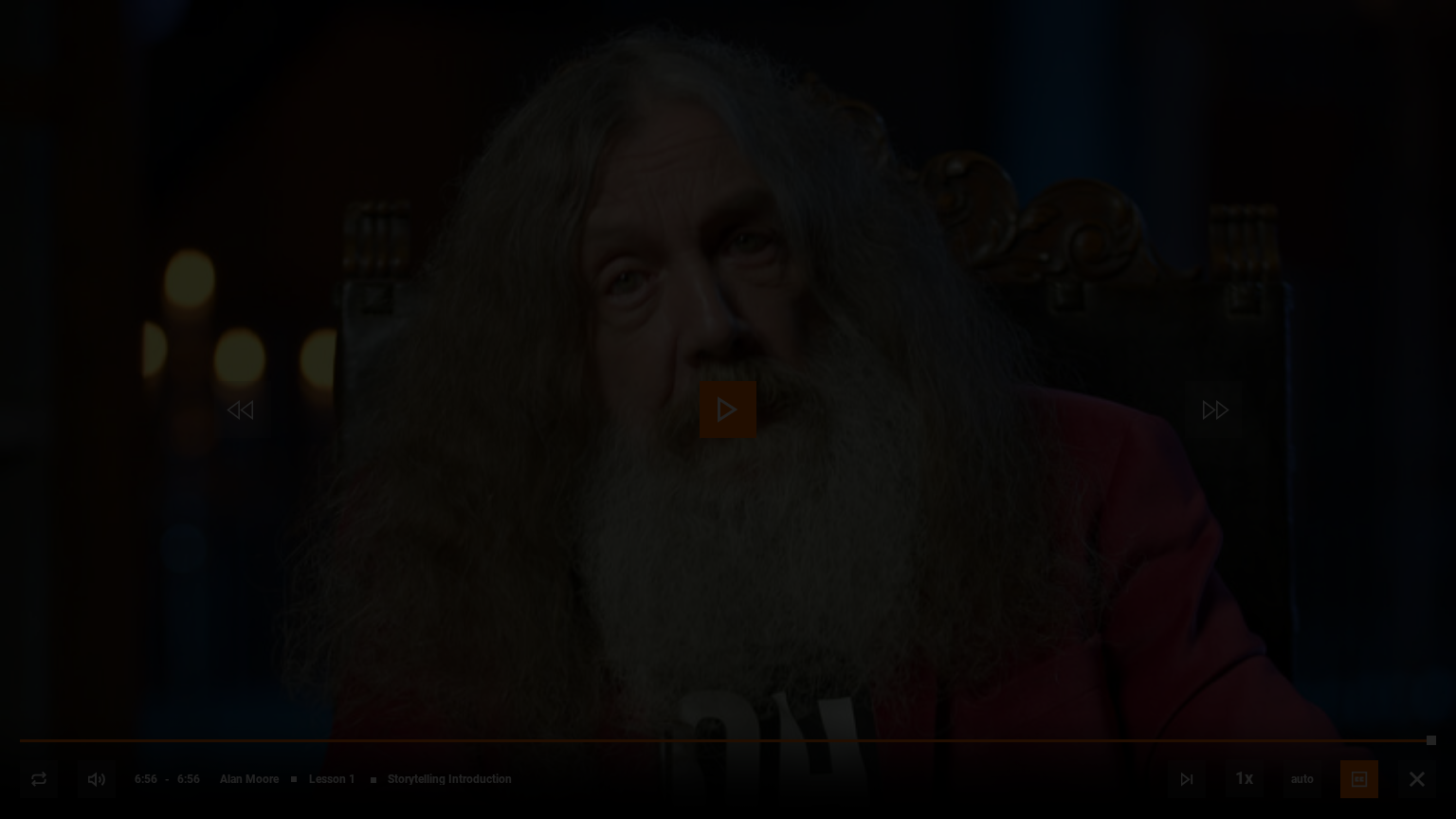 click on "Lesson Completed
Up next
Writing as enchantment
Cancel
Do you want to save this lesson?
Save lesson
Rewatch
Rewatch
Play next
Play next" at bounding box center (728, 410) 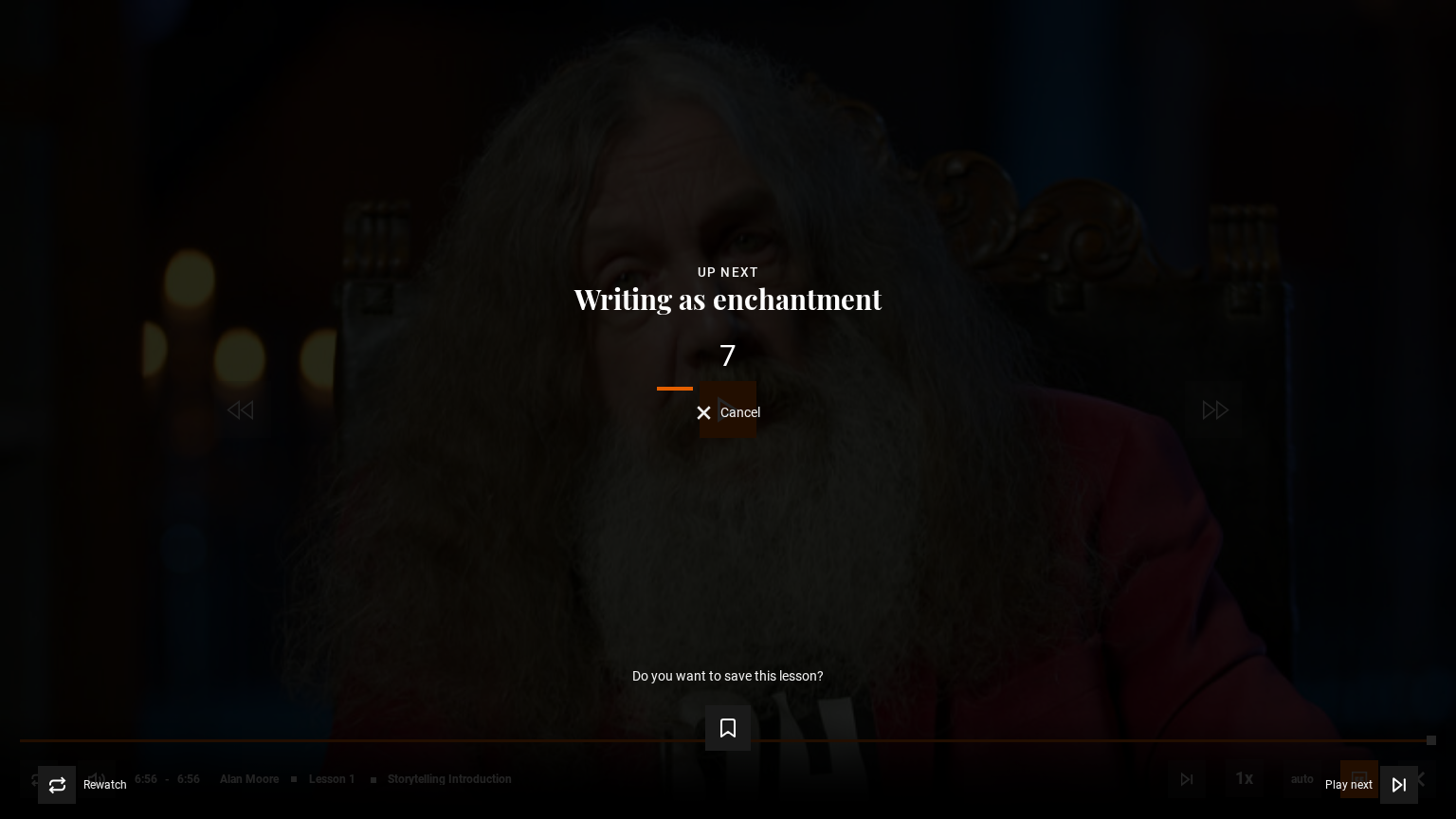 click on "Cancel" at bounding box center (728, 412) 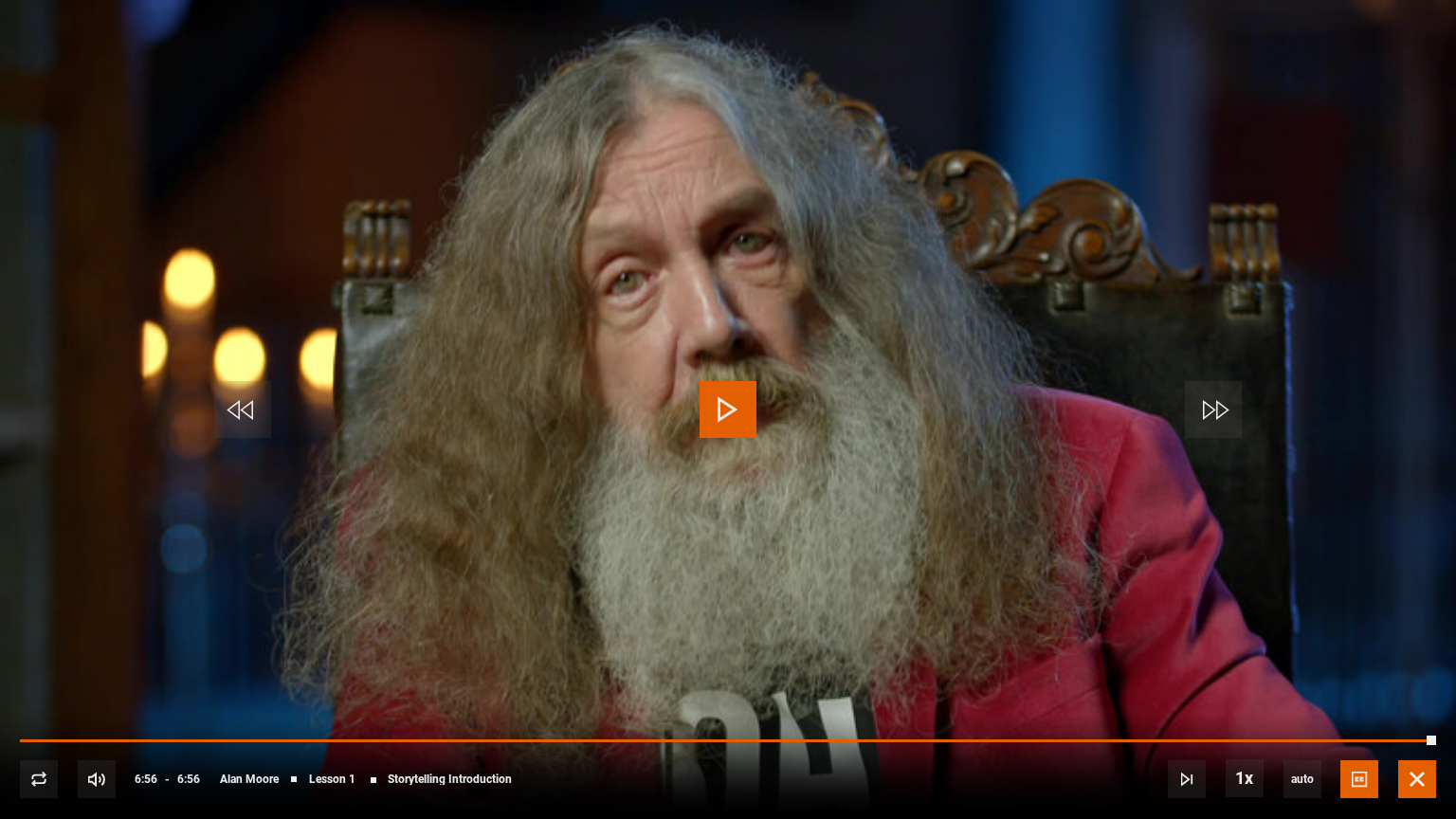 click at bounding box center [1417, 779] 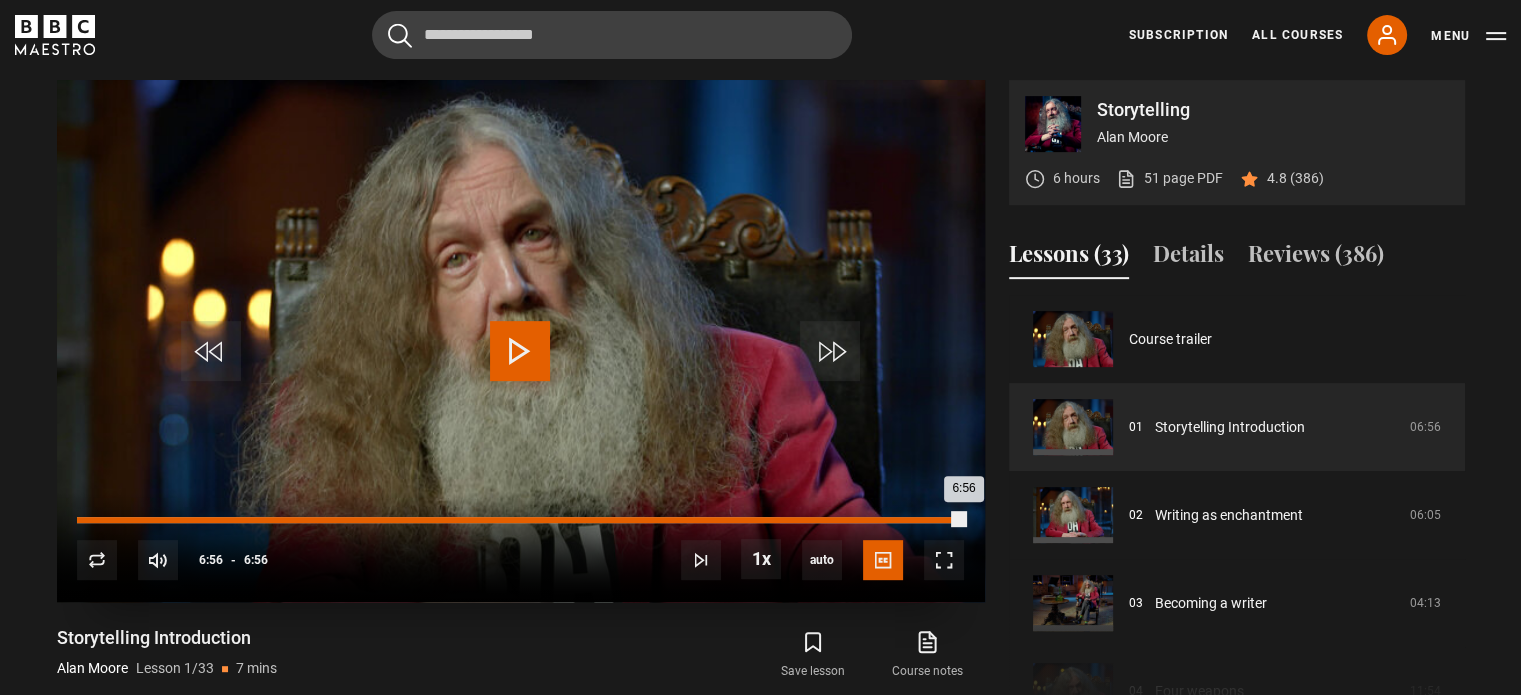 click on "6:56" at bounding box center [520, 520] 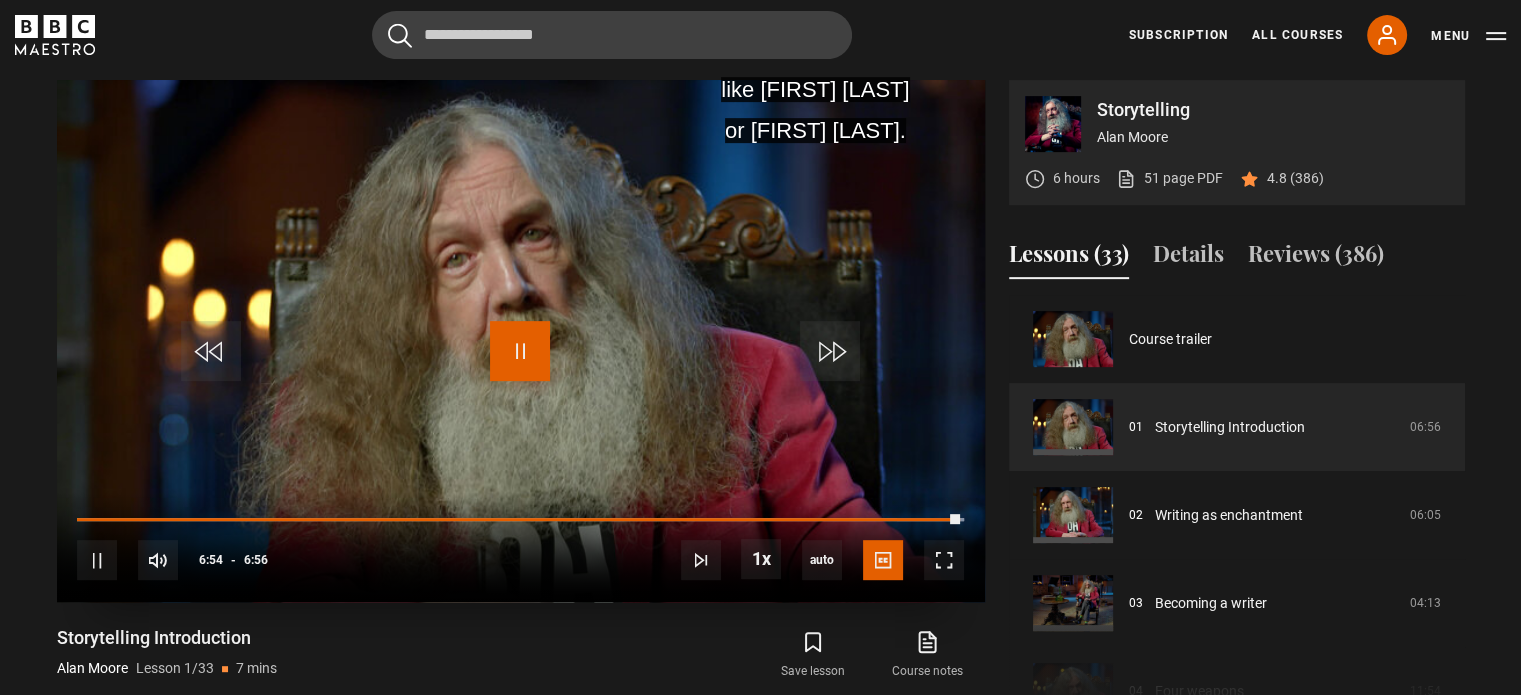 click at bounding box center [520, 351] 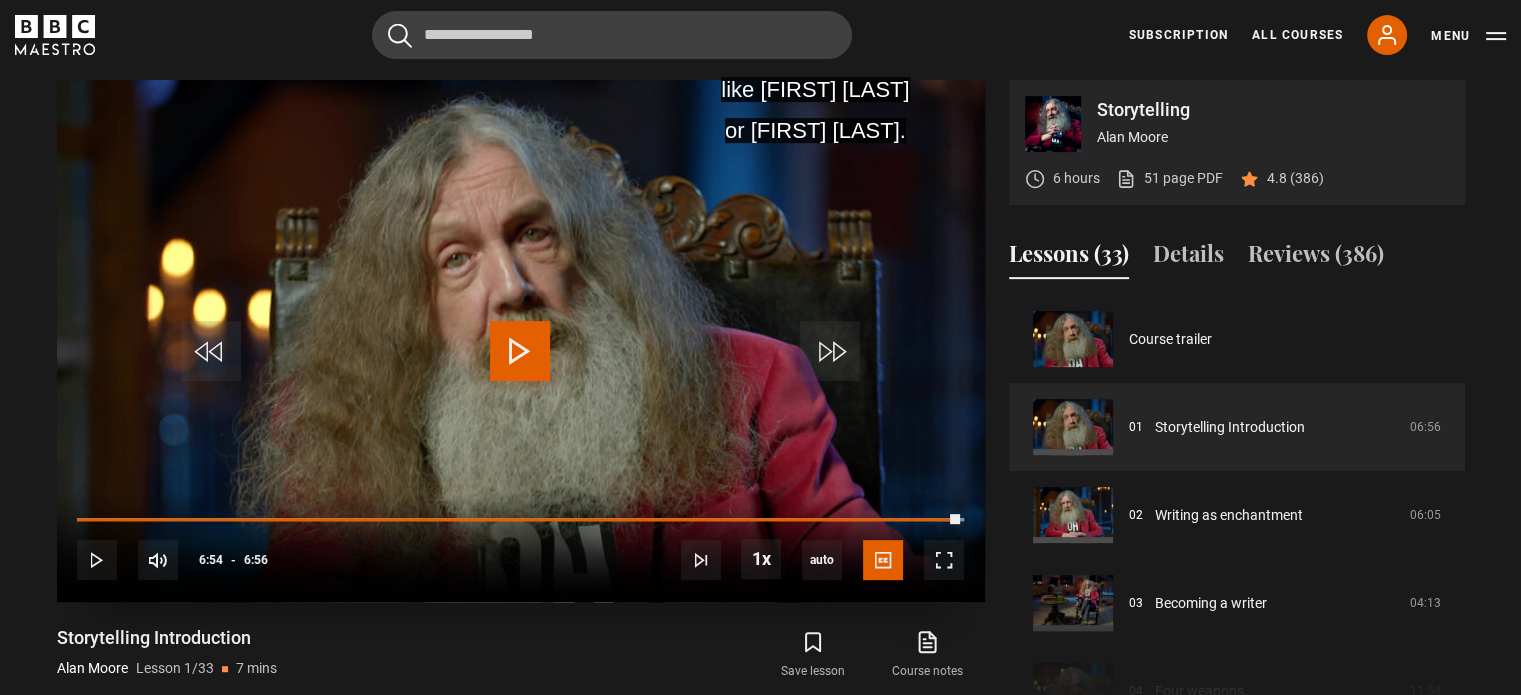 click at bounding box center [520, 351] 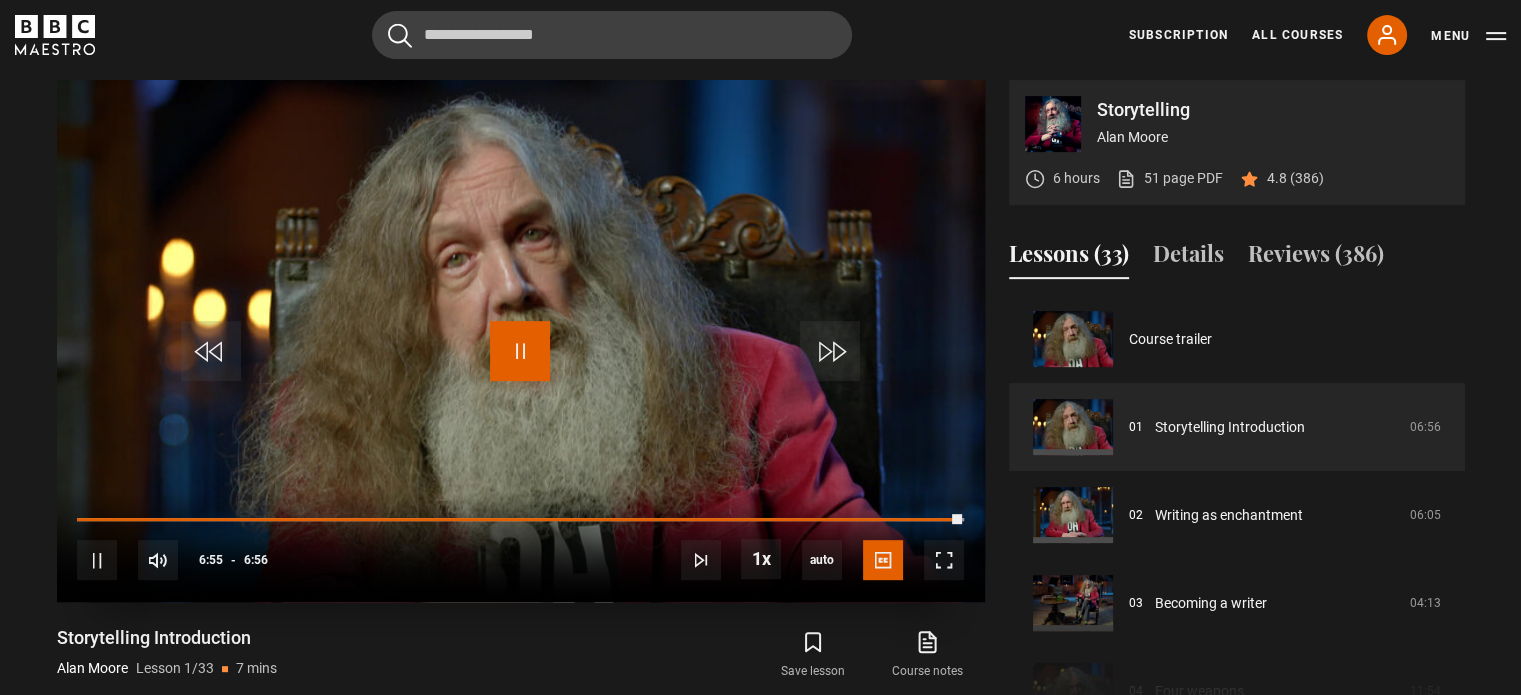 click at bounding box center (520, 351) 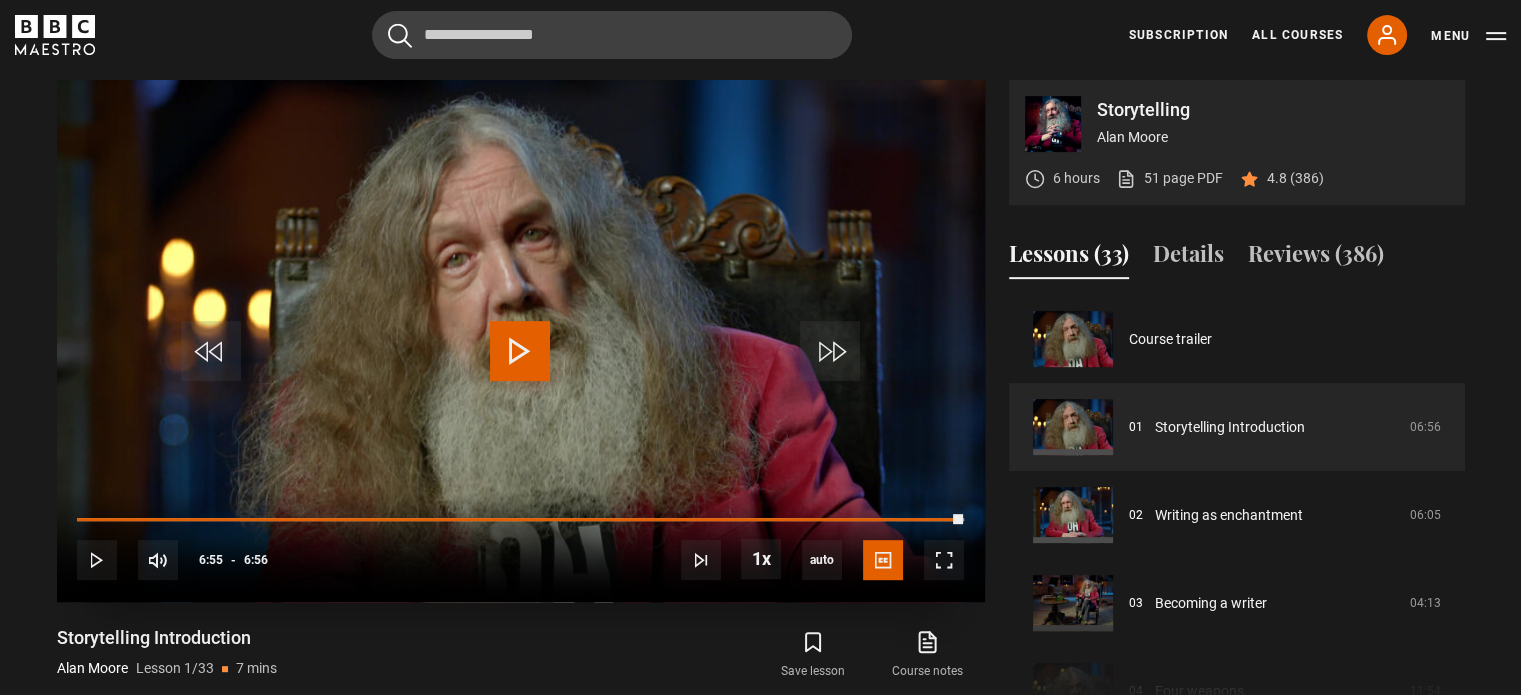 click at bounding box center [520, 351] 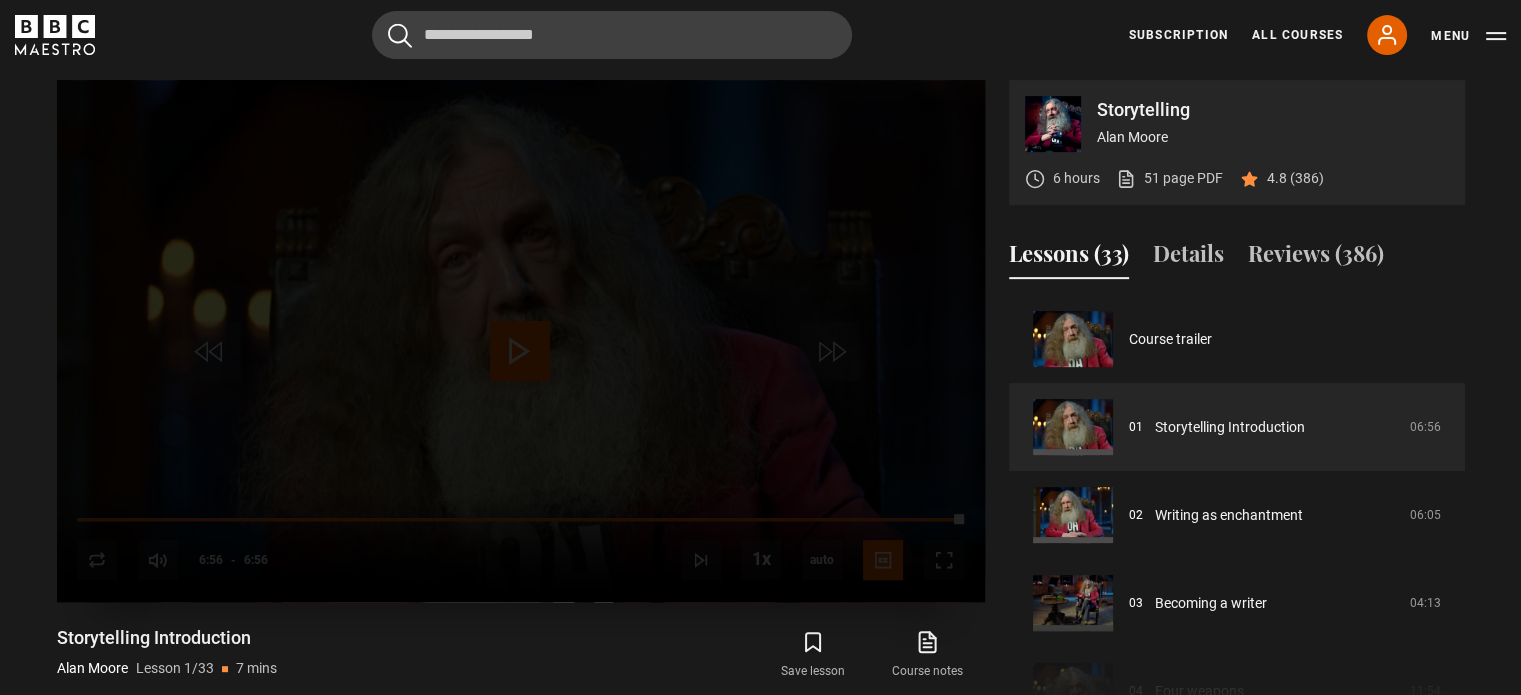 click on "Lesson Completed
Up next
Writing as enchantment
Cancel
Do you want to save this lesson?
Save lesson
Rewatch
Rewatch
Play next
Play next" at bounding box center [521, 341] 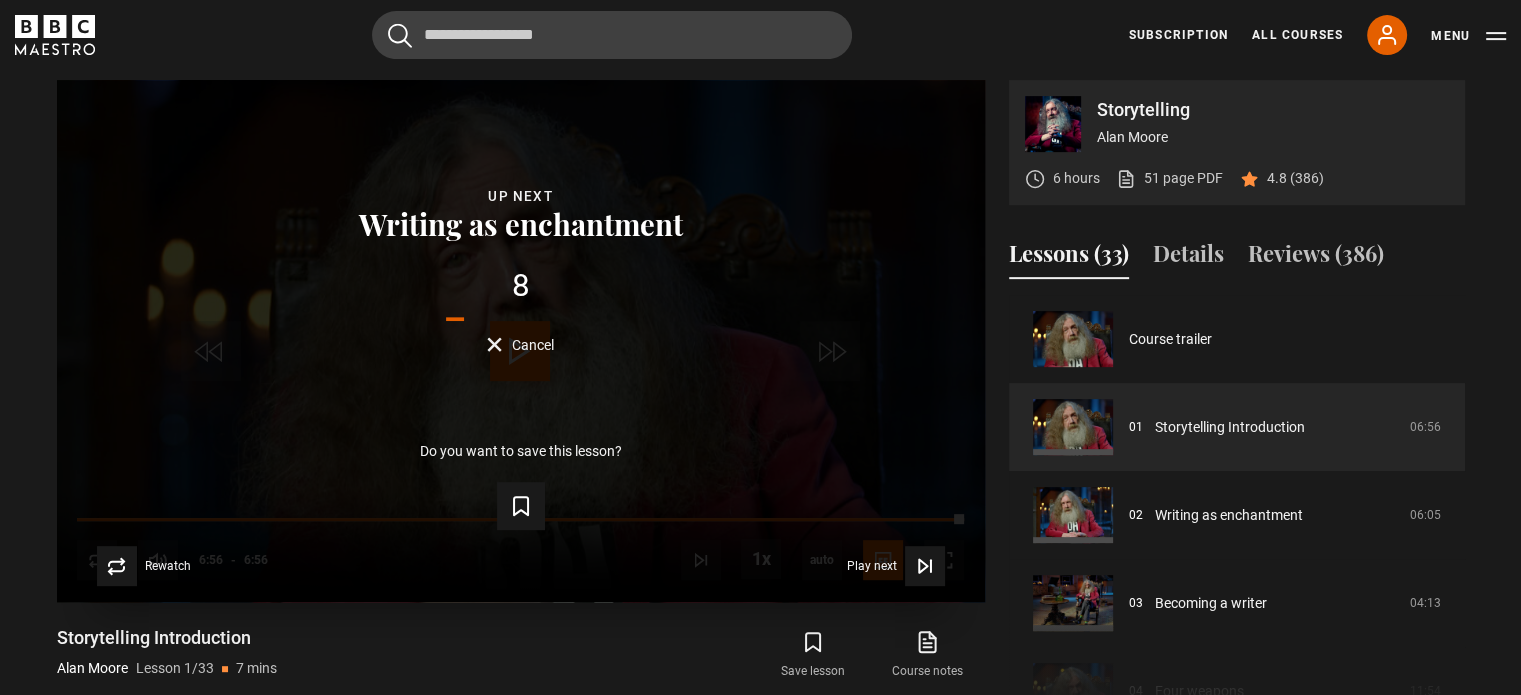 click on "Cancel" at bounding box center (520, 344) 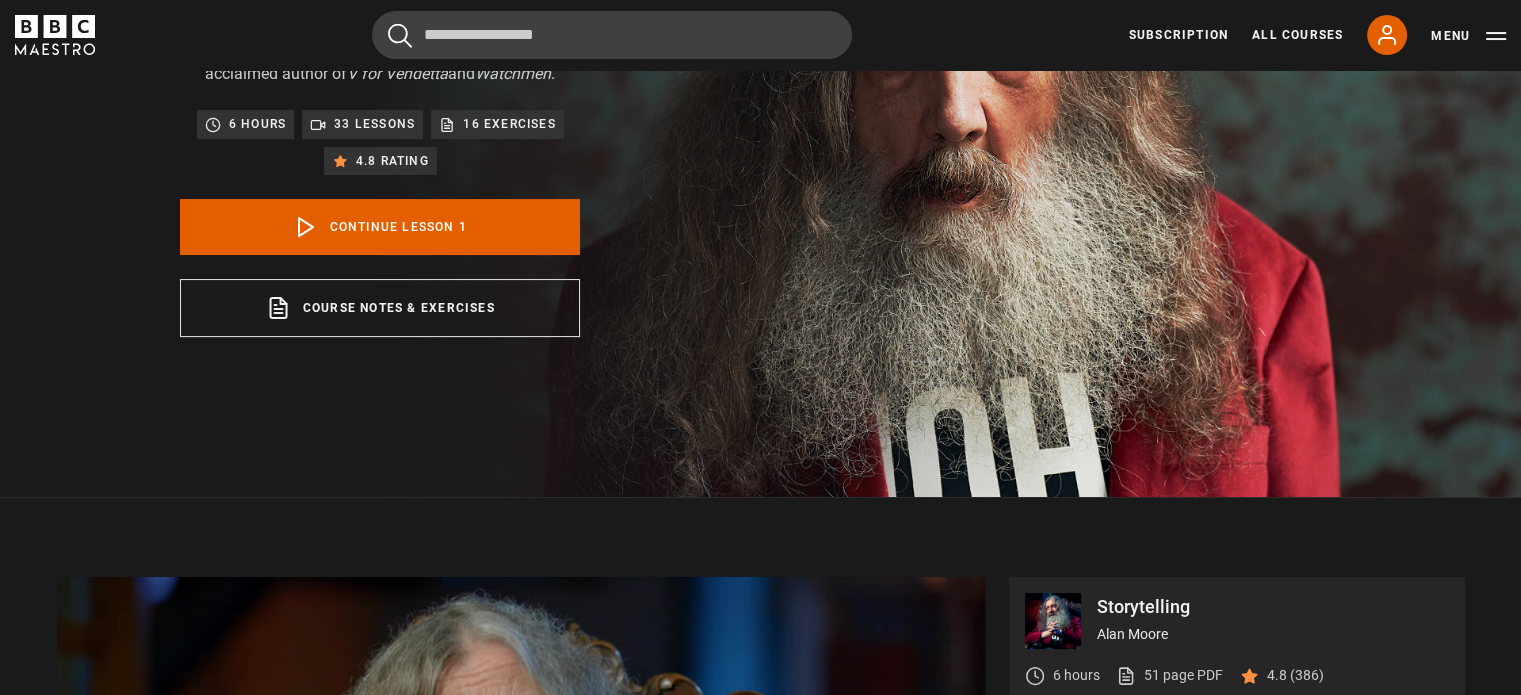 scroll, scrollTop: 304, scrollLeft: 0, axis: vertical 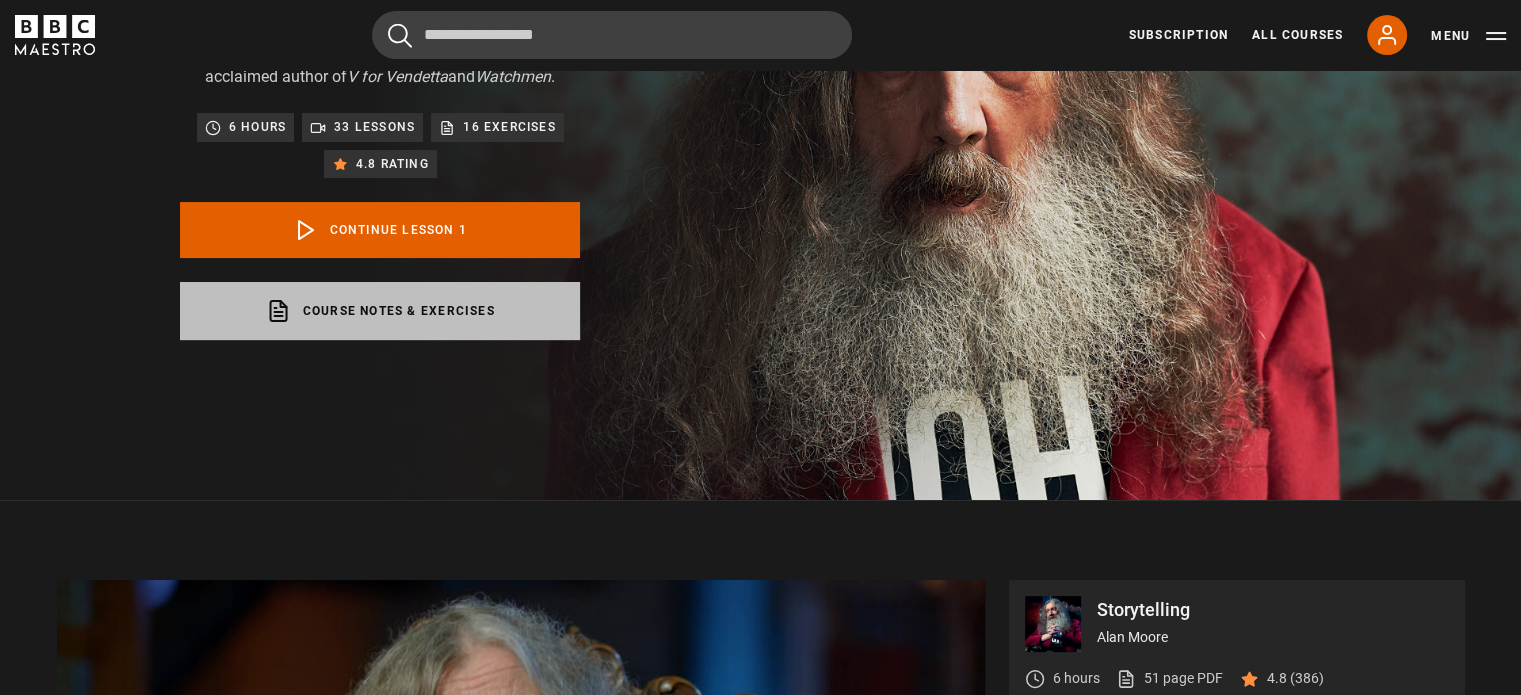click on "Course notes & exercises
opens in a new tab" at bounding box center [380, 311] 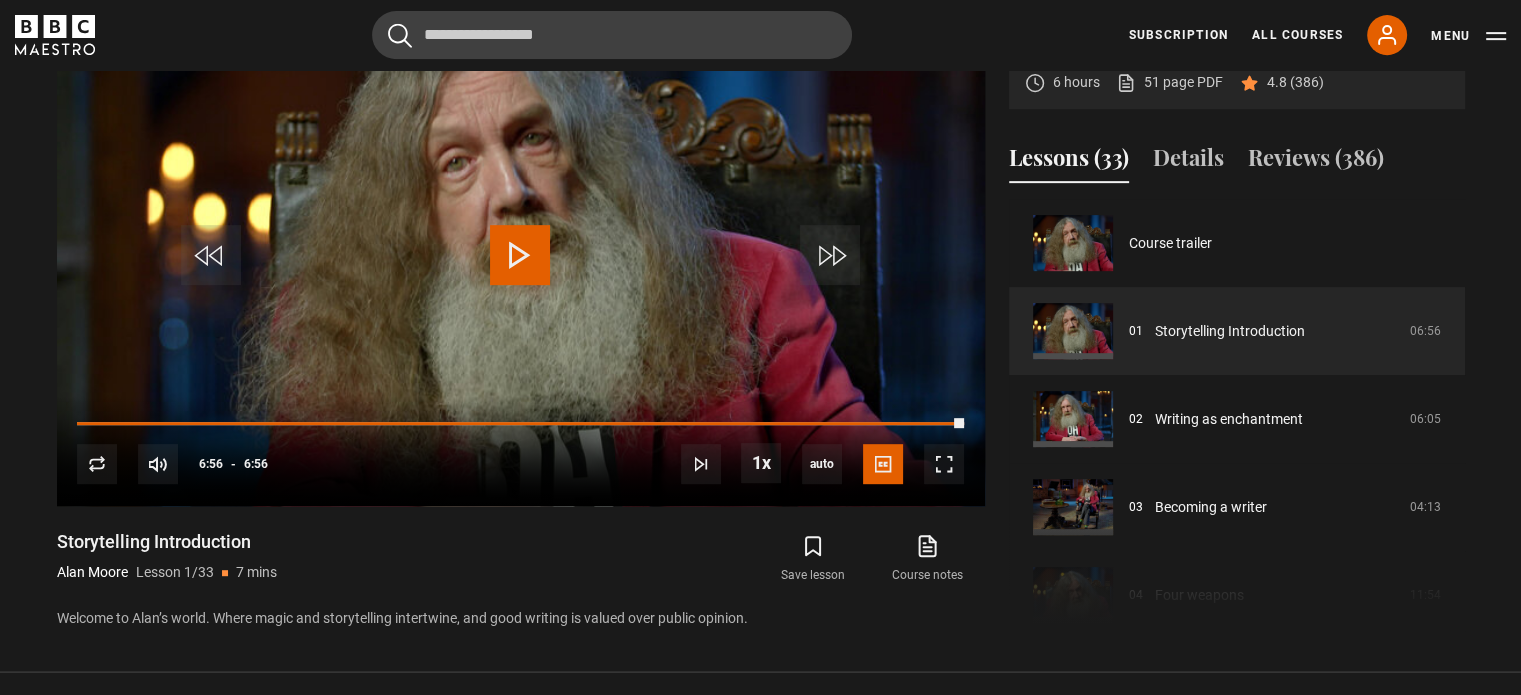 scroll, scrollTop: 904, scrollLeft: 0, axis: vertical 